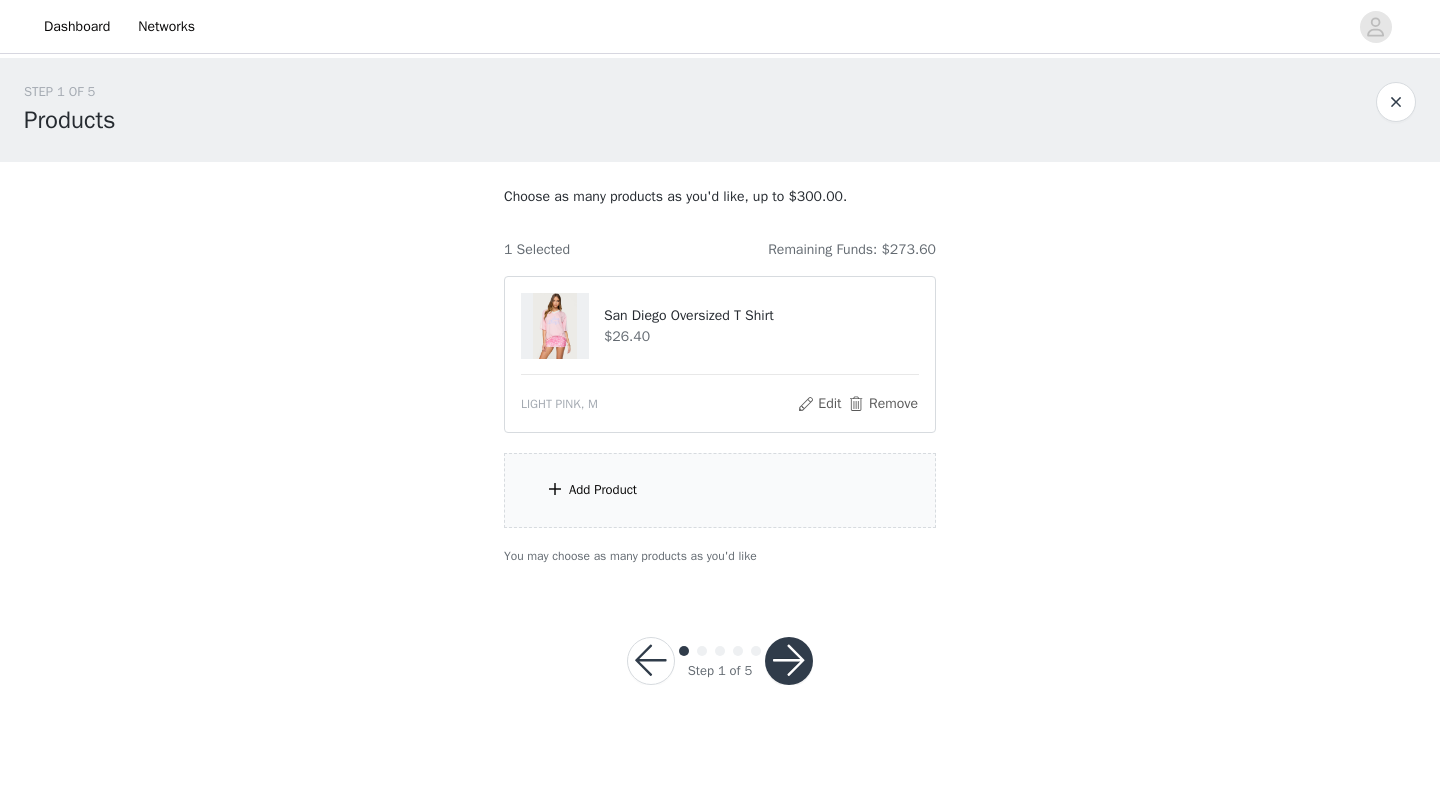 scroll, scrollTop: 0, scrollLeft: 0, axis: both 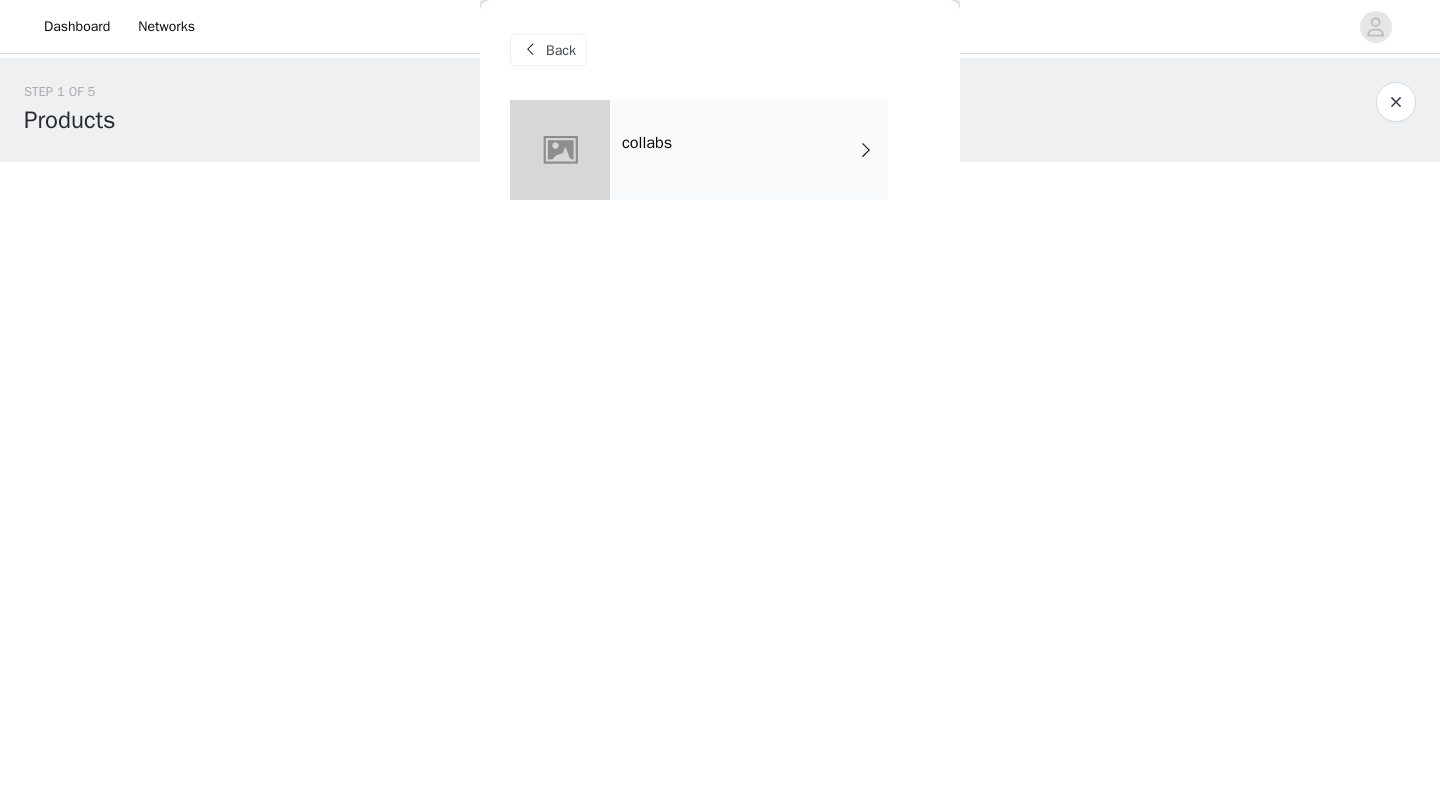 click on "collabs" at bounding box center (749, 150) 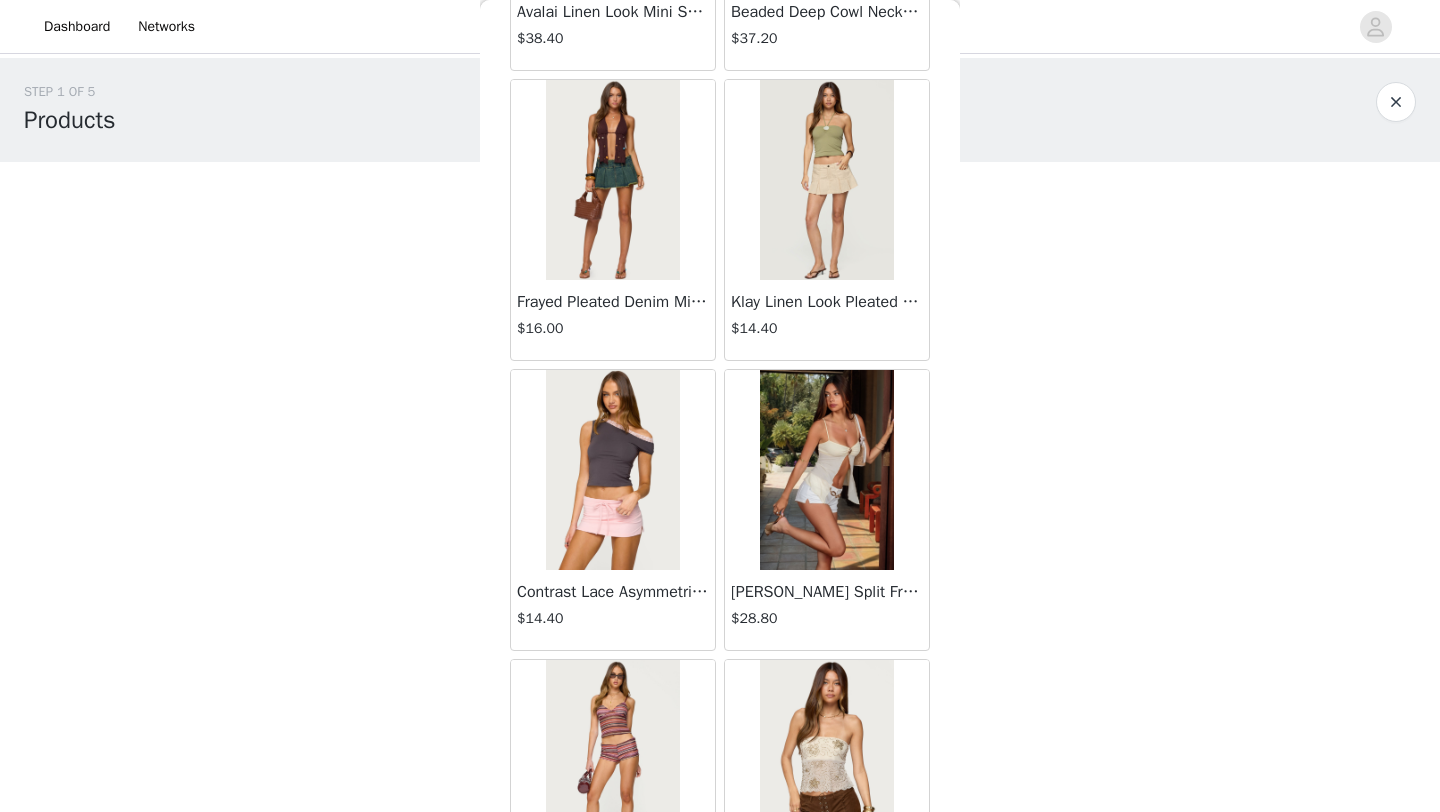 scroll, scrollTop: 2248, scrollLeft: 0, axis: vertical 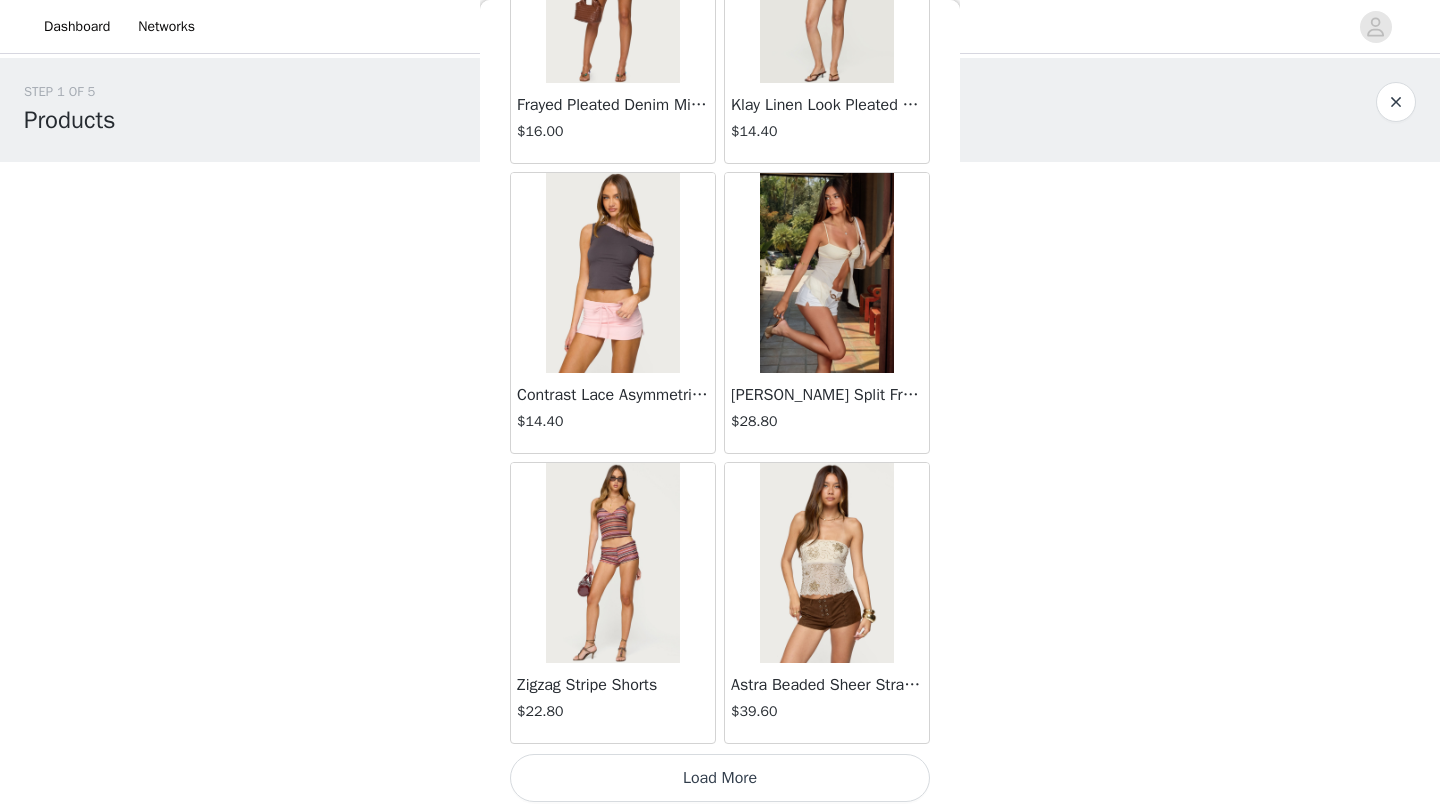 click on "Load More" at bounding box center (720, 778) 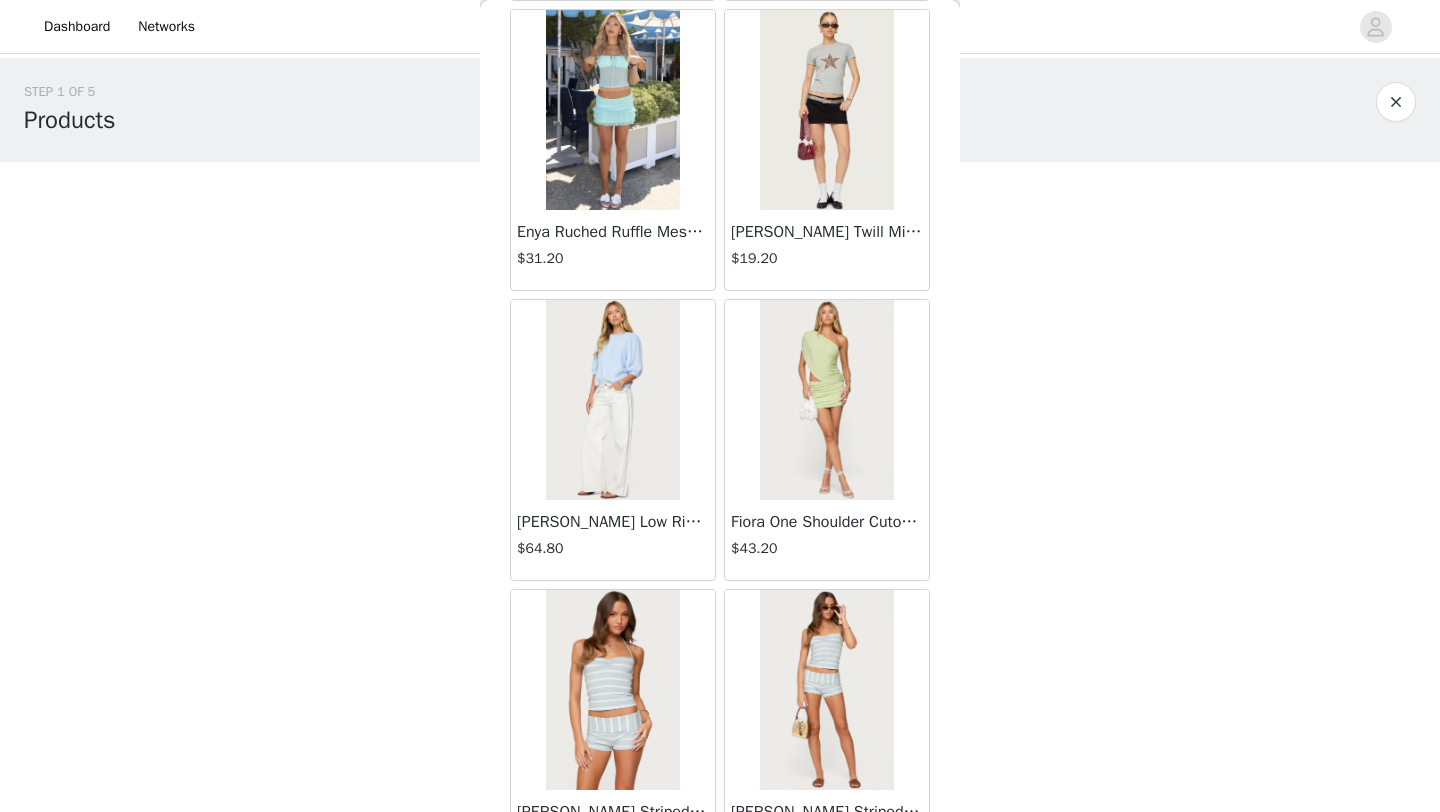 scroll, scrollTop: 5148, scrollLeft: 0, axis: vertical 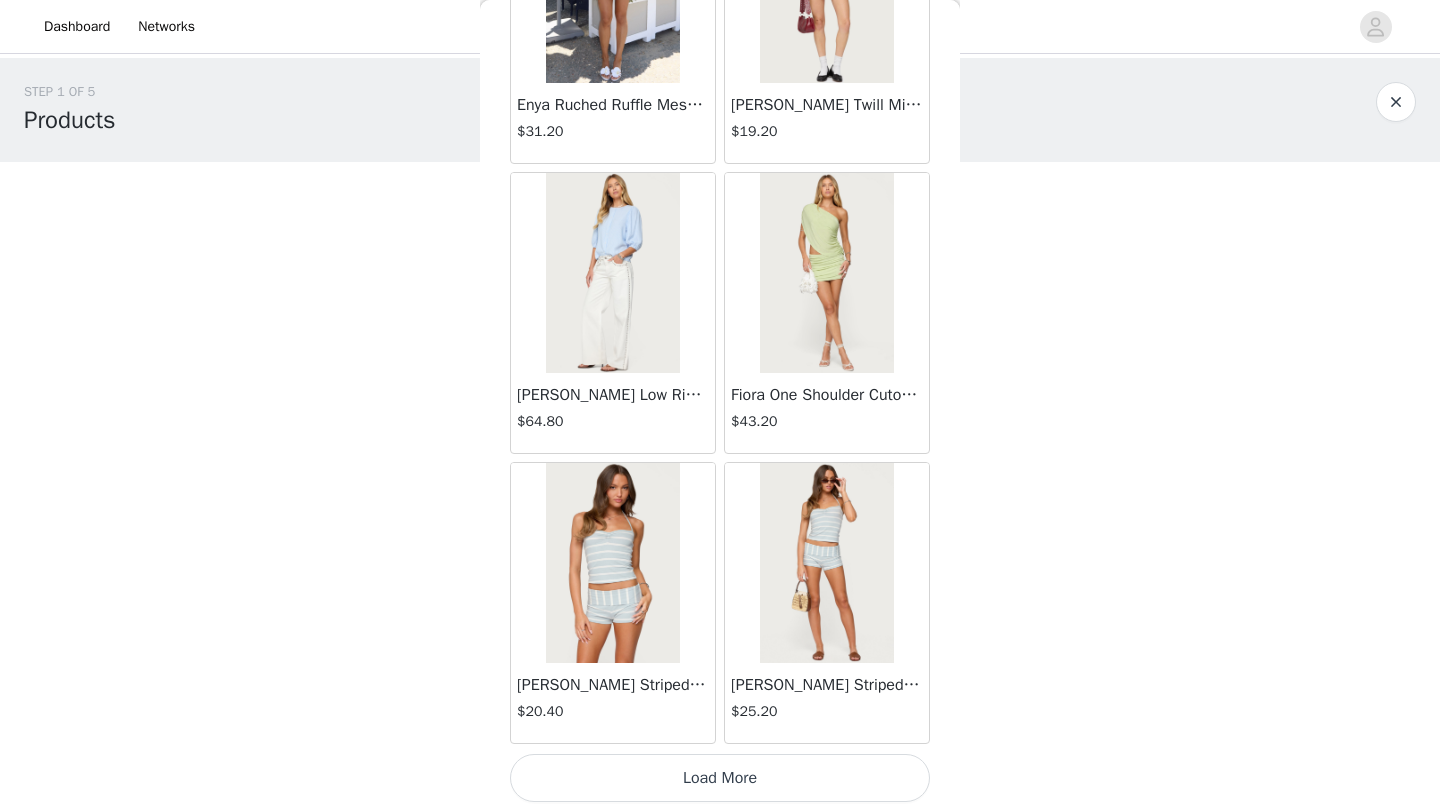 click on "Load More" at bounding box center [720, 778] 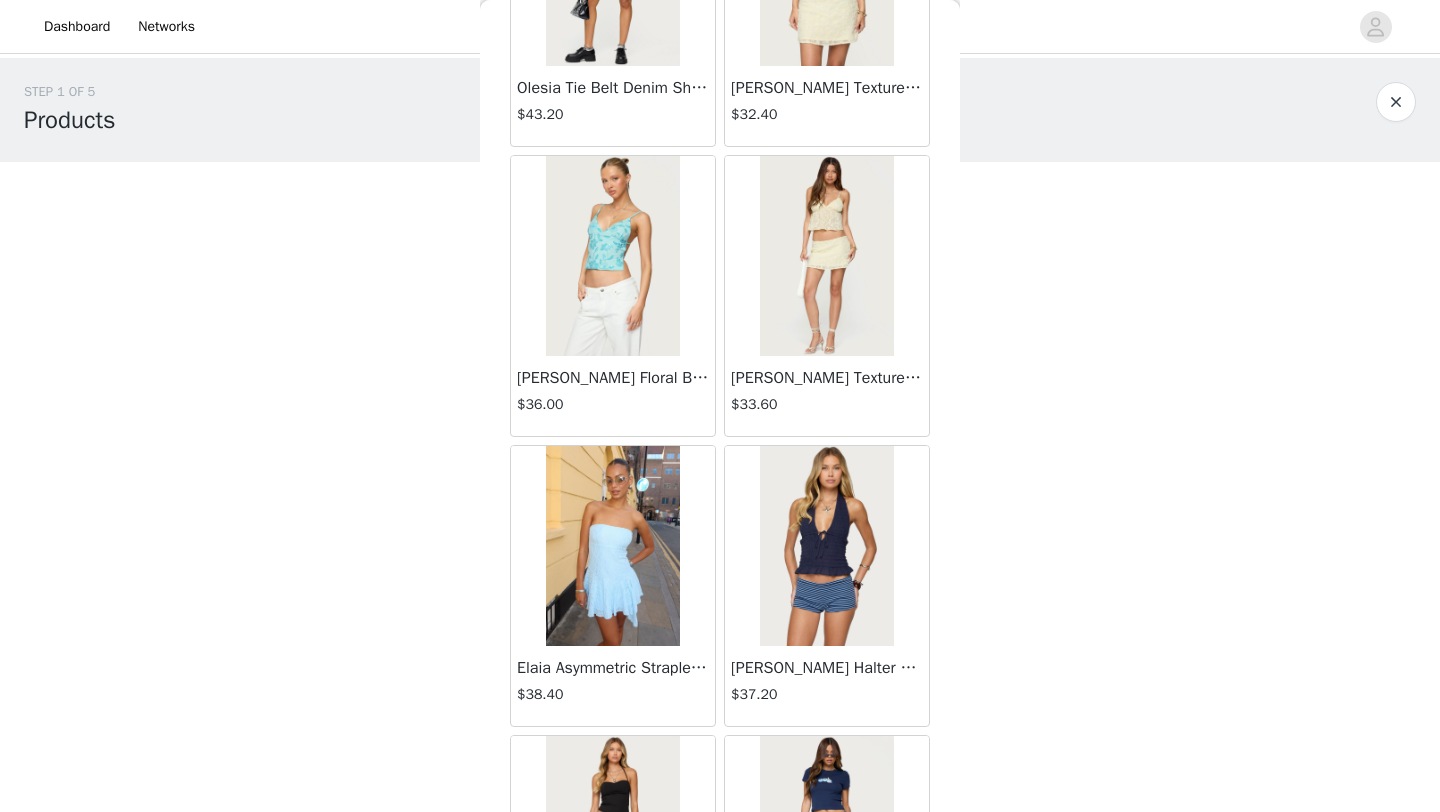 scroll, scrollTop: 6069, scrollLeft: 0, axis: vertical 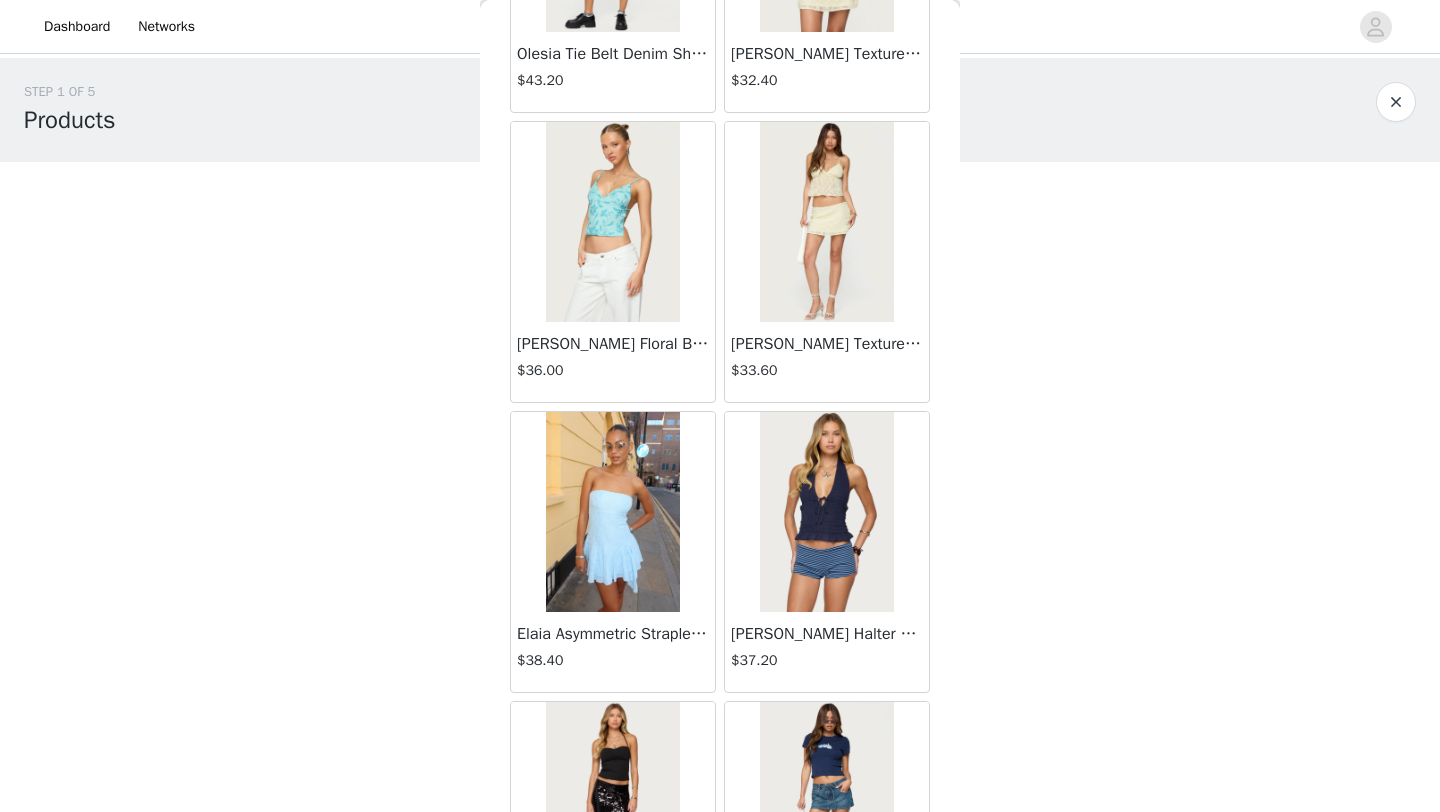 click at bounding box center [612, 512] 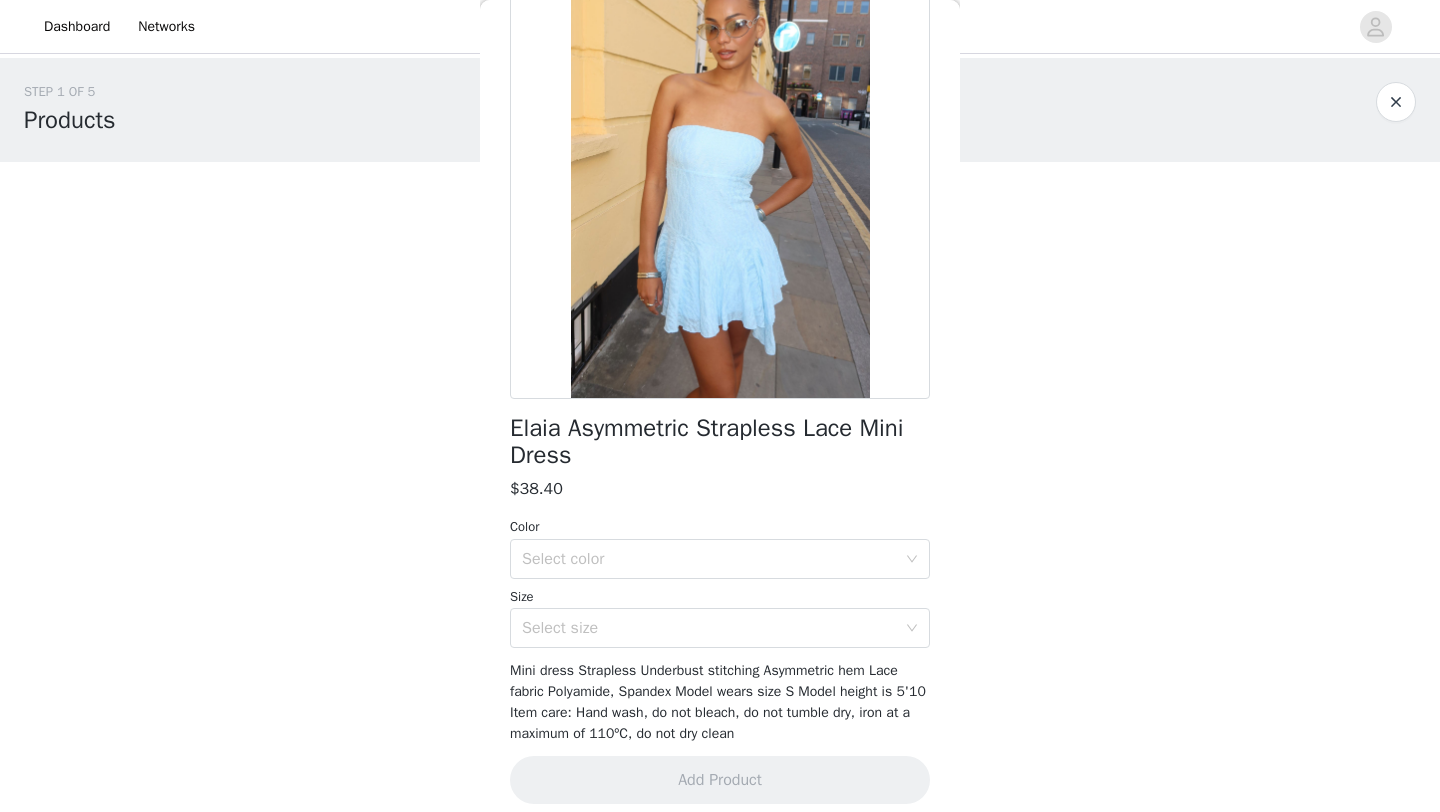 scroll, scrollTop: 167, scrollLeft: 0, axis: vertical 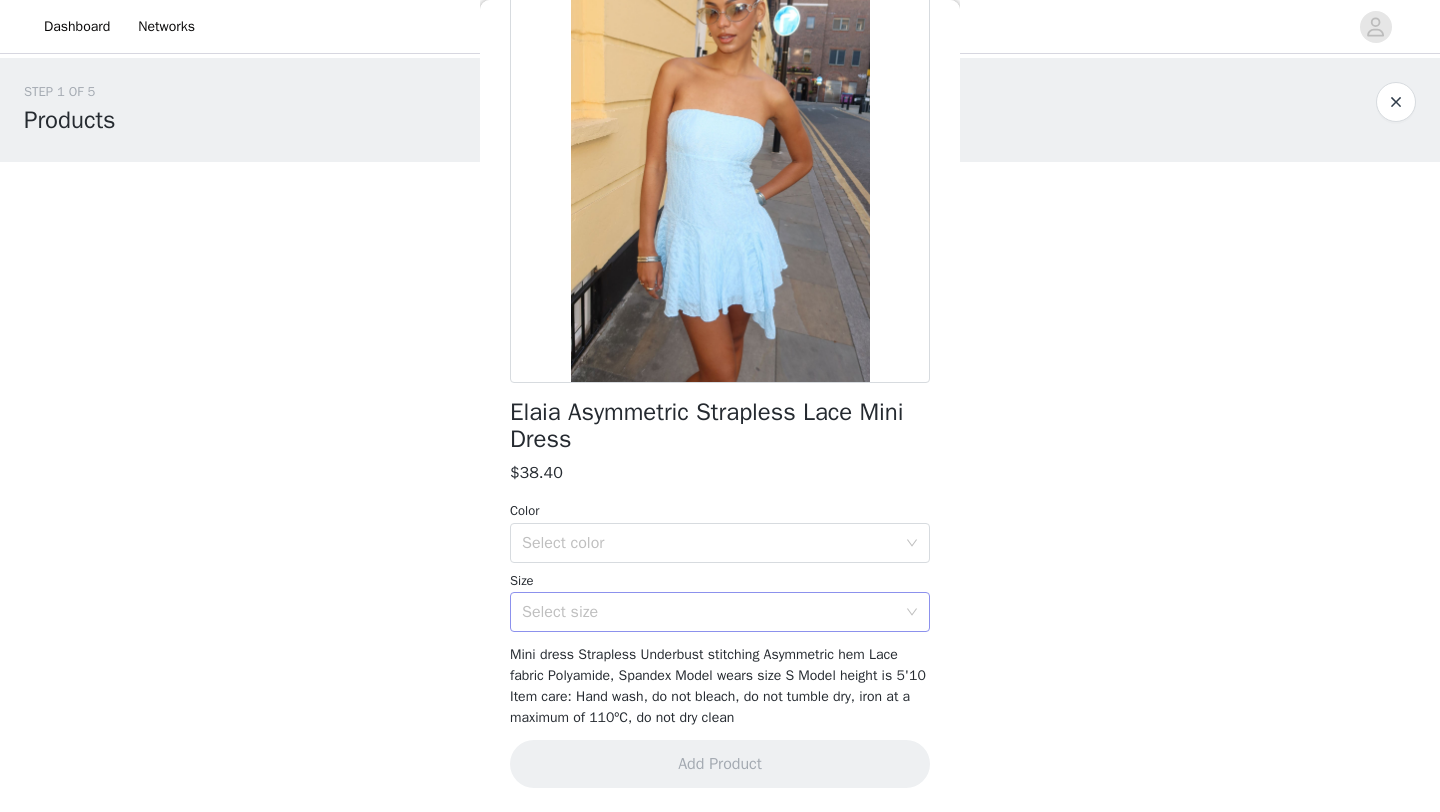 click on "Select size" at bounding box center (709, 612) 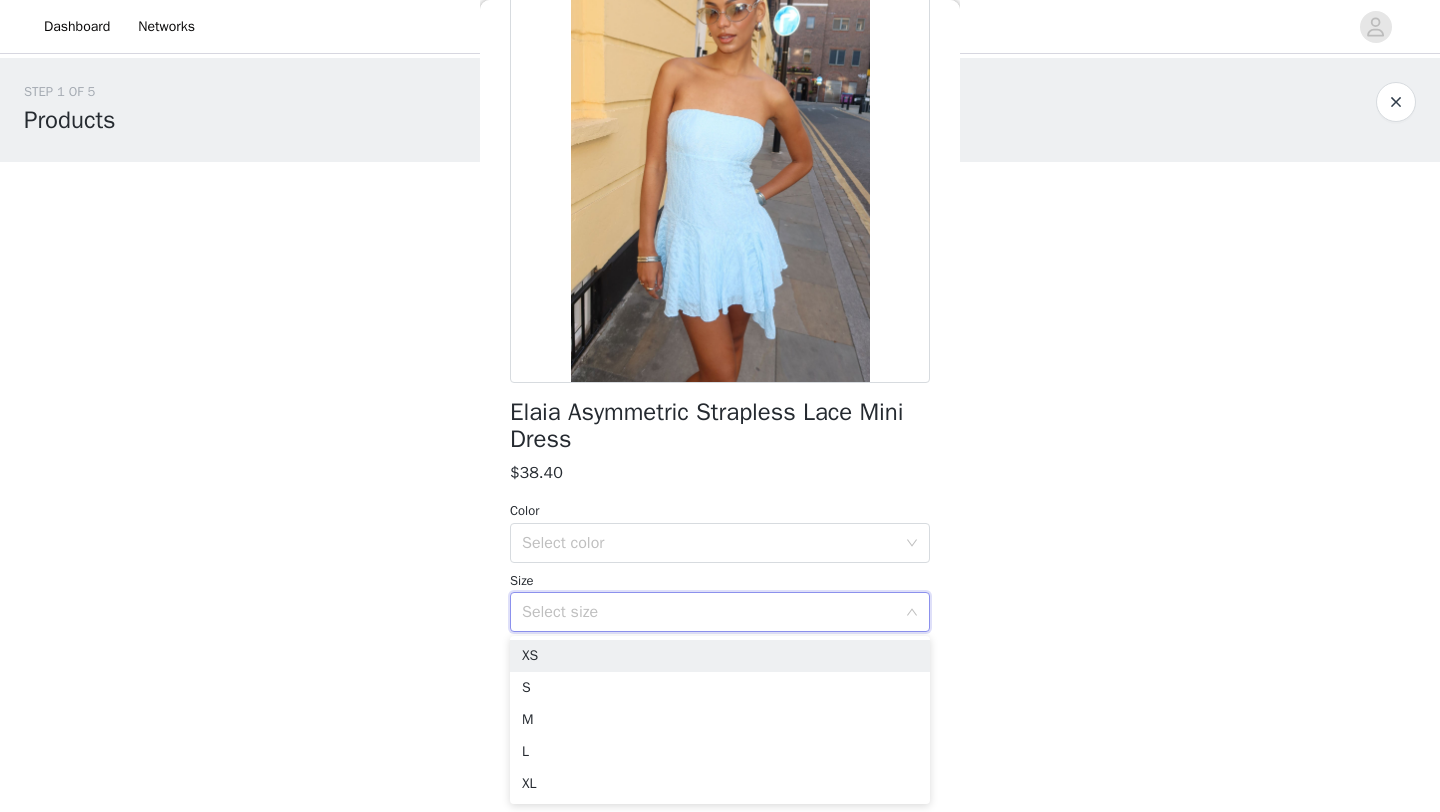 scroll, scrollTop: 0, scrollLeft: 0, axis: both 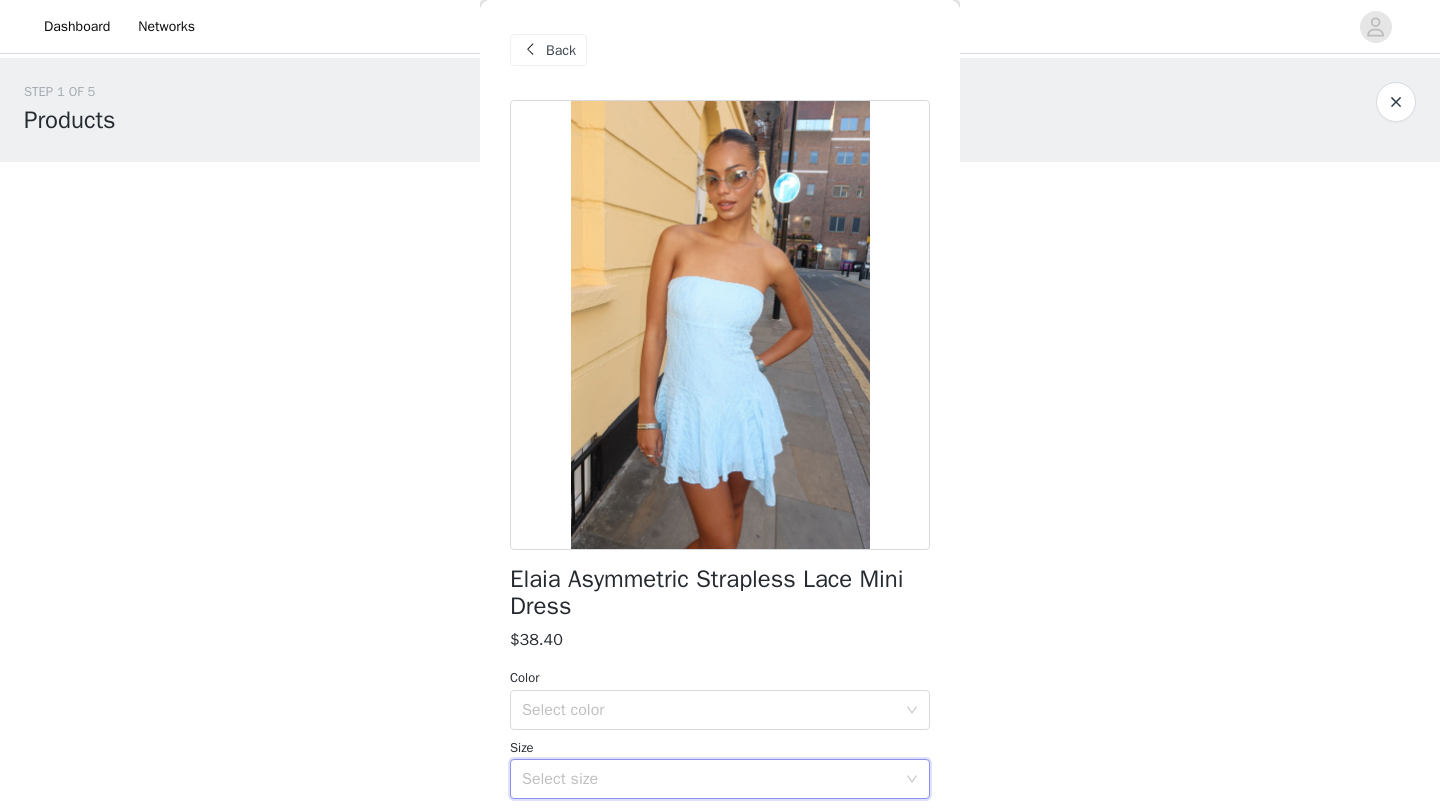 click on "Back" at bounding box center (548, 50) 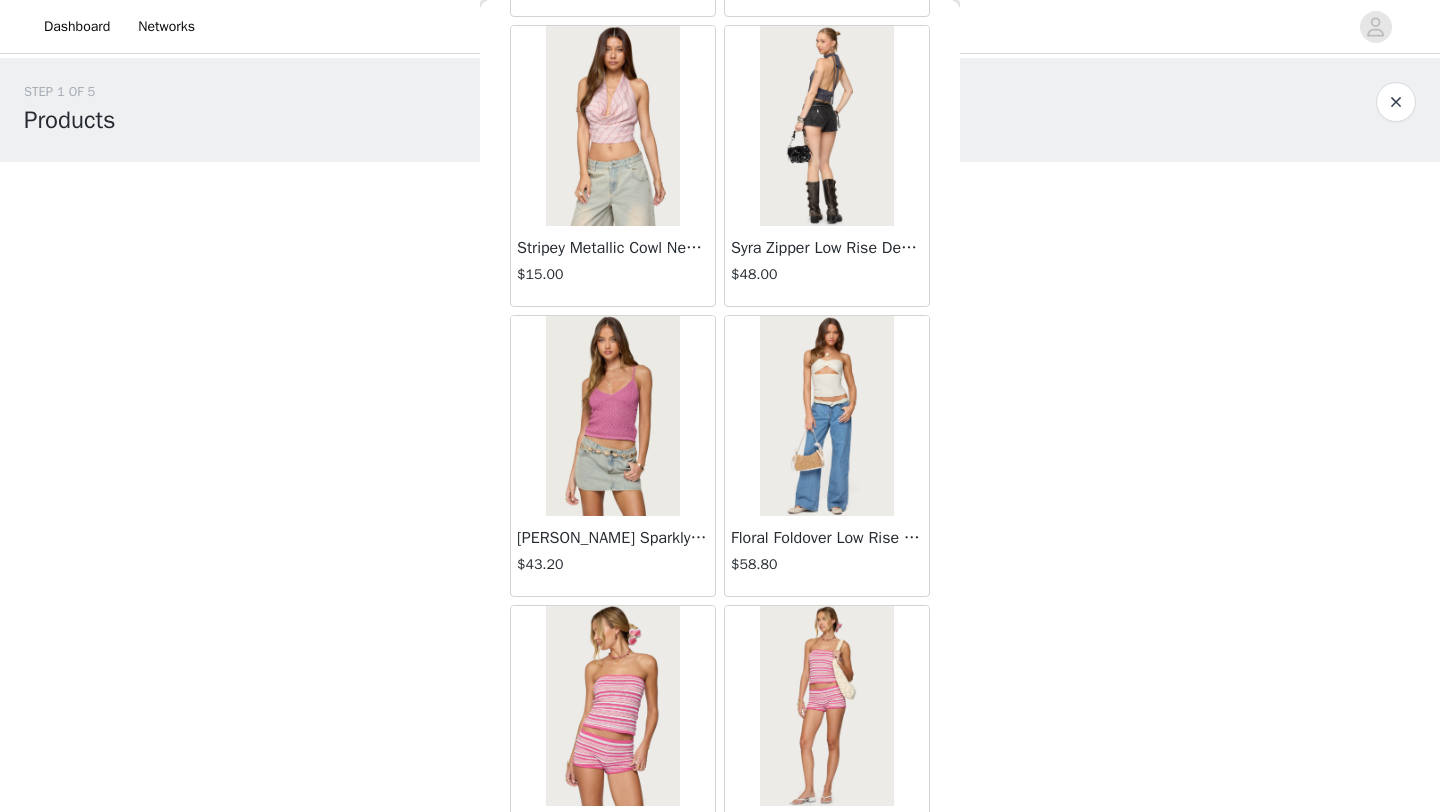 scroll, scrollTop: 8048, scrollLeft: 0, axis: vertical 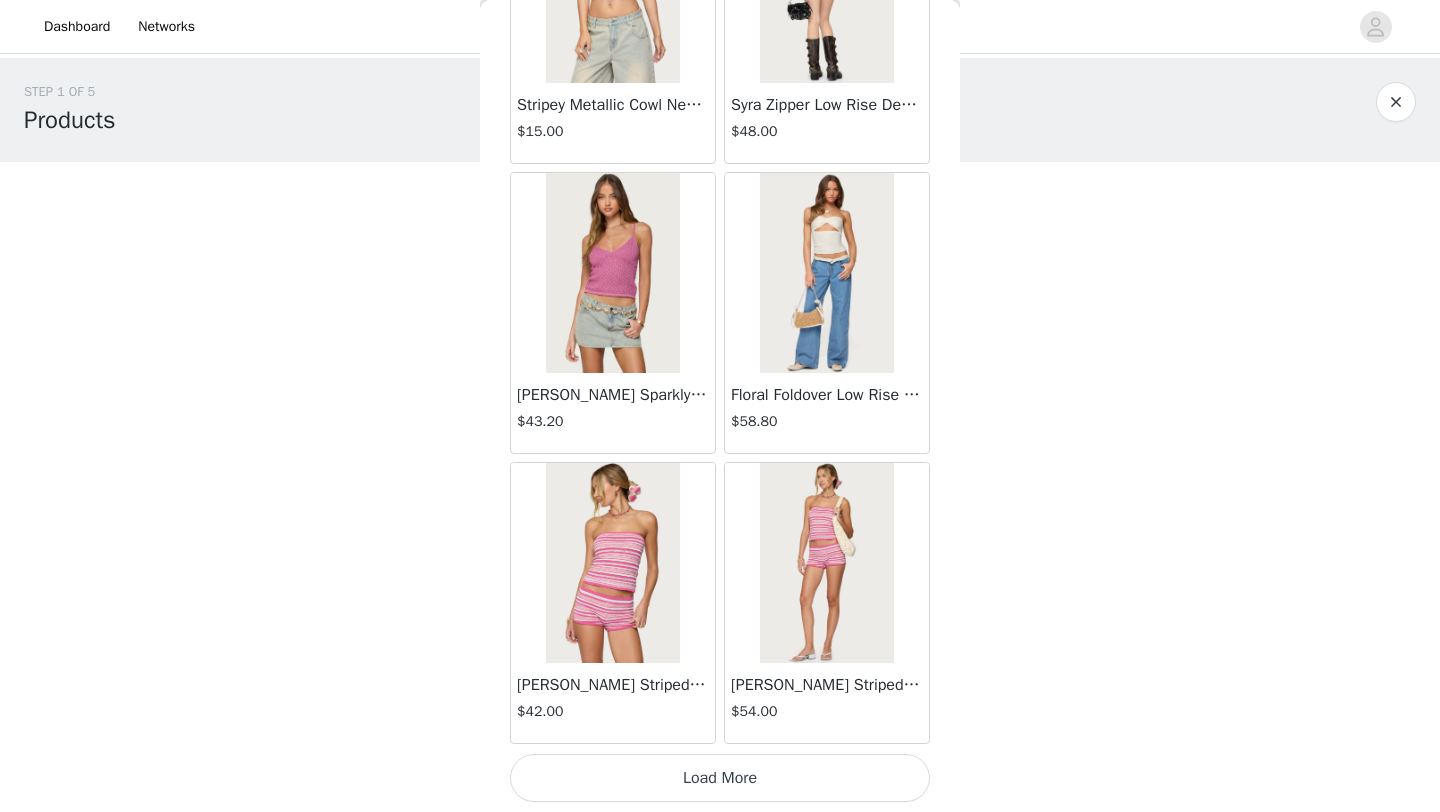 click on "Load More" at bounding box center (720, 778) 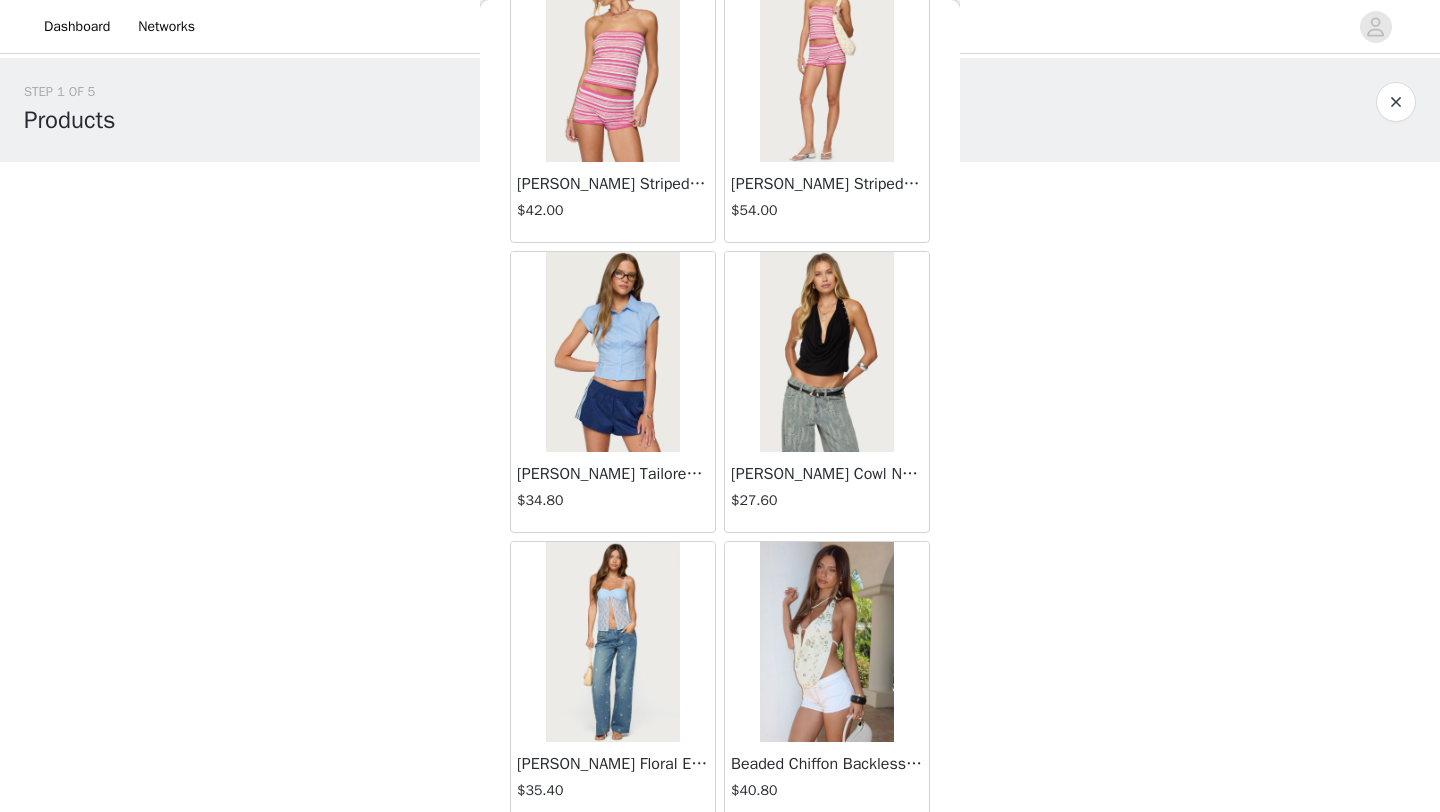 scroll, scrollTop: 8605, scrollLeft: 0, axis: vertical 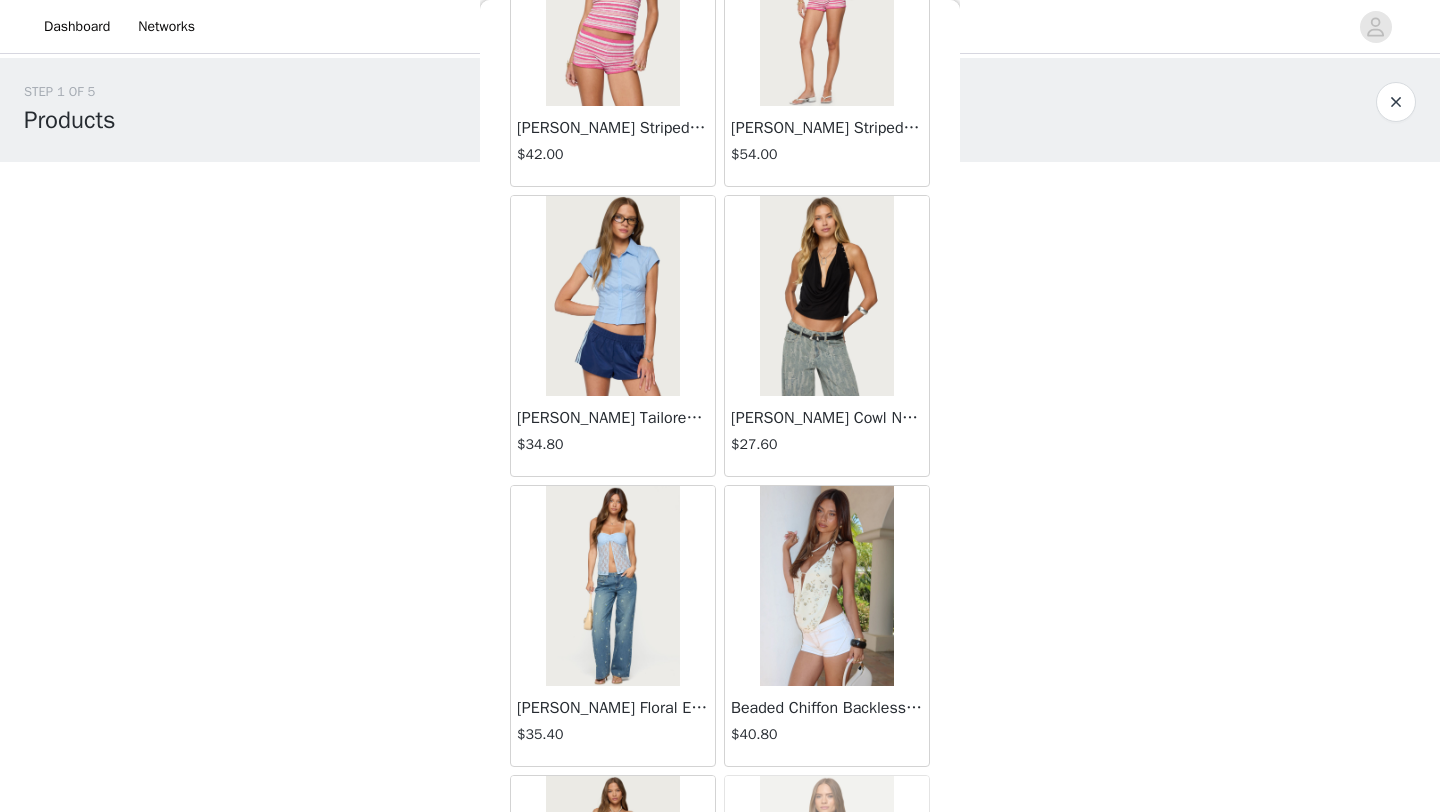 click on "[PERSON_NAME] Cowl Neck Halter Top" at bounding box center (827, 418) 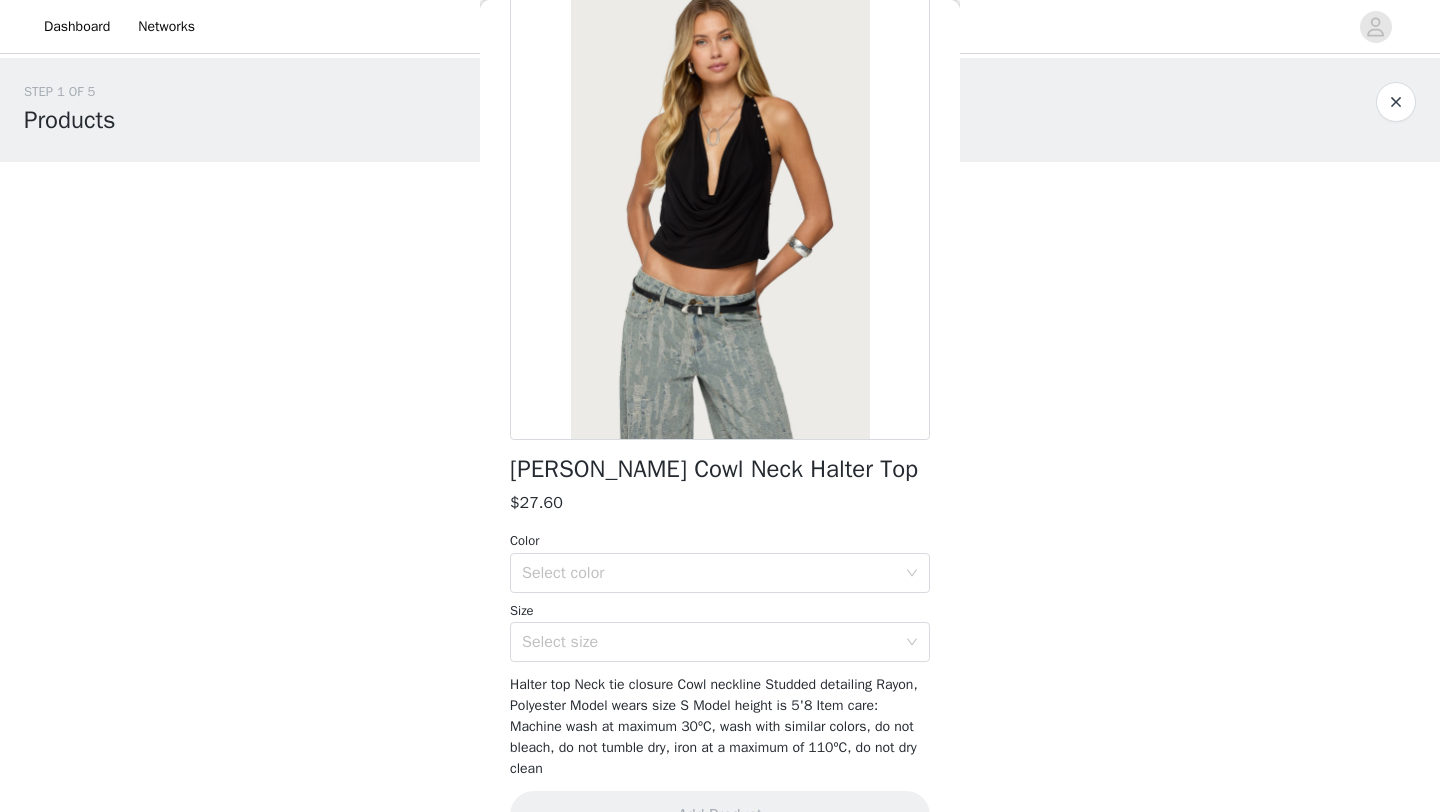 scroll, scrollTop: 161, scrollLeft: 0, axis: vertical 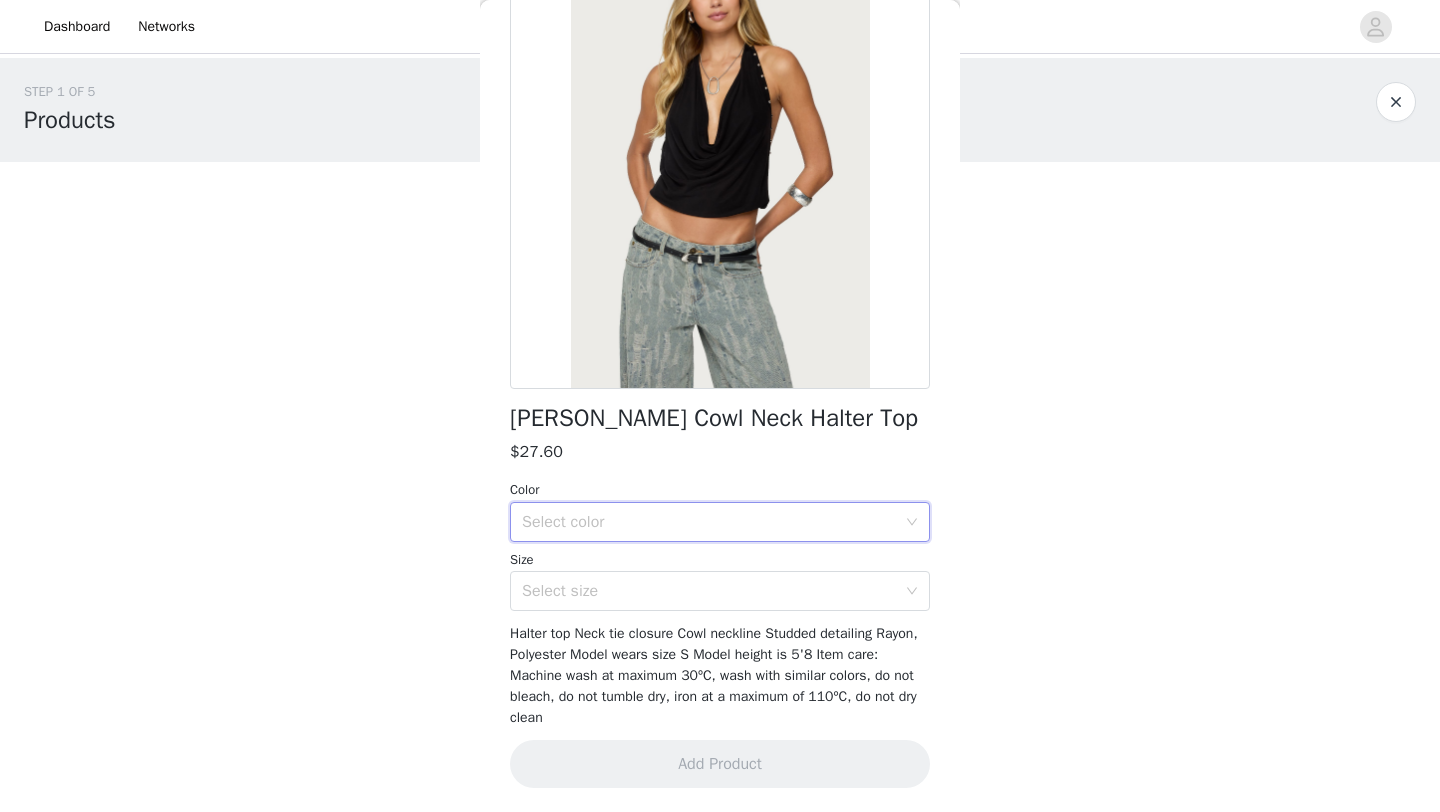 click on "Select color" at bounding box center (713, 522) 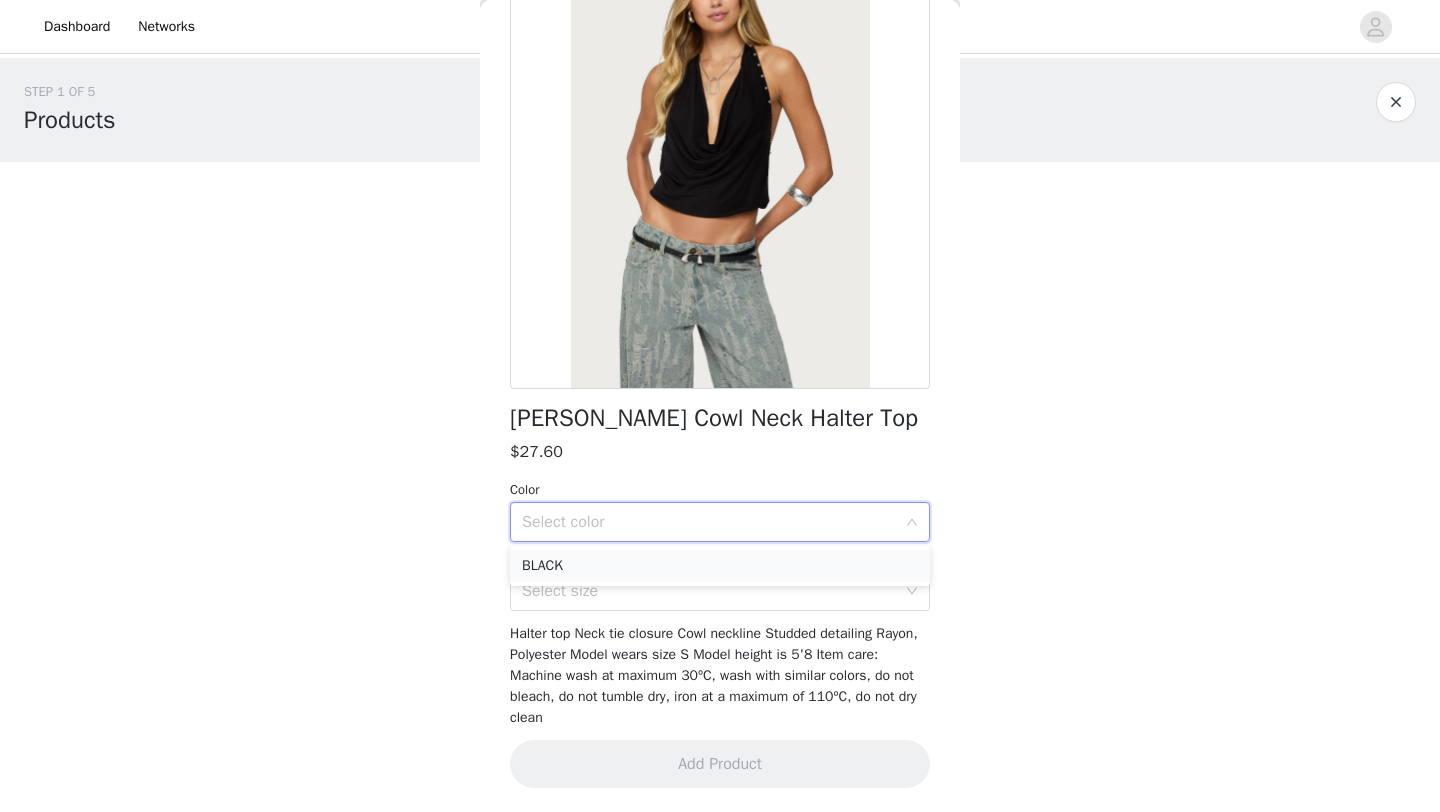 click on "BLACK" at bounding box center (720, 566) 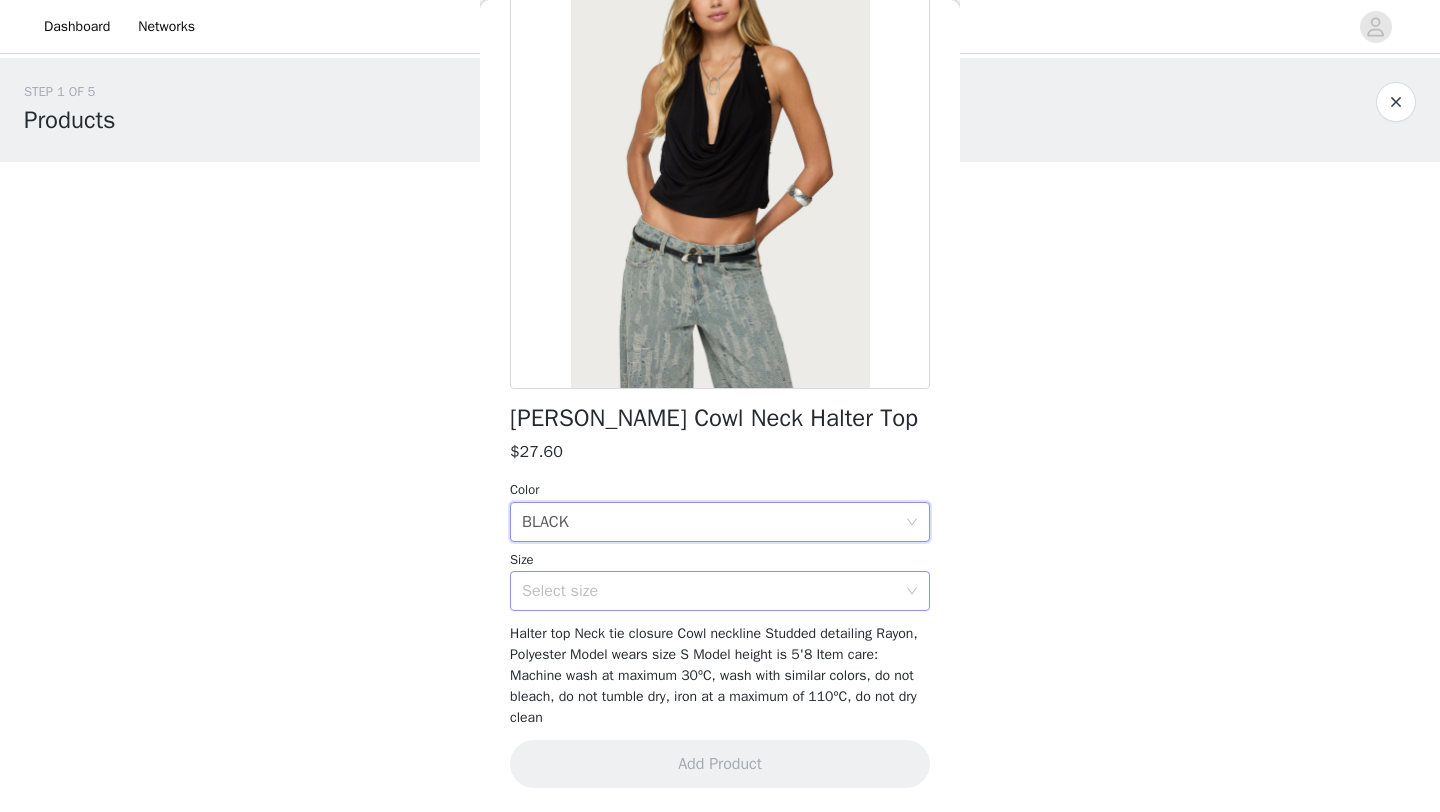 click on "Select size" at bounding box center (709, 591) 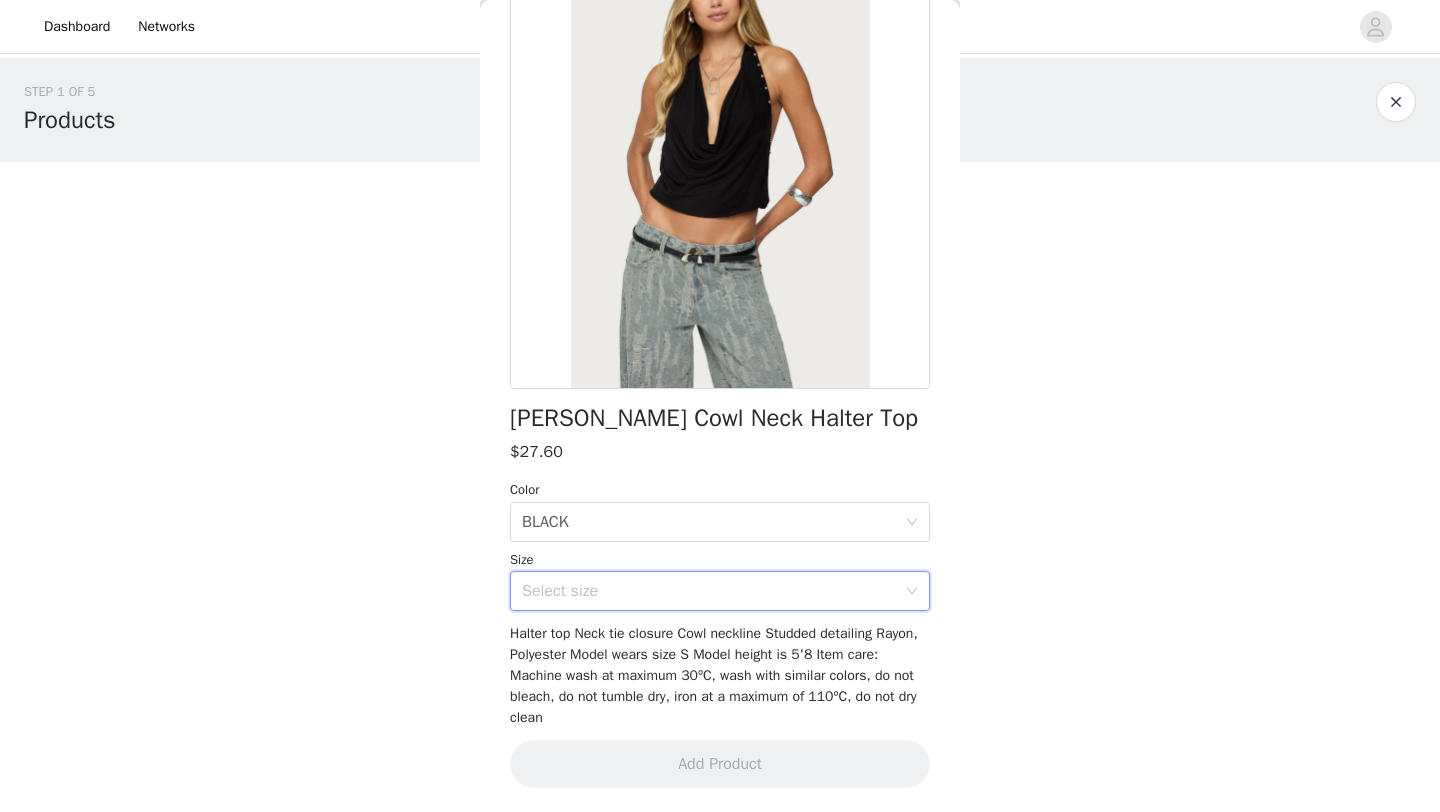 click on "STEP 1 OF 5
Products
Choose as many products as you'd like, up to $300.00.       1 Selected   Remaining Funds: $273.60         [GEOGRAPHIC_DATA] Oversized T Shirt     $26.40       LIGHT PINK, M       Edit   Remove     Add Product     You may choose as many products as you'd like     Back     [PERSON_NAME] Cowl Neck Halter Top       $27.60         Color   Select color BLACK Size   Select size   Halter top Neck tie closure Cowl neckline Studded detailing Rayon, Polyester Model wears size S Model height is 5'8 Item care: Machine wash at maximum 30ºC, wash with similar colors, do not bleach, do not tumble dry, iron at a maximum of 110ºC, do not dry clean   Add Product" at bounding box center [720, 323] 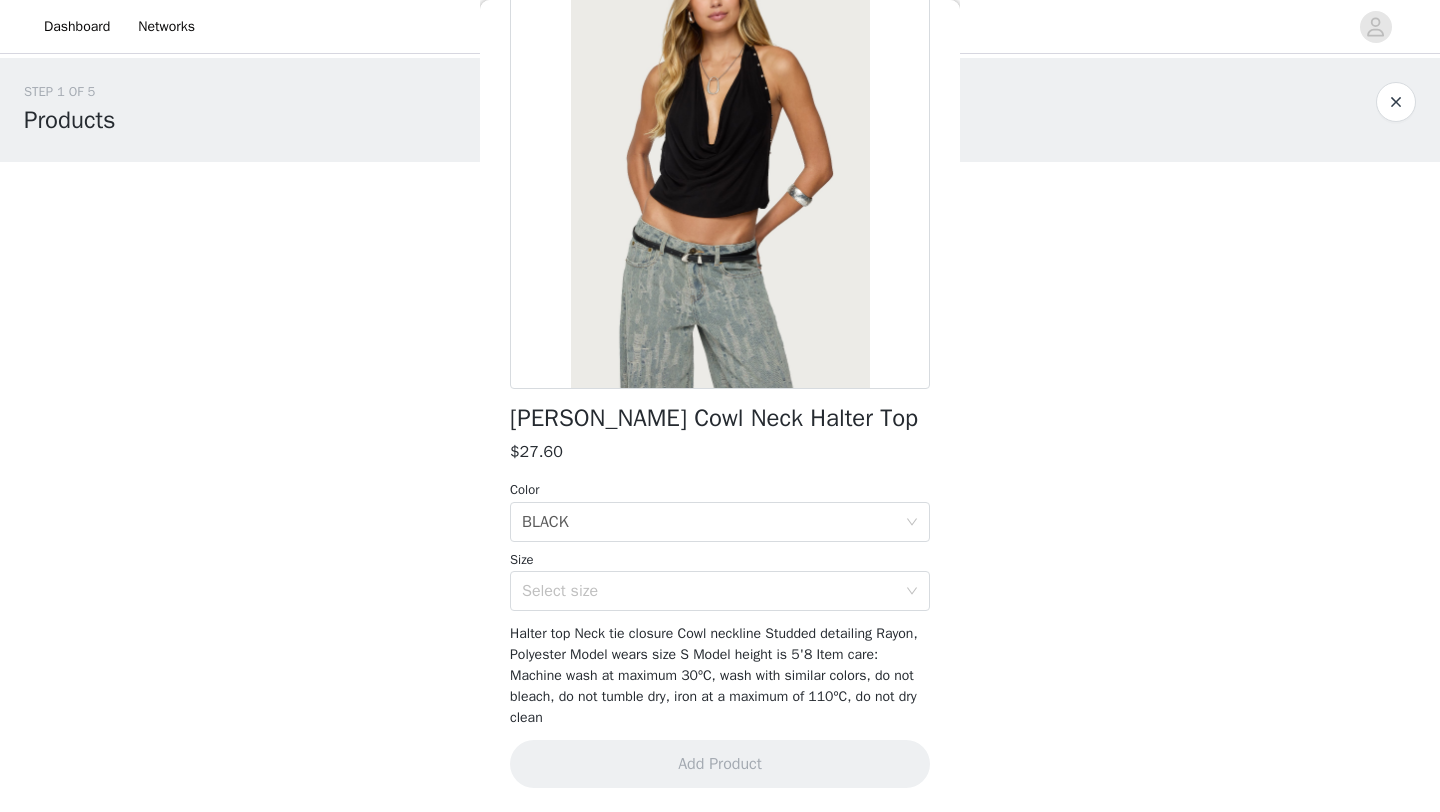 click at bounding box center [1396, 102] 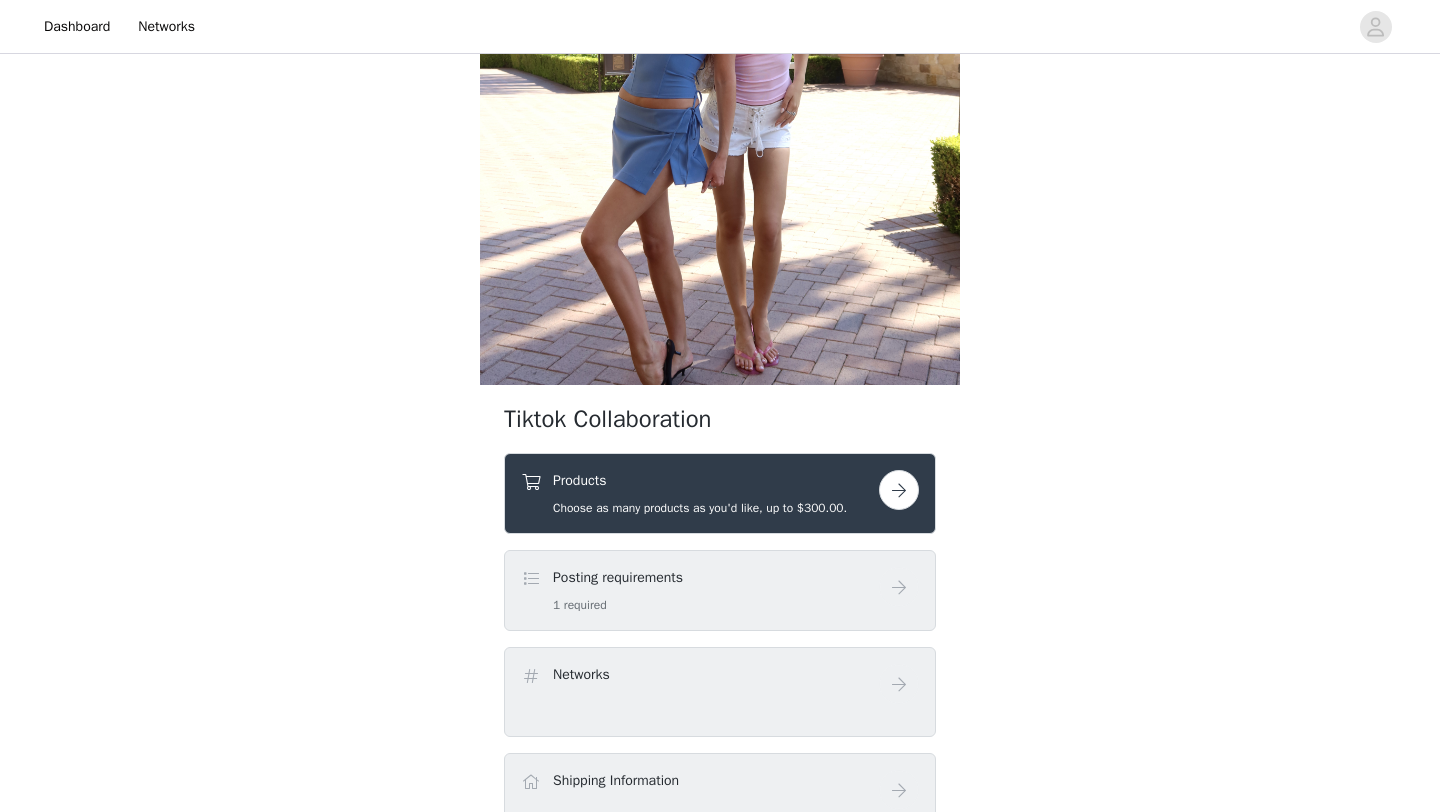 scroll, scrollTop: 528, scrollLeft: 0, axis: vertical 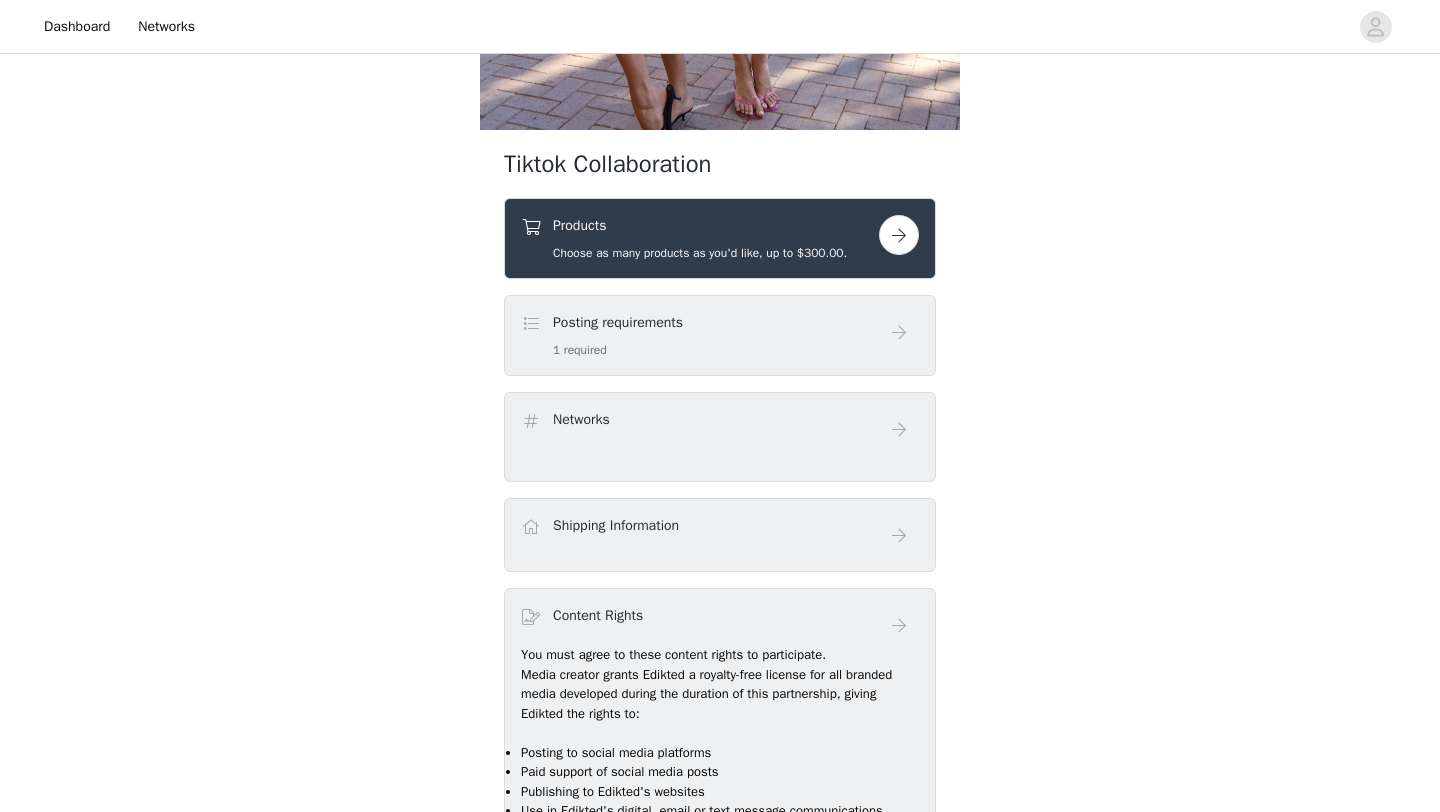 click at bounding box center [899, 235] 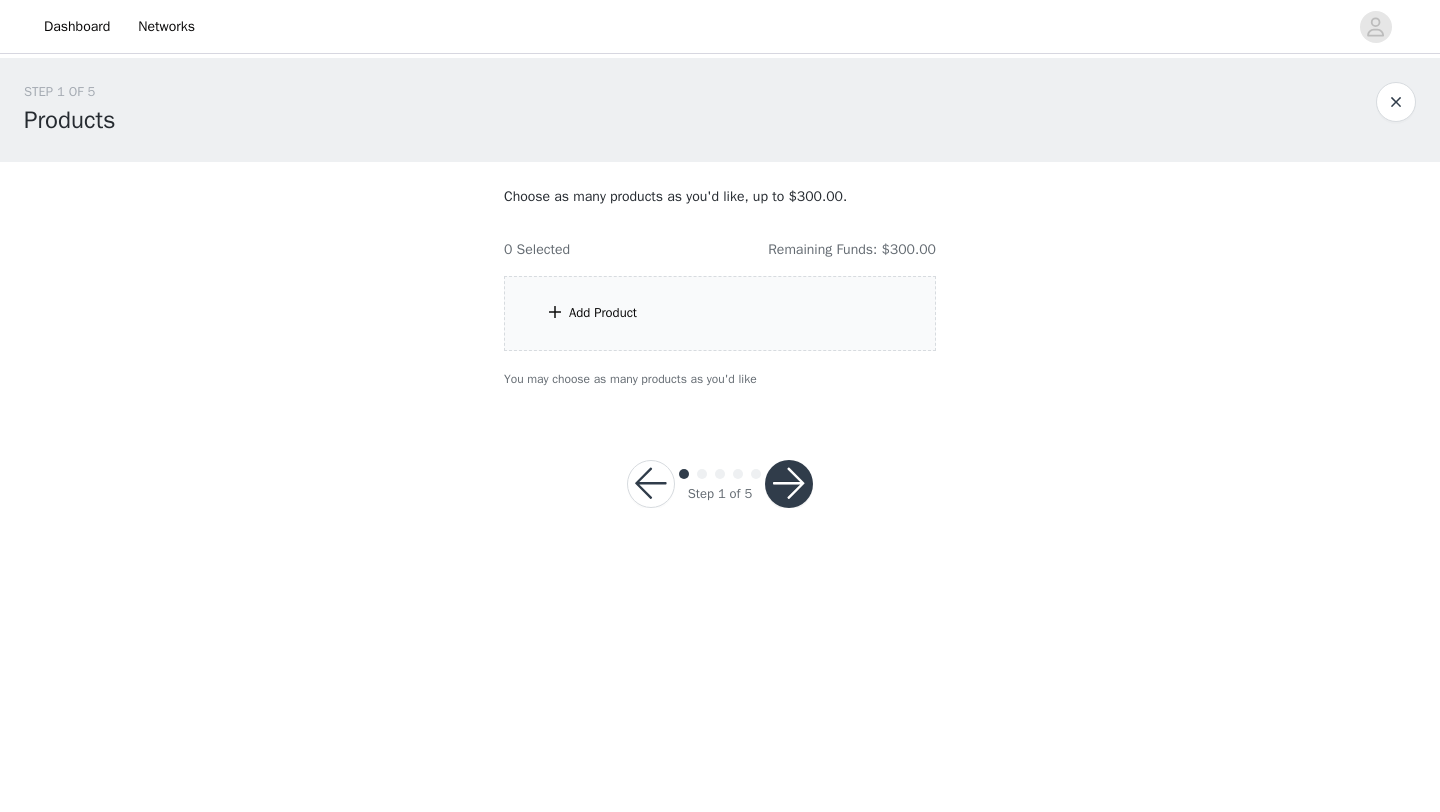 click at bounding box center (789, 484) 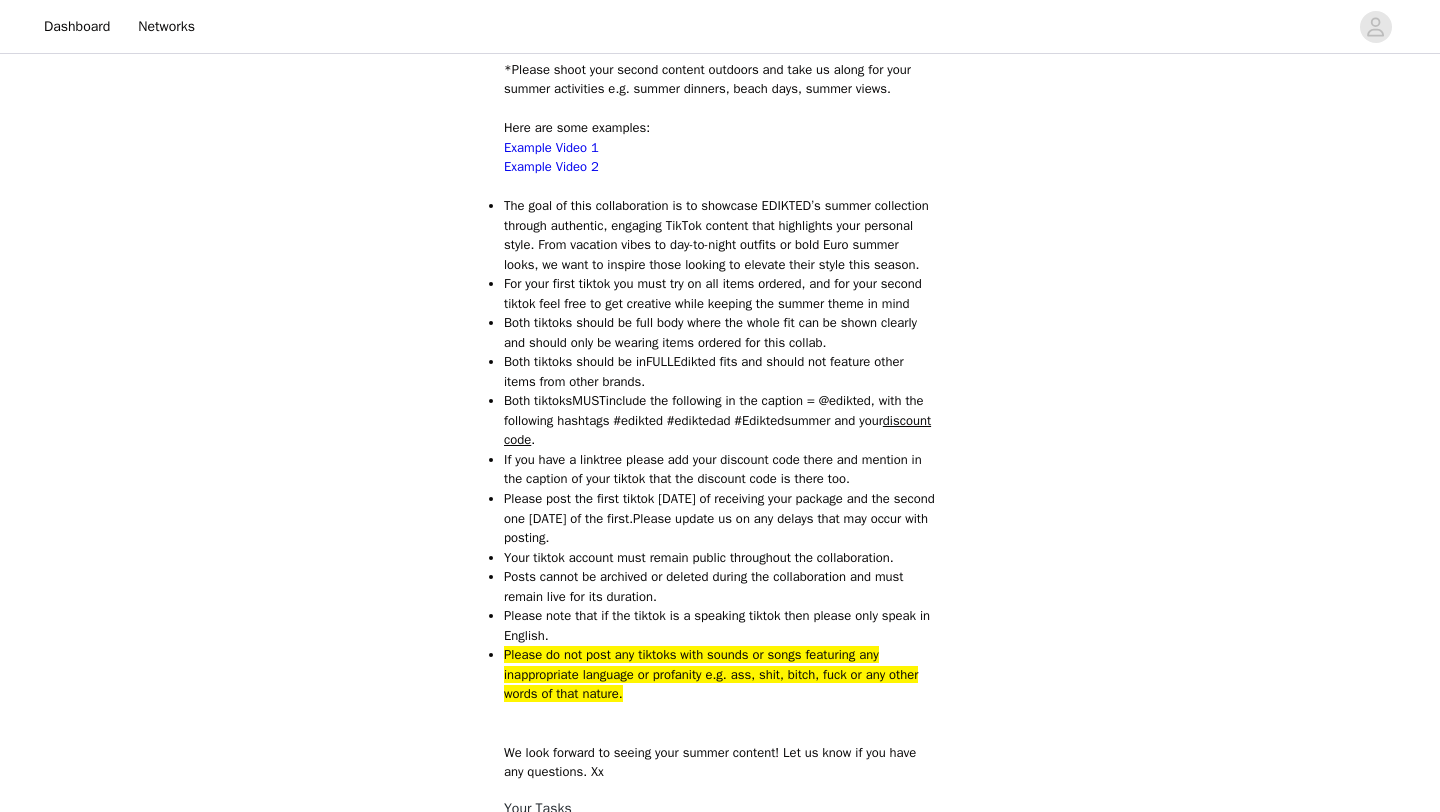 scroll, scrollTop: 879, scrollLeft: 0, axis: vertical 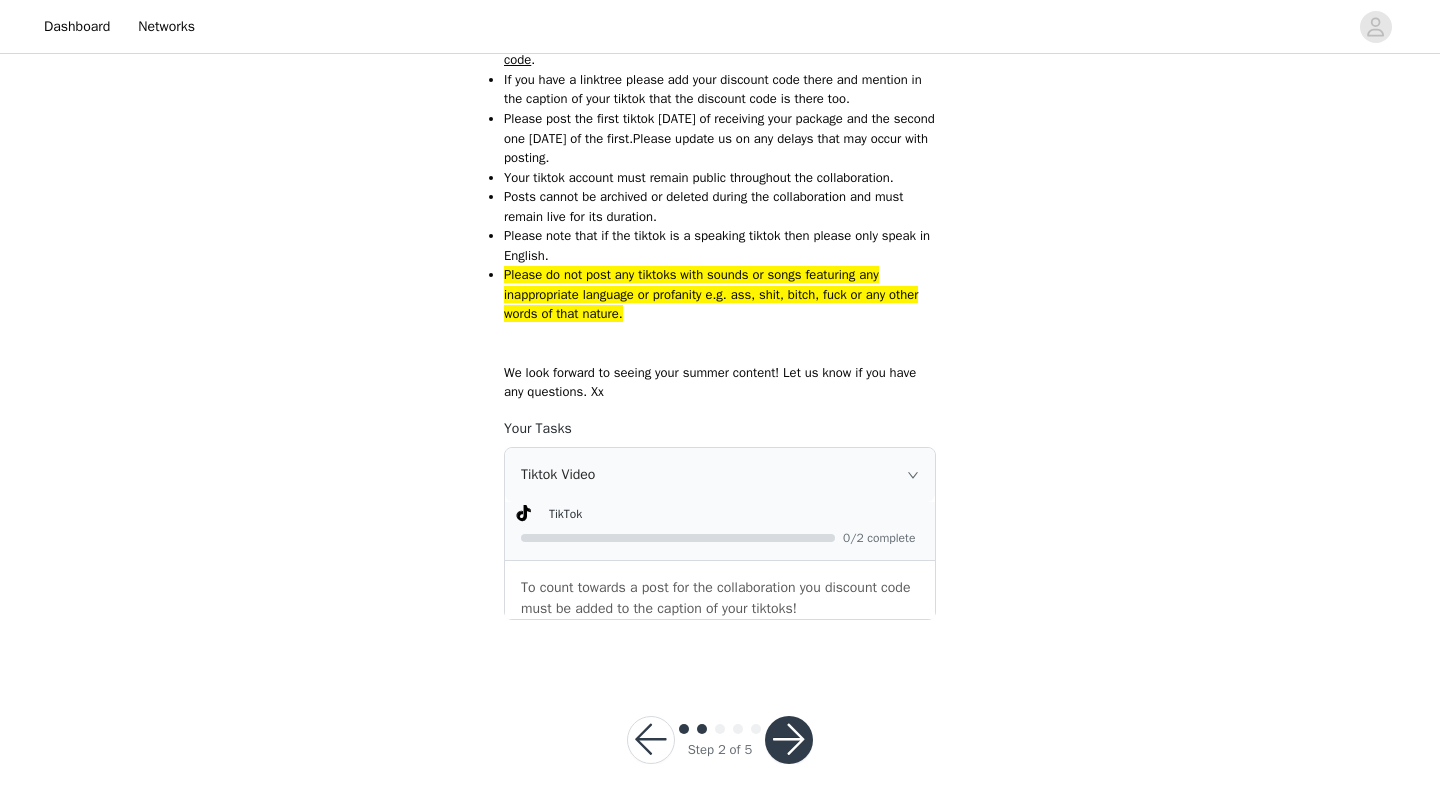 click at bounding box center (651, 740) 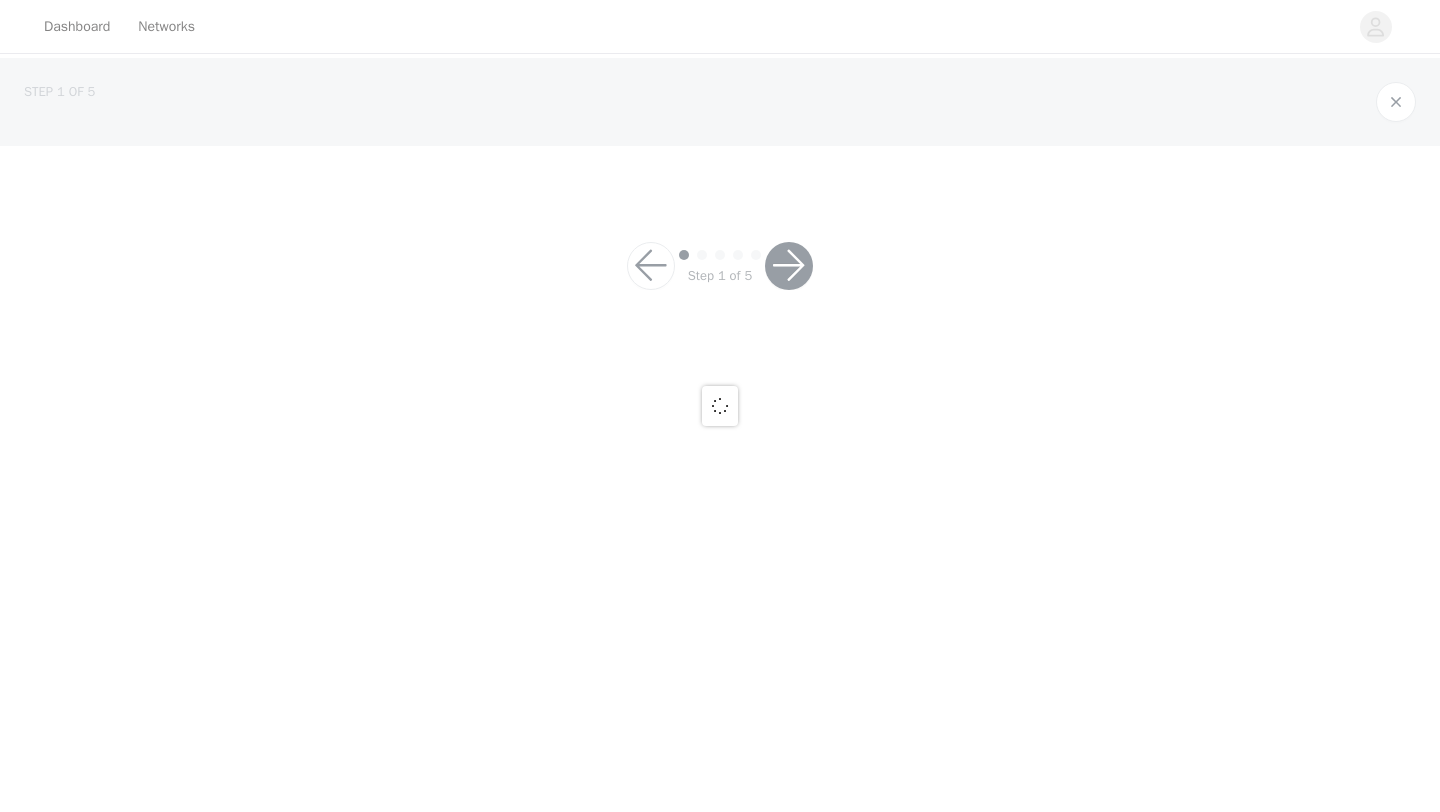 scroll, scrollTop: 0, scrollLeft: 0, axis: both 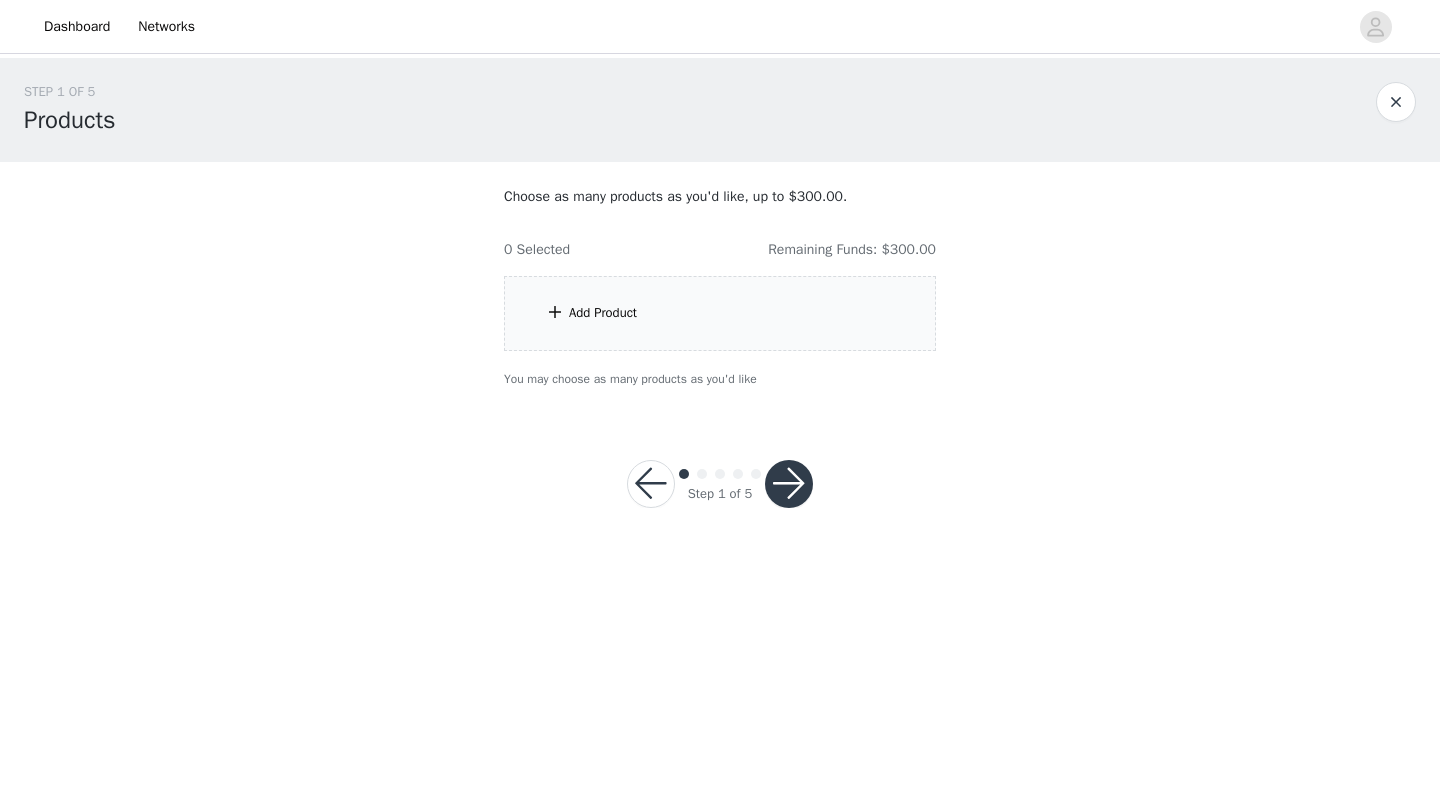 click on "Add Product" at bounding box center (720, 313) 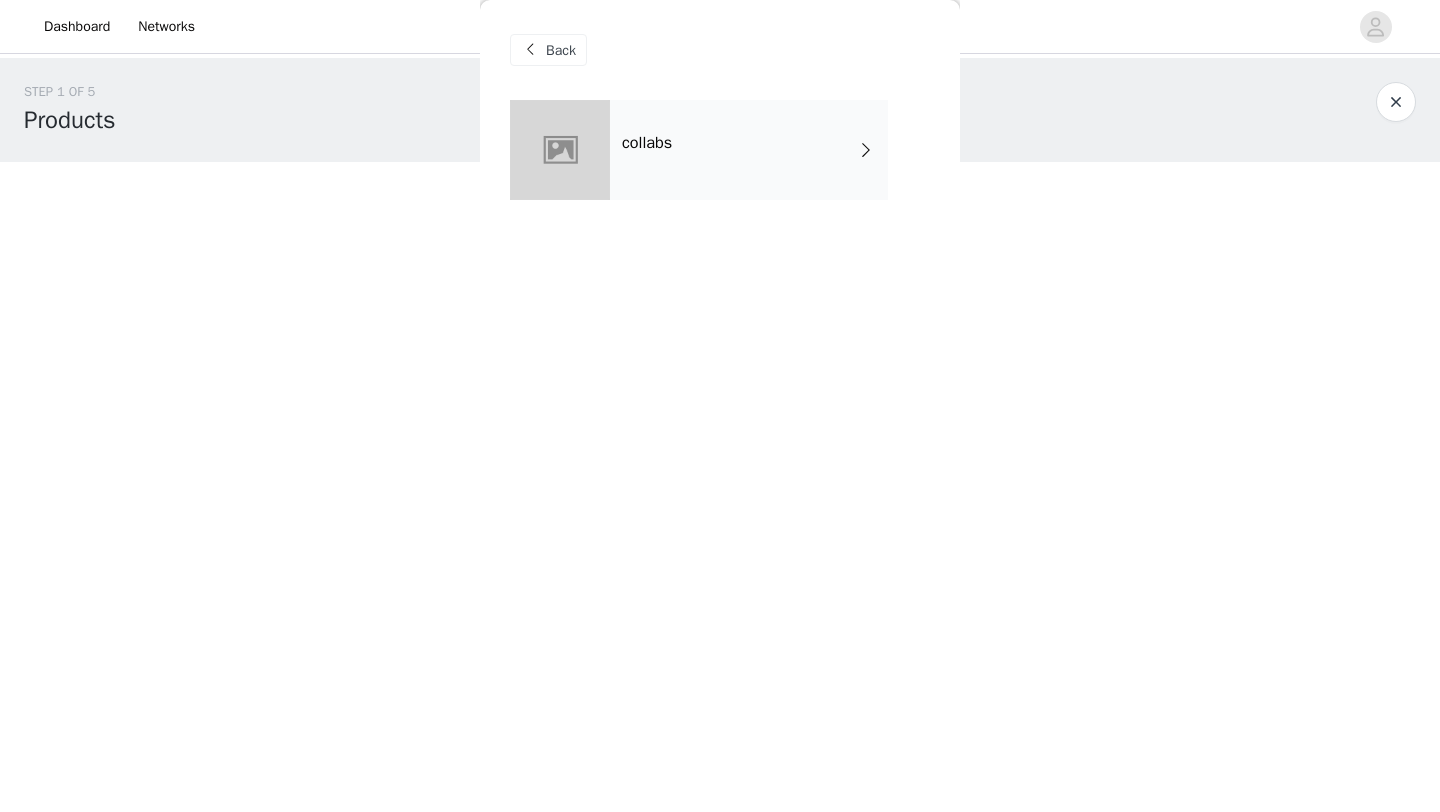 click on "collabs" at bounding box center (749, 150) 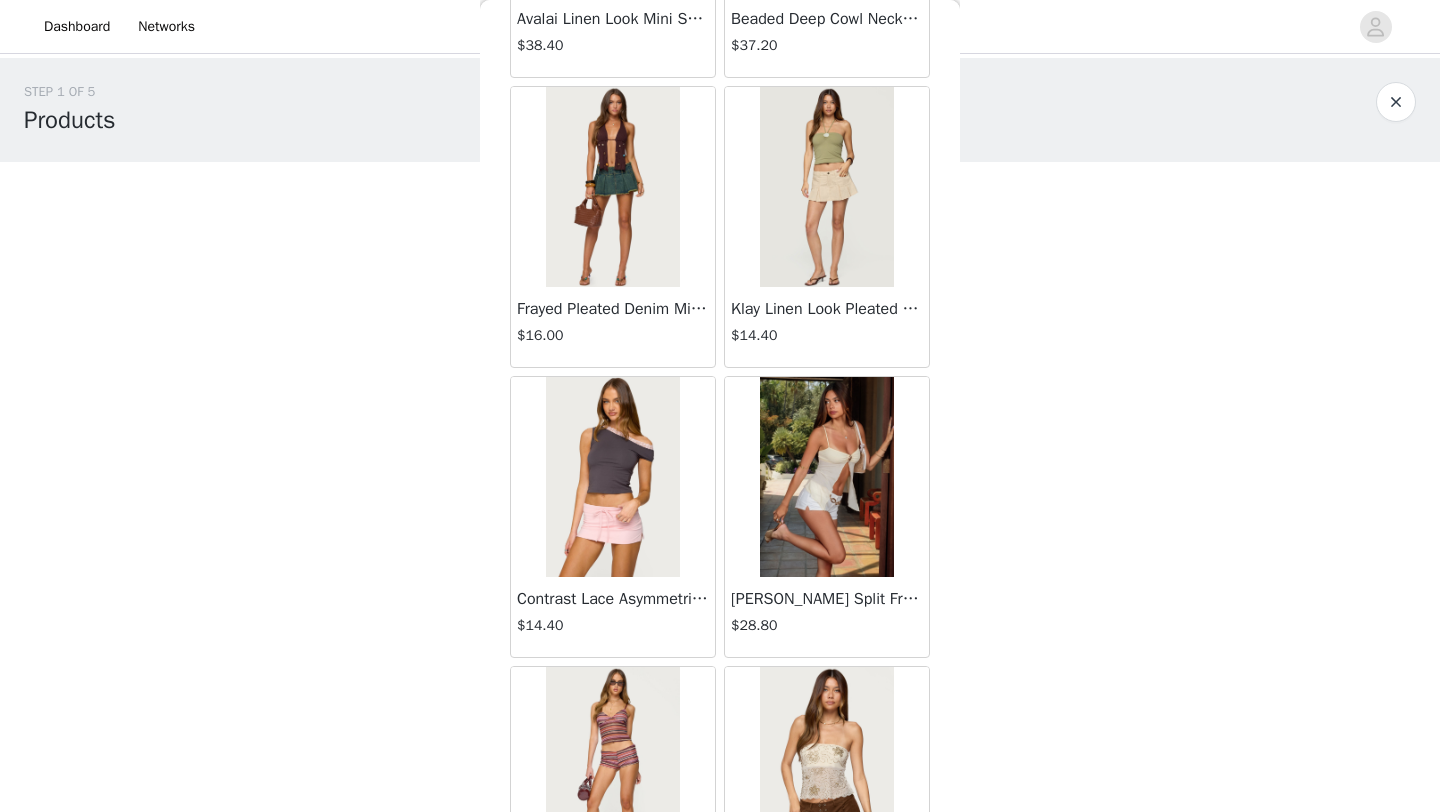 scroll, scrollTop: 2248, scrollLeft: 0, axis: vertical 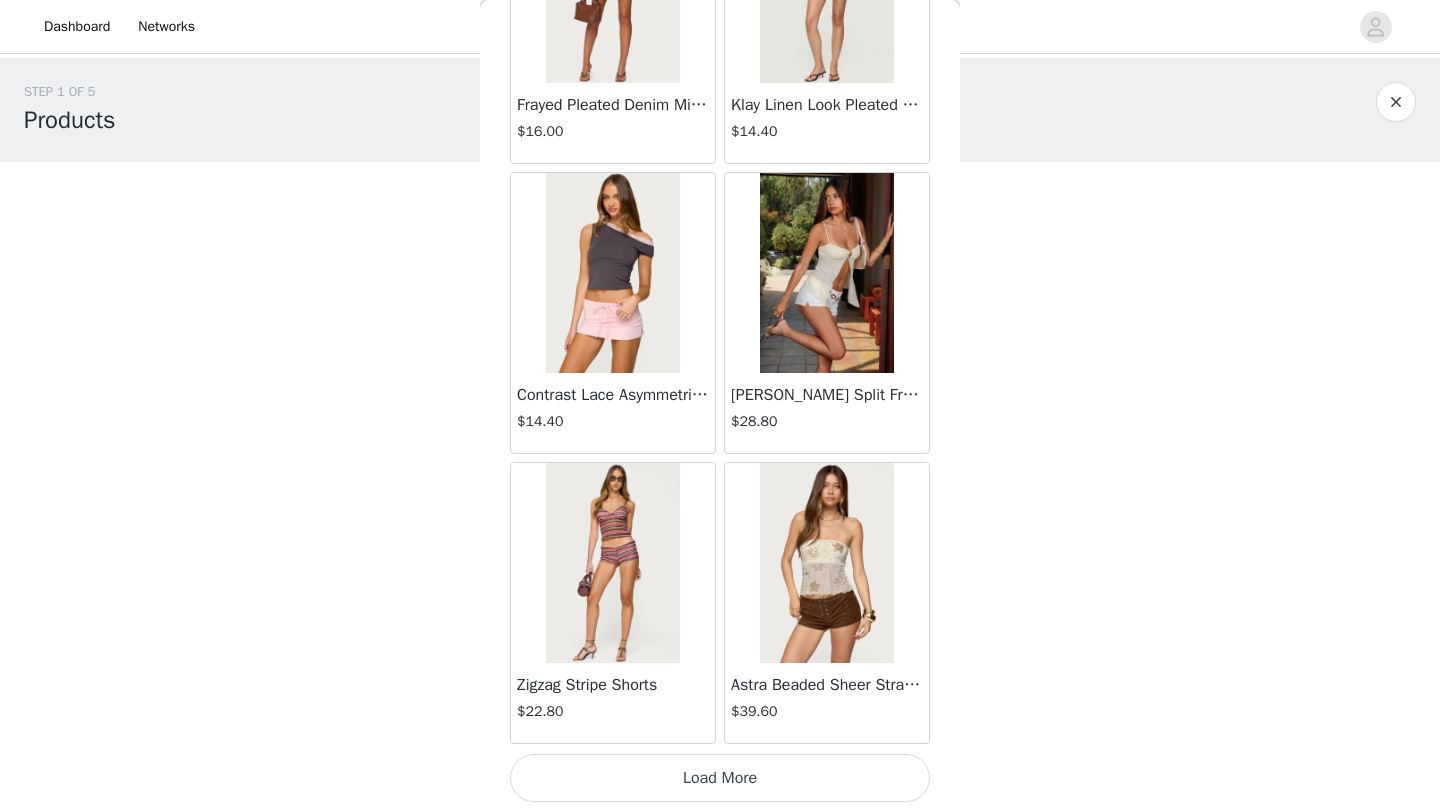 click on "Load More" at bounding box center [720, 778] 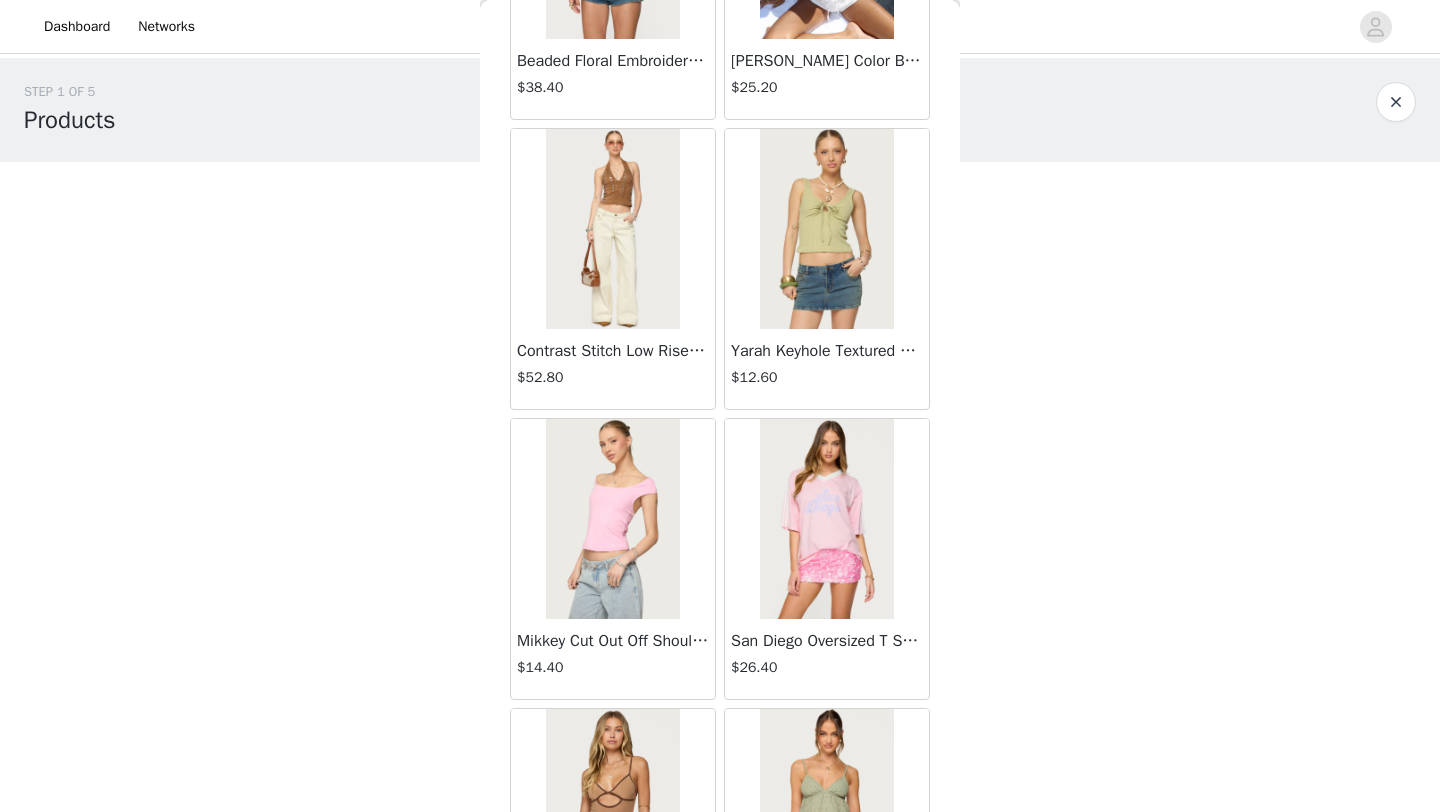 scroll, scrollTop: 3188, scrollLeft: 0, axis: vertical 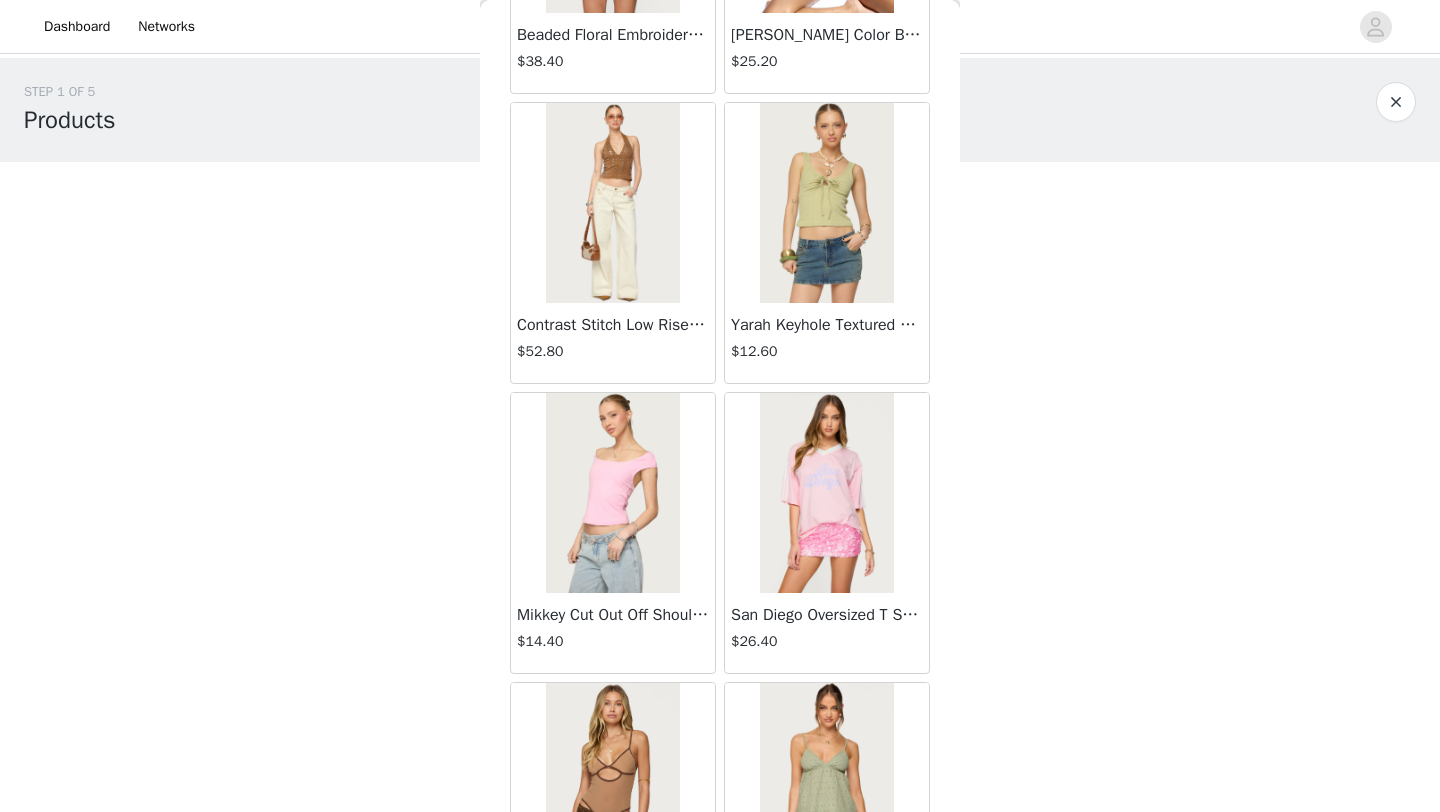 click at bounding box center [826, 493] 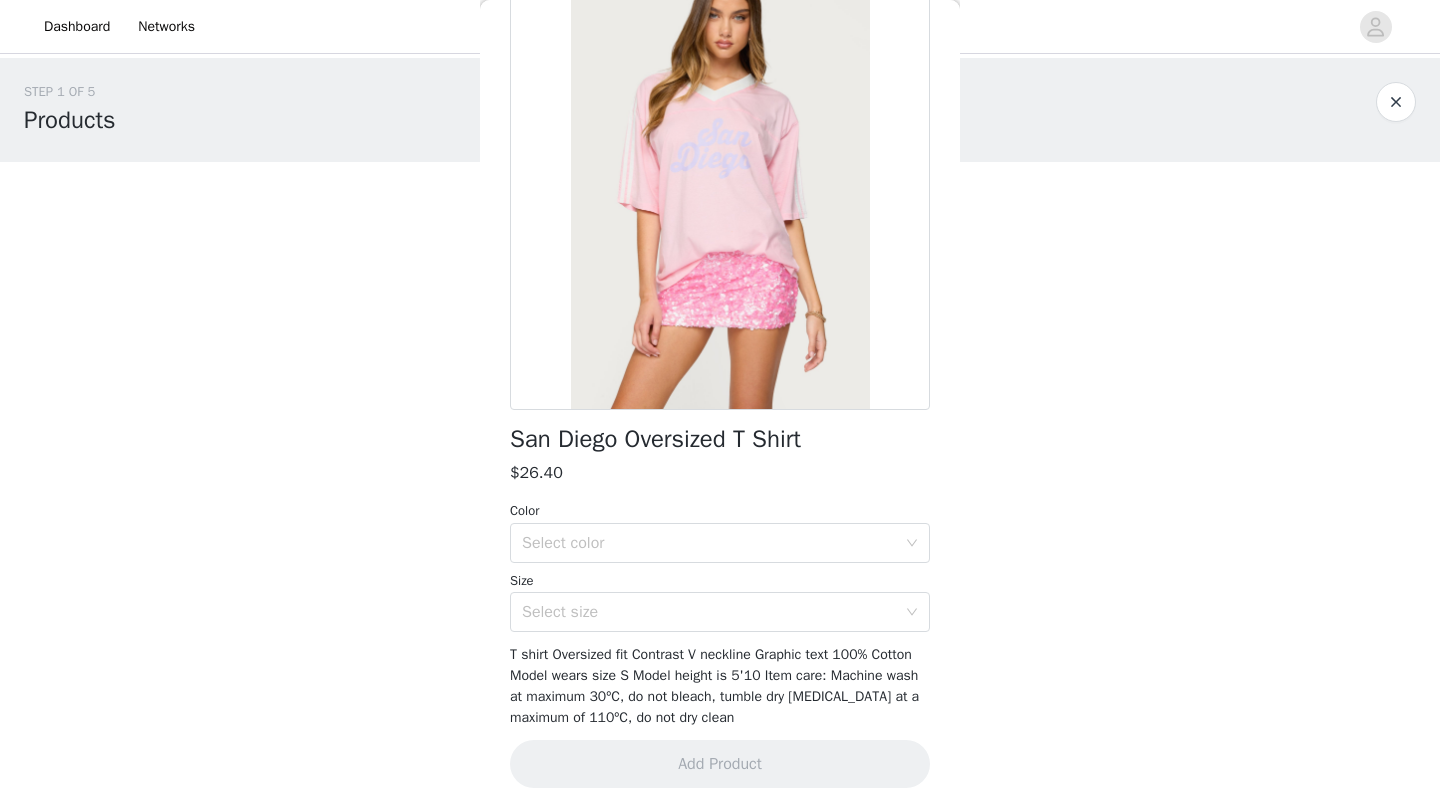 scroll, scrollTop: 140, scrollLeft: 0, axis: vertical 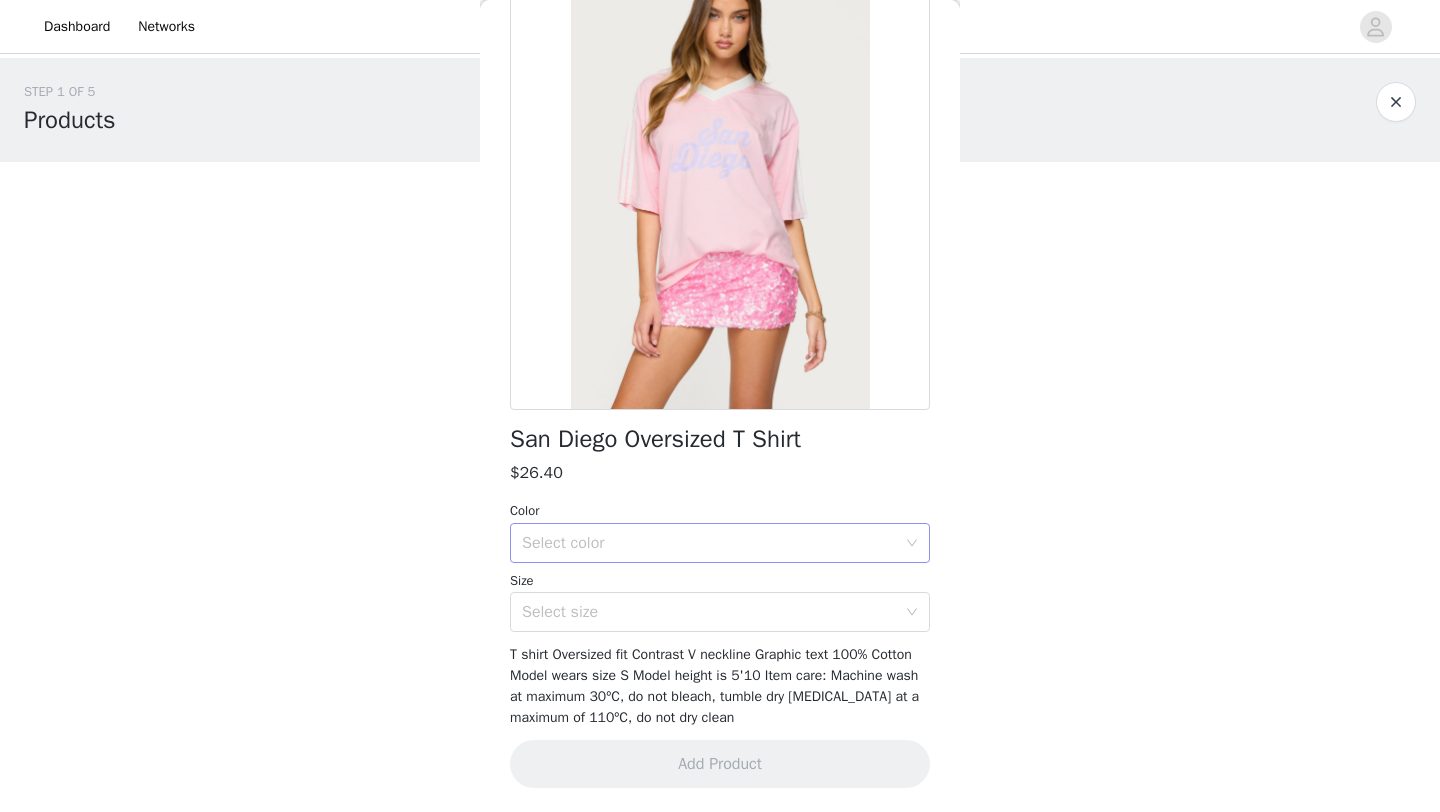 click on "Select color" at bounding box center (709, 543) 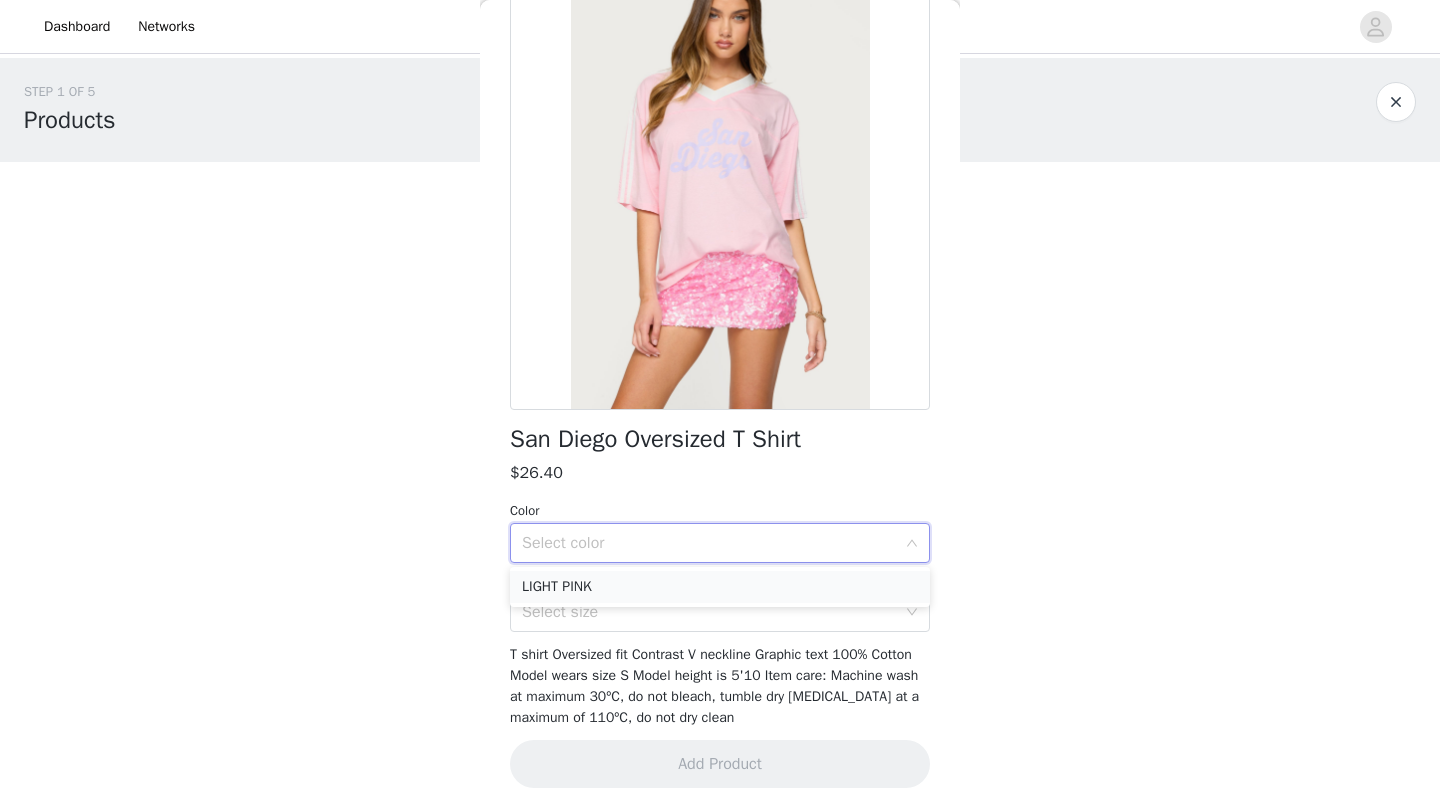 click on "LIGHT PINK" at bounding box center (720, 587) 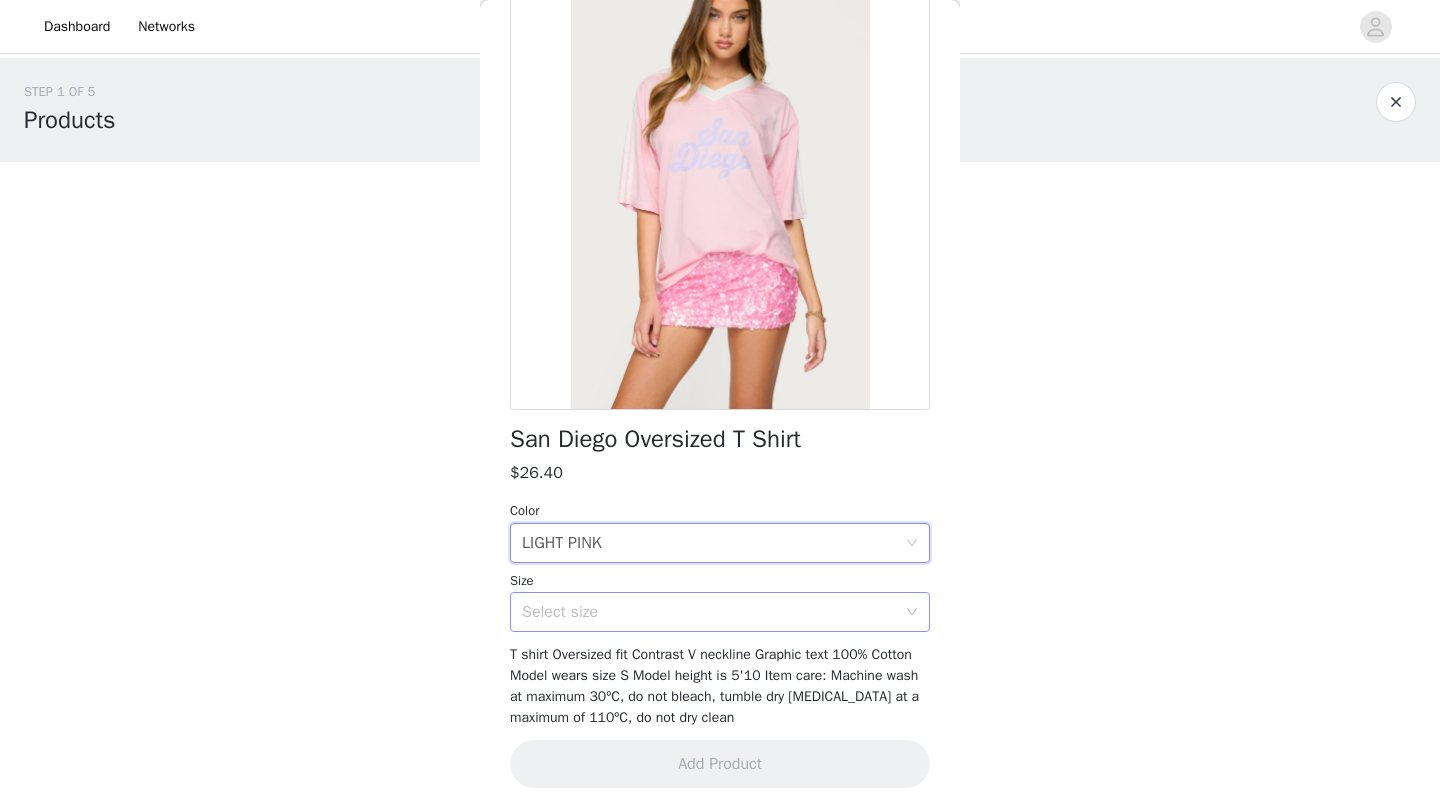 click on "Select size" at bounding box center [709, 612] 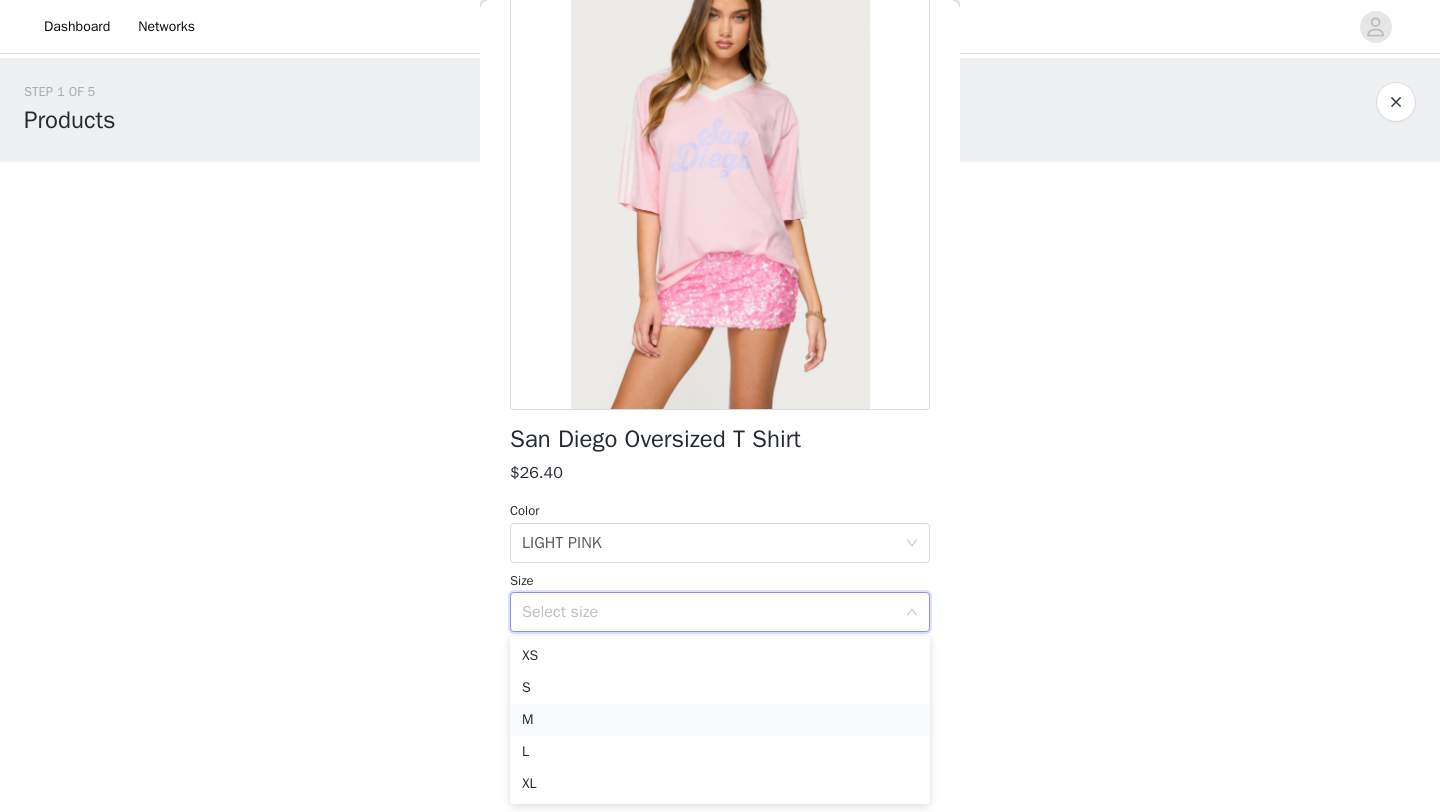 click on "M" at bounding box center (720, 720) 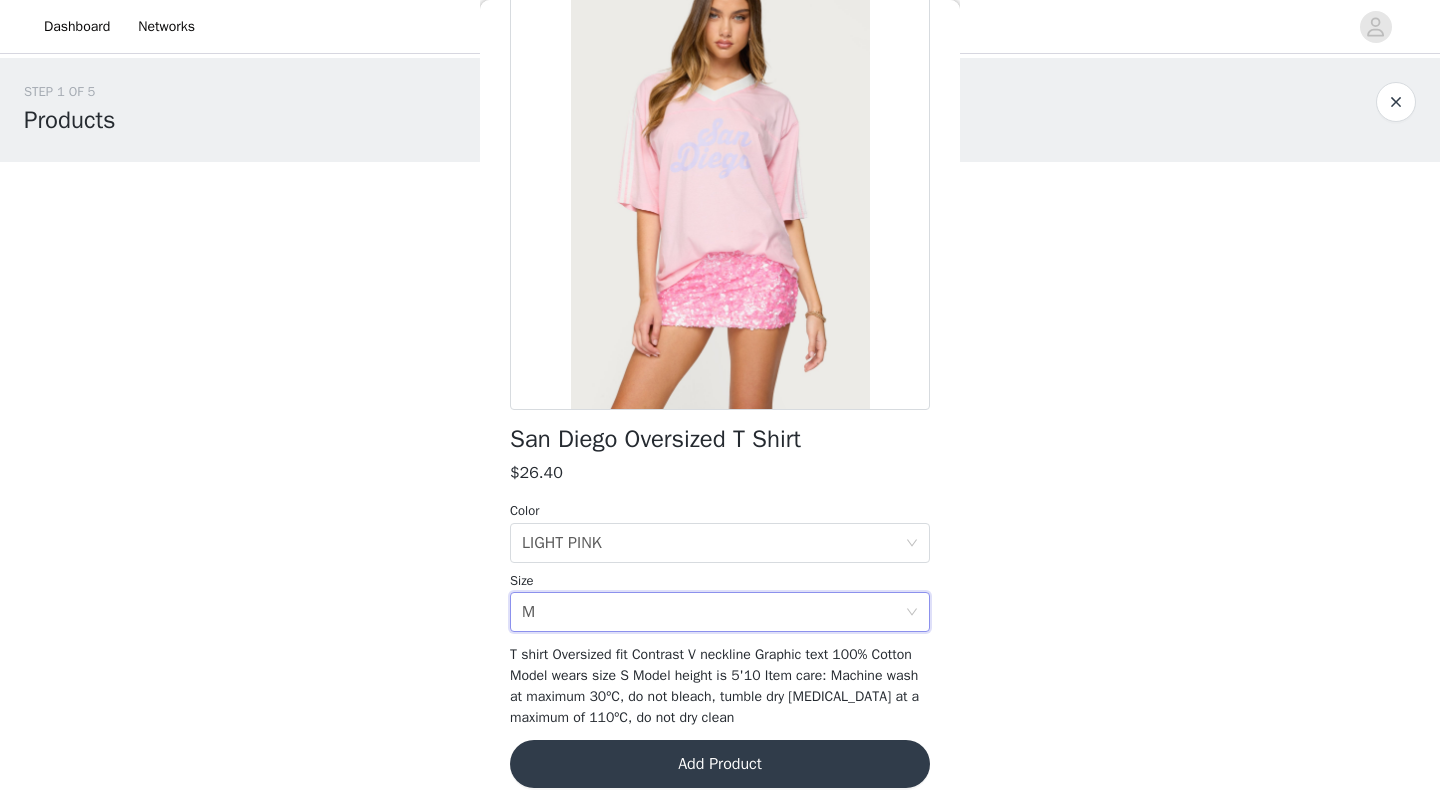 click on "Add Product" at bounding box center (720, 764) 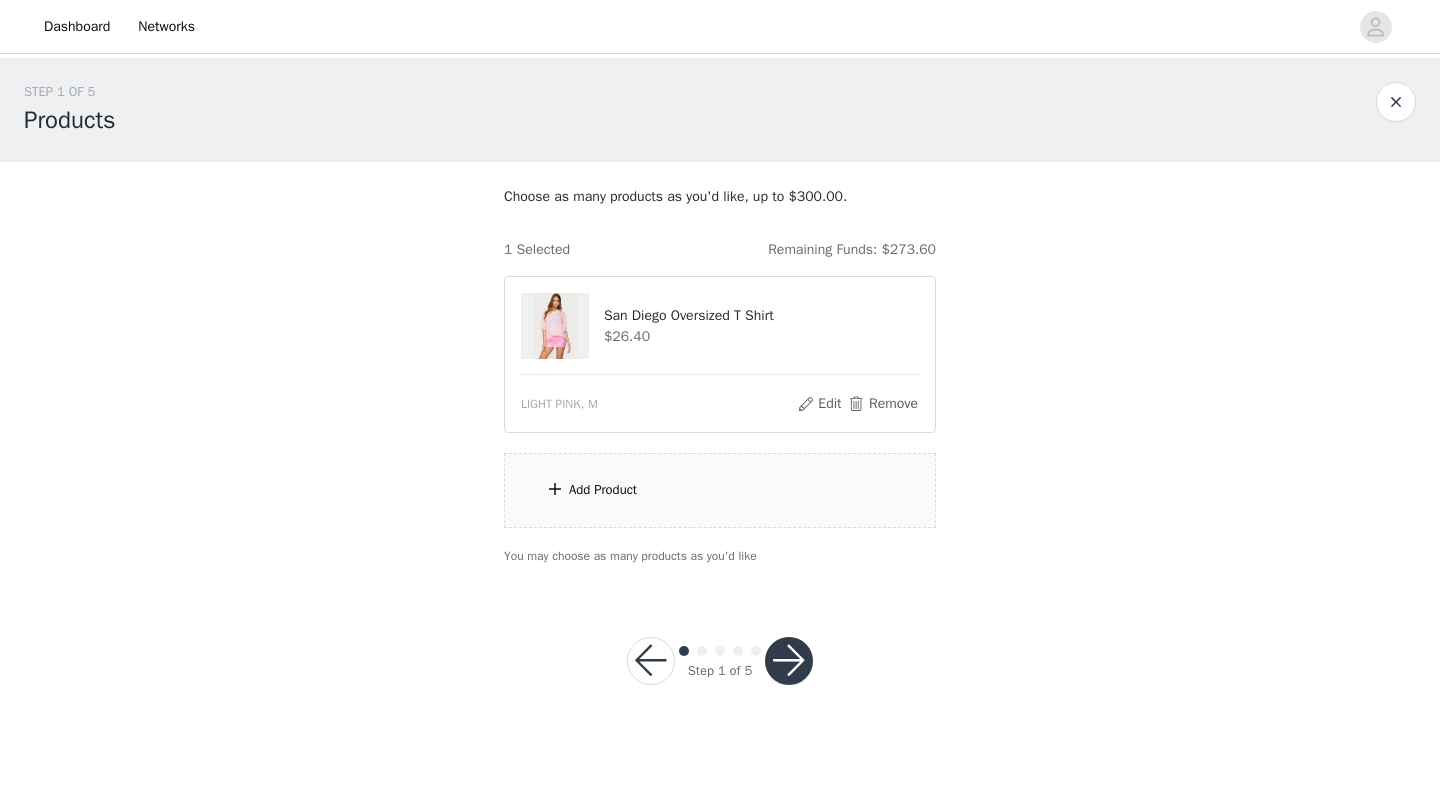 click on "Add Product" at bounding box center [603, 490] 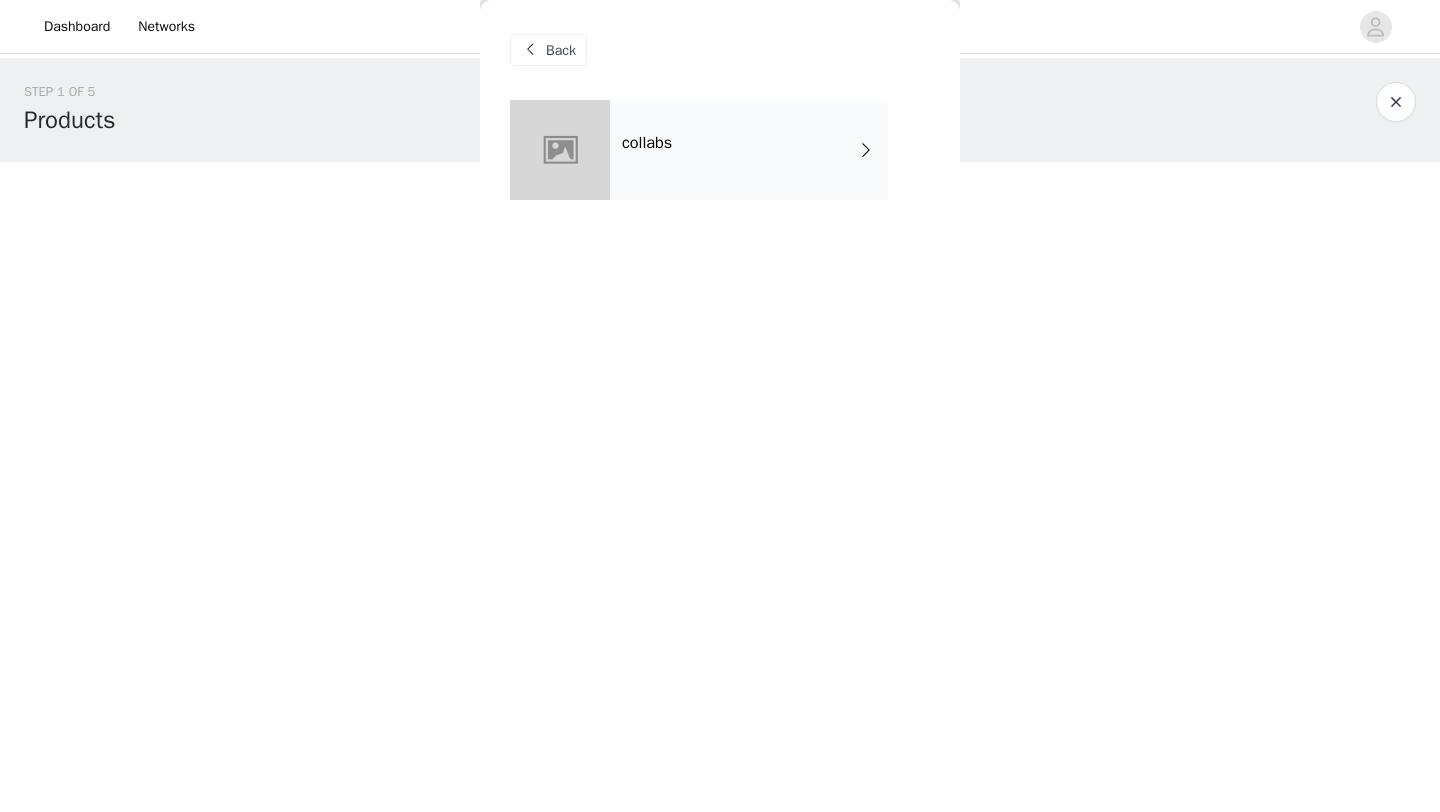 click on "collabs" at bounding box center [749, 150] 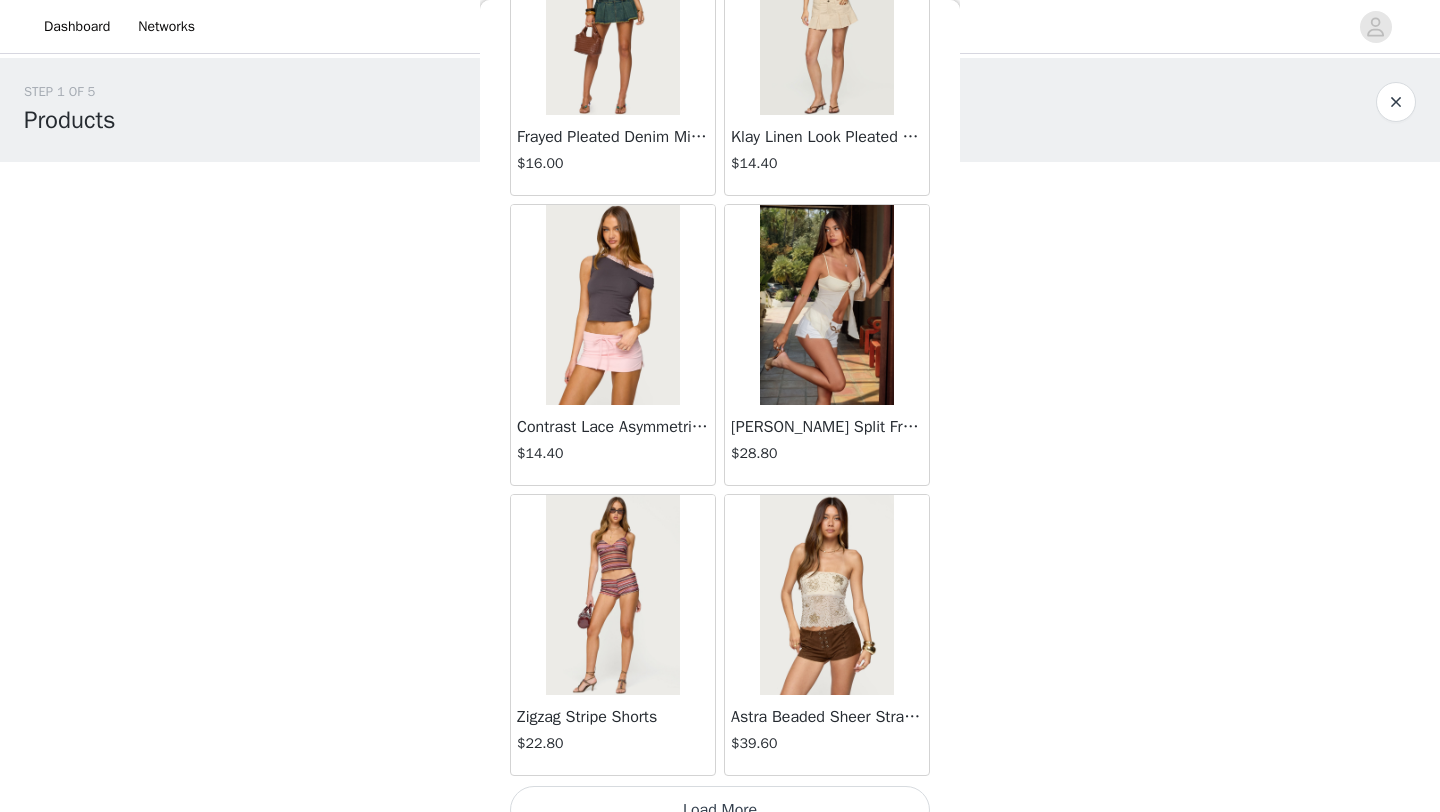 scroll, scrollTop: 2248, scrollLeft: 0, axis: vertical 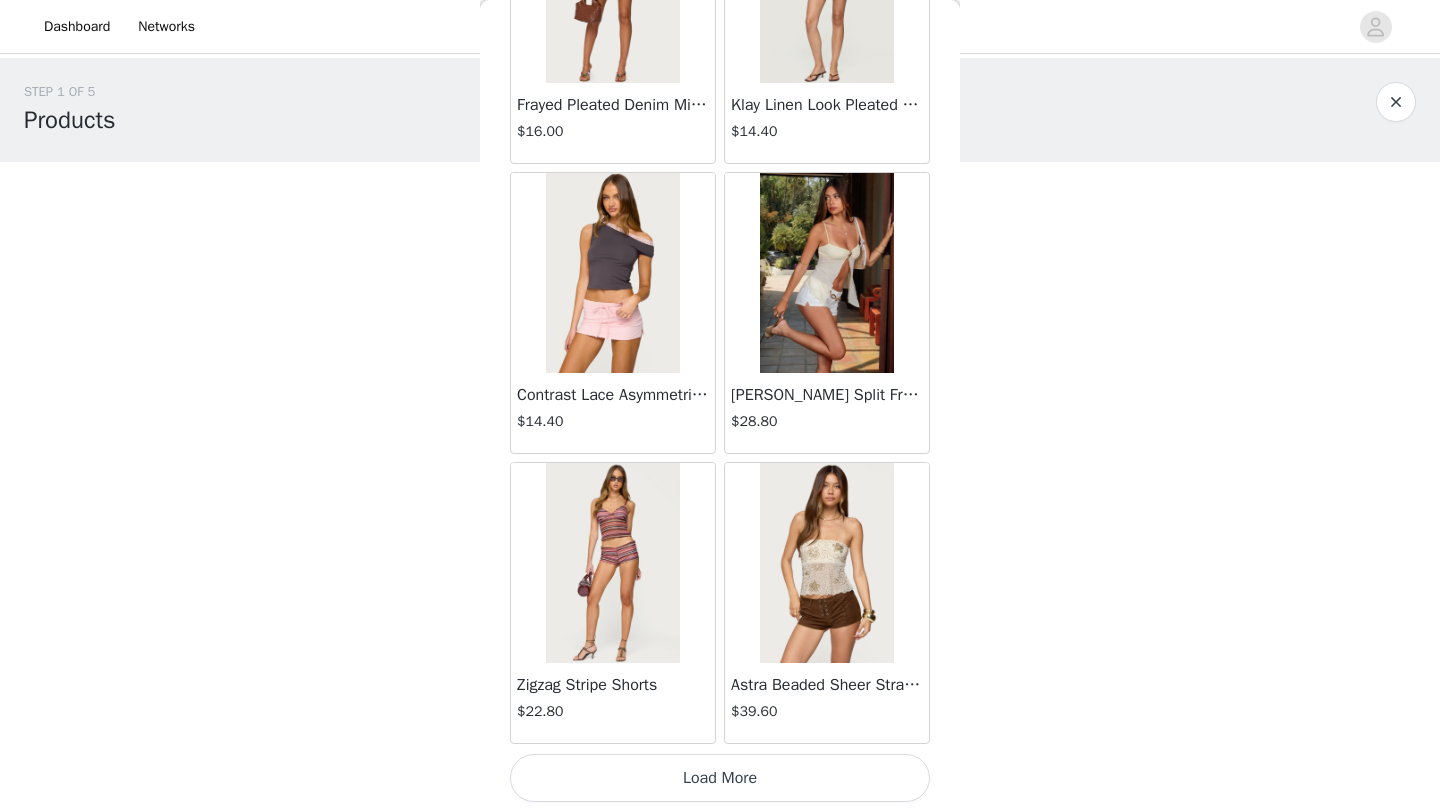 click on "Load More" at bounding box center [720, 778] 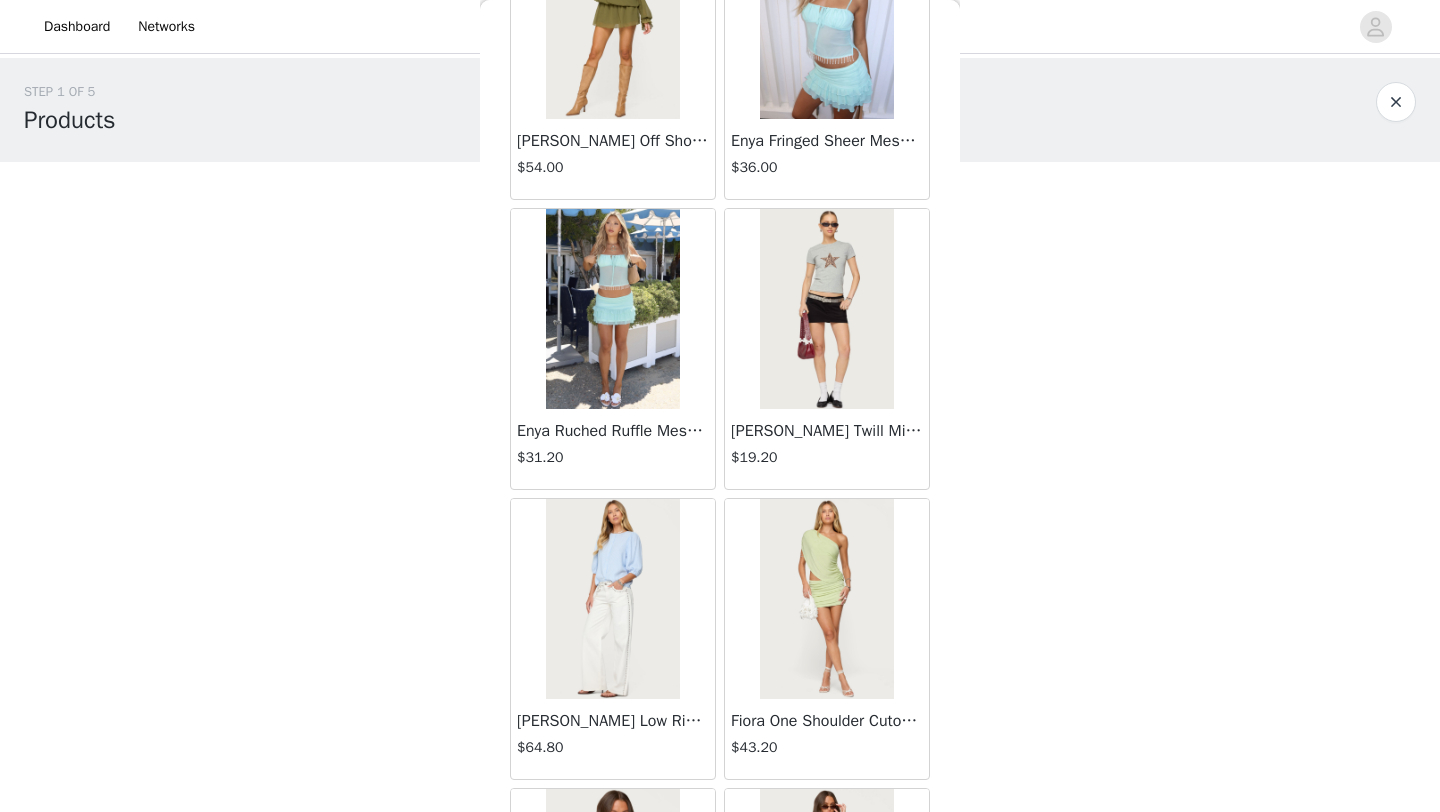 scroll, scrollTop: 5148, scrollLeft: 0, axis: vertical 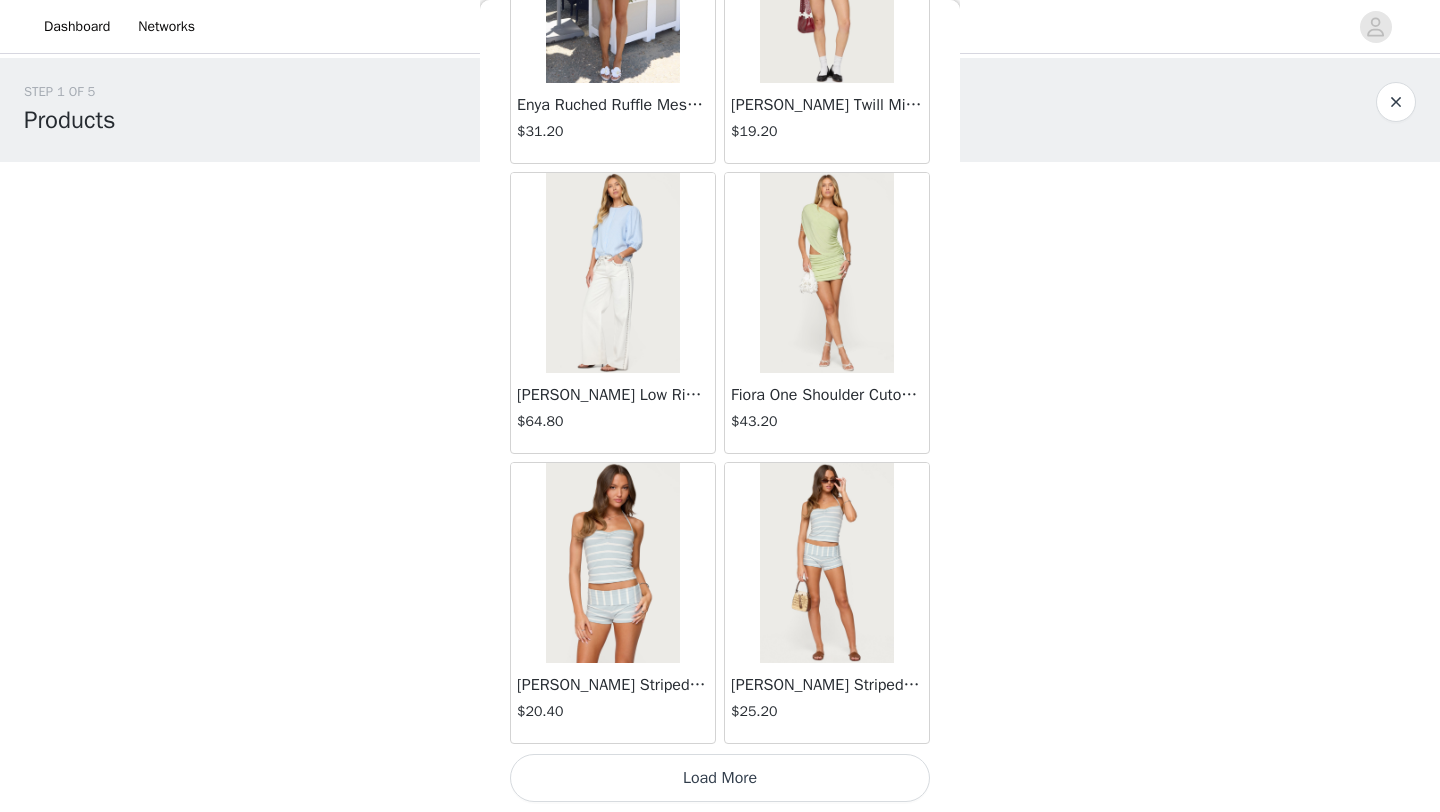 click on "Load More" at bounding box center (720, 778) 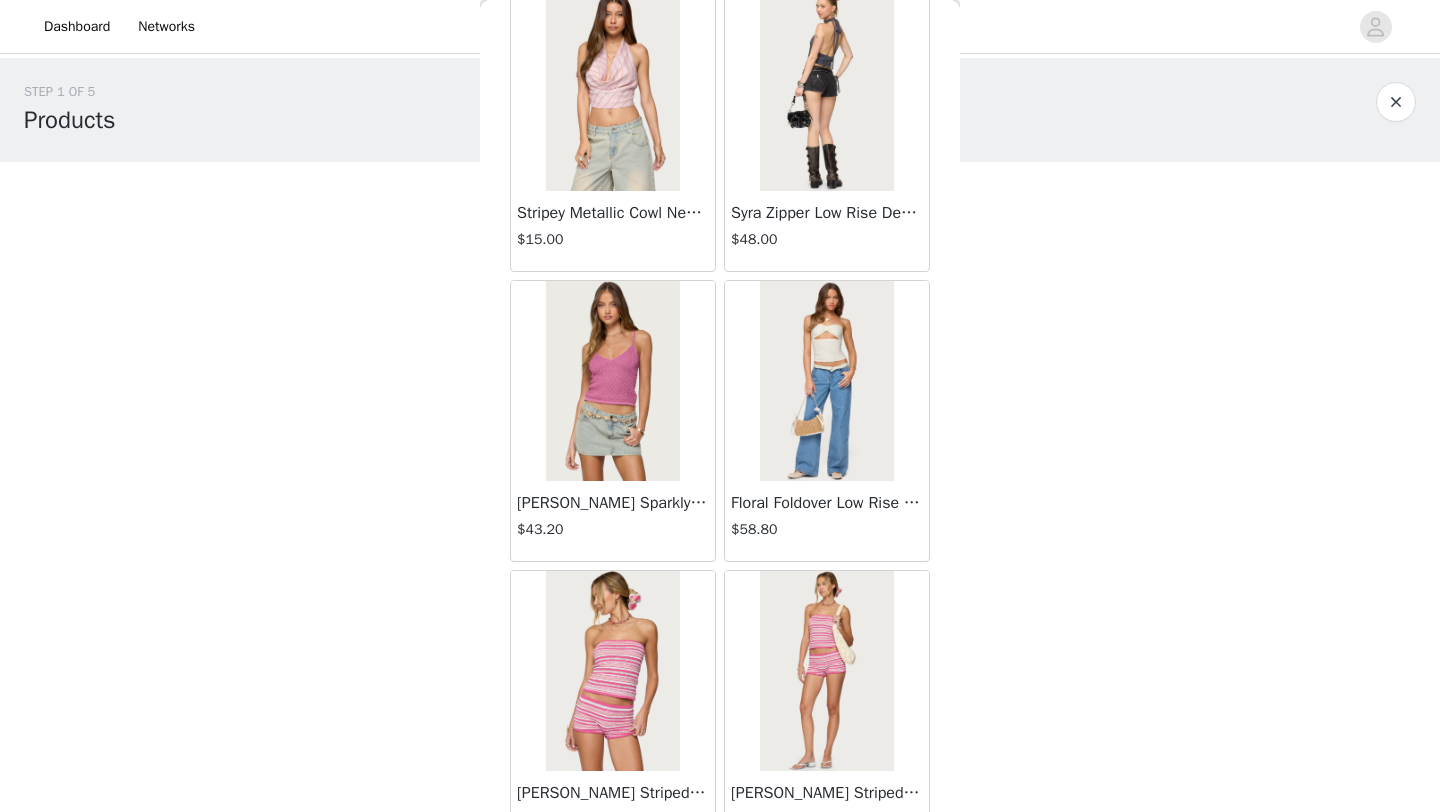 scroll, scrollTop: 8048, scrollLeft: 0, axis: vertical 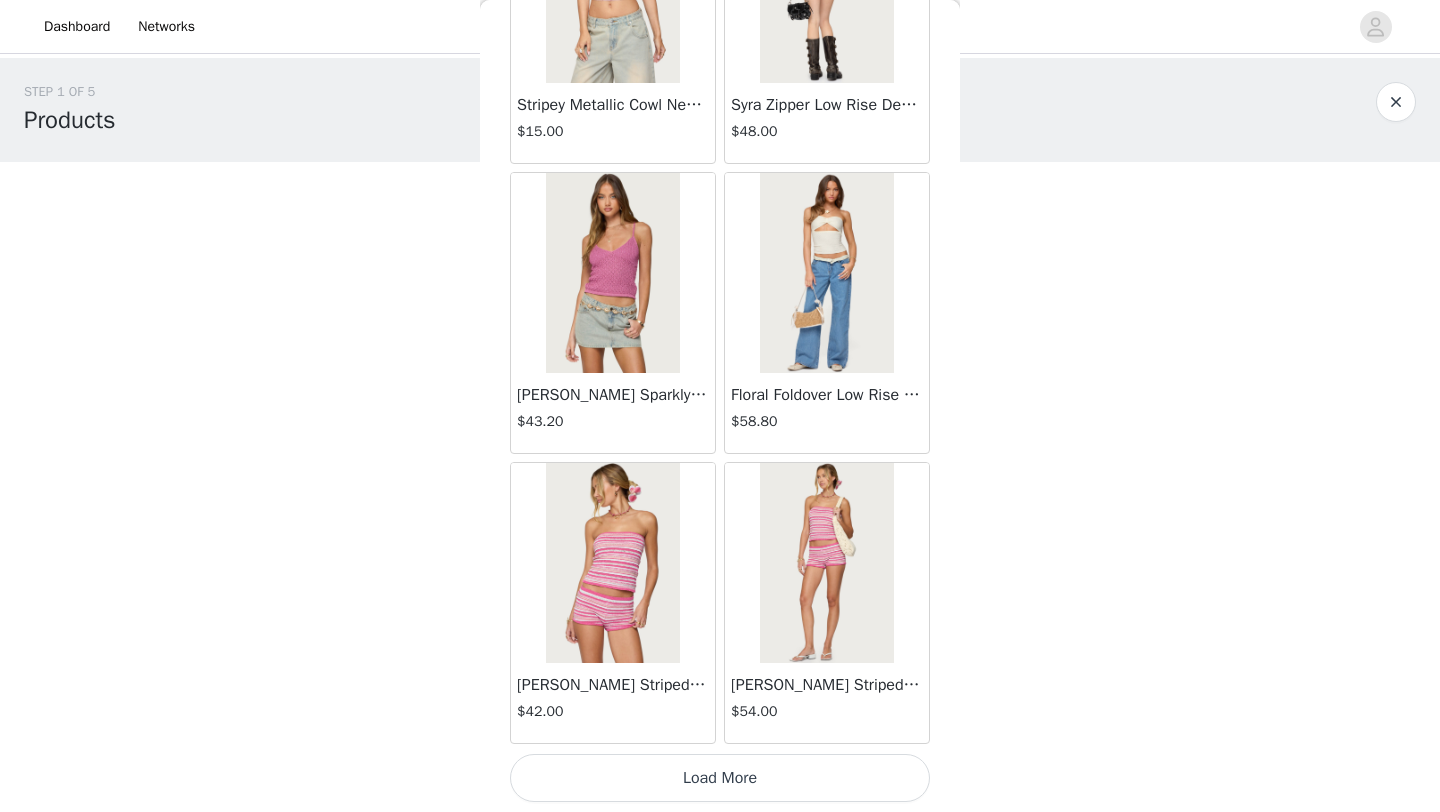 click on "Load More" at bounding box center [720, 778] 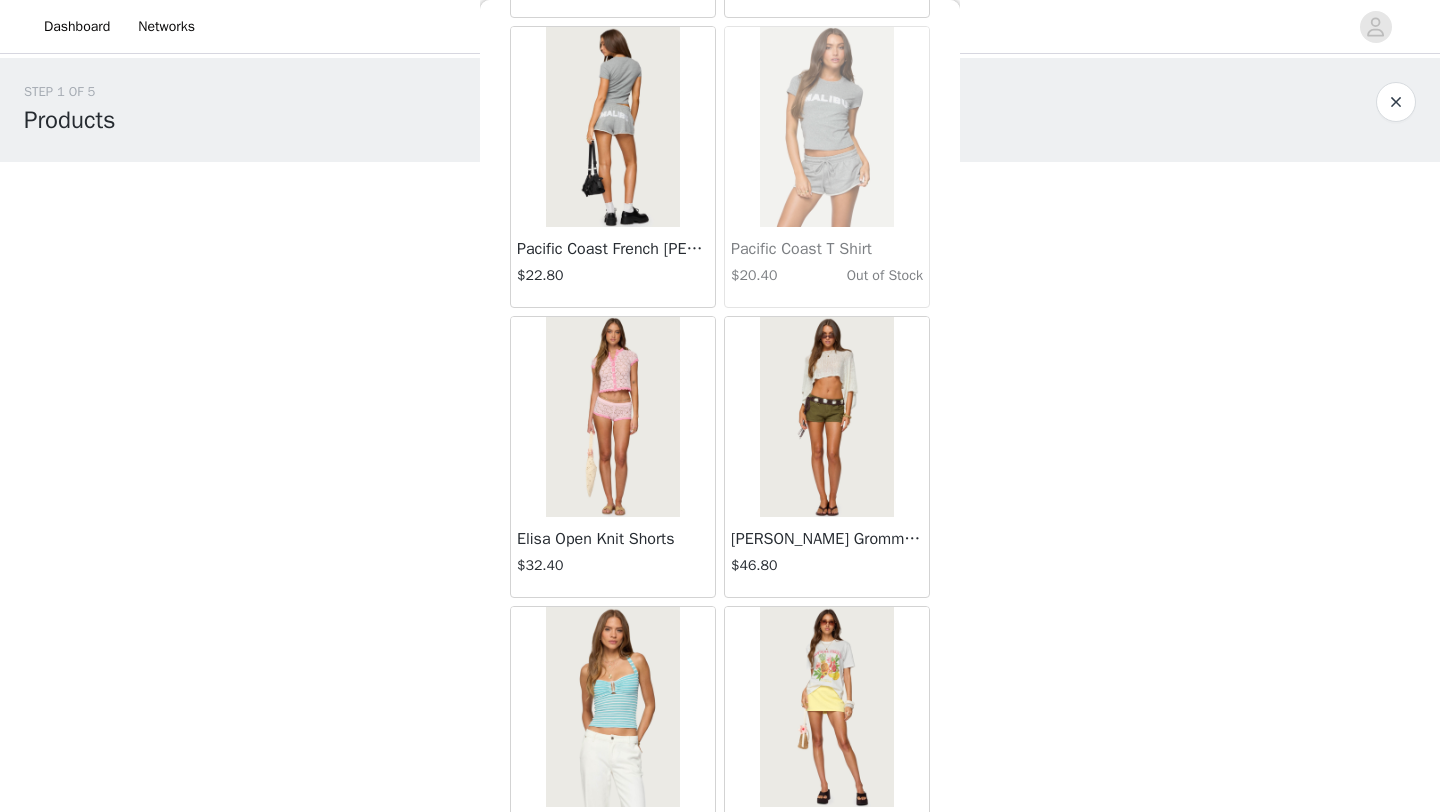 scroll, scrollTop: 10948, scrollLeft: 0, axis: vertical 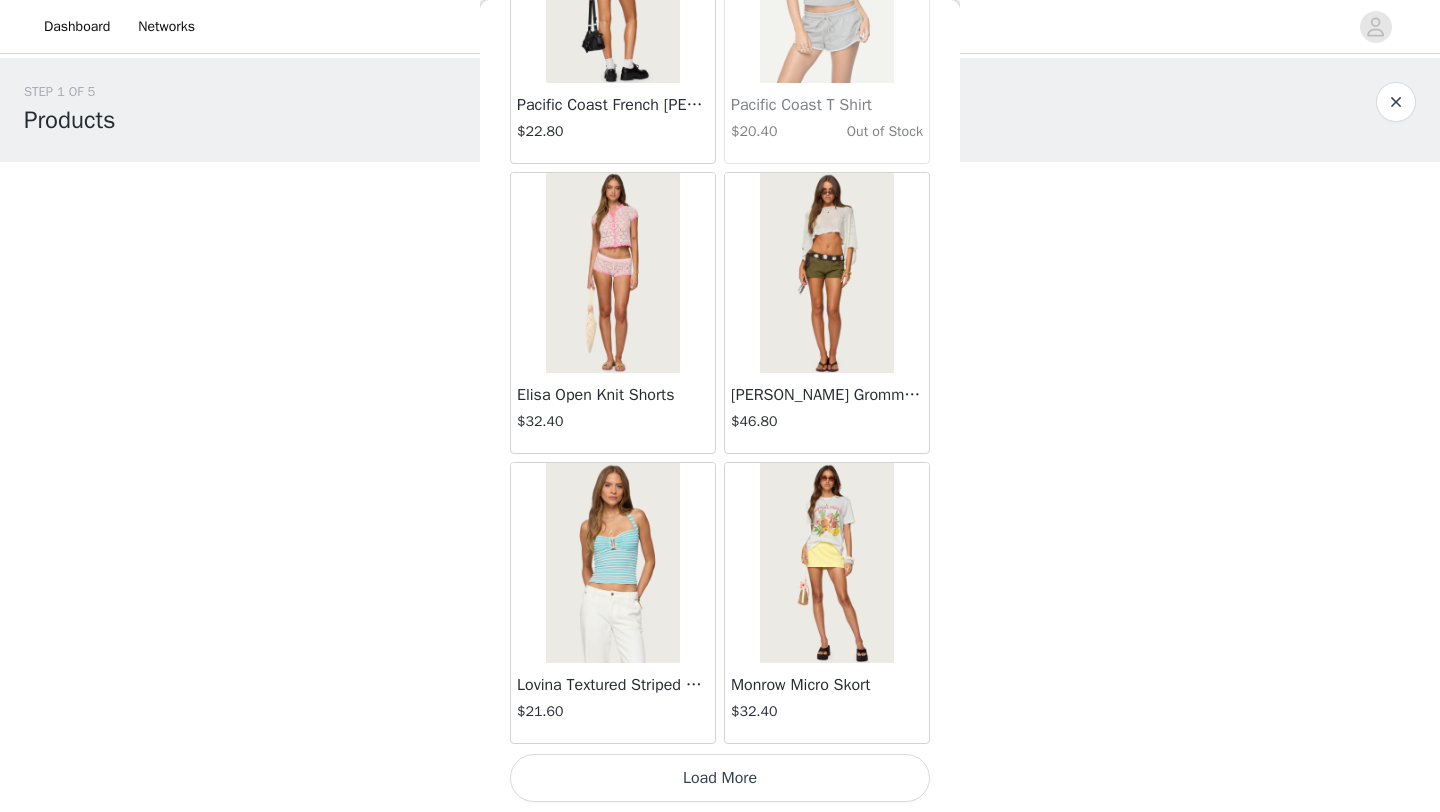 click on "Load More" at bounding box center (720, 778) 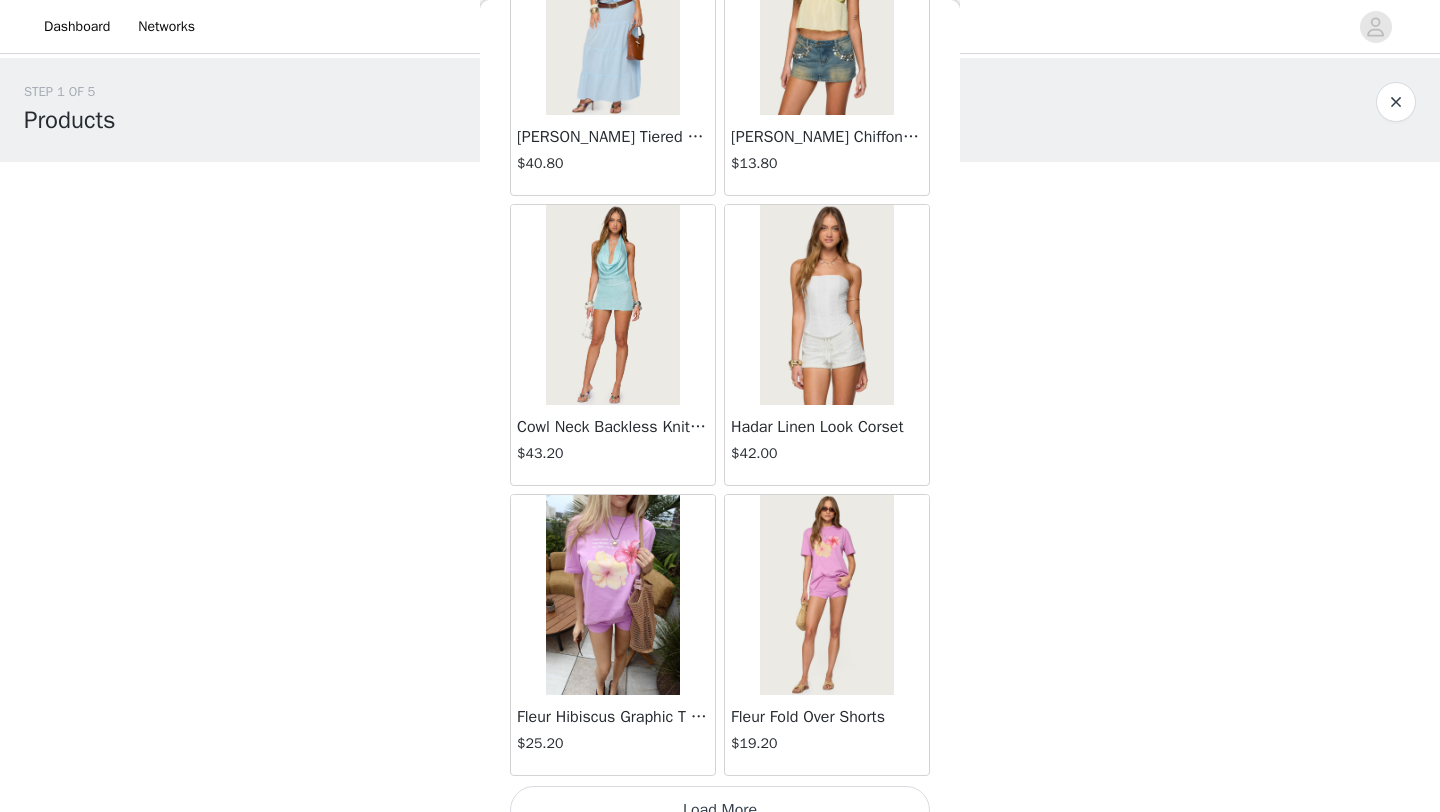 scroll, scrollTop: 13848, scrollLeft: 0, axis: vertical 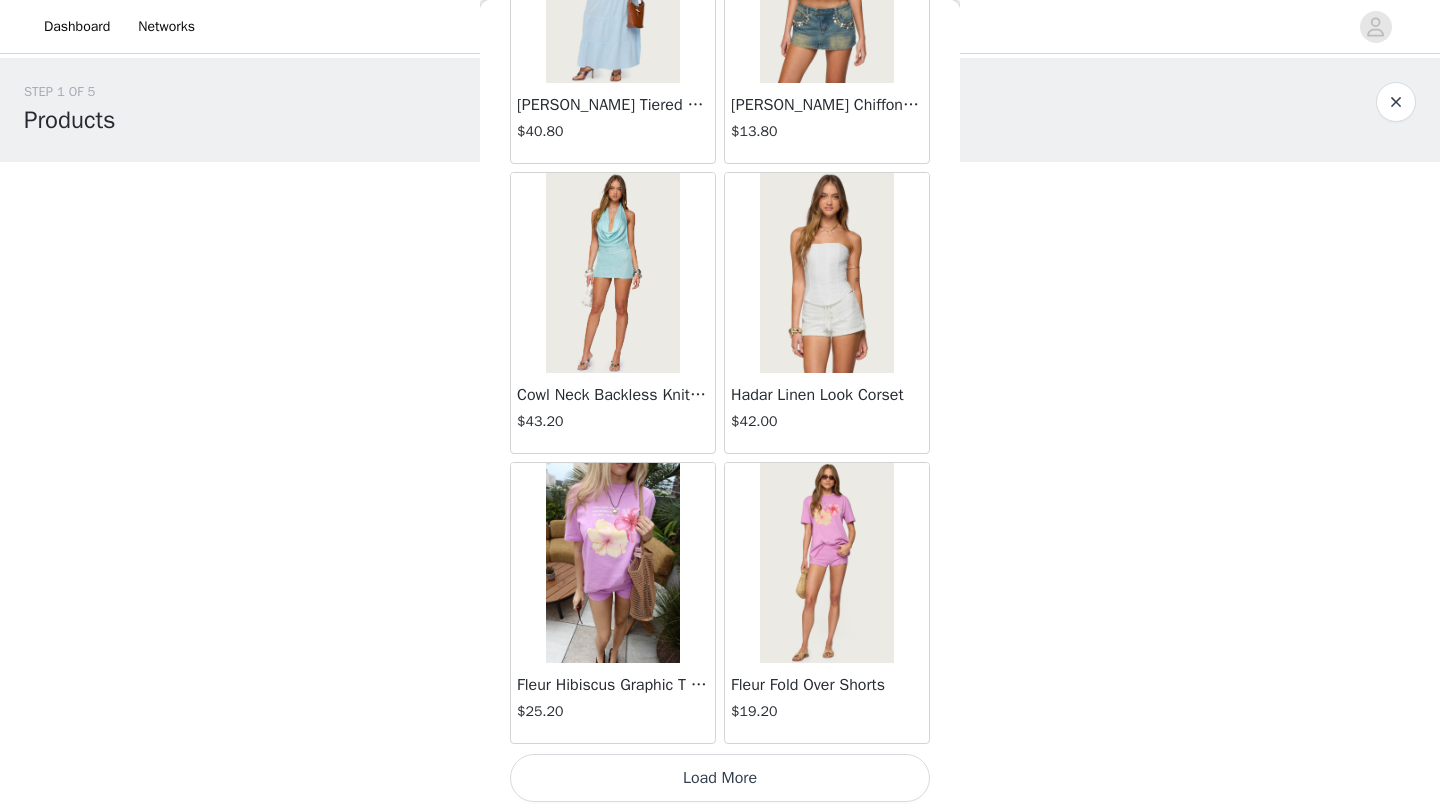 click on "Load More" at bounding box center (720, 778) 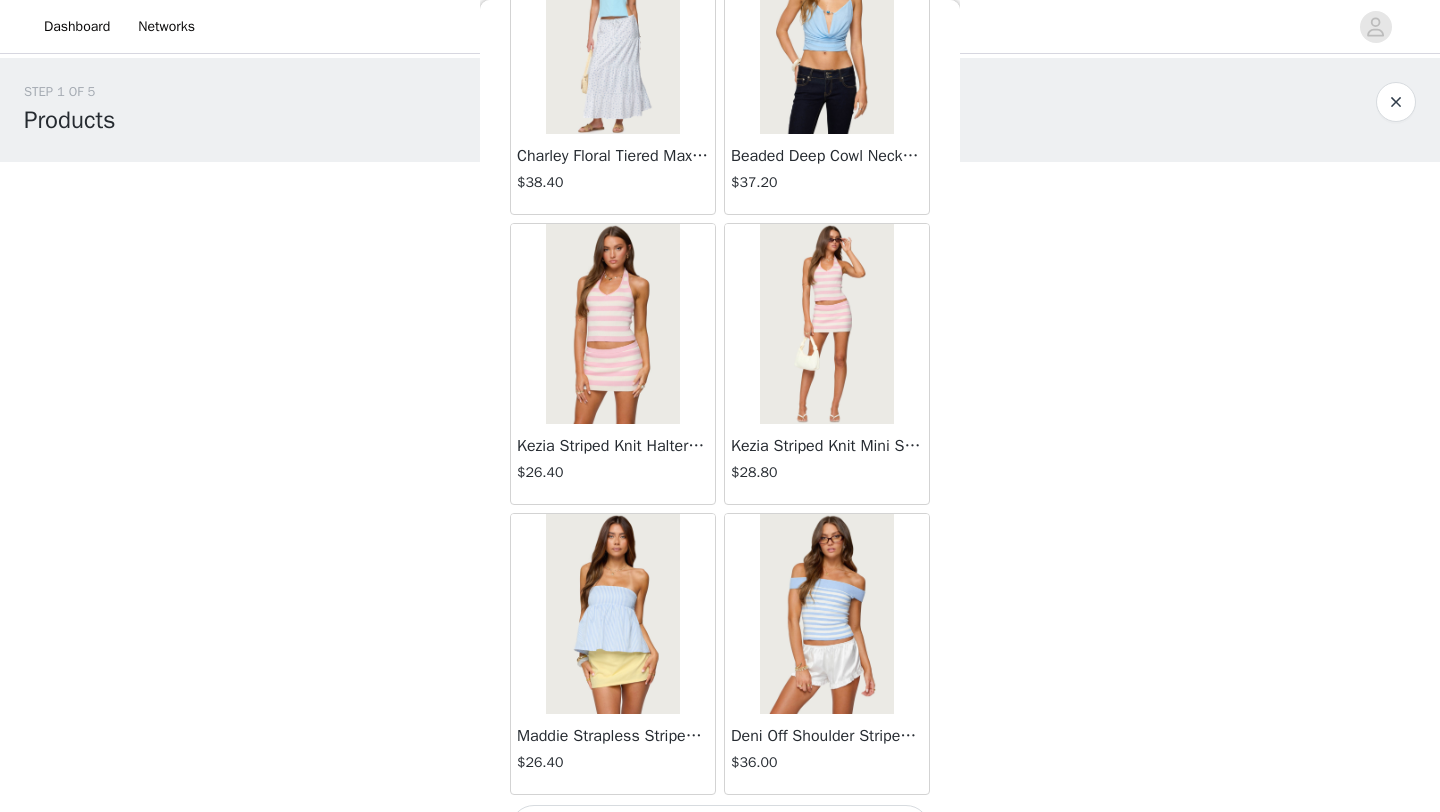 scroll, scrollTop: 16748, scrollLeft: 0, axis: vertical 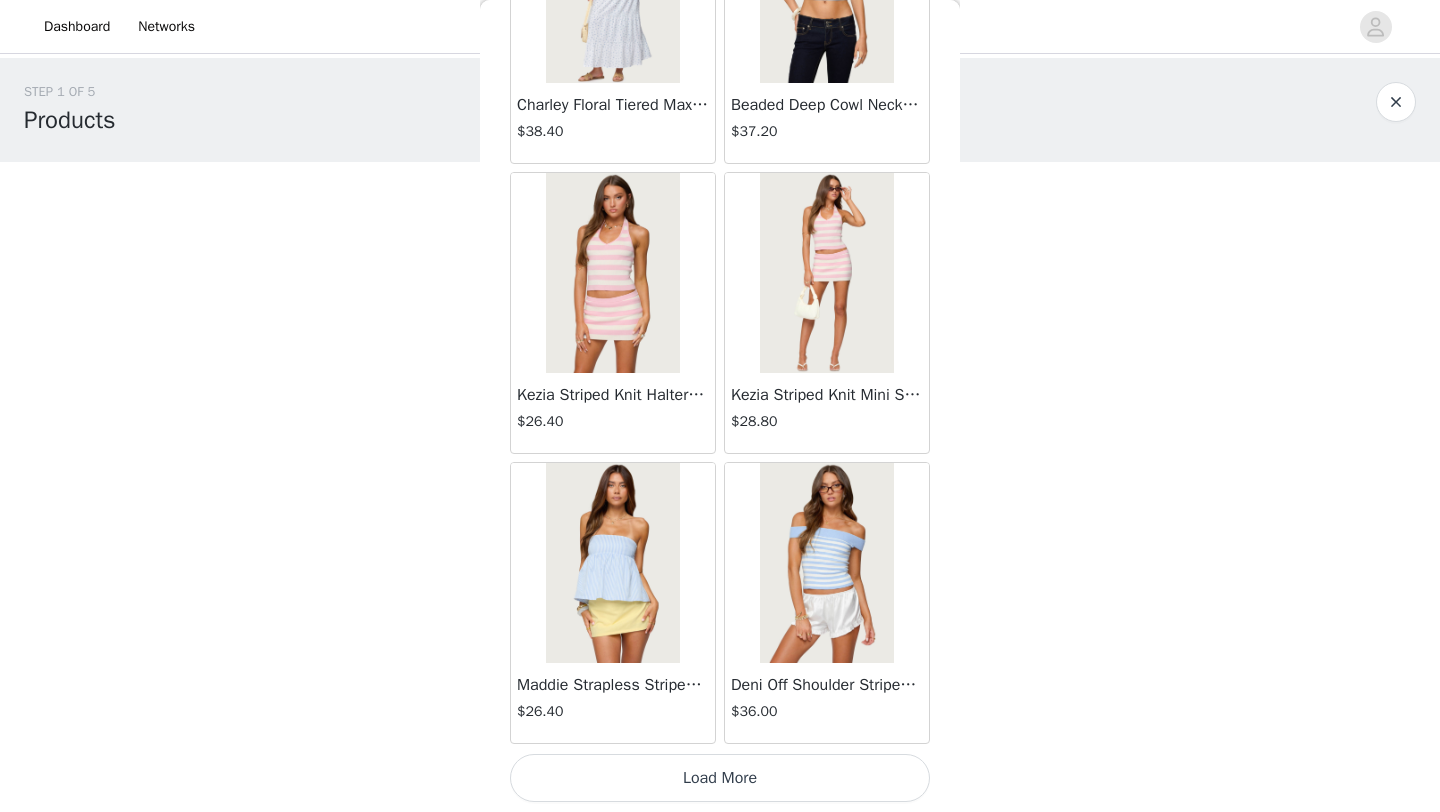 click on "Load More" at bounding box center [720, 778] 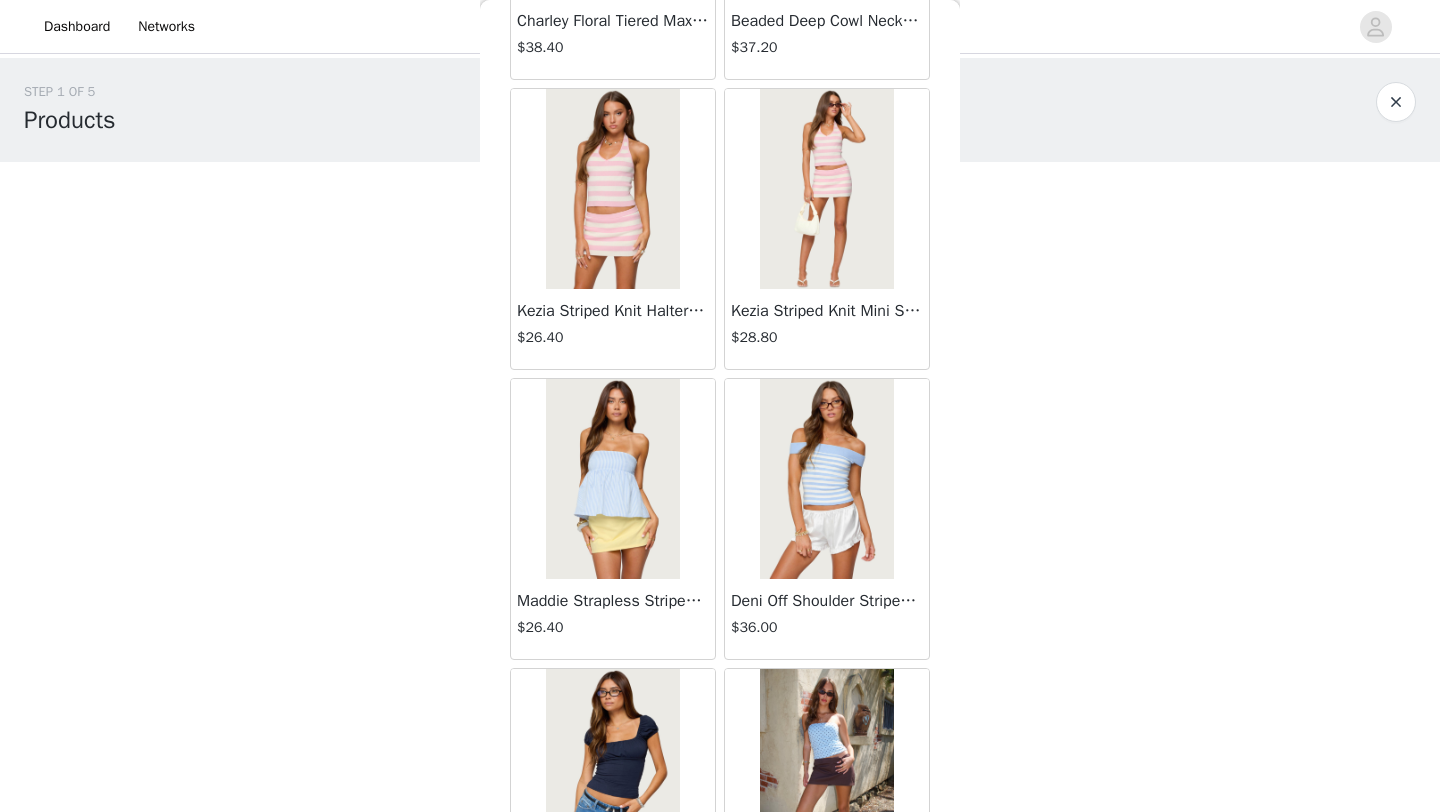 scroll, scrollTop: 16960, scrollLeft: 0, axis: vertical 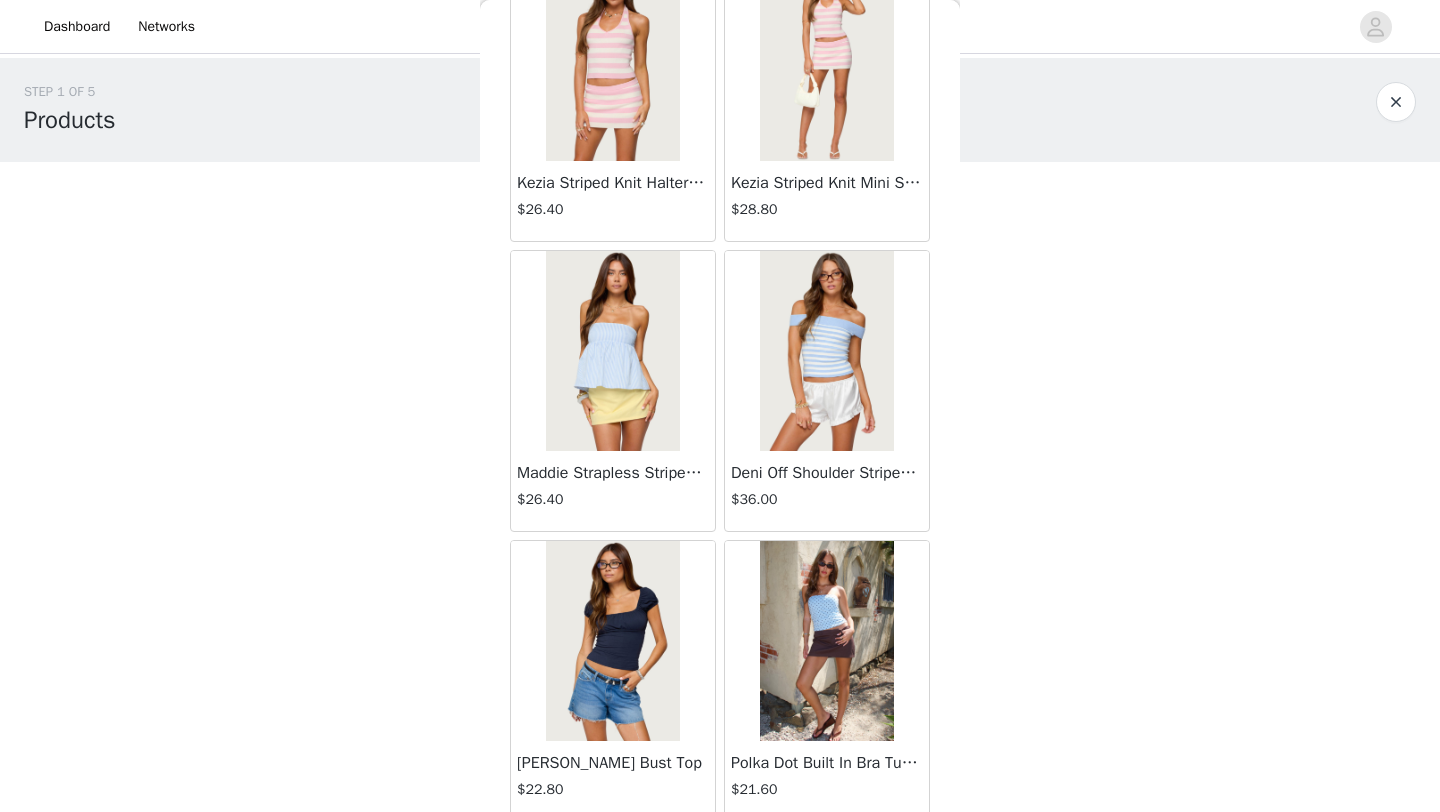 click at bounding box center [612, 351] 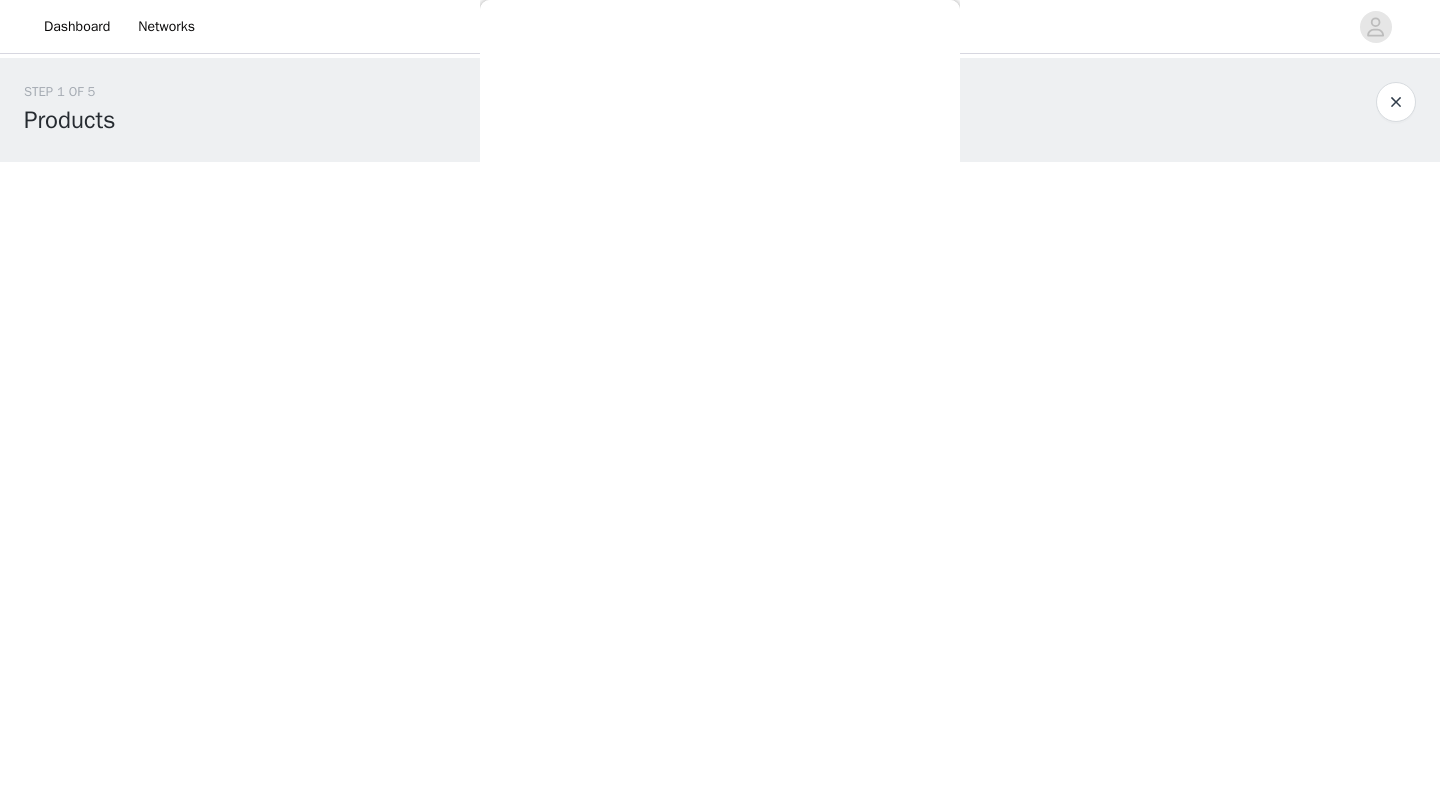 scroll, scrollTop: 0, scrollLeft: 0, axis: both 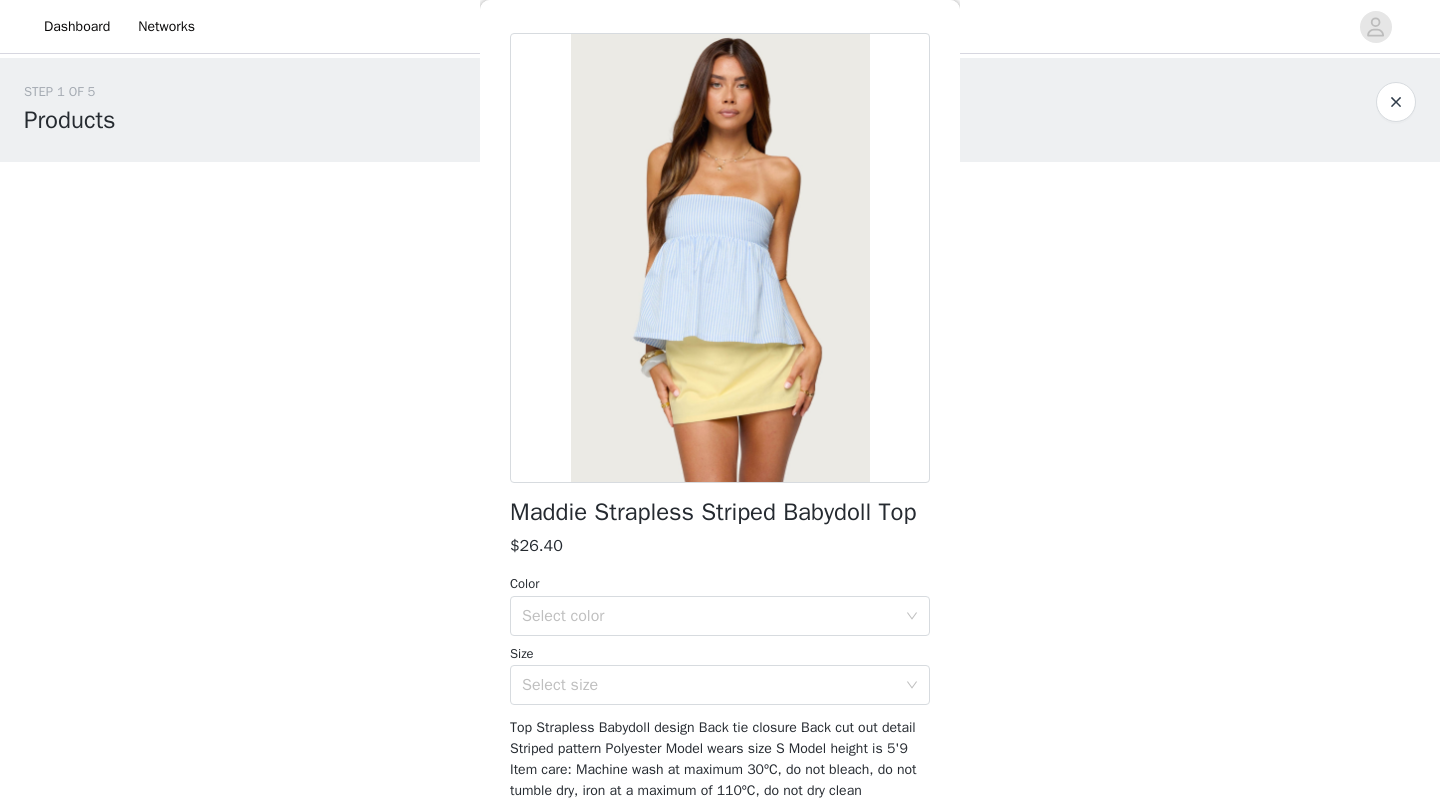 click at bounding box center (720, 258) 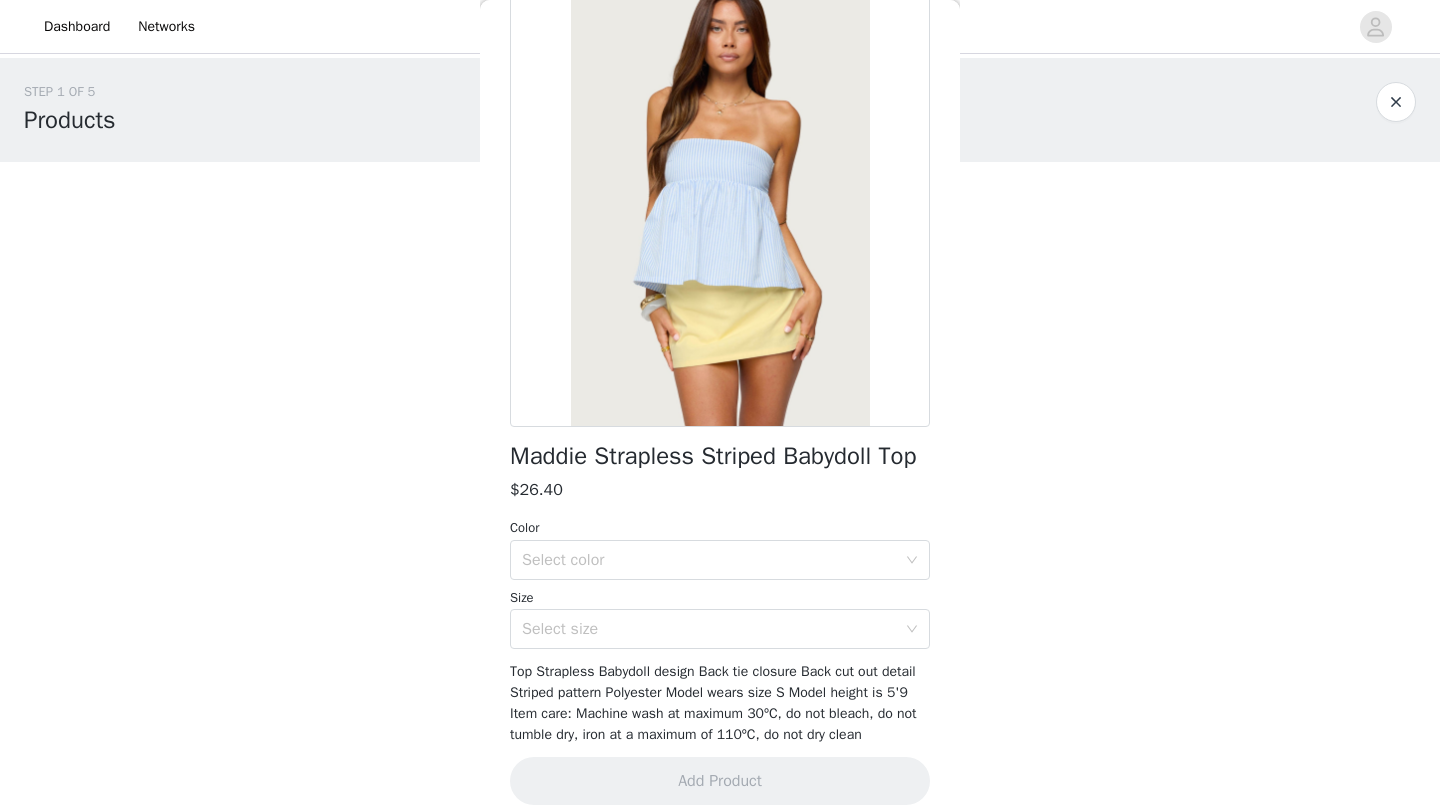 scroll, scrollTop: 132, scrollLeft: 0, axis: vertical 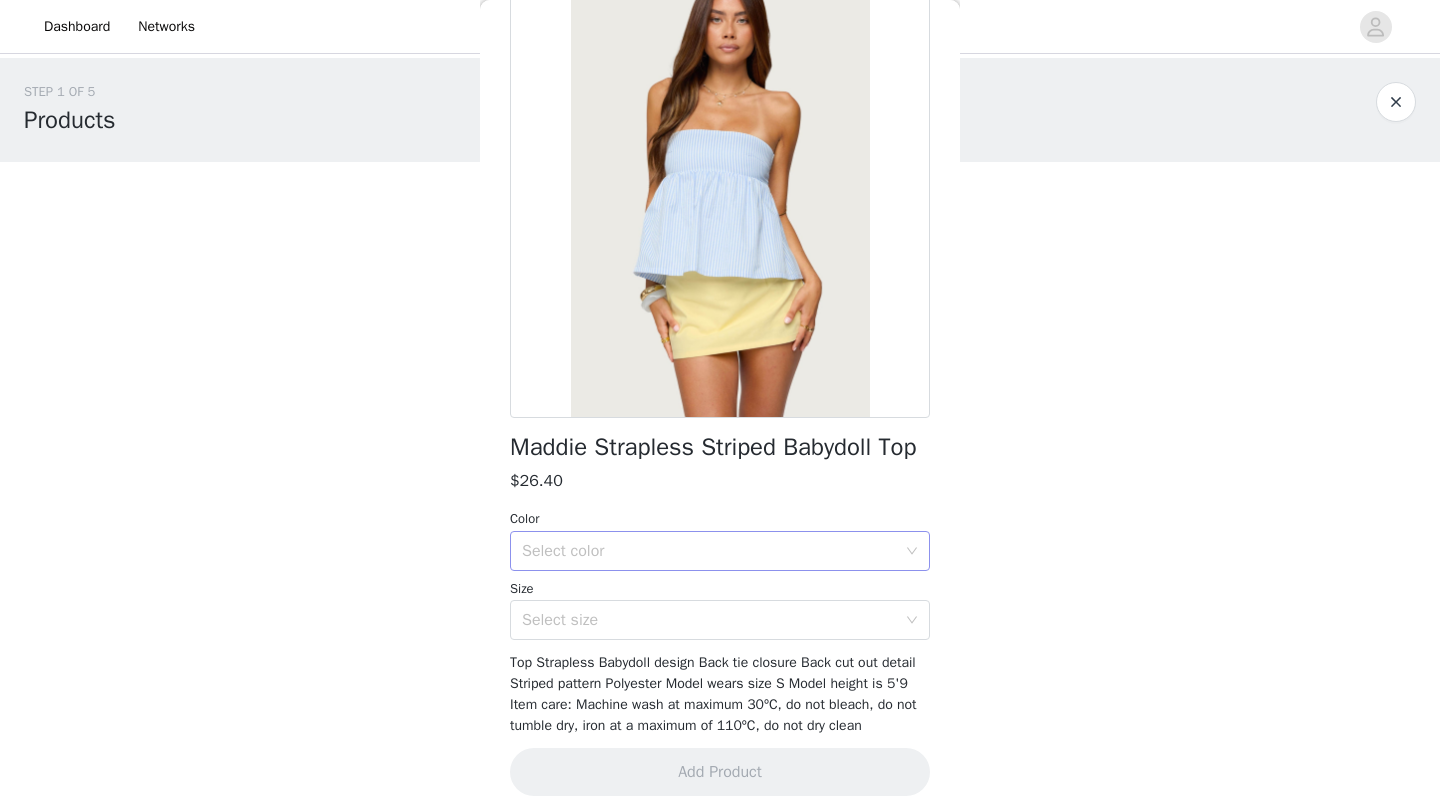 click on "Select color" at bounding box center (709, 551) 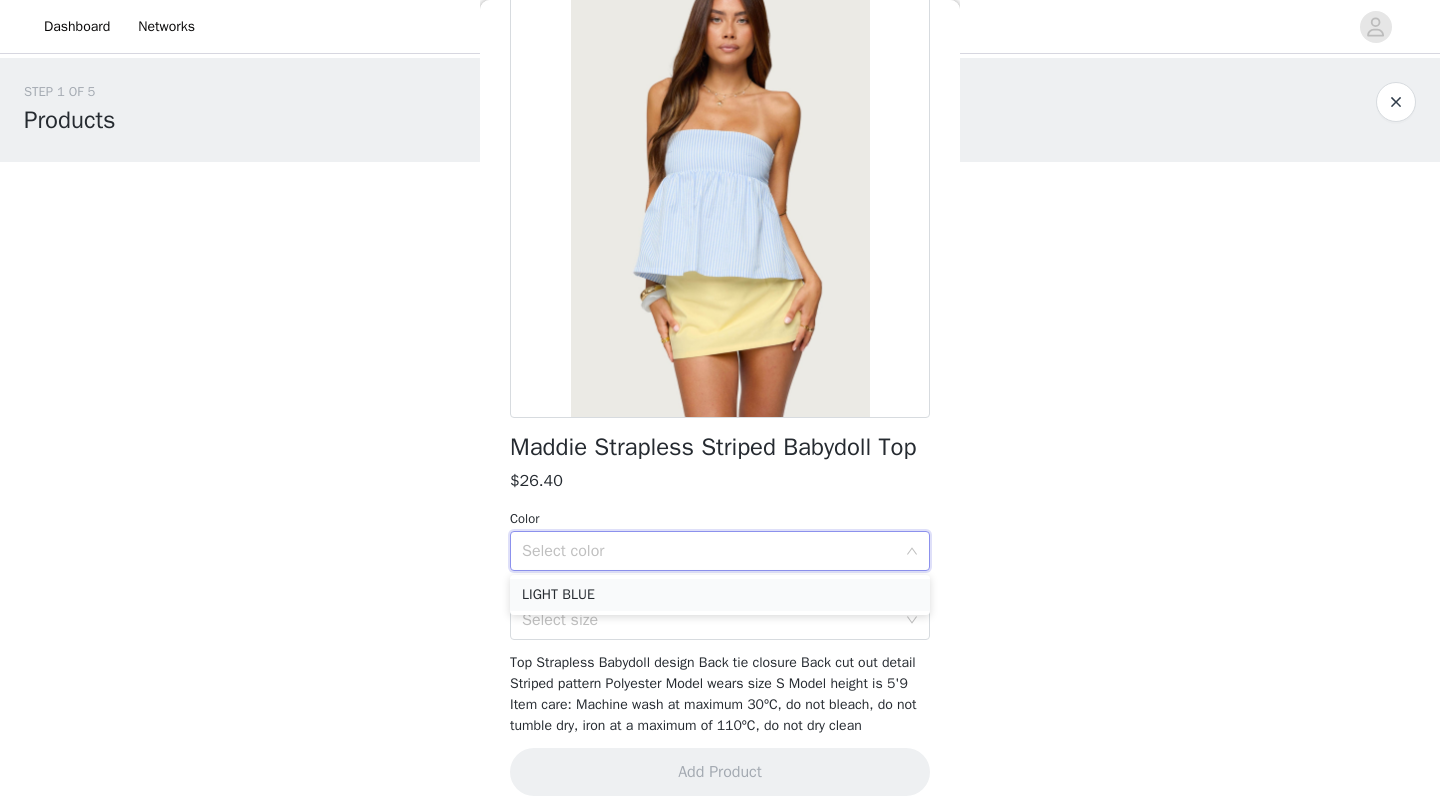click on "LIGHT BLUE" at bounding box center [720, 595] 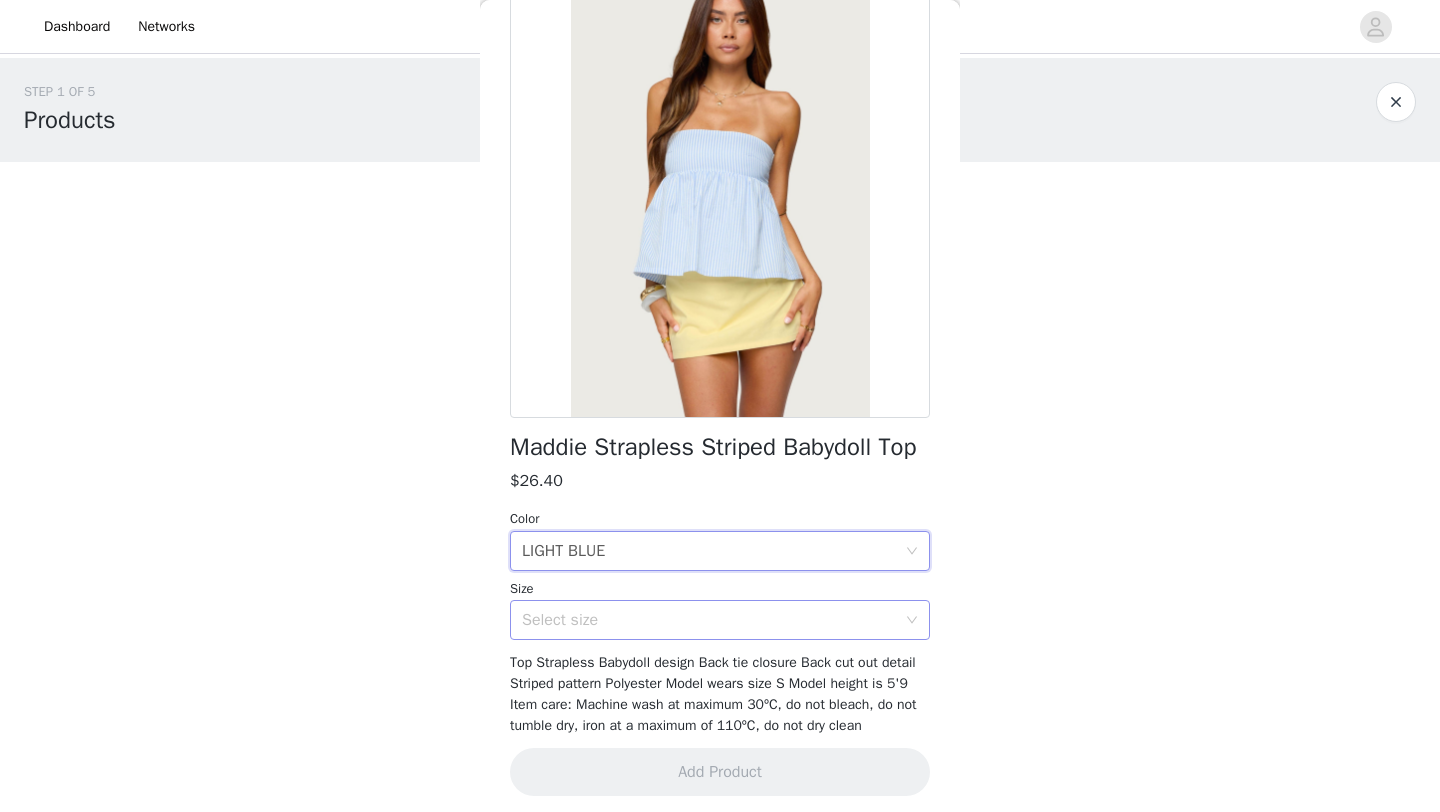 click on "Select size" at bounding box center (709, 620) 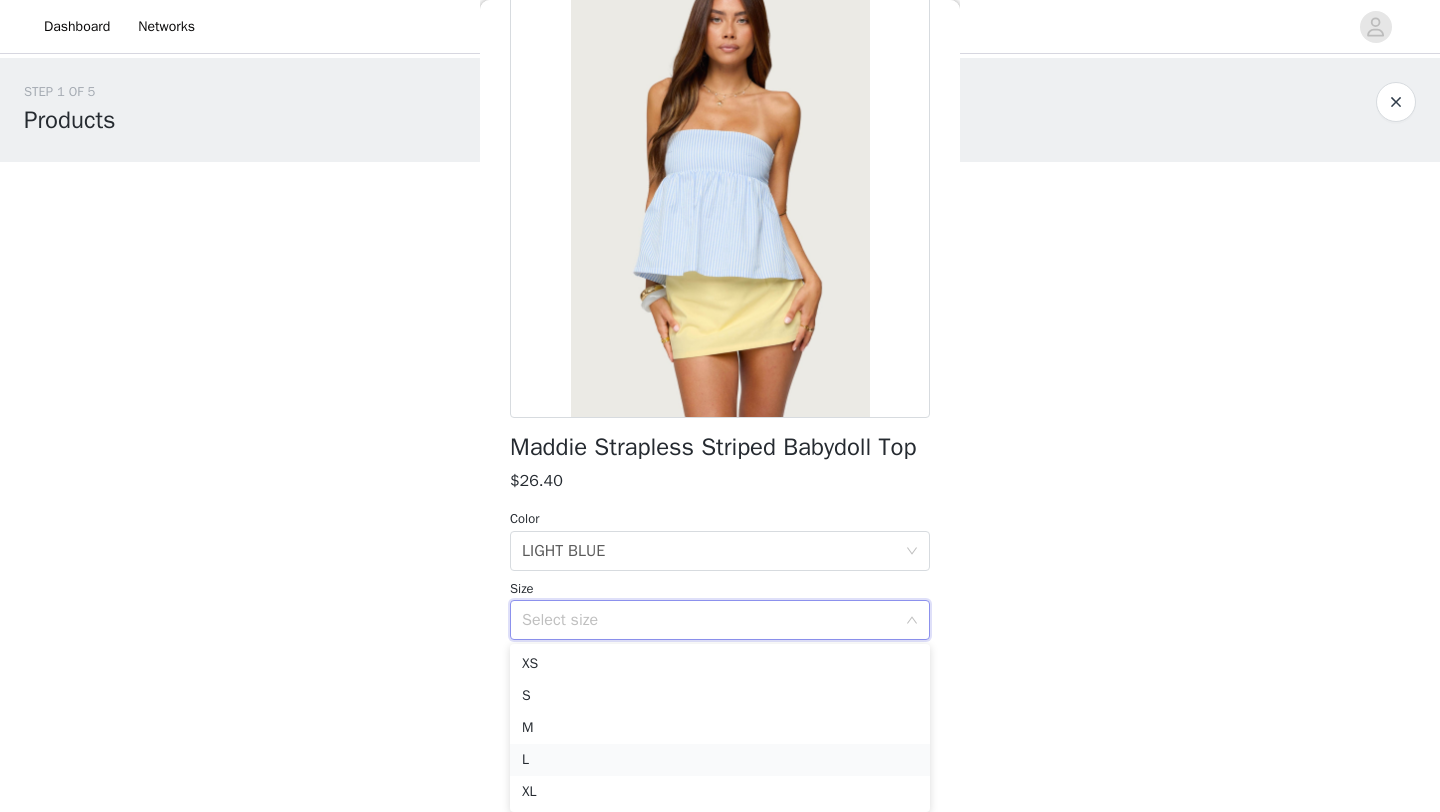 click on "L" at bounding box center [720, 760] 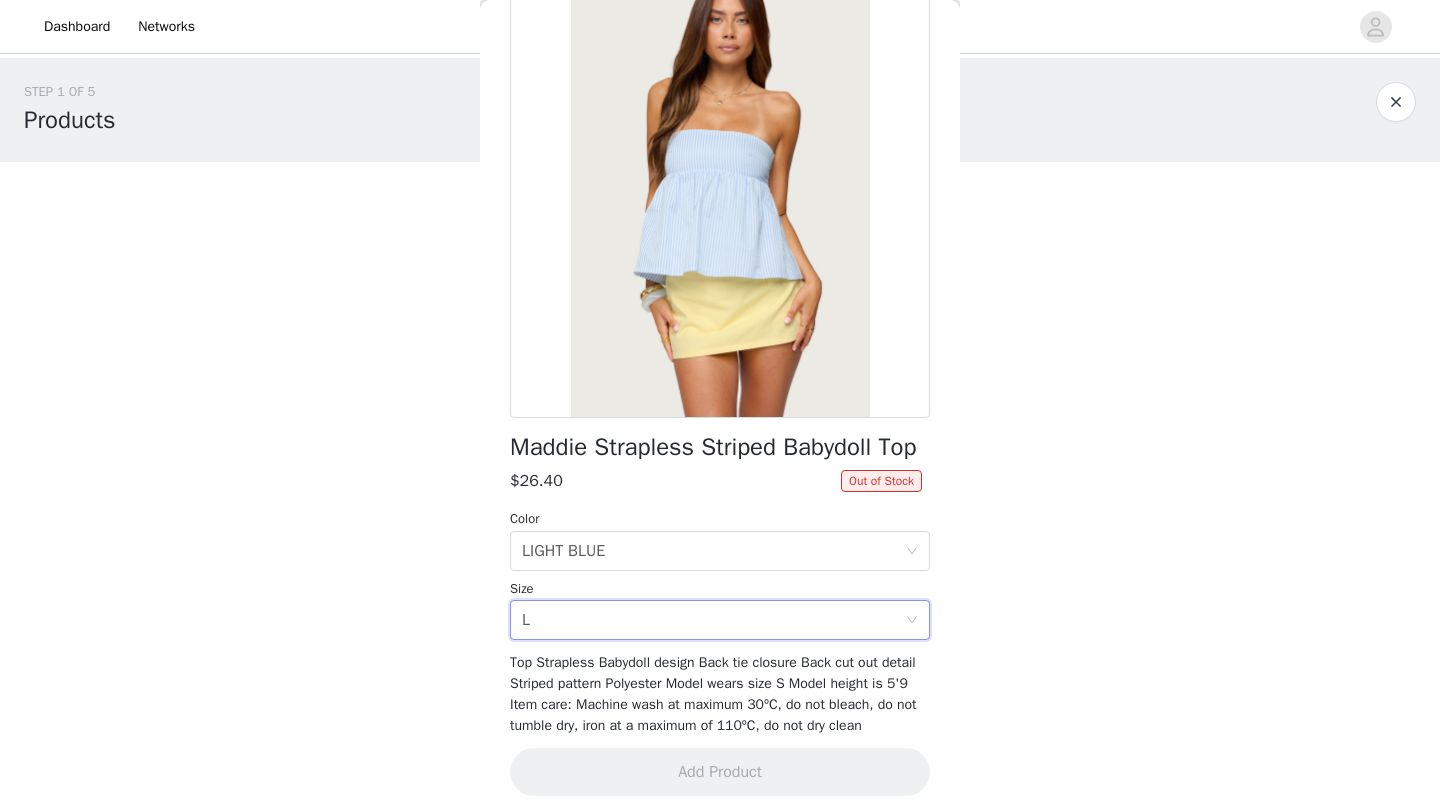 scroll, scrollTop: 140, scrollLeft: 0, axis: vertical 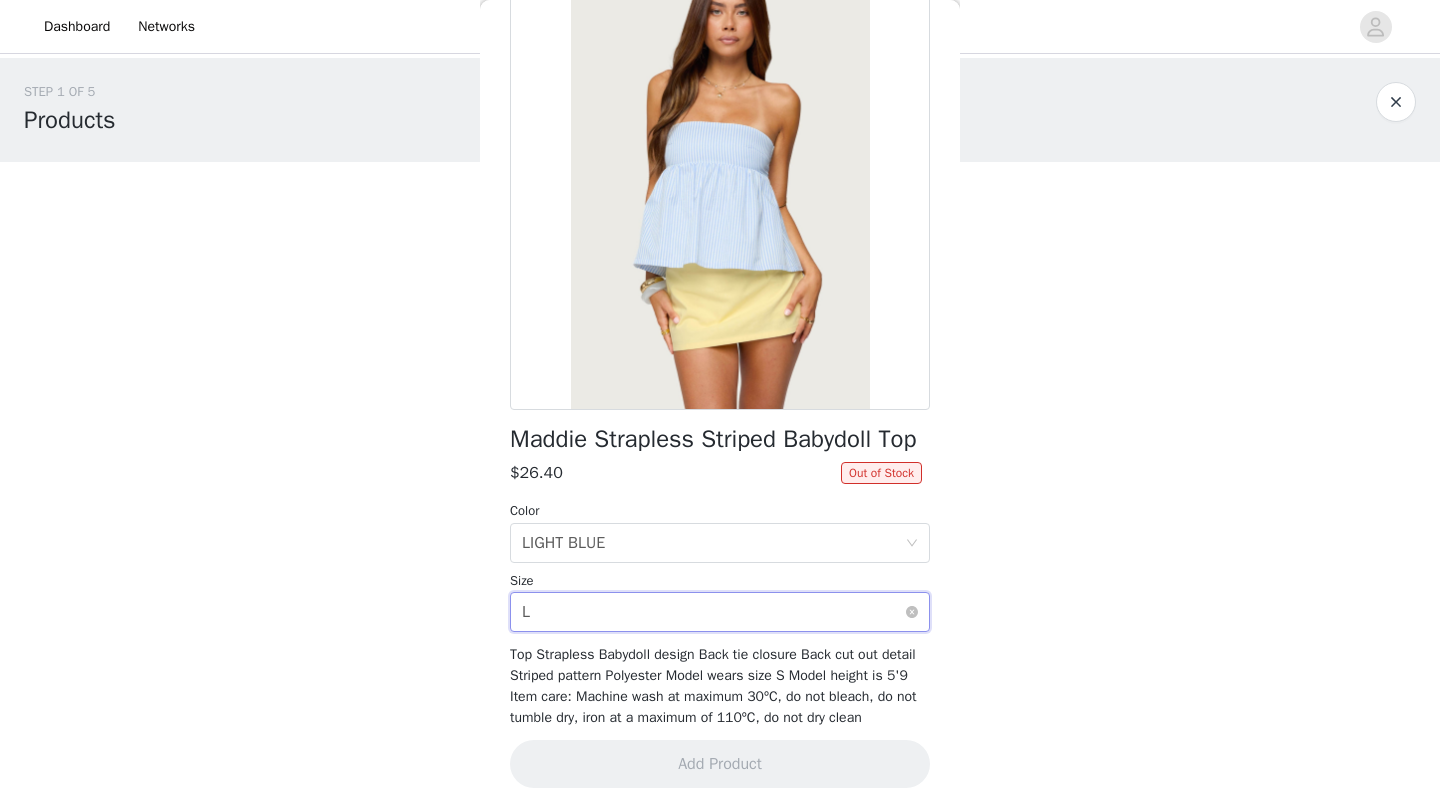 click on "Select size L" at bounding box center [713, 612] 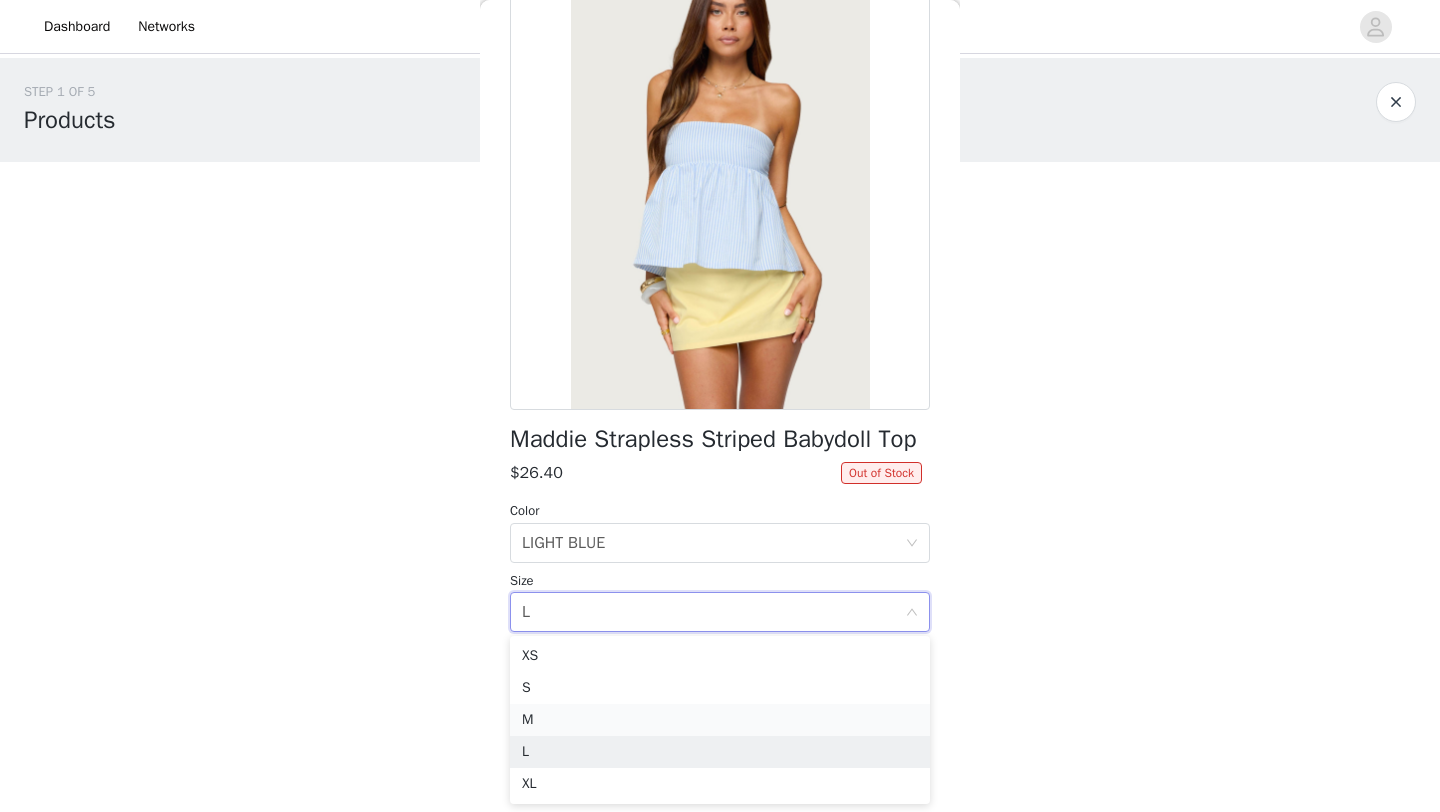 click on "M" at bounding box center [720, 720] 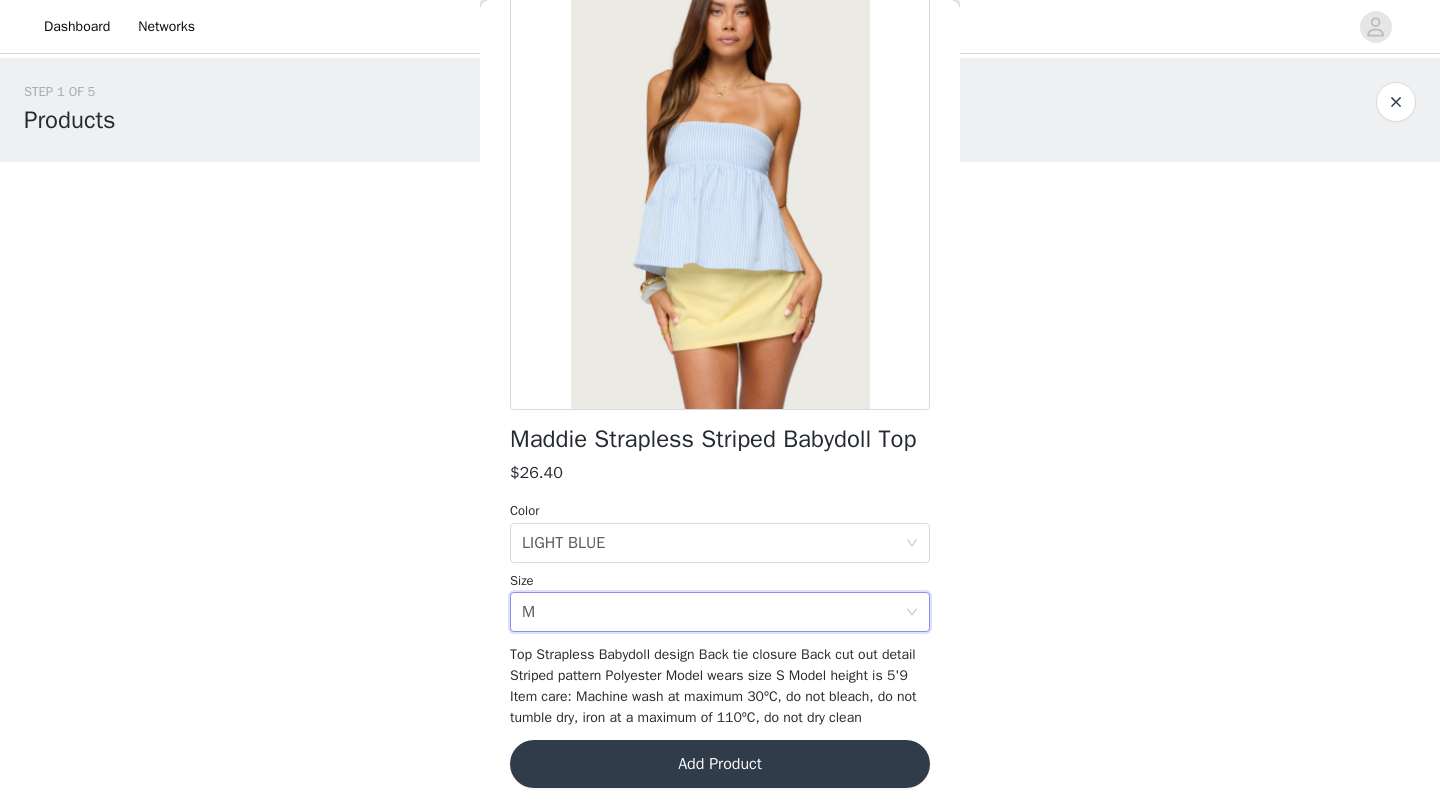 click on "Add Product" at bounding box center (720, 764) 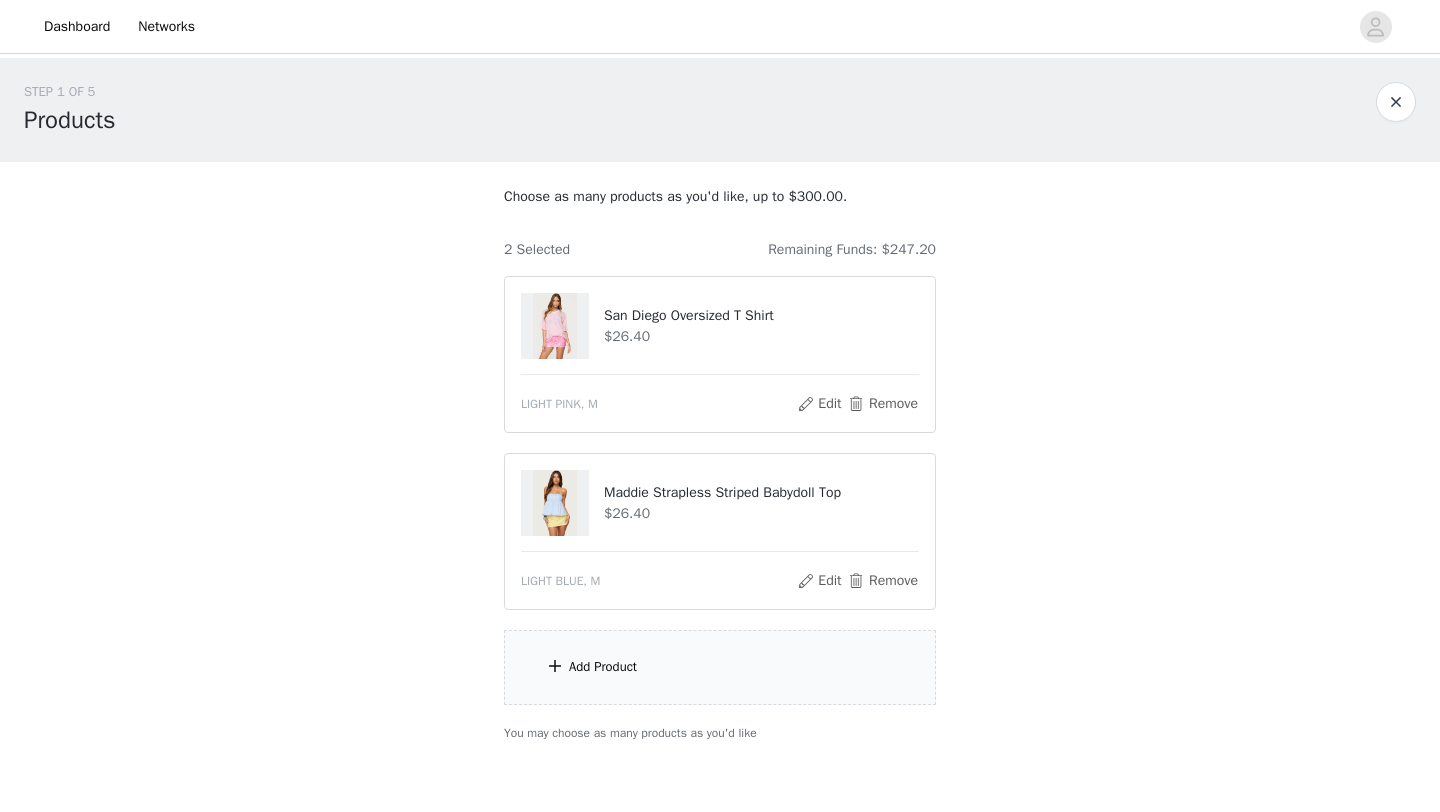 click on "Add Product" at bounding box center (603, 667) 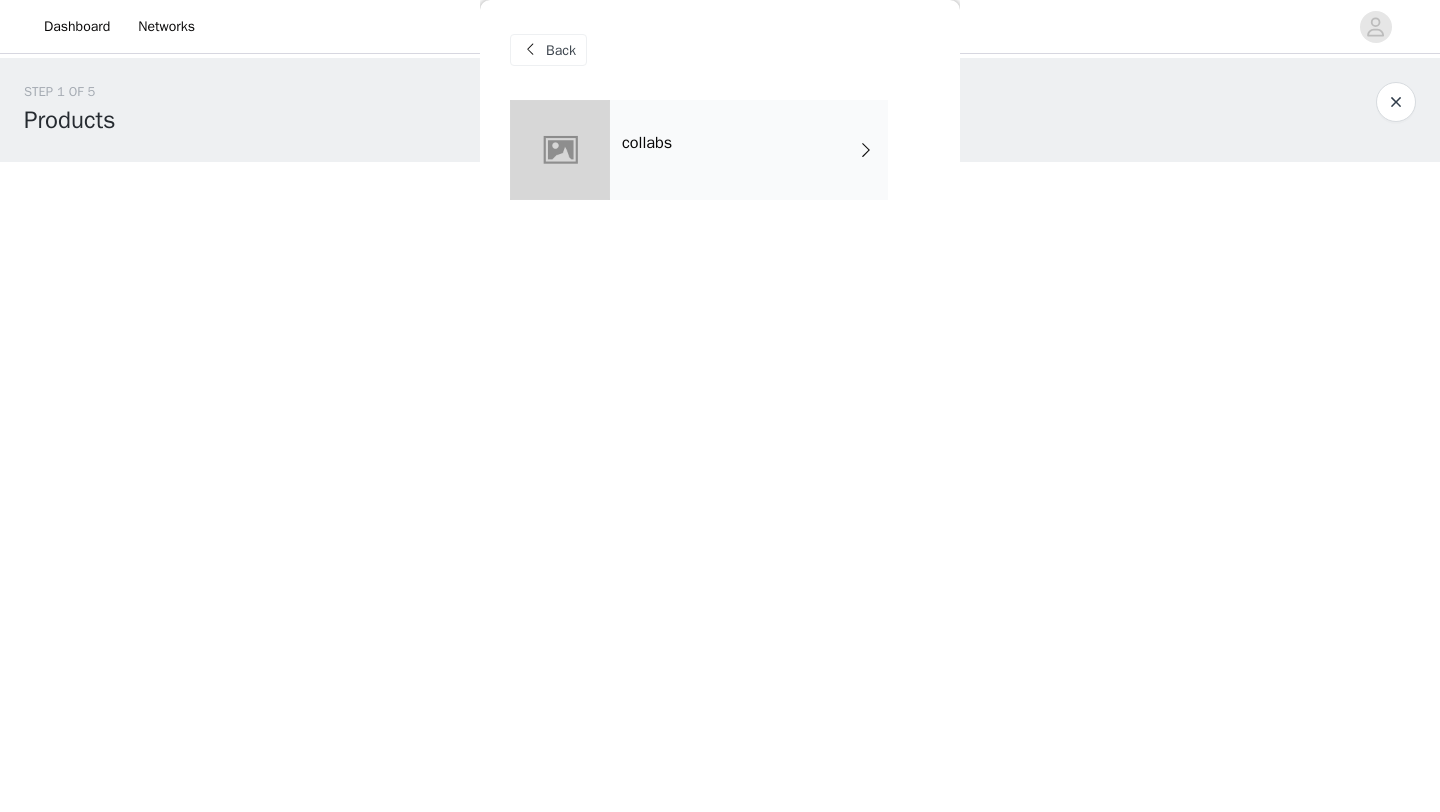 click on "collabs" at bounding box center [720, 165] 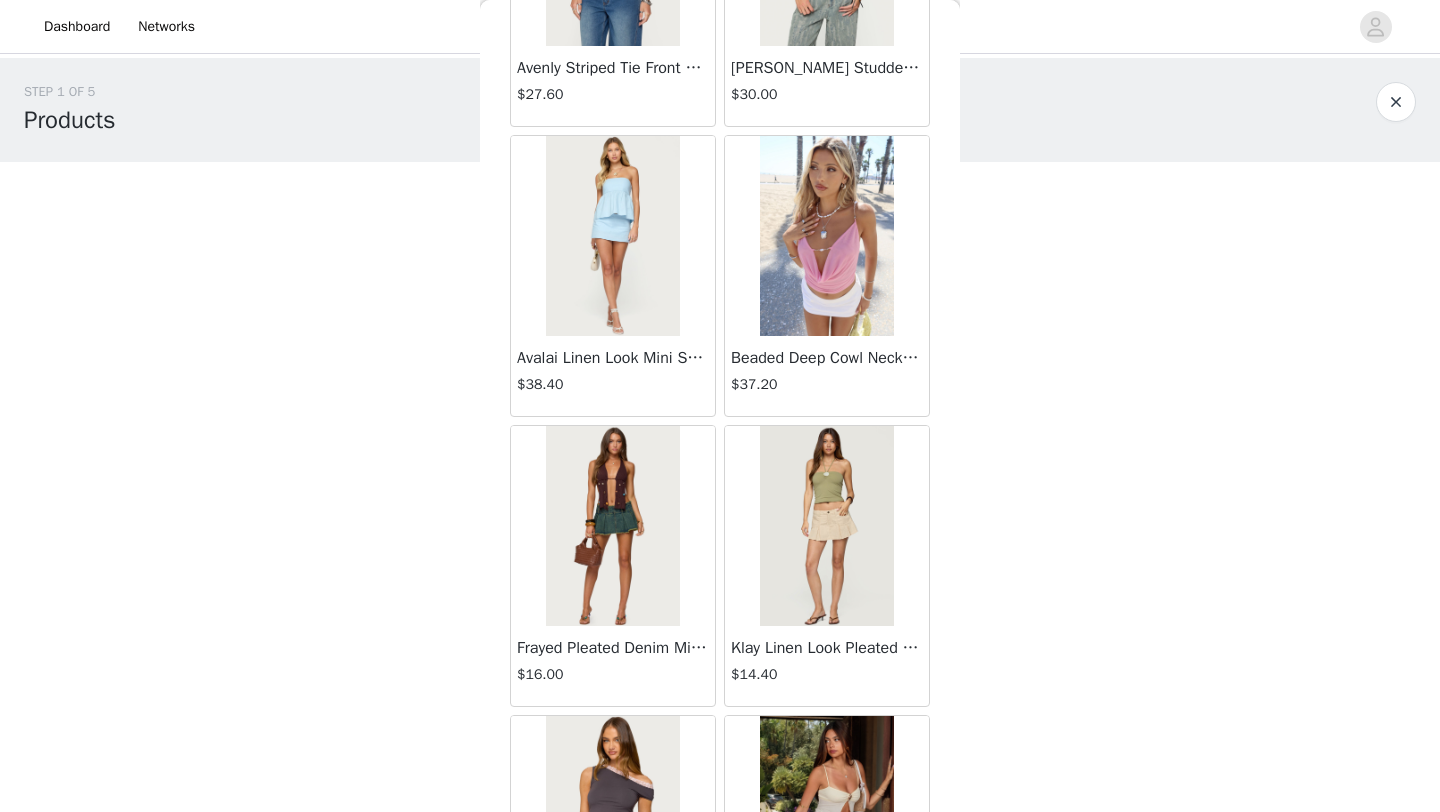 scroll, scrollTop: 1695, scrollLeft: 0, axis: vertical 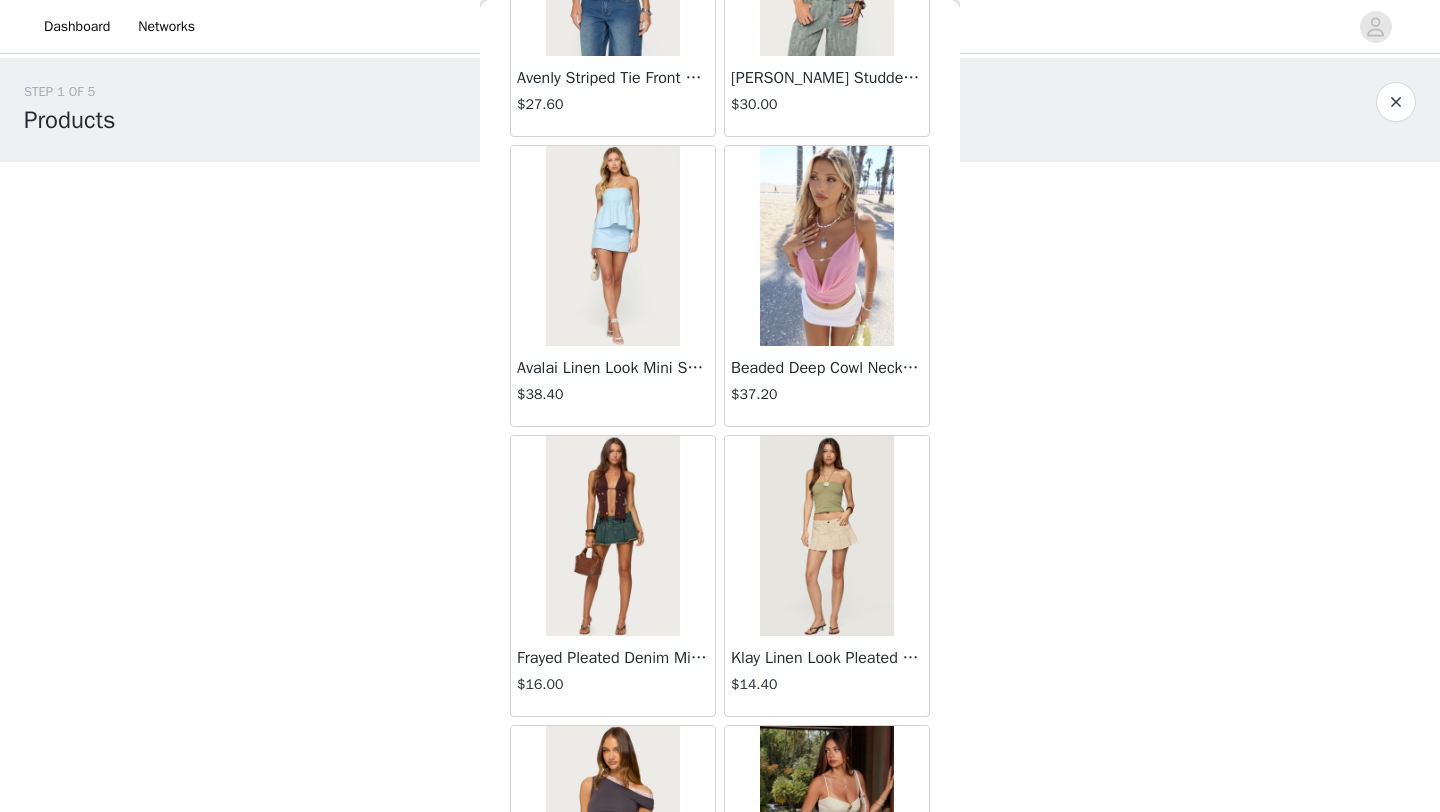click at bounding box center [612, 246] 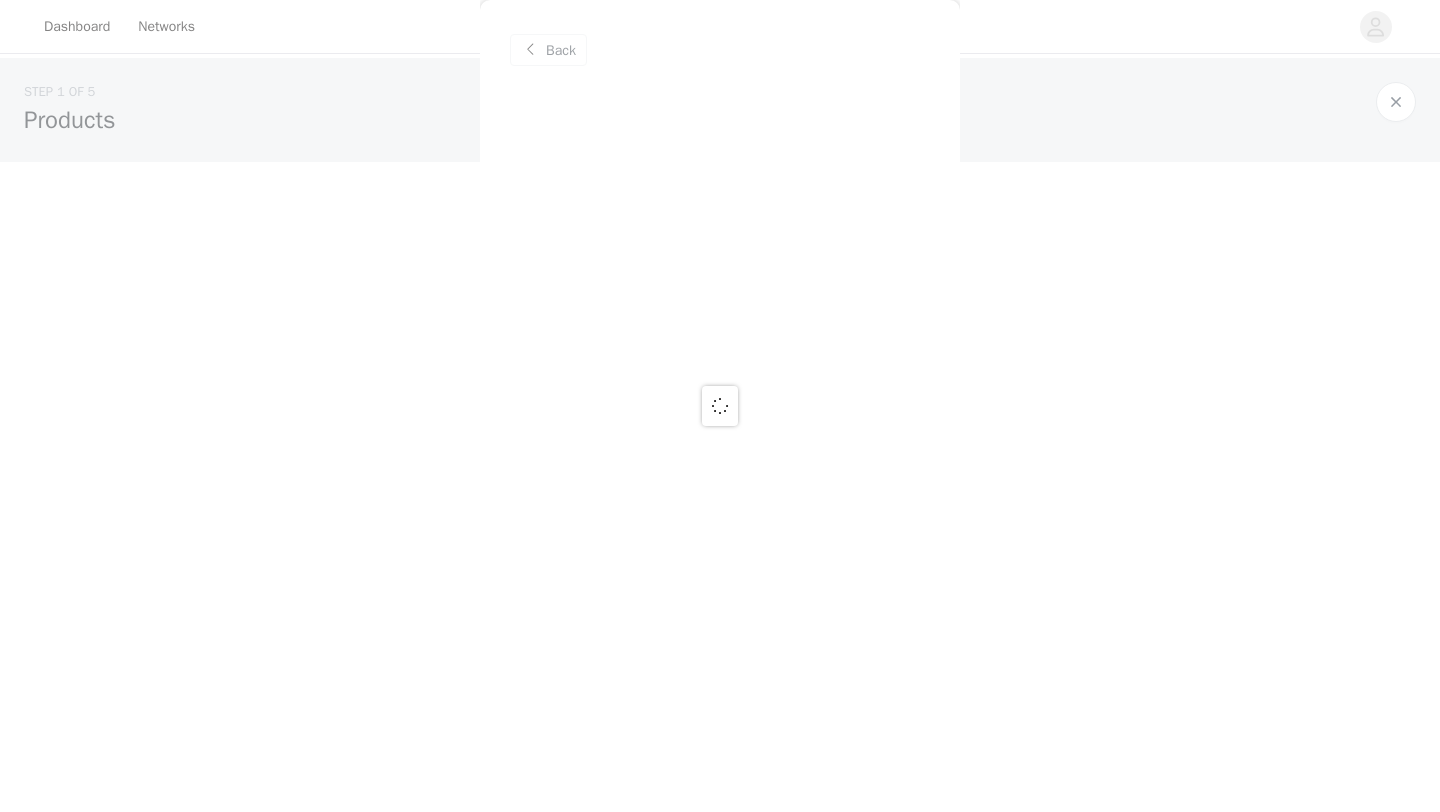 scroll, scrollTop: 0, scrollLeft: 0, axis: both 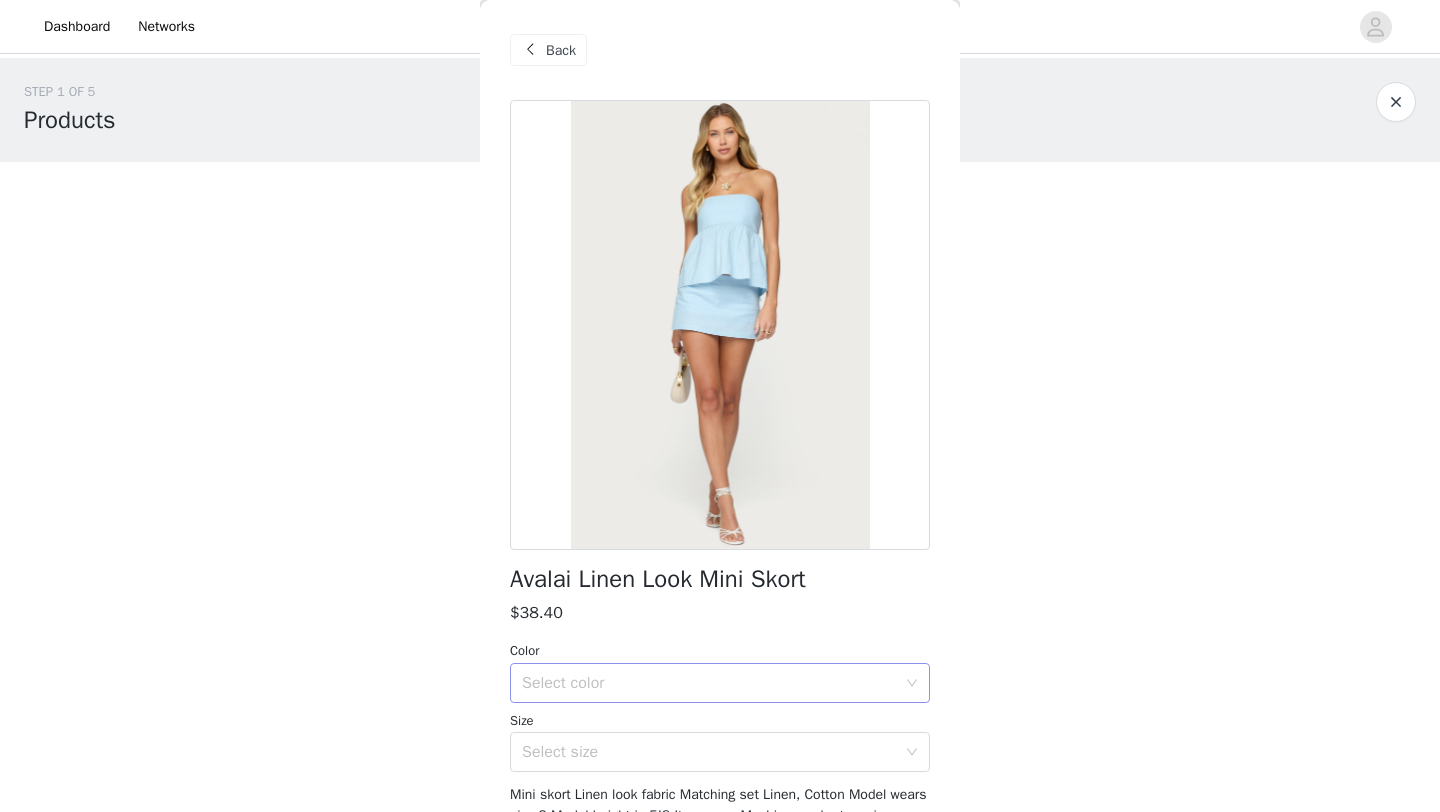 click on "Select color" at bounding box center [709, 683] 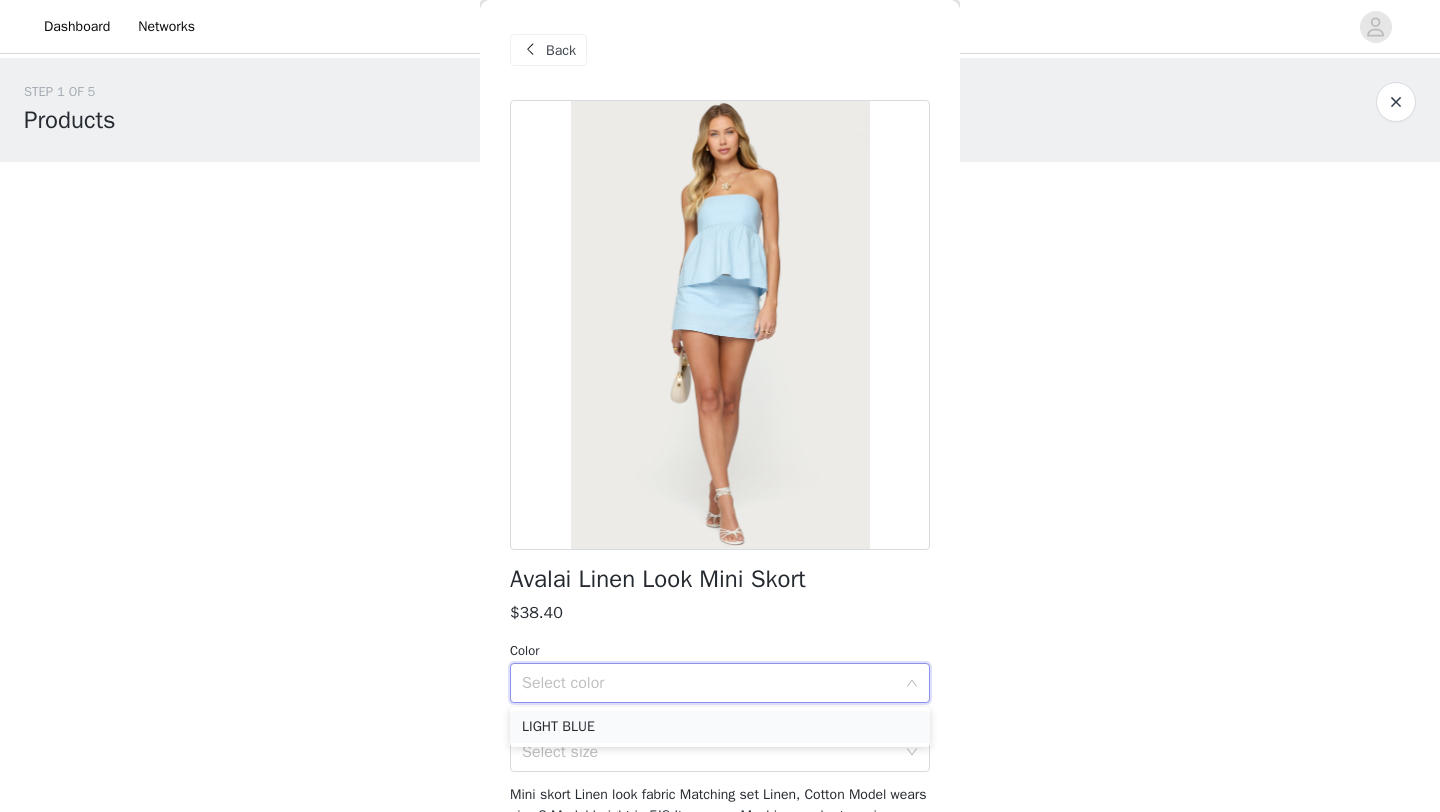 click on "LIGHT BLUE" at bounding box center [720, 727] 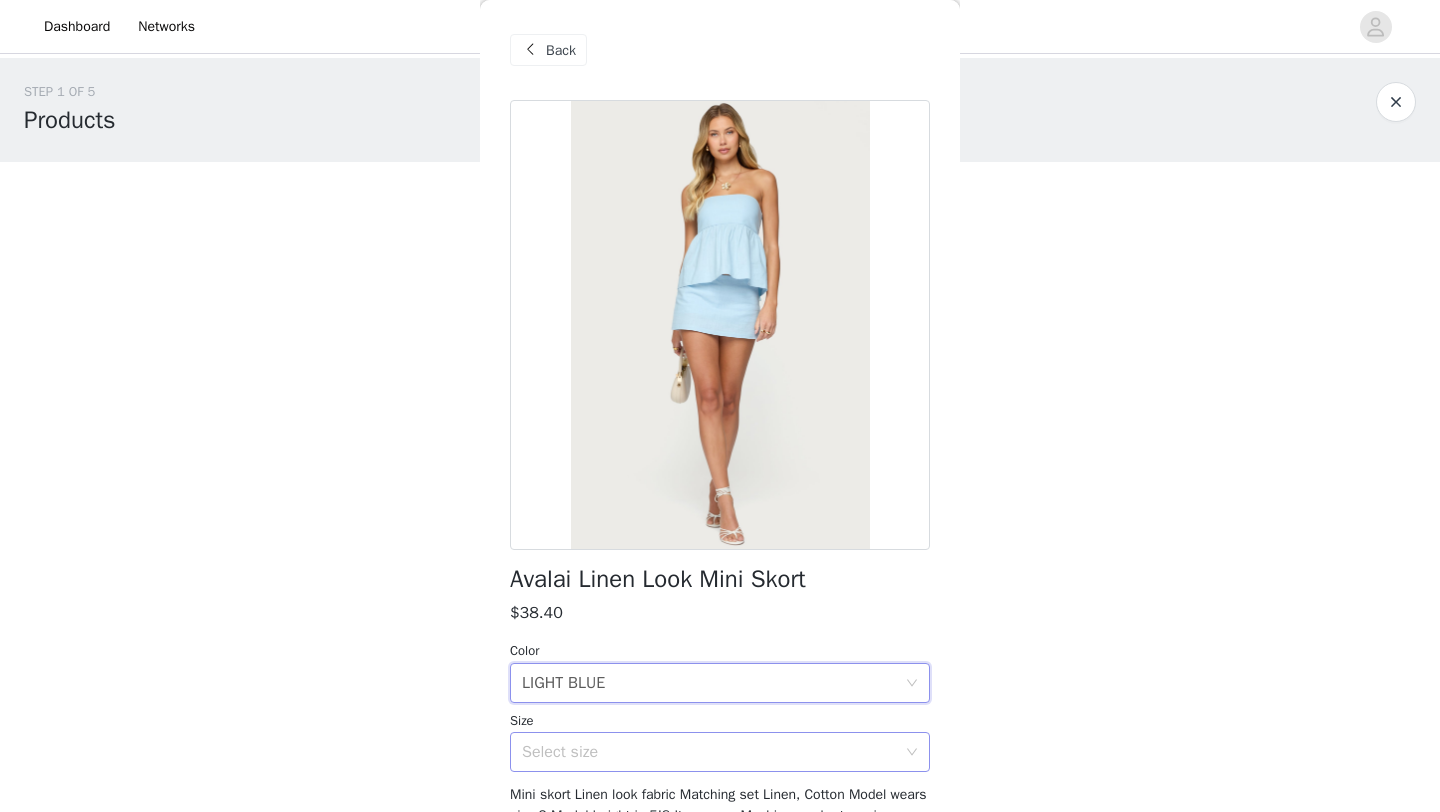 click on "Select size" at bounding box center (709, 752) 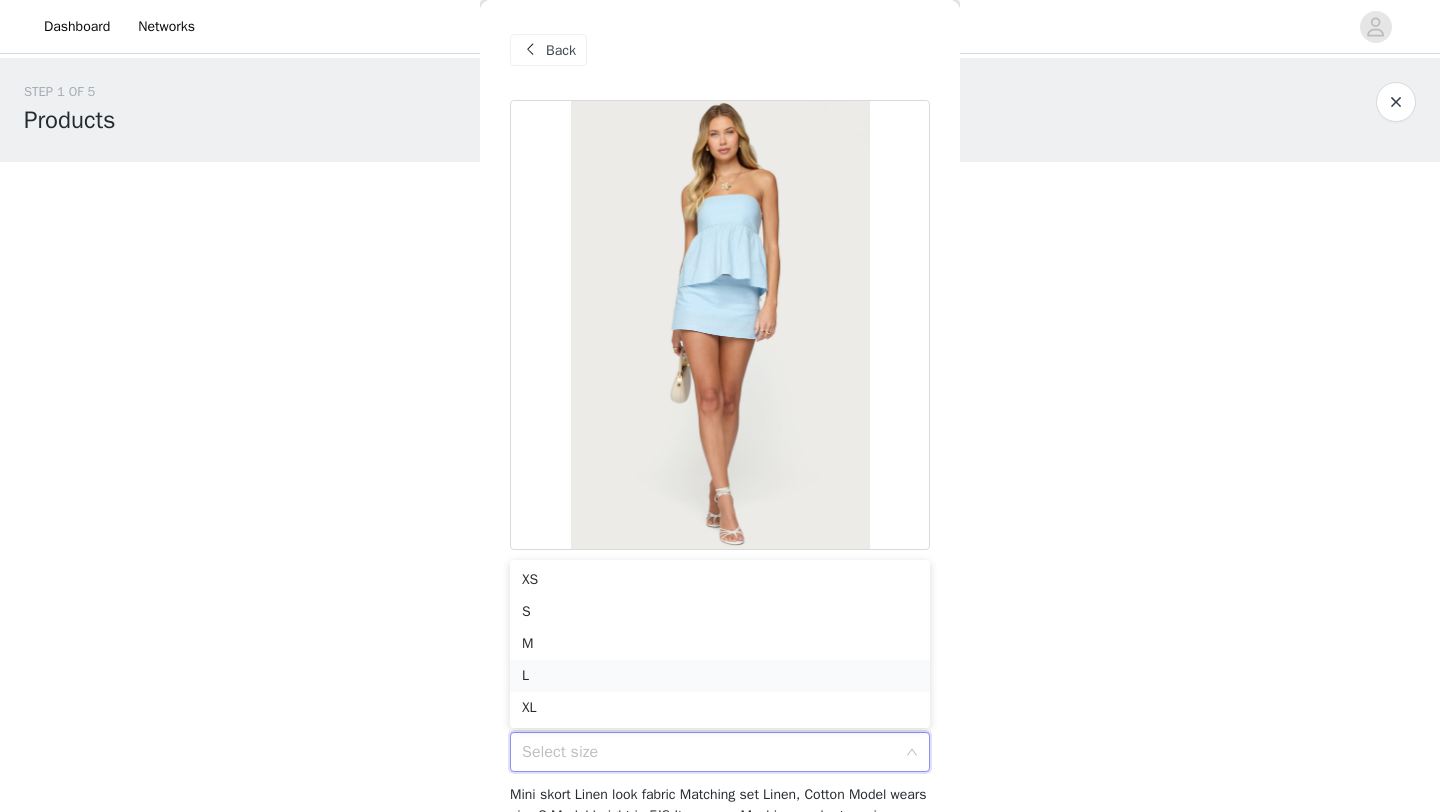 click on "L" at bounding box center [720, 676] 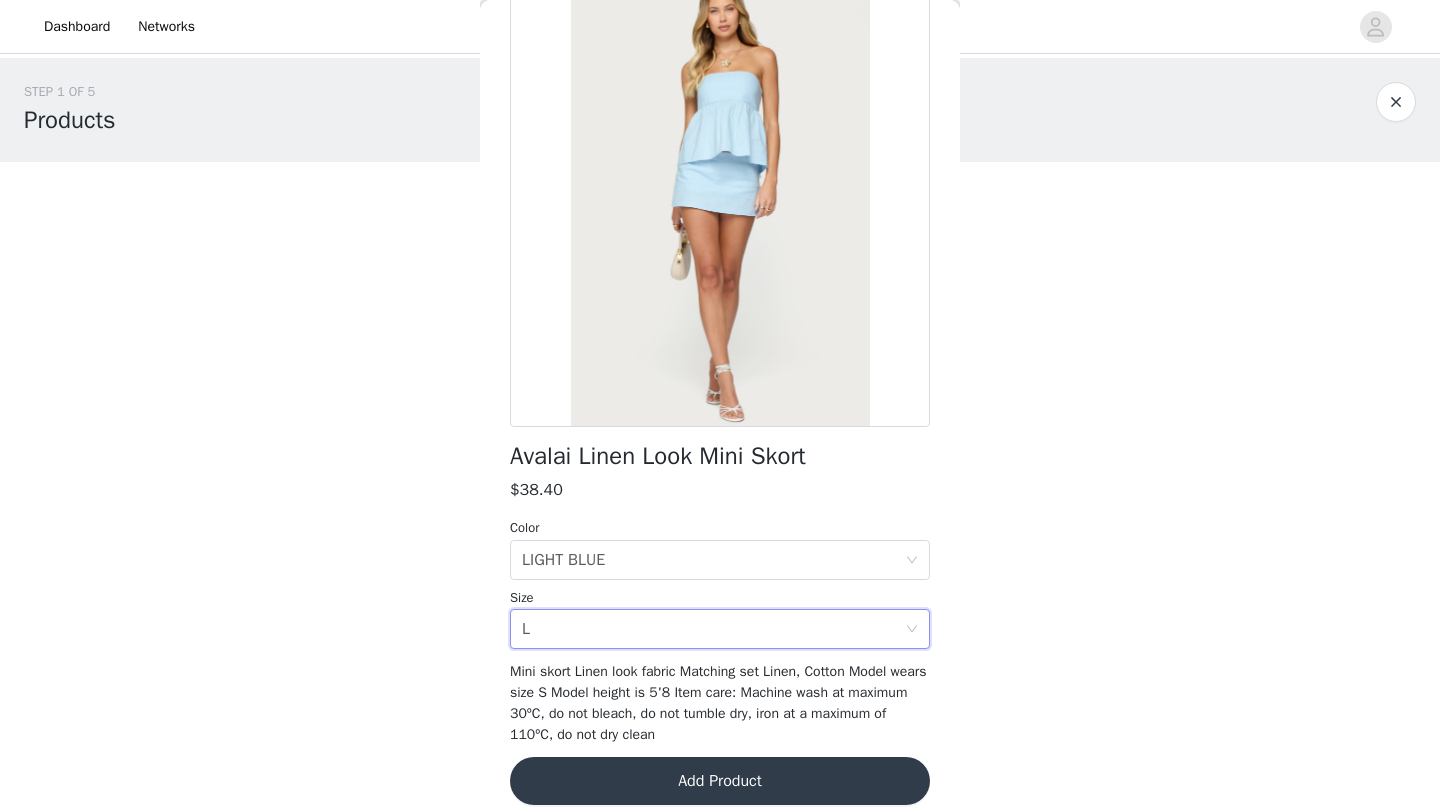 scroll, scrollTop: 140, scrollLeft: 0, axis: vertical 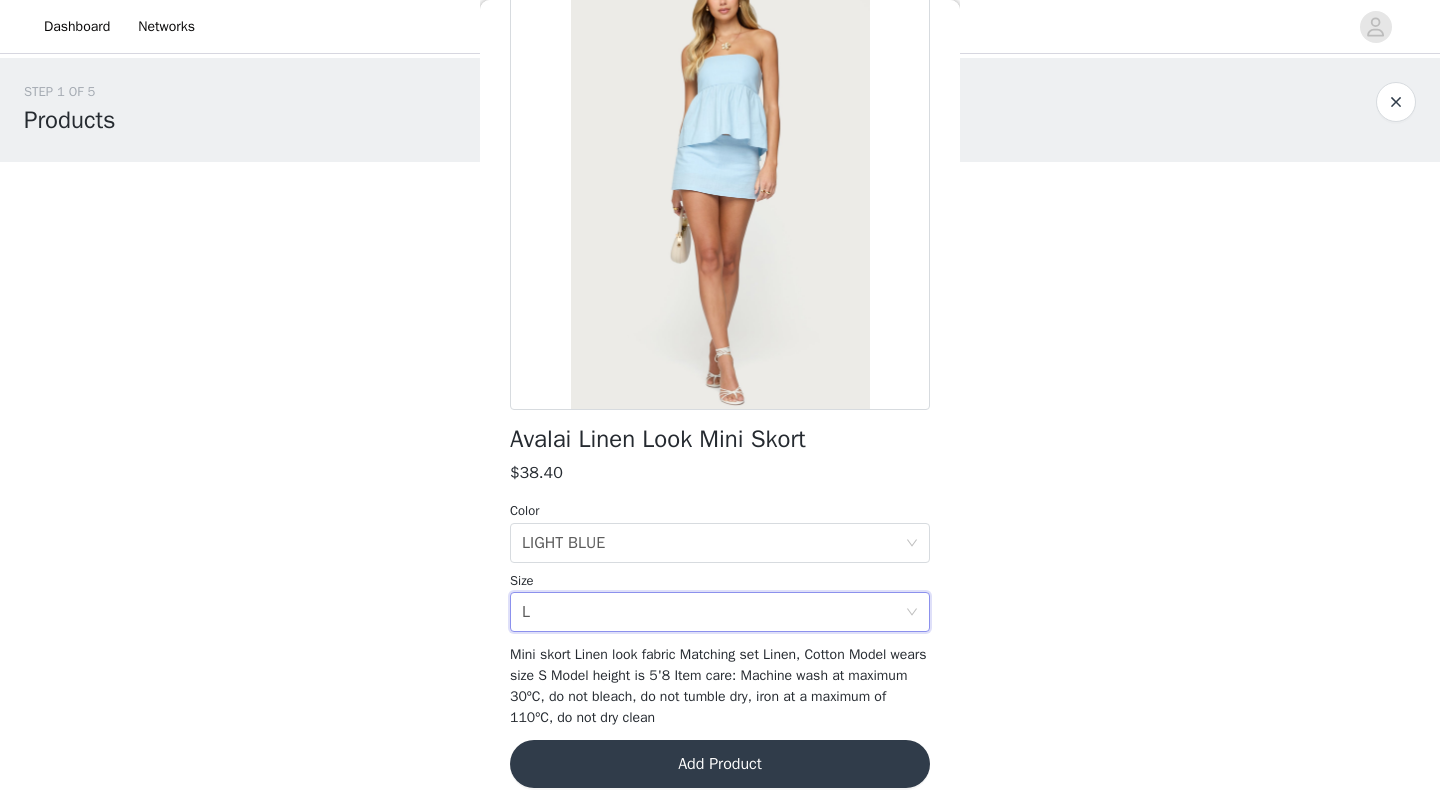 click on "Add Product" at bounding box center (720, 764) 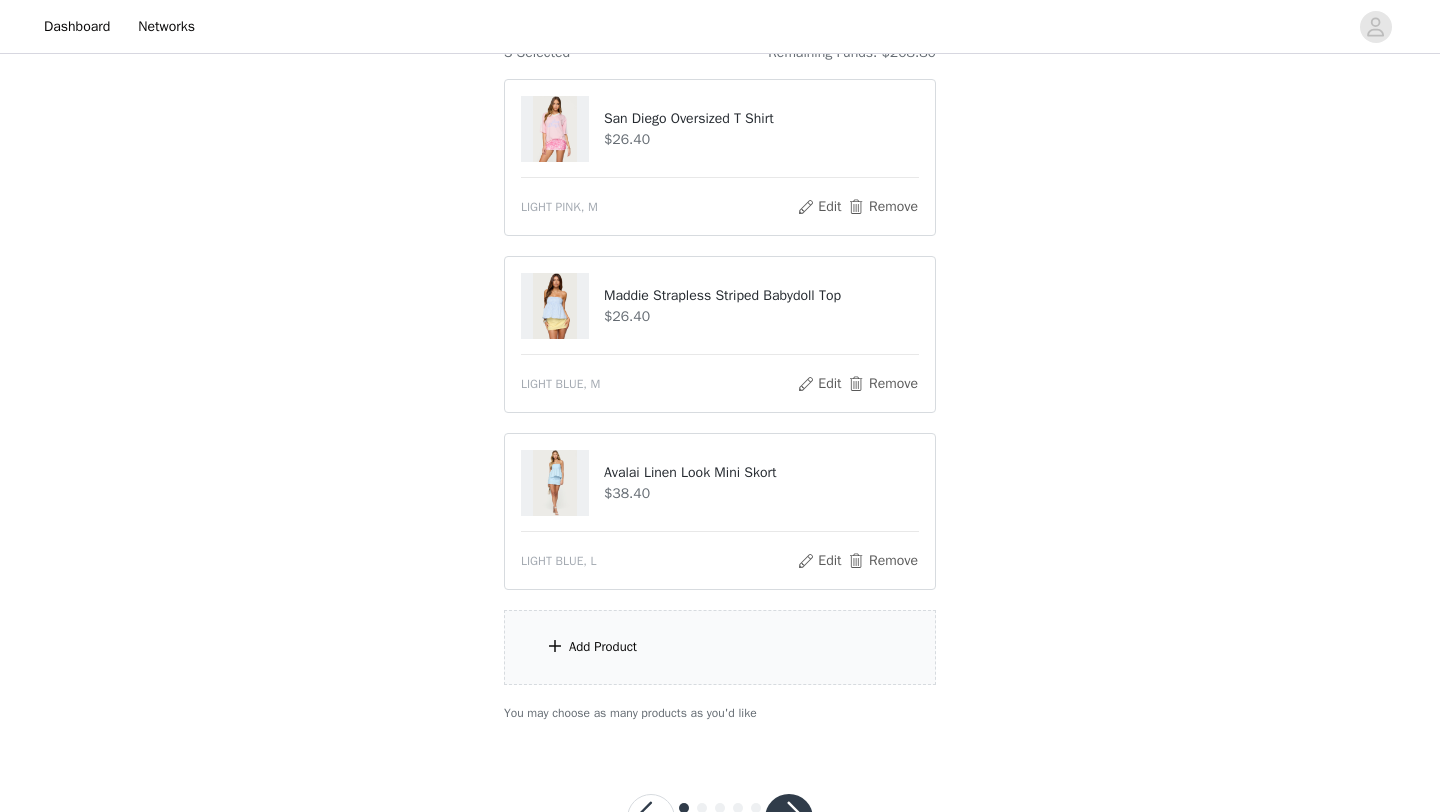 scroll, scrollTop: 275, scrollLeft: 0, axis: vertical 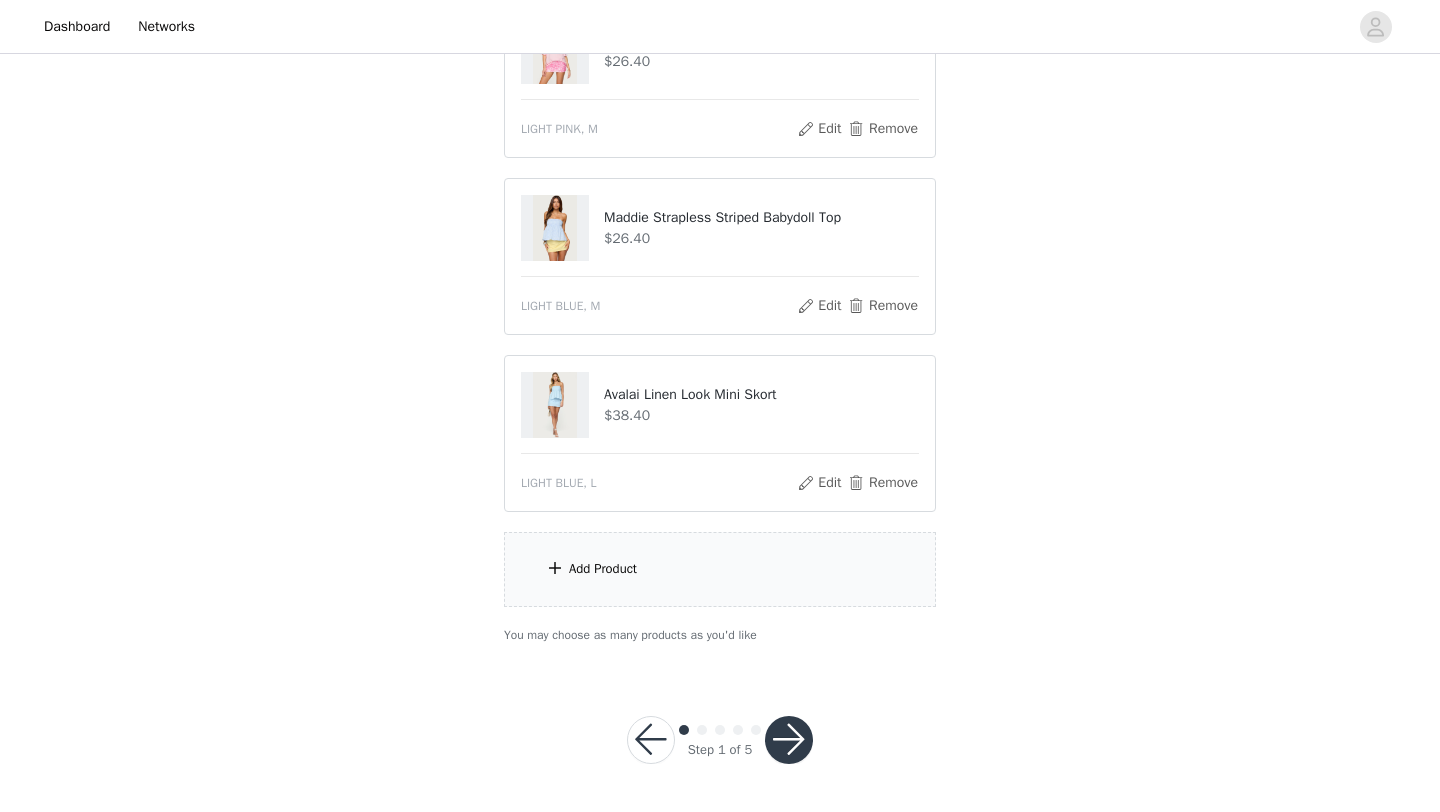 click on "Add Product" at bounding box center (720, 569) 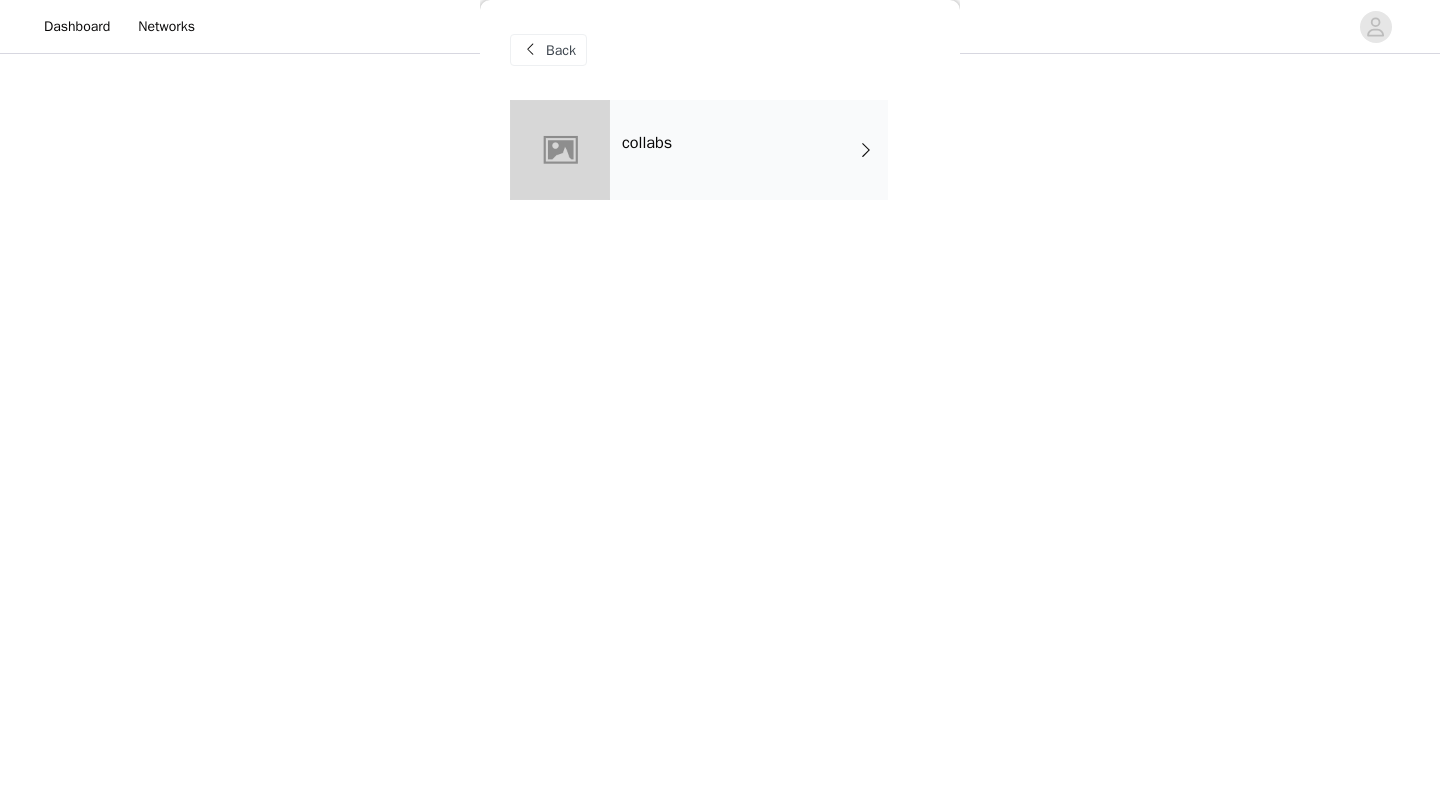 click on "collabs" at bounding box center (749, 150) 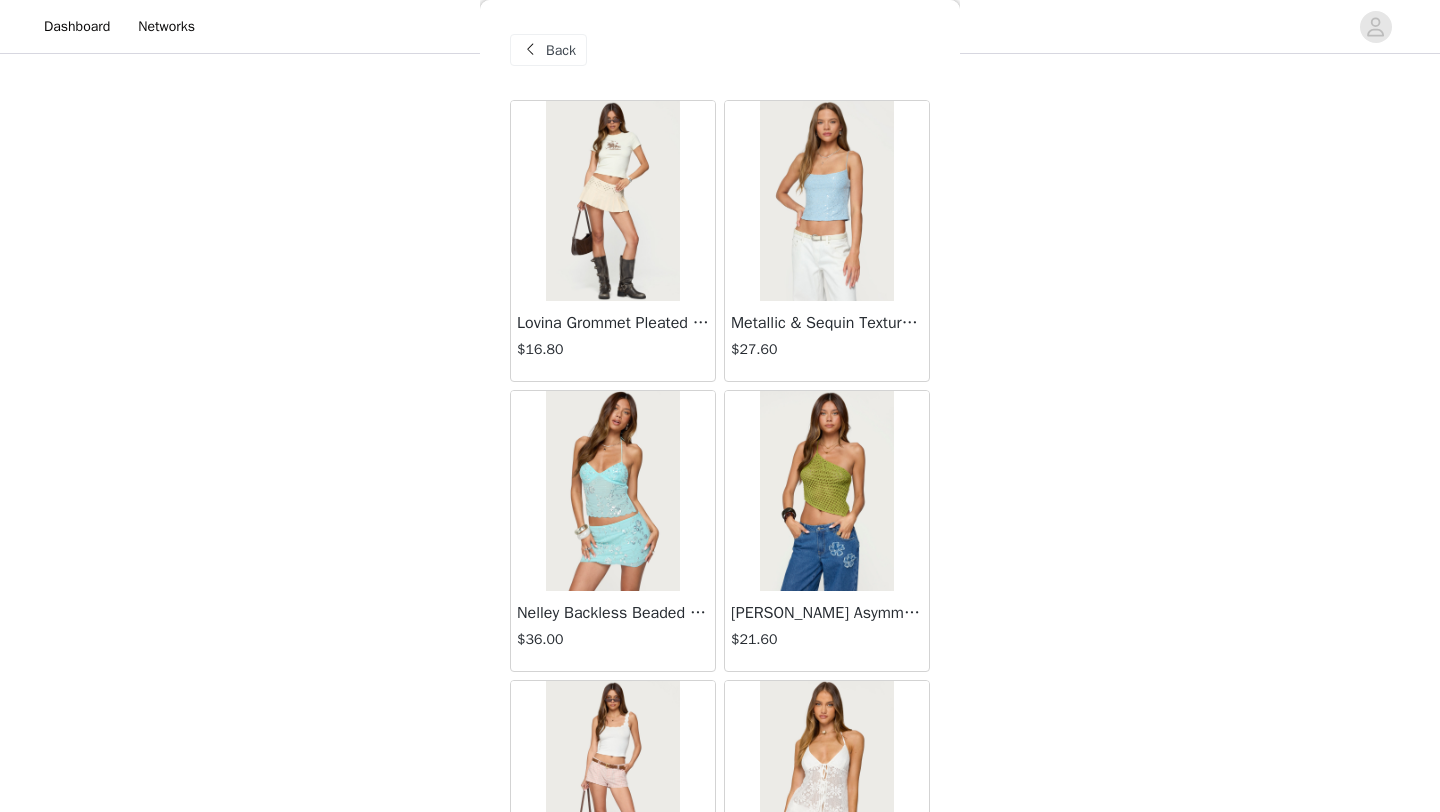 scroll, scrollTop: 2248, scrollLeft: 0, axis: vertical 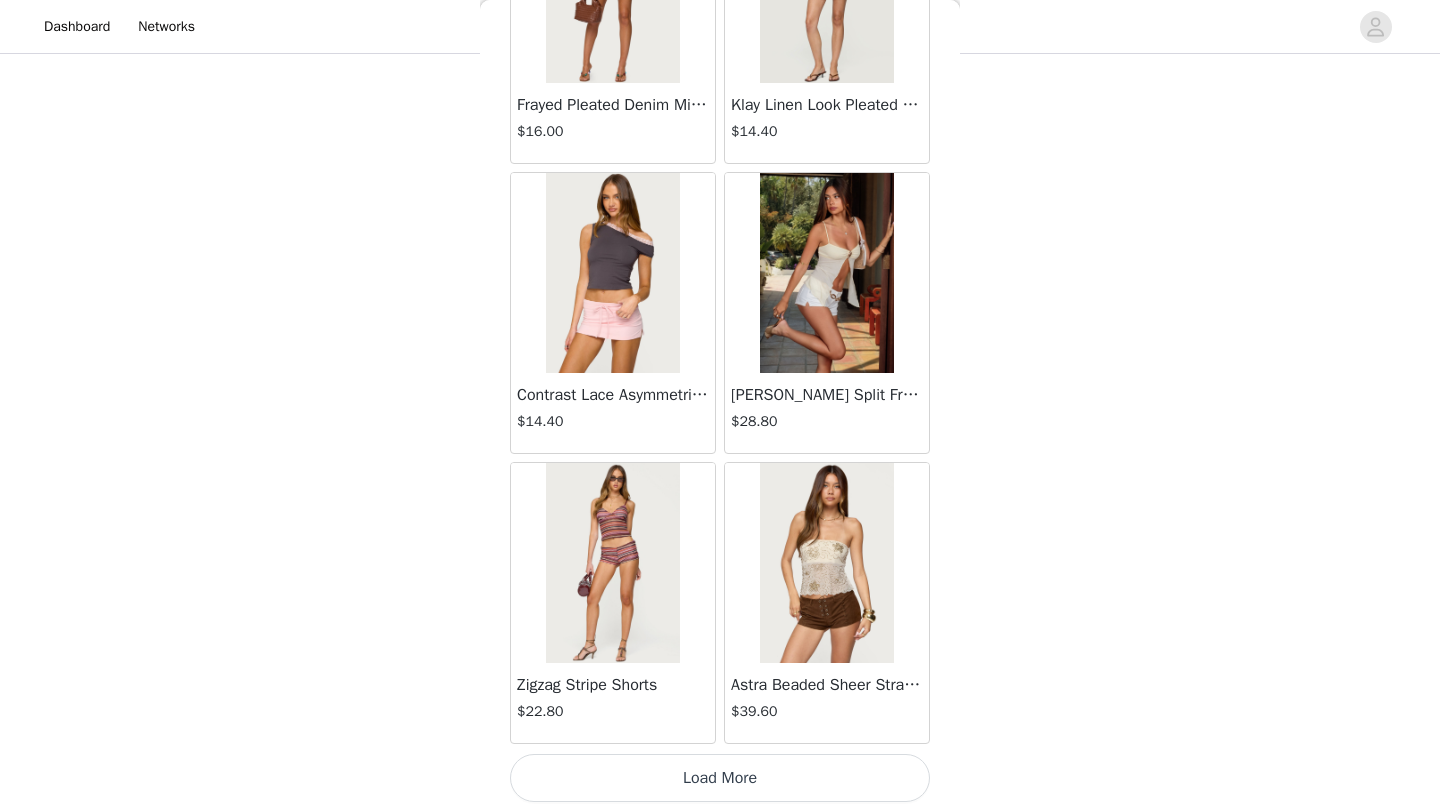 click on "Load More" at bounding box center (720, 778) 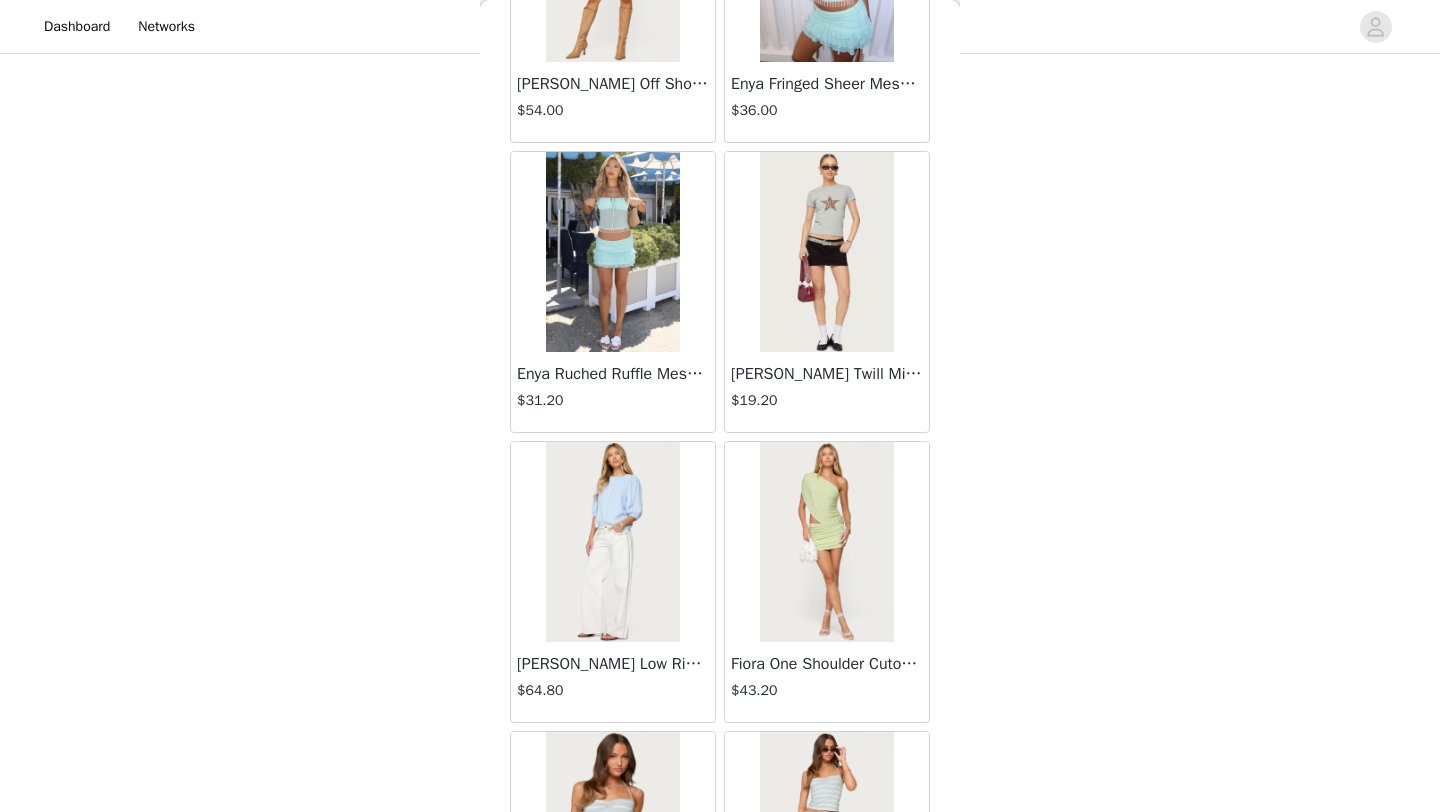 scroll, scrollTop: 5148, scrollLeft: 0, axis: vertical 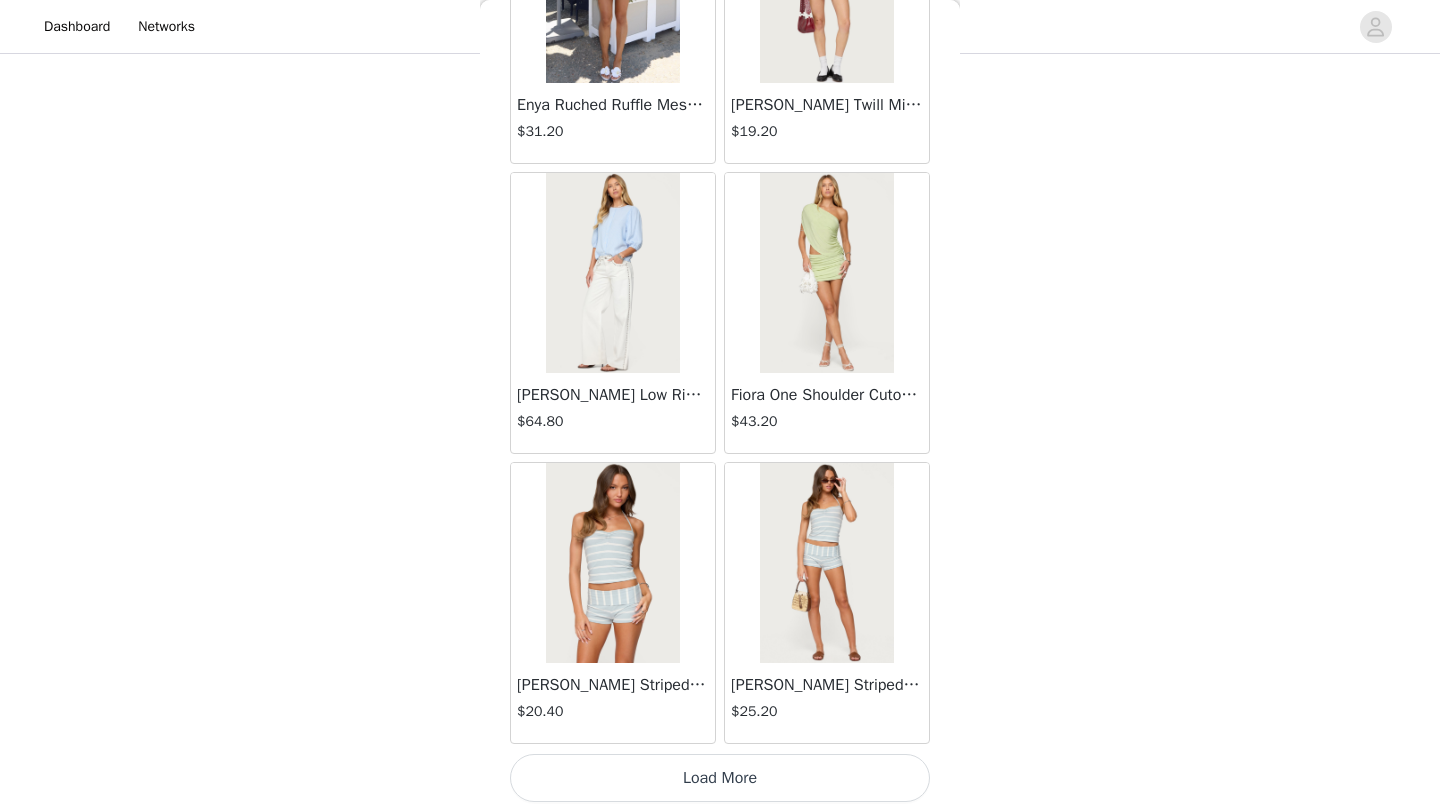 click on "Load More" at bounding box center [720, 778] 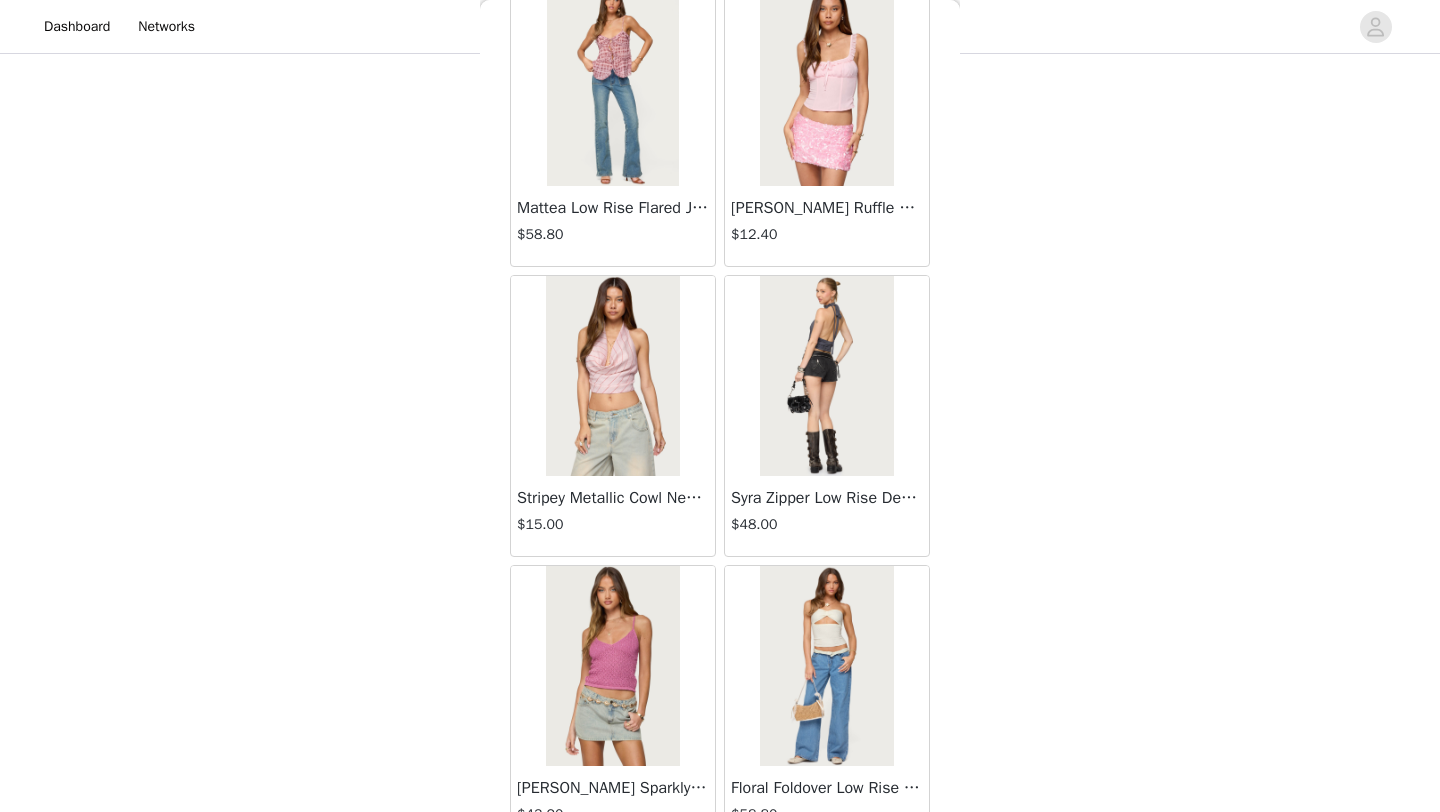 scroll, scrollTop: 8048, scrollLeft: 0, axis: vertical 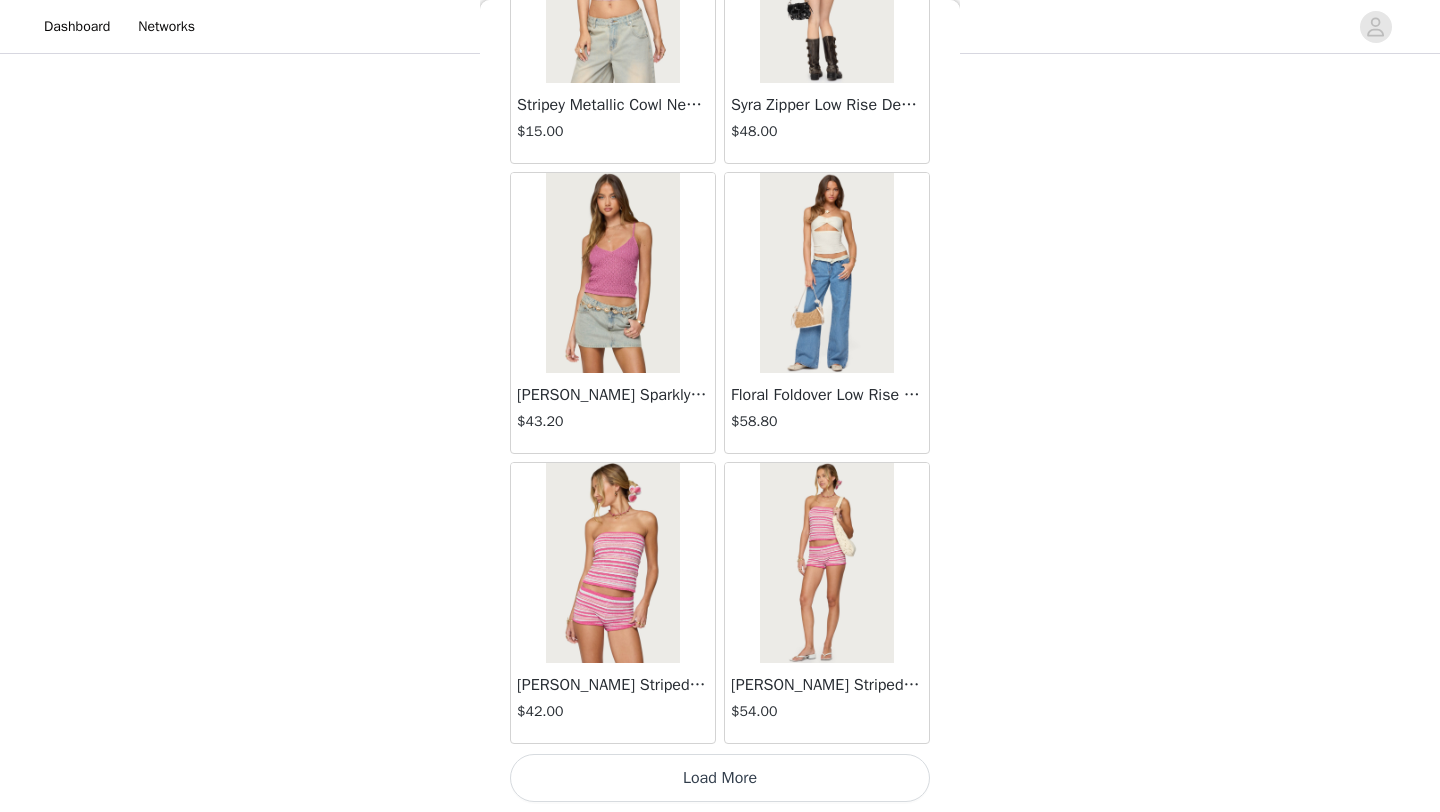click on "Load More" at bounding box center [720, 778] 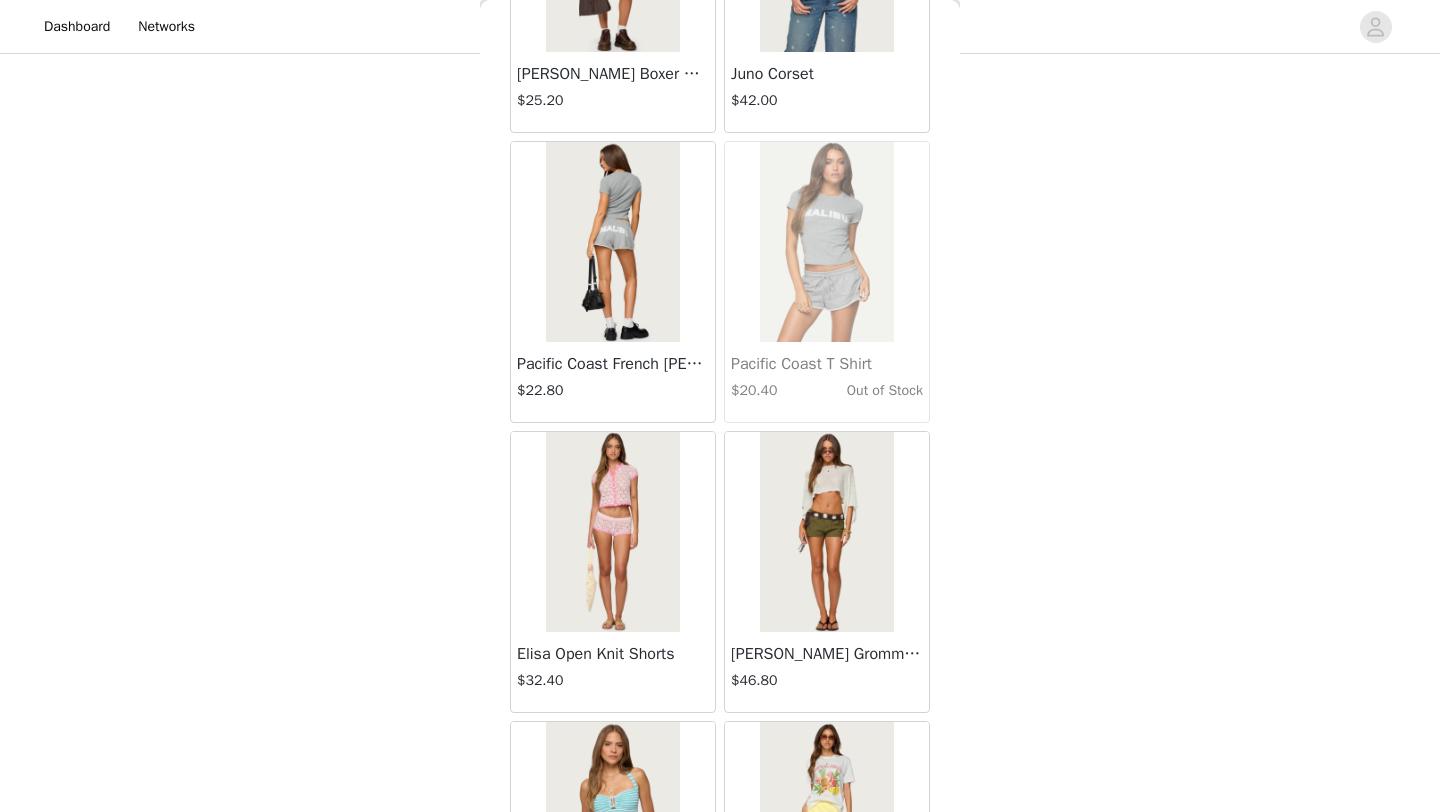 scroll, scrollTop: 10948, scrollLeft: 0, axis: vertical 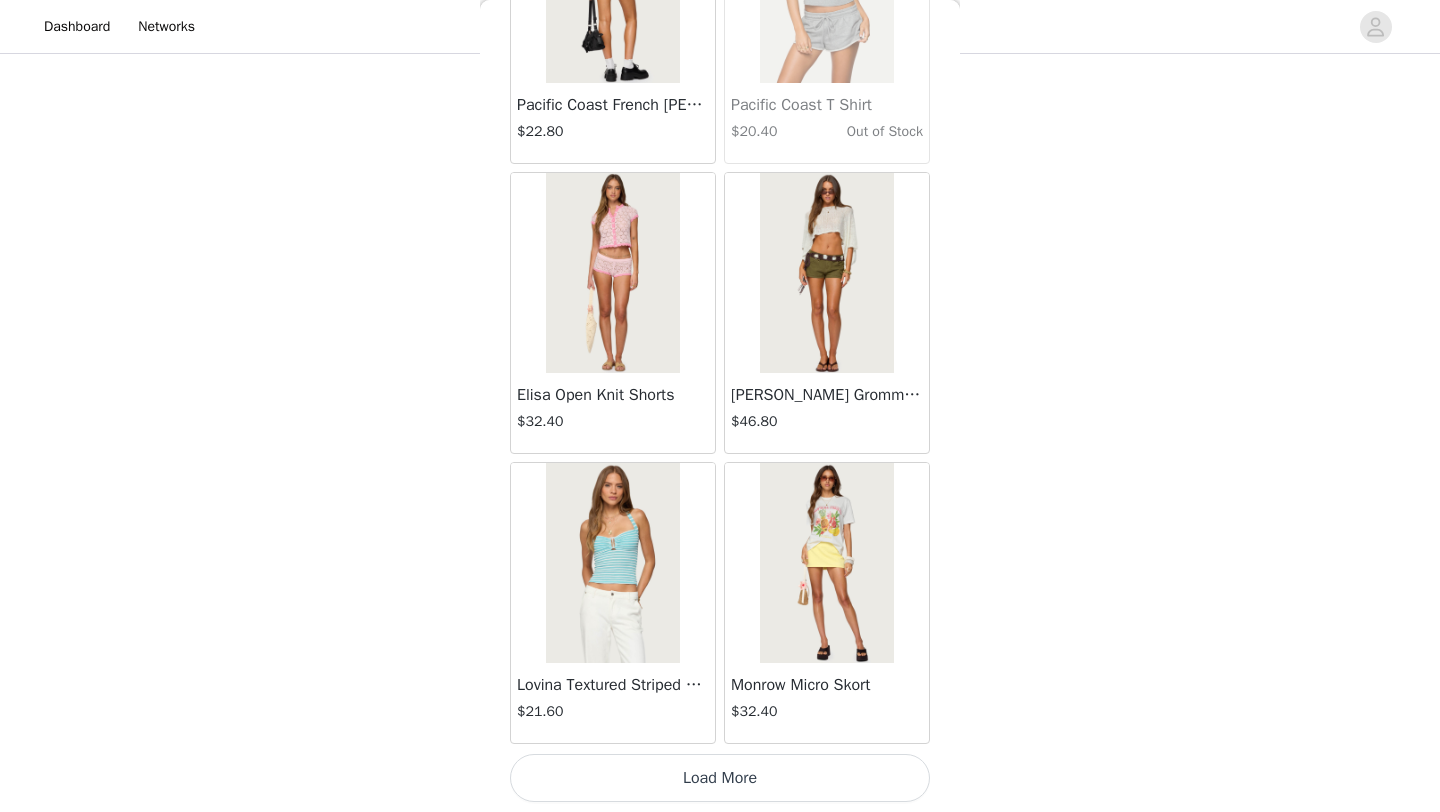 click on "Load More" at bounding box center (720, 778) 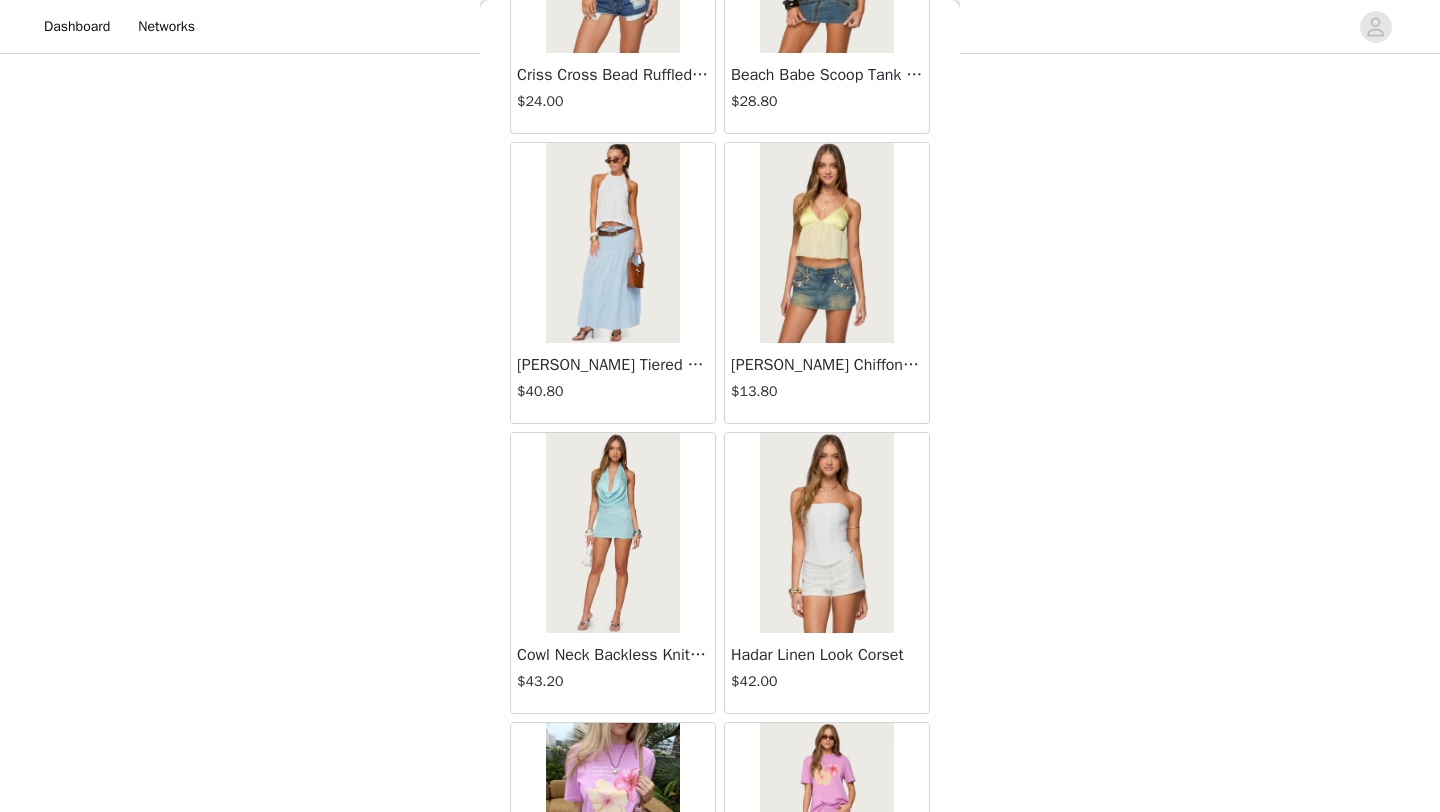 scroll, scrollTop: 13848, scrollLeft: 0, axis: vertical 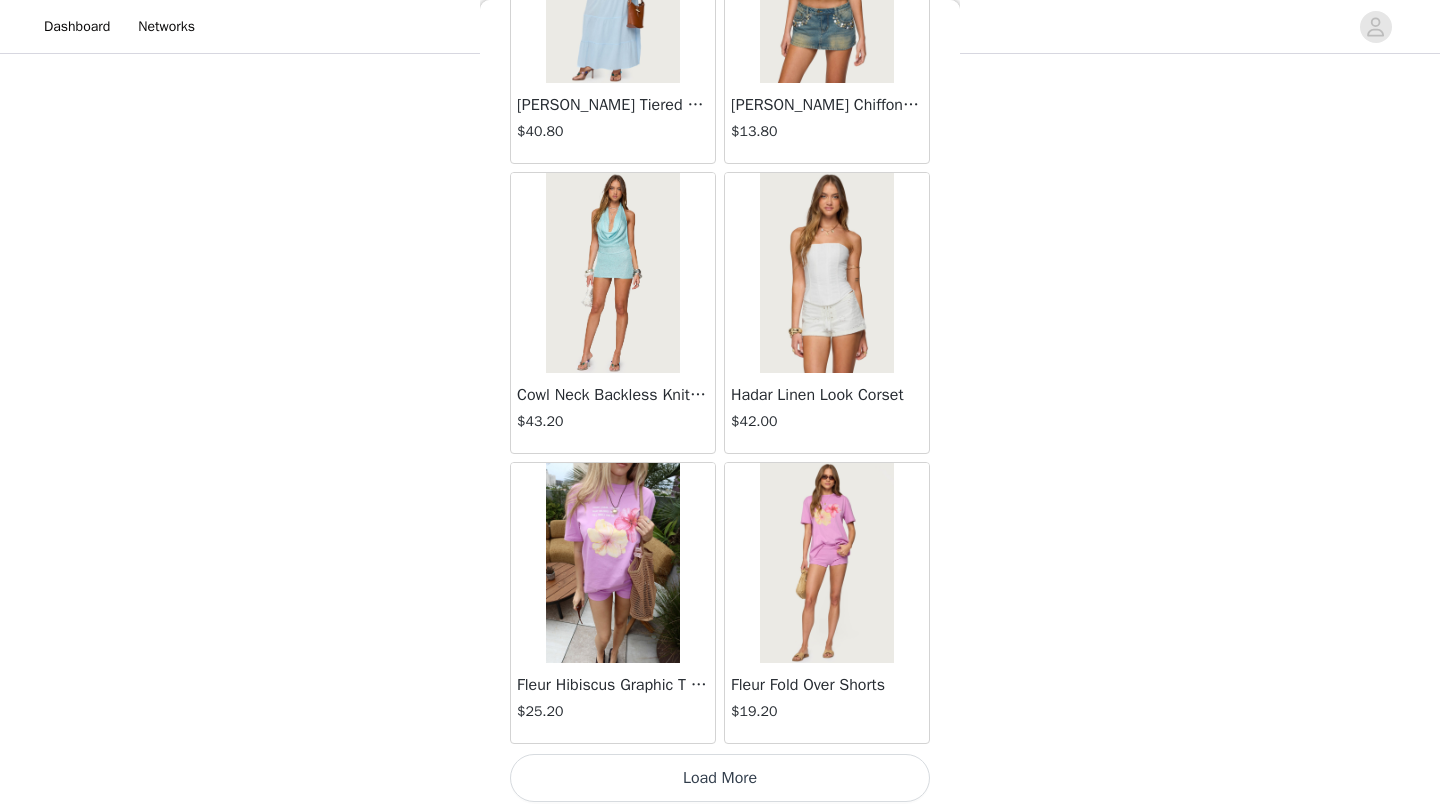 click on "Load More" at bounding box center (720, 778) 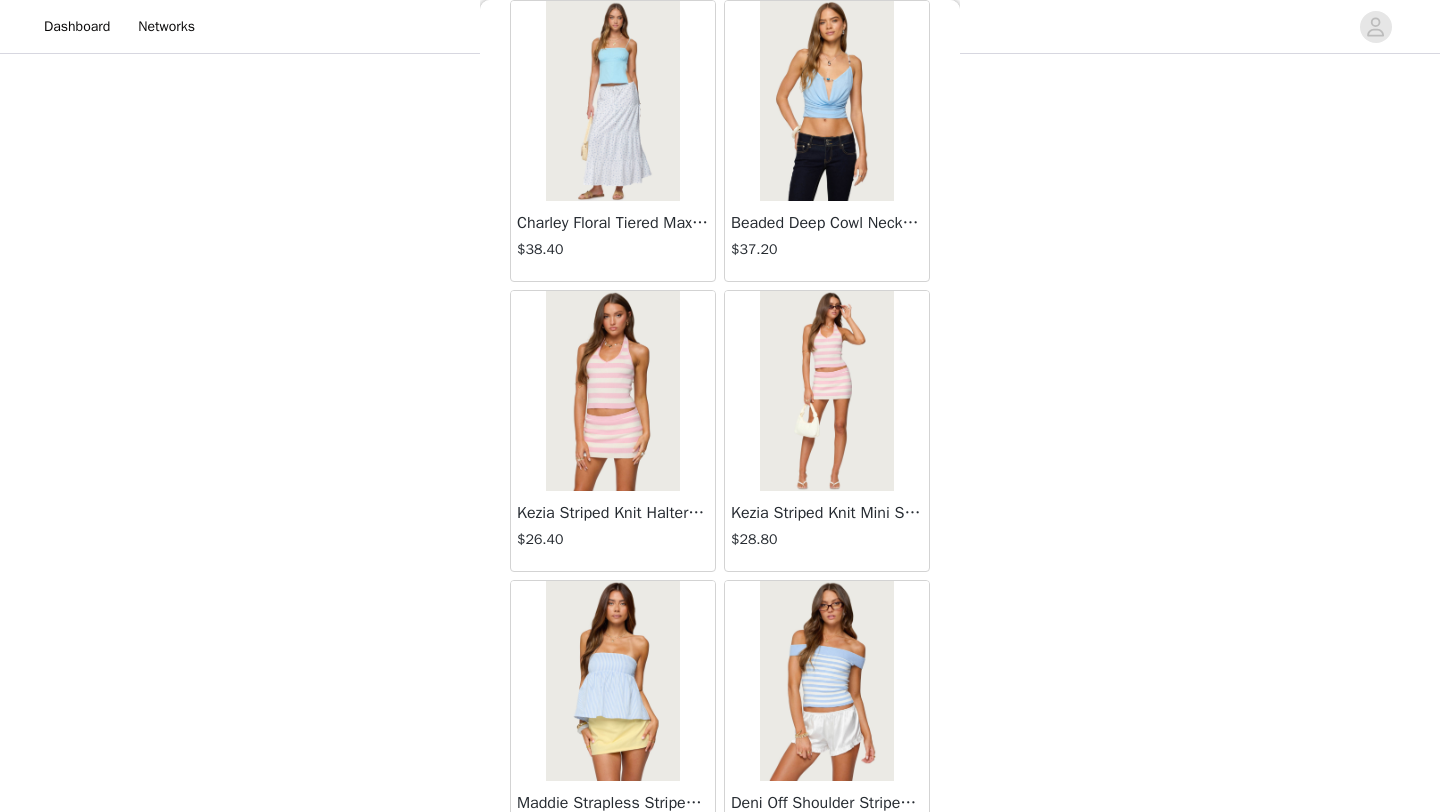 scroll, scrollTop: 16748, scrollLeft: 0, axis: vertical 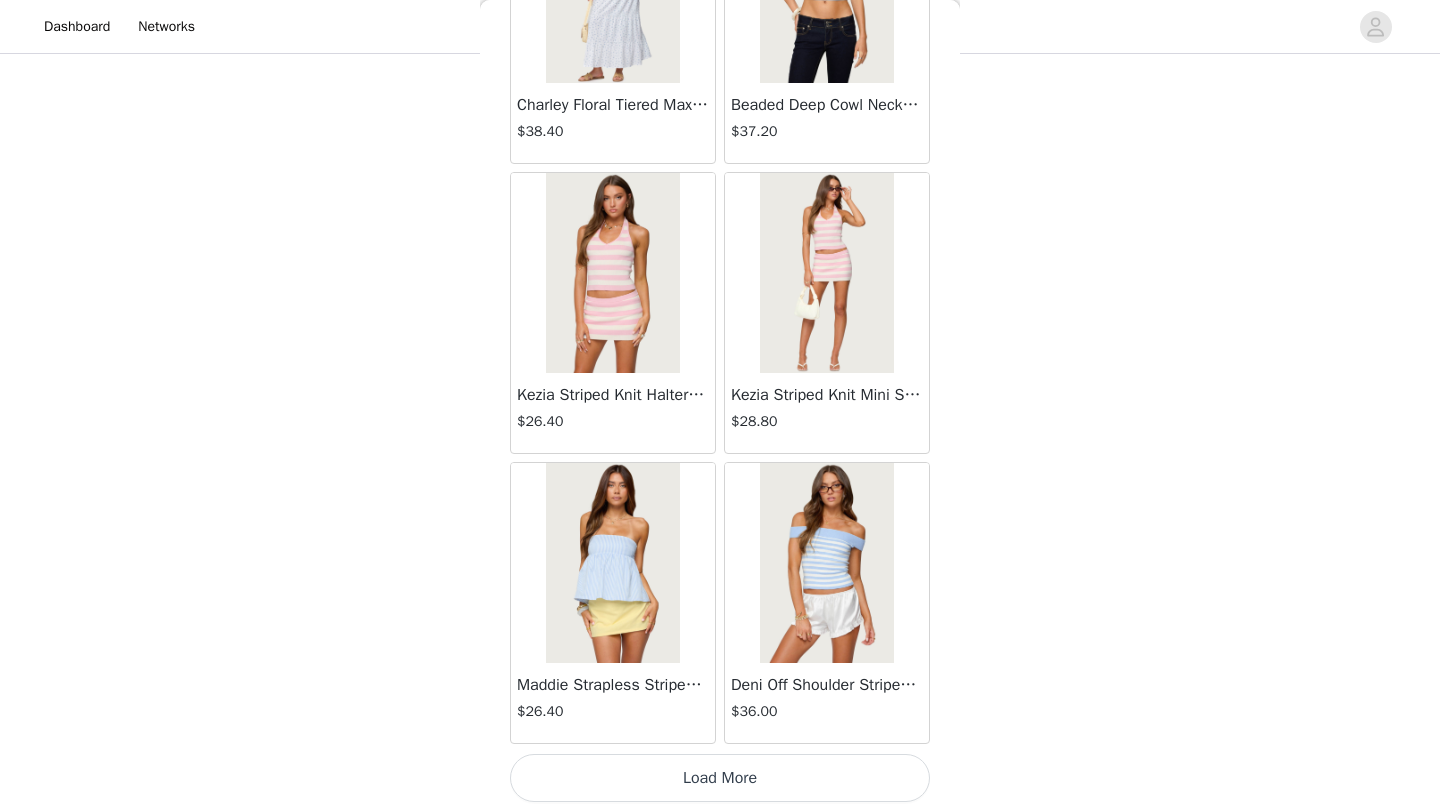 click on "Load More" at bounding box center [720, 778] 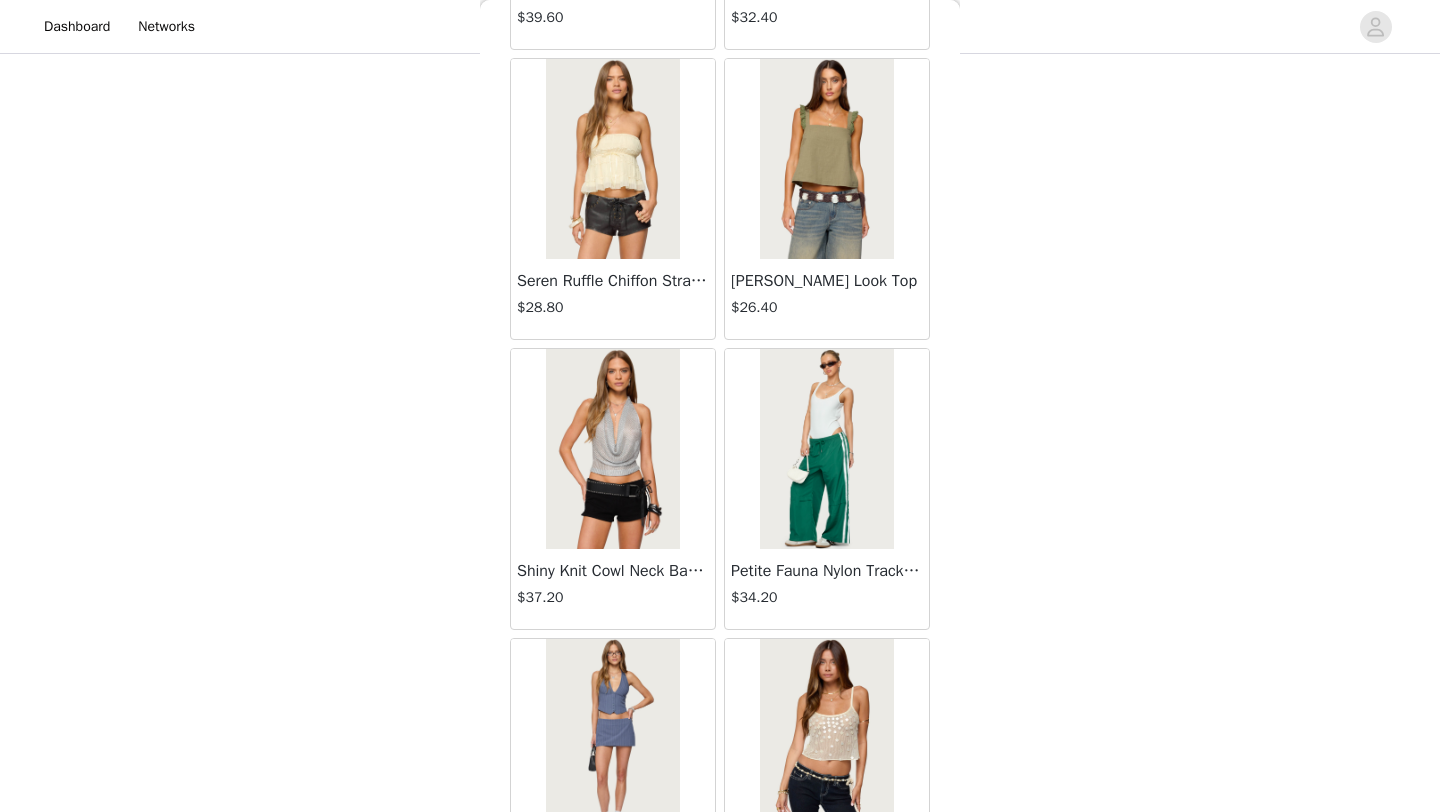 scroll, scrollTop: 19648, scrollLeft: 0, axis: vertical 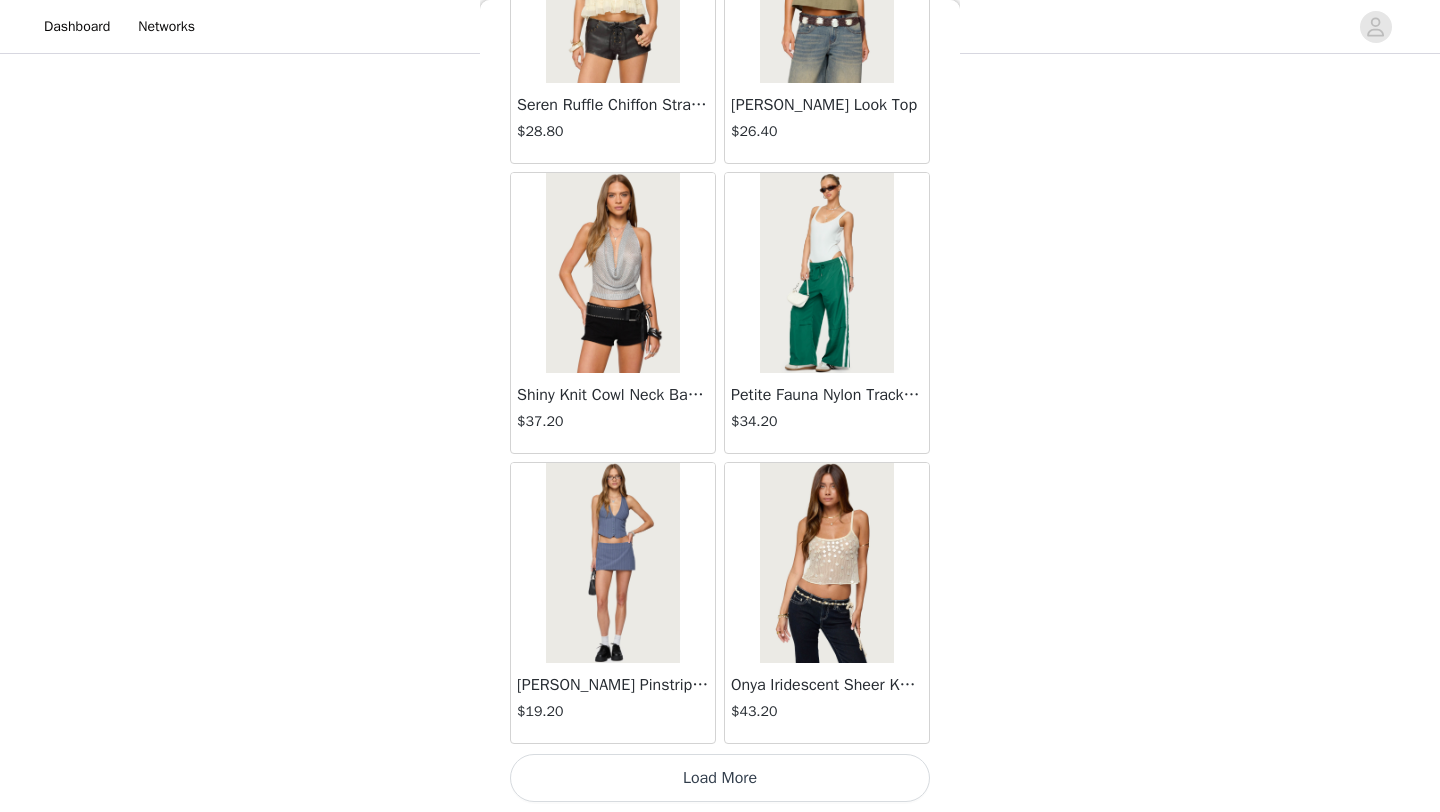 click on "Load More" at bounding box center (720, 778) 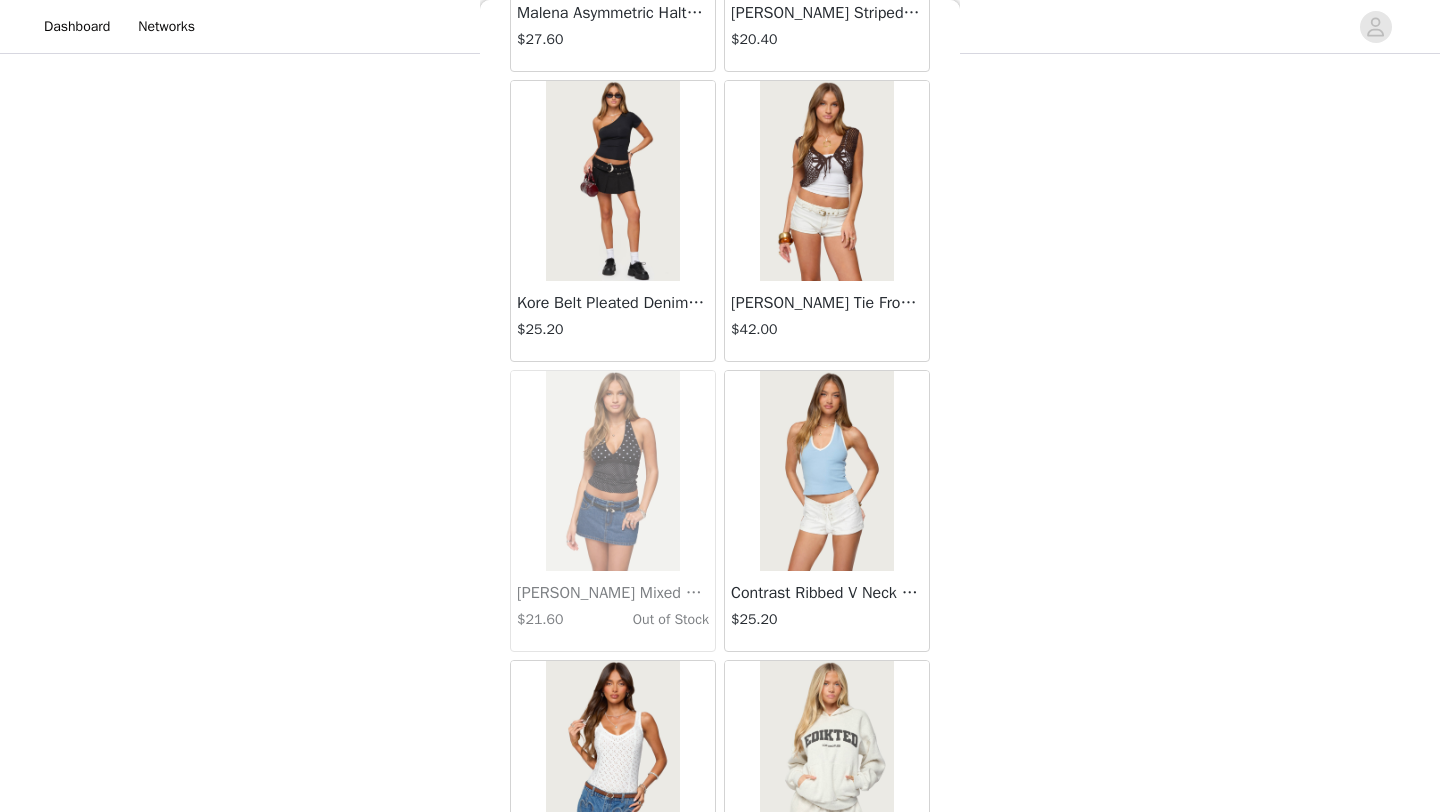 scroll, scrollTop: 22548, scrollLeft: 0, axis: vertical 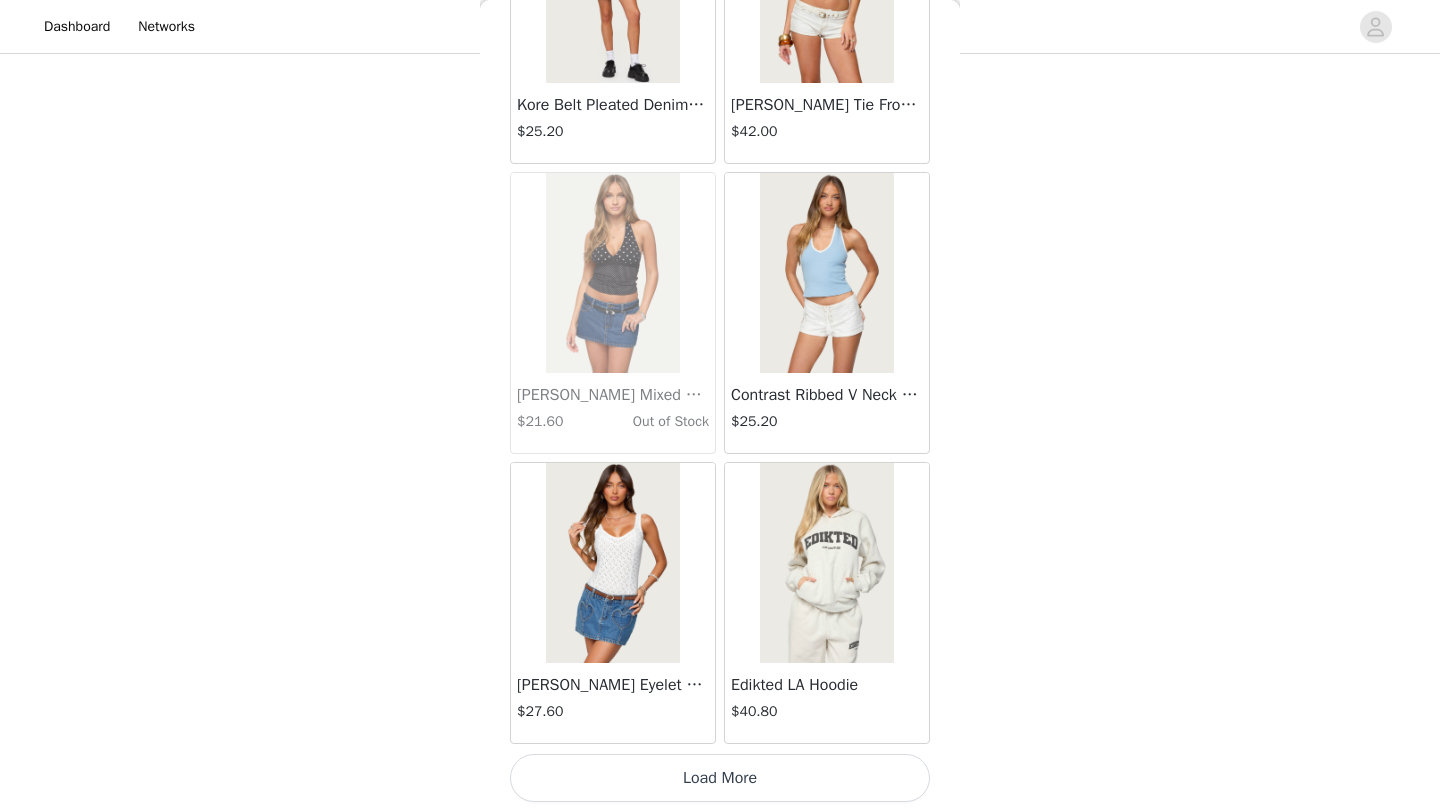 click on "Load More" at bounding box center [720, 778] 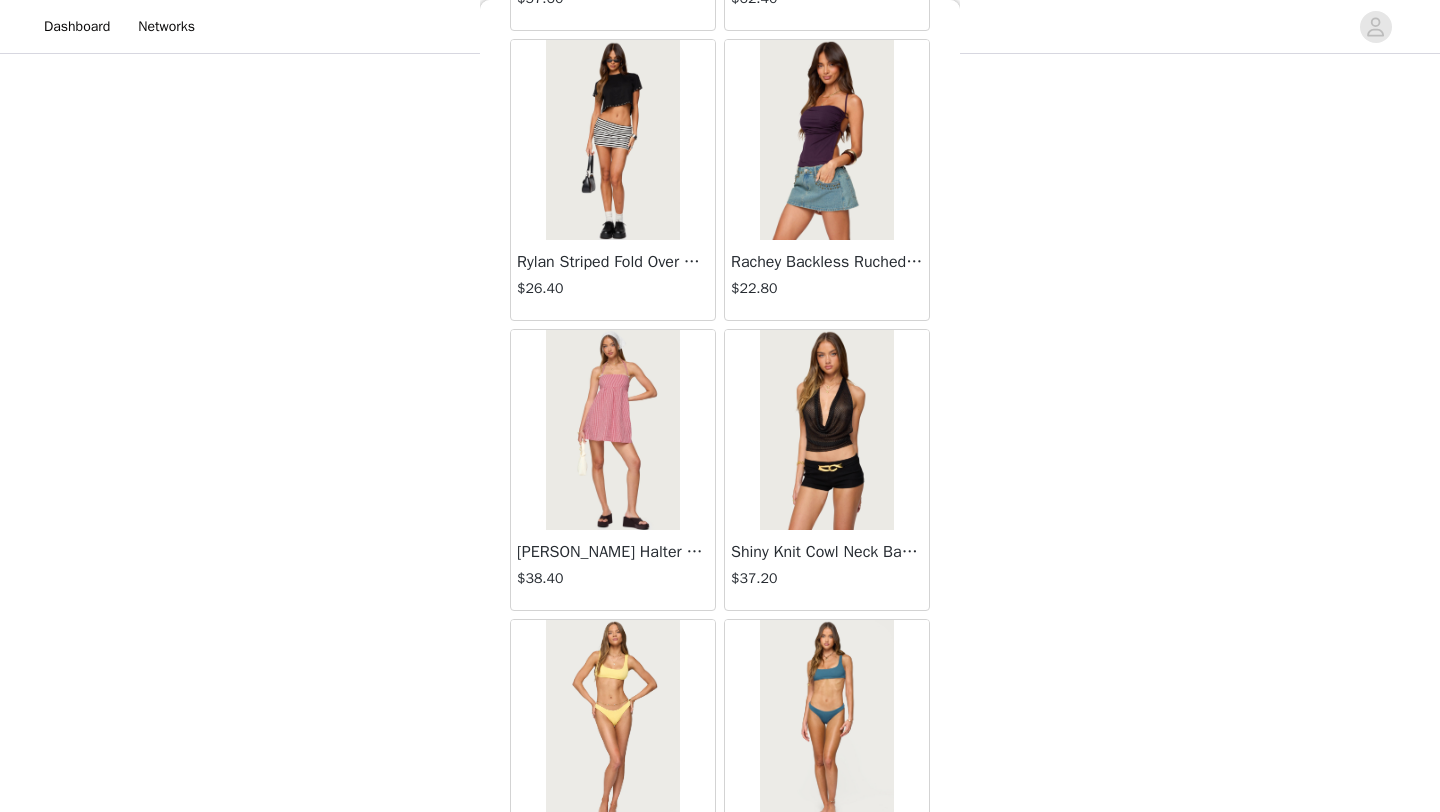 scroll, scrollTop: 25448, scrollLeft: 0, axis: vertical 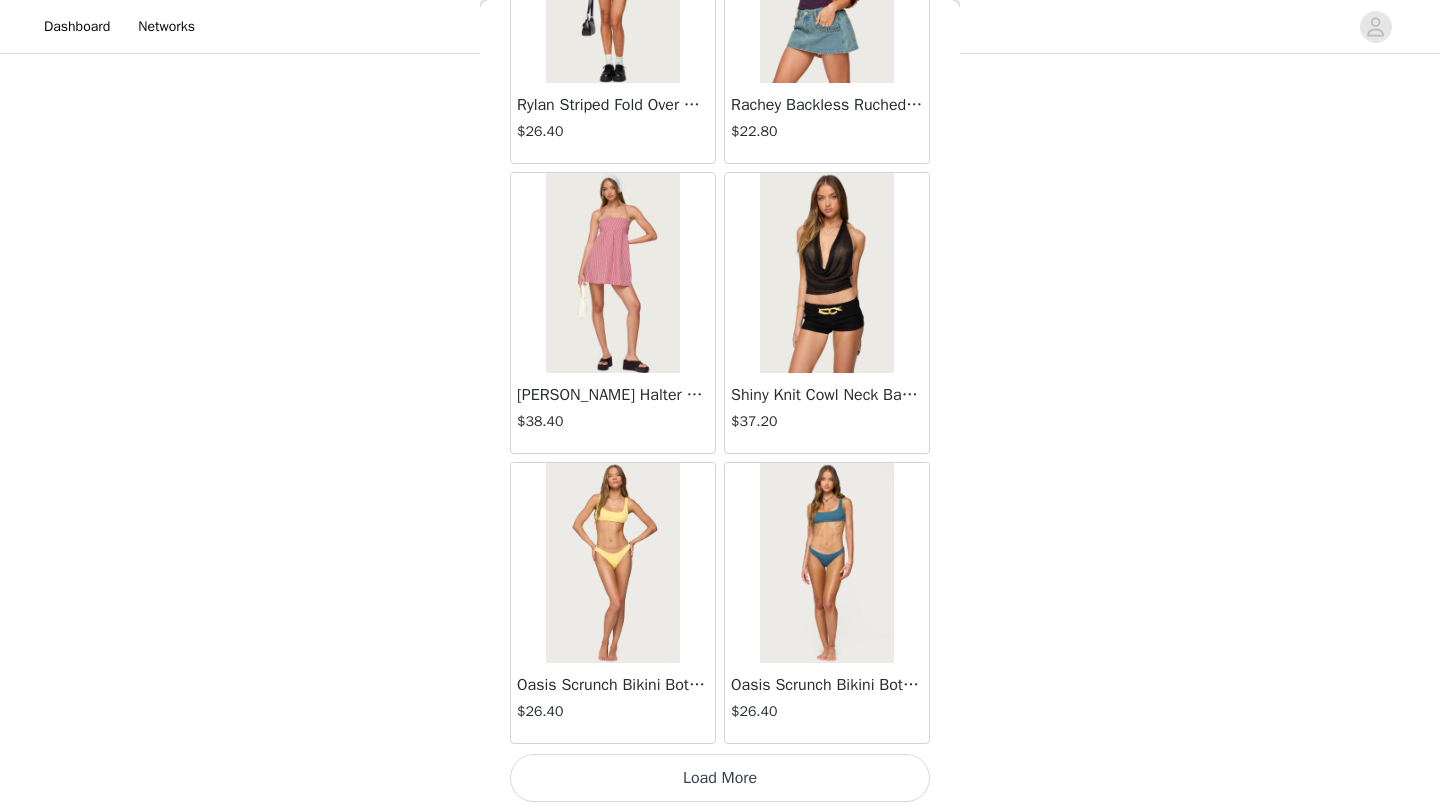 click on "Load More" at bounding box center (720, 778) 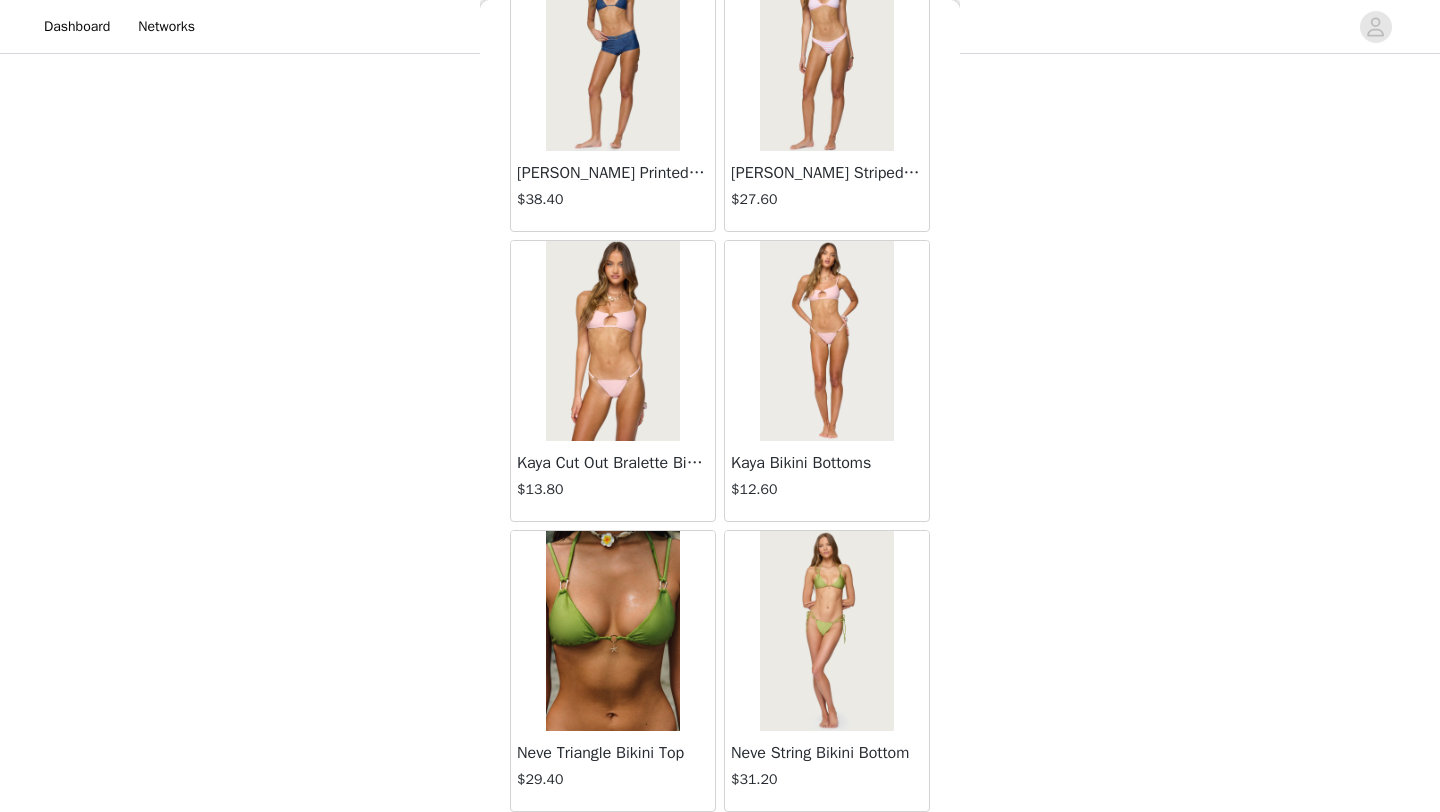 scroll, scrollTop: 28348, scrollLeft: 0, axis: vertical 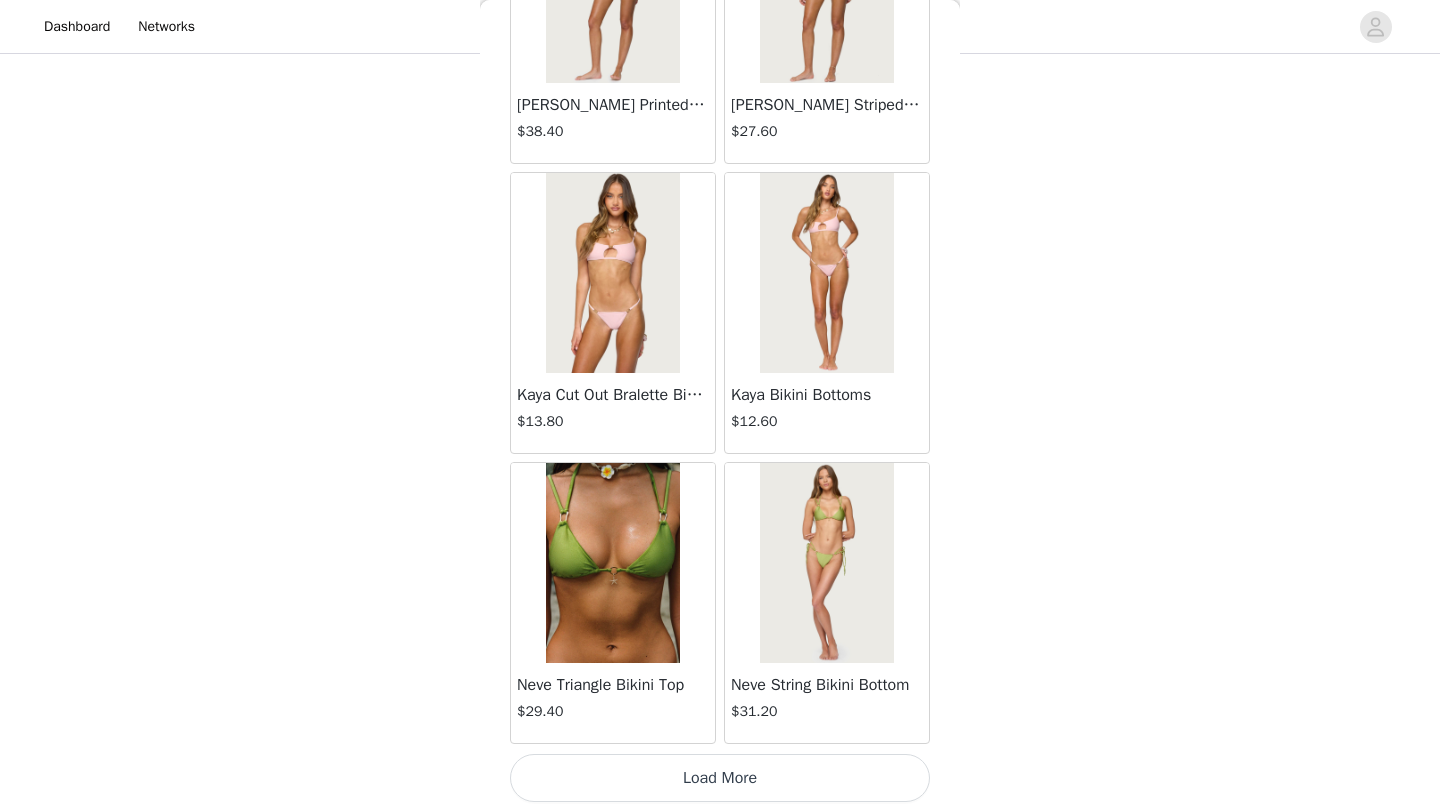 click on "Load More" at bounding box center [720, 778] 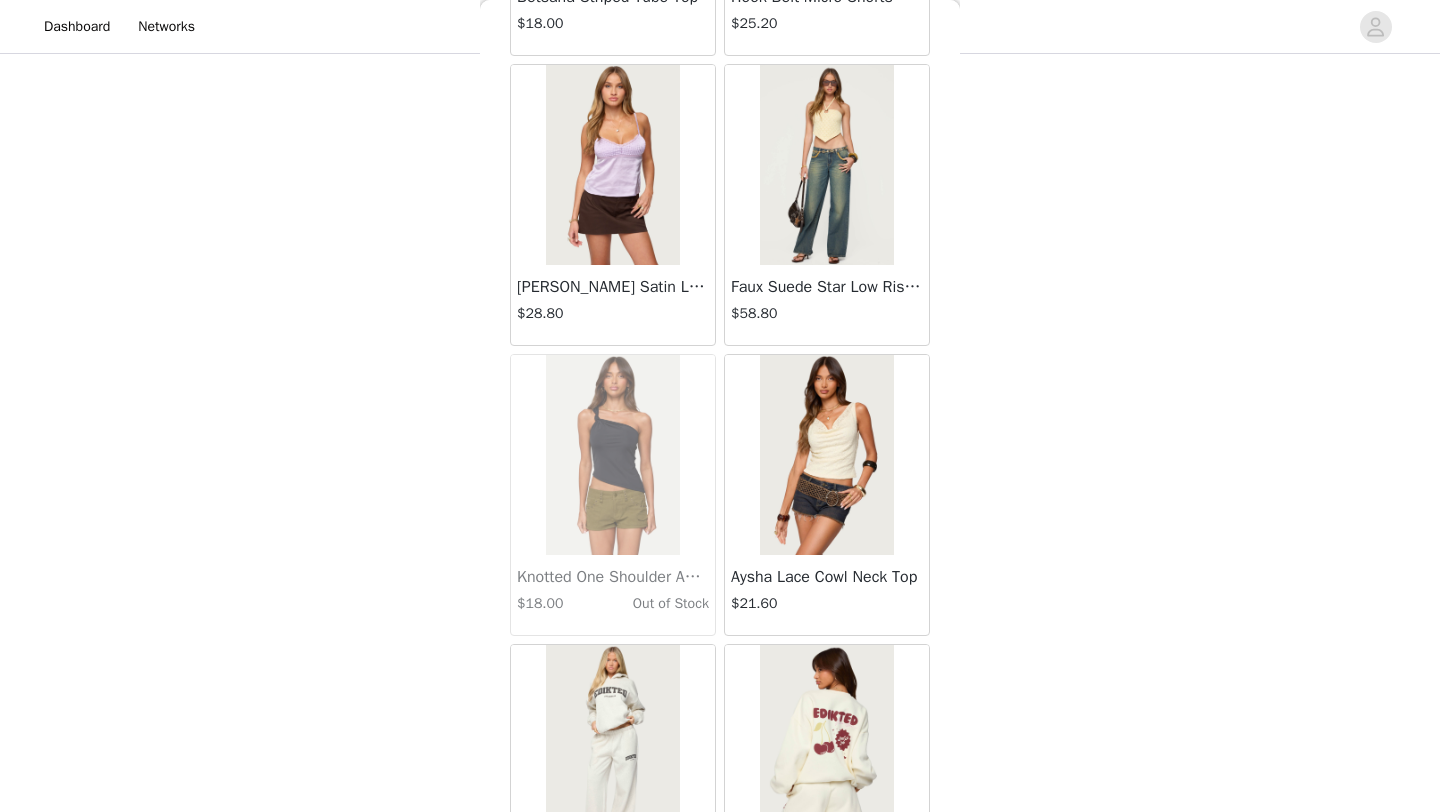 scroll, scrollTop: 31248, scrollLeft: 0, axis: vertical 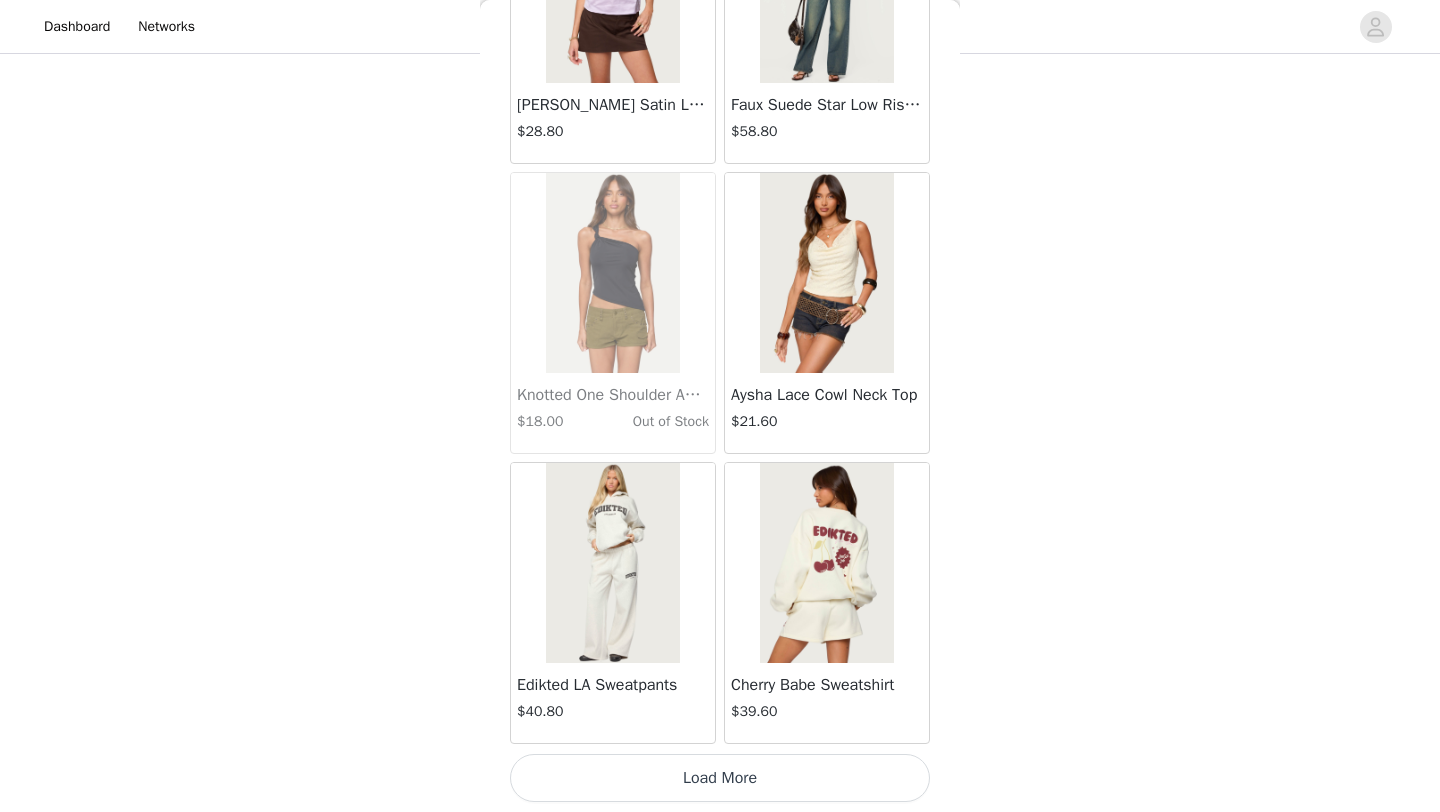 click at bounding box center (826, 563) 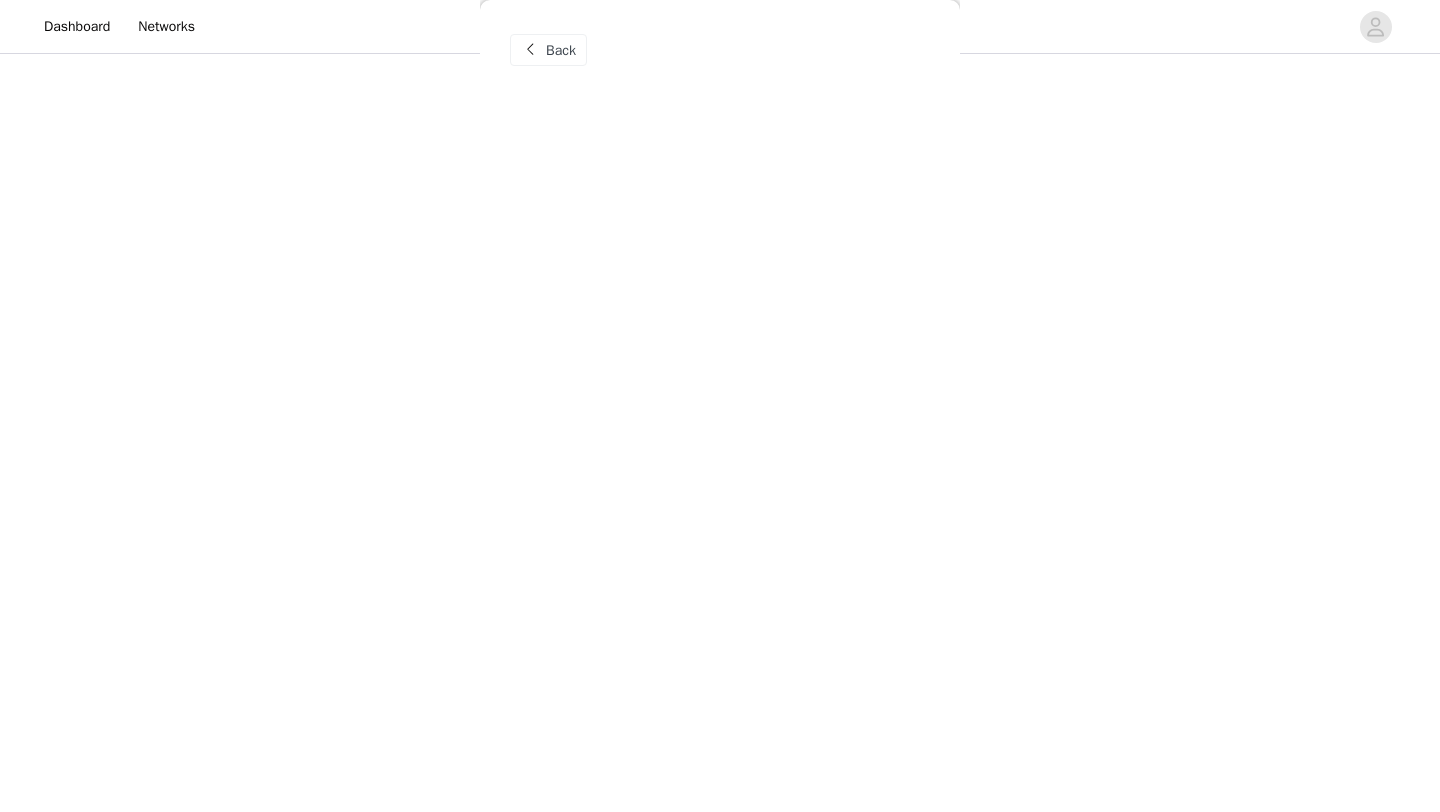 scroll, scrollTop: 0, scrollLeft: 0, axis: both 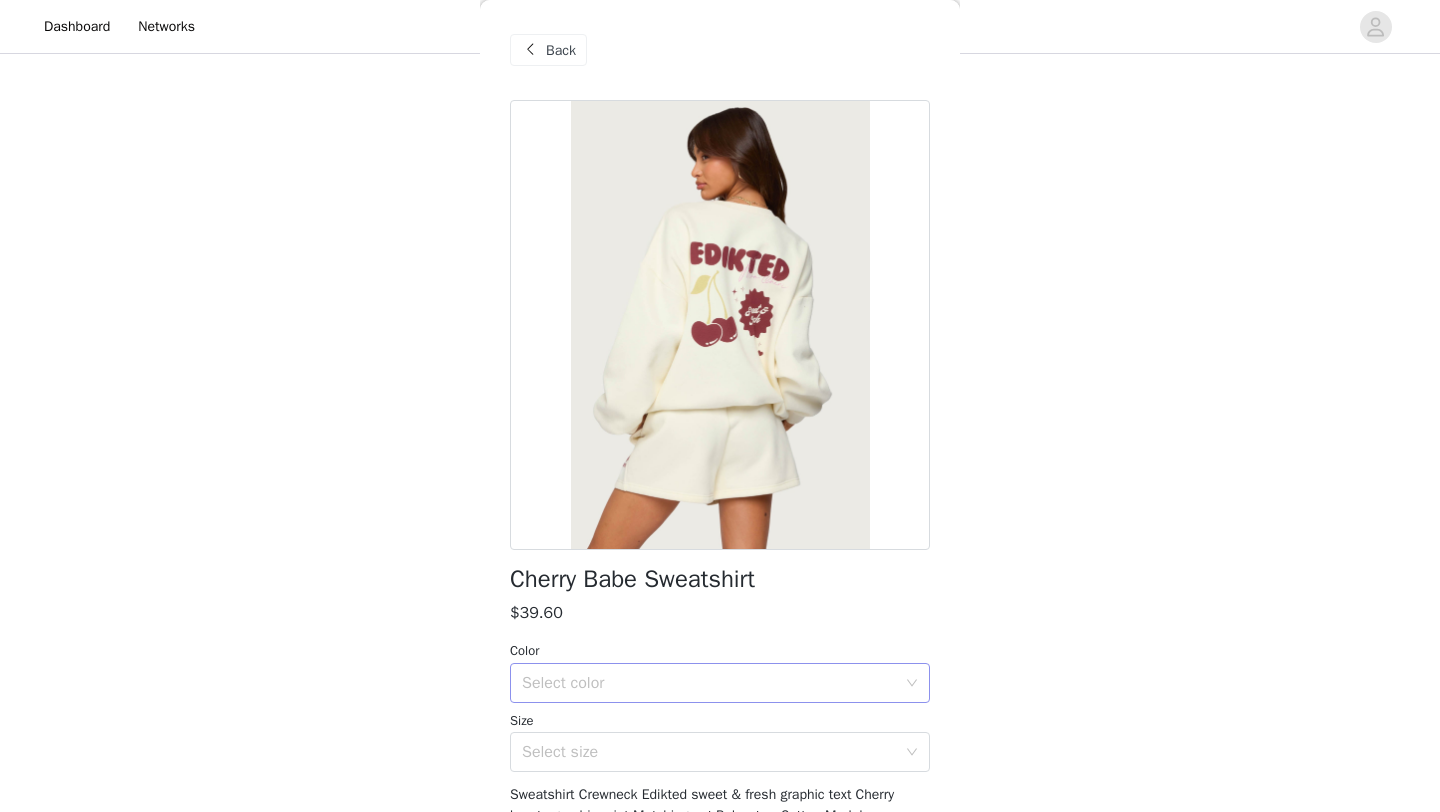 click on "Select color" at bounding box center (709, 683) 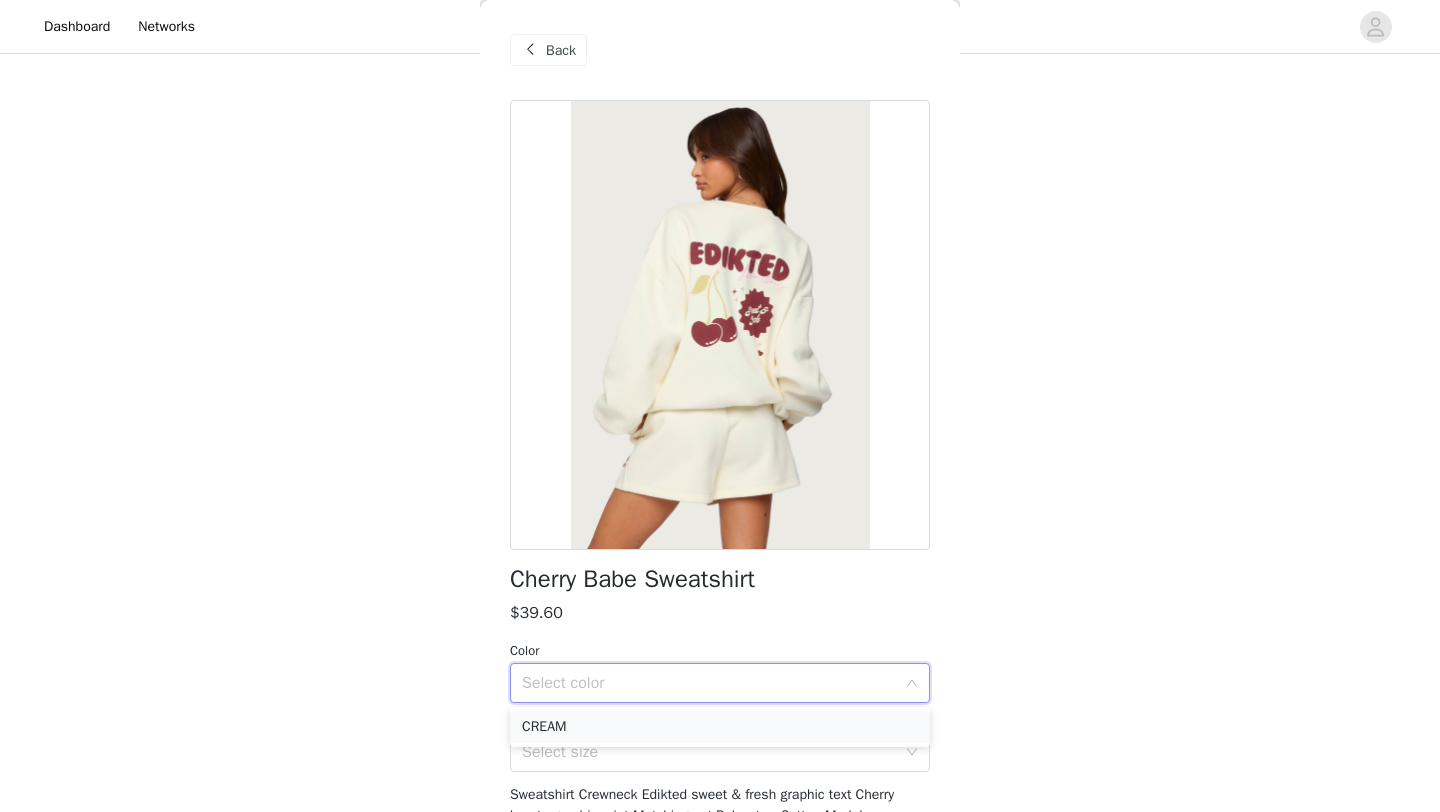 click on "CREAM" at bounding box center [720, 727] 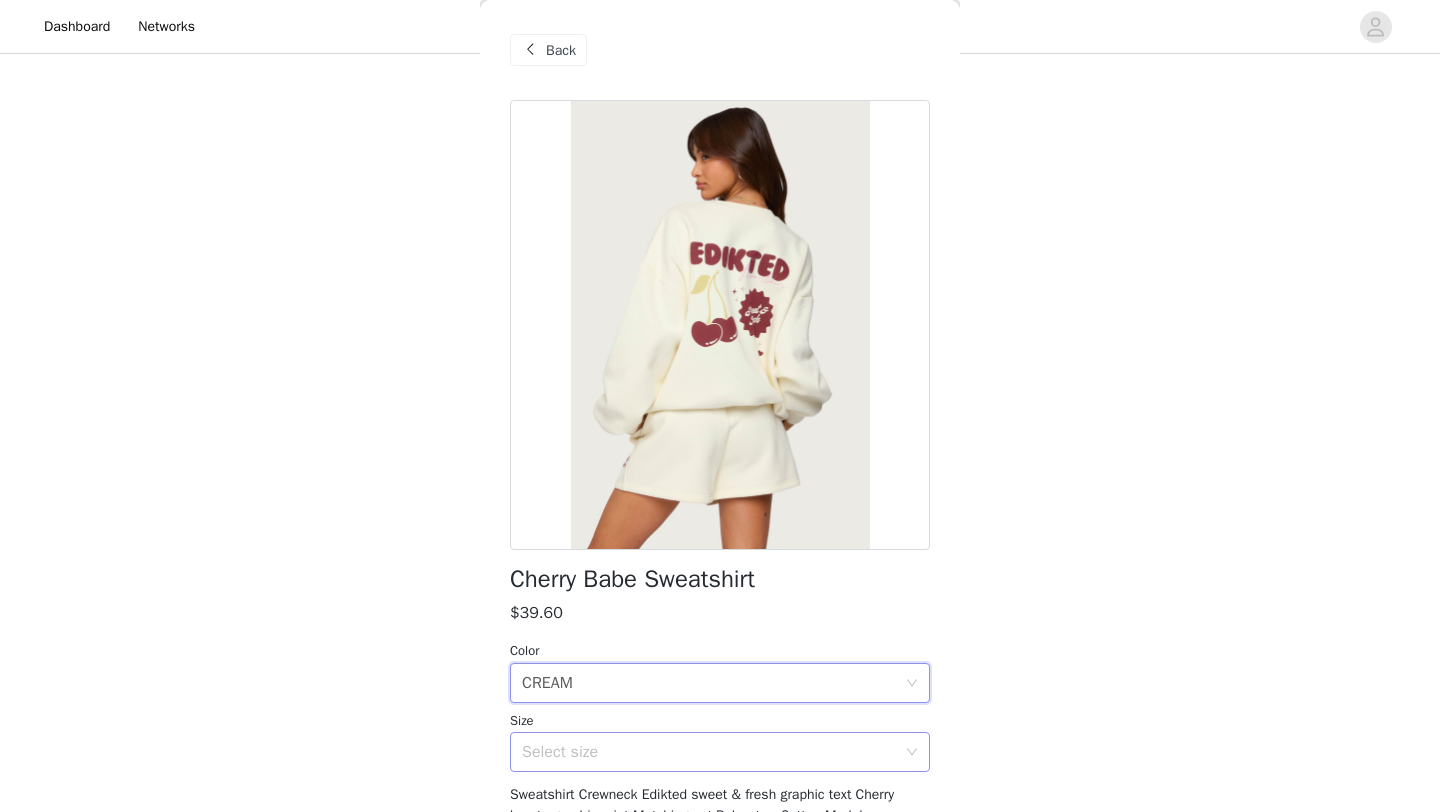 click on "Select size" at bounding box center [709, 752] 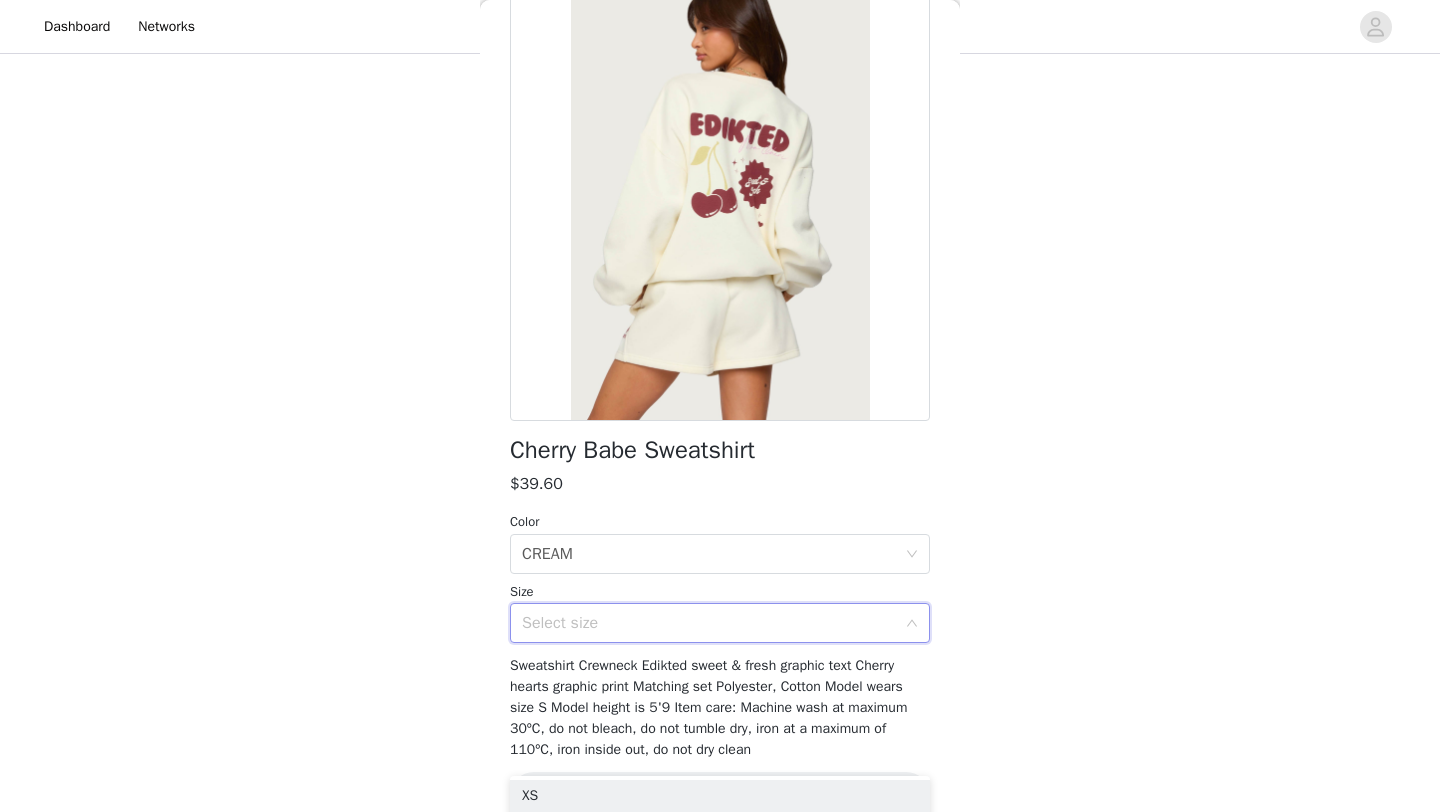scroll, scrollTop: 161, scrollLeft: 0, axis: vertical 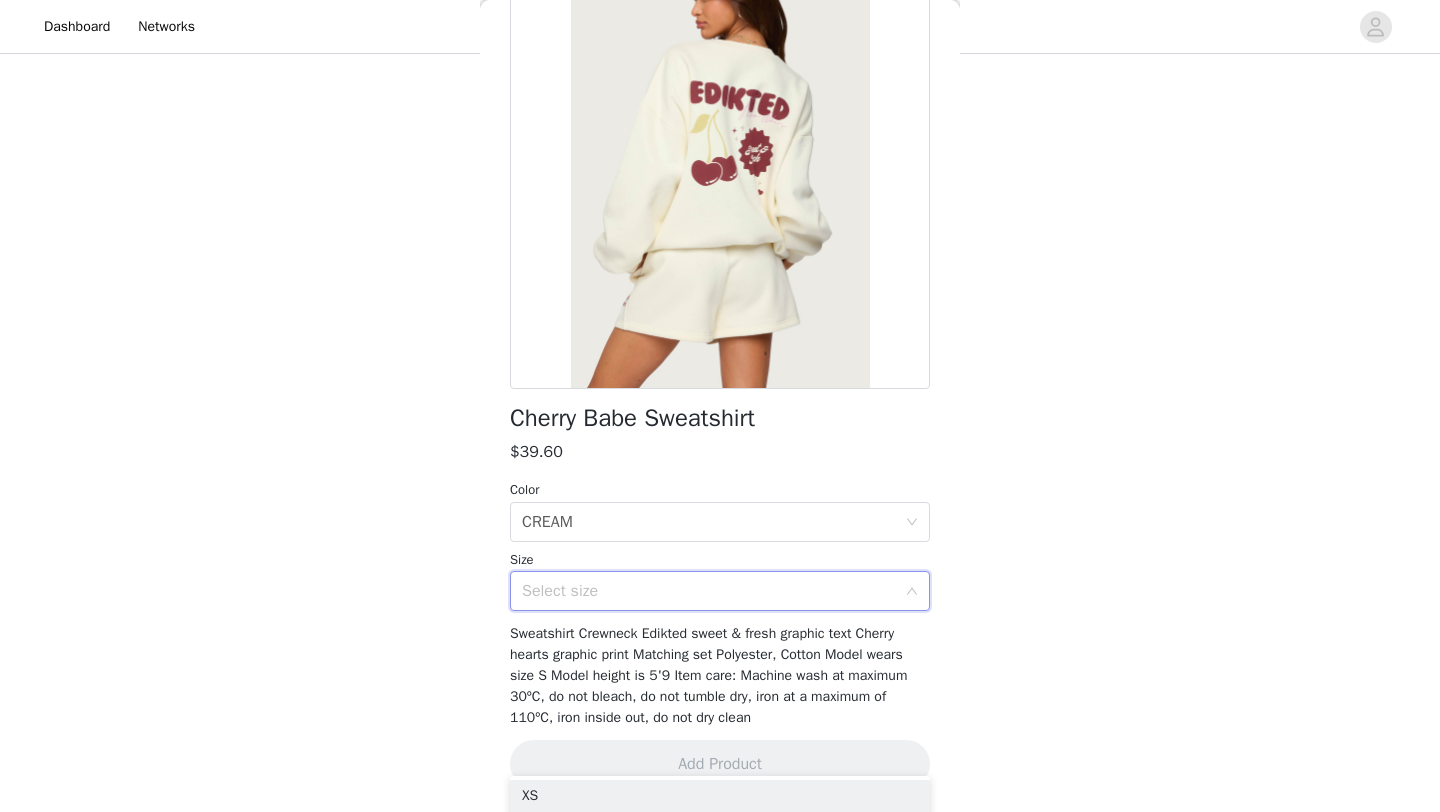 click on "Select size" at bounding box center [709, 591] 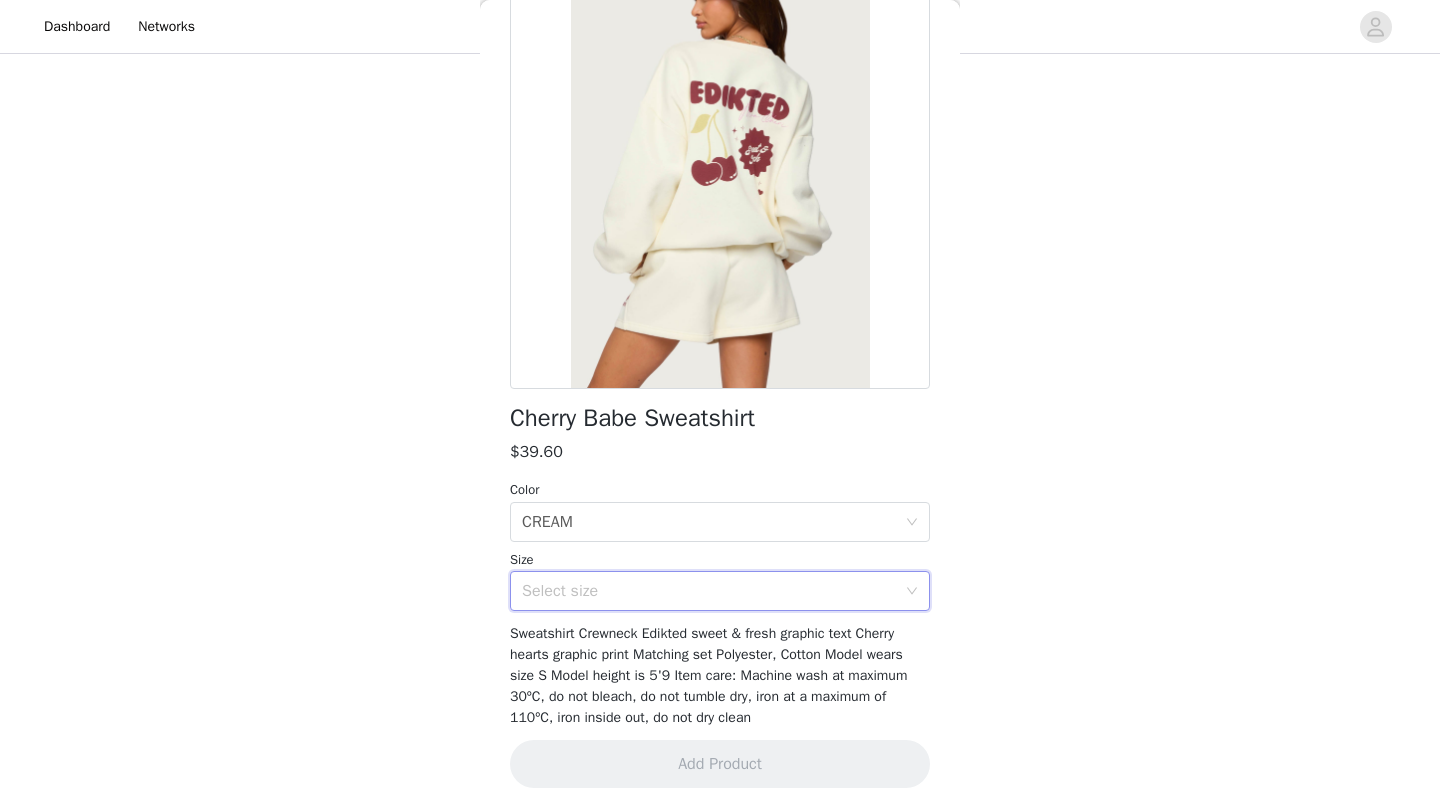 click on "Select size" at bounding box center (709, 591) 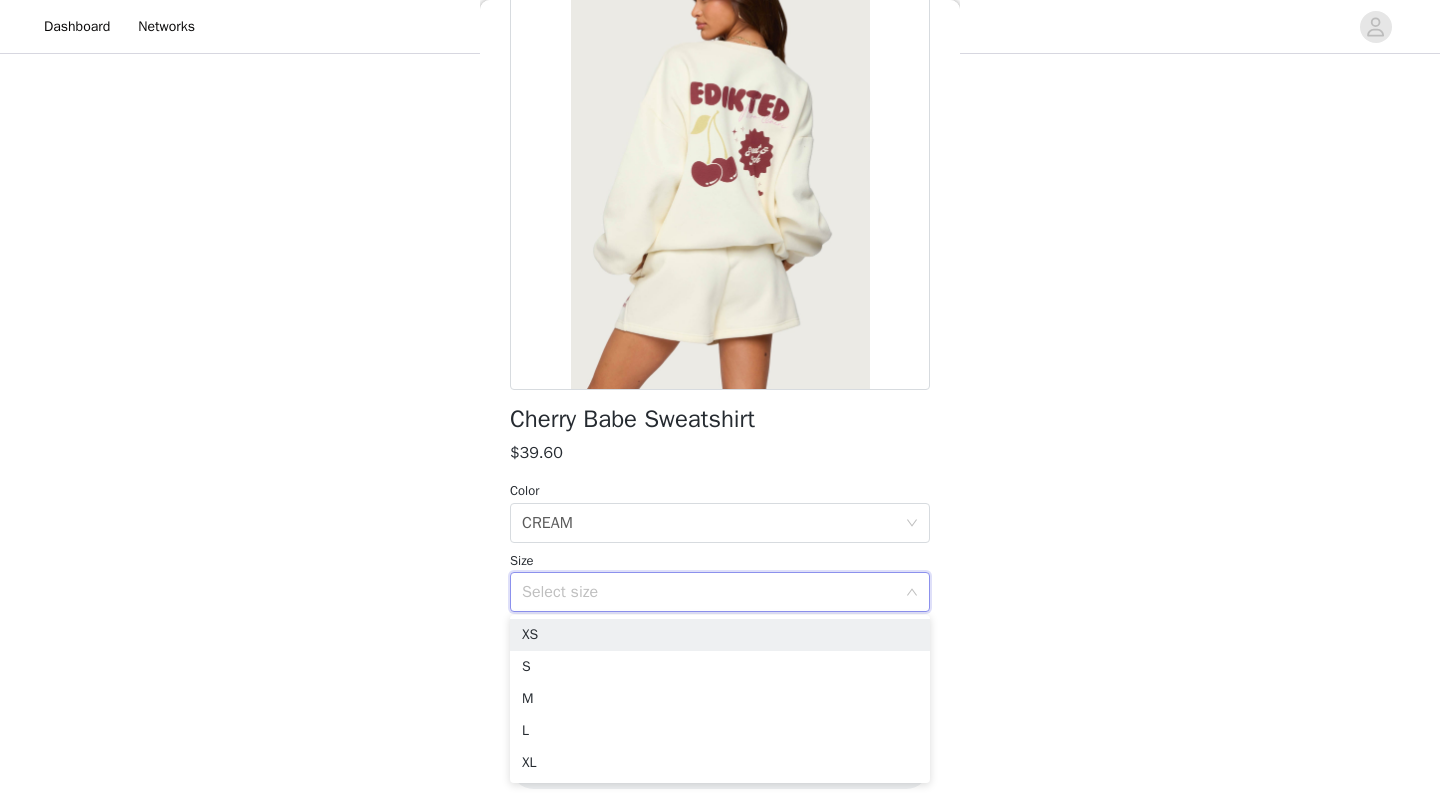 scroll, scrollTop: 161, scrollLeft: 0, axis: vertical 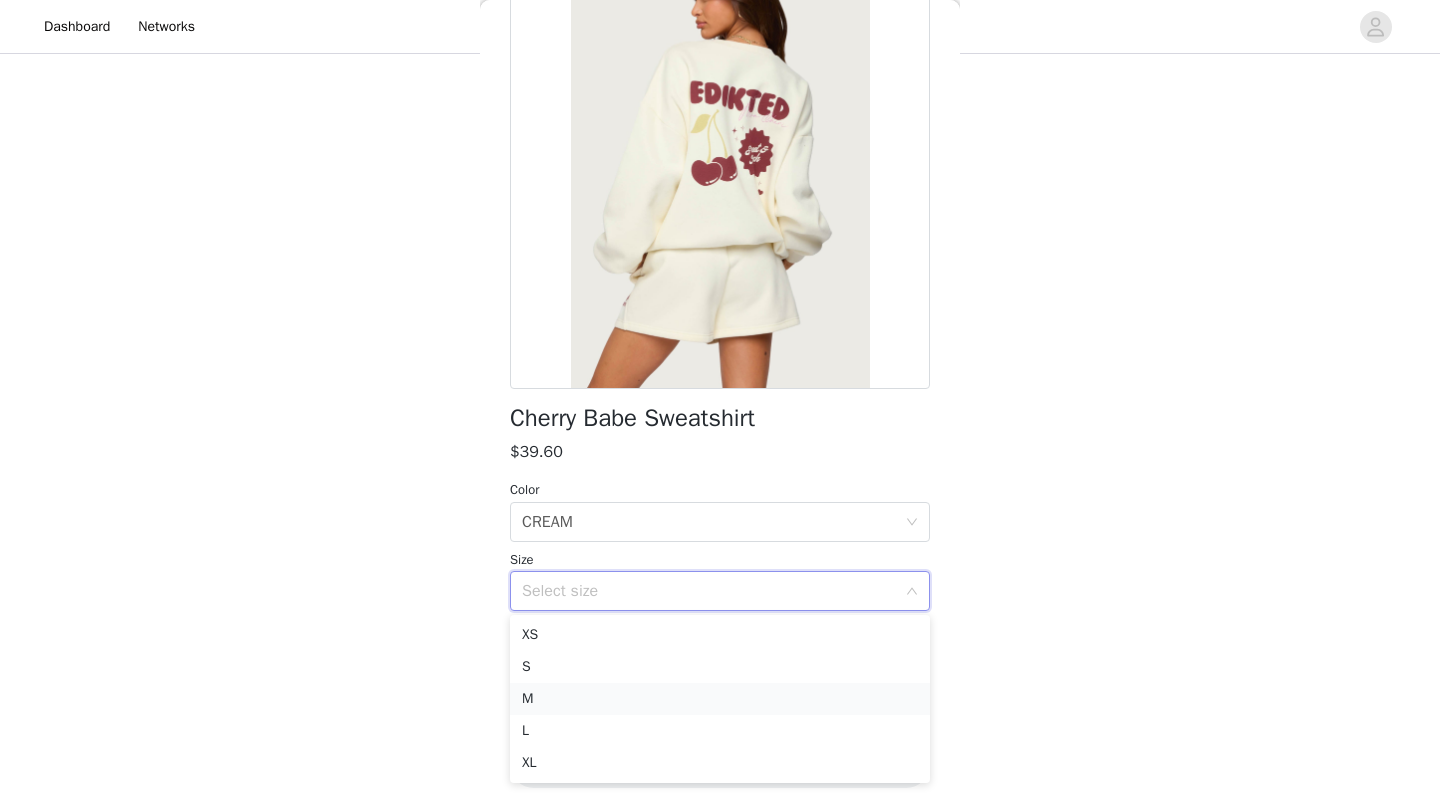 click on "M" at bounding box center (720, 699) 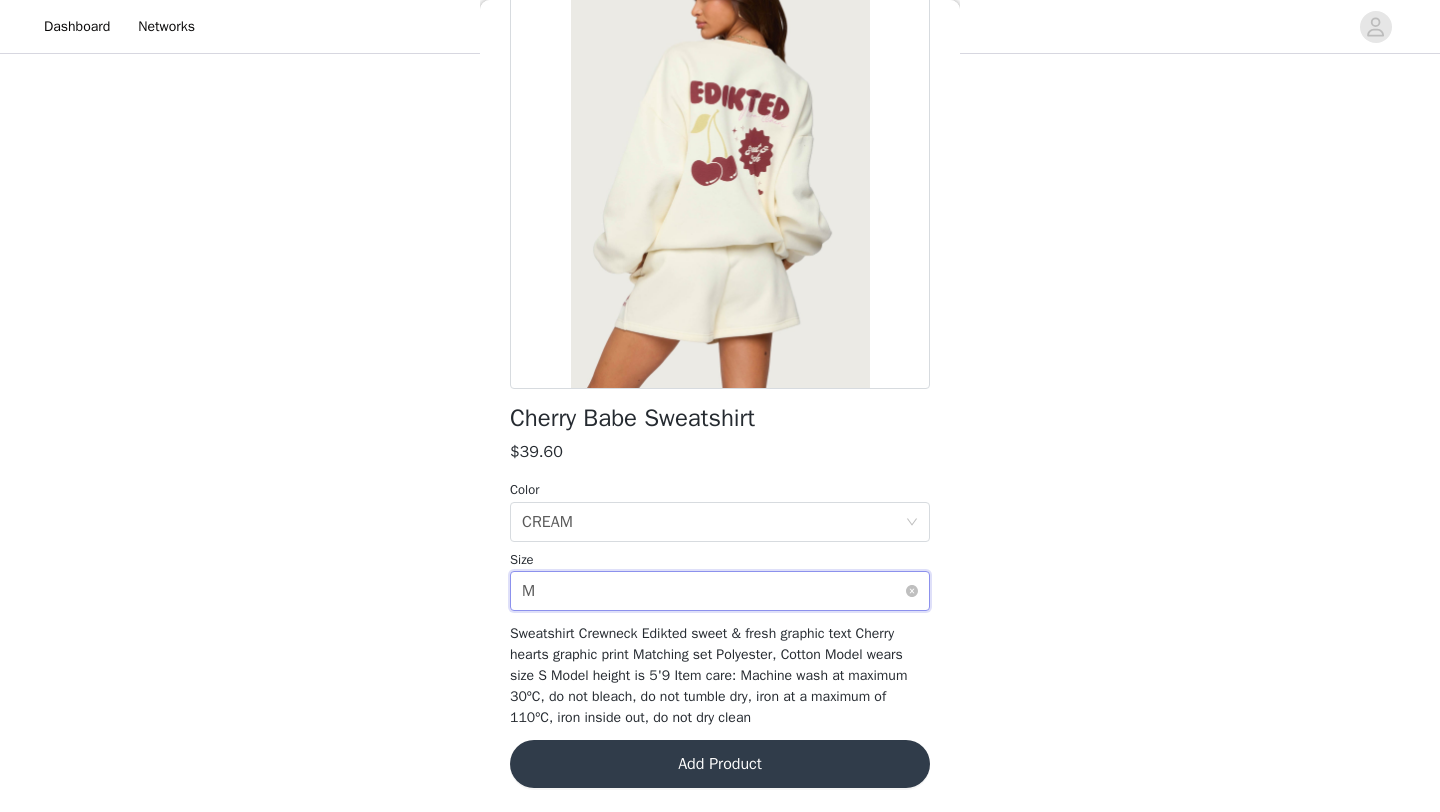 click on "Select size M" at bounding box center [713, 591] 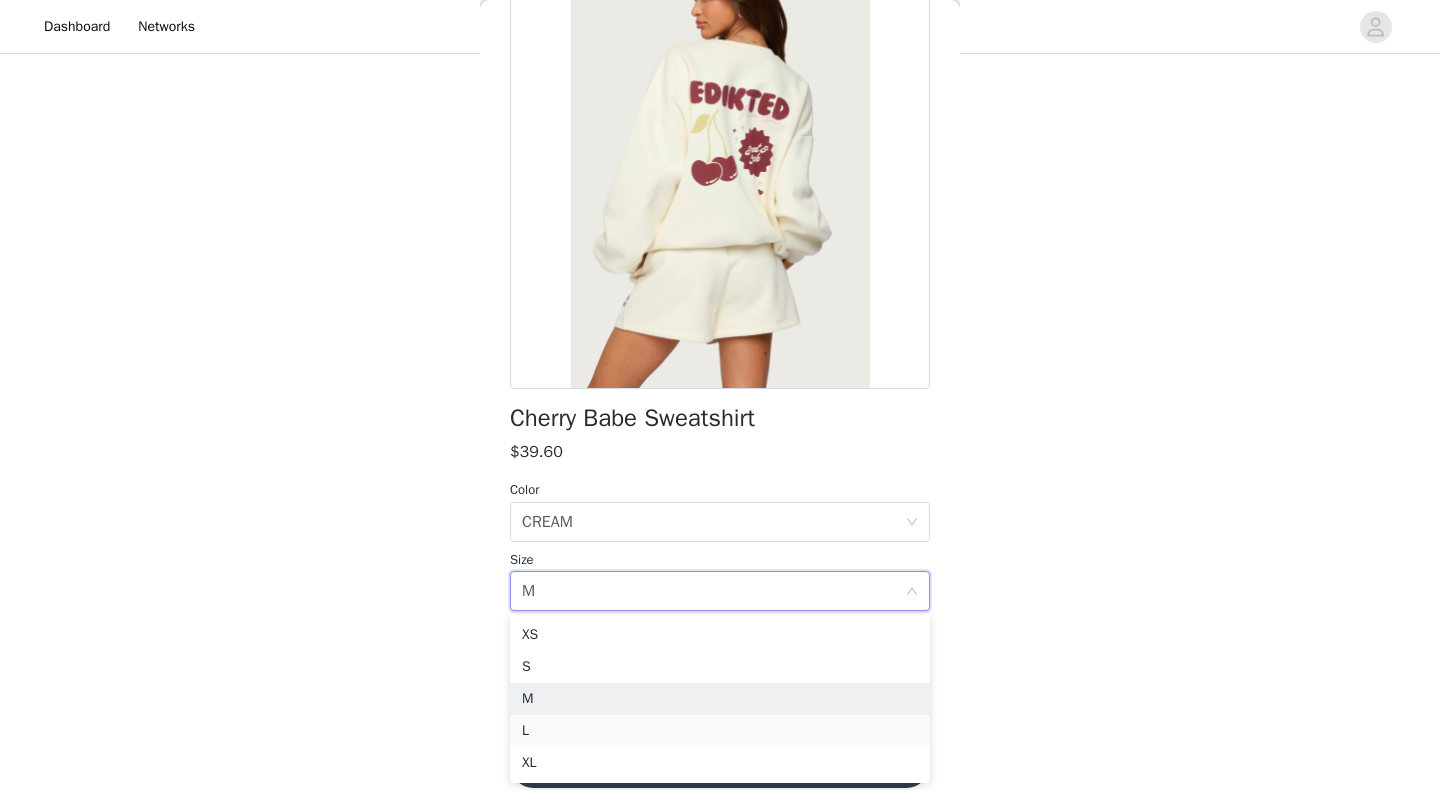 click on "L" at bounding box center [720, 731] 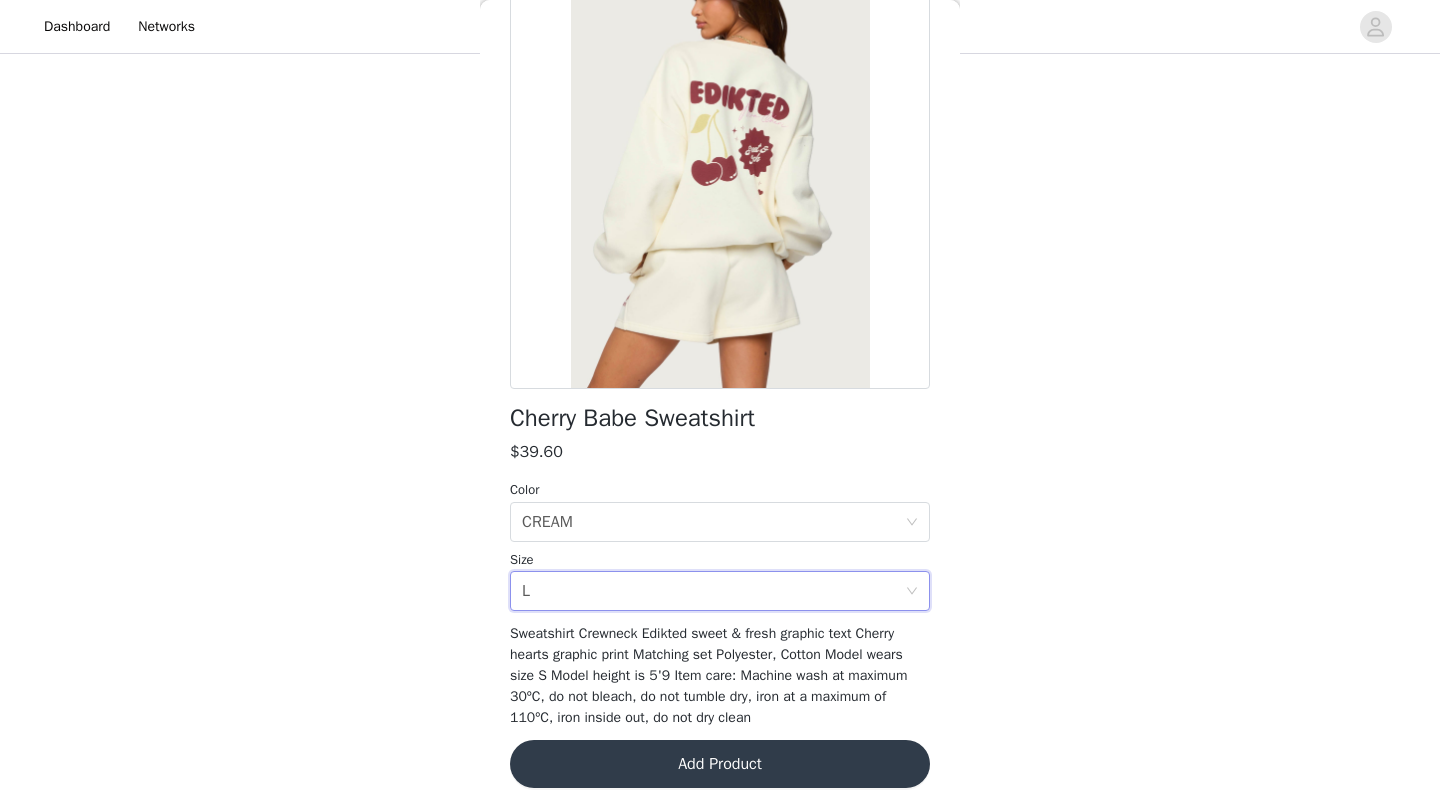 click on "Add Product" at bounding box center [720, 764] 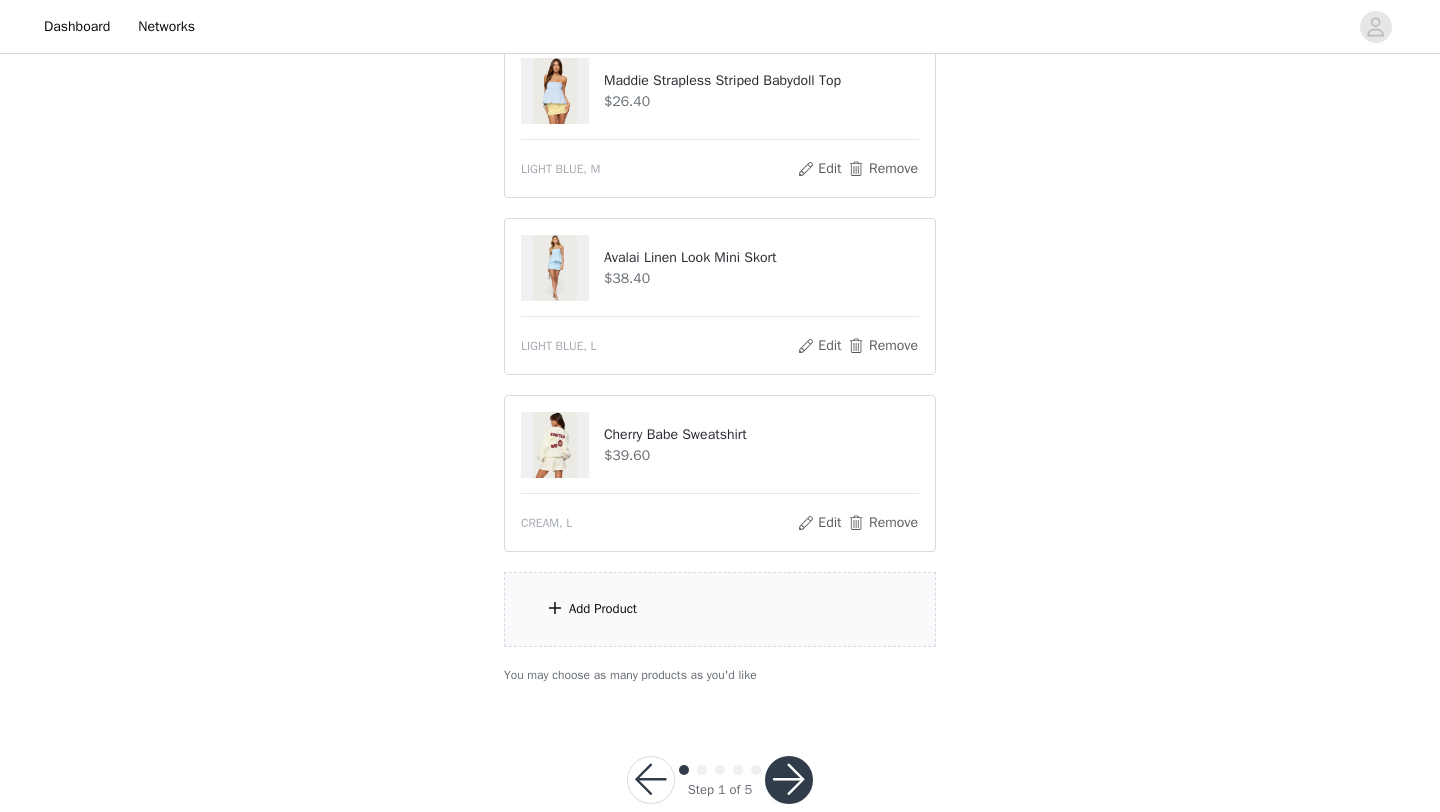 scroll, scrollTop: 452, scrollLeft: 0, axis: vertical 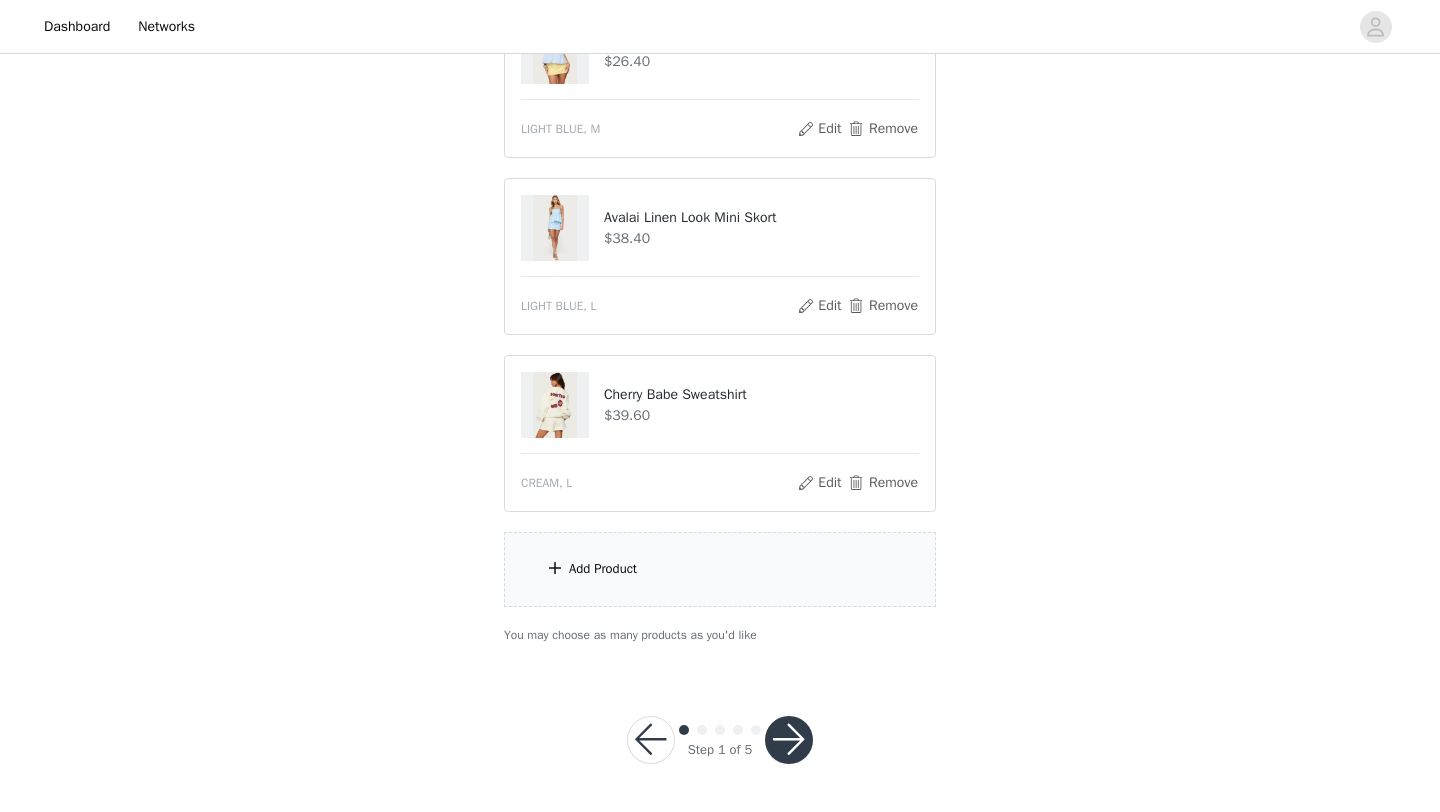 click on "Add Product" at bounding box center [720, 569] 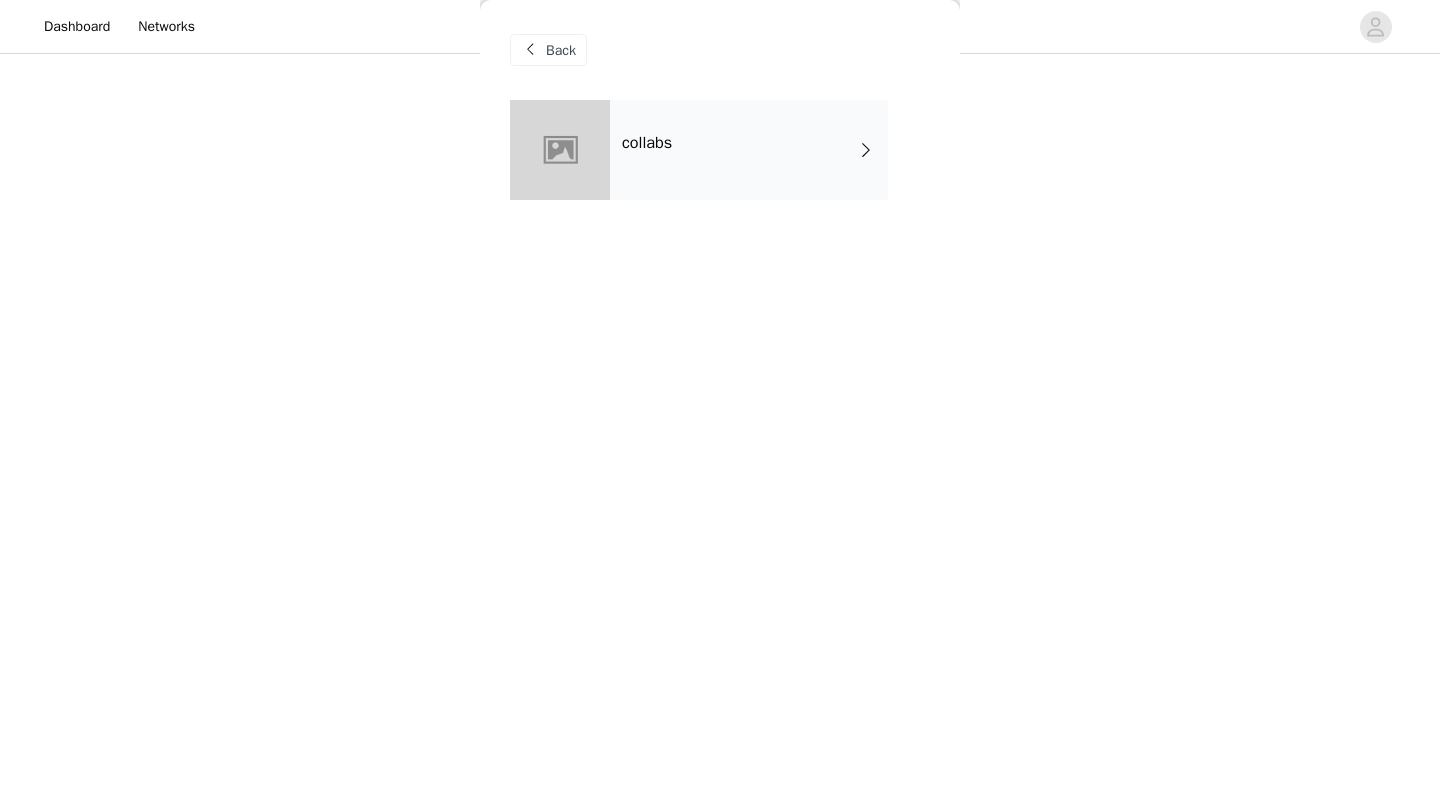click on "collabs" at bounding box center [749, 150] 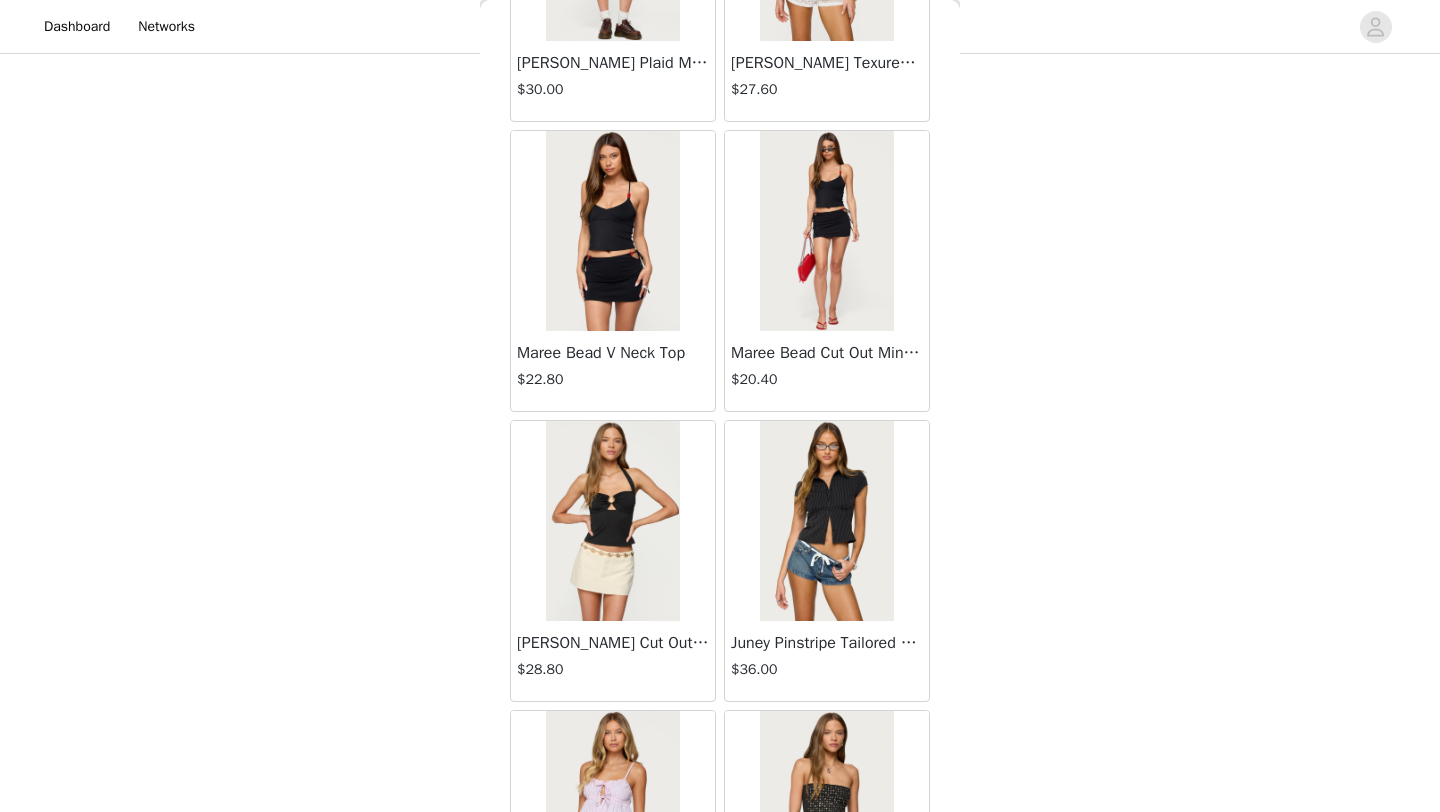 scroll, scrollTop: 883, scrollLeft: 0, axis: vertical 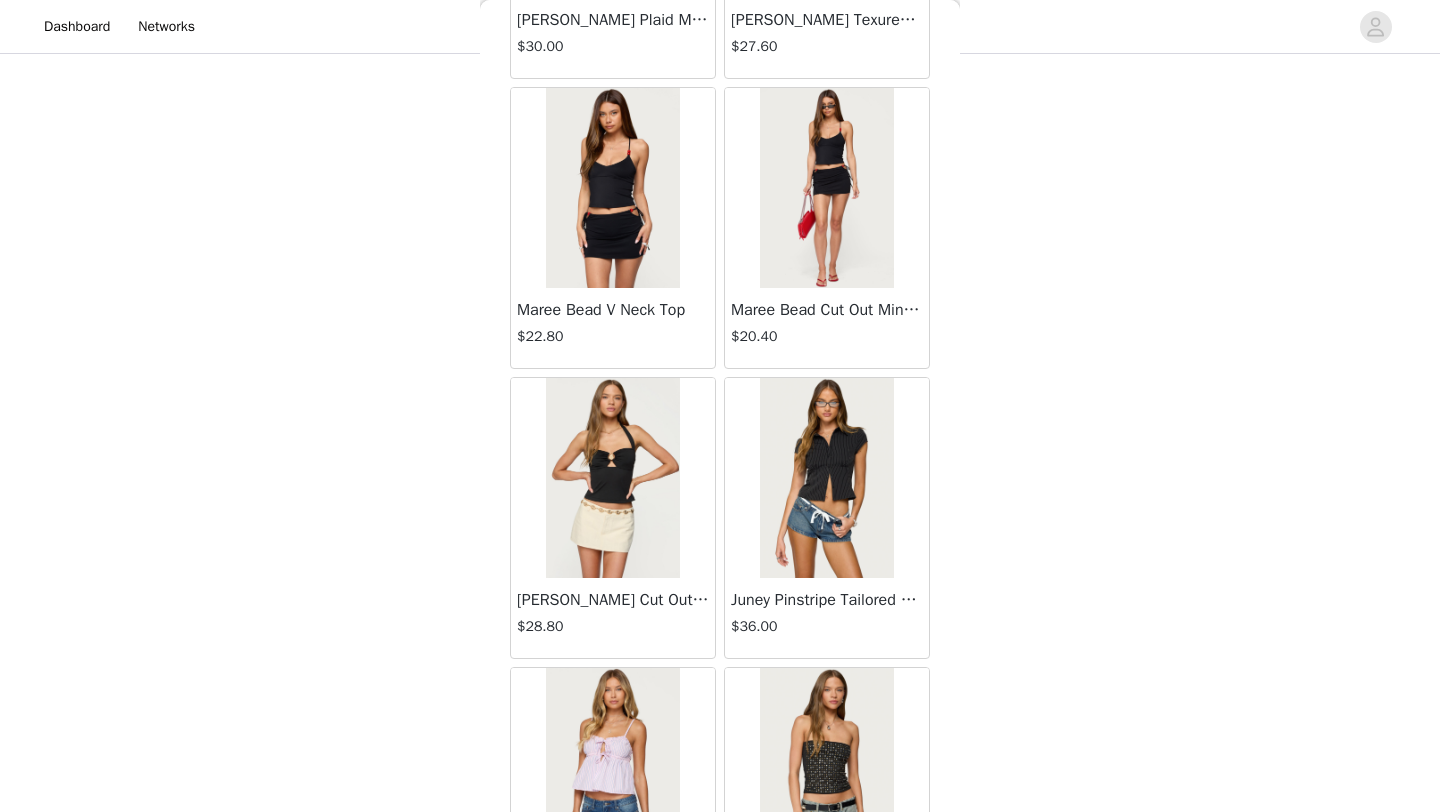 click on "[PERSON_NAME] Cut Out Halter Top" at bounding box center [613, 600] 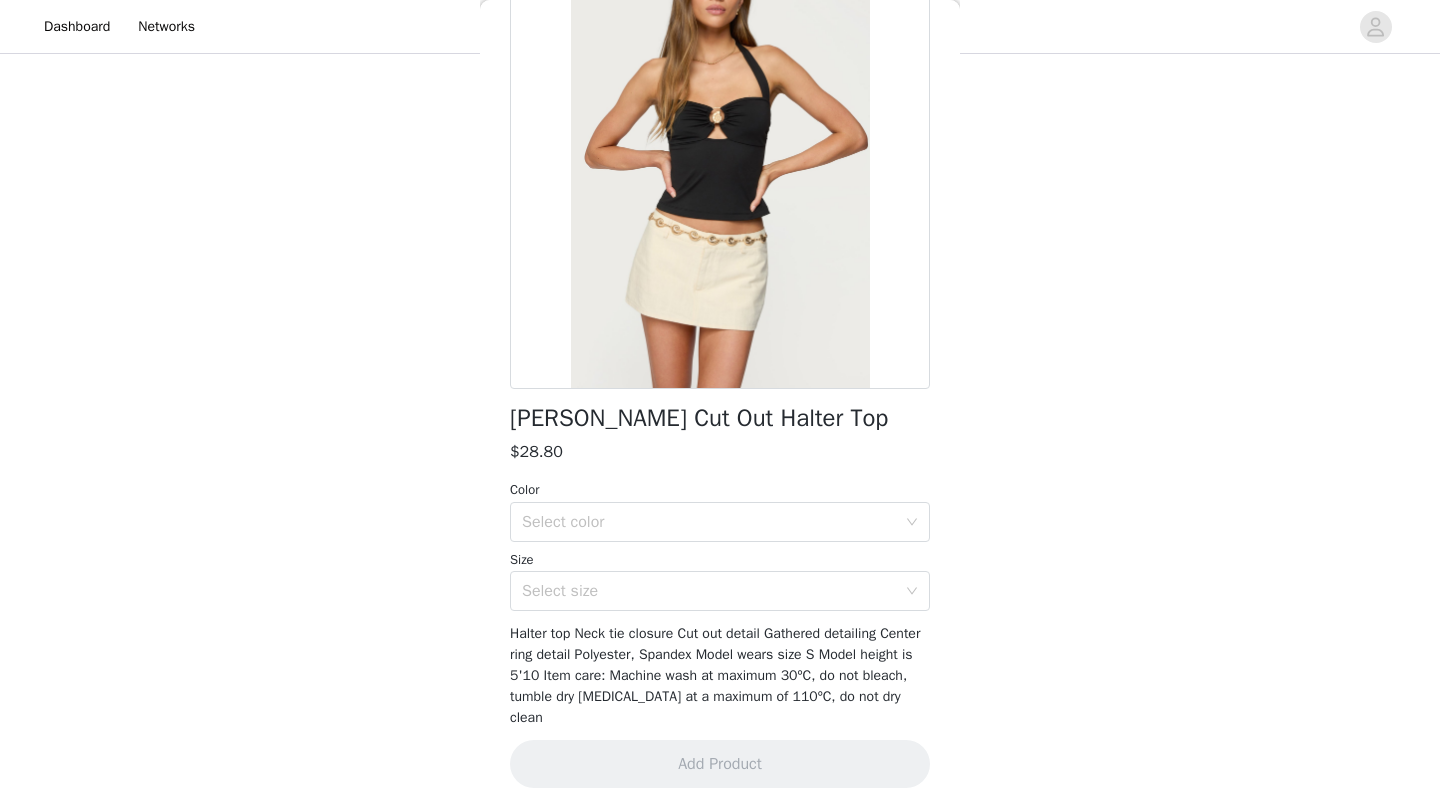 scroll, scrollTop: 0, scrollLeft: 0, axis: both 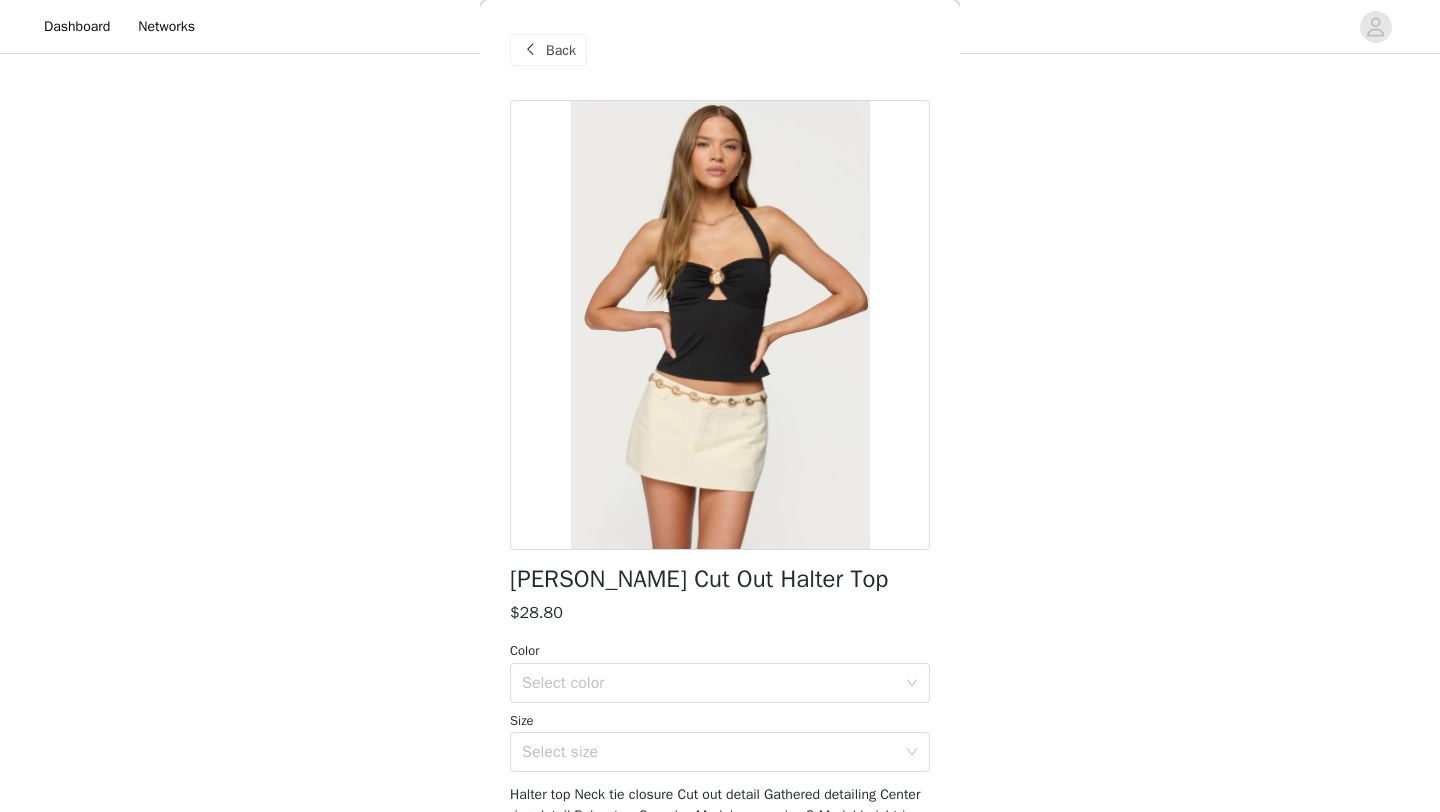 click on "Back" at bounding box center (561, 50) 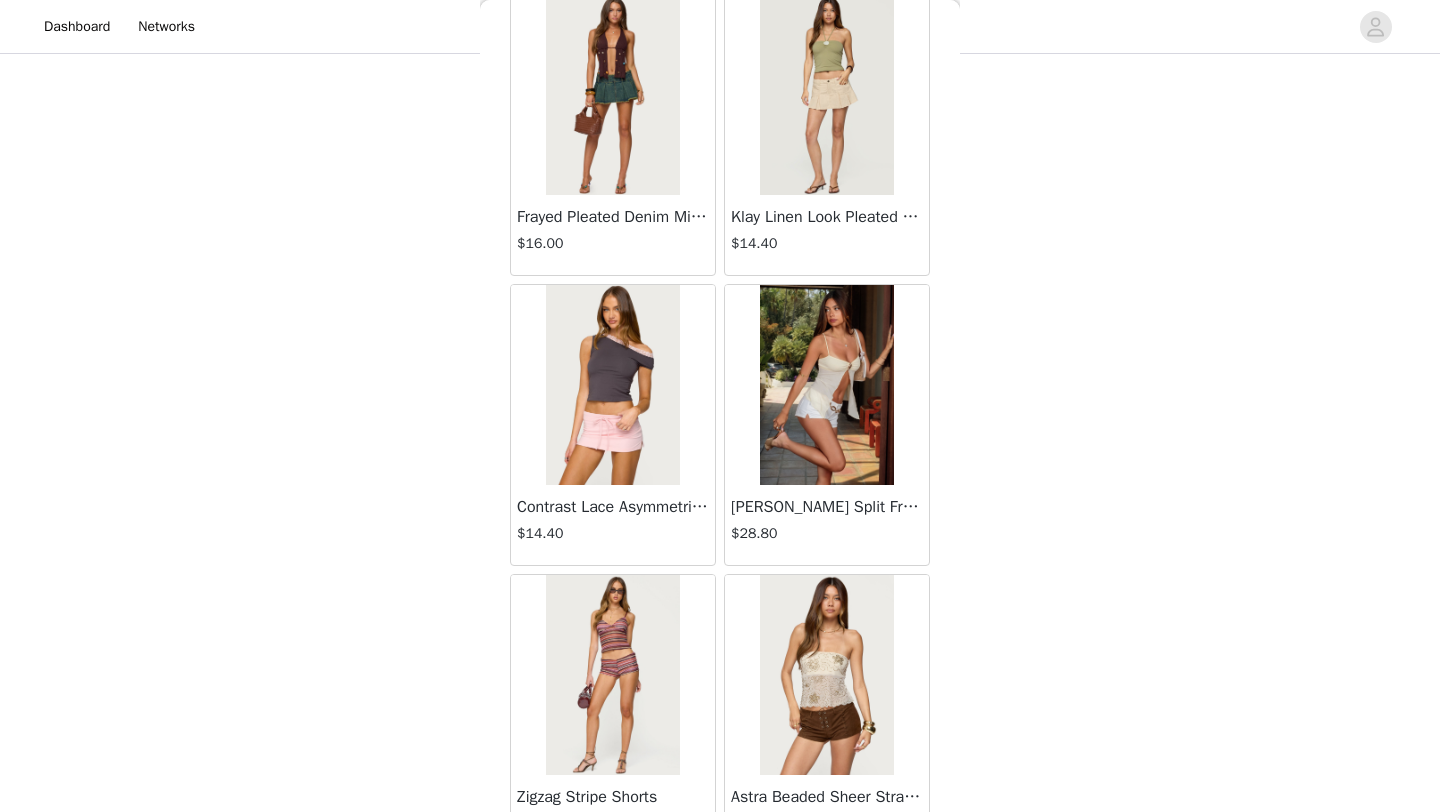 scroll, scrollTop: 2248, scrollLeft: 0, axis: vertical 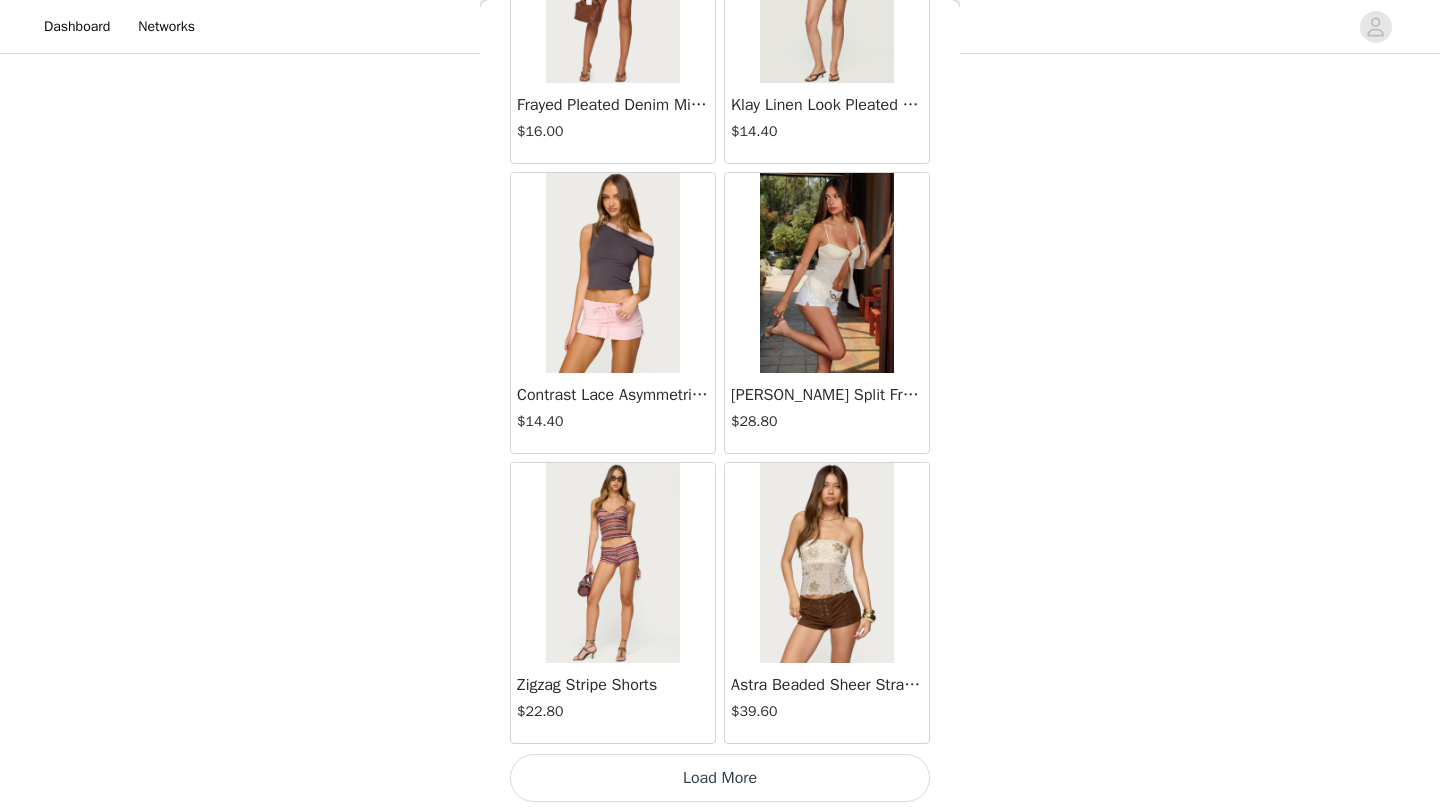 click on "Load More" at bounding box center (720, 778) 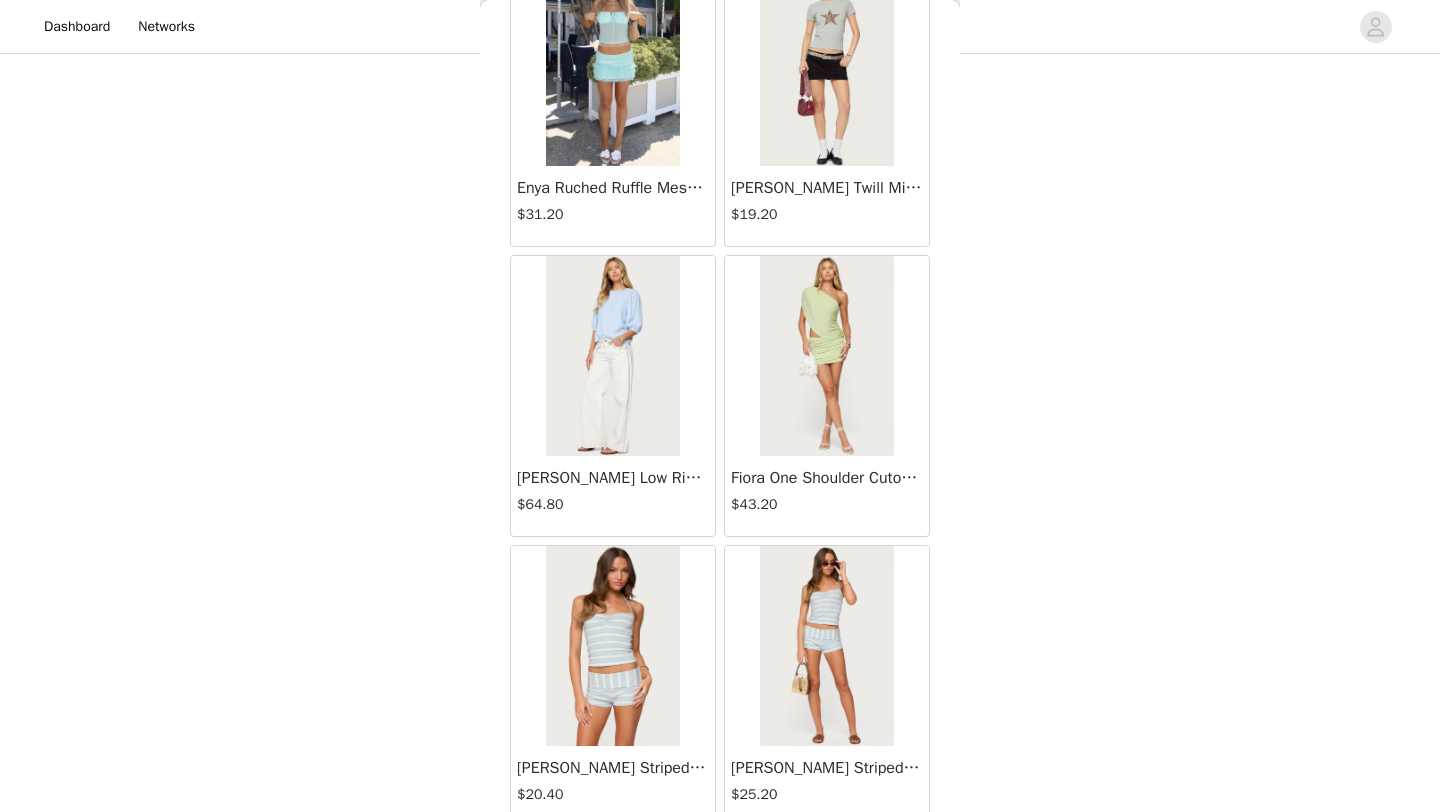 scroll, scrollTop: 5148, scrollLeft: 0, axis: vertical 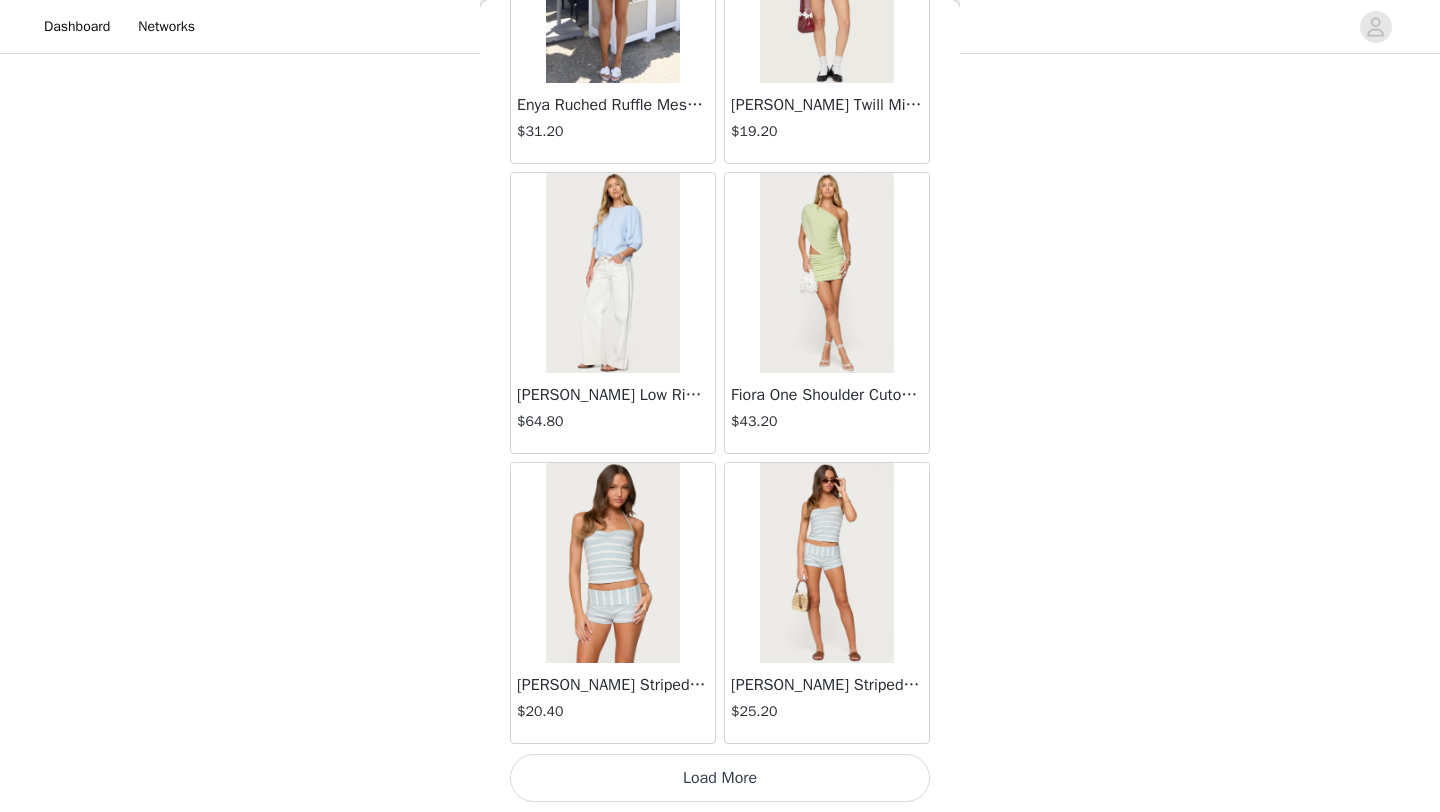 click on "Load More" at bounding box center [720, 778] 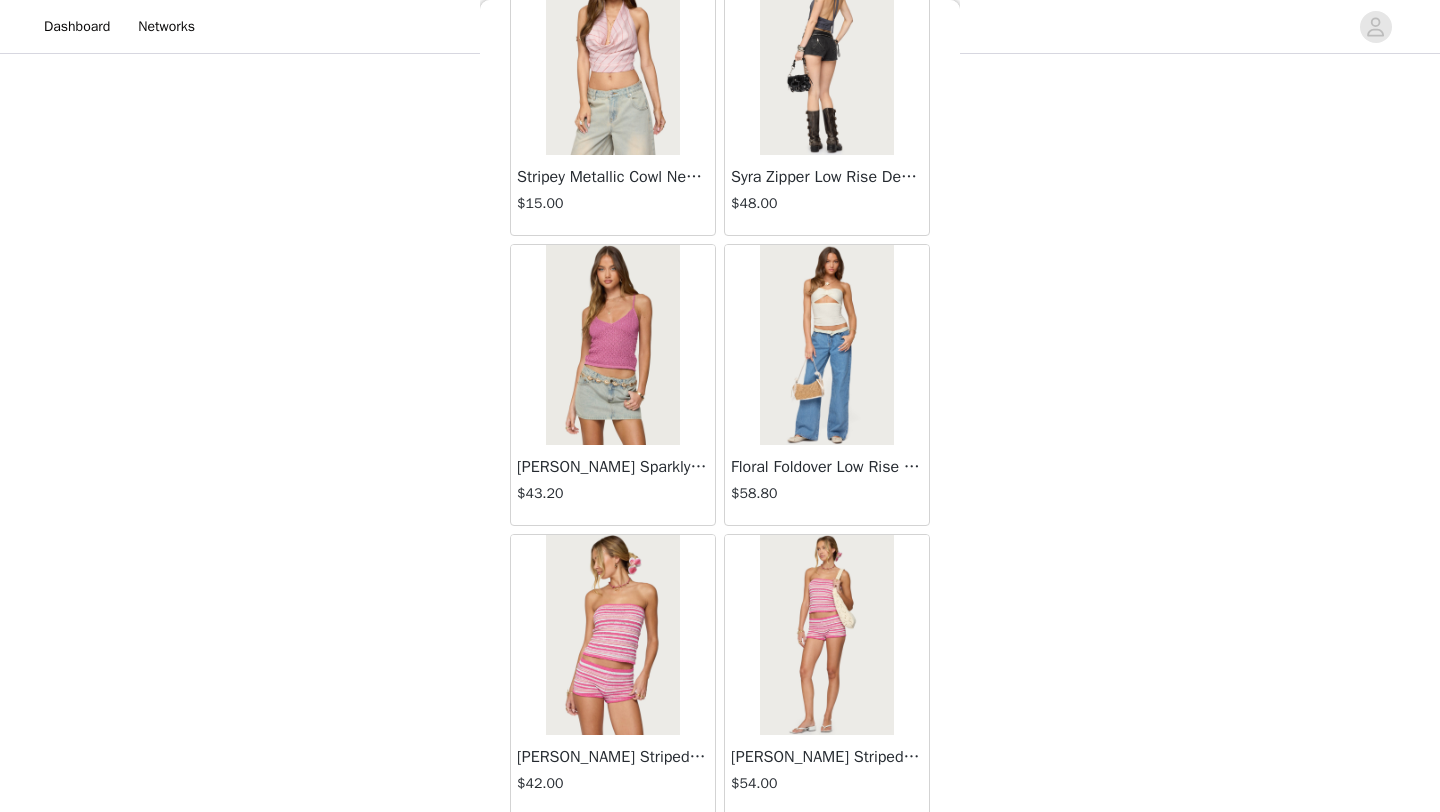 scroll, scrollTop: 8048, scrollLeft: 0, axis: vertical 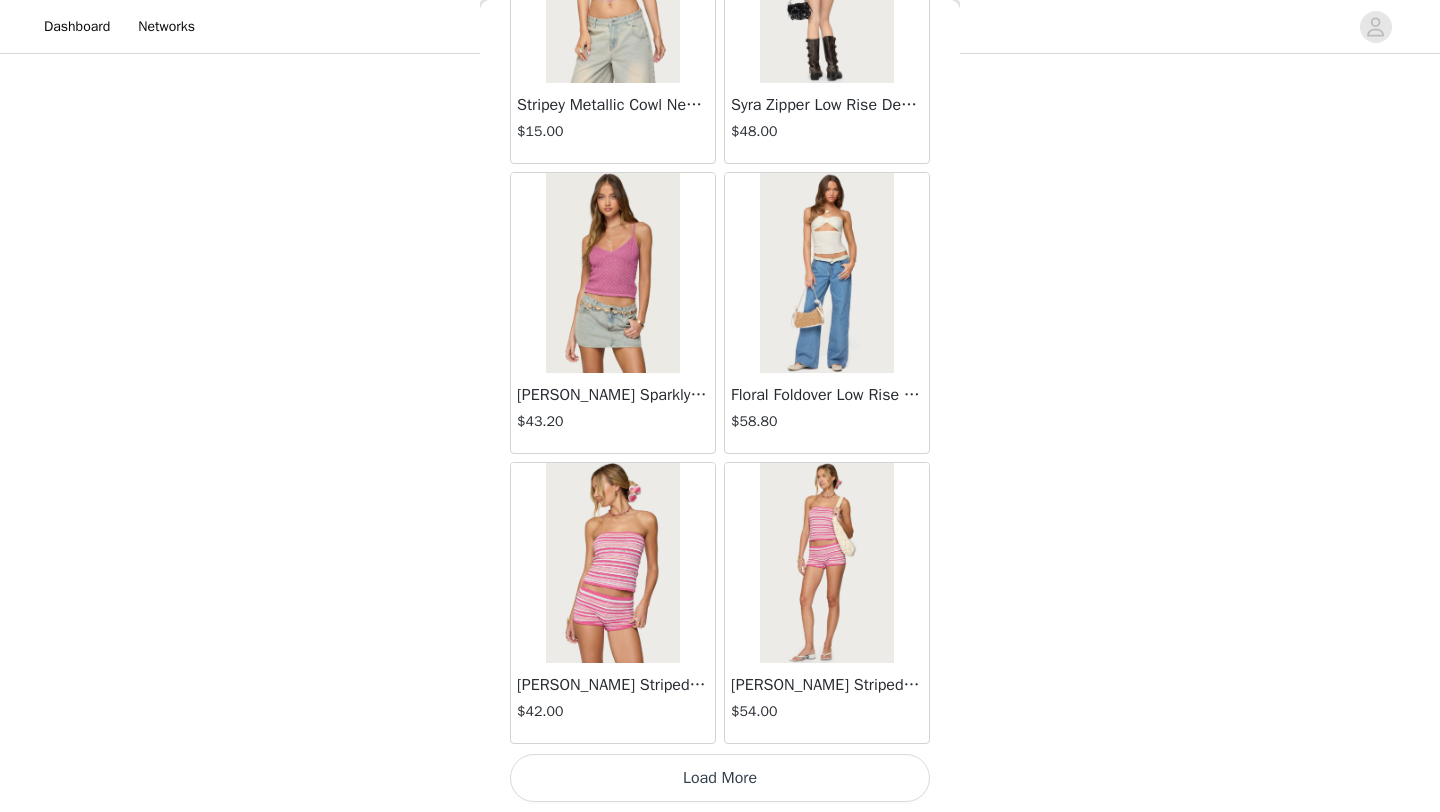 click on "Load More" at bounding box center (720, 778) 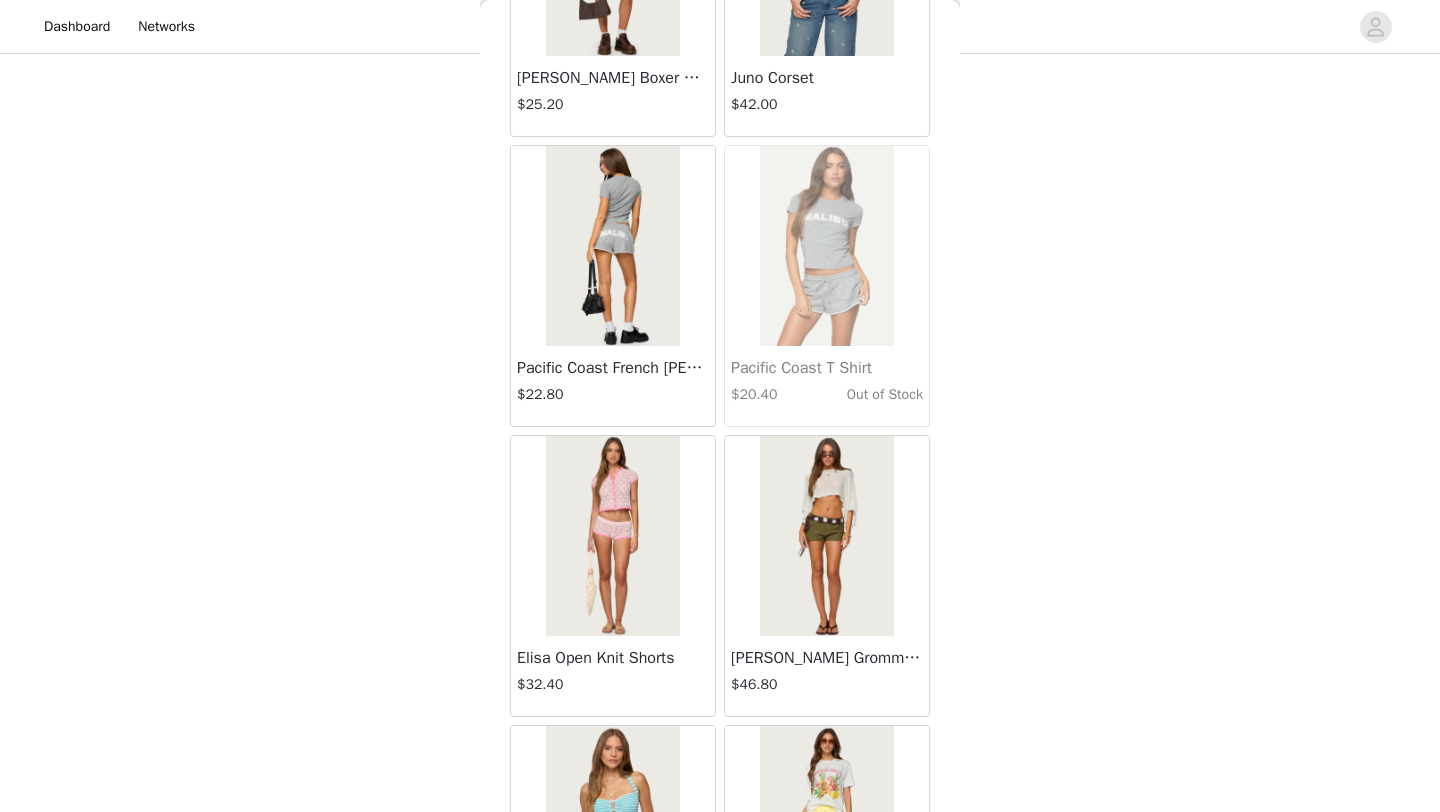 scroll, scrollTop: 10948, scrollLeft: 0, axis: vertical 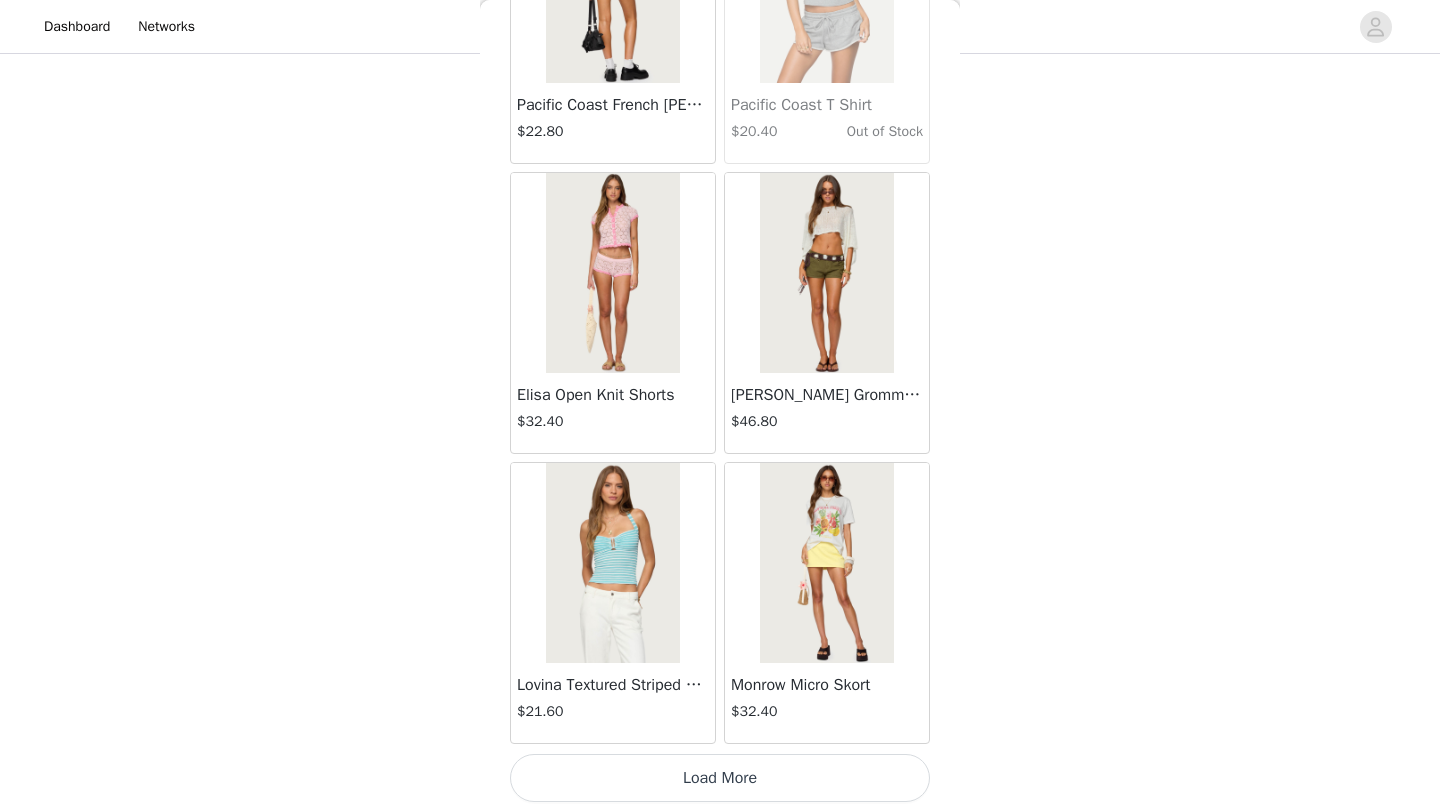 click on "Load More" at bounding box center [720, 778] 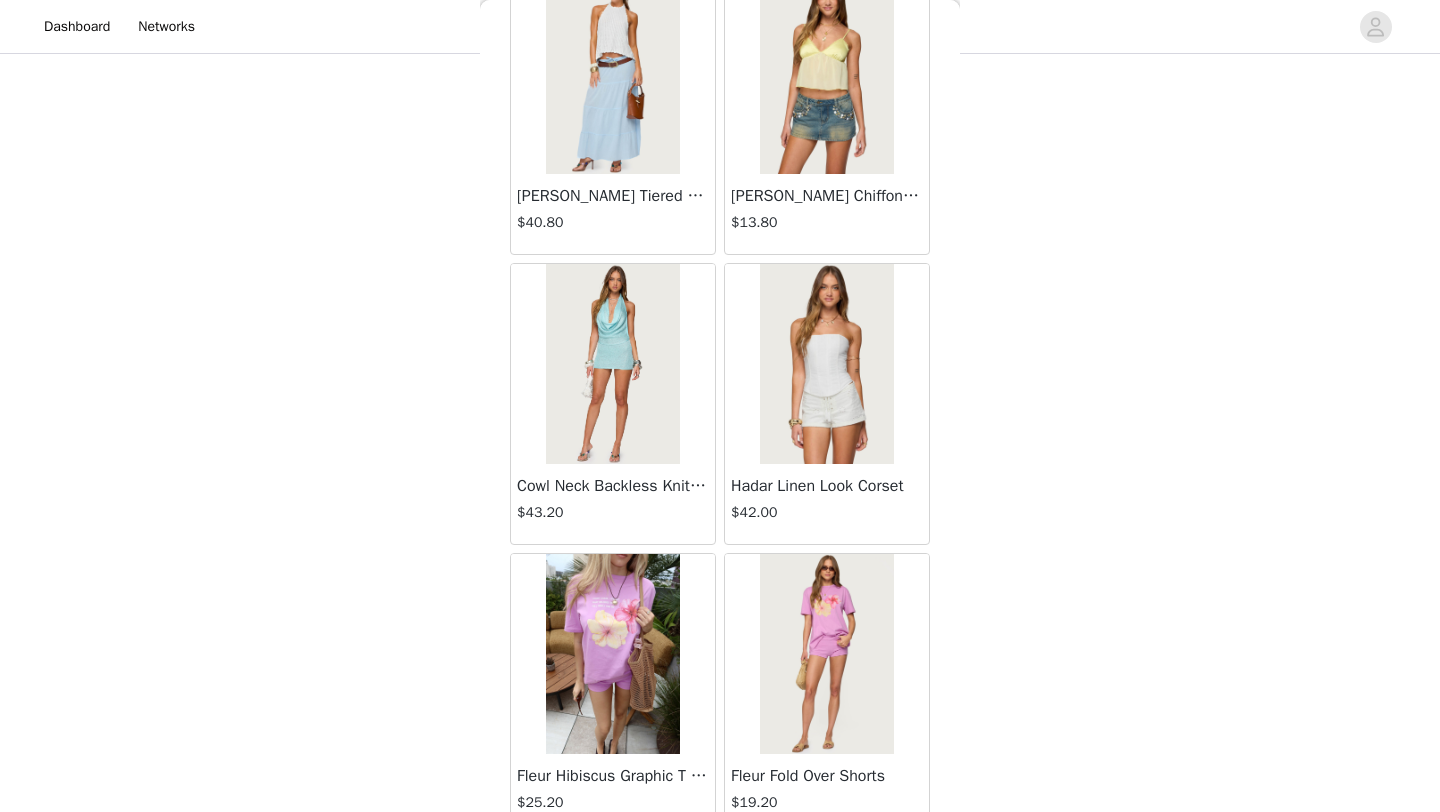 scroll, scrollTop: 13848, scrollLeft: 0, axis: vertical 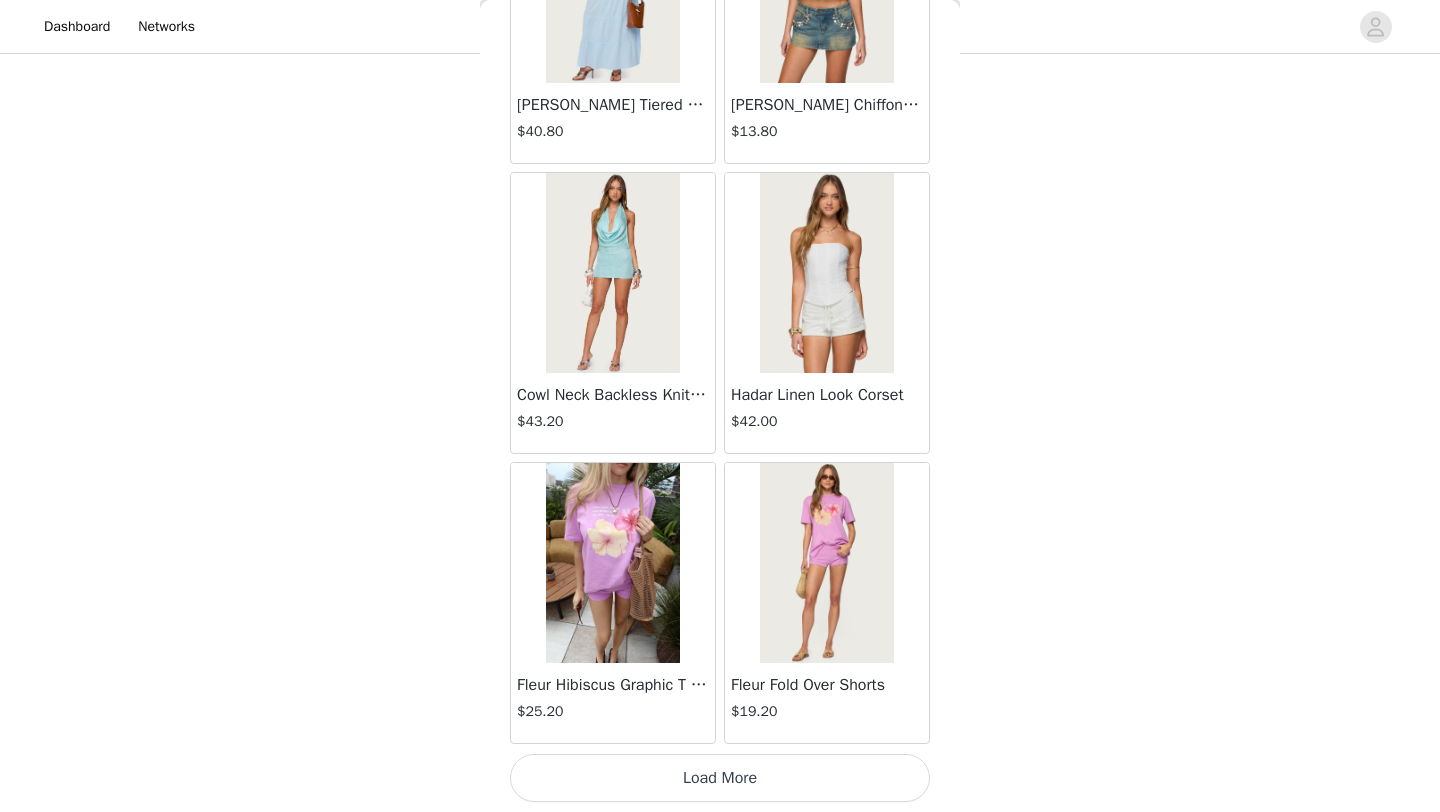 click on "STEP 1 OF 5
Products
Choose as many products as you'd like, up to $300.00.       4 Selected   Remaining Funds: $169.20         [GEOGRAPHIC_DATA] Oversized T Shirt     $26.40       LIGHT PINK, M       Edit   Remove     Maddie Strapless Striped Babydoll Top     $26.40       LIGHT BLUE, M       Edit   Remove     Avalai Linen Look Mini Skort     $38.40       LIGHT BLUE, L       Edit   Remove     Cherry Babe Sweatshirt     $39.60       CREAM, L       Edit   Remove     Add Product     You may choose as many products as you'd like     Back       Lovina Grommet Pleated Mini Skort   $16.80       Metallic & Sequin Textured Tank Top   $27.60       Nelley Backless Beaded Sequin Chiffon Top   $36.00       [PERSON_NAME] Asymmetric One Shoulder Crochet Top   $21.60       [PERSON_NAME] Plaid Micro Shorts   $30.00       [PERSON_NAME] Floral Texured Sheer Halter Top   $27.60       Maree Bead V Neck Top   $22.80       Maree Bead Cut Out Mini Skirt   $20.40" at bounding box center [720, 137] 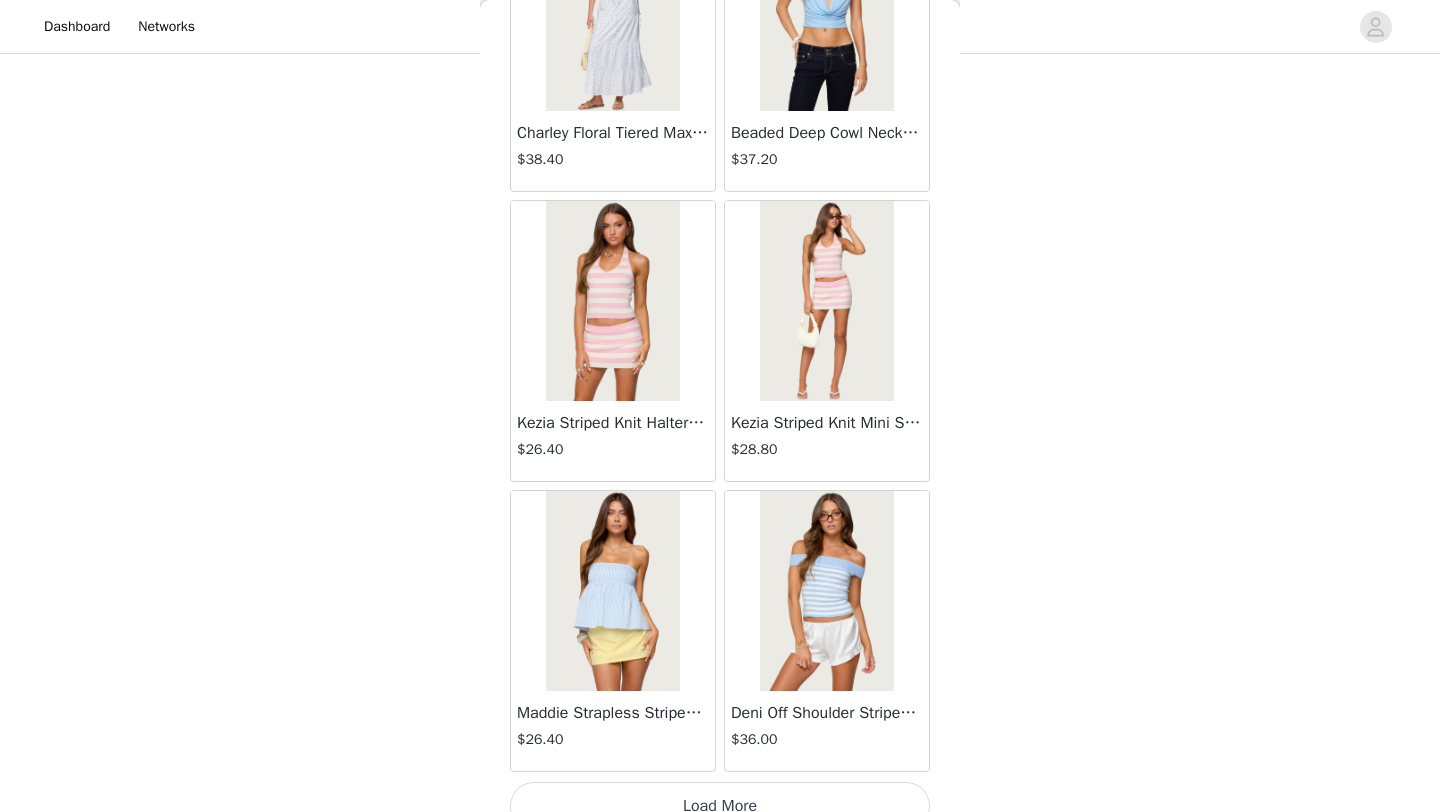 scroll, scrollTop: 16748, scrollLeft: 0, axis: vertical 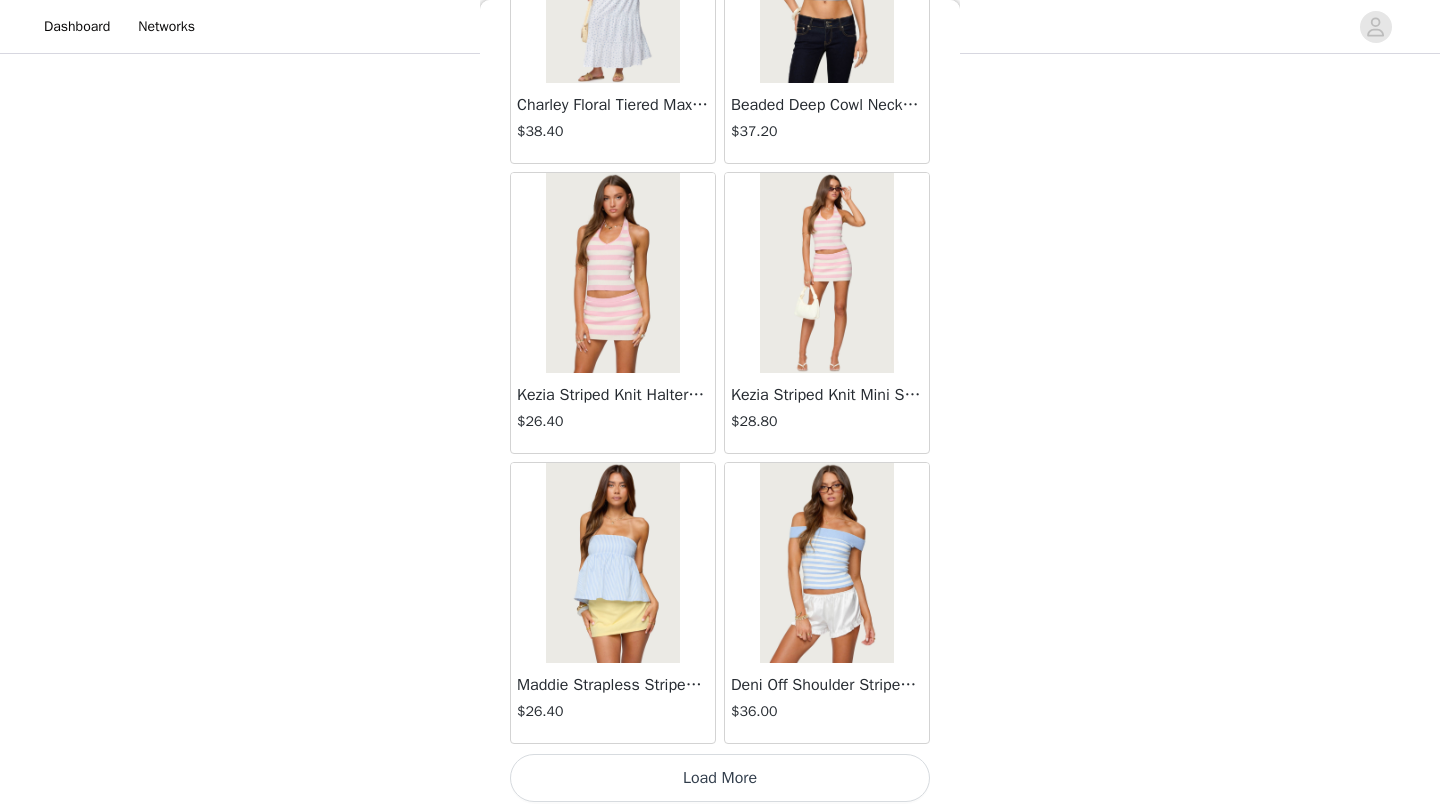 click on "Load More" at bounding box center (720, 778) 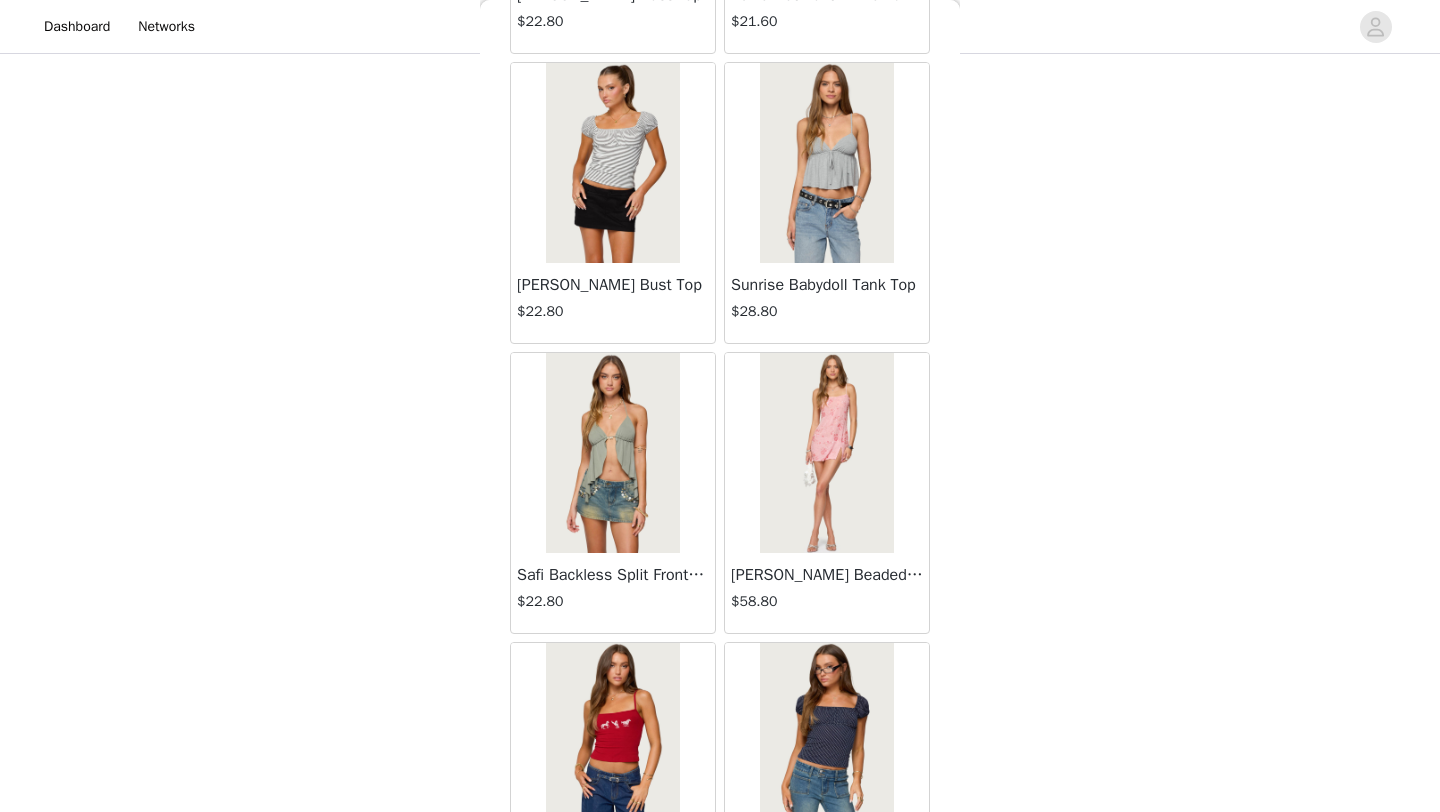 scroll, scrollTop: 17742, scrollLeft: 0, axis: vertical 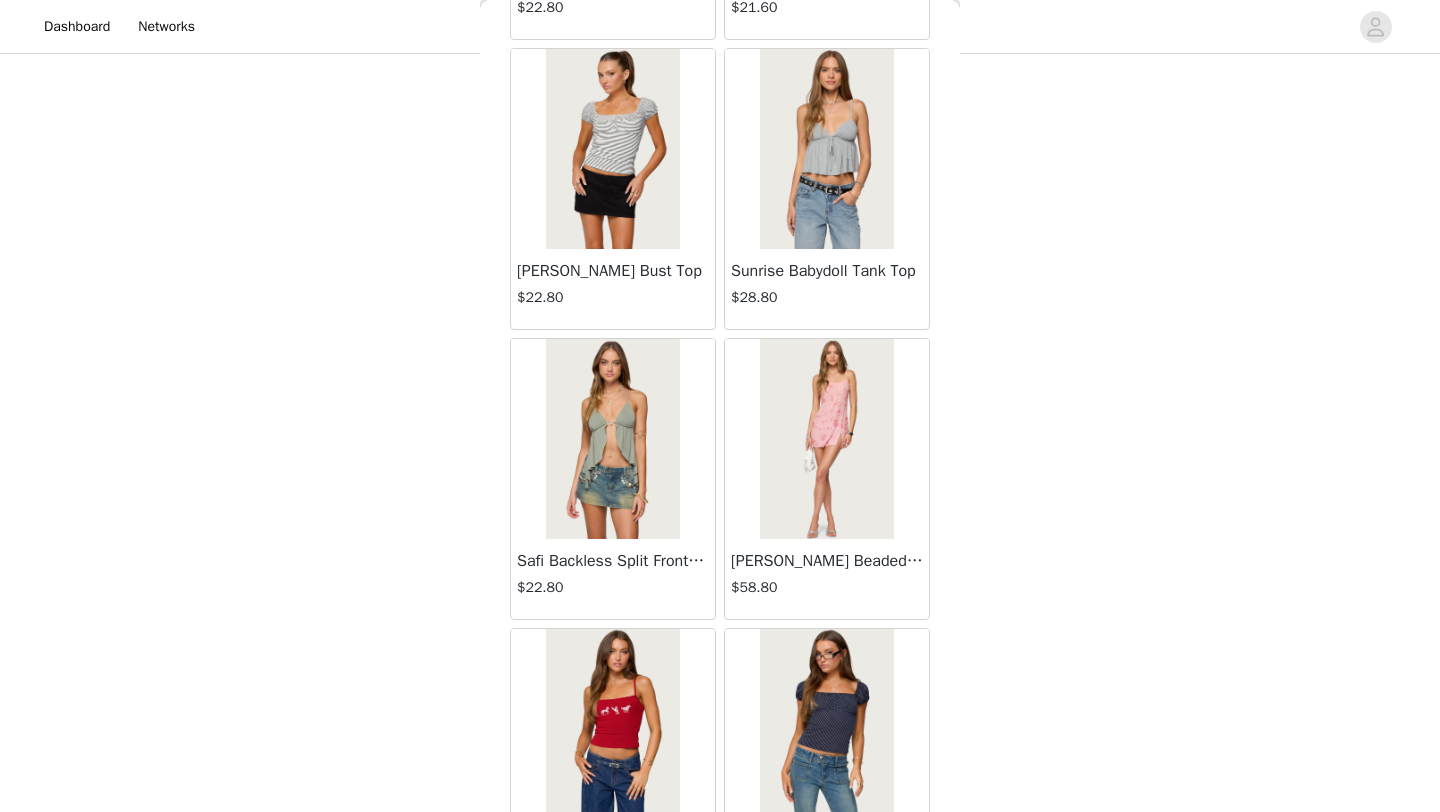 click at bounding box center (826, 439) 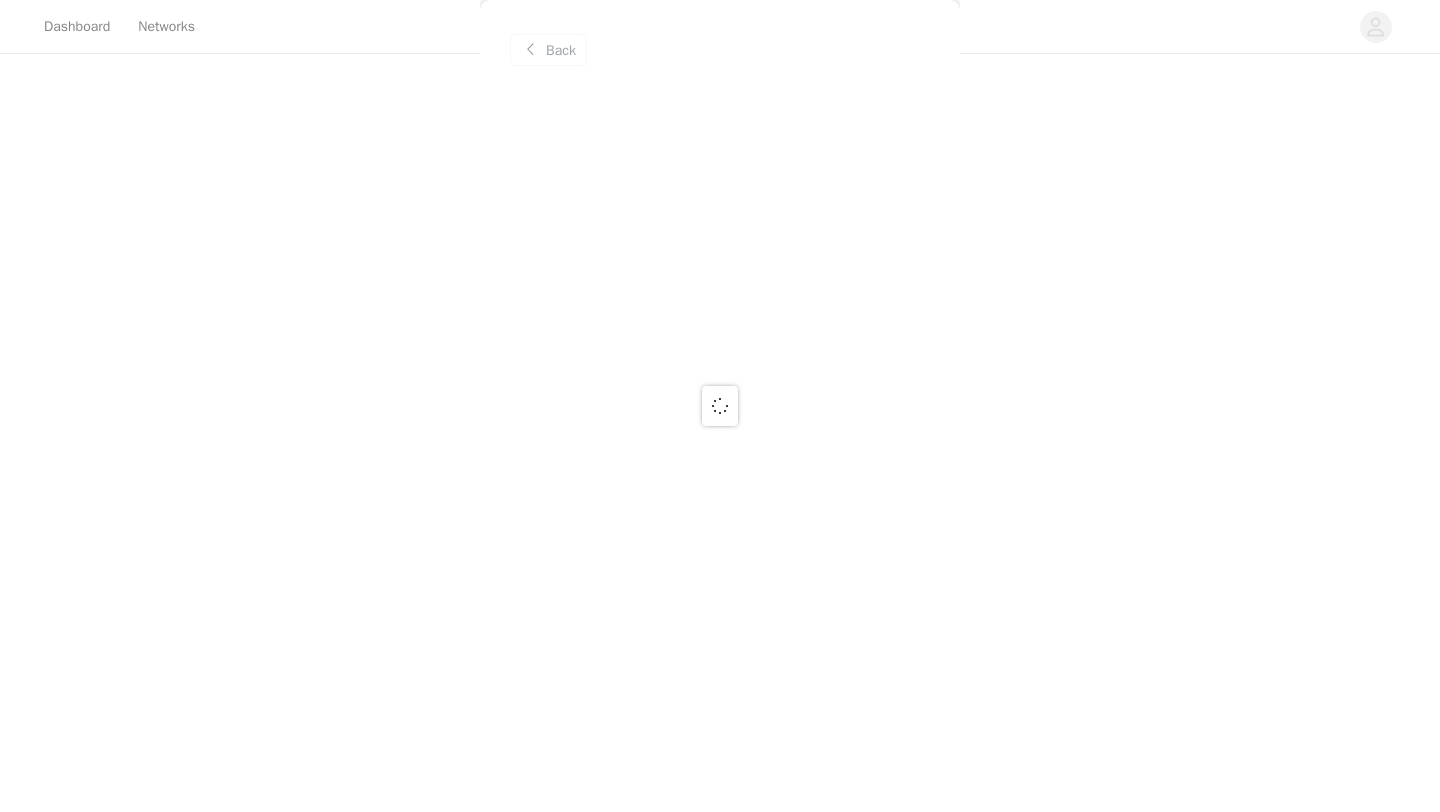 scroll, scrollTop: 0, scrollLeft: 0, axis: both 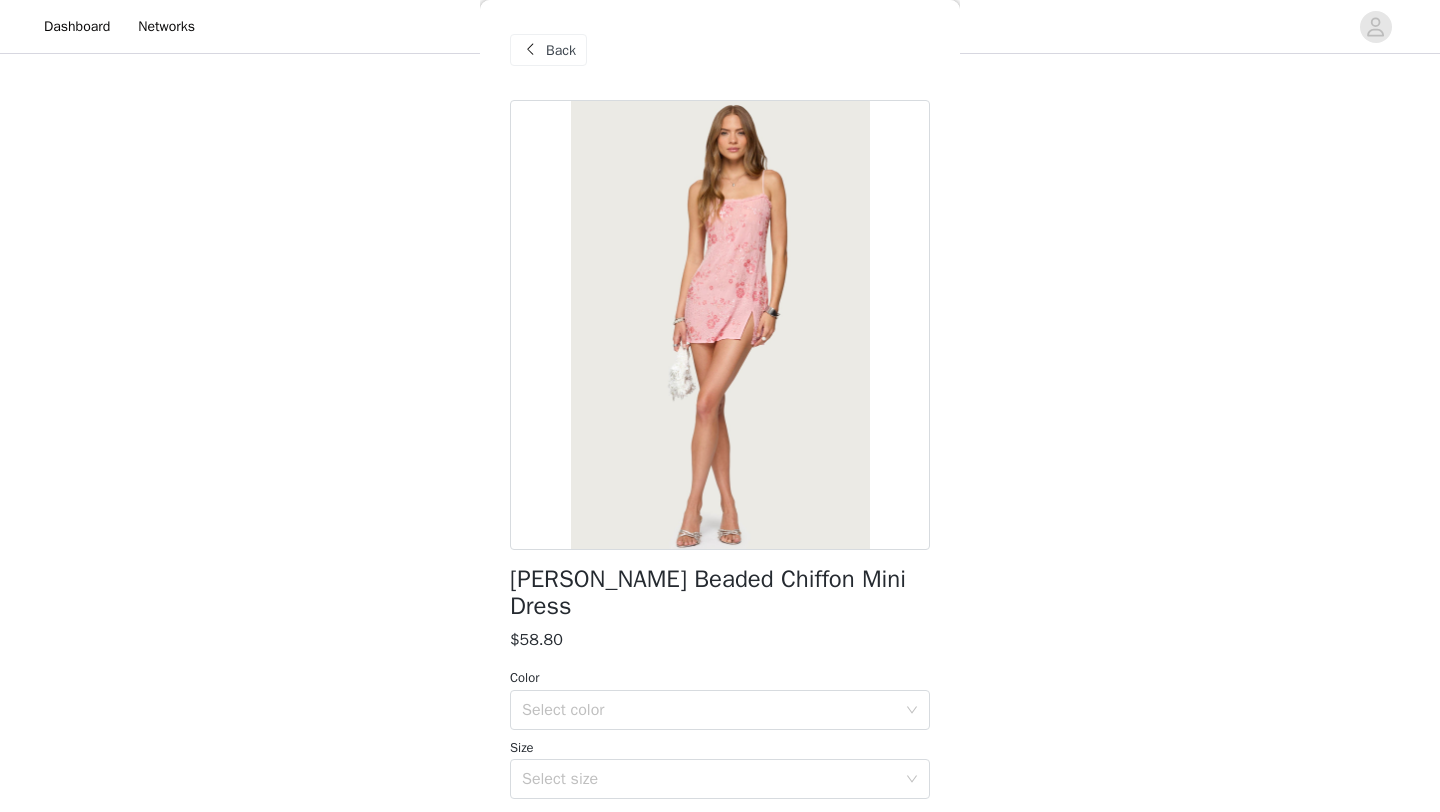 click at bounding box center (720, 325) 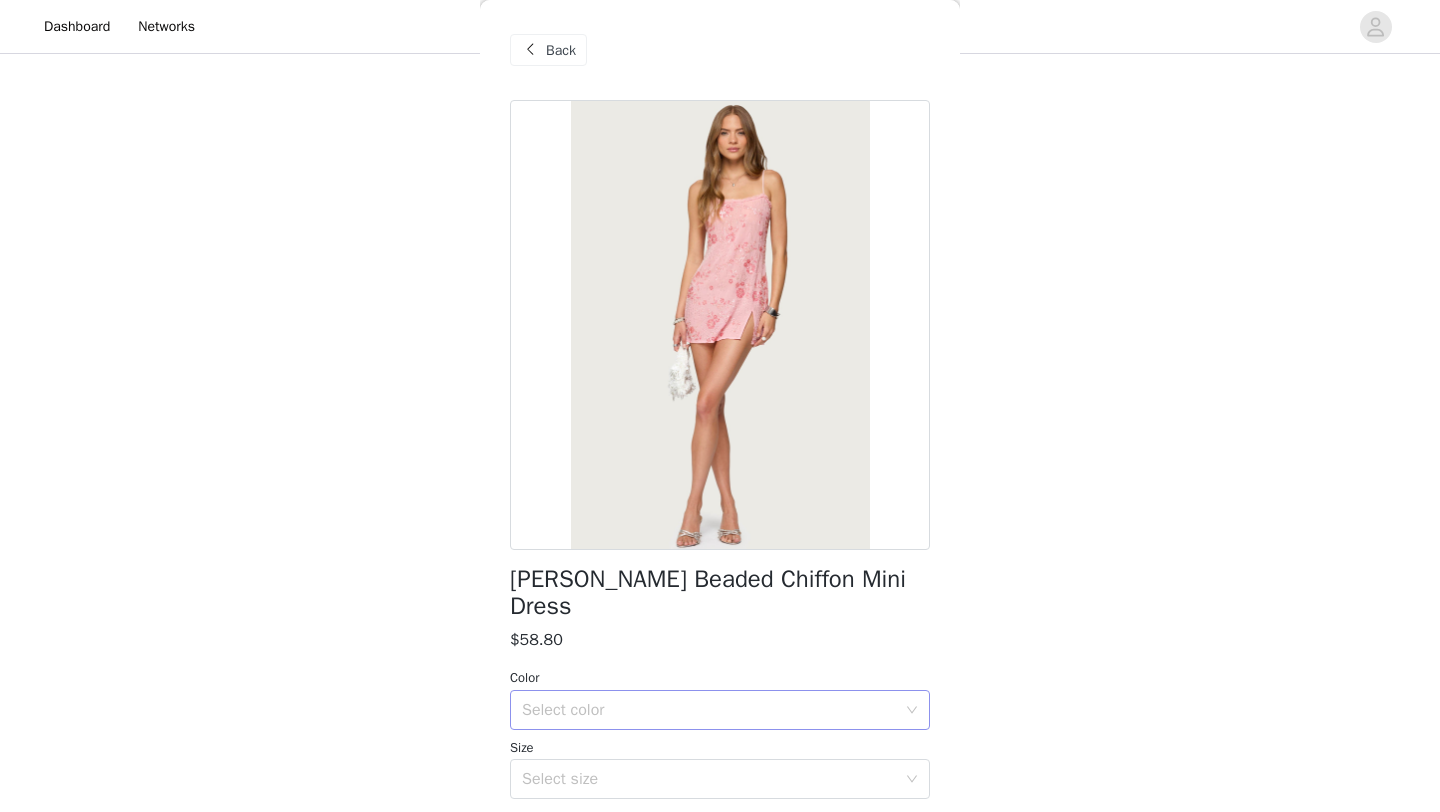 click on "Select color" at bounding box center [709, 710] 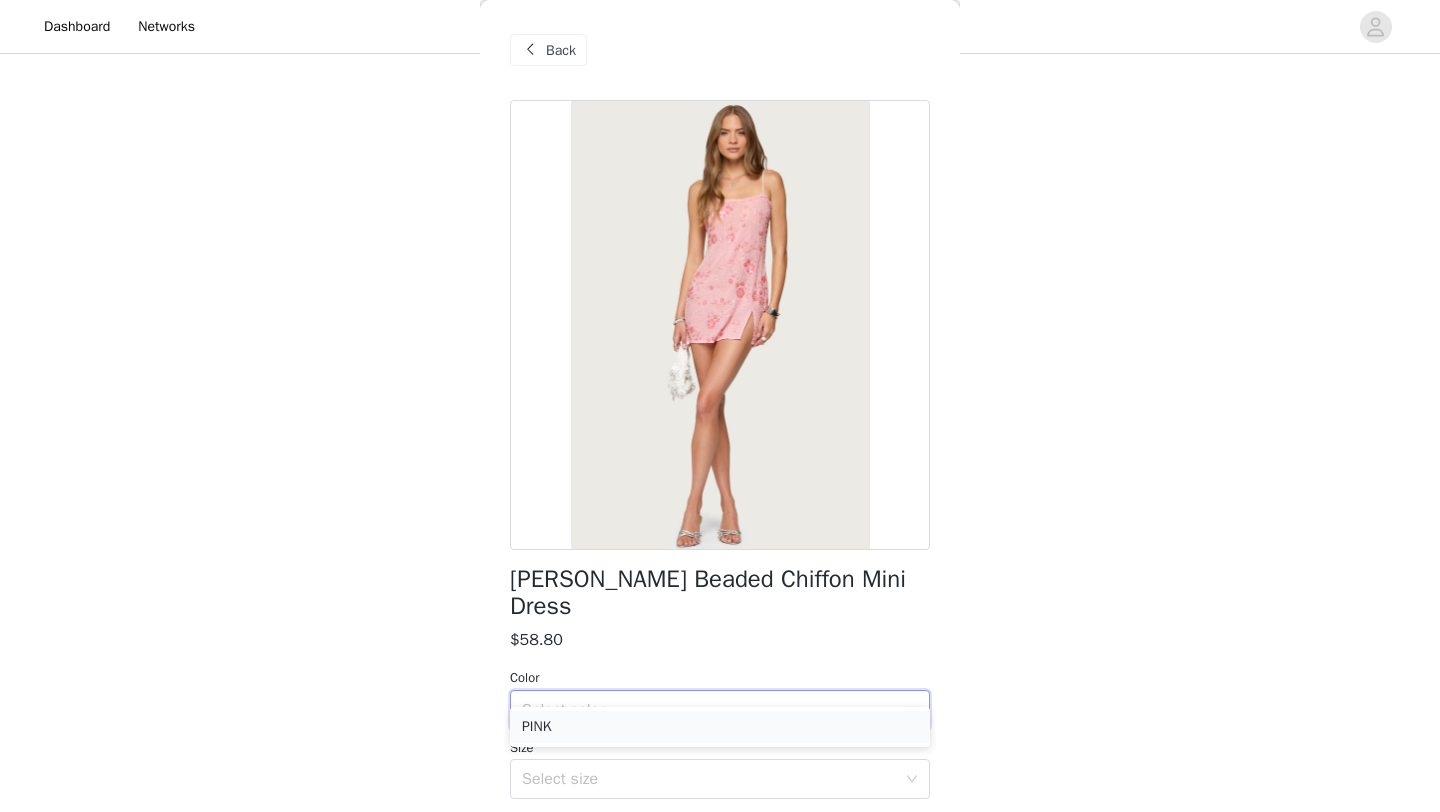 click on "PINK" at bounding box center (720, 727) 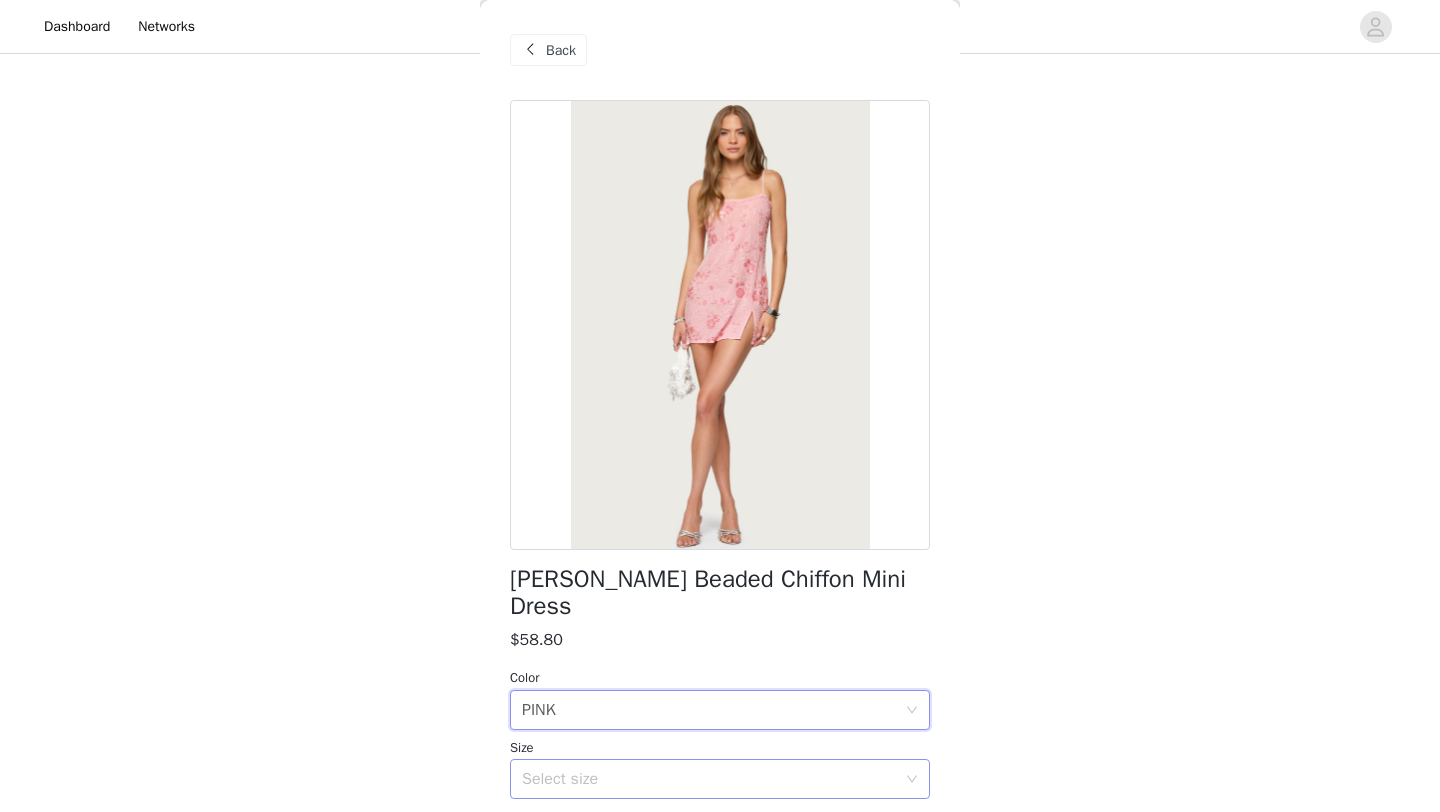 click on "Select size" at bounding box center [713, 779] 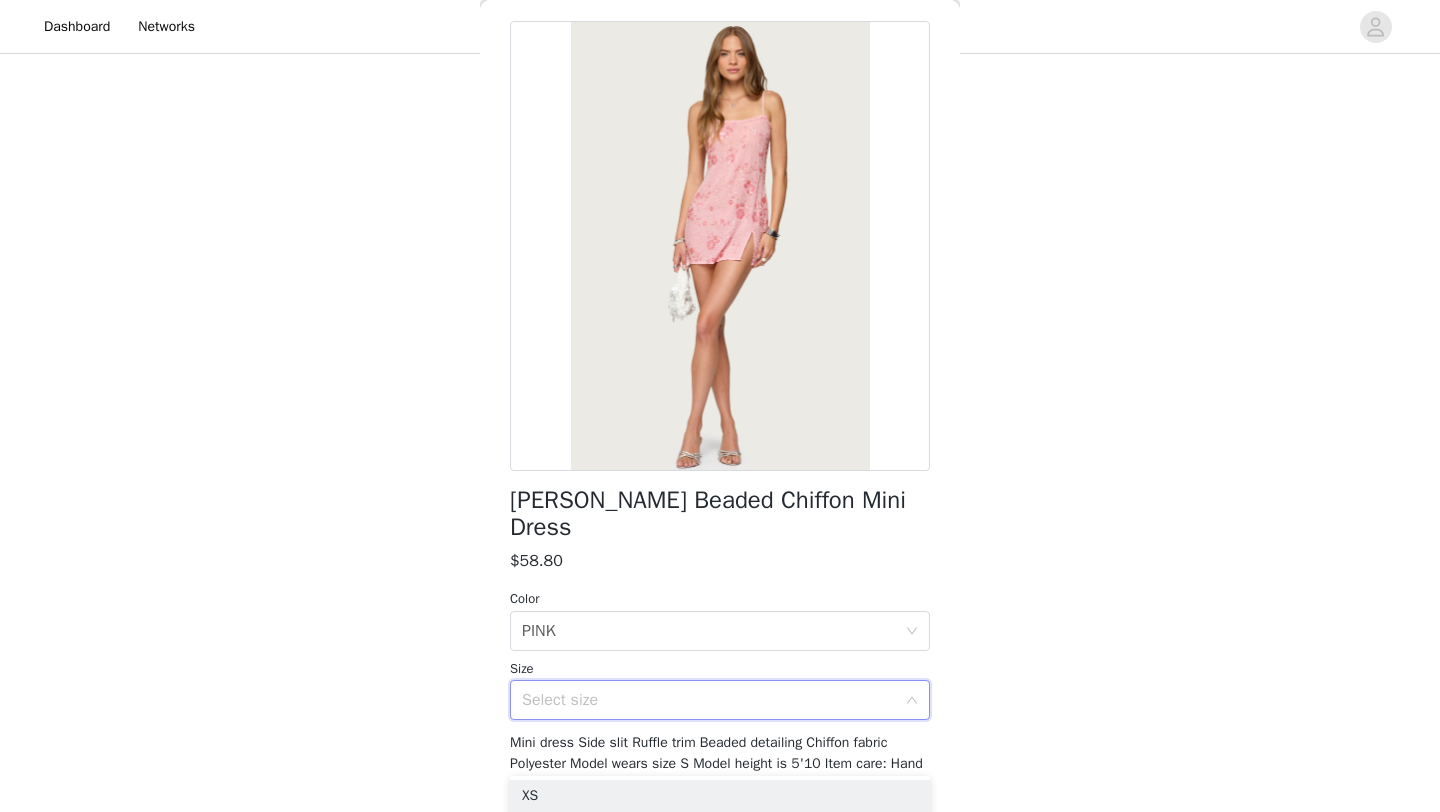 scroll, scrollTop: 140, scrollLeft: 0, axis: vertical 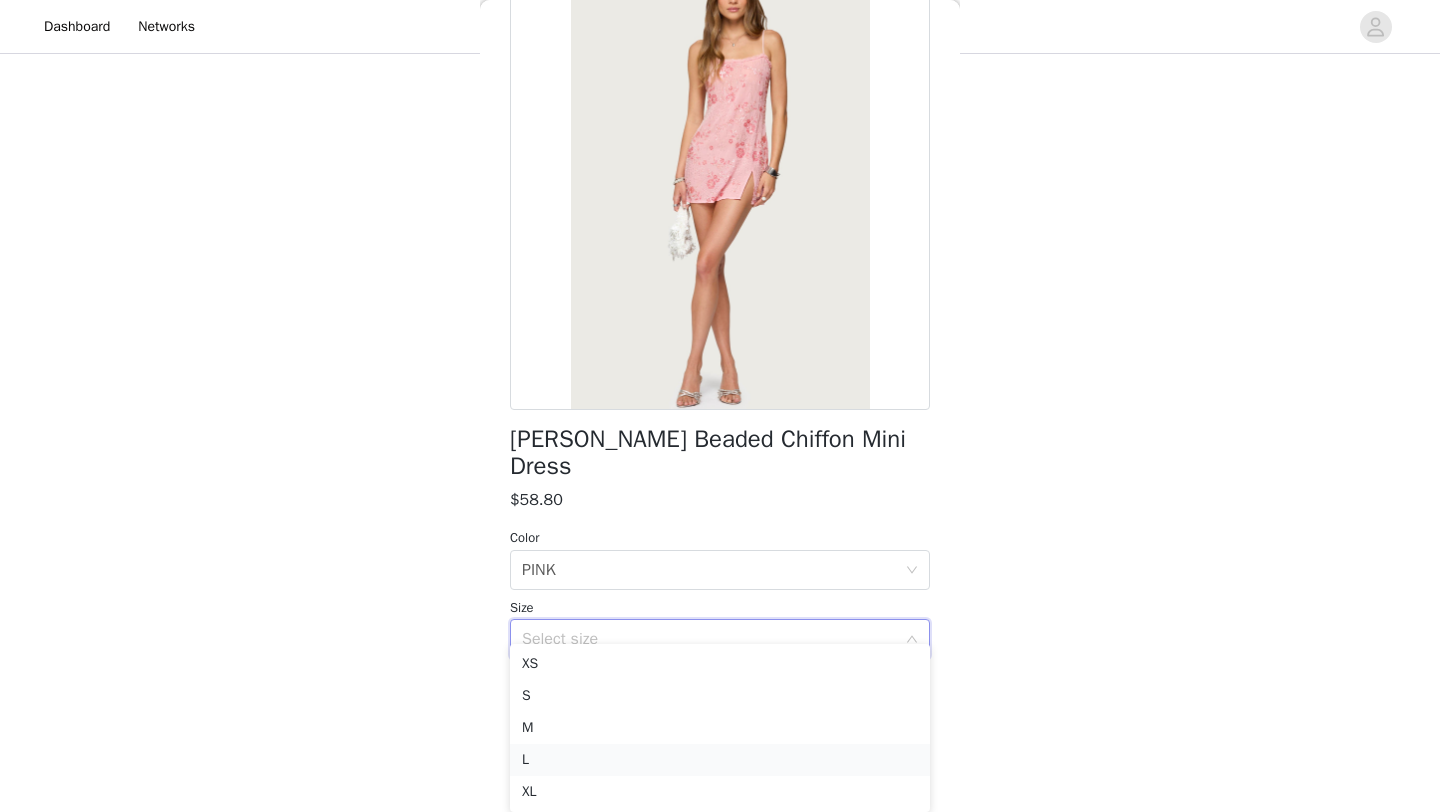 click on "L" at bounding box center (720, 760) 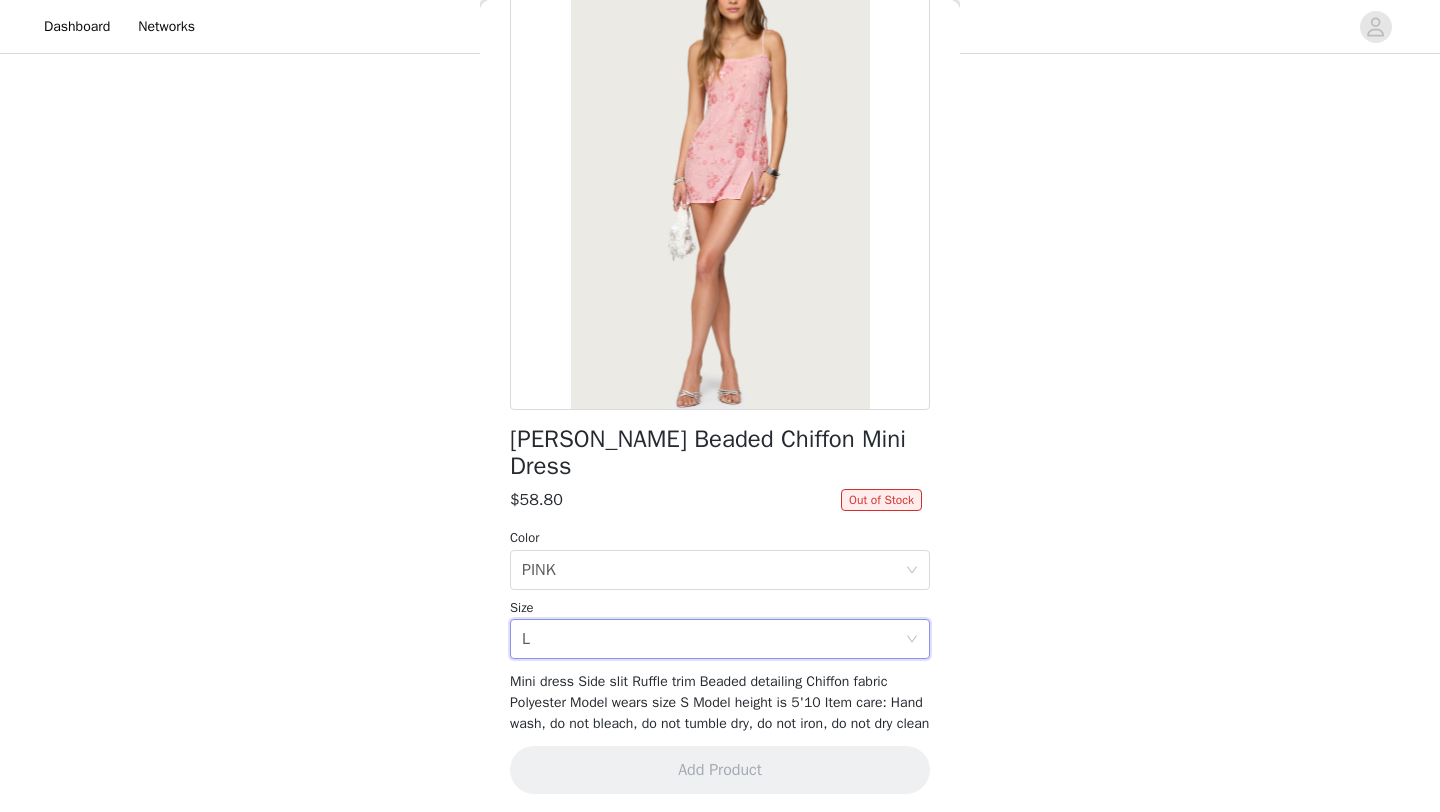 scroll, scrollTop: 452, scrollLeft: 0, axis: vertical 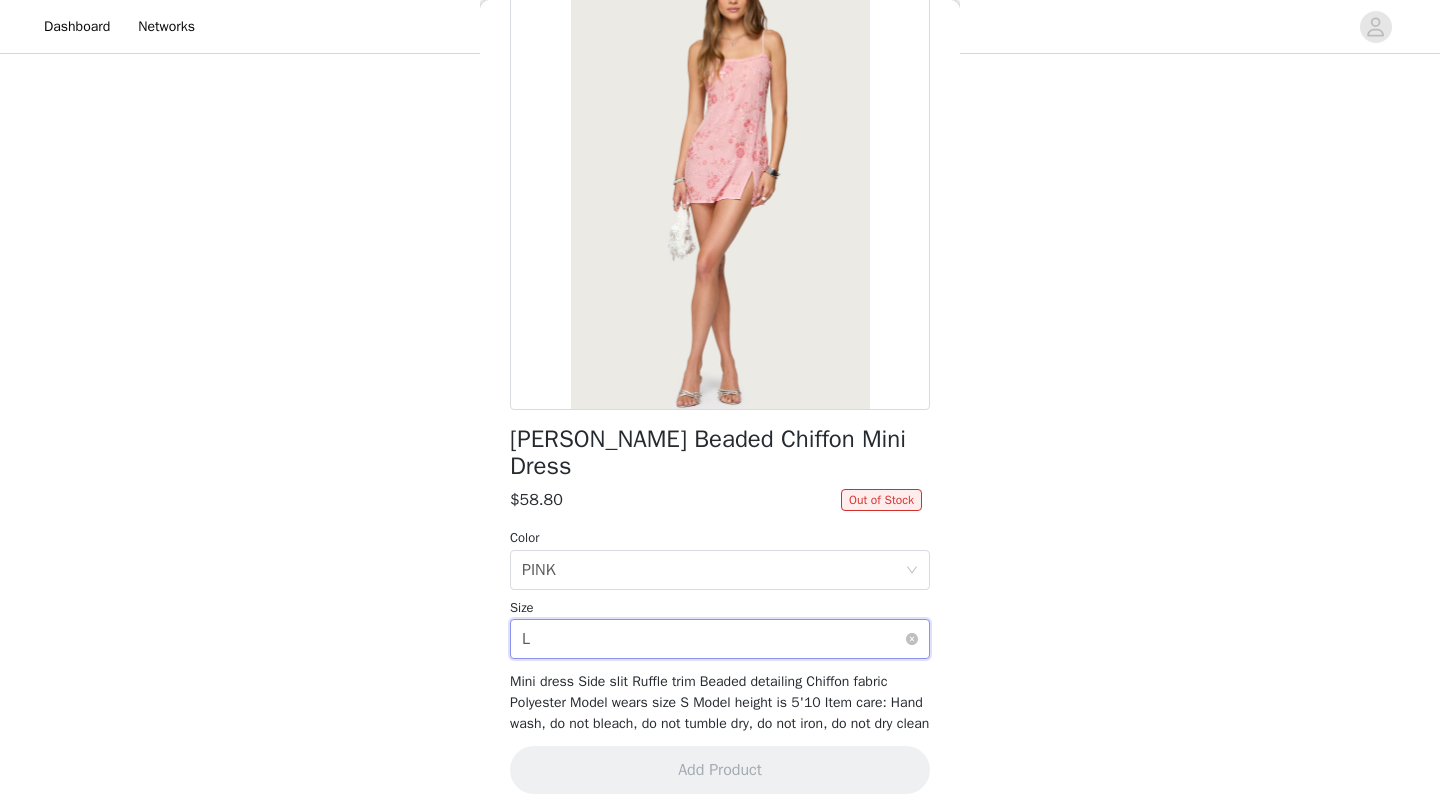 click on "Select size L" at bounding box center (713, 639) 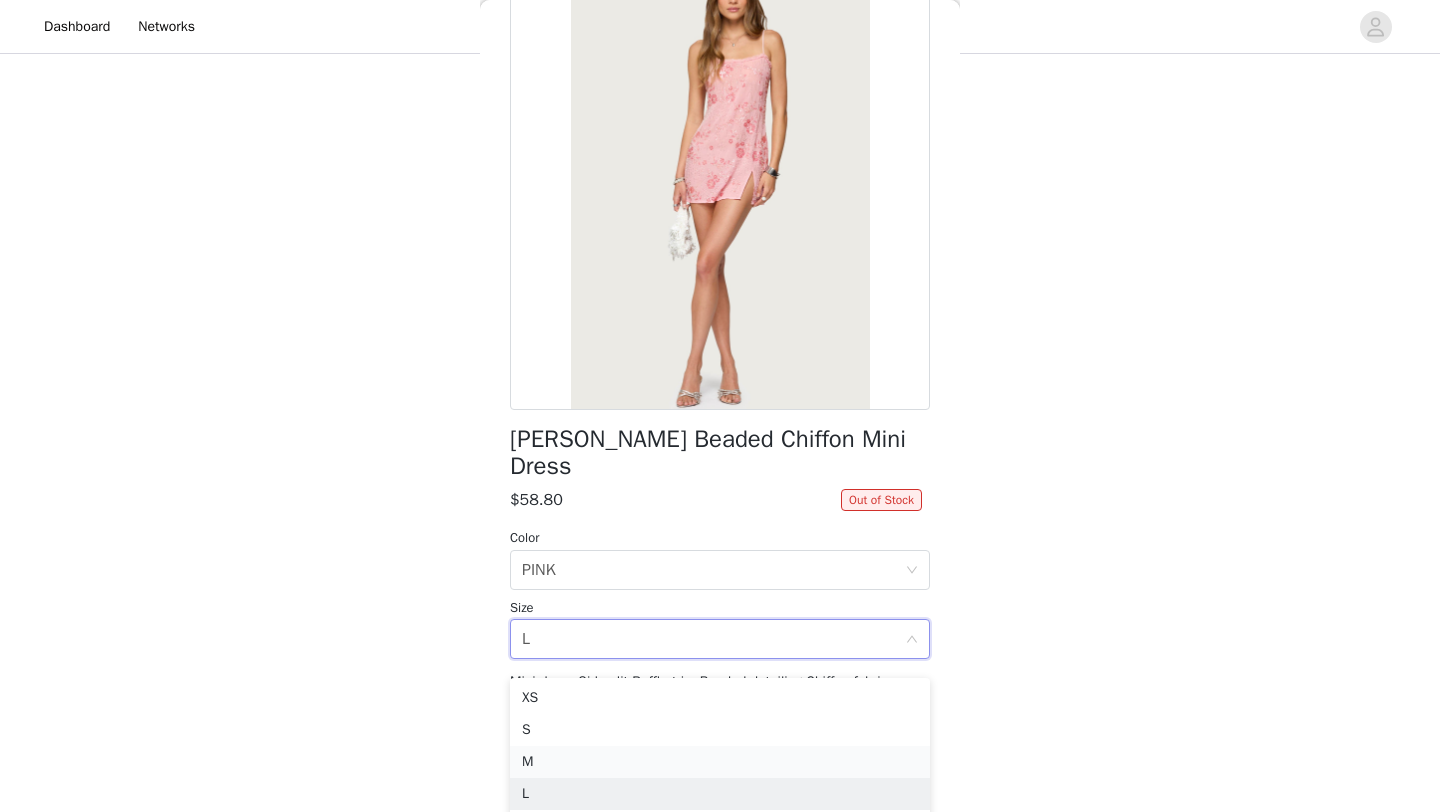 click on "M" at bounding box center (720, 762) 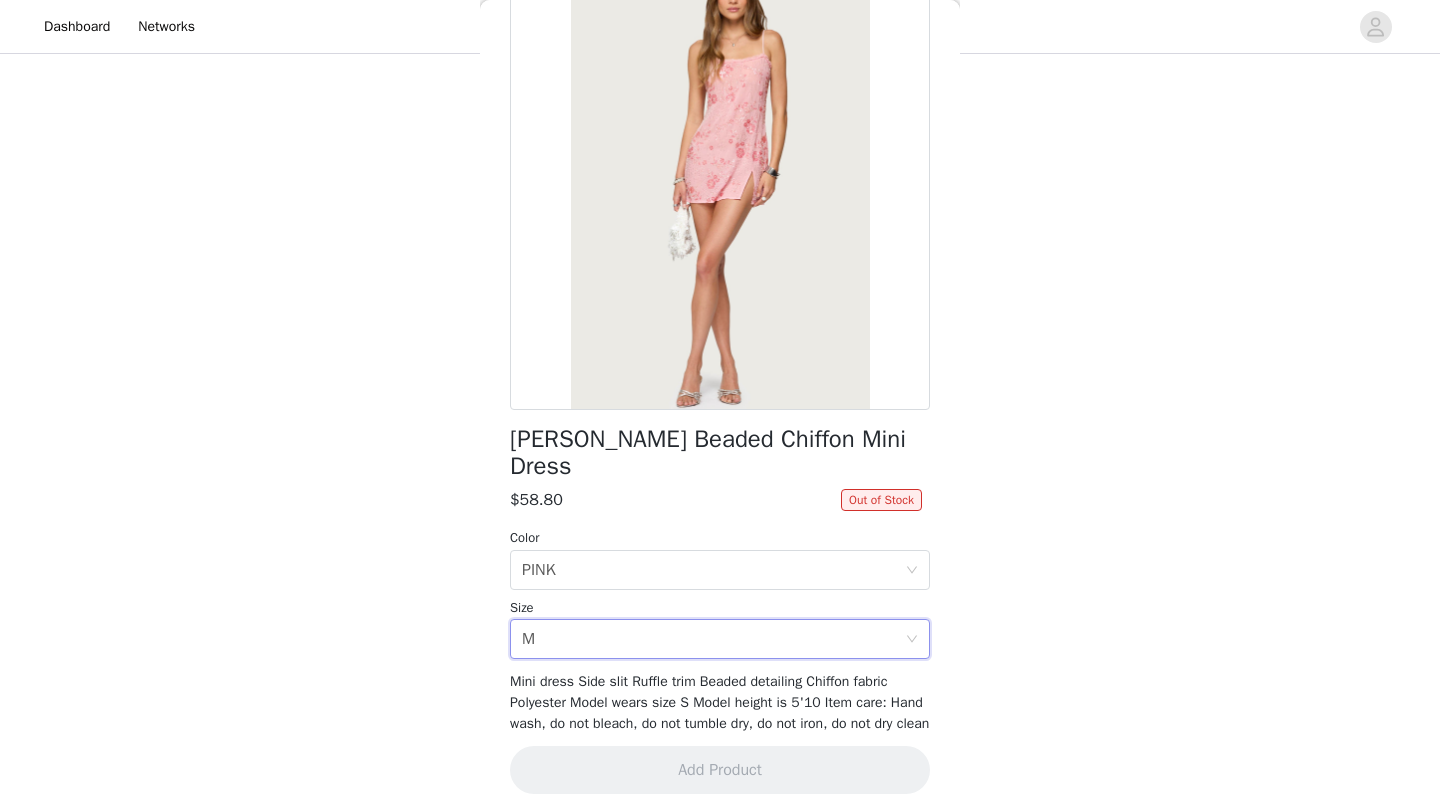 scroll, scrollTop: 452, scrollLeft: 0, axis: vertical 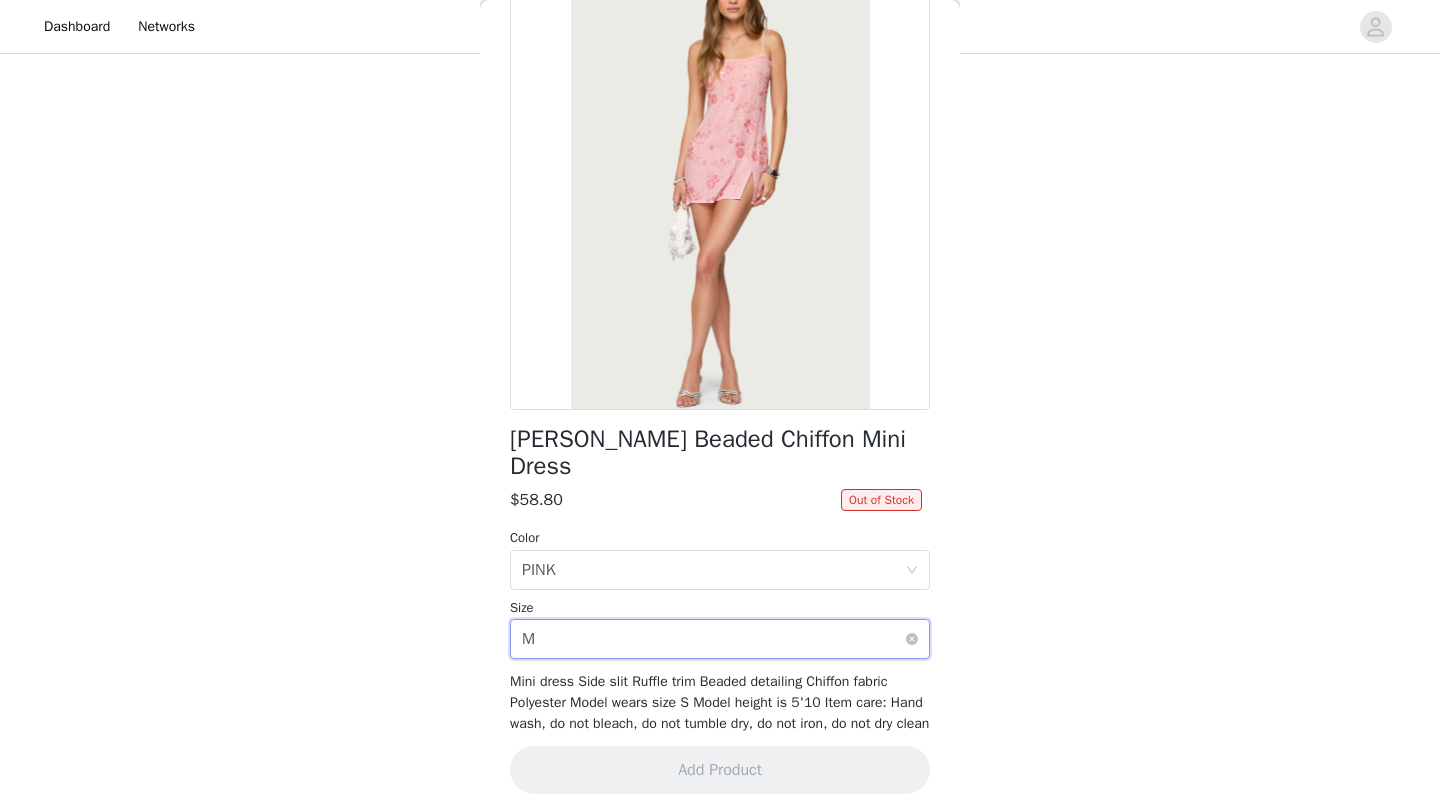 click on "Select size M" at bounding box center [713, 639] 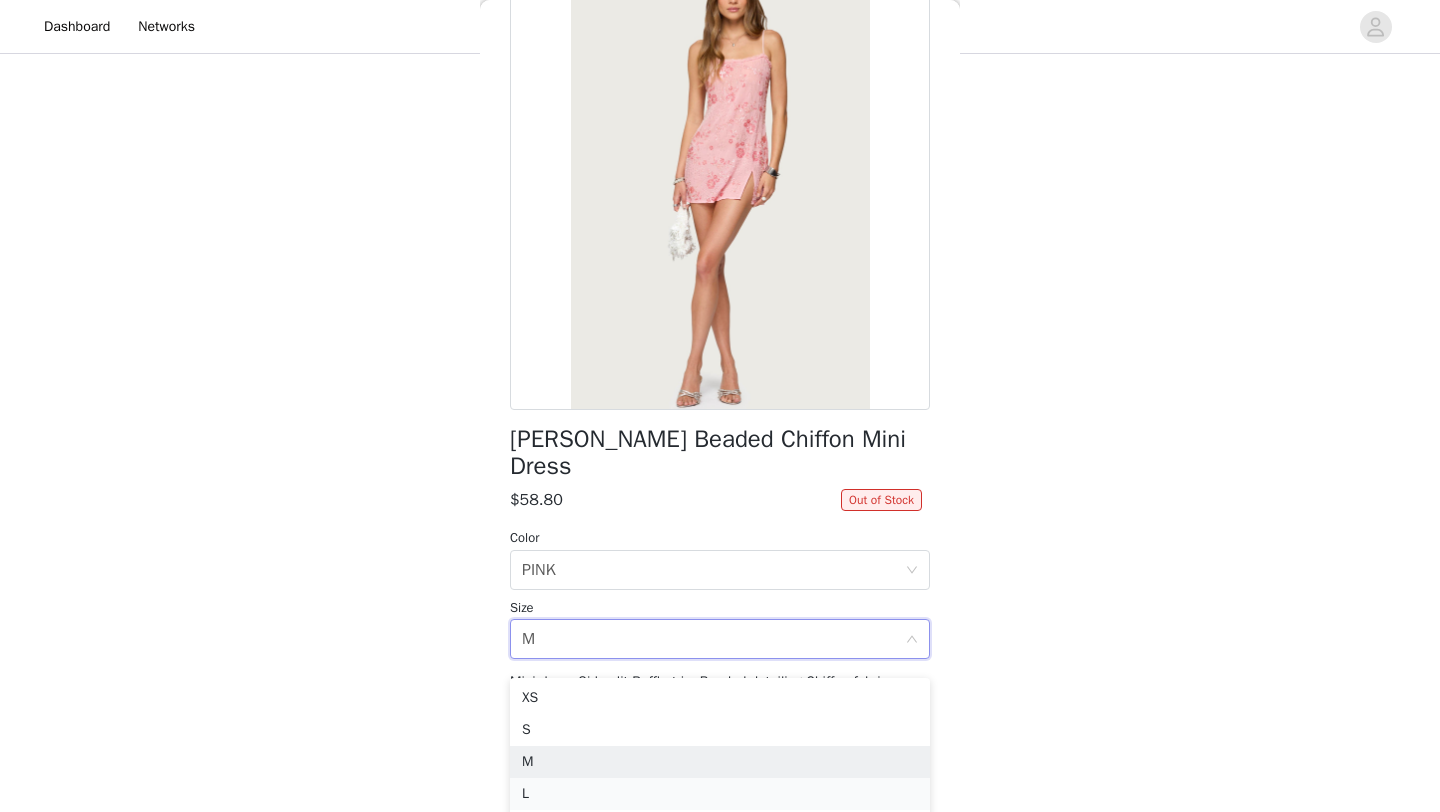 scroll, scrollTop: 552, scrollLeft: 0, axis: vertical 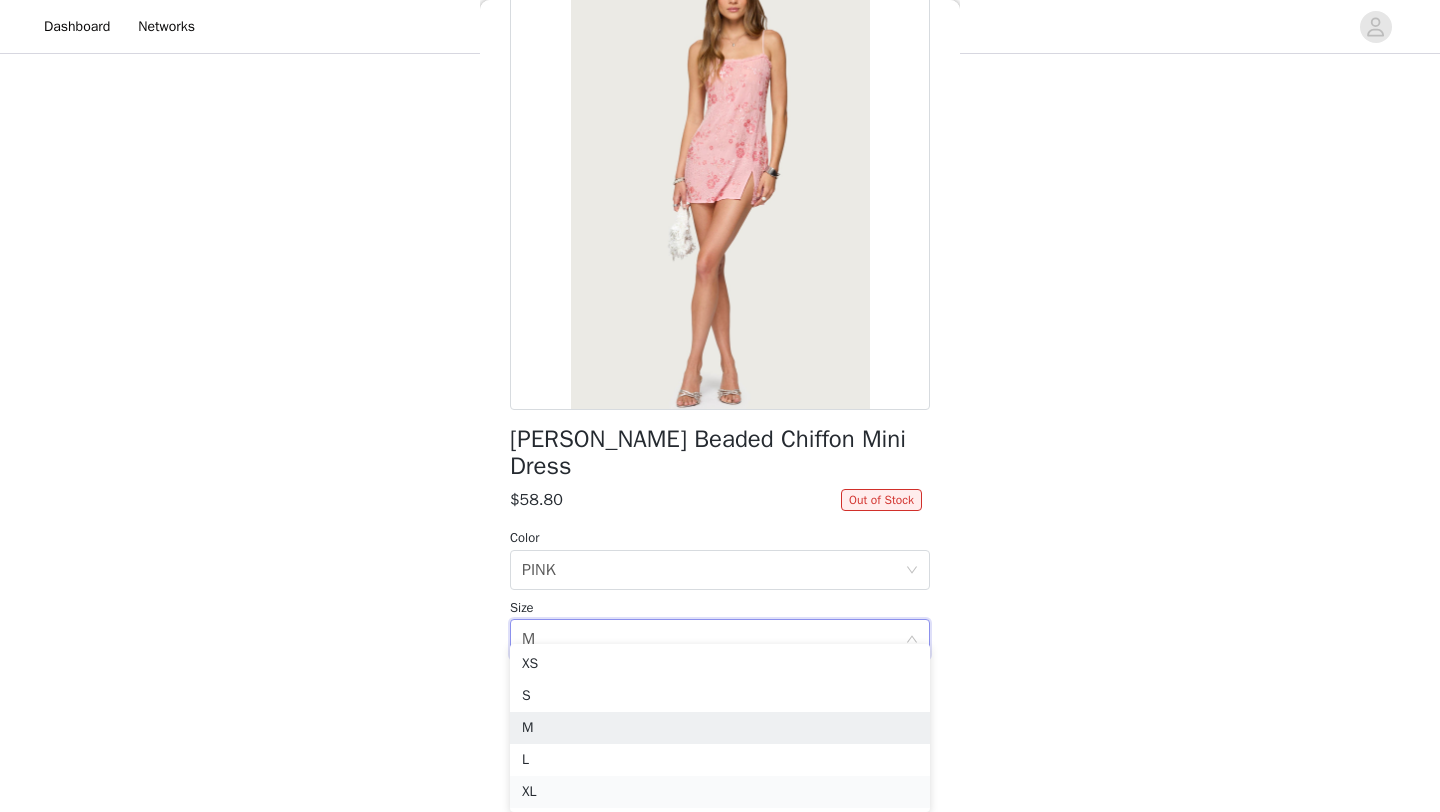 click on "XL" at bounding box center (720, 792) 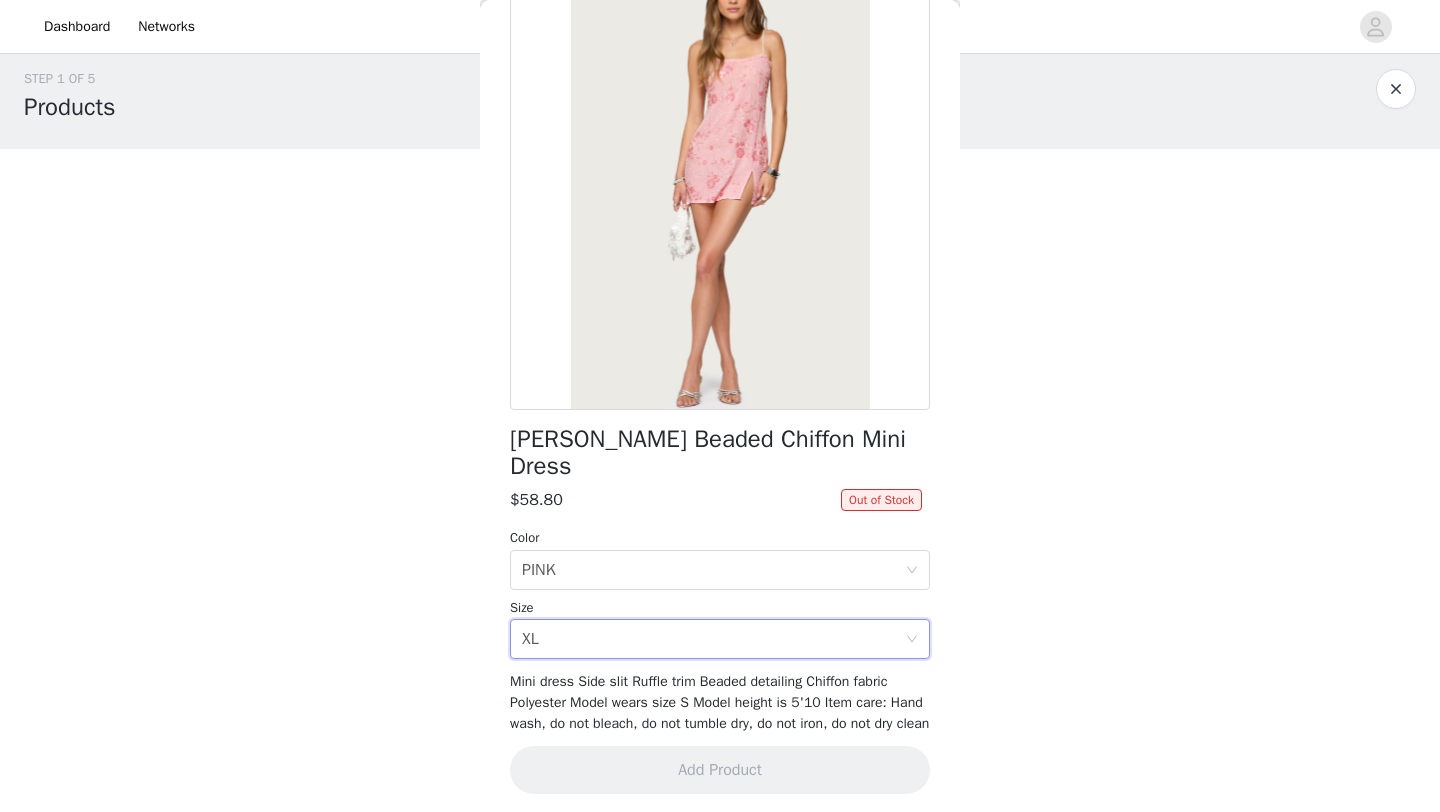 scroll, scrollTop: 0, scrollLeft: 0, axis: both 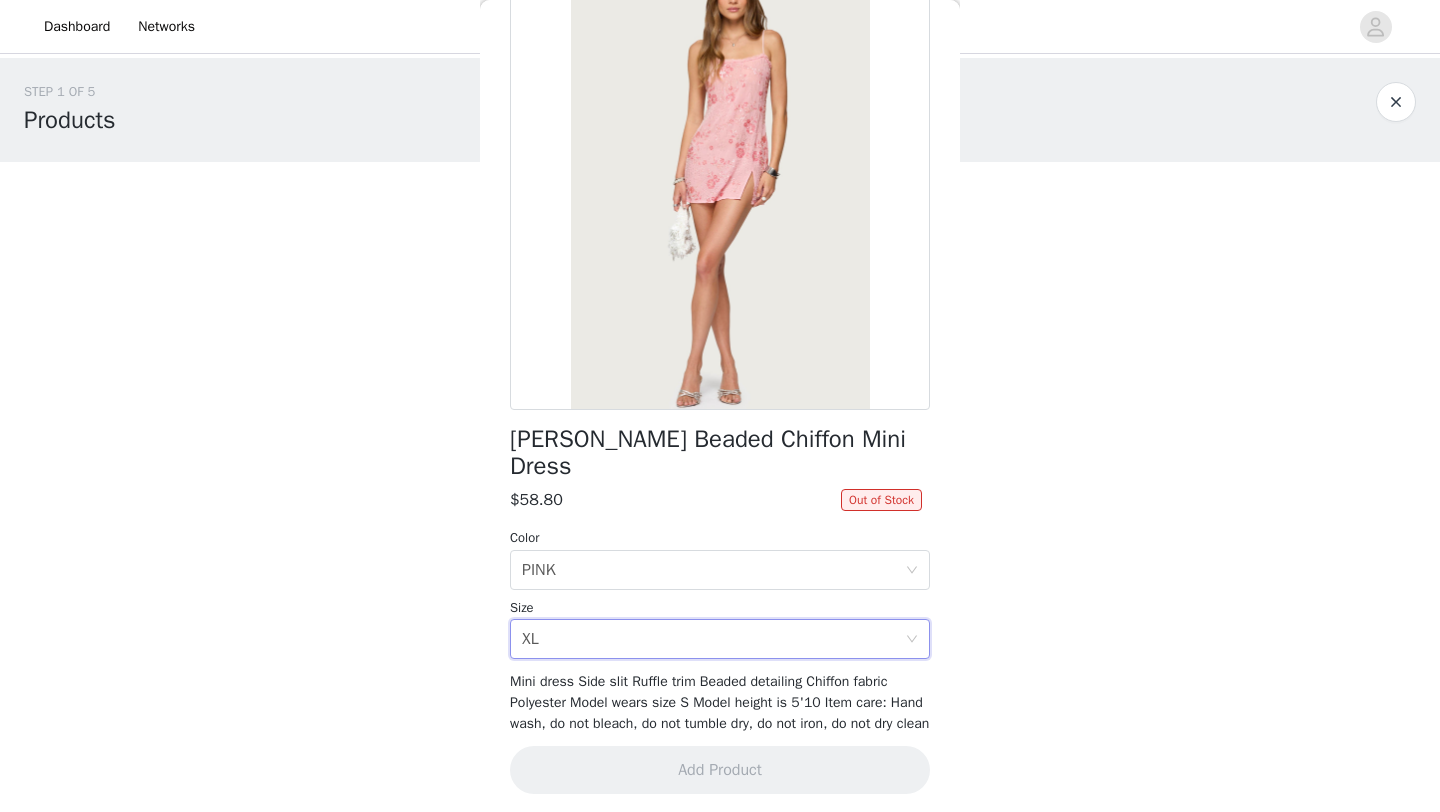 click at bounding box center (1396, 102) 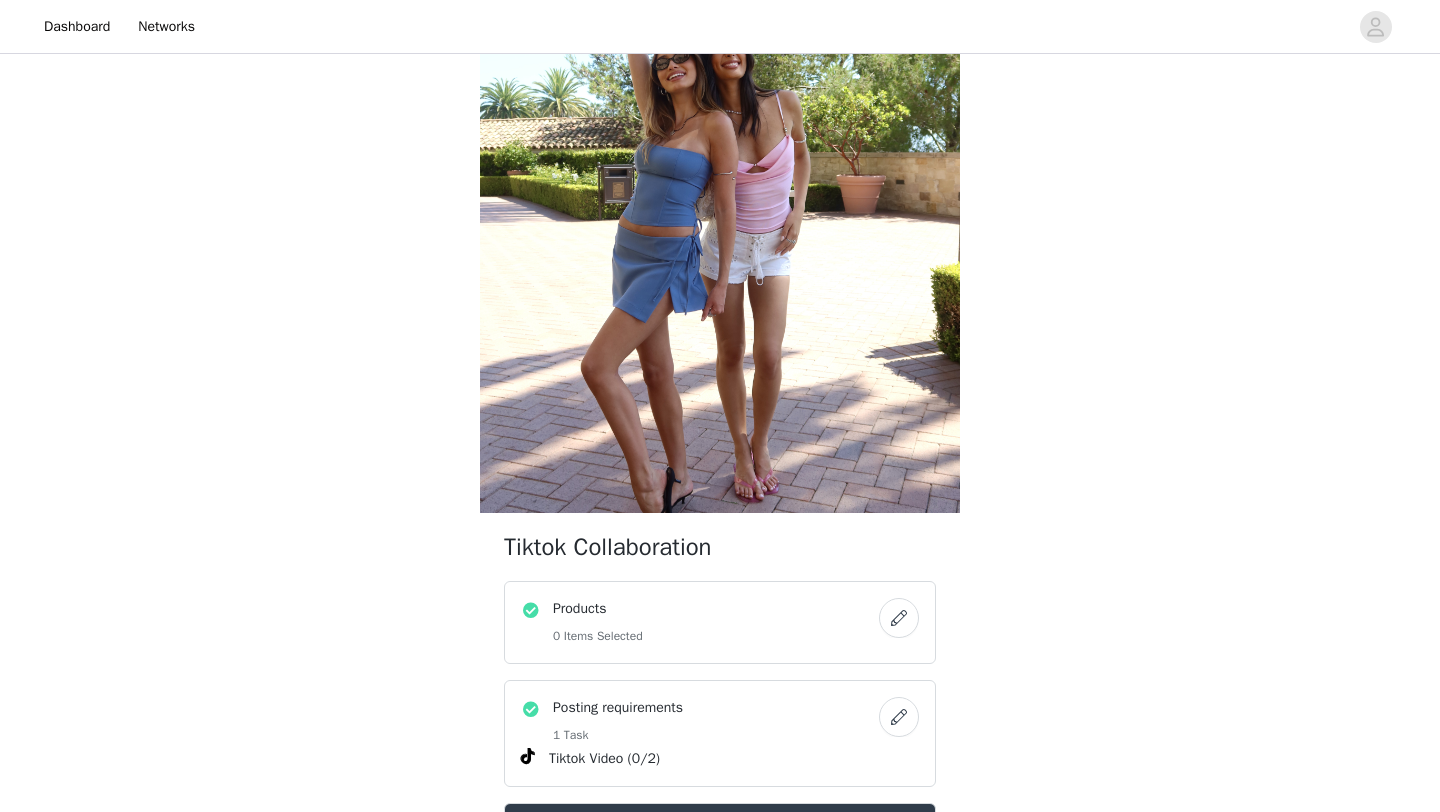 scroll, scrollTop: 404, scrollLeft: 0, axis: vertical 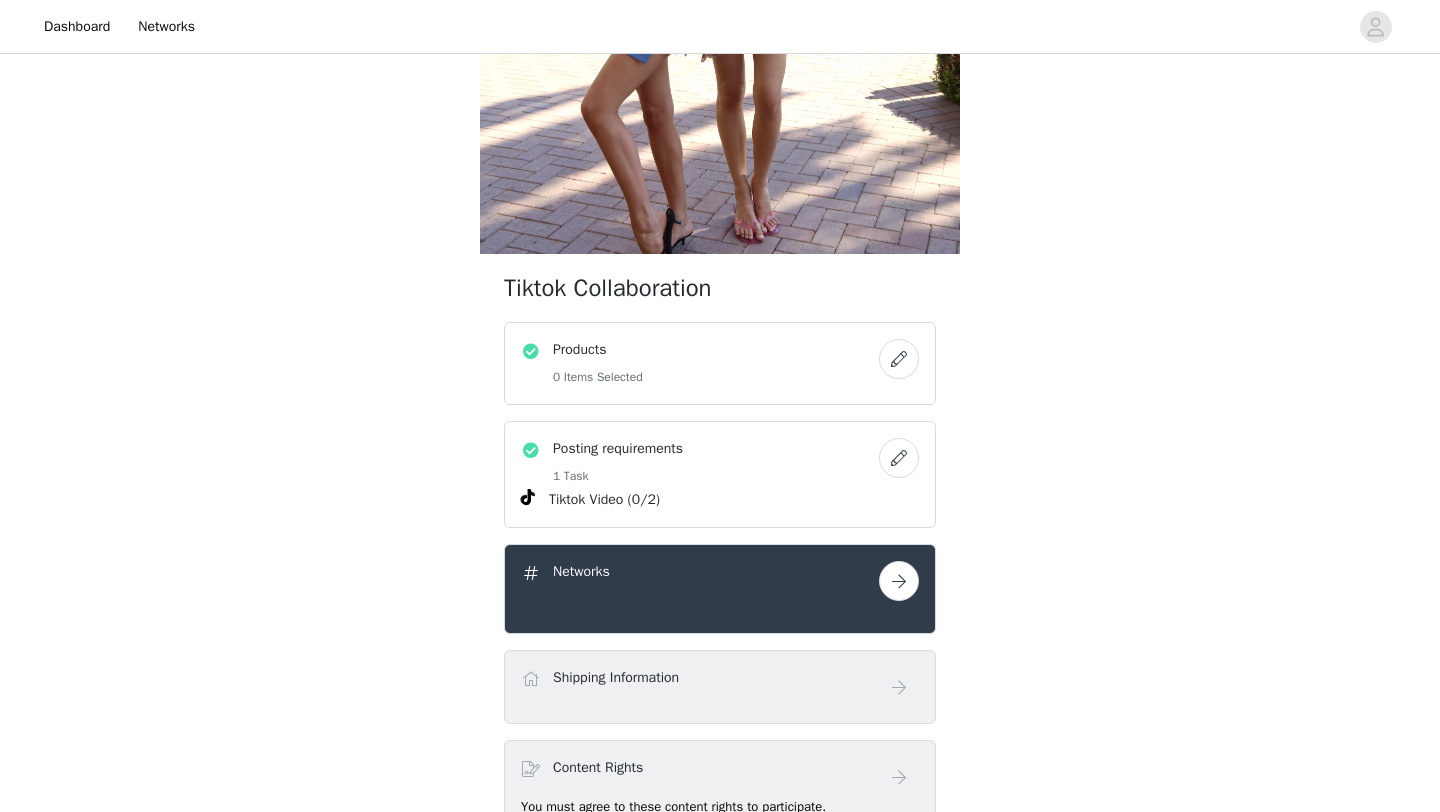 click on "Products   0 Items Selected" at bounding box center [700, 363] 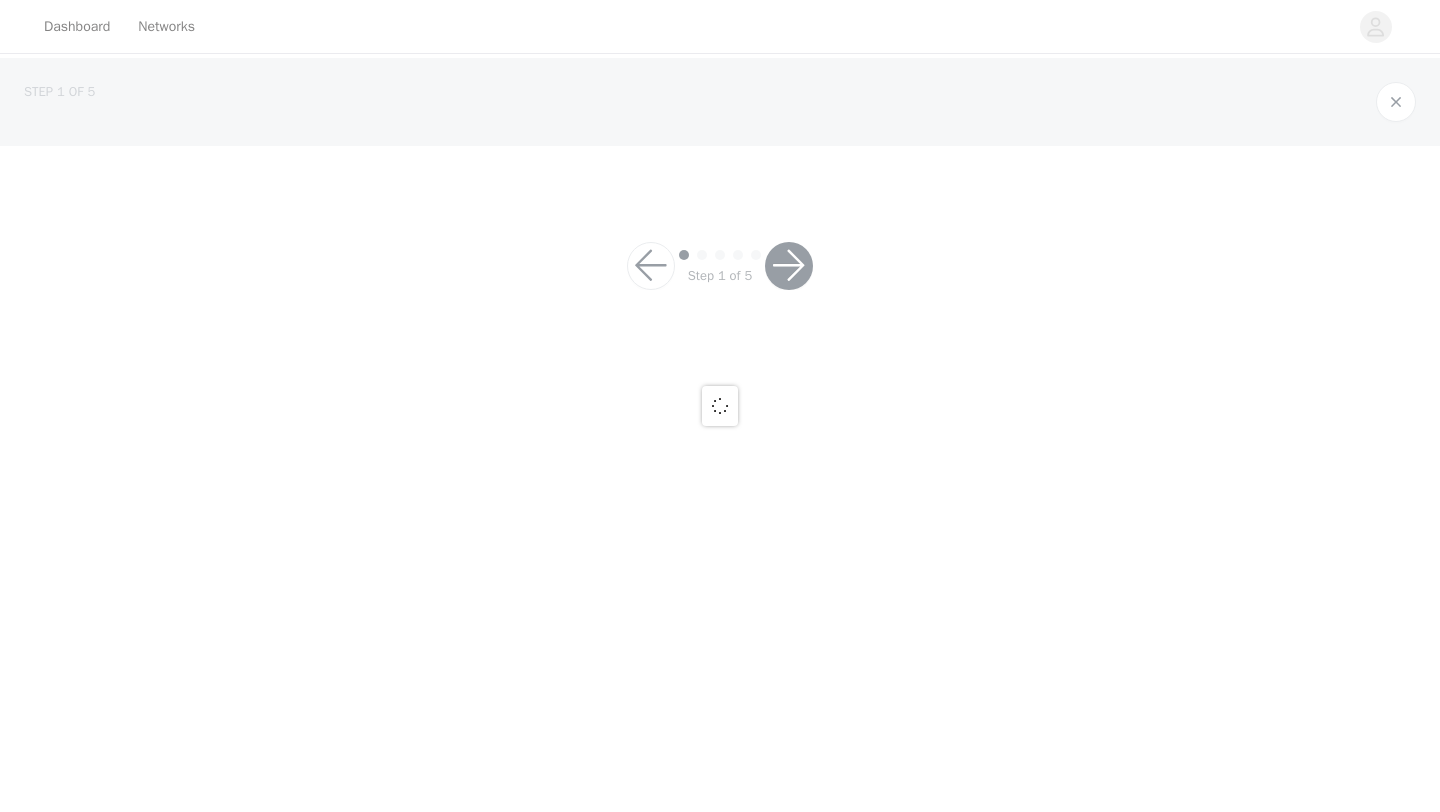 scroll, scrollTop: 0, scrollLeft: 0, axis: both 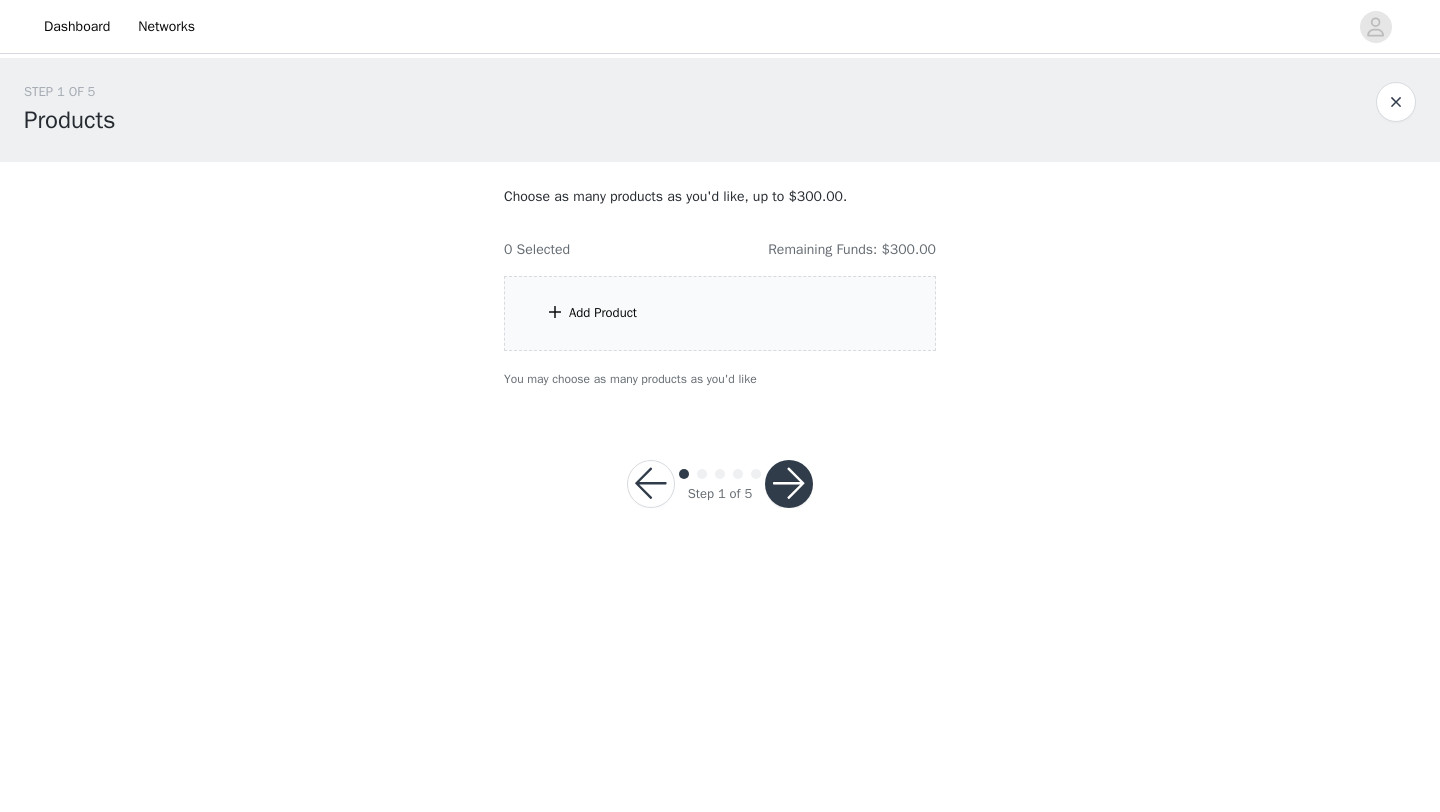 click on "Add Product" at bounding box center [720, 313] 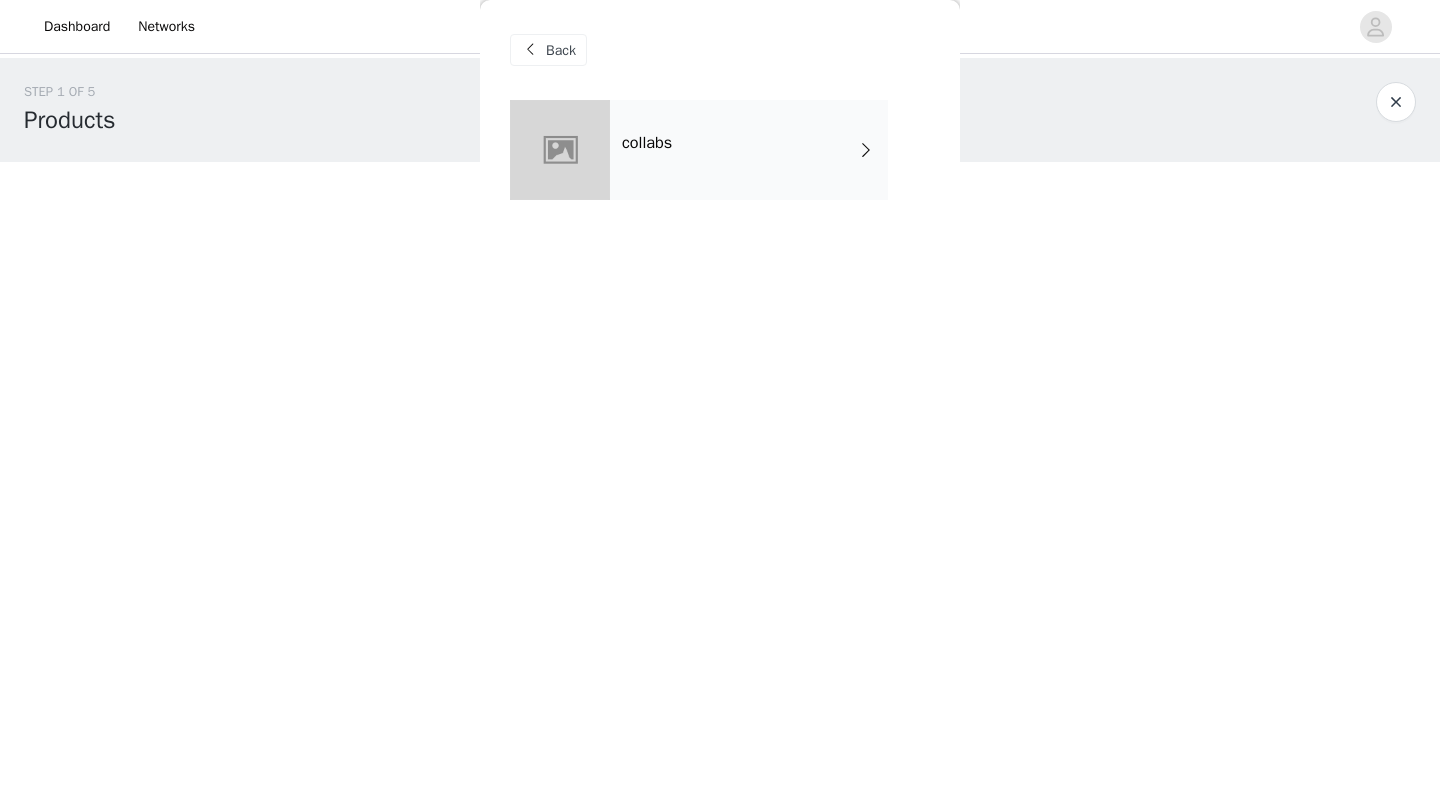 click on "collabs" at bounding box center (749, 150) 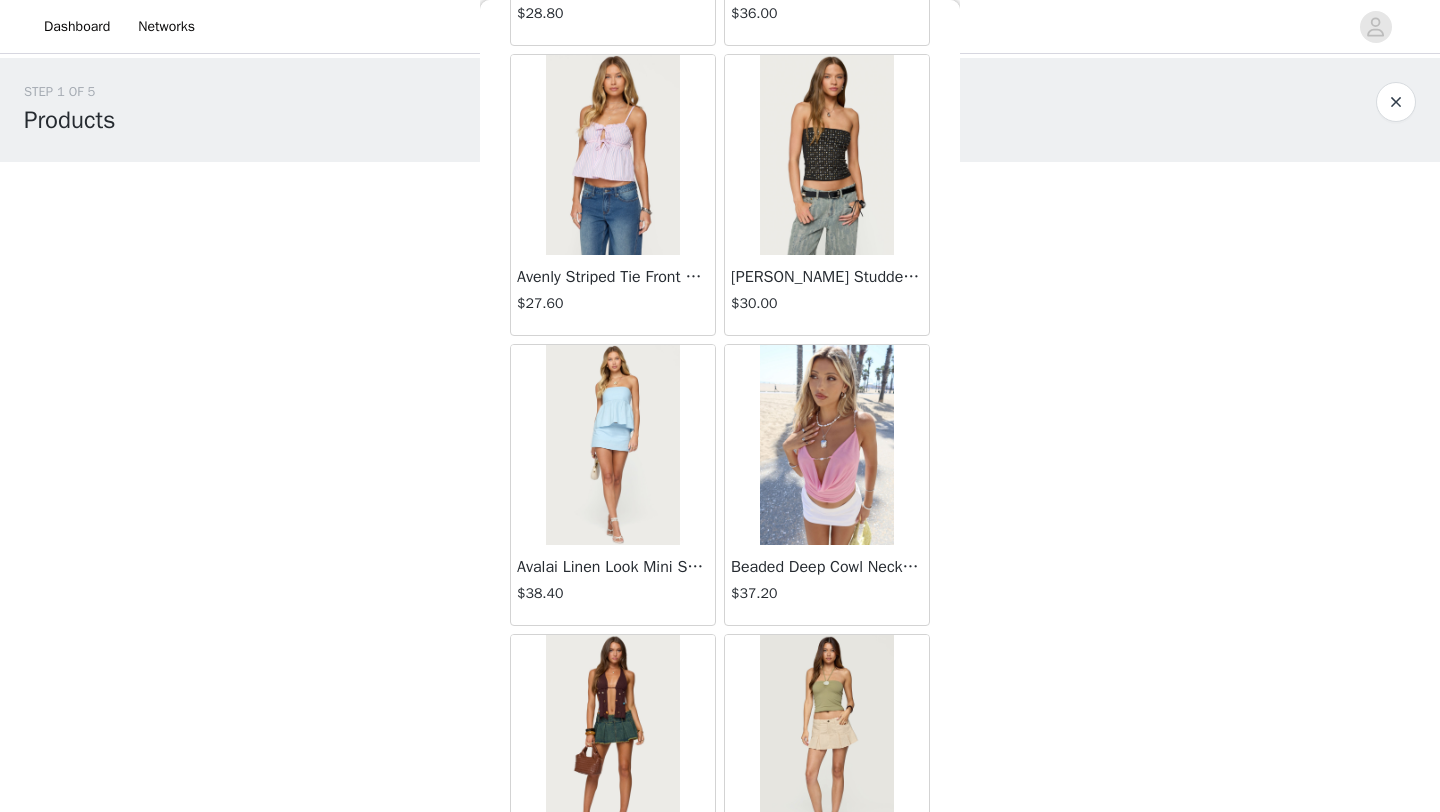 scroll, scrollTop: 1535, scrollLeft: 0, axis: vertical 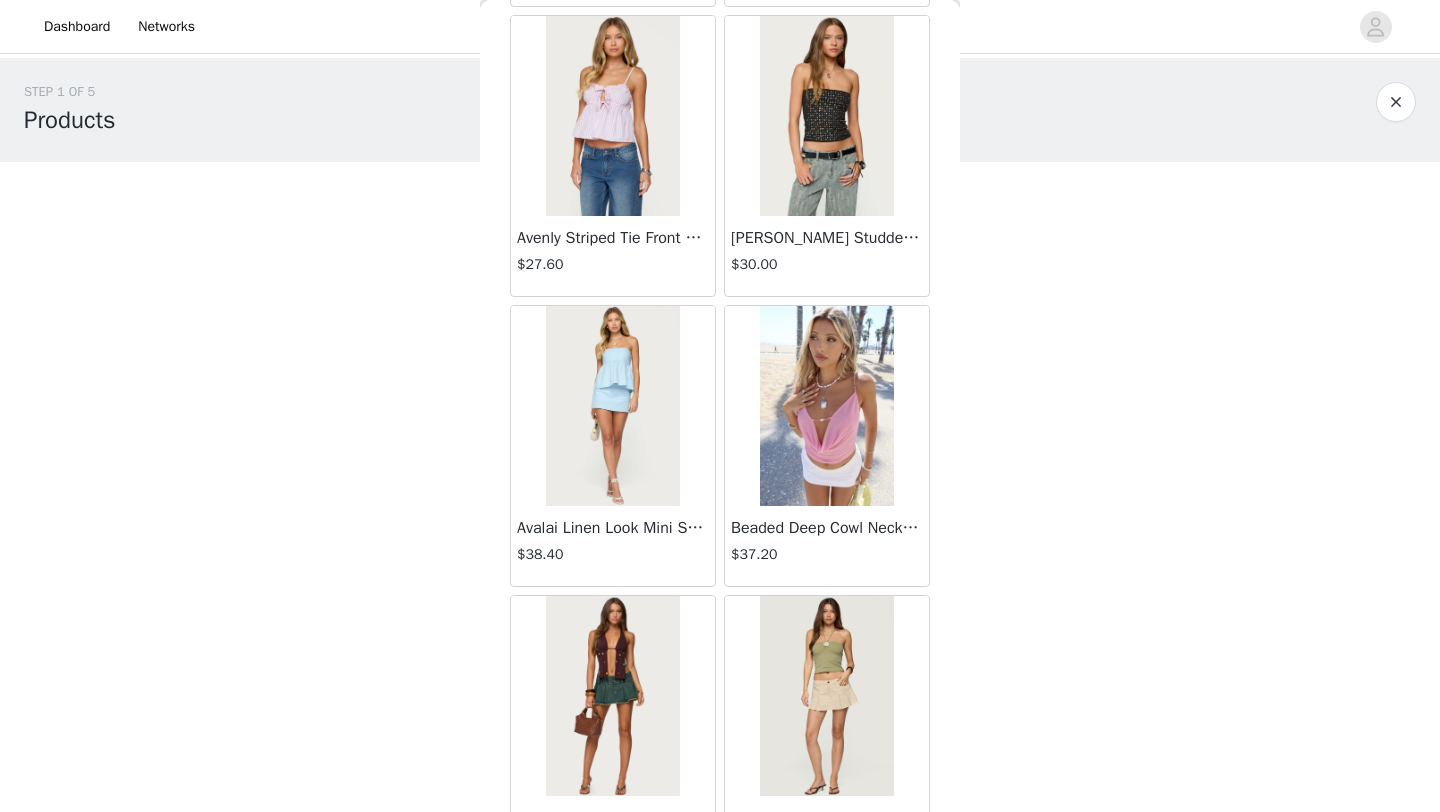 click at bounding box center [612, 406] 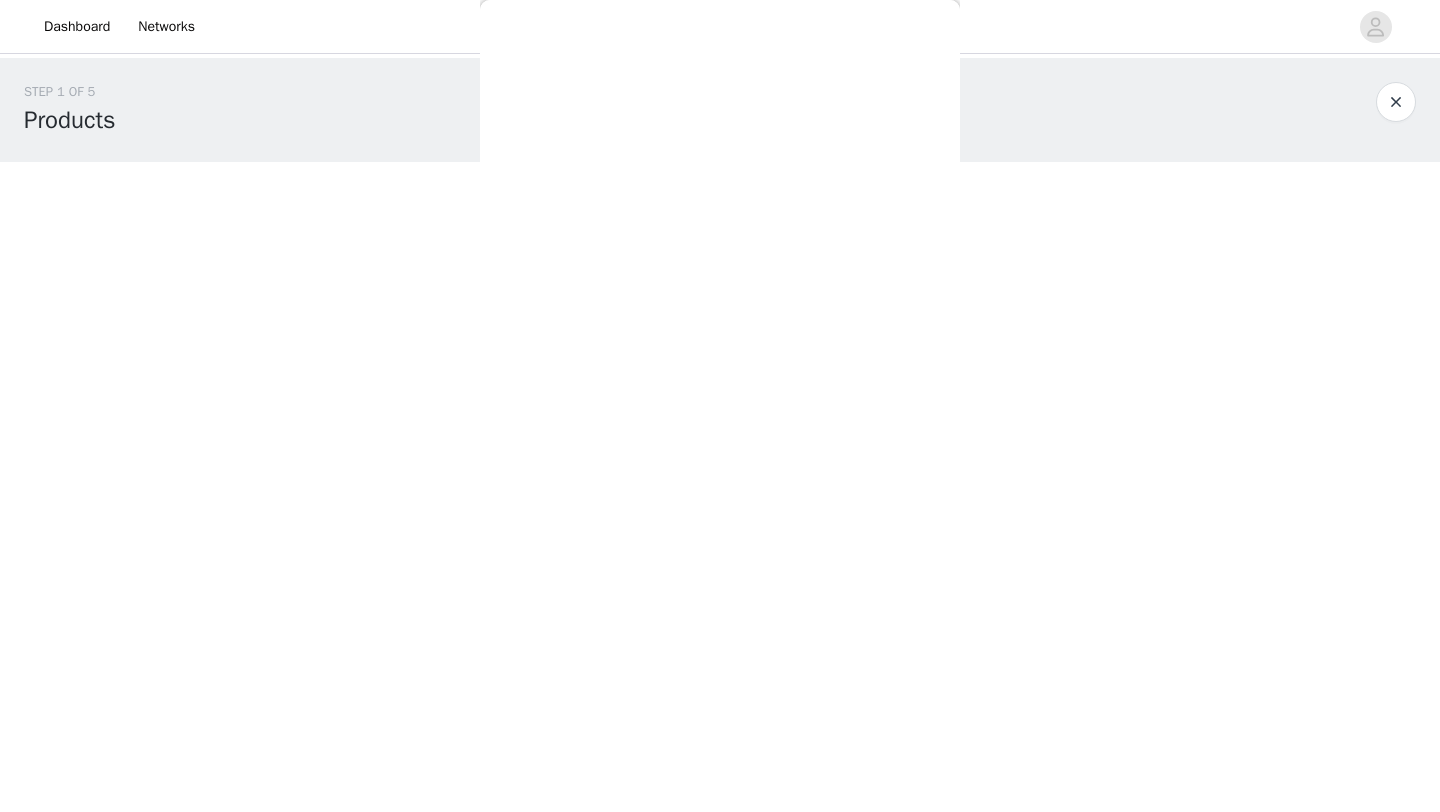 scroll, scrollTop: 140, scrollLeft: 0, axis: vertical 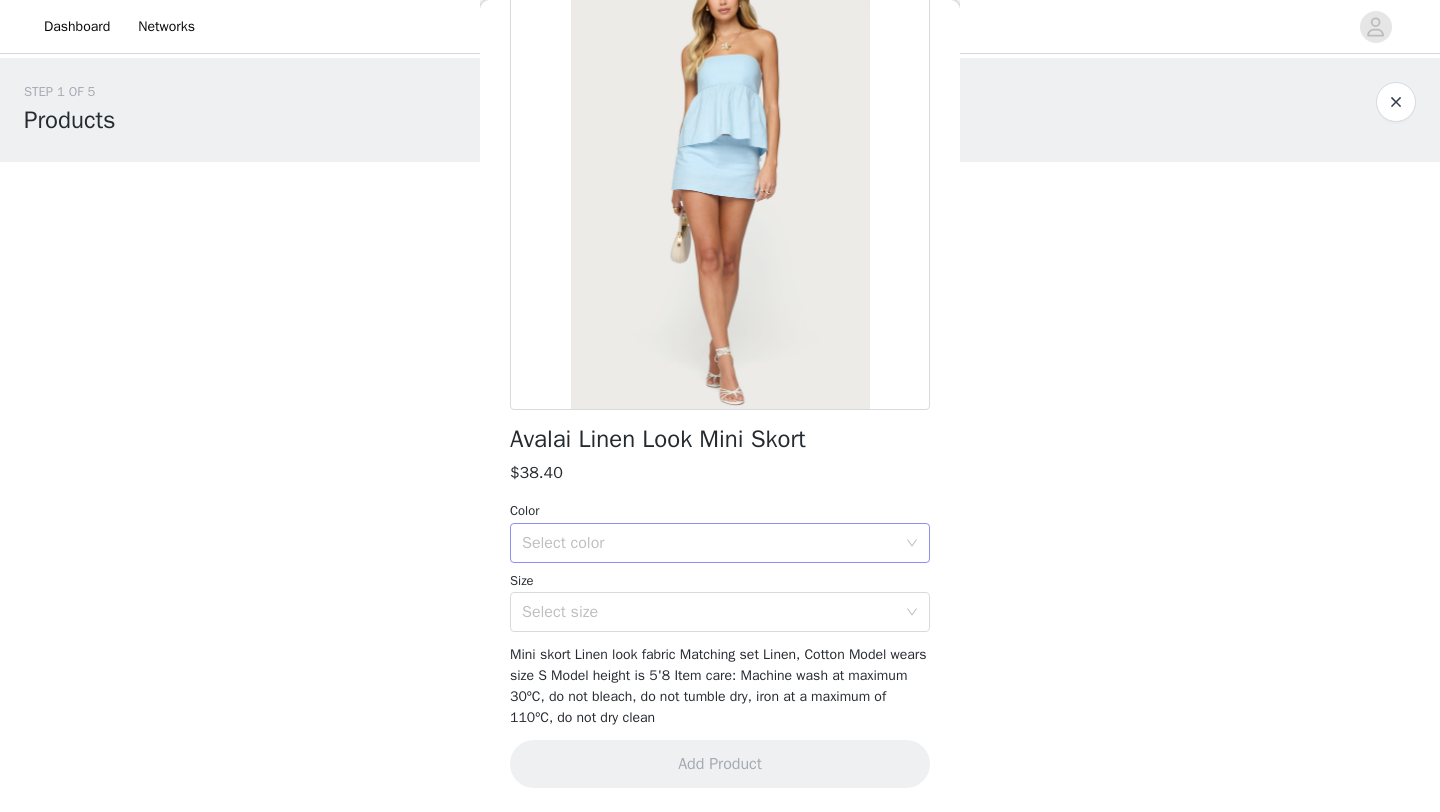 click on "Select color" at bounding box center [709, 543] 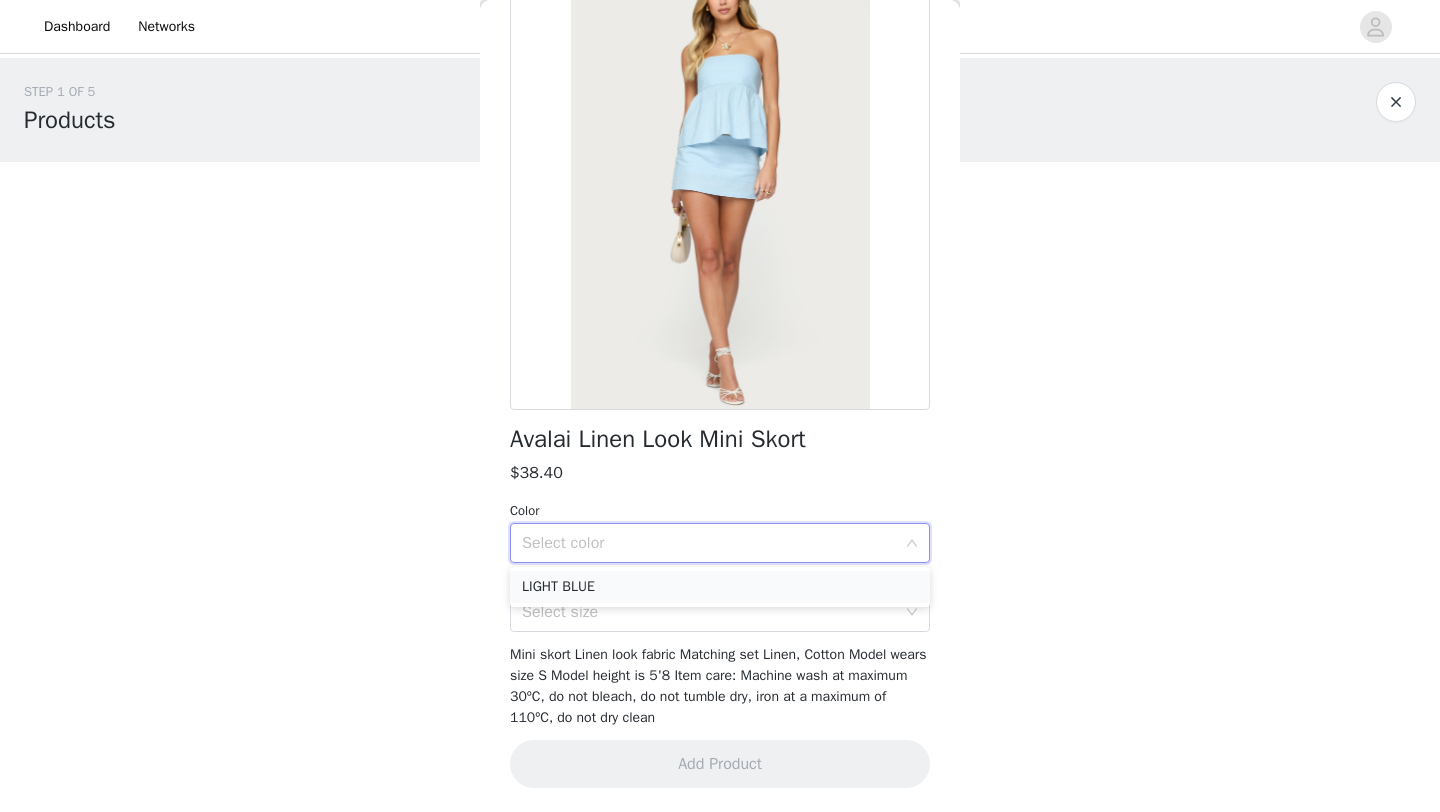 click on "LIGHT BLUE" at bounding box center (720, 587) 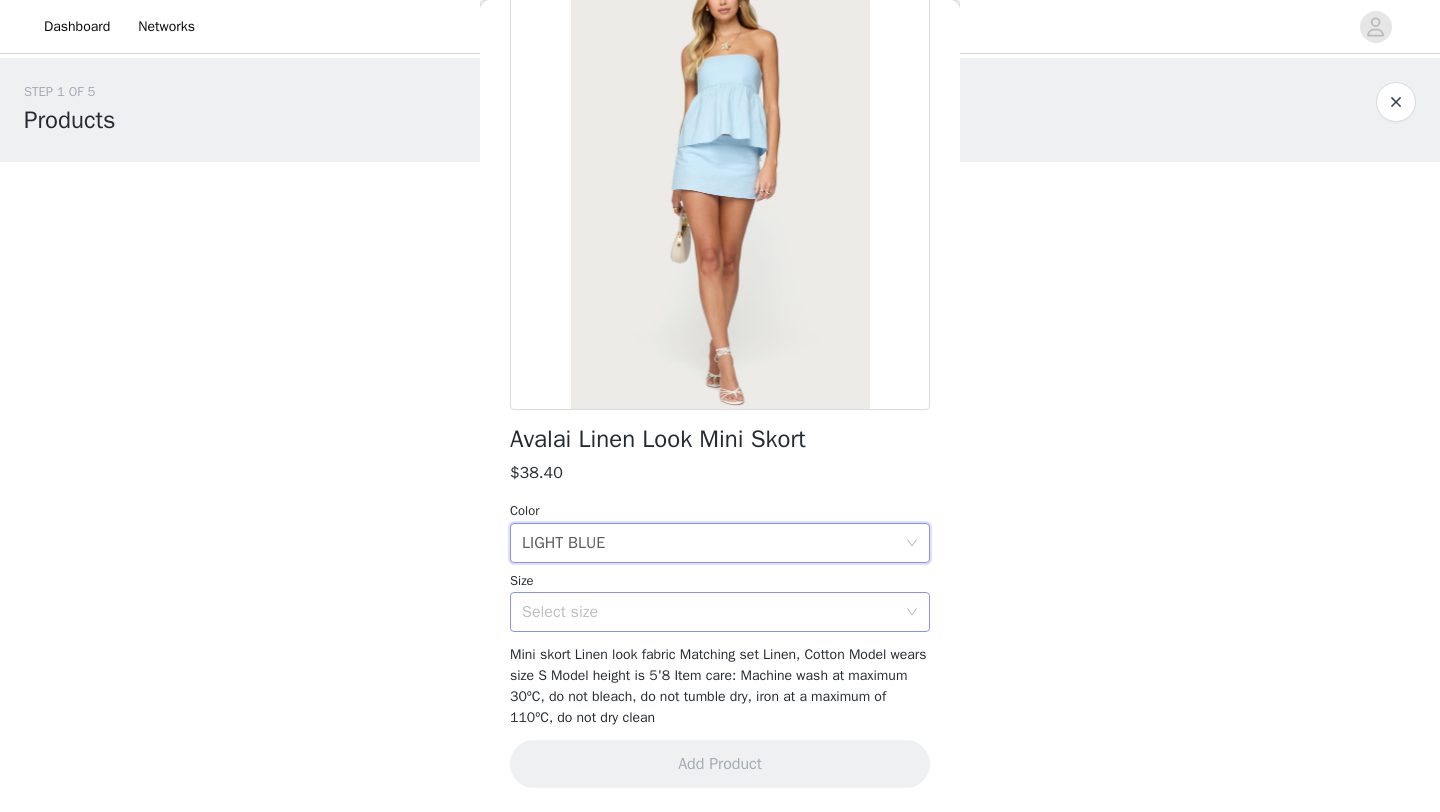 click on "Select size" at bounding box center [709, 612] 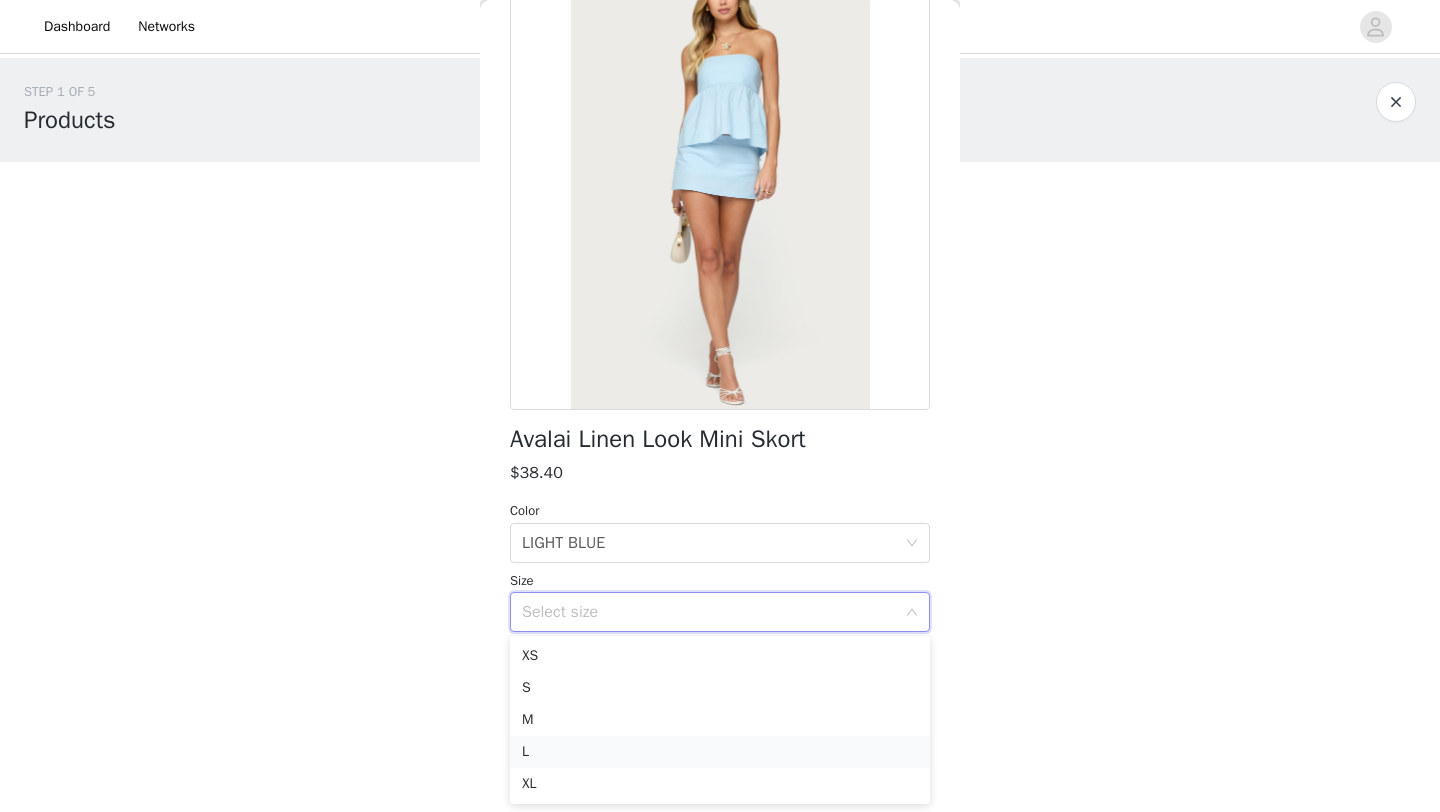 click on "L" at bounding box center (720, 752) 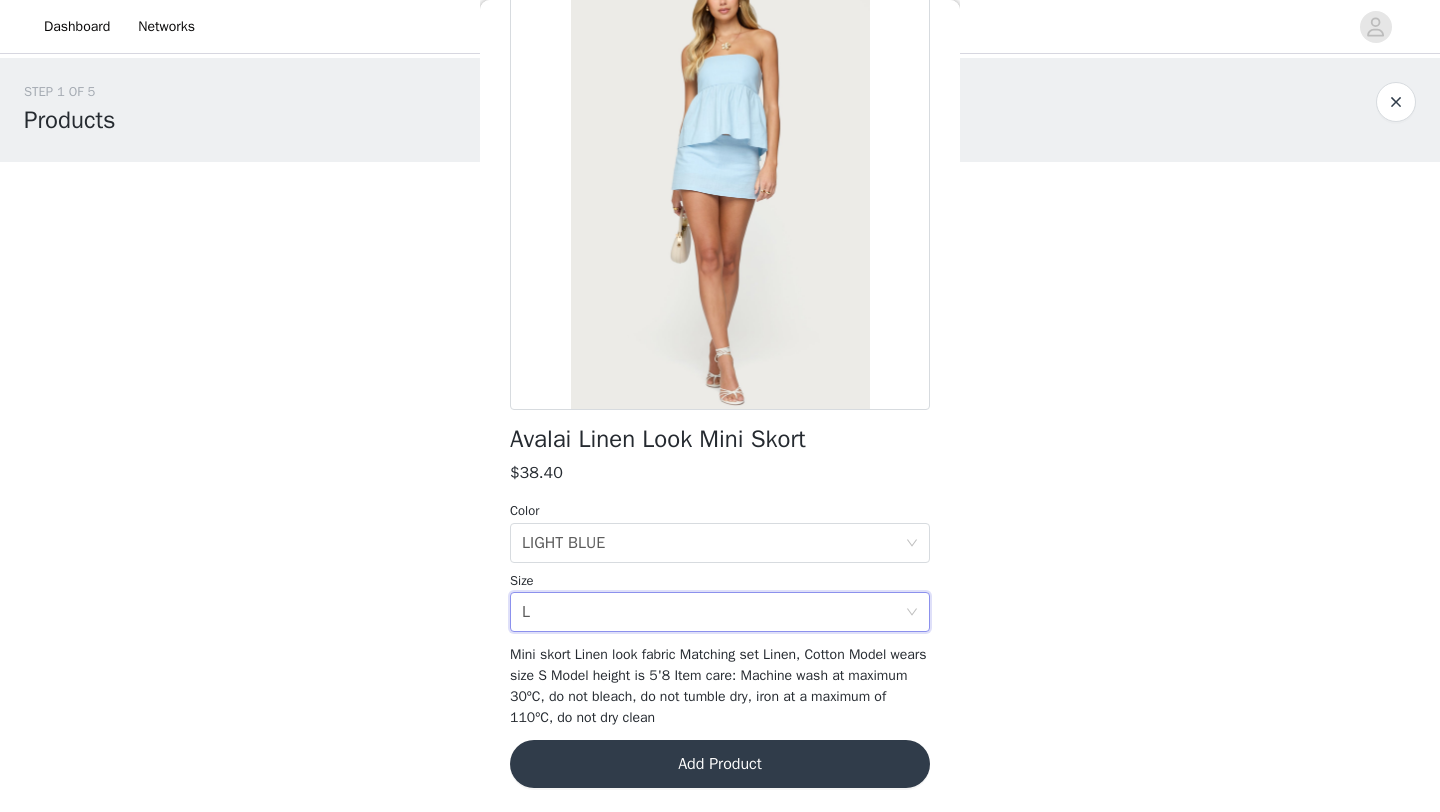 click on "Add Product" at bounding box center (720, 764) 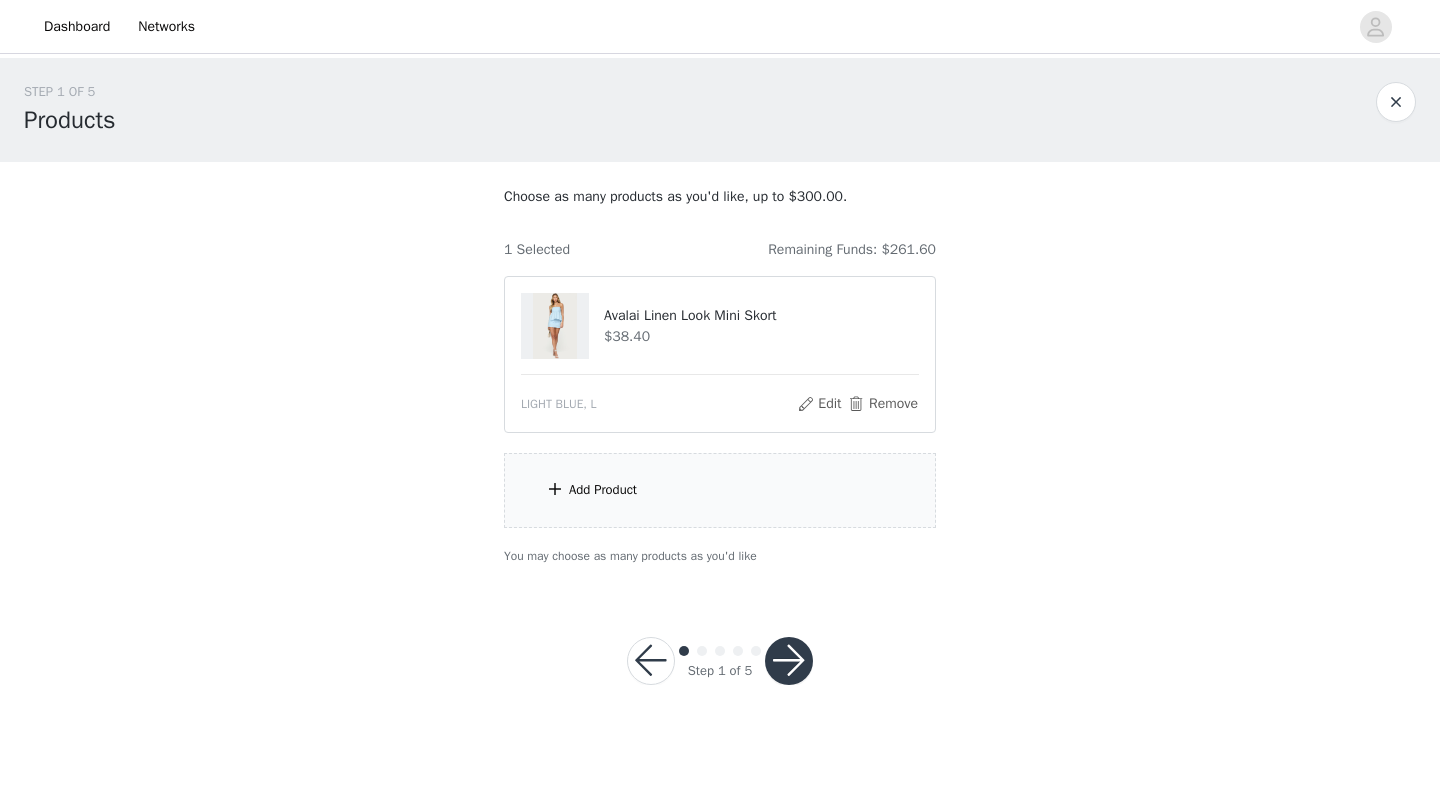 click on "Add Product" at bounding box center [603, 490] 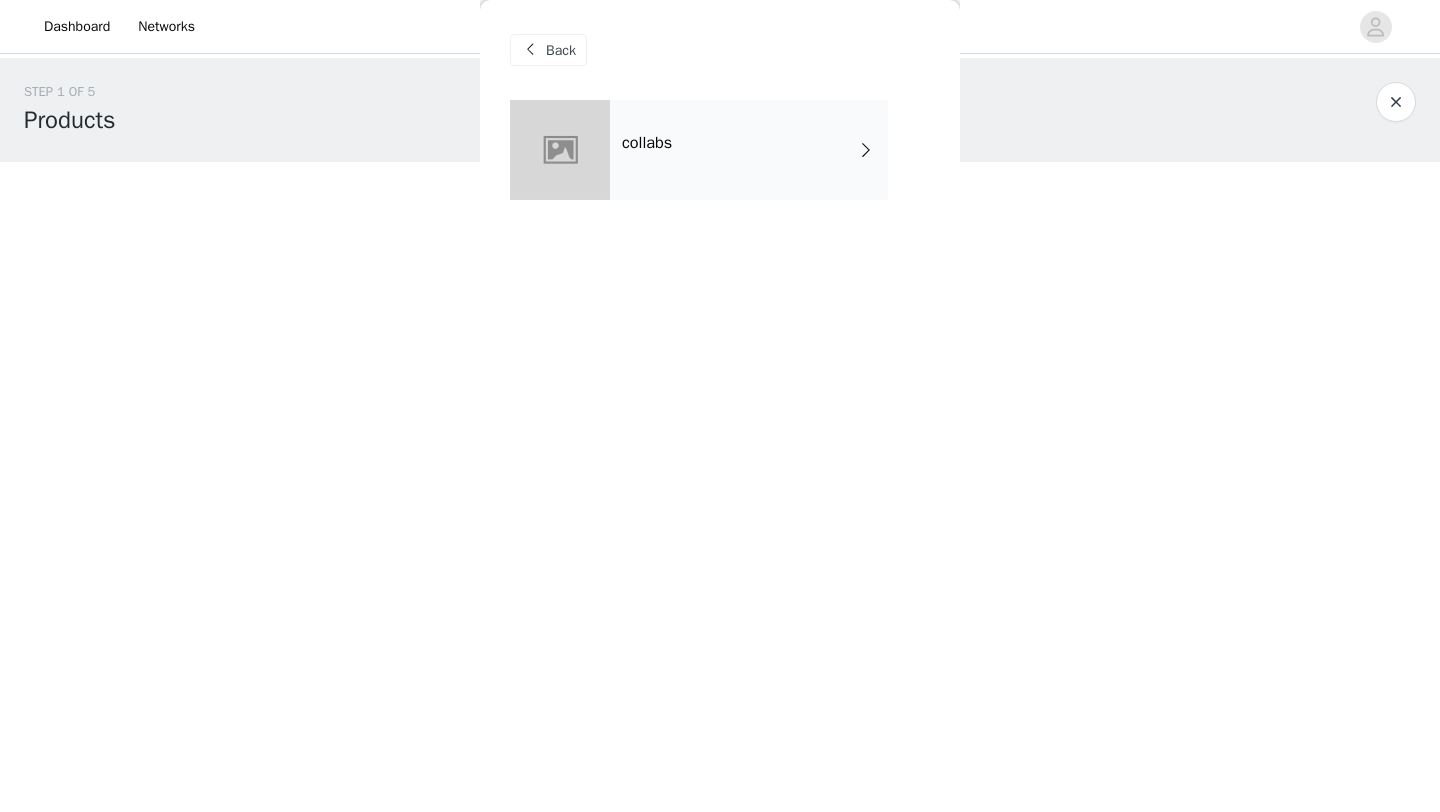 click on "collabs" at bounding box center (749, 150) 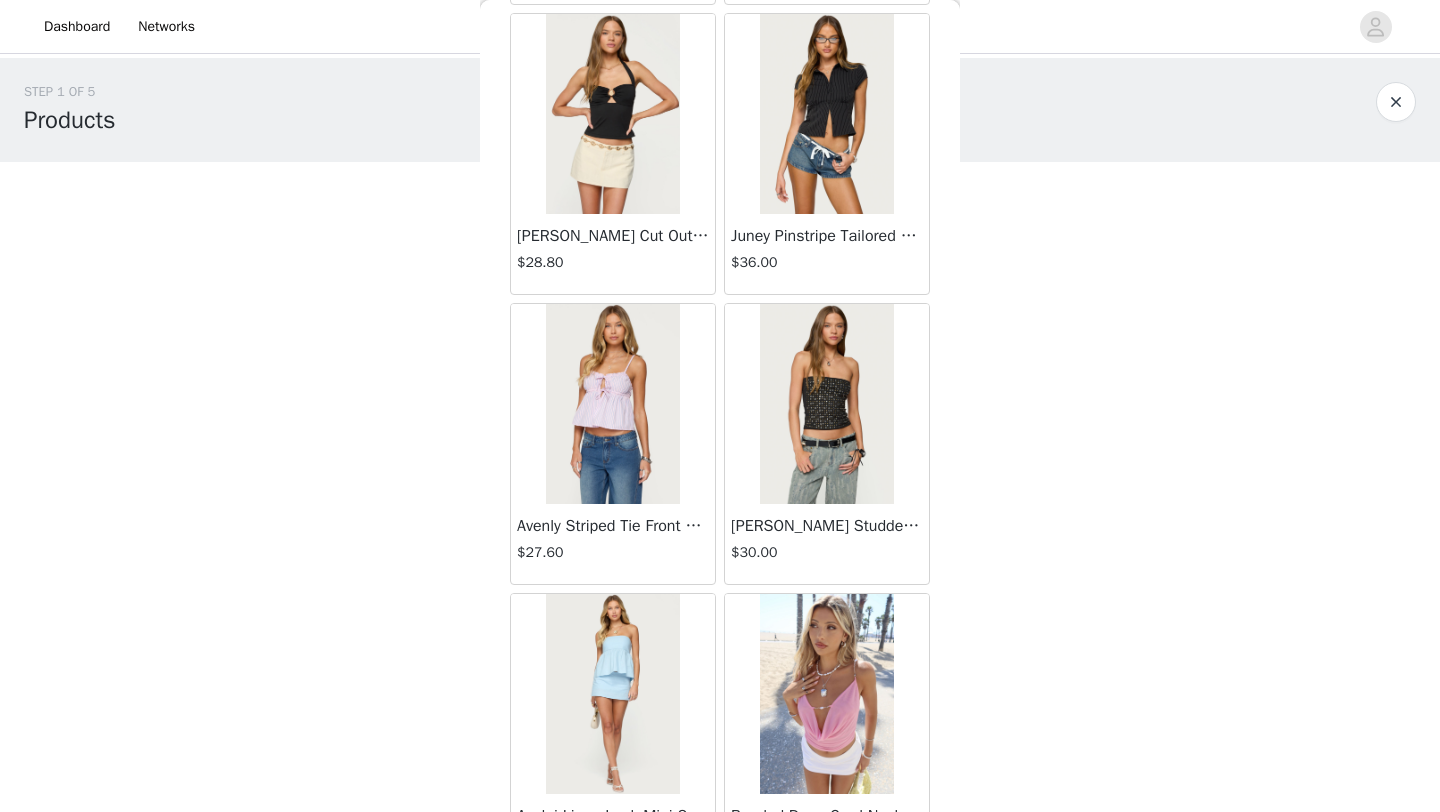 scroll, scrollTop: 1293, scrollLeft: 0, axis: vertical 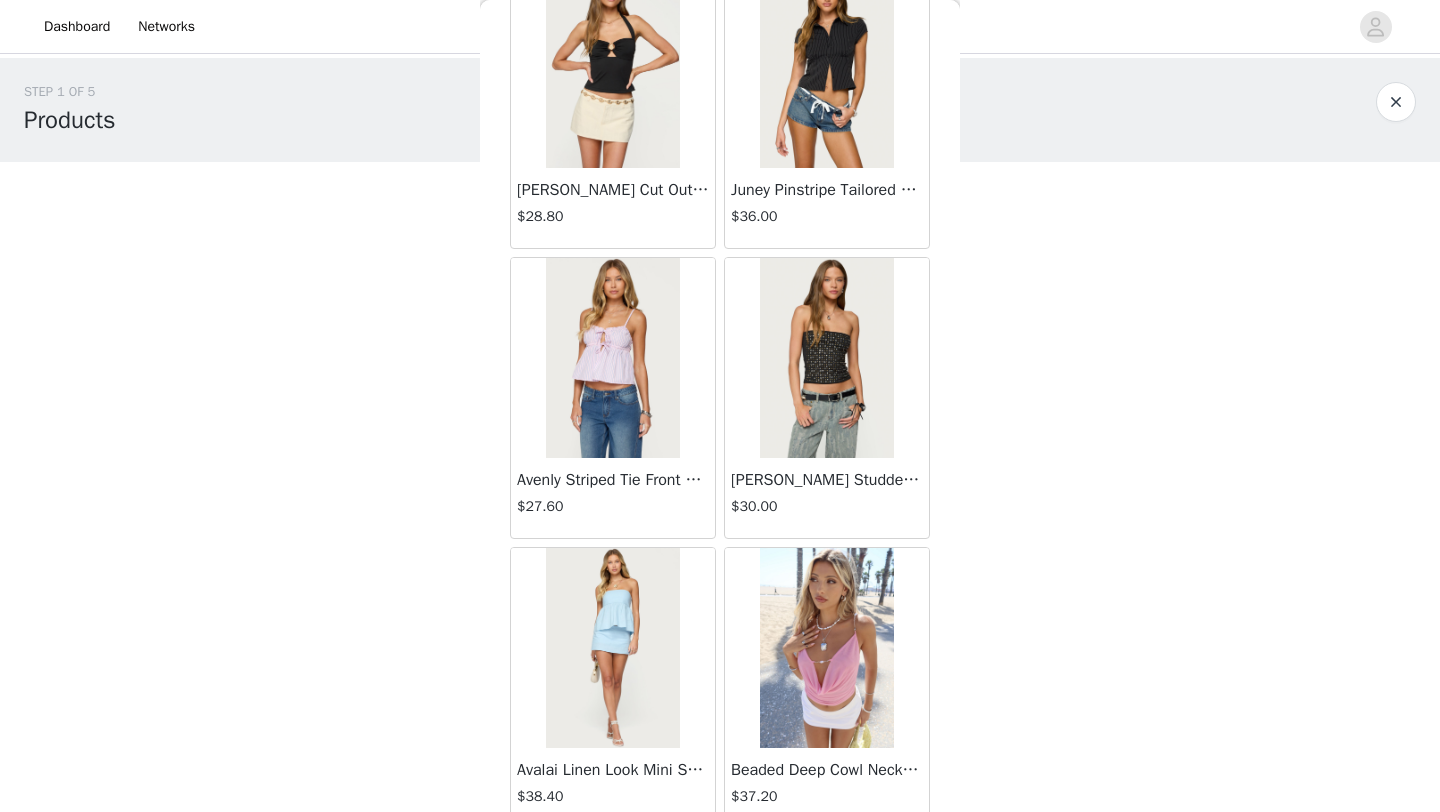 click on "STEP 1 OF 5
Products
Choose as many products as you'd like, up to $300.00.       1 Selected   Remaining Funds: $261.60         Avalai Linen Look Mini Skort     $38.40       LIGHT BLUE, L       Edit   Remove     Add Product     You may choose as many products as you'd like     Back       Lovina Grommet Pleated Mini Skort   $16.80       Metallic & Sequin Textured Tank Top   $27.60       Nelley Backless Beaded Sequin Chiffon Top   $36.00       [PERSON_NAME] Asymmetric One Shoulder Crochet Top   $21.60       [PERSON_NAME] Plaid Micro Shorts   $30.00       [PERSON_NAME] Floral Texured Sheer Halter Top   $27.60       Maree Bead V Neck Top   $22.80       Maree Bead Cut Out Mini Skirt   $20.40       [PERSON_NAME] Cut Out Halter Top   $28.80       Juney Pinstripe Tailored Button Up Shirt   $36.00       Avenly Striped Tie Front Babydoll Top   $27.60       [PERSON_NAME] Studded Grommet Tube Top   $30.00       Avalai Linen Look Mini Skort   $38.40         $37.20" at bounding box center [720, 323] 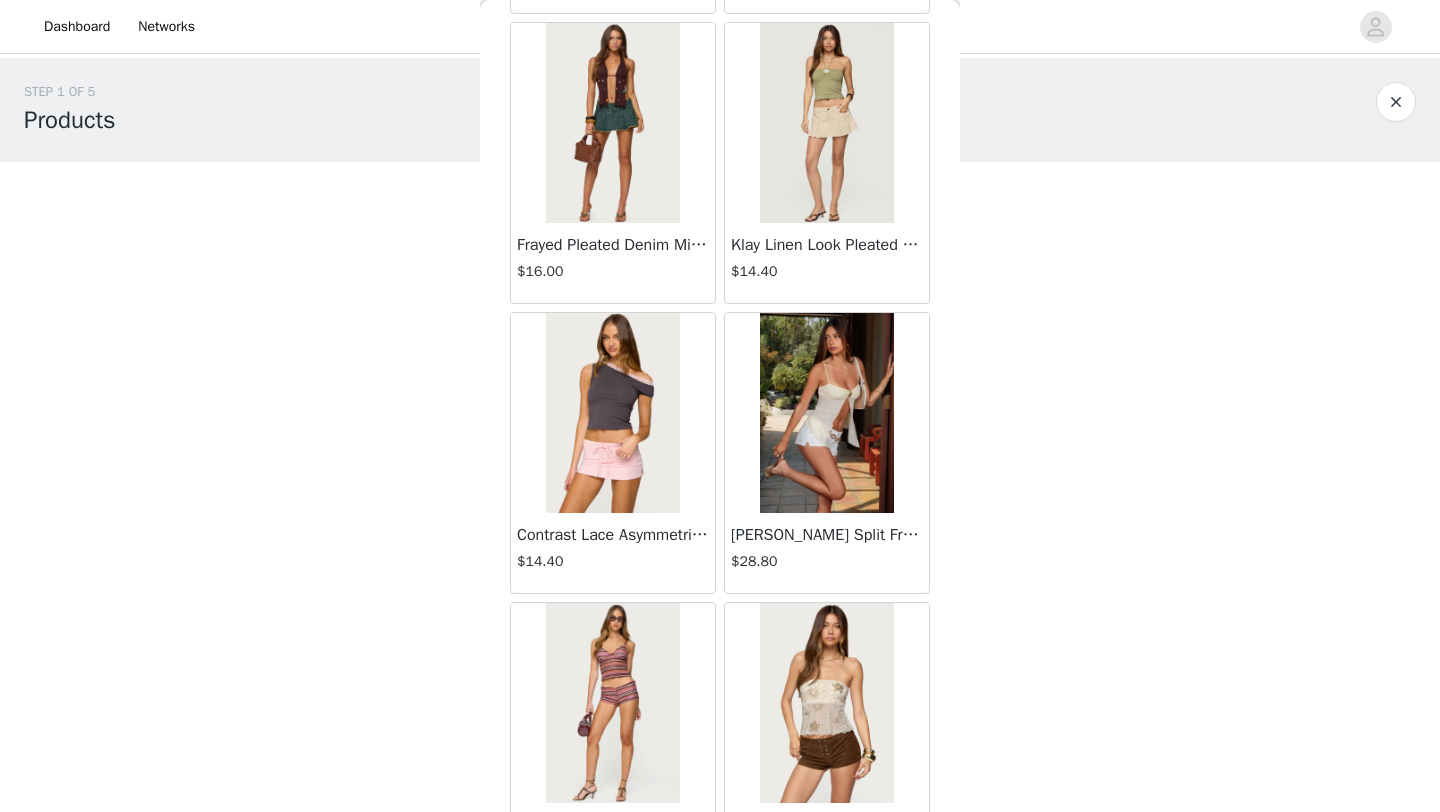 scroll, scrollTop: 2248, scrollLeft: 0, axis: vertical 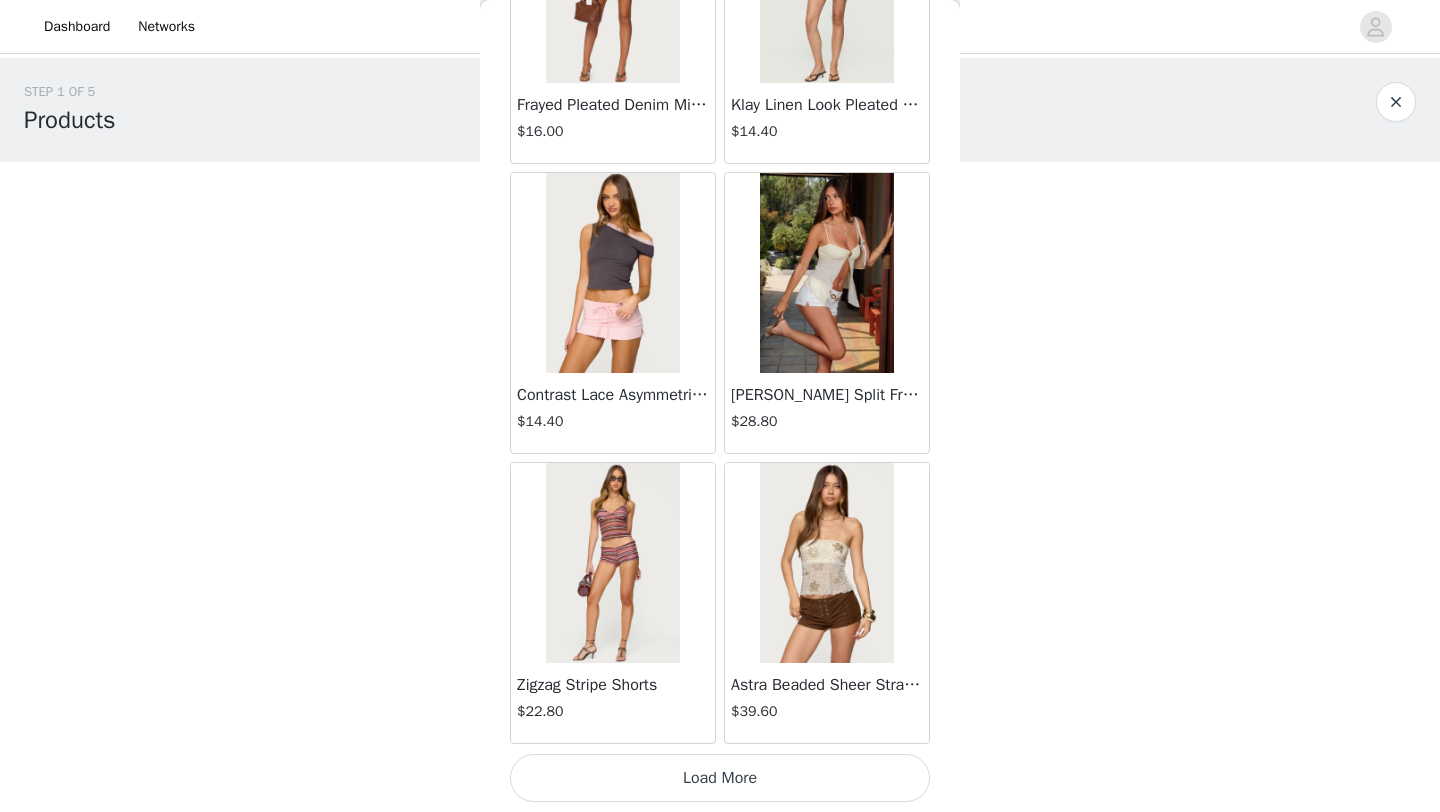 click on "Load More" at bounding box center [720, 778] 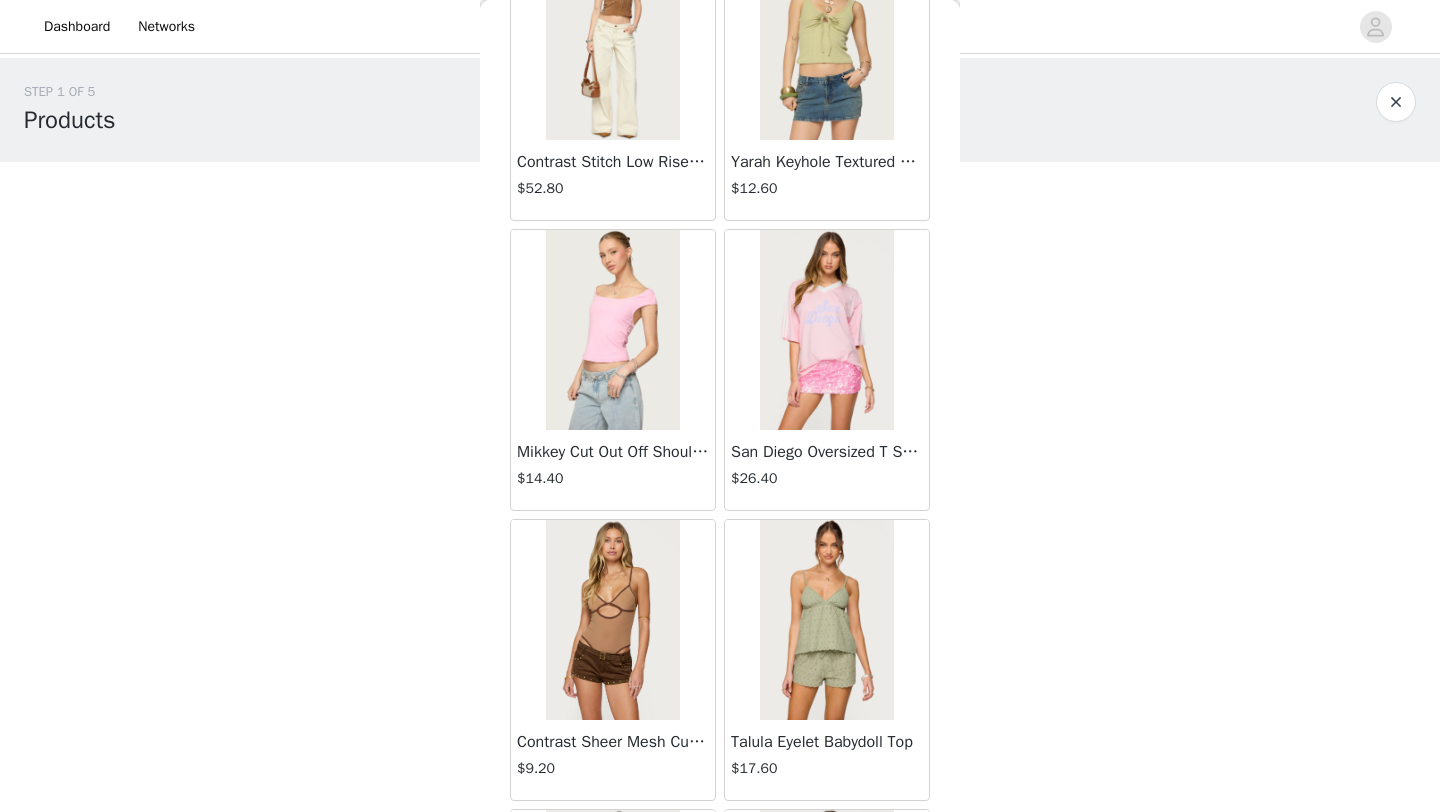 scroll, scrollTop: 3354, scrollLeft: 0, axis: vertical 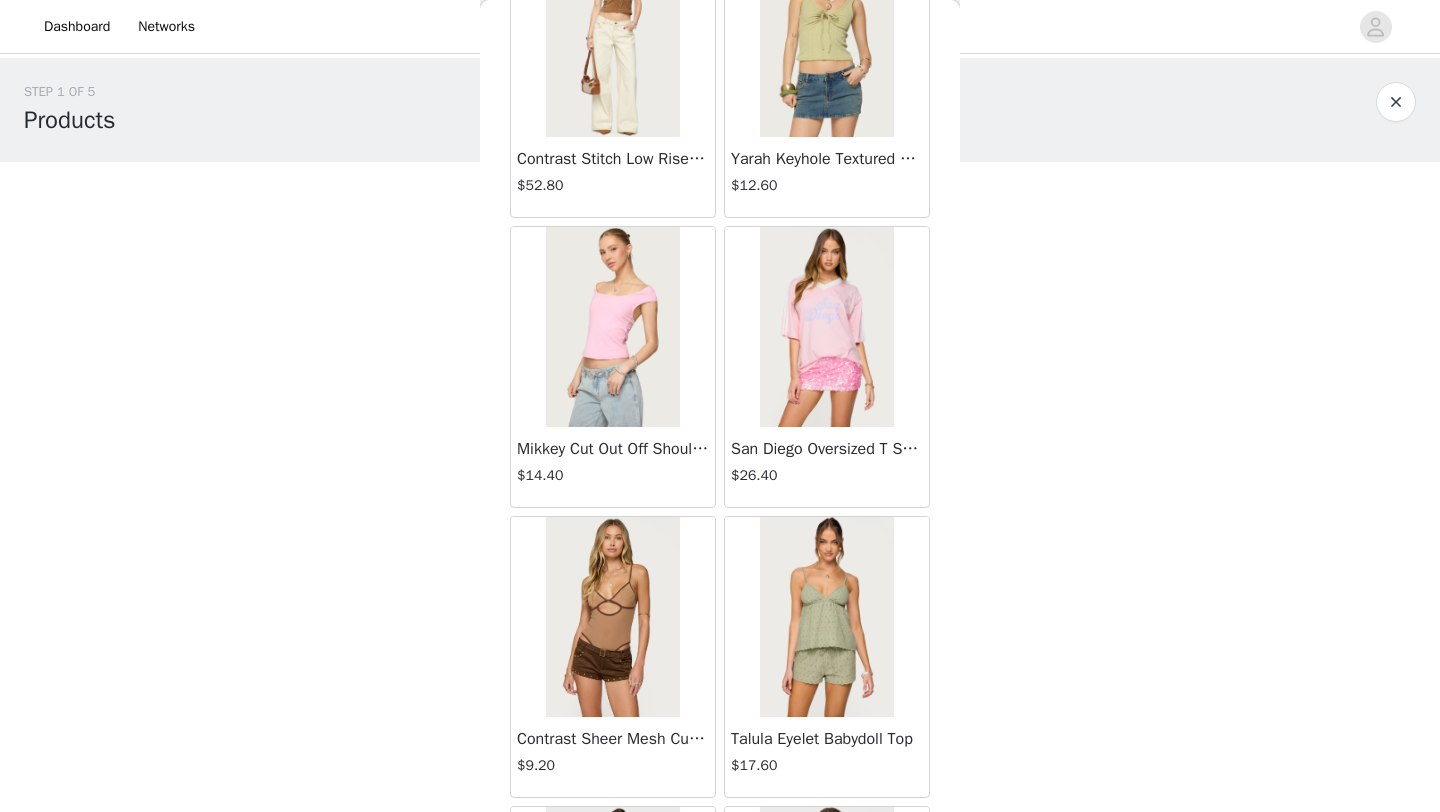 click at bounding box center (826, 327) 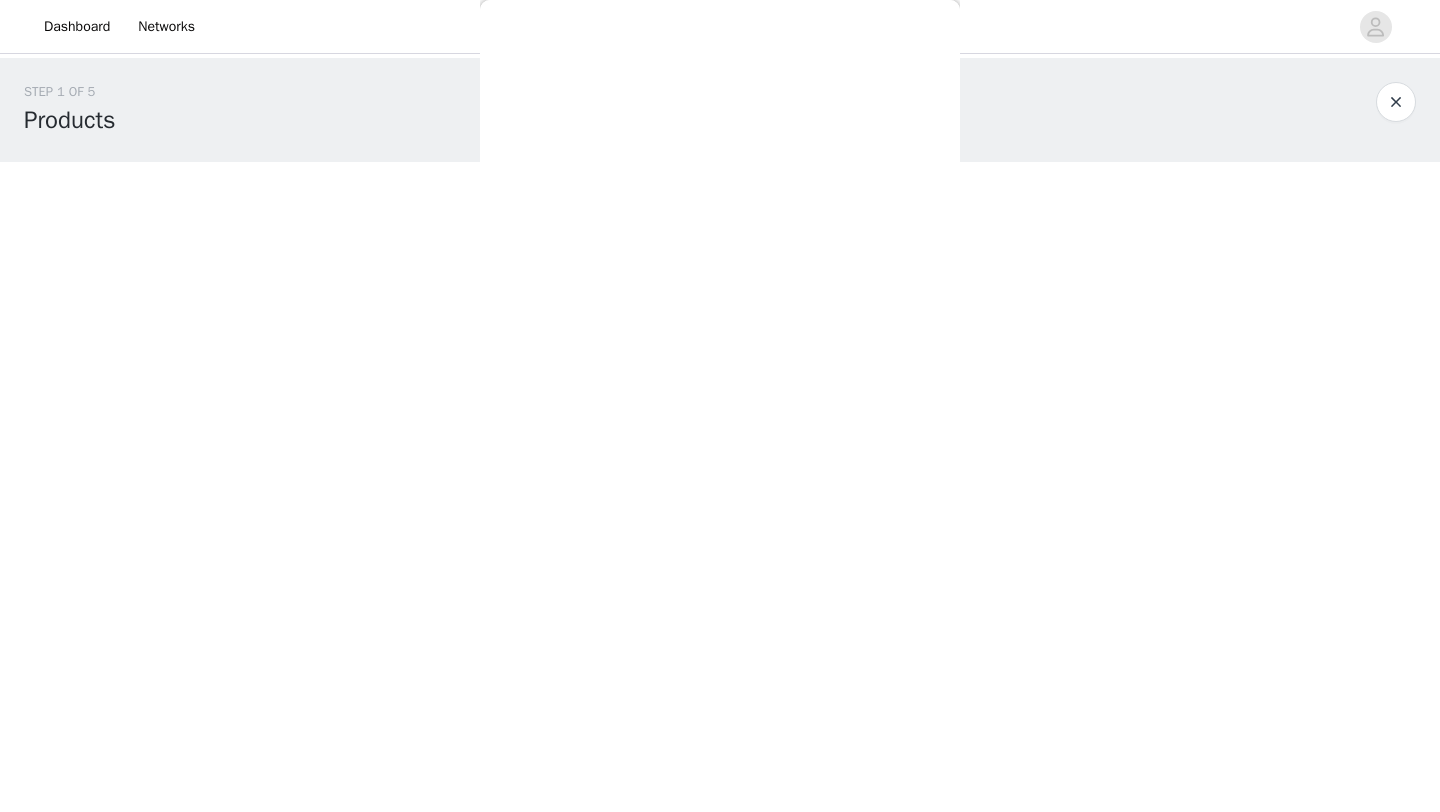 scroll, scrollTop: 140, scrollLeft: 0, axis: vertical 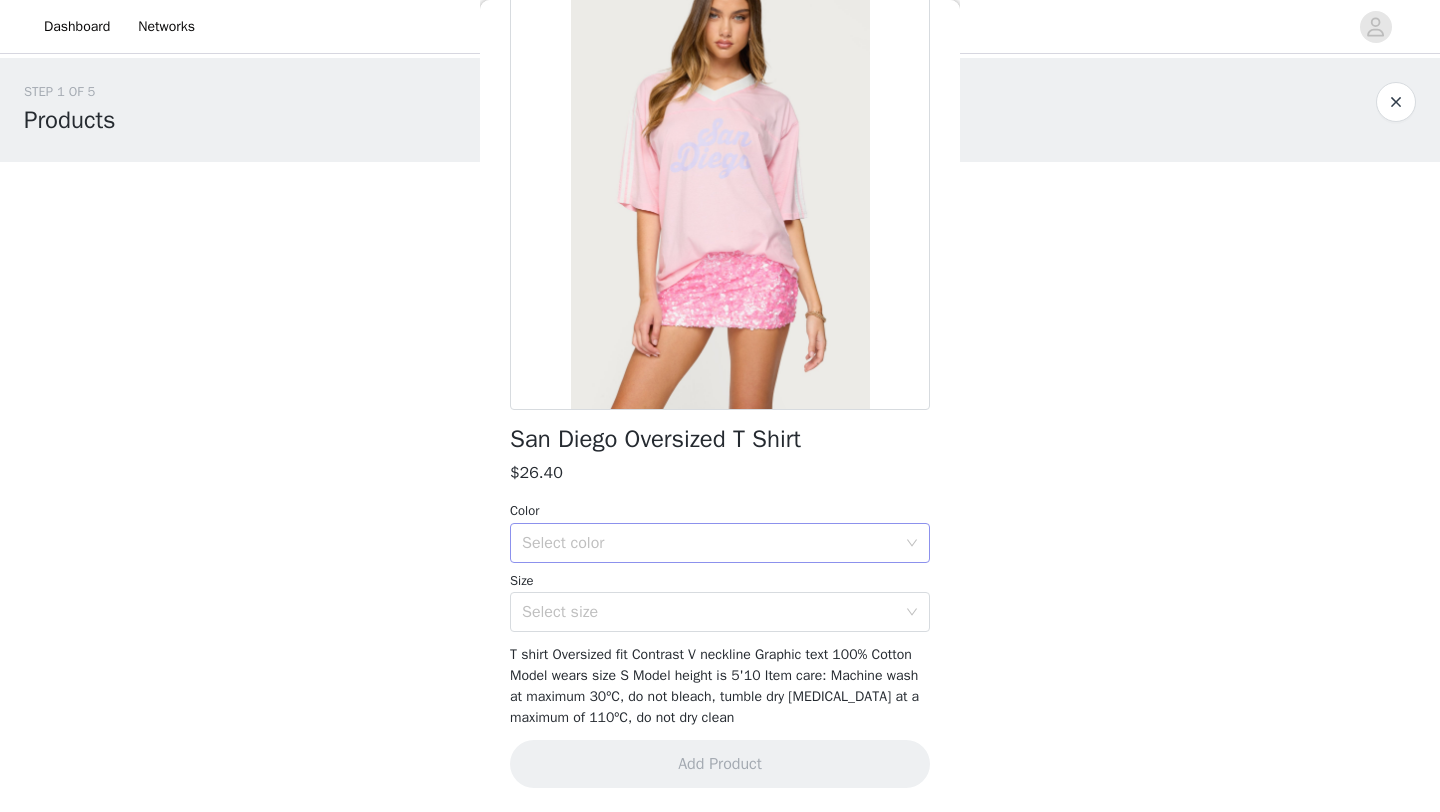click on "Select color" at bounding box center [709, 543] 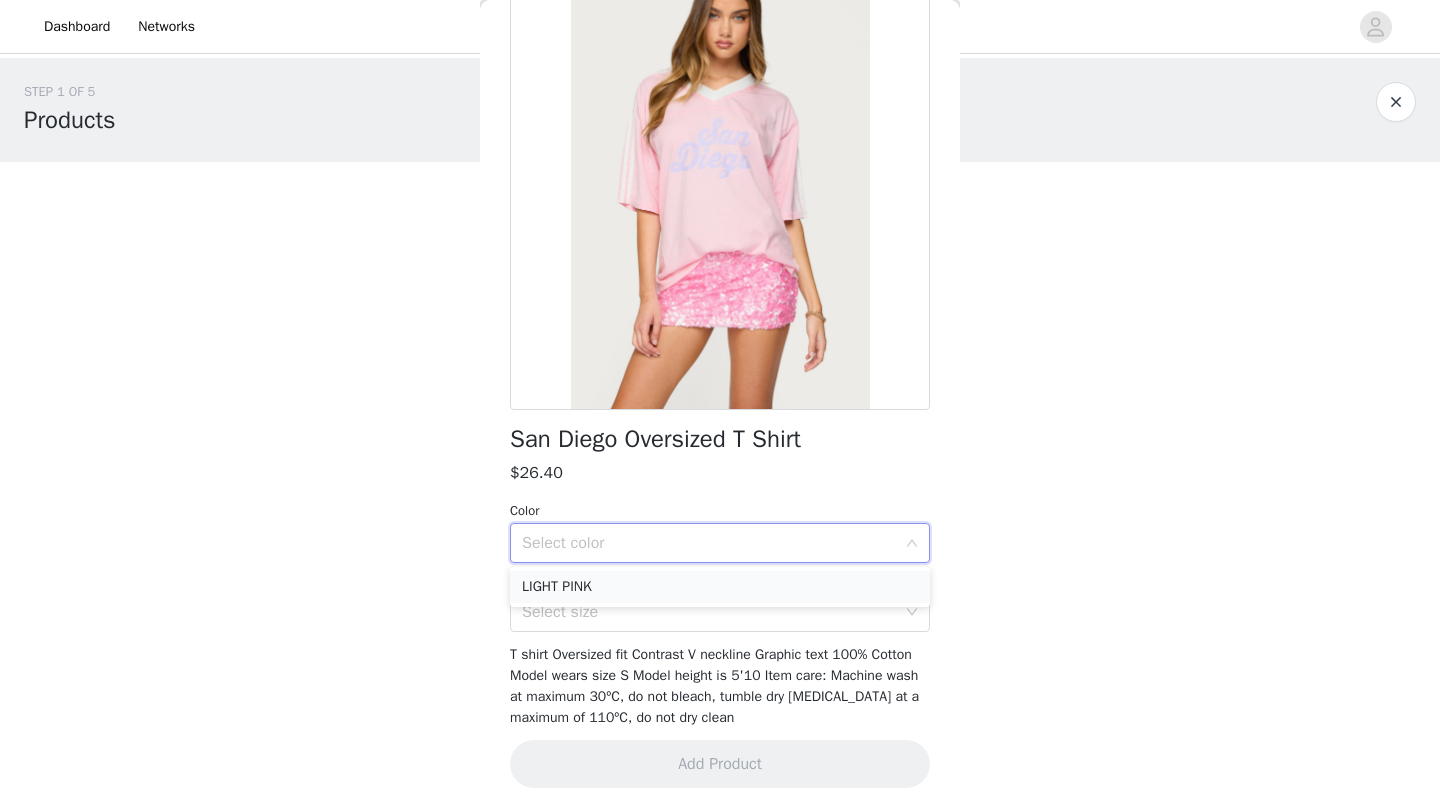 click on "LIGHT PINK" at bounding box center [720, 587] 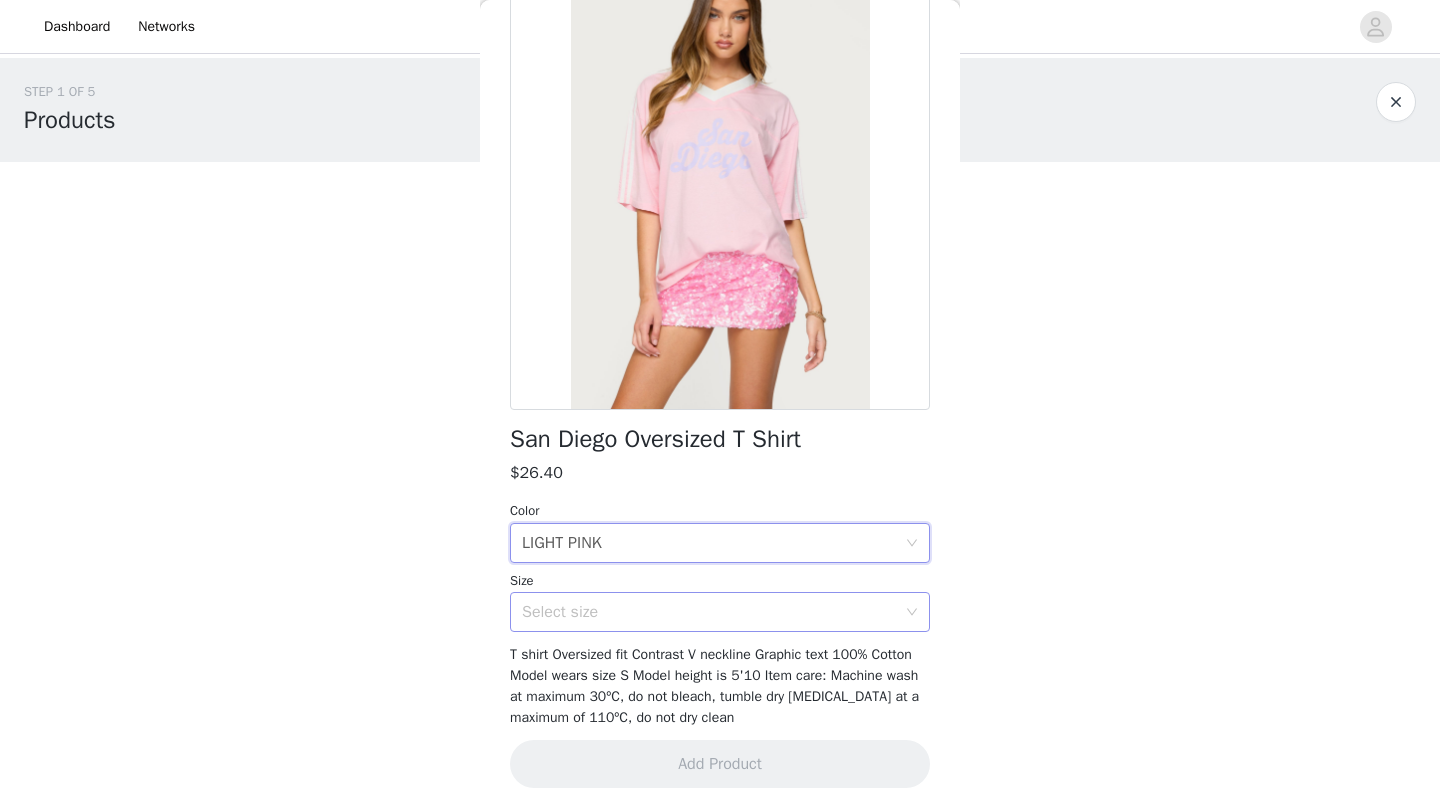 click on "Select size" at bounding box center (709, 612) 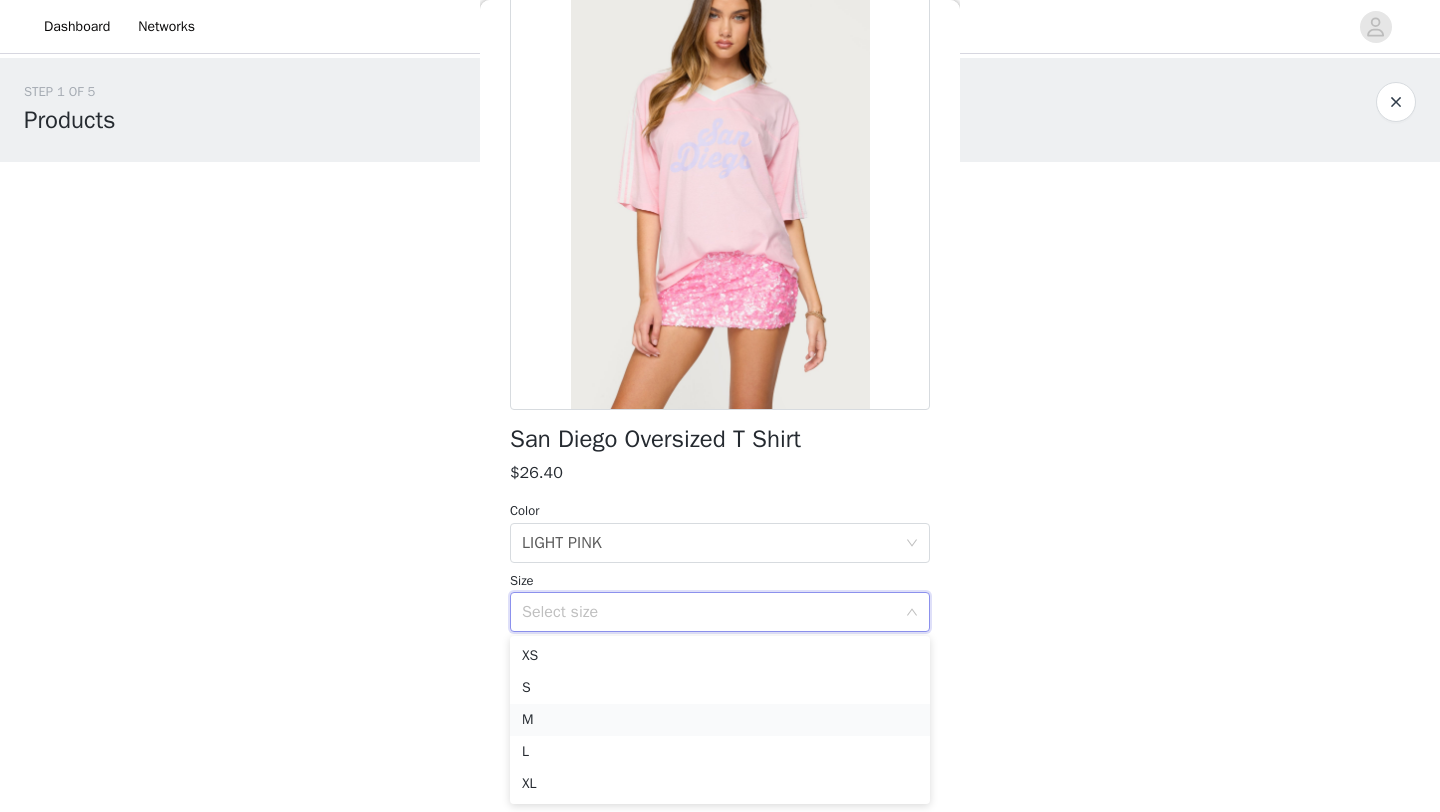 click on "M" at bounding box center (720, 720) 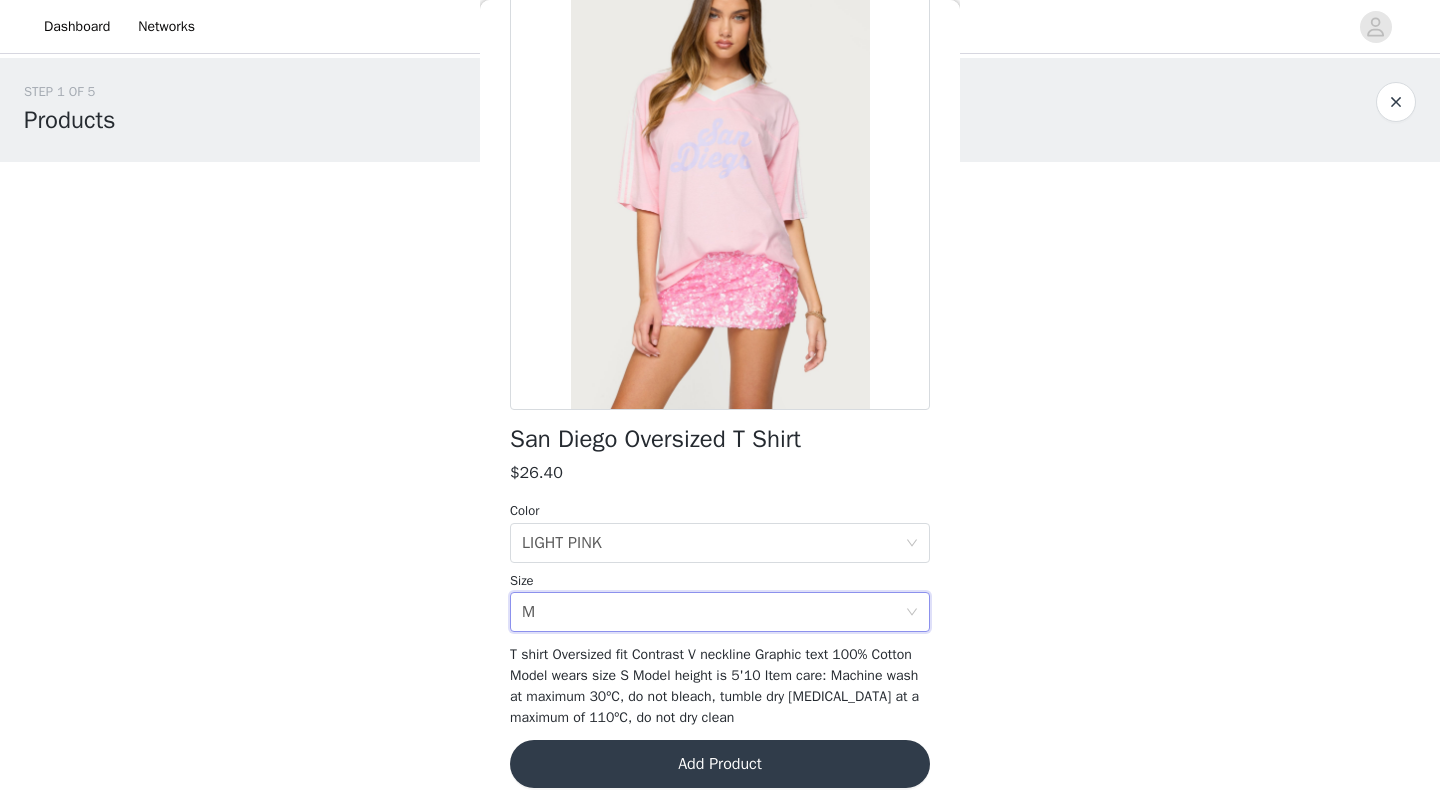 click on "Add Product" at bounding box center (720, 764) 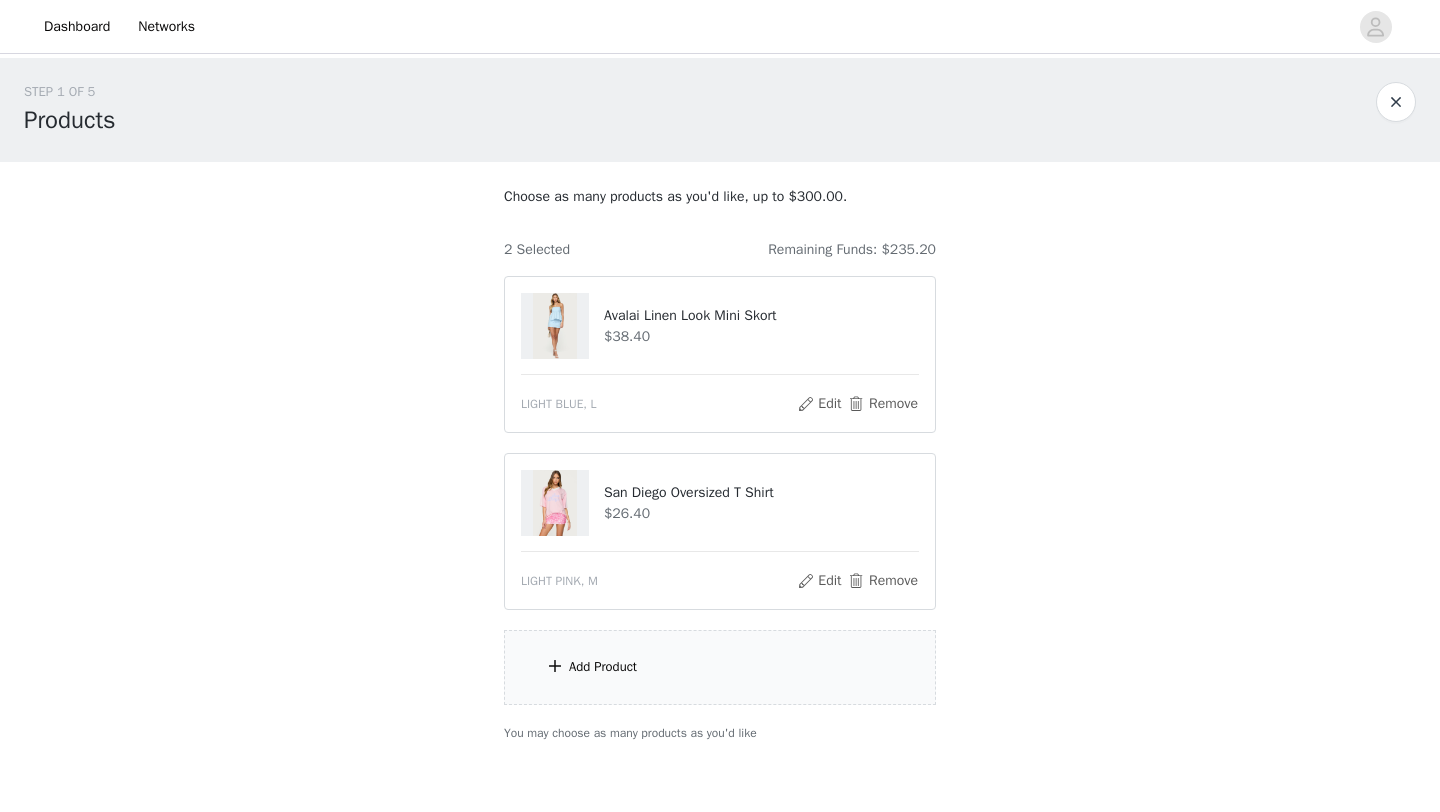 click on "Add Product" at bounding box center (720, 667) 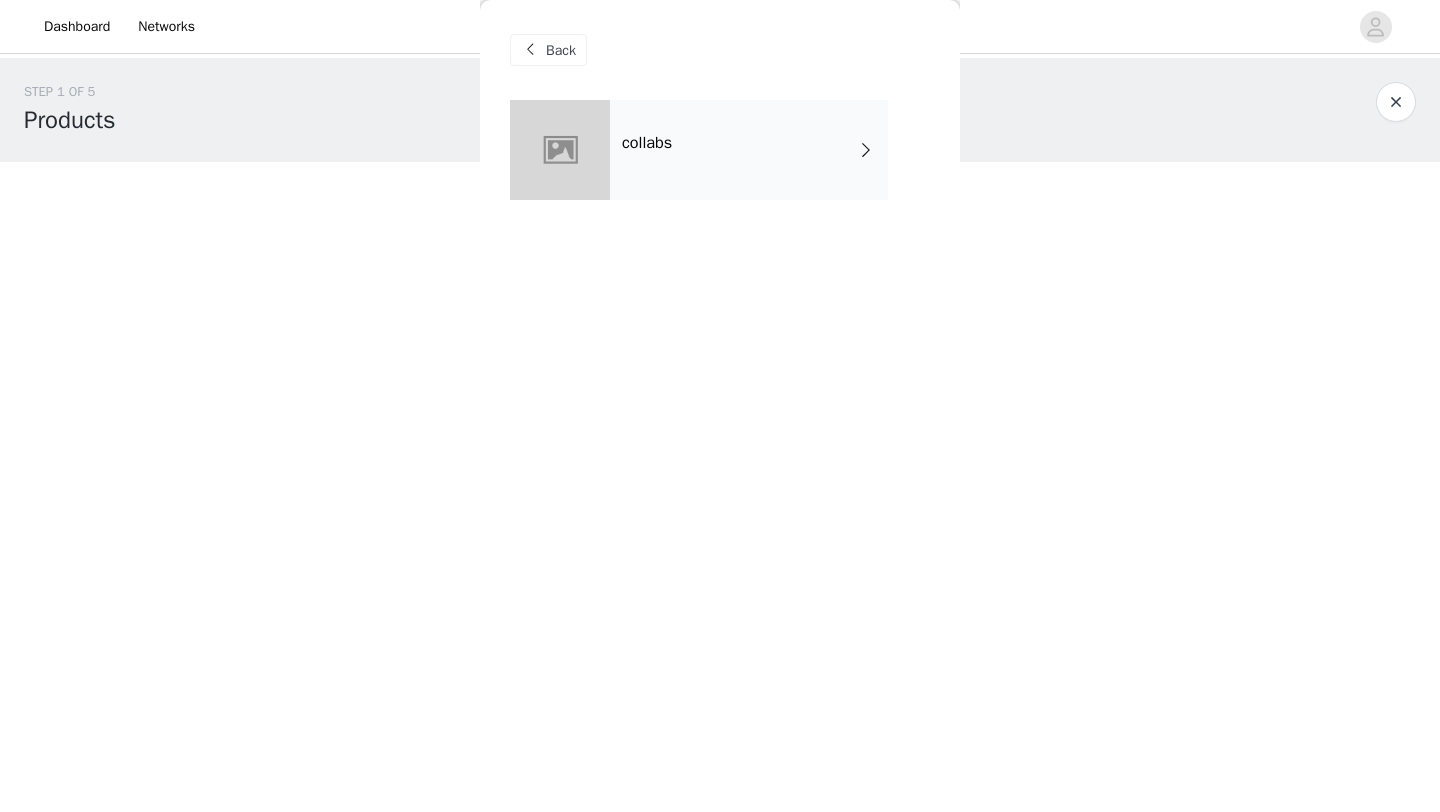 click on "collabs" at bounding box center [749, 150] 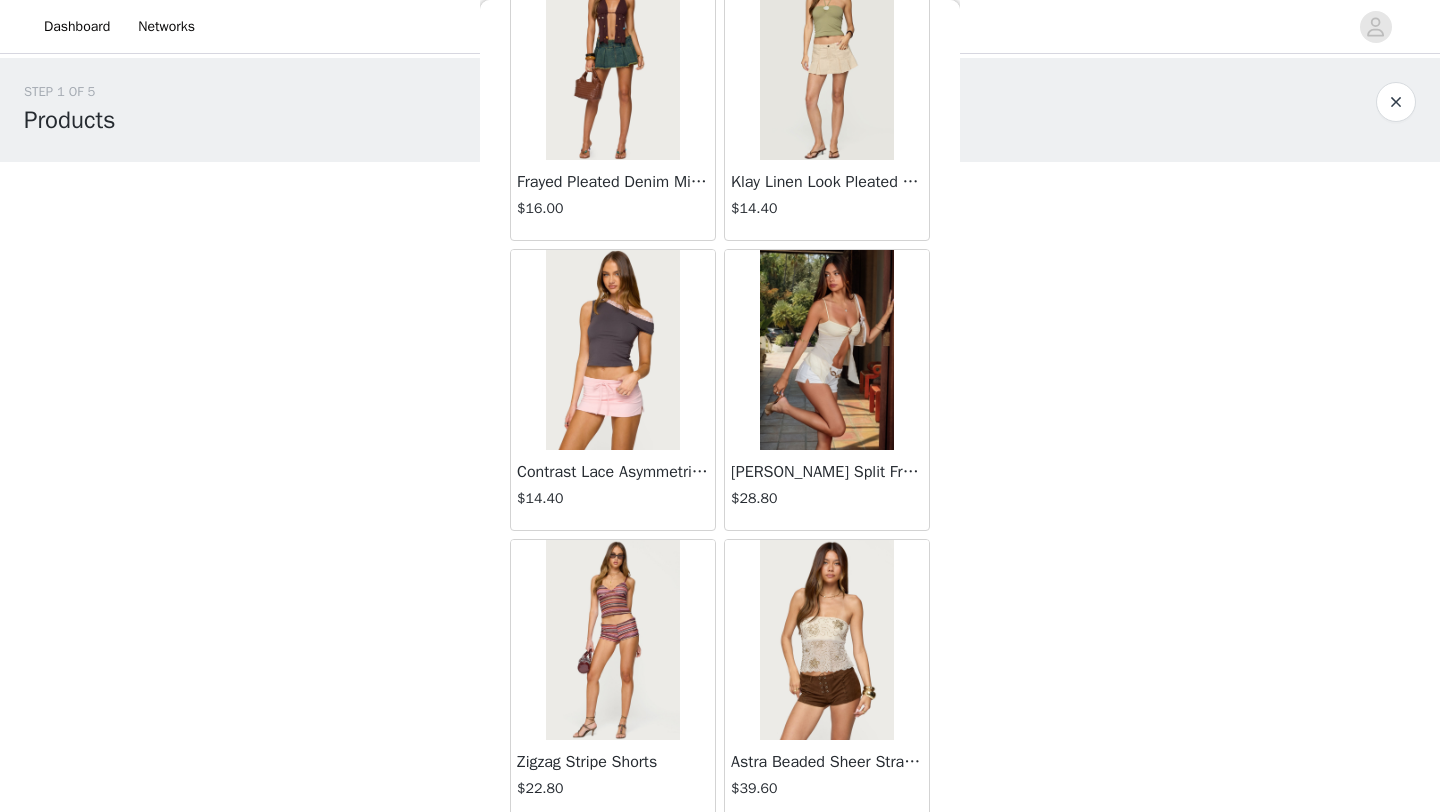 scroll, scrollTop: 2248, scrollLeft: 0, axis: vertical 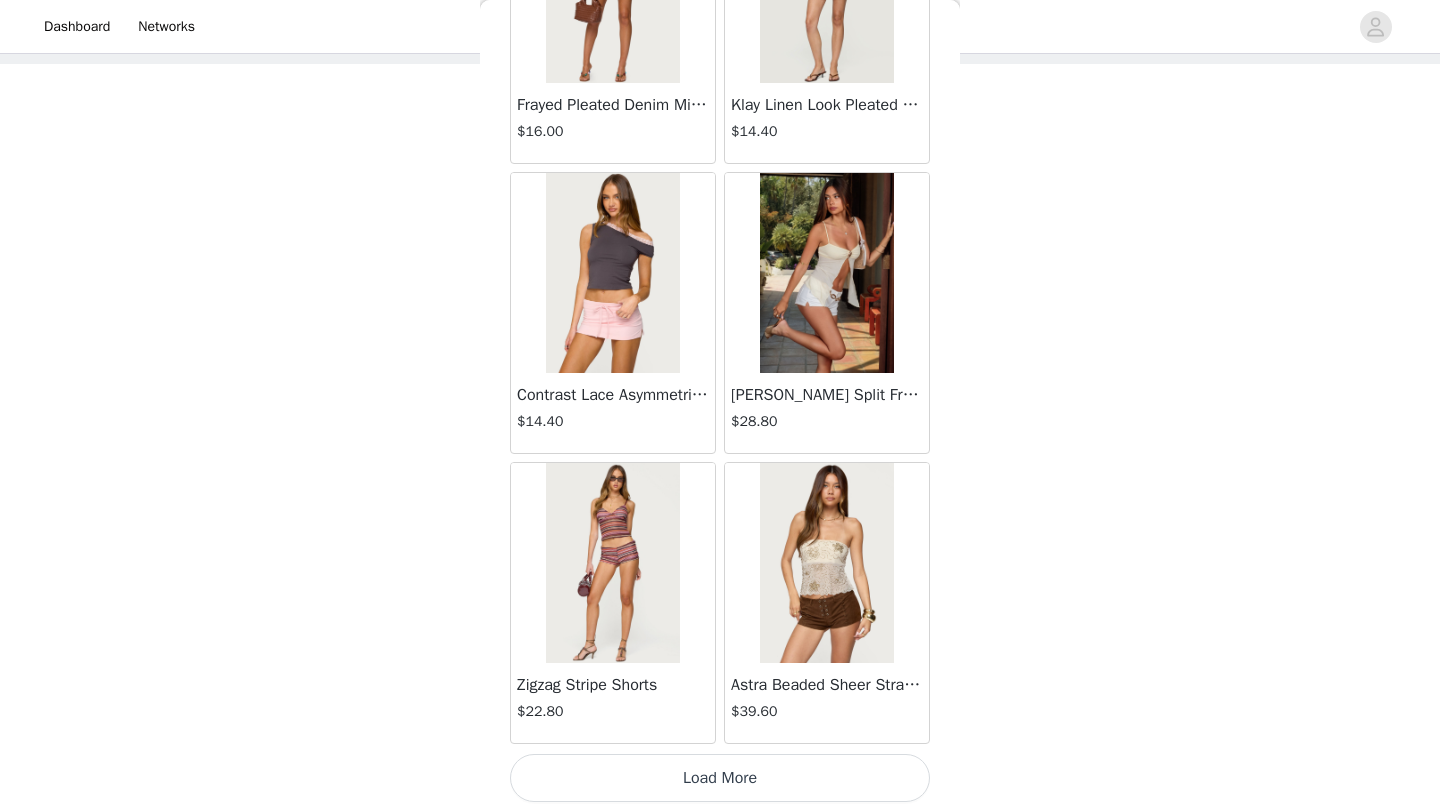 click on "Load More" at bounding box center (720, 778) 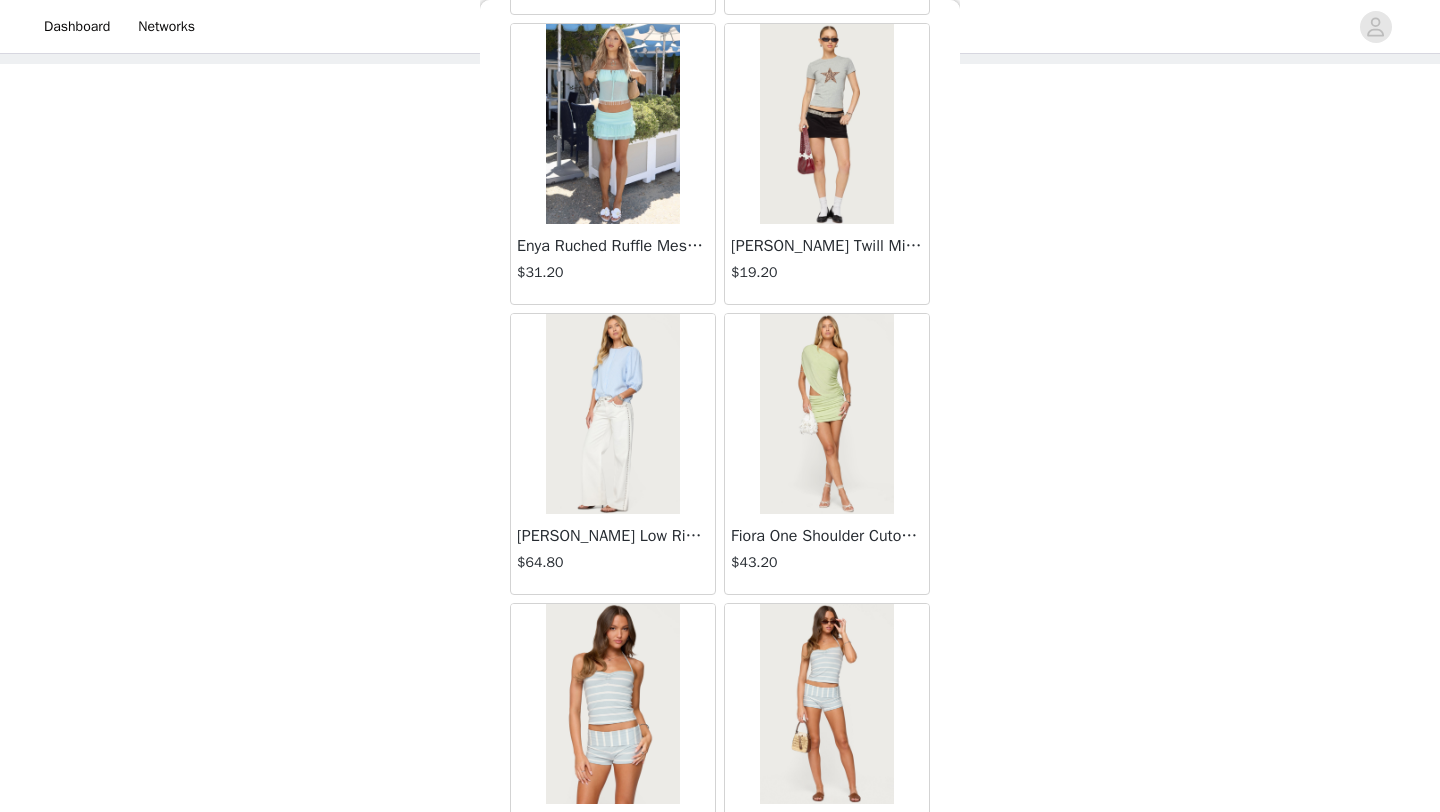 scroll, scrollTop: 5148, scrollLeft: 0, axis: vertical 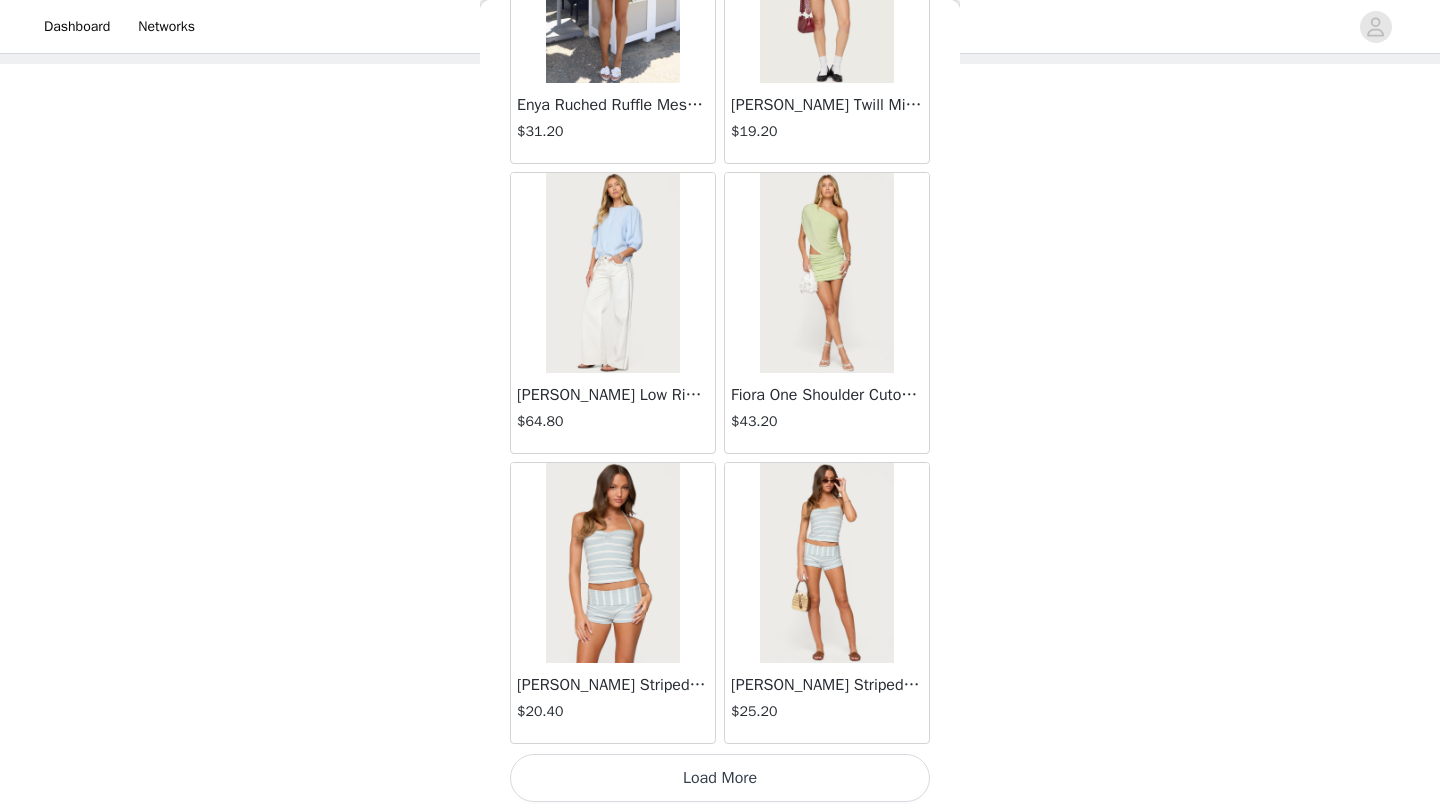 click on "Load More" at bounding box center (720, 778) 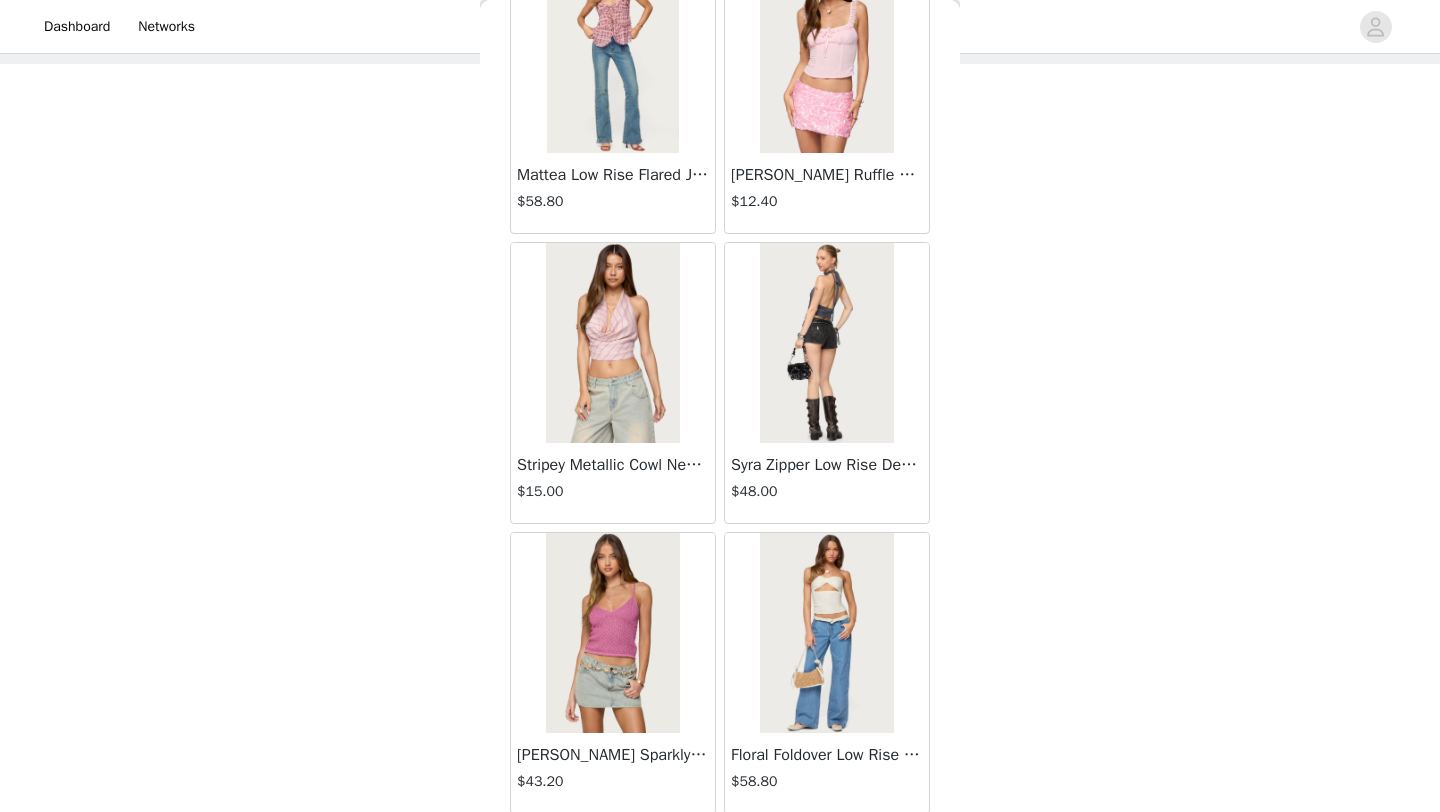 scroll, scrollTop: 7691, scrollLeft: 0, axis: vertical 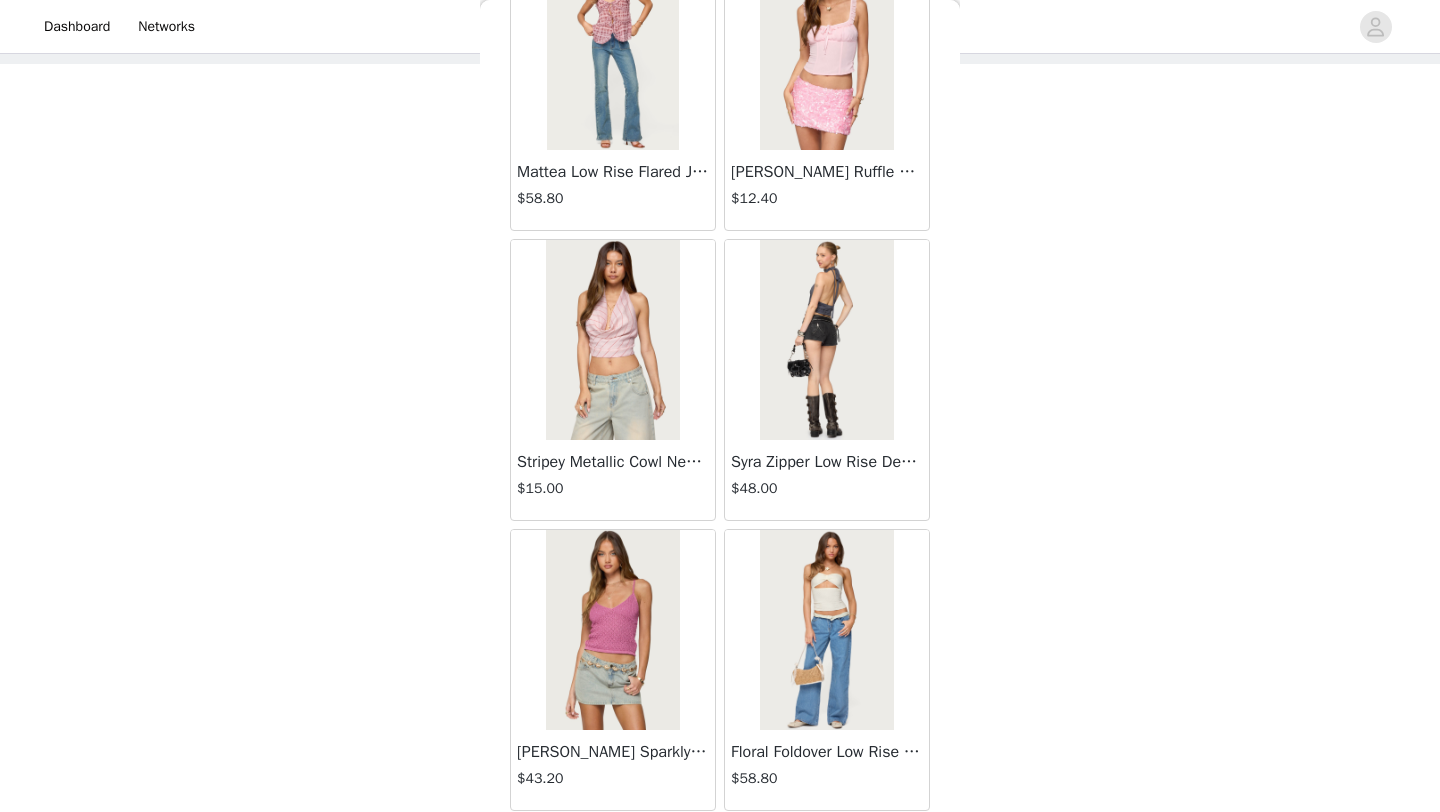 click at bounding box center [612, 340] 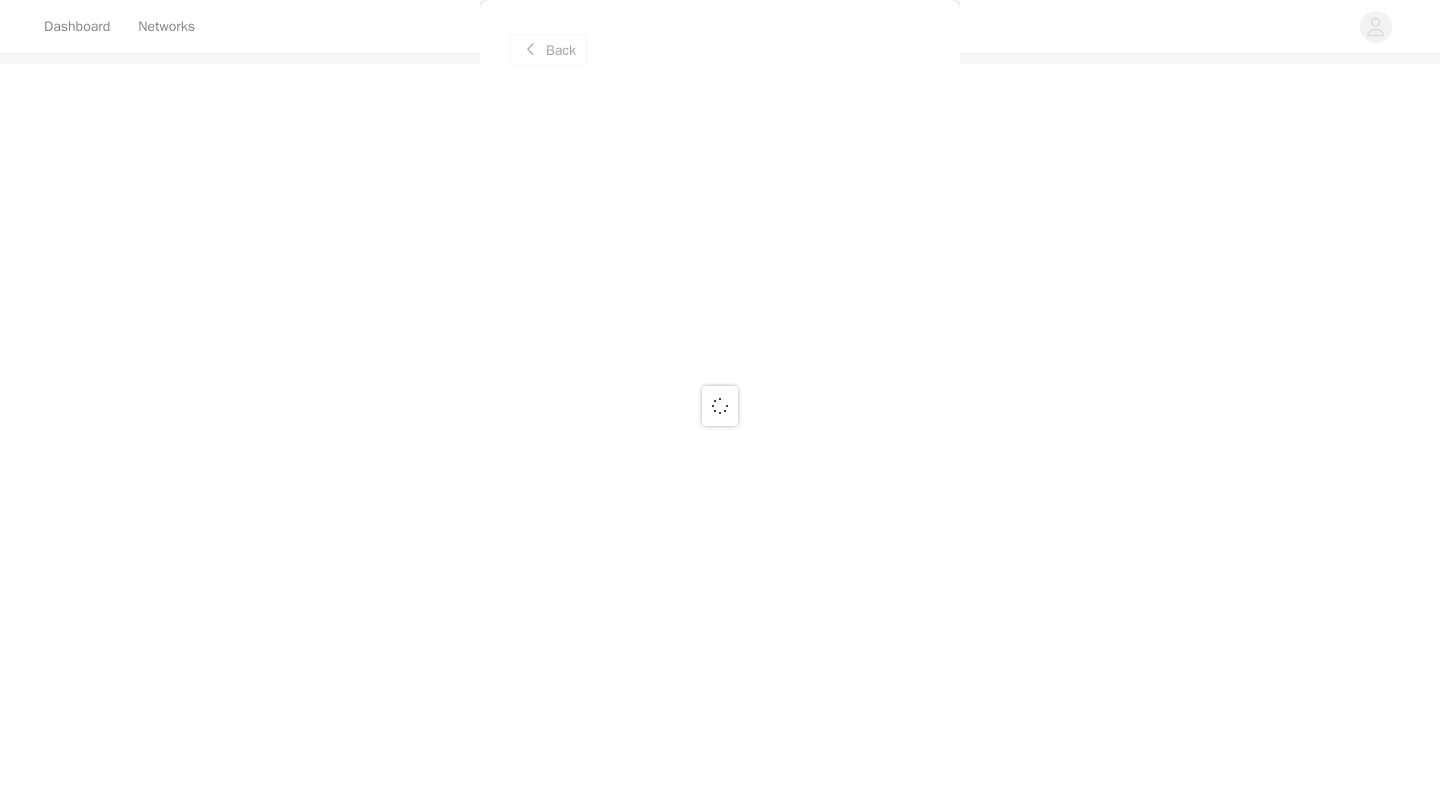 scroll, scrollTop: 0, scrollLeft: 0, axis: both 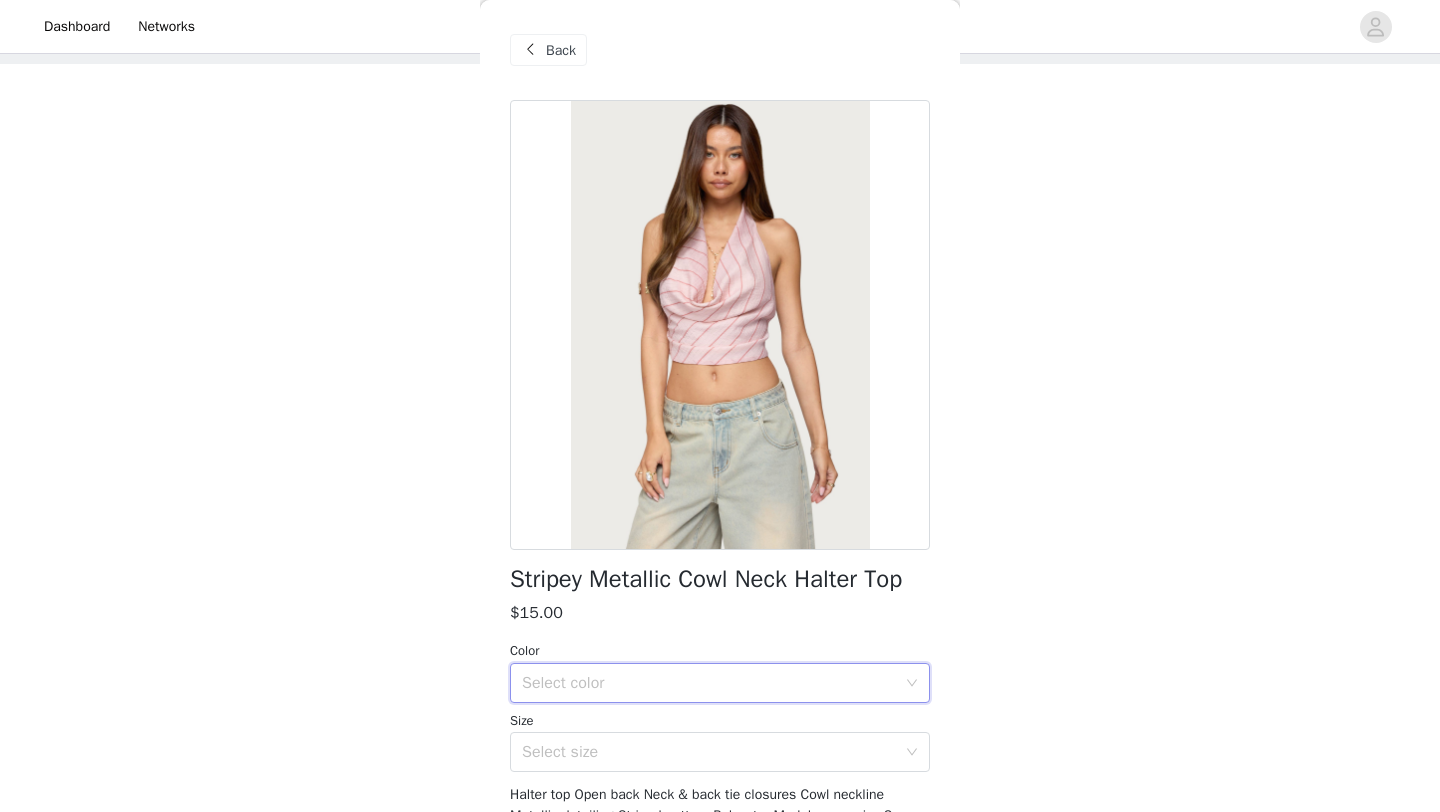 click on "Select color" at bounding box center (713, 683) 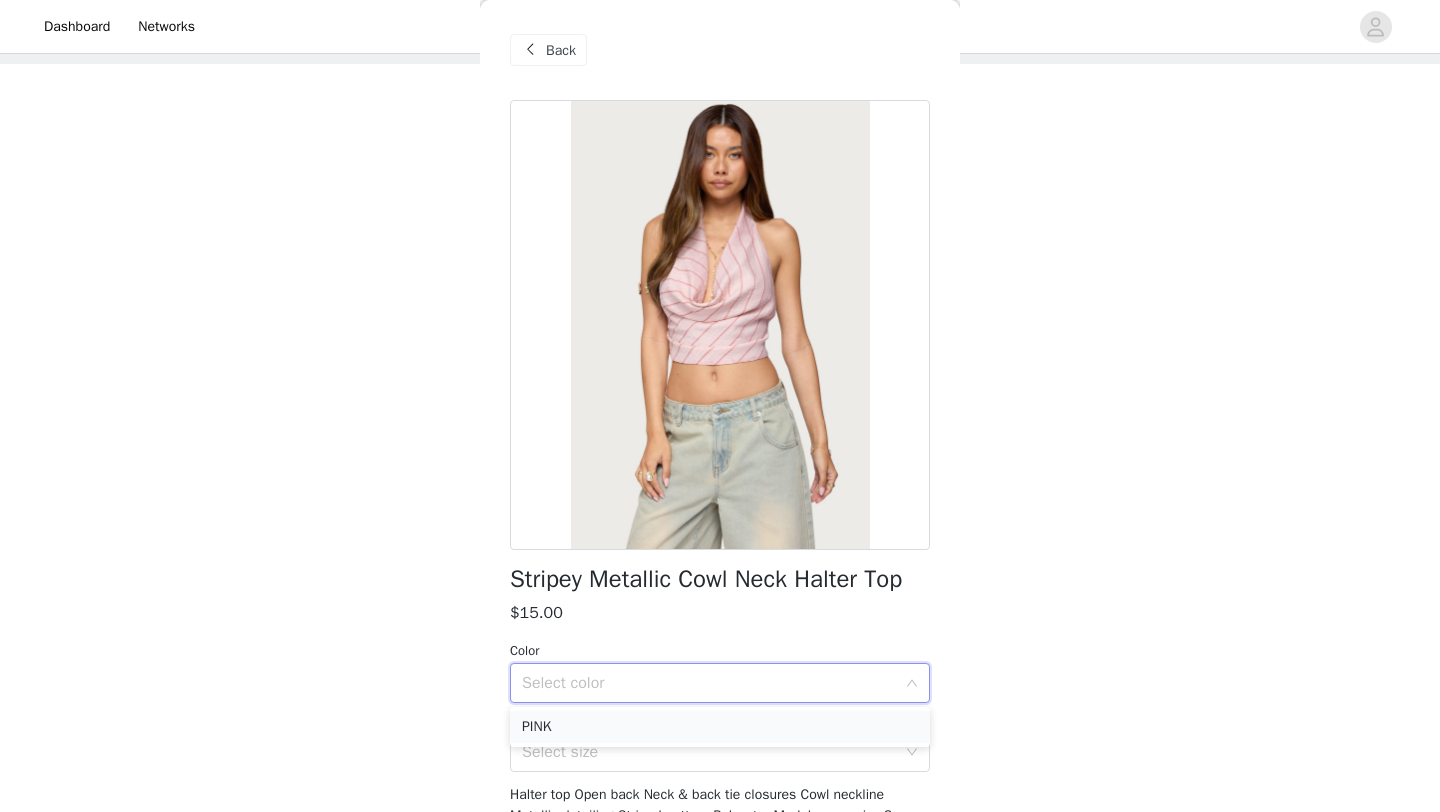 click on "PINK" at bounding box center (720, 727) 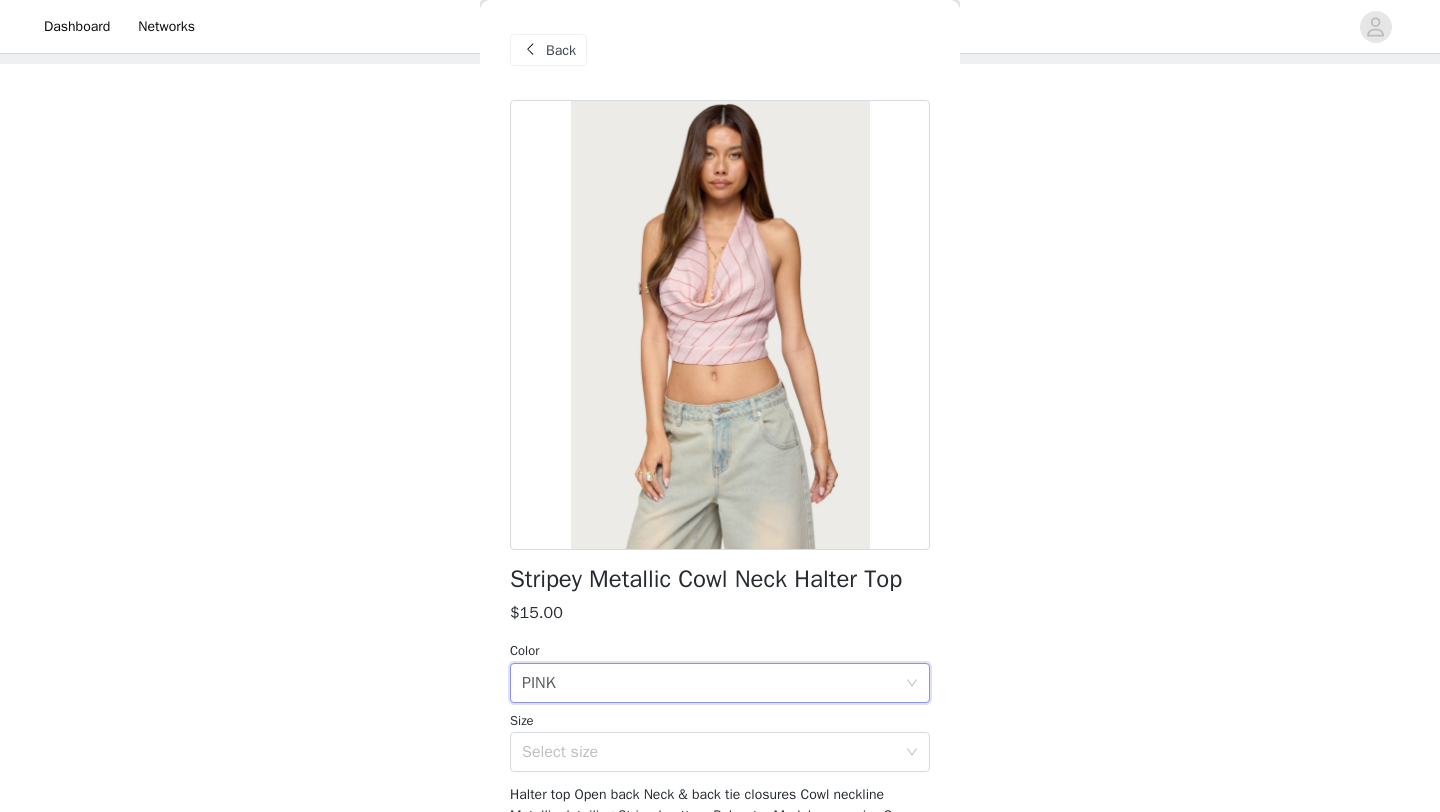 click on "Halter top Open back Neck & back tie closures Cowl neckline Metallic detailing Striped pattern Polyester Model wears size S Model height is 5'9 Item care: Machine wash at maximum 30ºC, do not bleach, do not tumble dry, iron at a maximum of 110ºC, do not dry clean" at bounding box center [717, 836] 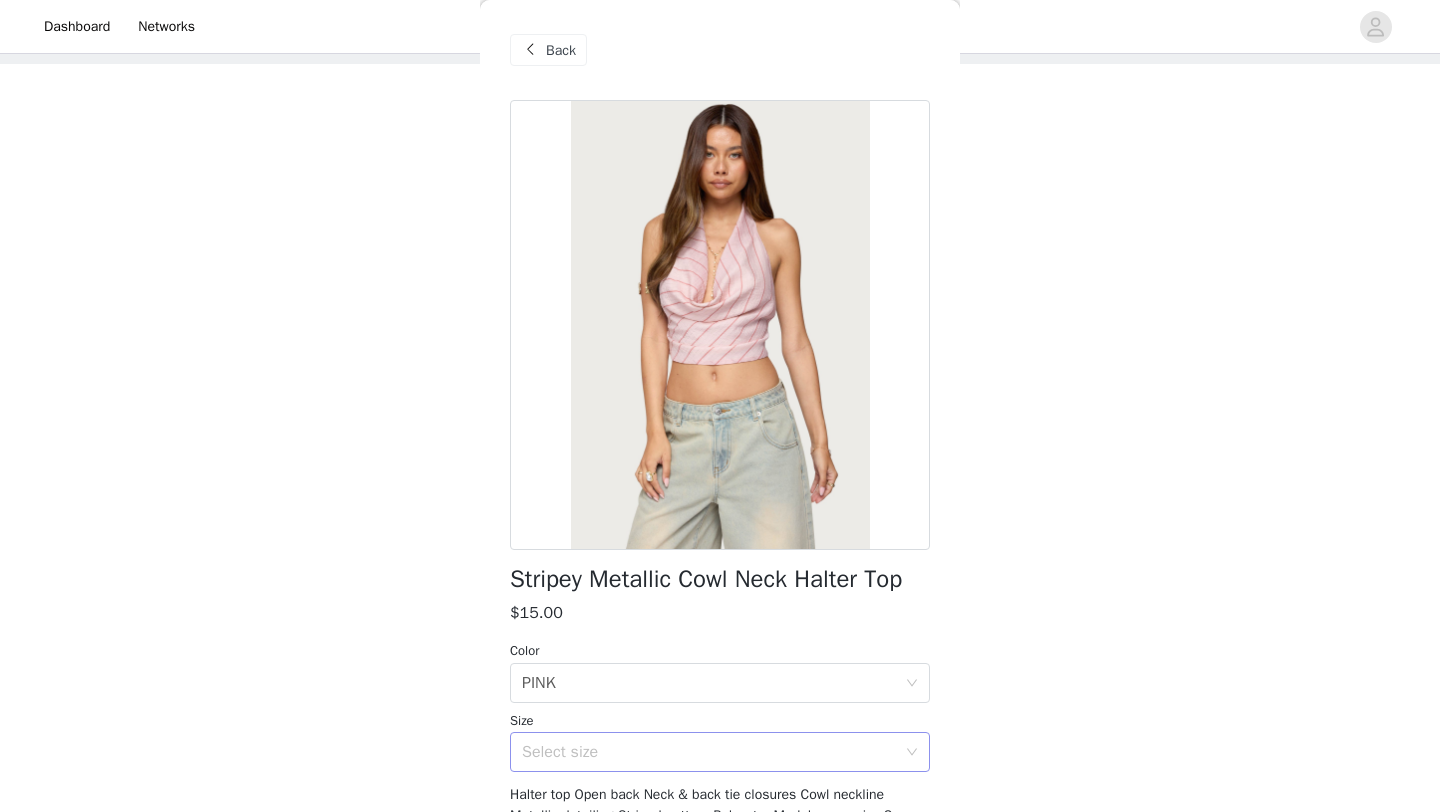 click on "Select size" at bounding box center (709, 752) 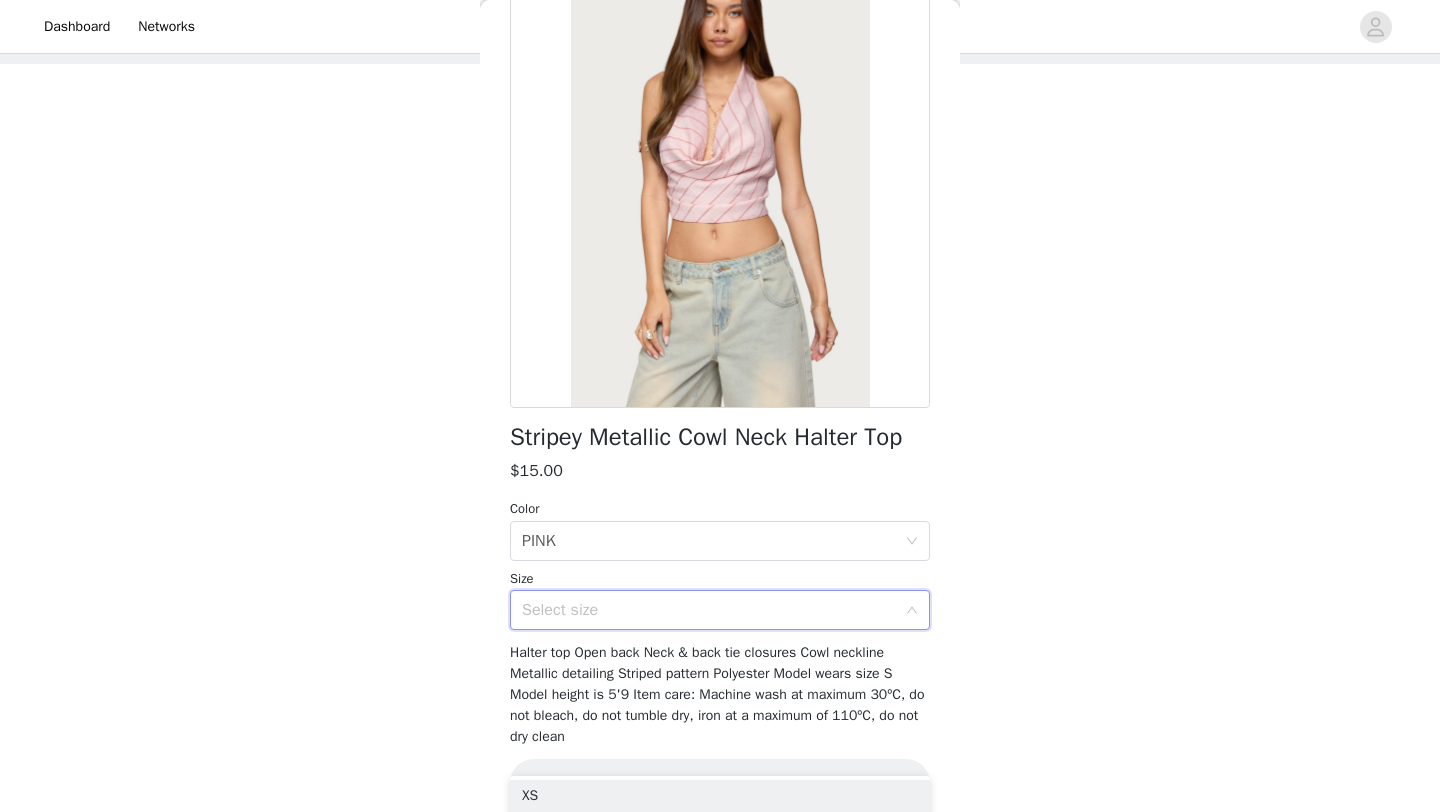 scroll, scrollTop: 161, scrollLeft: 0, axis: vertical 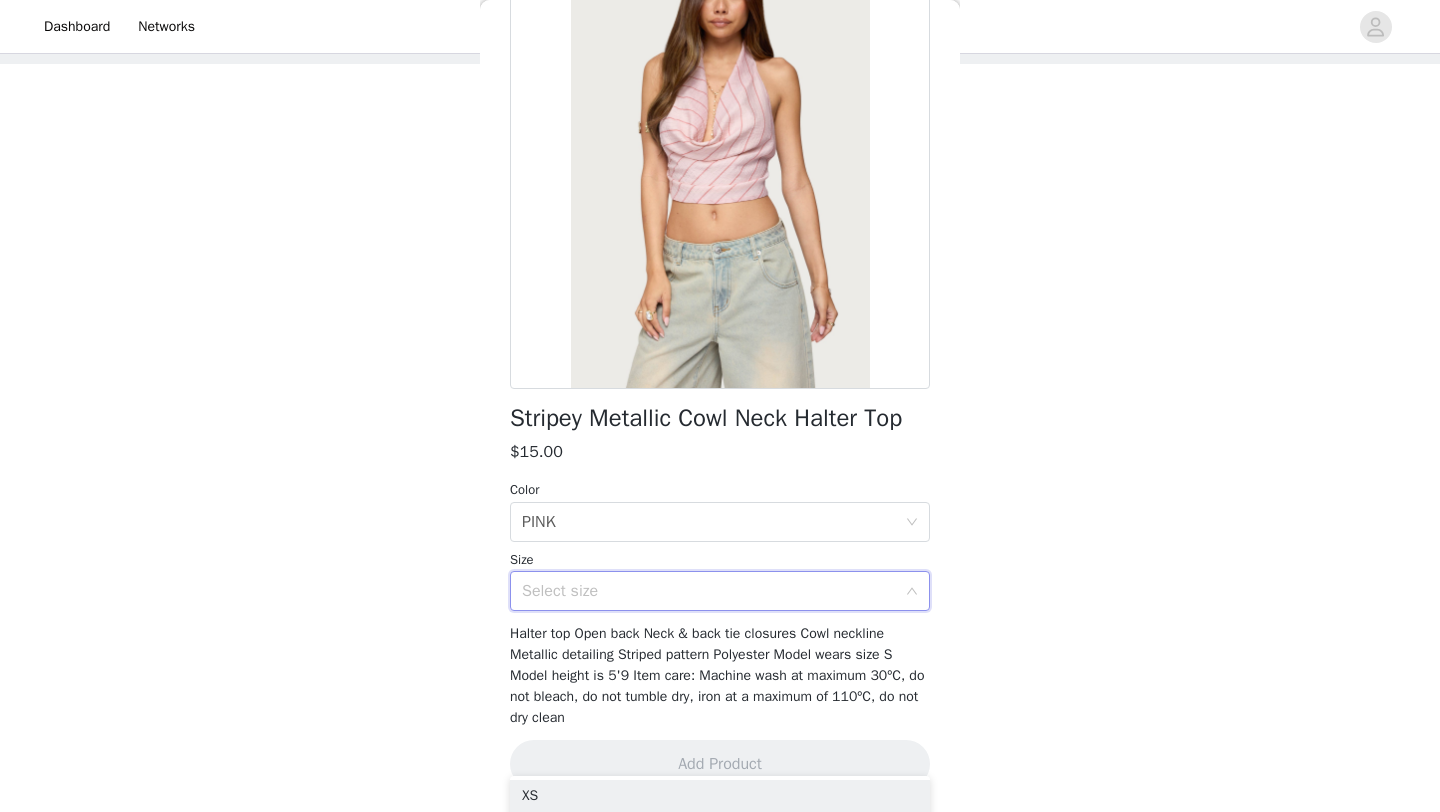 click on "Select size" at bounding box center (709, 591) 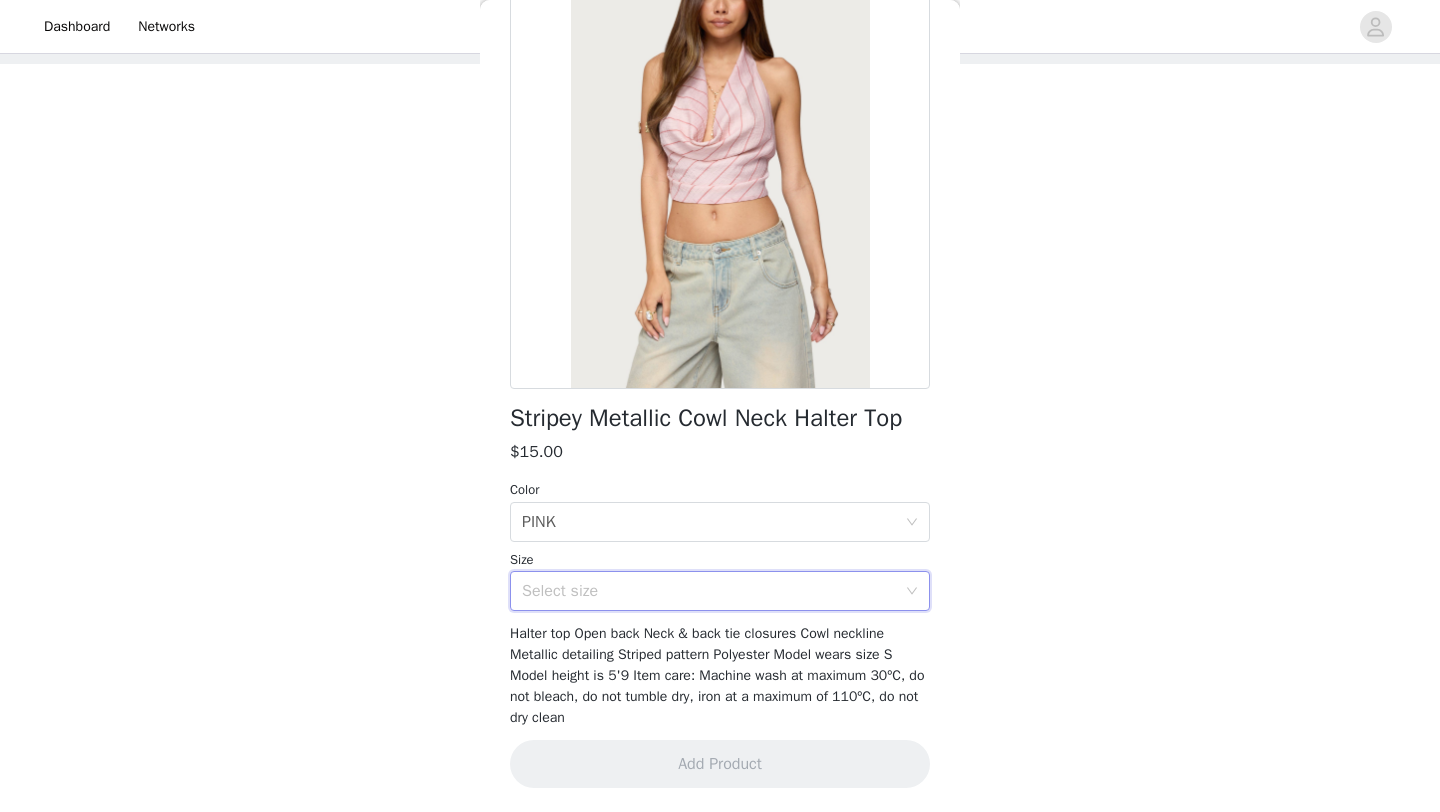 click on "Select size" at bounding box center [713, 591] 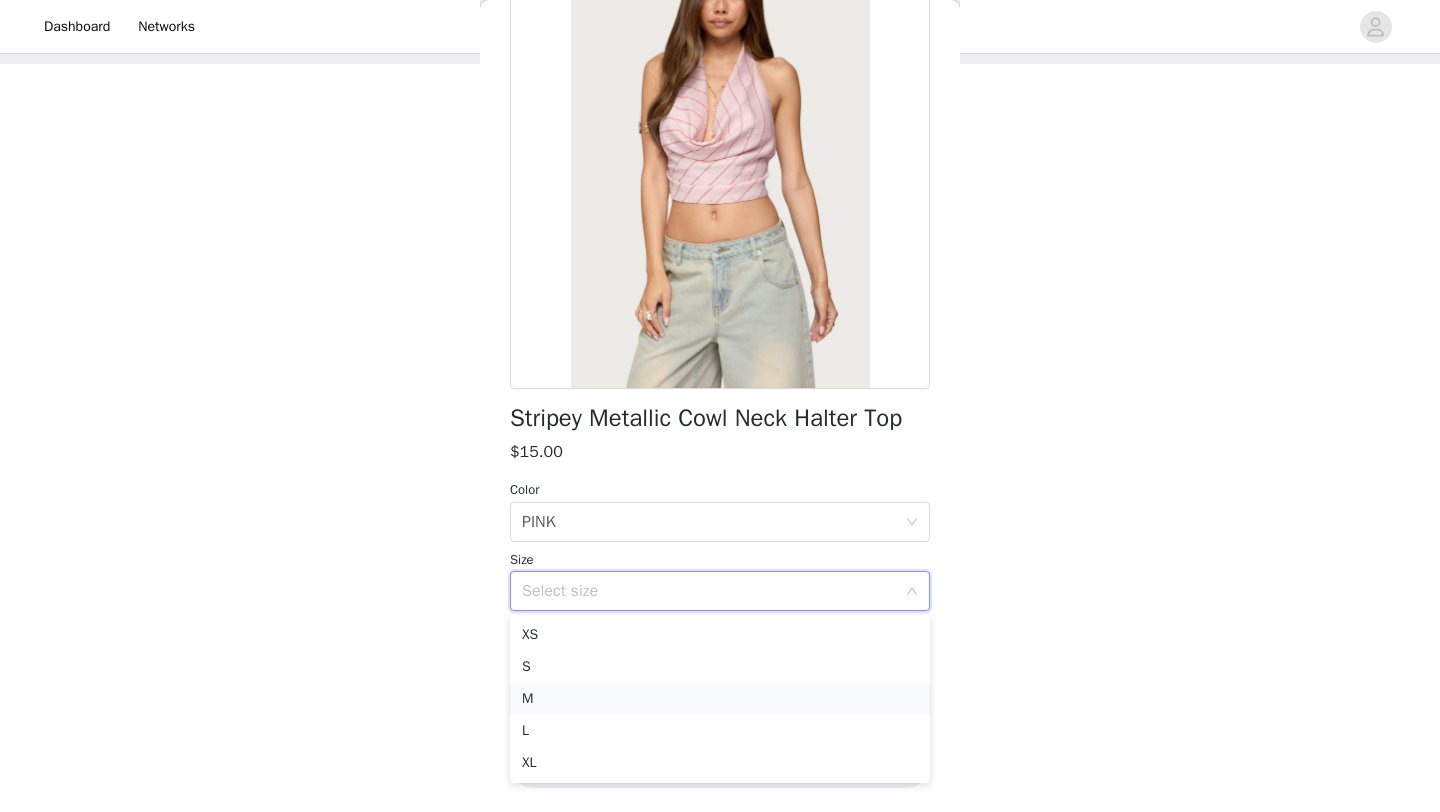 click on "M" at bounding box center [720, 699] 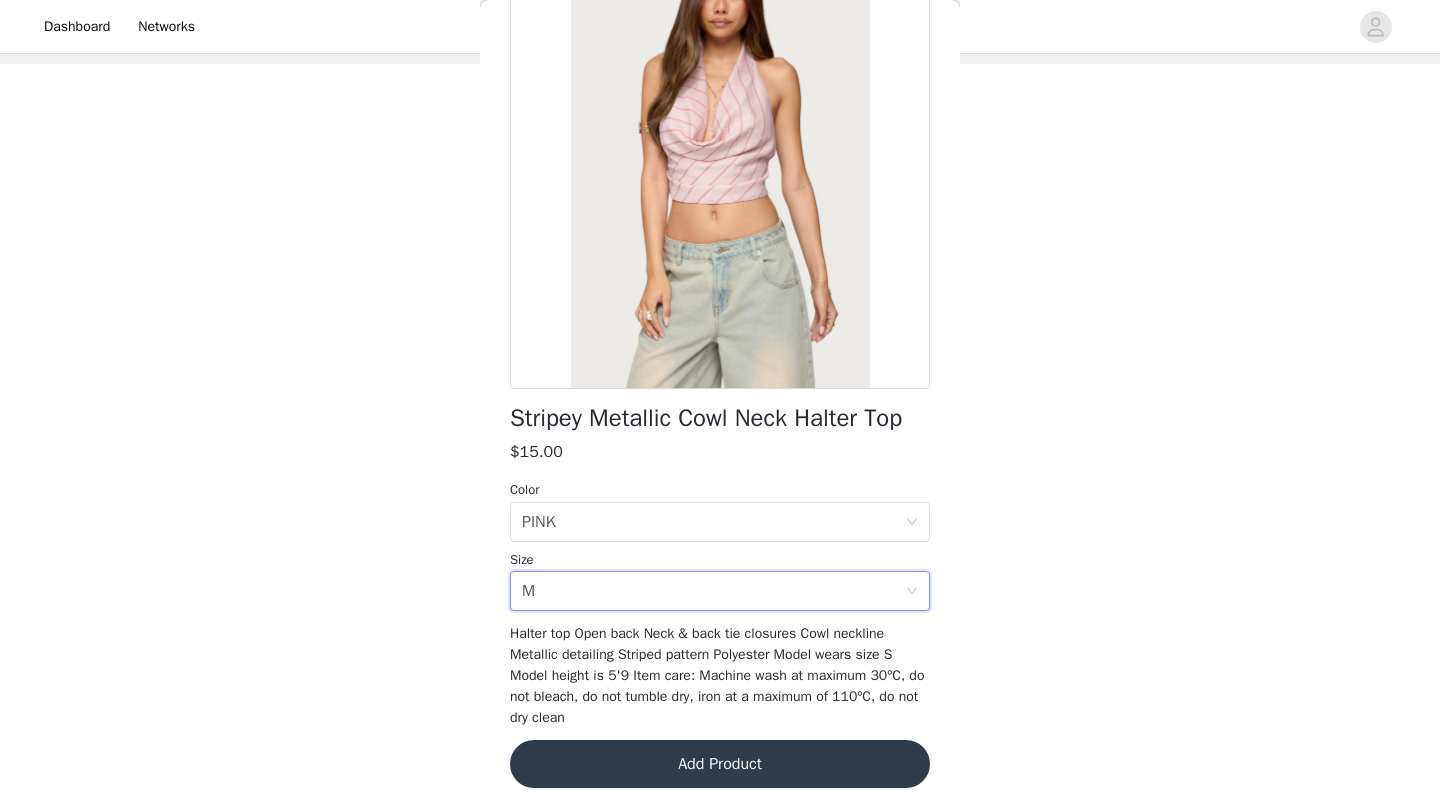 click on "Add Product" at bounding box center (720, 764) 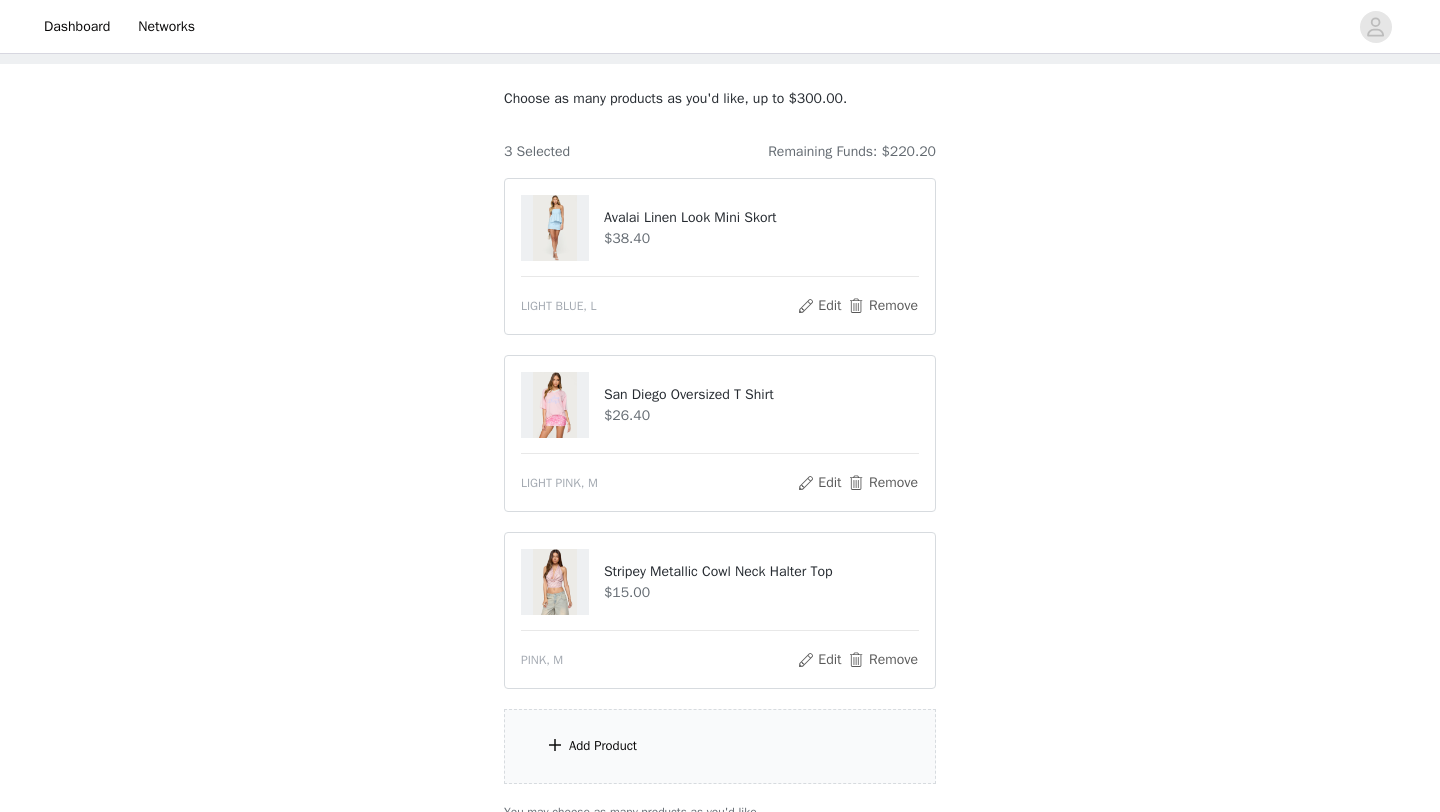 click on "Add Product" at bounding box center [720, 746] 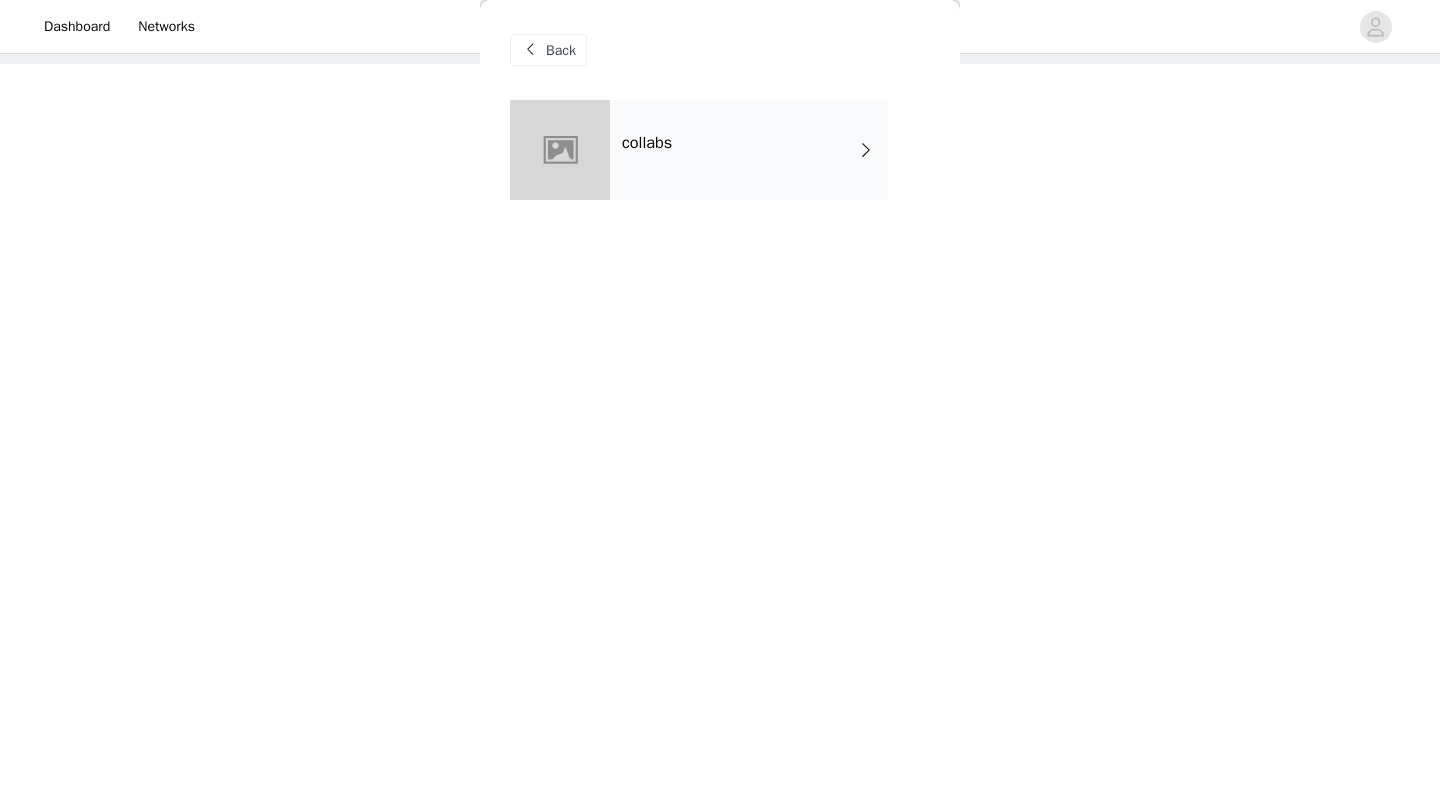 click on "collabs" at bounding box center (749, 150) 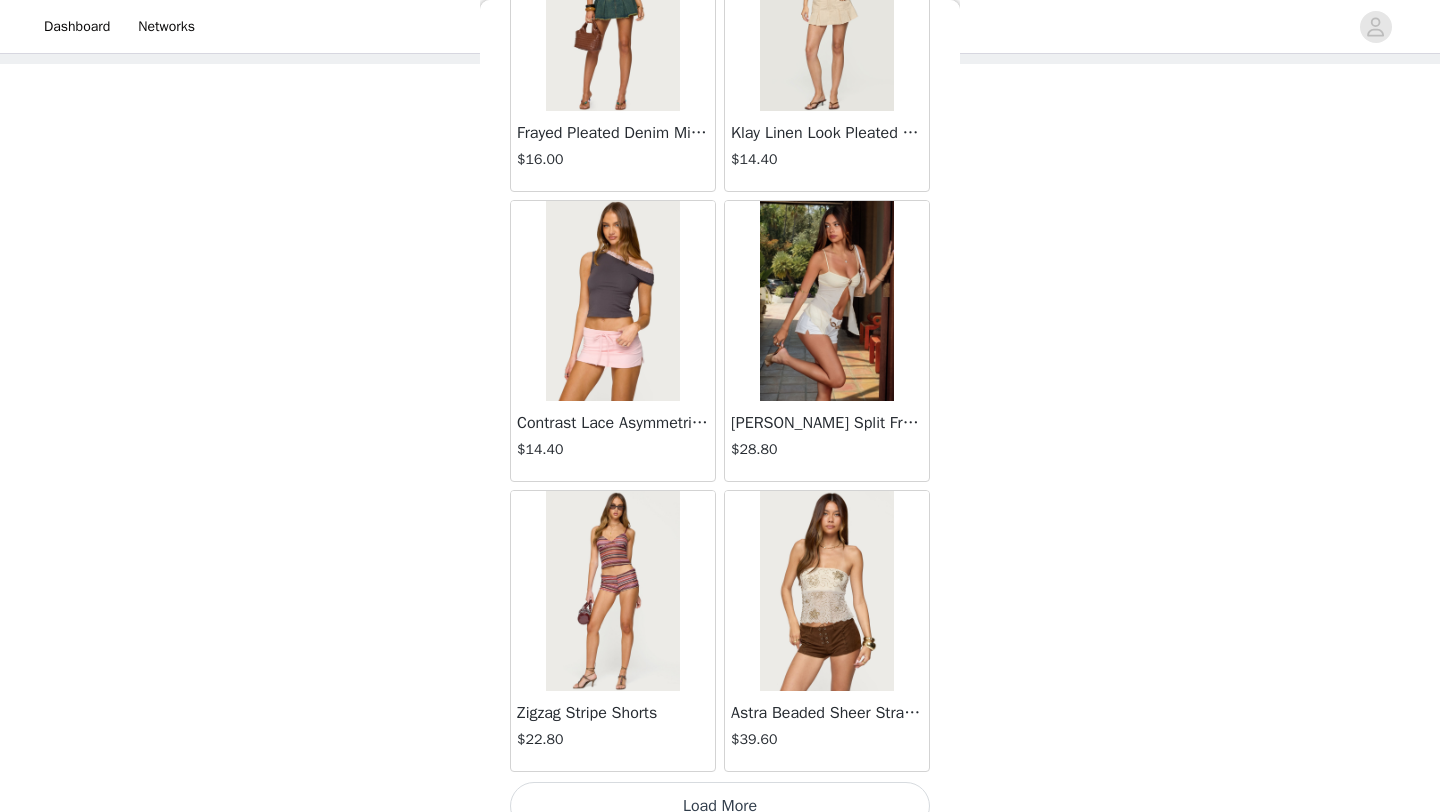 scroll, scrollTop: 2248, scrollLeft: 0, axis: vertical 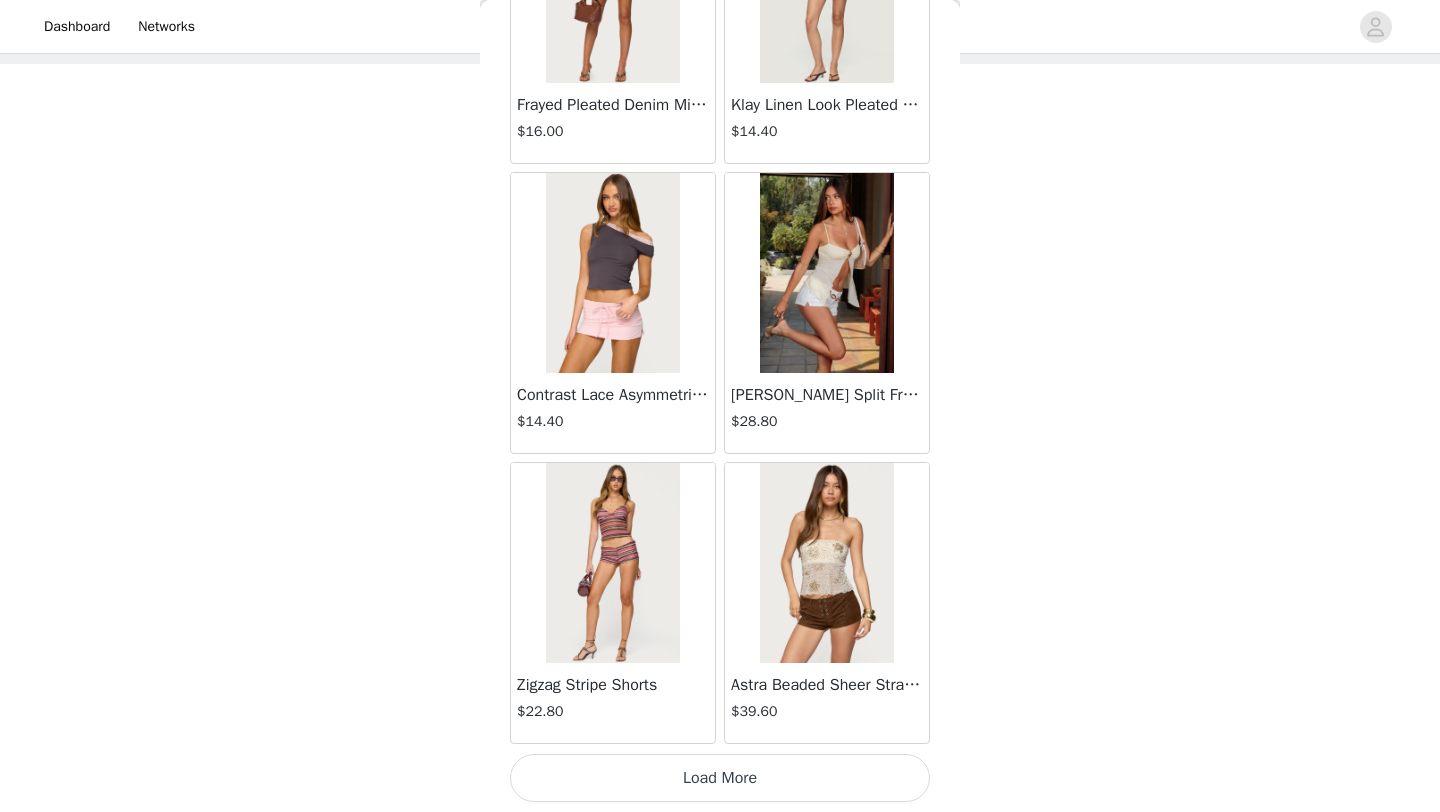 click on "Load More" at bounding box center (720, 778) 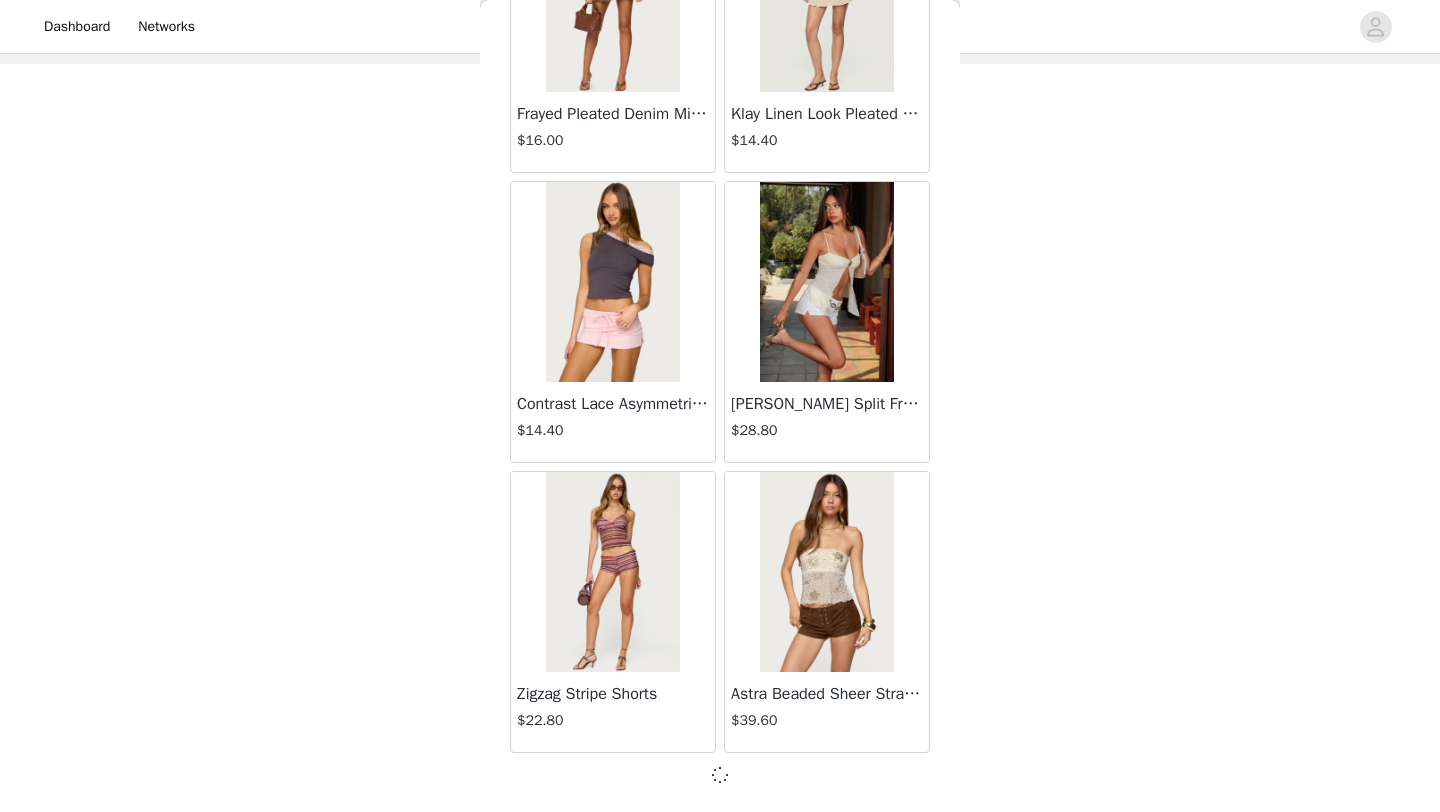 scroll, scrollTop: 275, scrollLeft: 0, axis: vertical 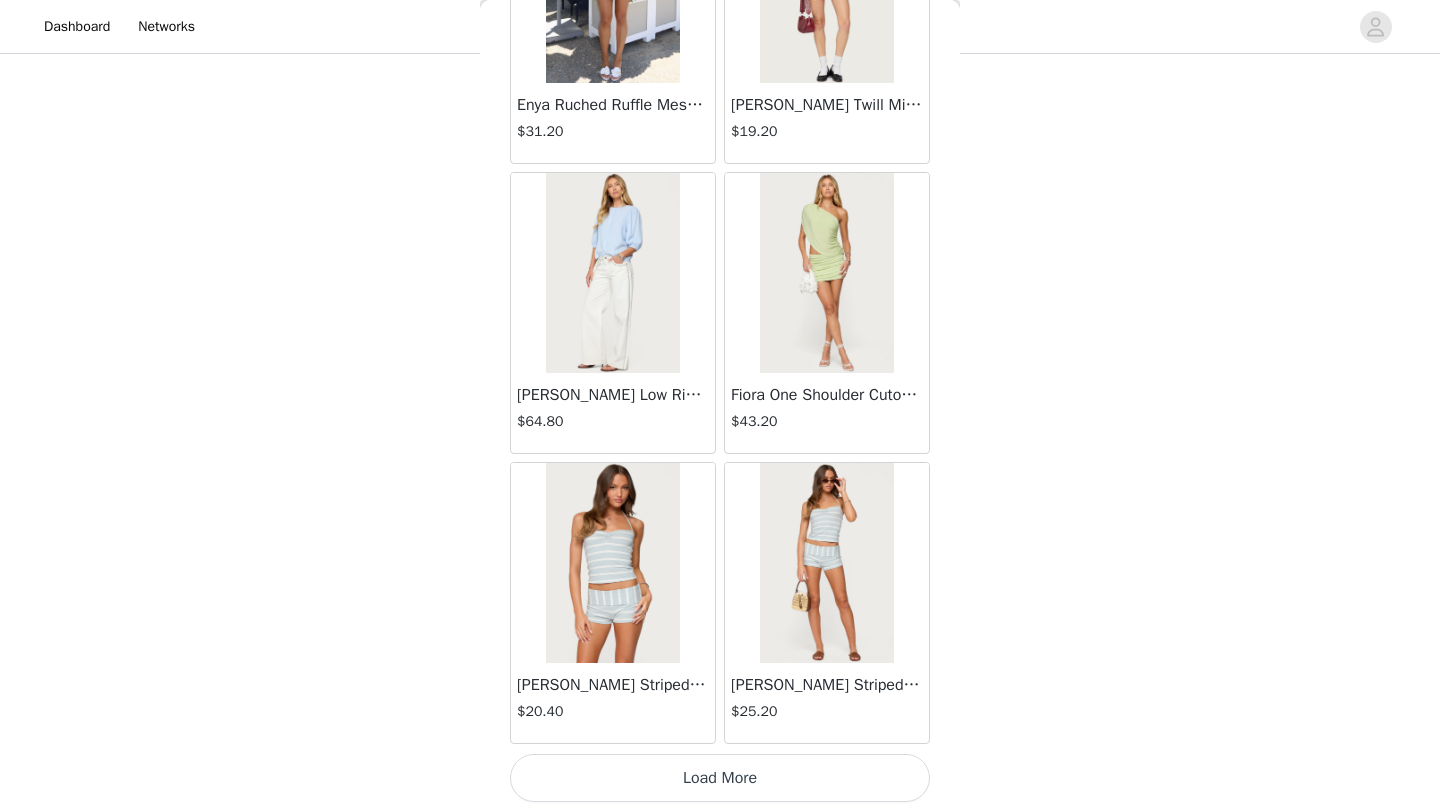 click on "Load More" at bounding box center (720, 778) 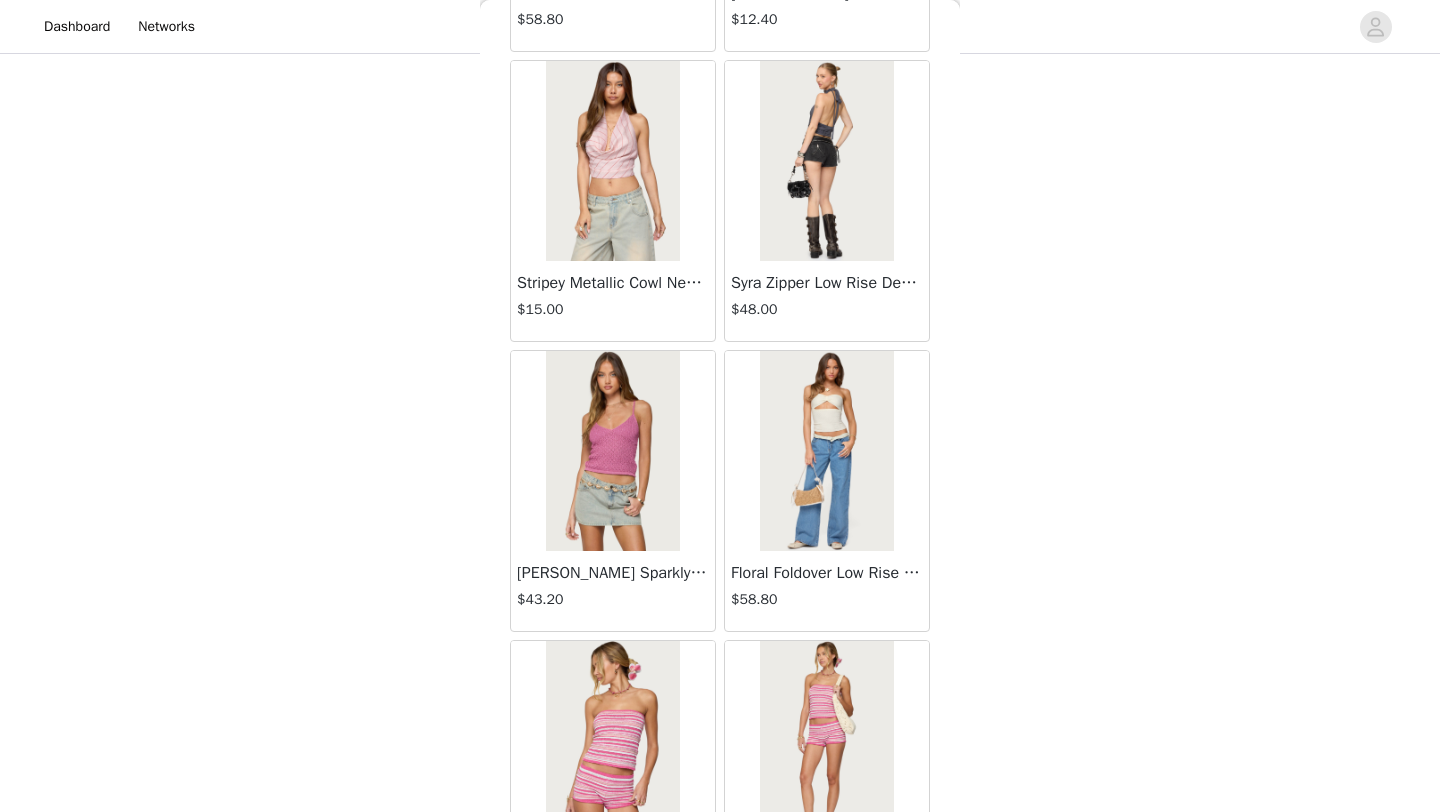 scroll, scrollTop: 8048, scrollLeft: 0, axis: vertical 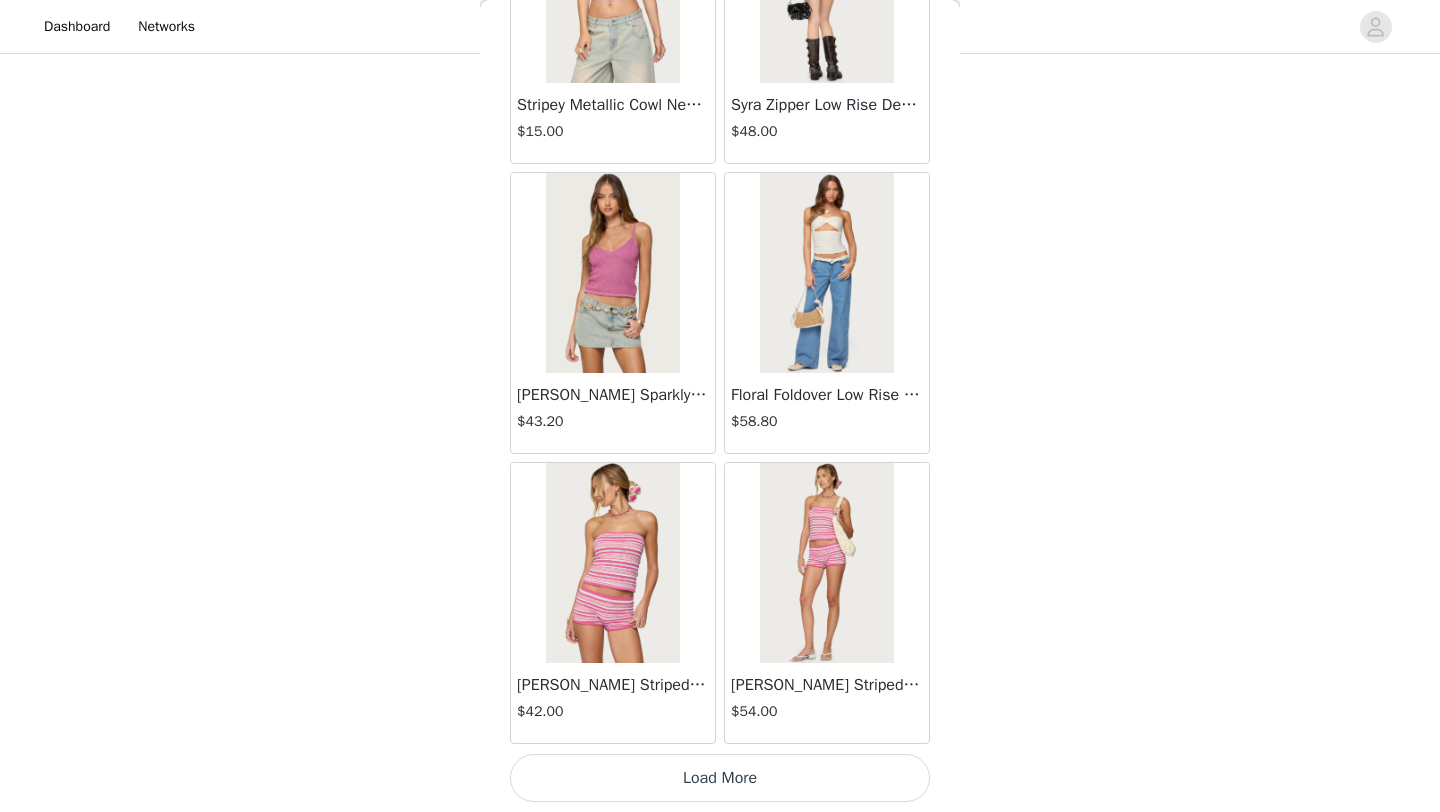 click on "Load More" at bounding box center (720, 778) 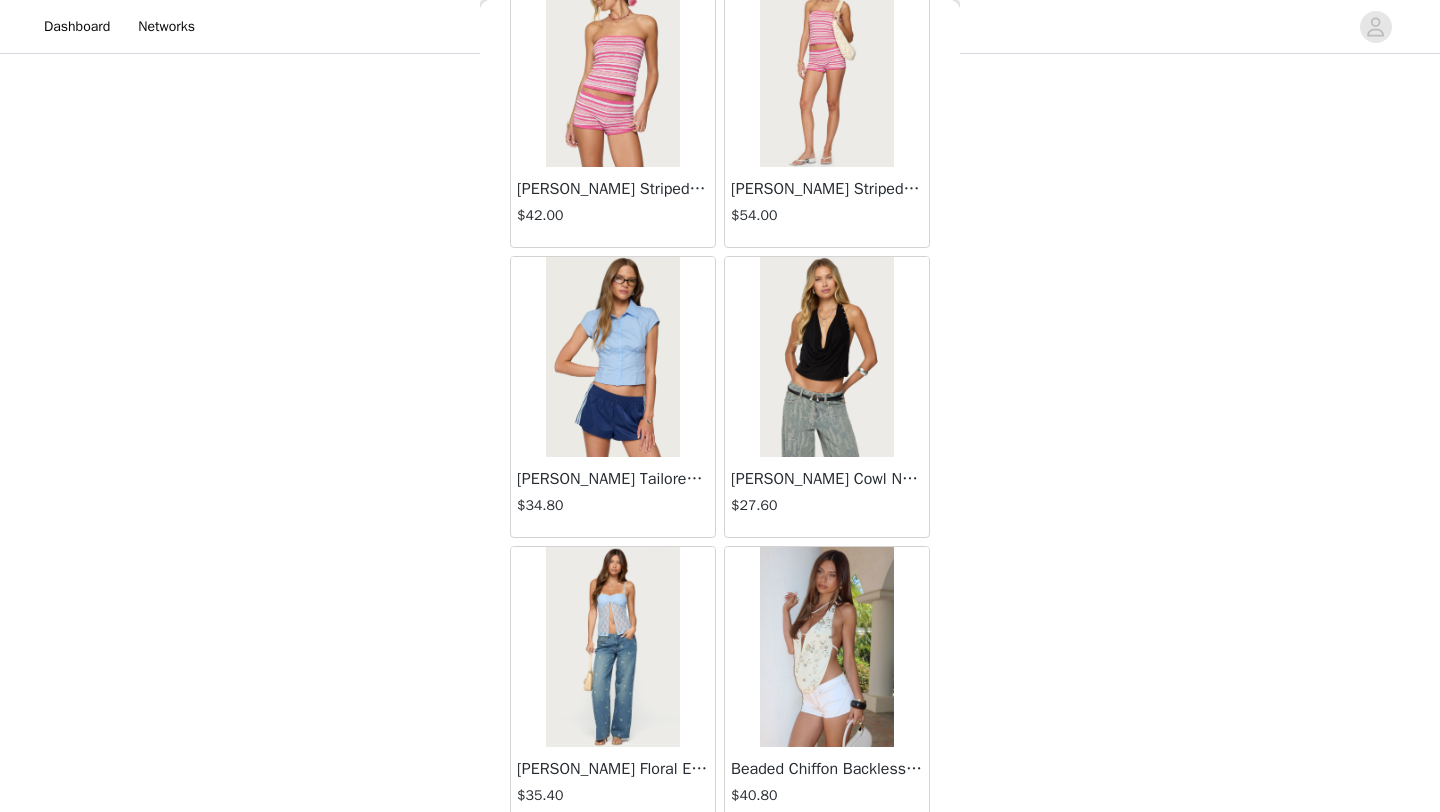 scroll, scrollTop: 8603, scrollLeft: 0, axis: vertical 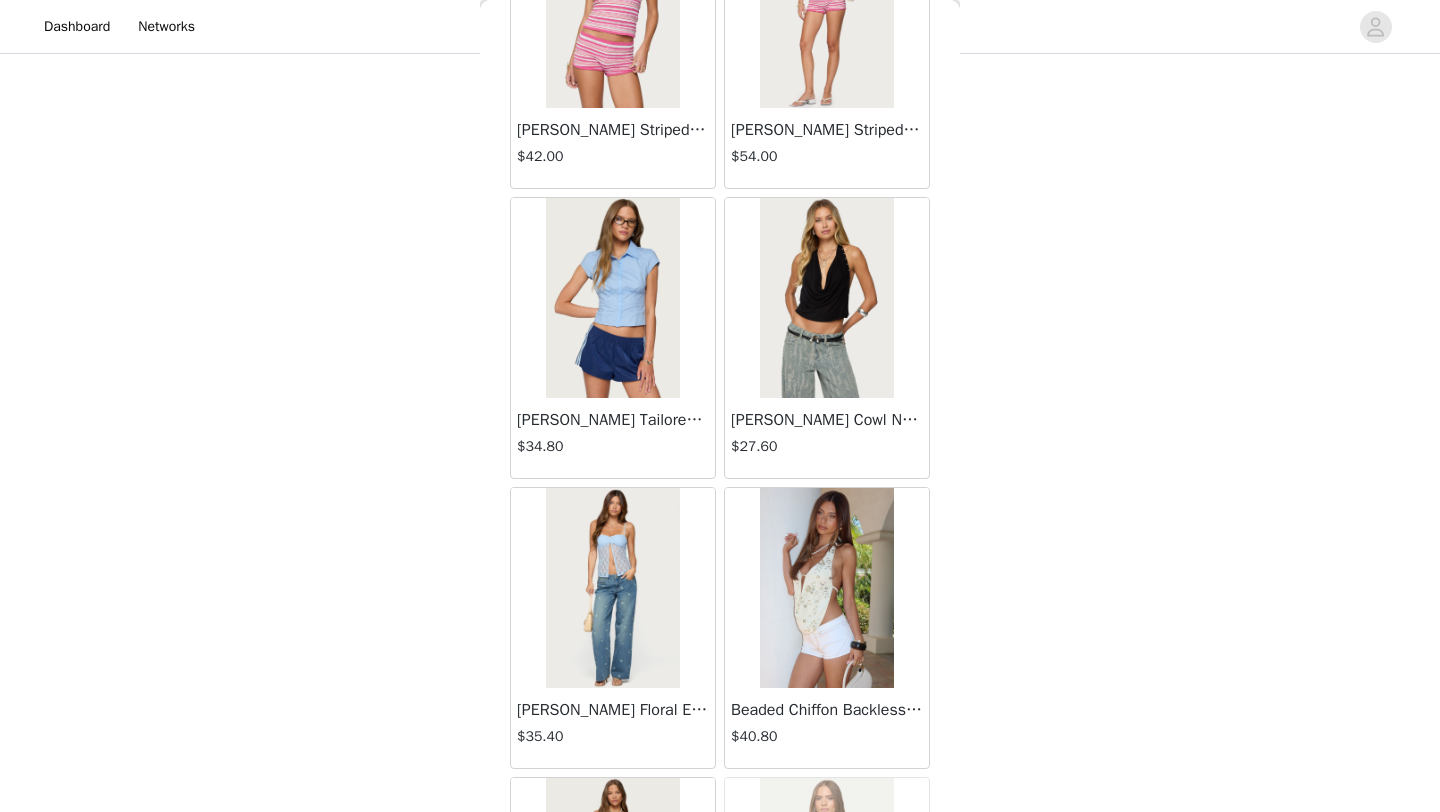 click at bounding box center (826, 298) 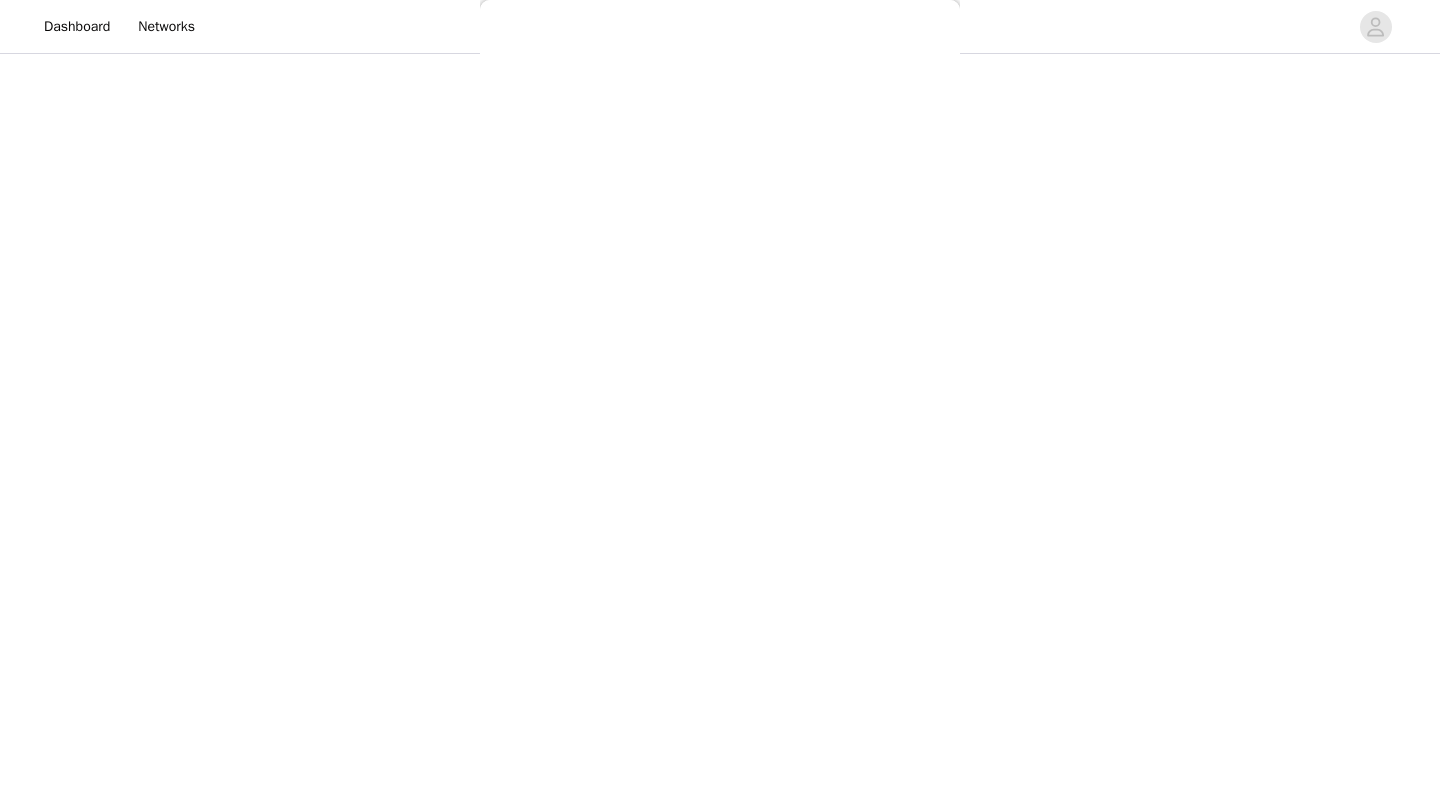 scroll, scrollTop: 161, scrollLeft: 0, axis: vertical 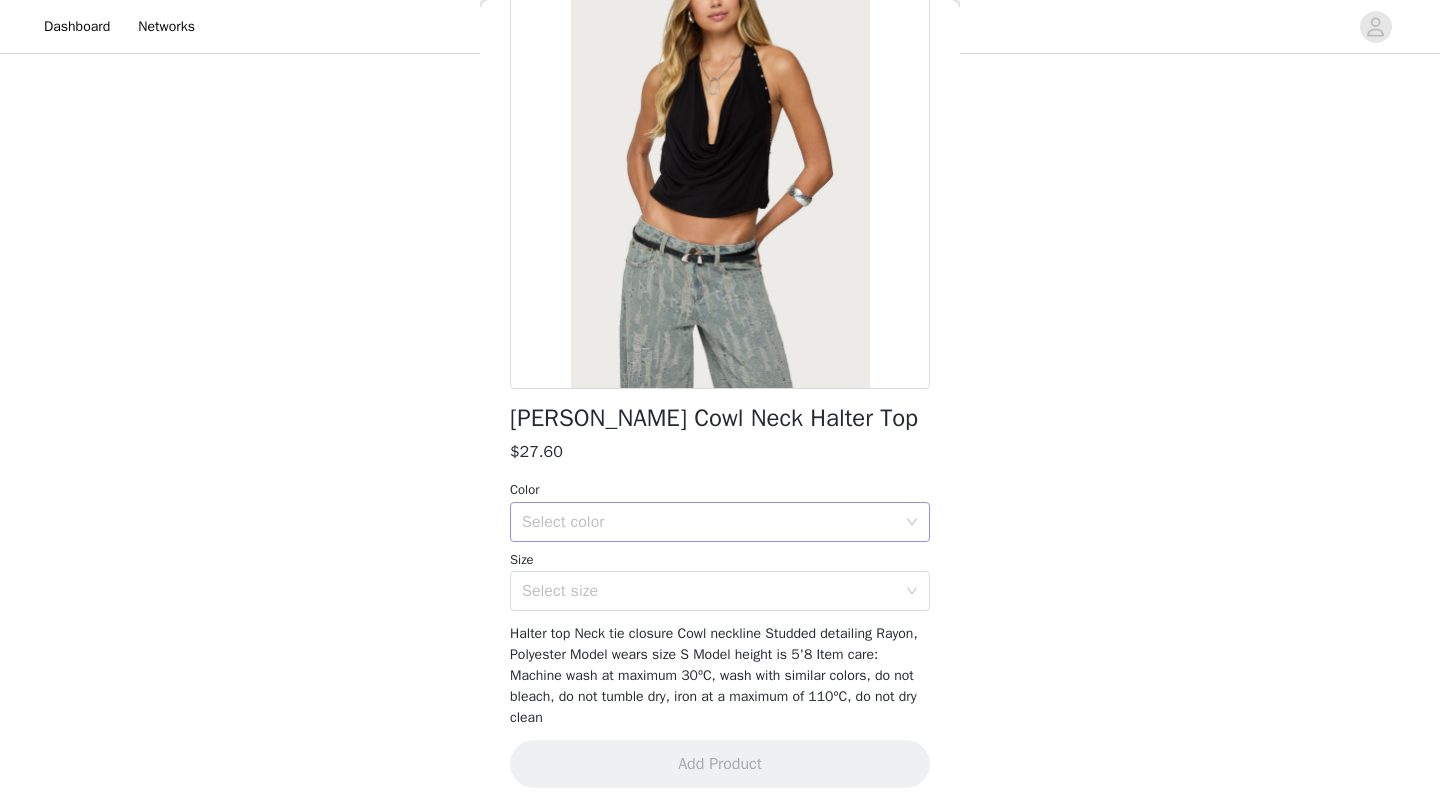 click on "Select color" at bounding box center [709, 522] 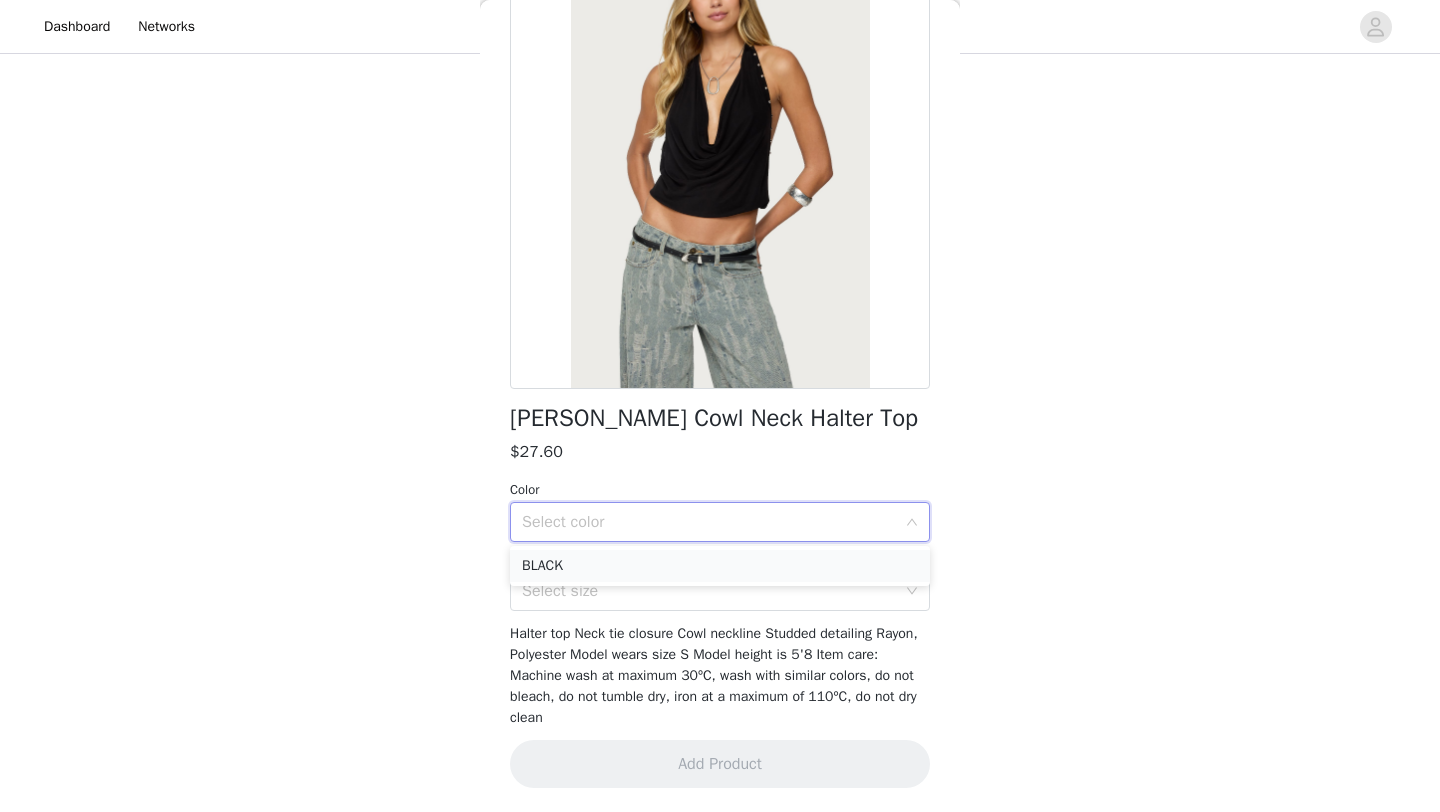 click on "BLACK" at bounding box center [720, 566] 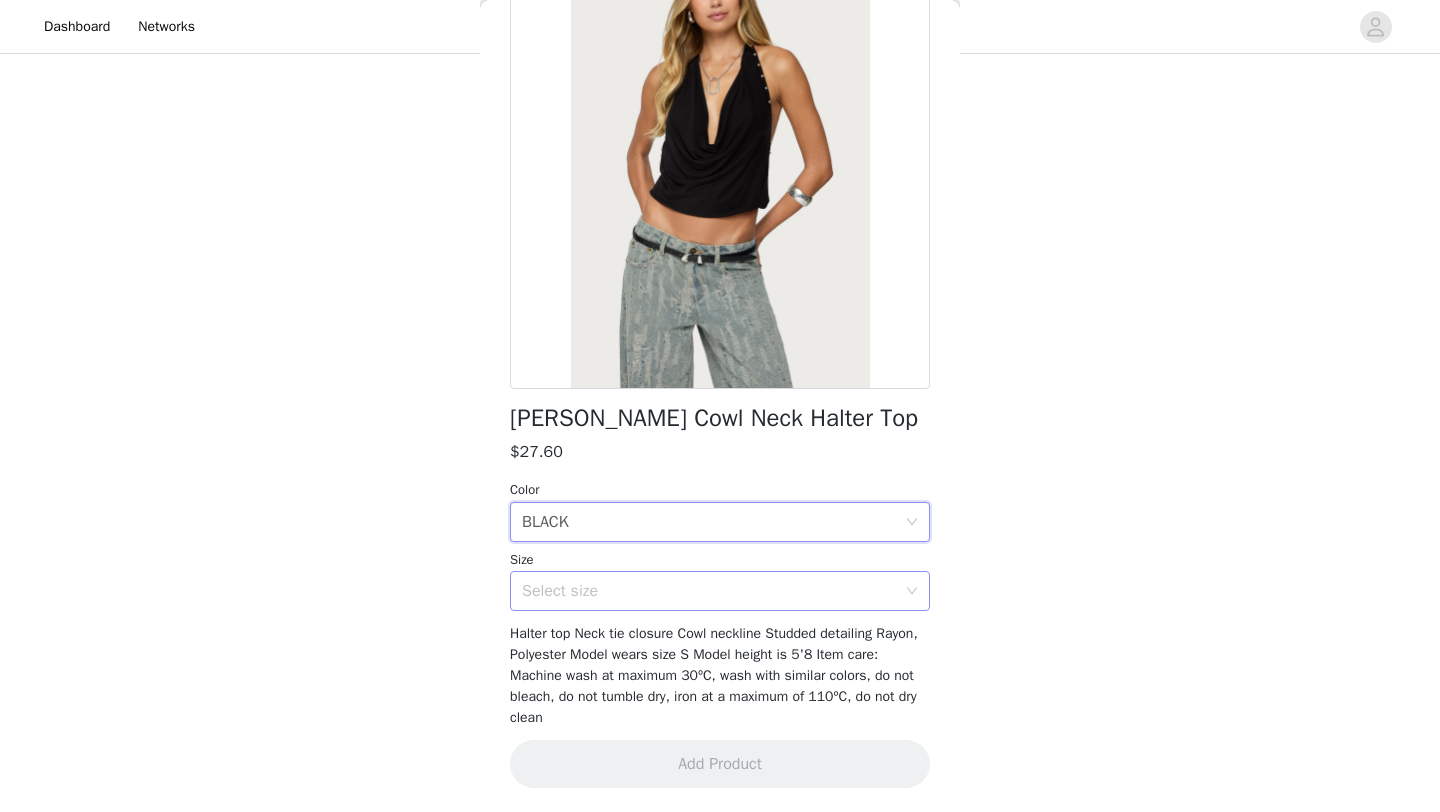 click on "Select size" at bounding box center [709, 591] 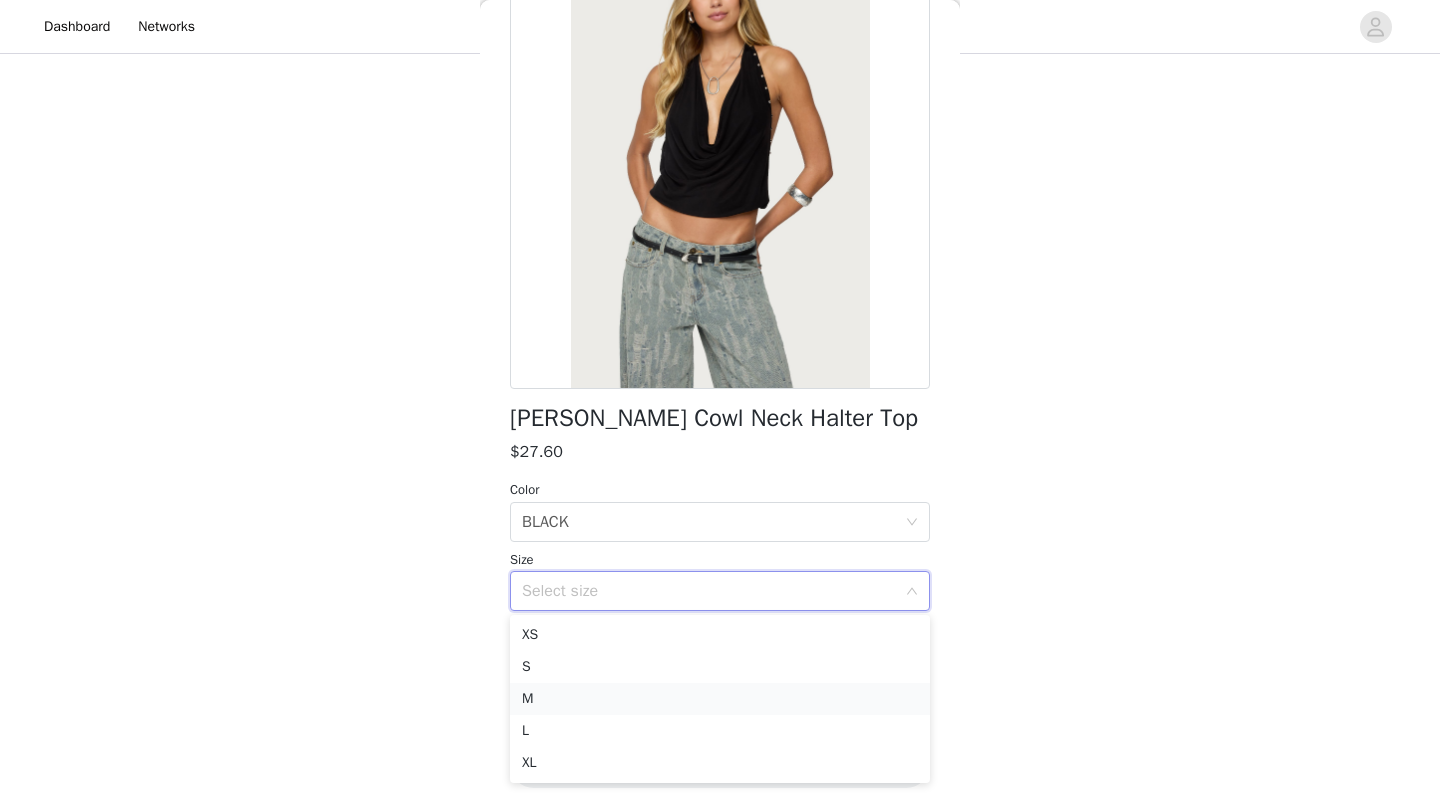 click on "M" at bounding box center (720, 699) 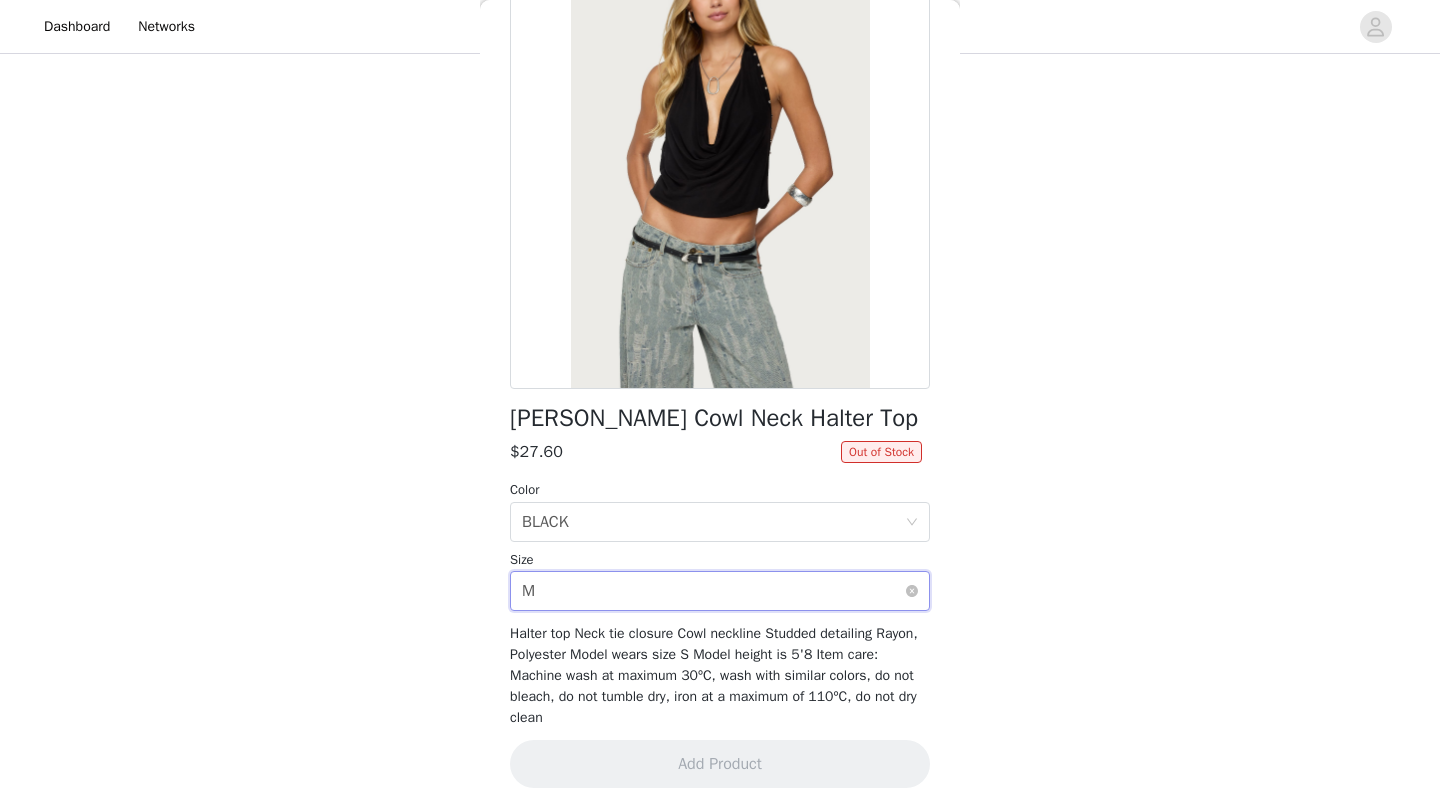 click on "Select size M" at bounding box center [713, 591] 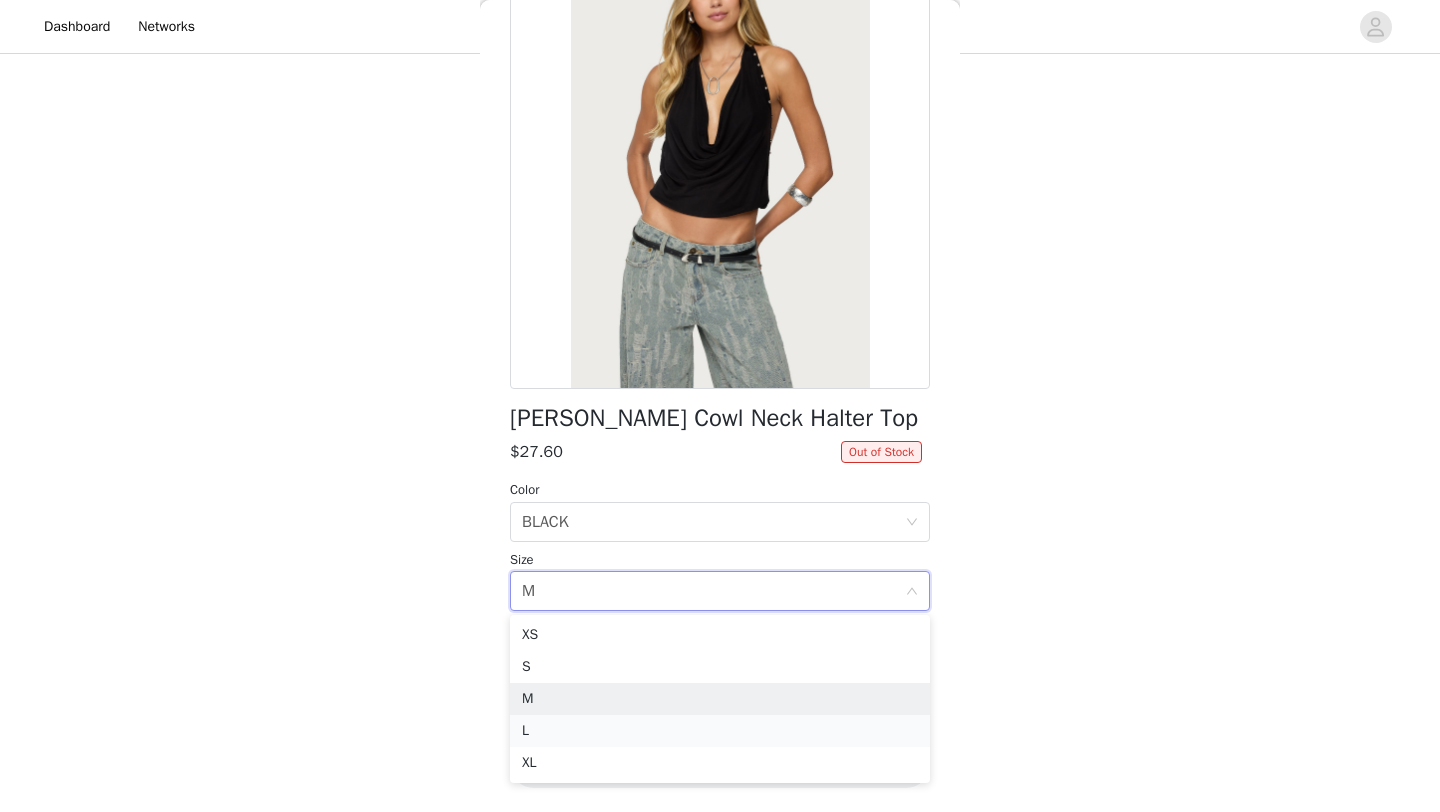 click on "L" at bounding box center (720, 731) 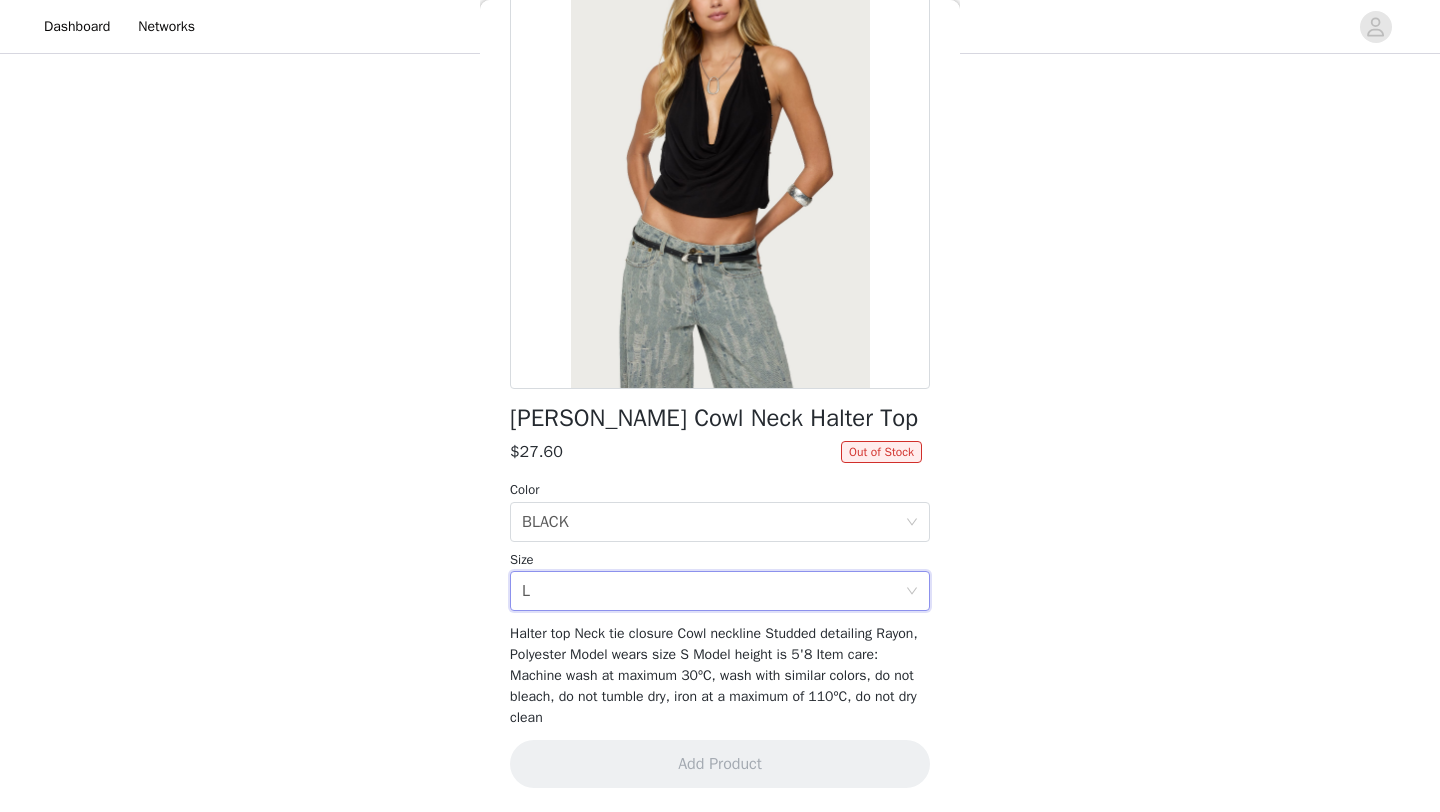 scroll, scrollTop: 0, scrollLeft: 0, axis: both 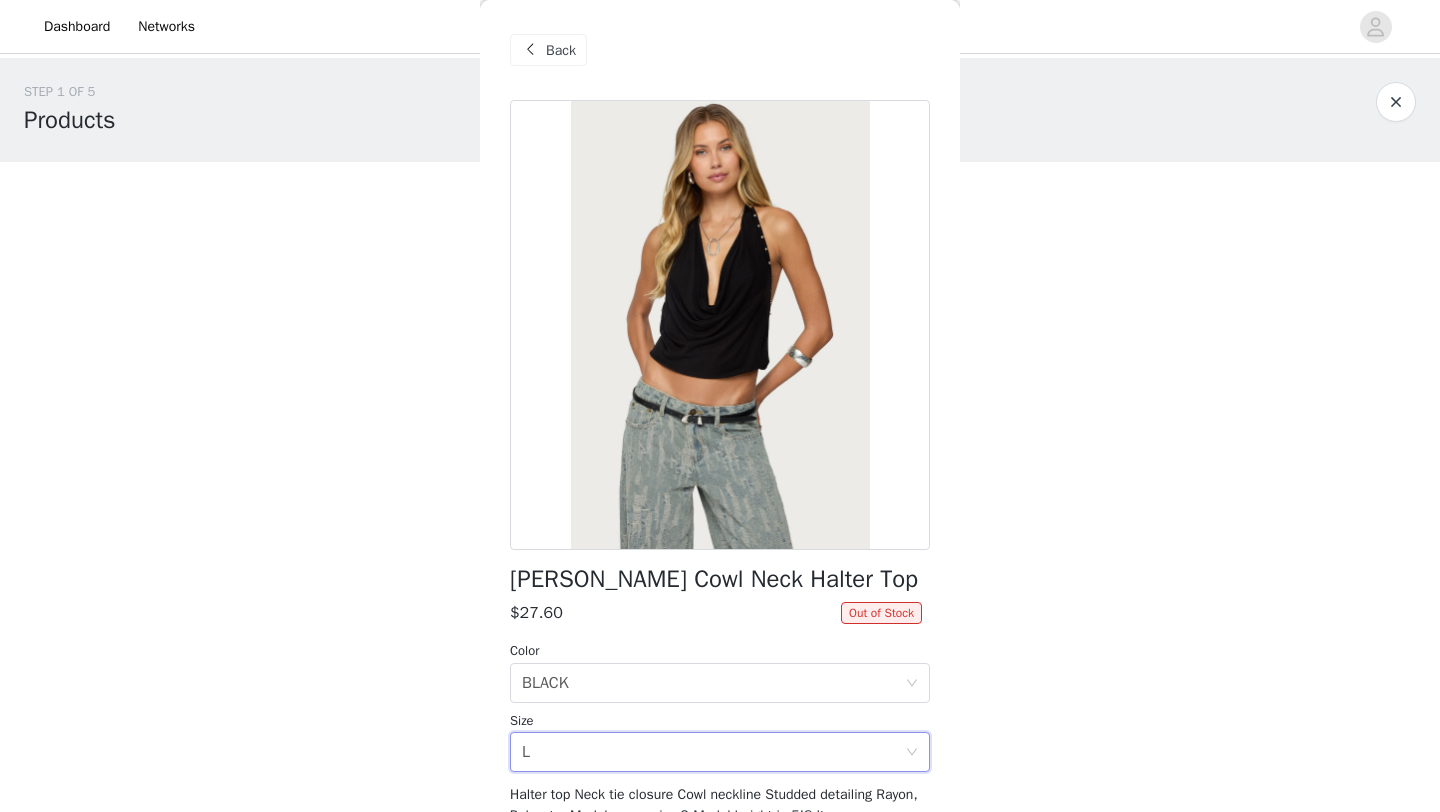 click at bounding box center (530, 50) 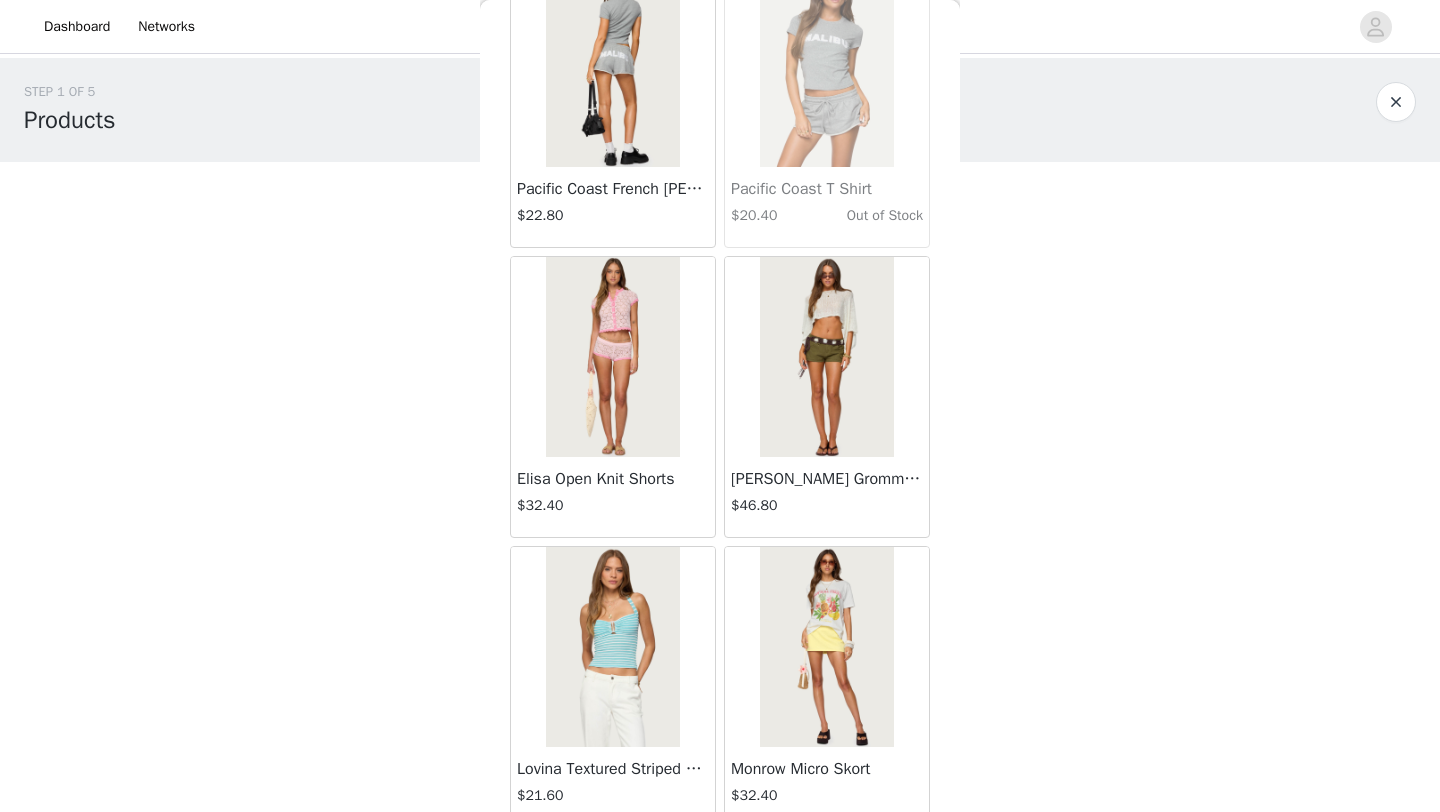 scroll, scrollTop: 10948, scrollLeft: 0, axis: vertical 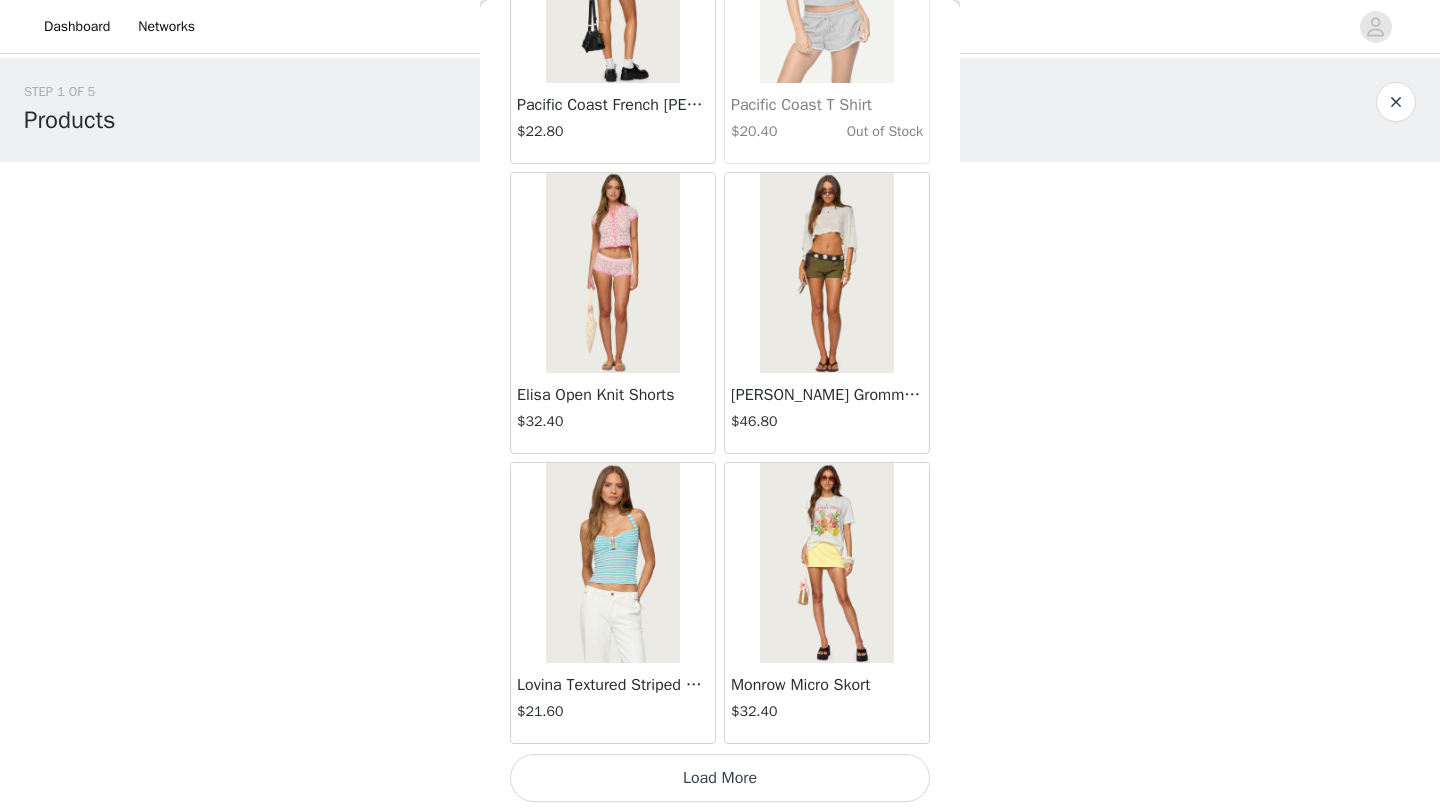 click on "Load More" at bounding box center (720, 778) 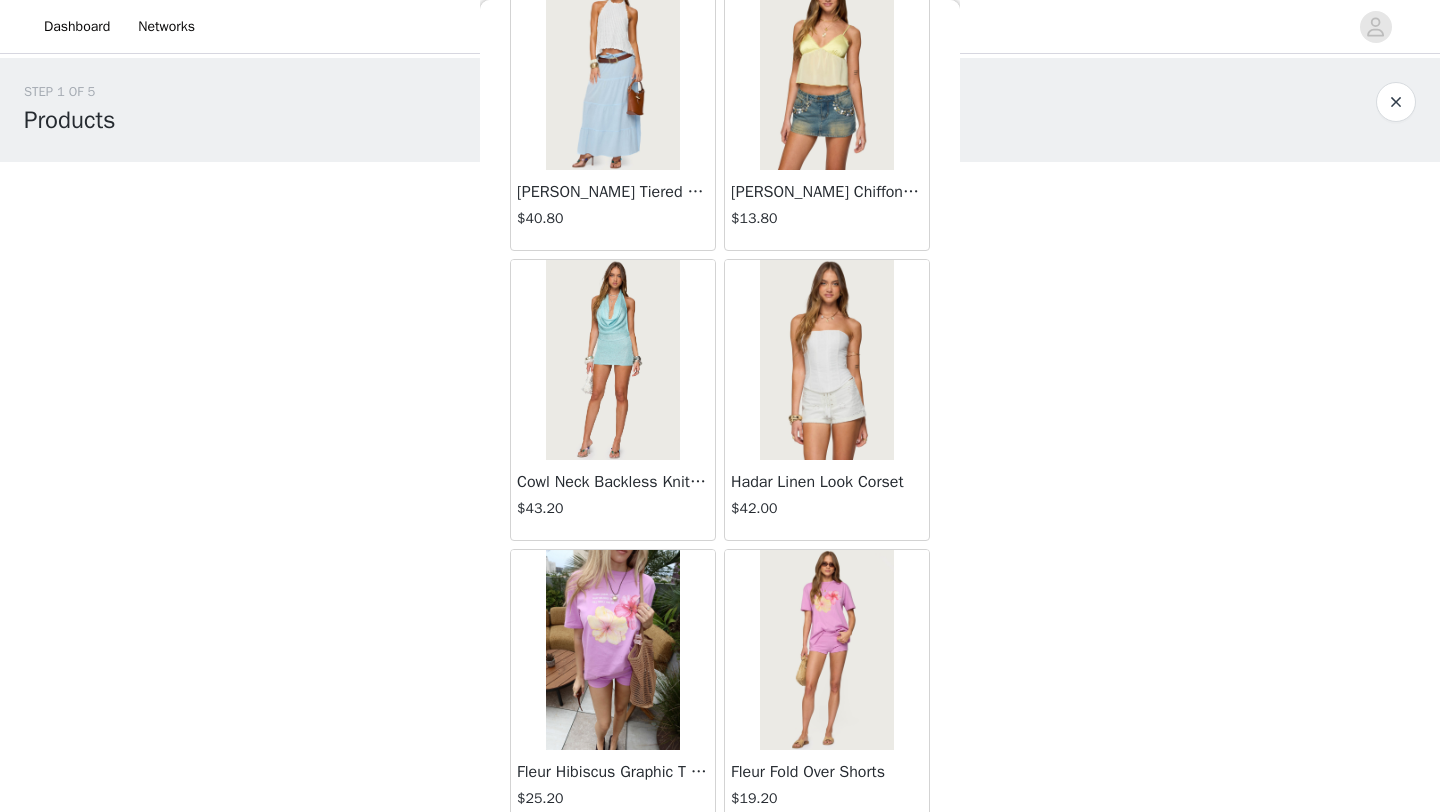 scroll, scrollTop: 13848, scrollLeft: 0, axis: vertical 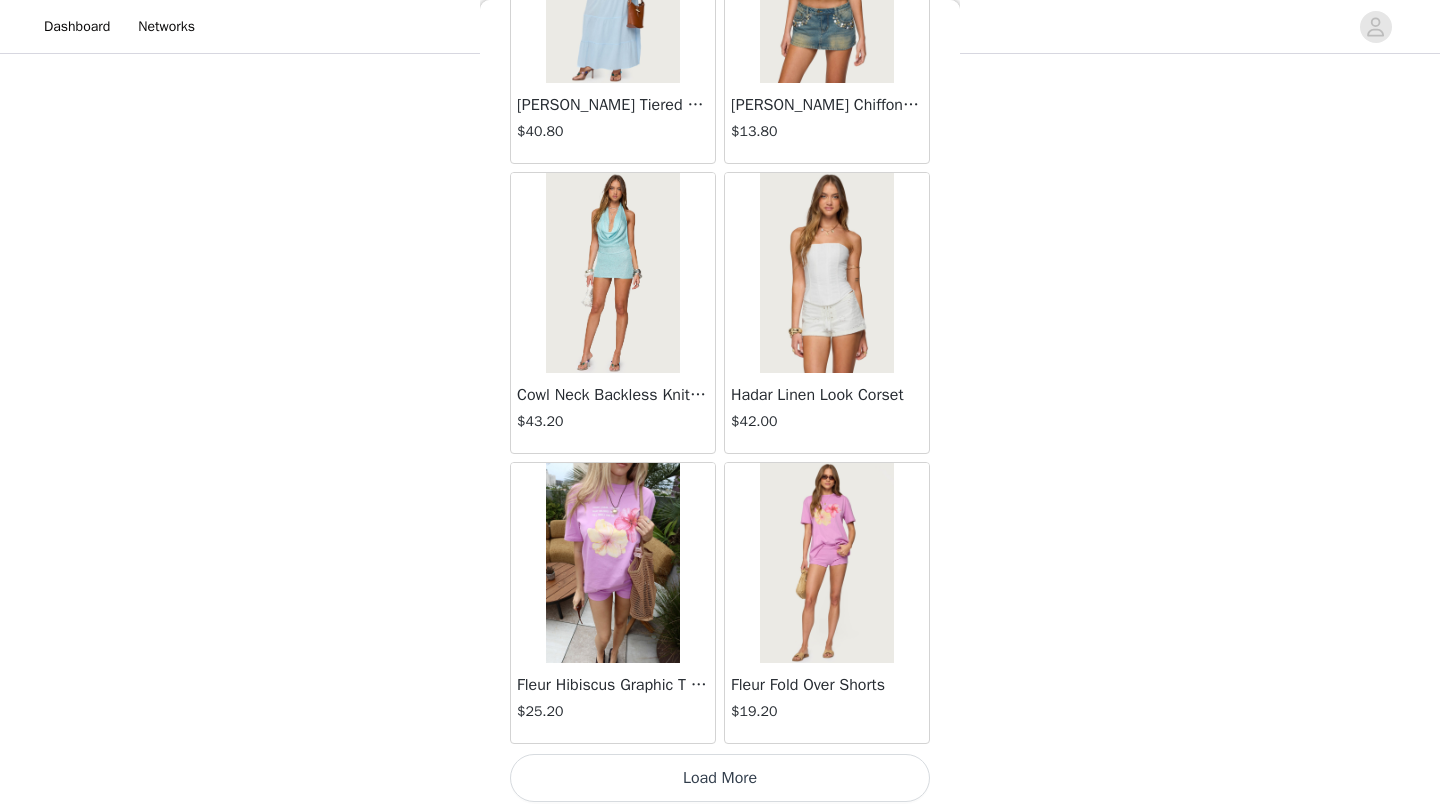 click on "Load More" at bounding box center [720, 778] 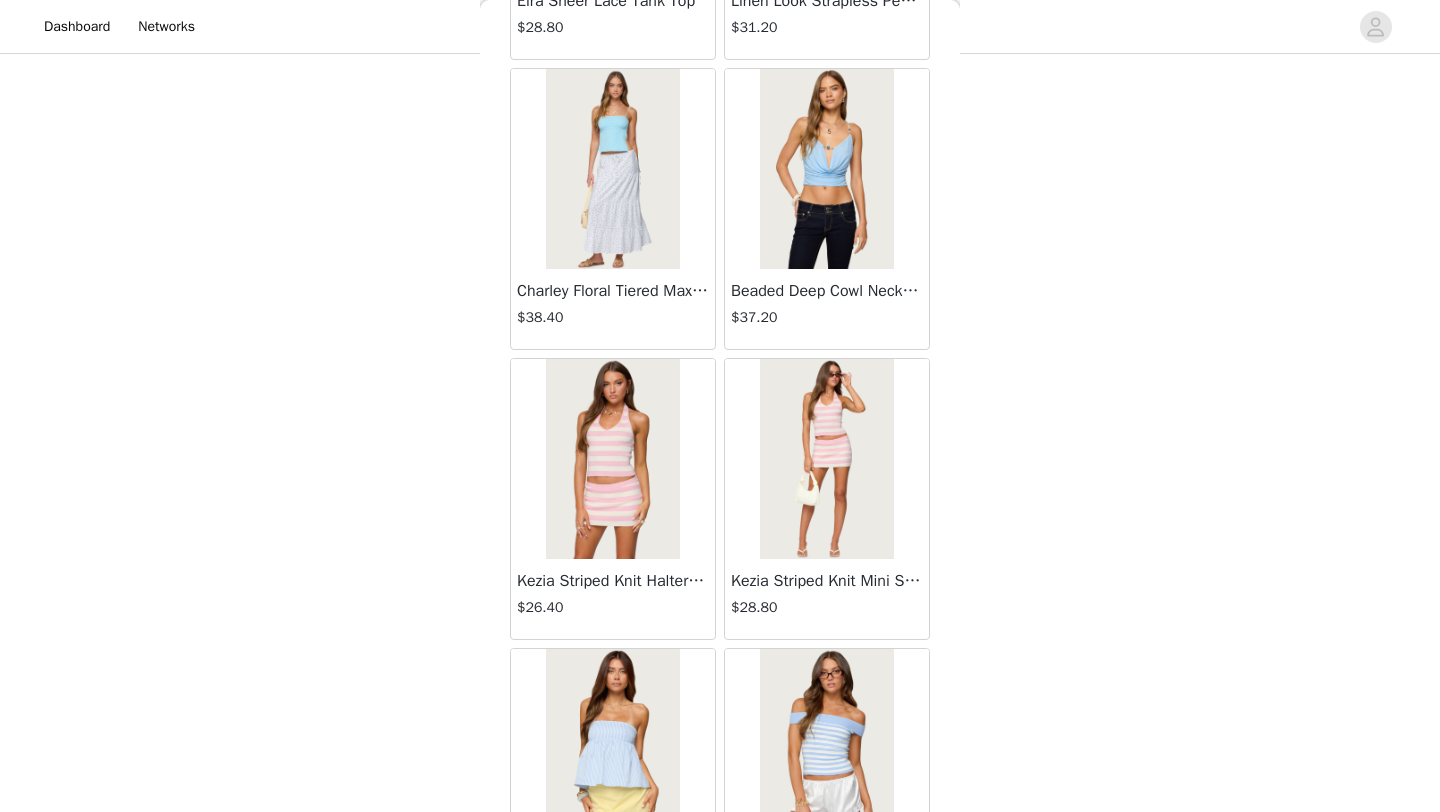 scroll, scrollTop: 16748, scrollLeft: 0, axis: vertical 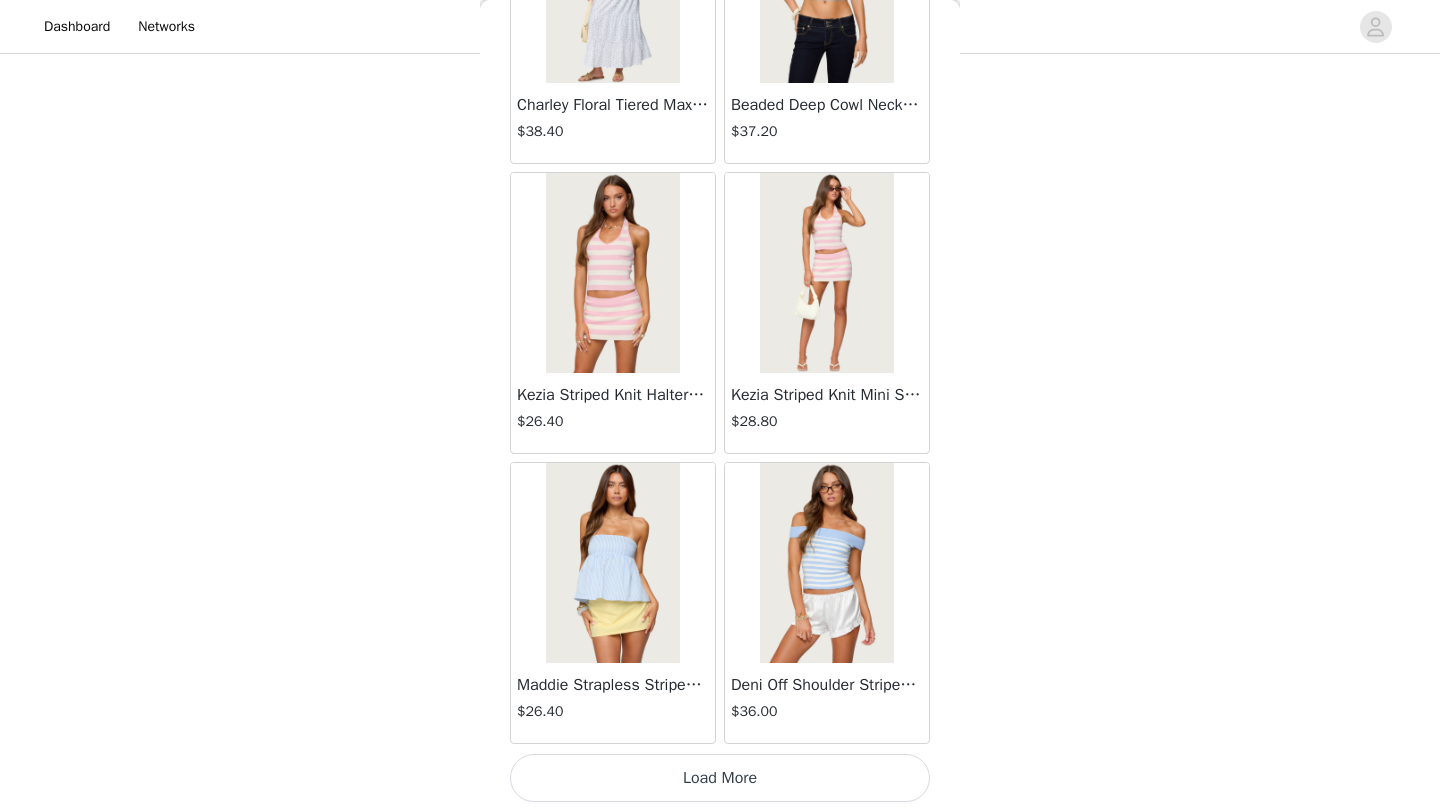 click at bounding box center (612, 563) 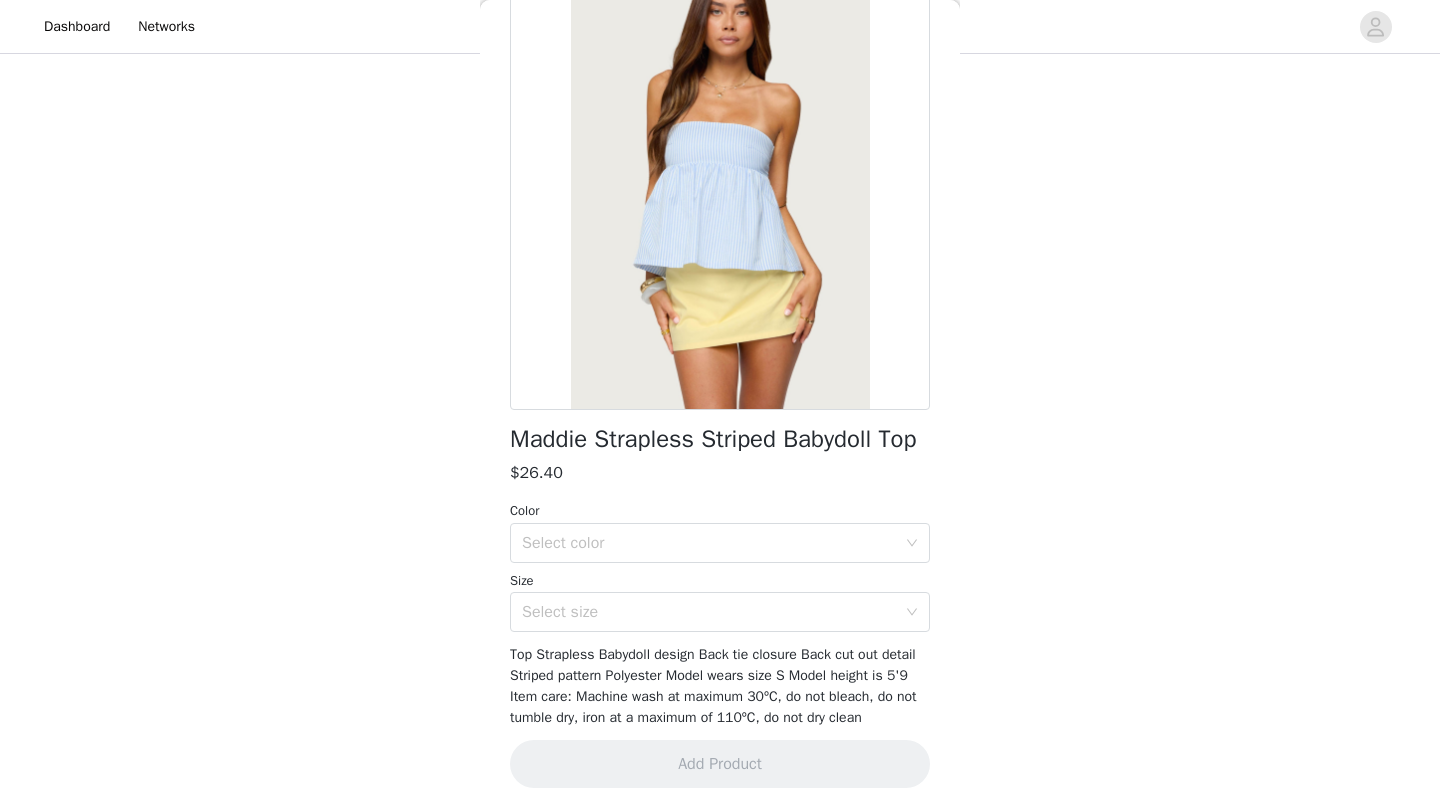 scroll, scrollTop: 140, scrollLeft: 0, axis: vertical 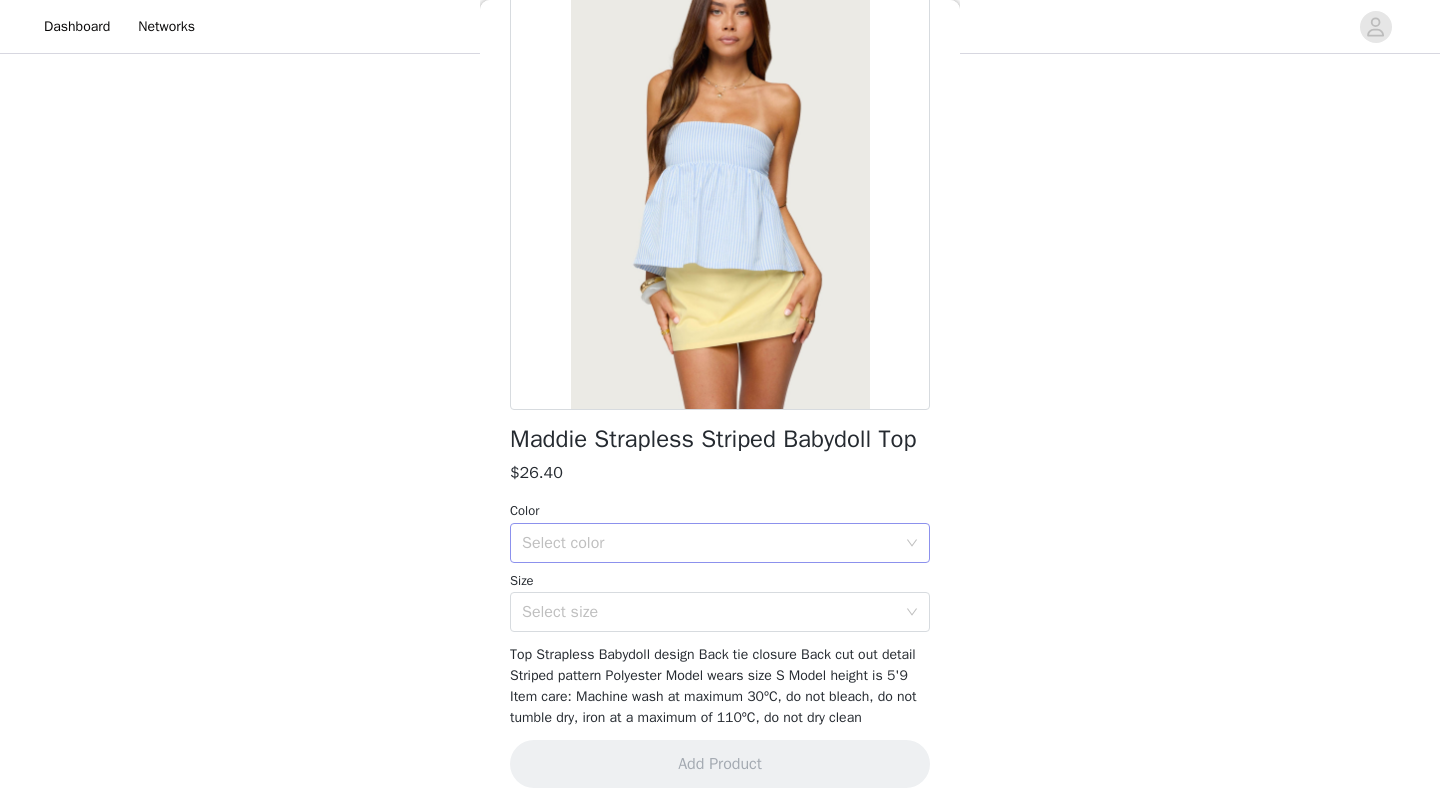 click on "Select color" at bounding box center (709, 543) 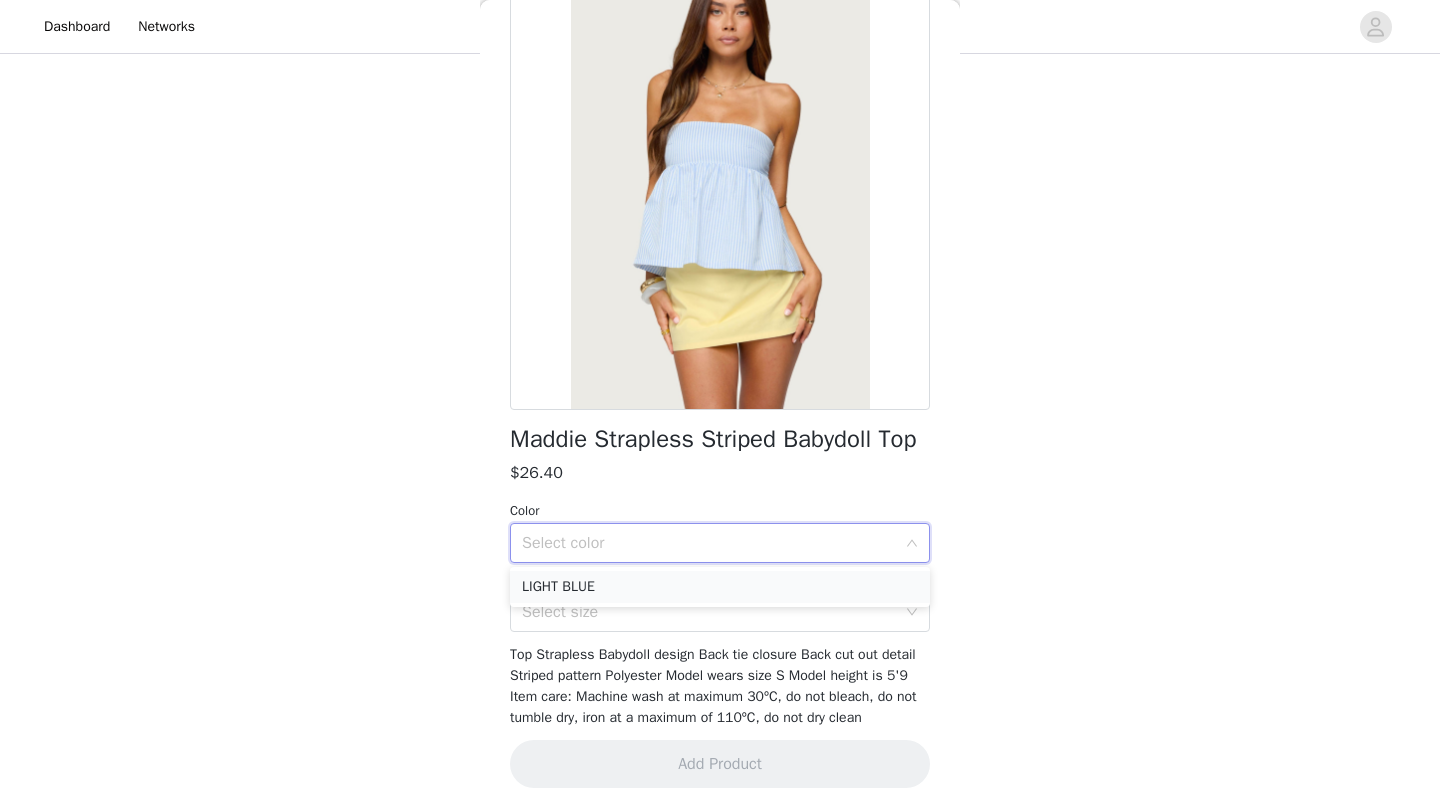 click on "LIGHT BLUE" at bounding box center (720, 587) 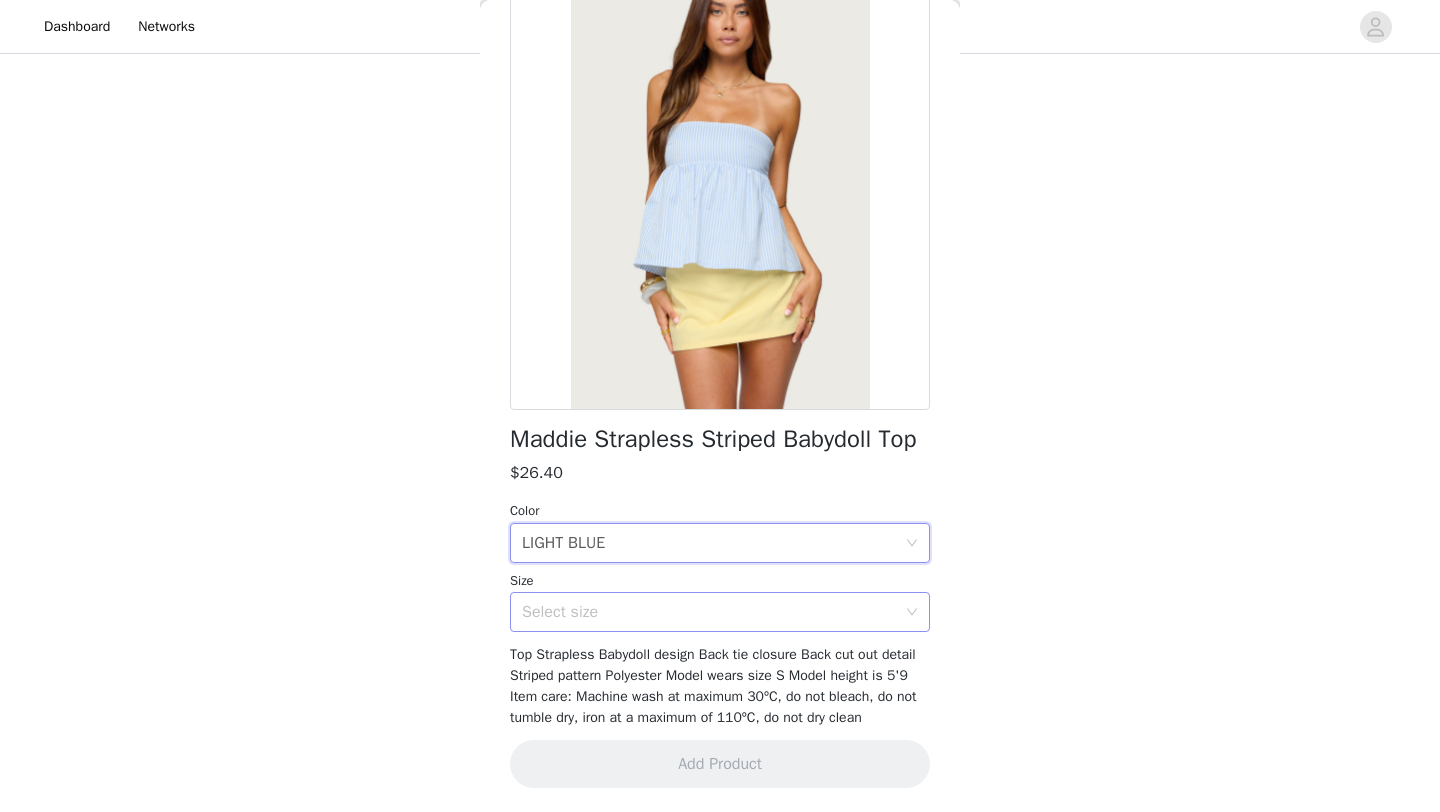 click on "Select size" at bounding box center (709, 612) 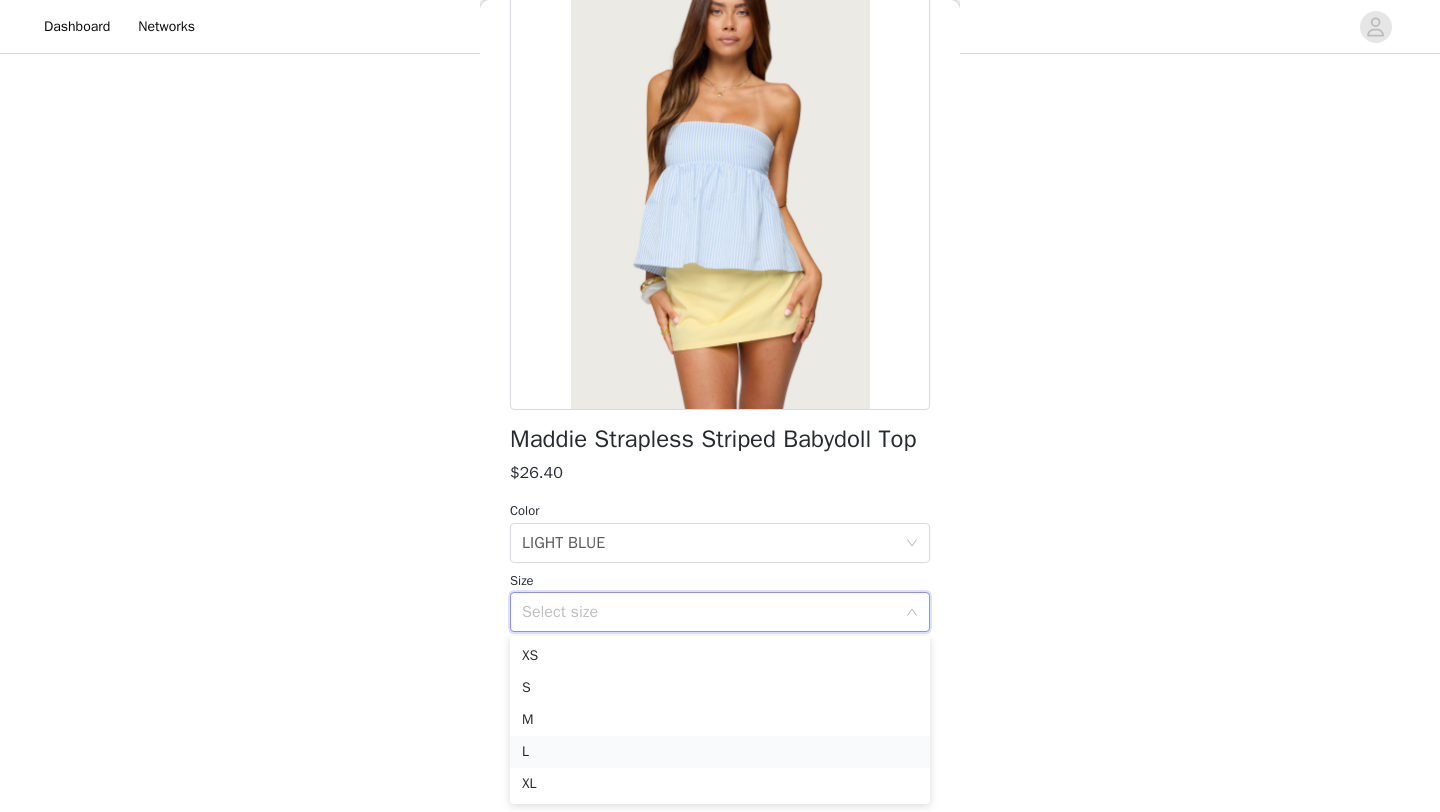 click on "L" at bounding box center [720, 752] 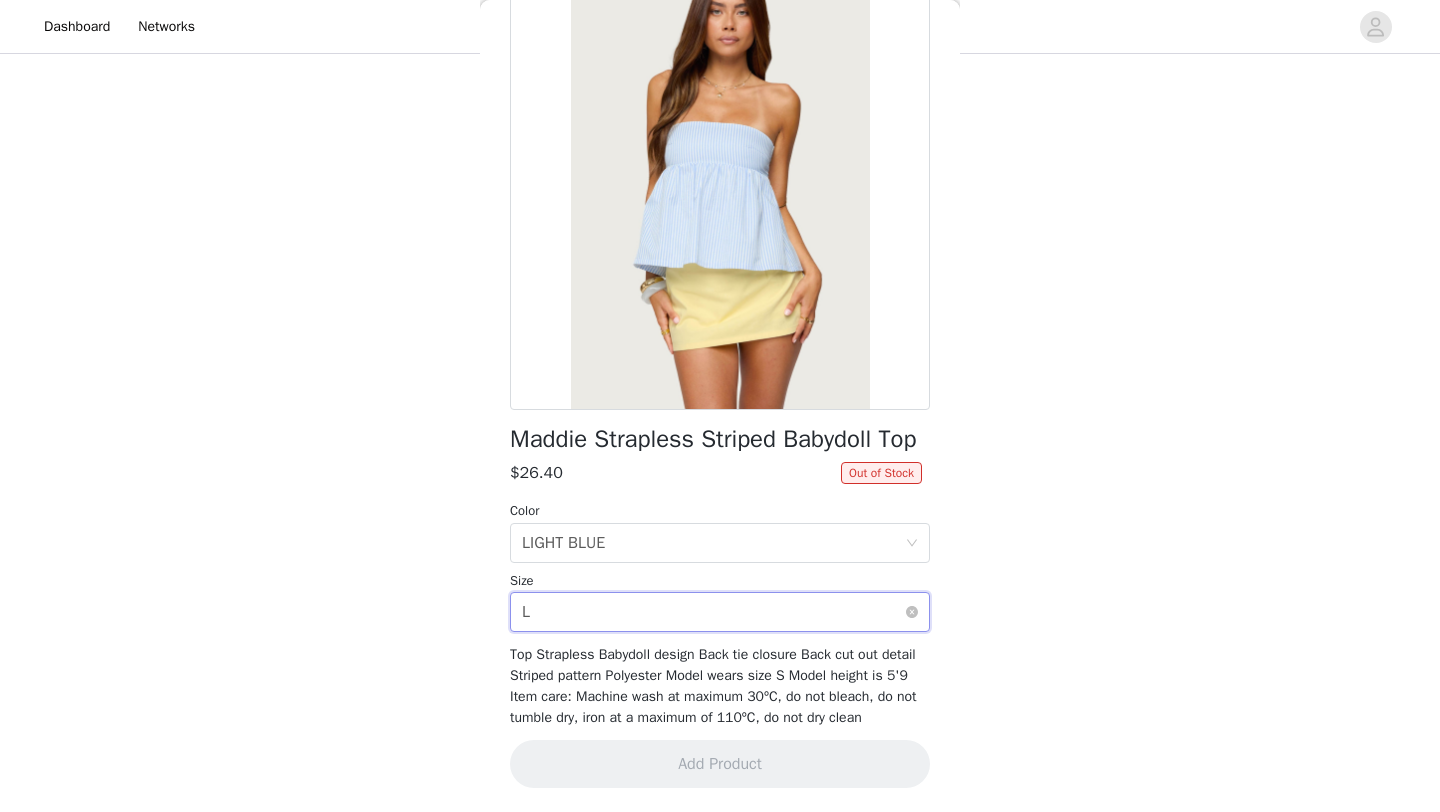click on "Select size L" at bounding box center [713, 612] 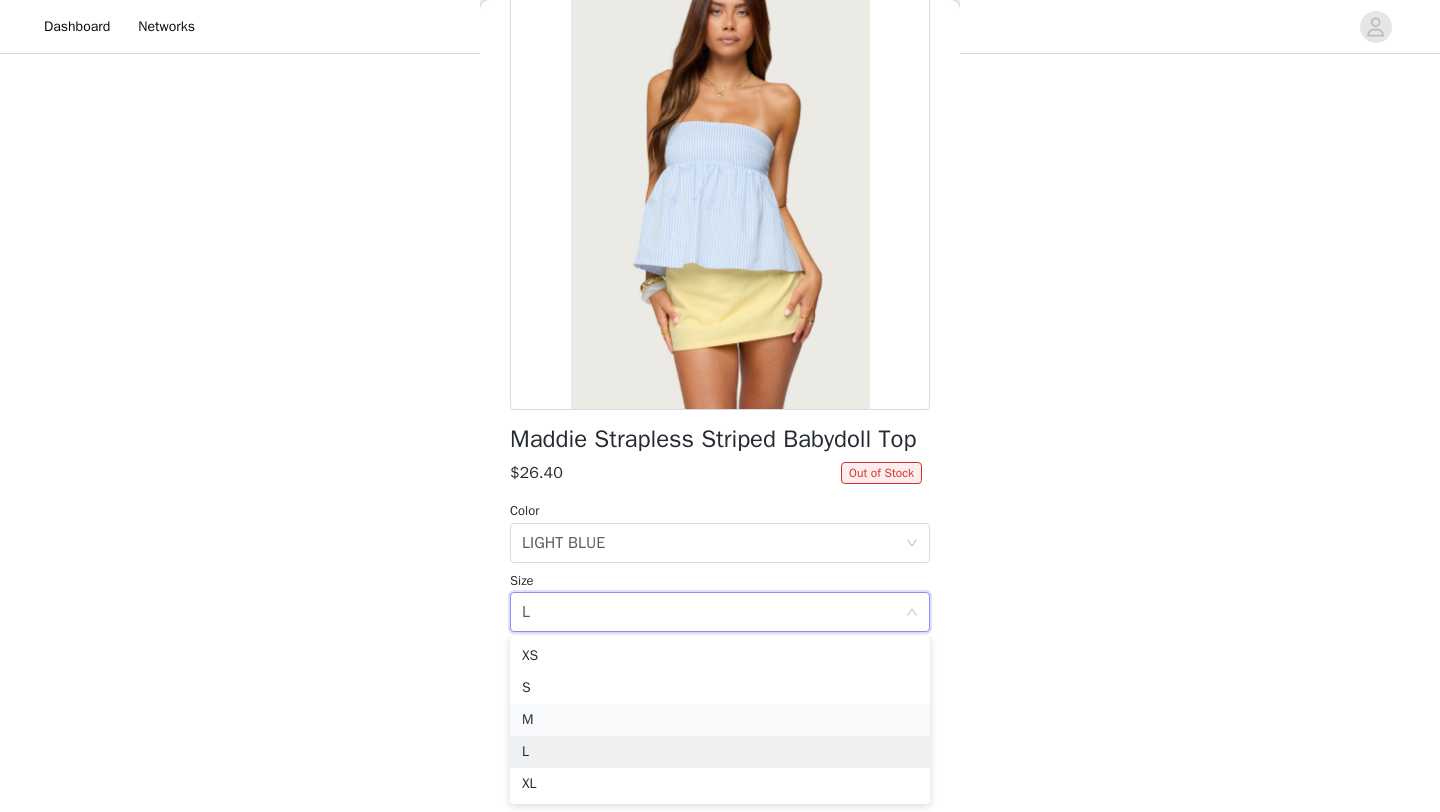 click on "M" at bounding box center (720, 720) 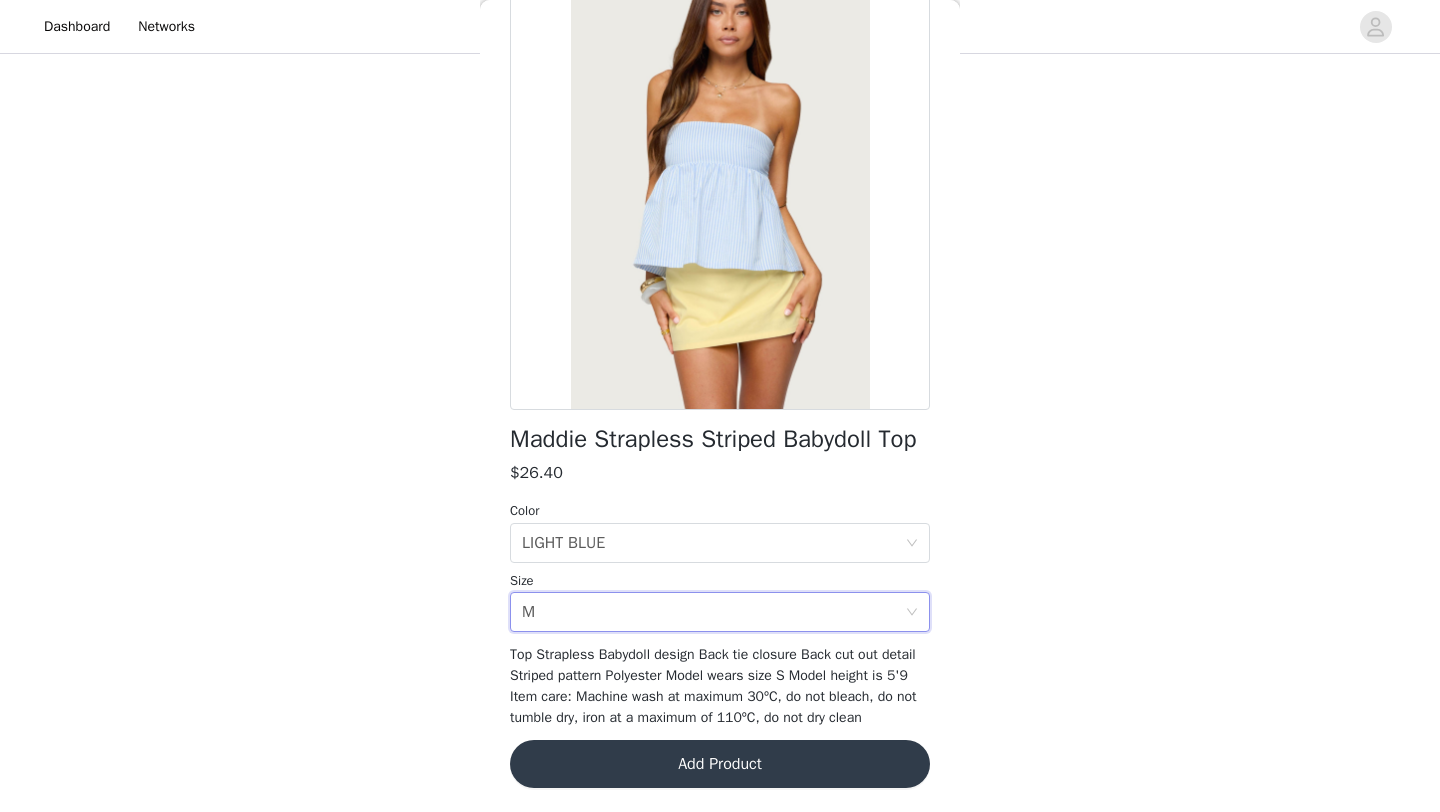 scroll, scrollTop: 0, scrollLeft: 0, axis: both 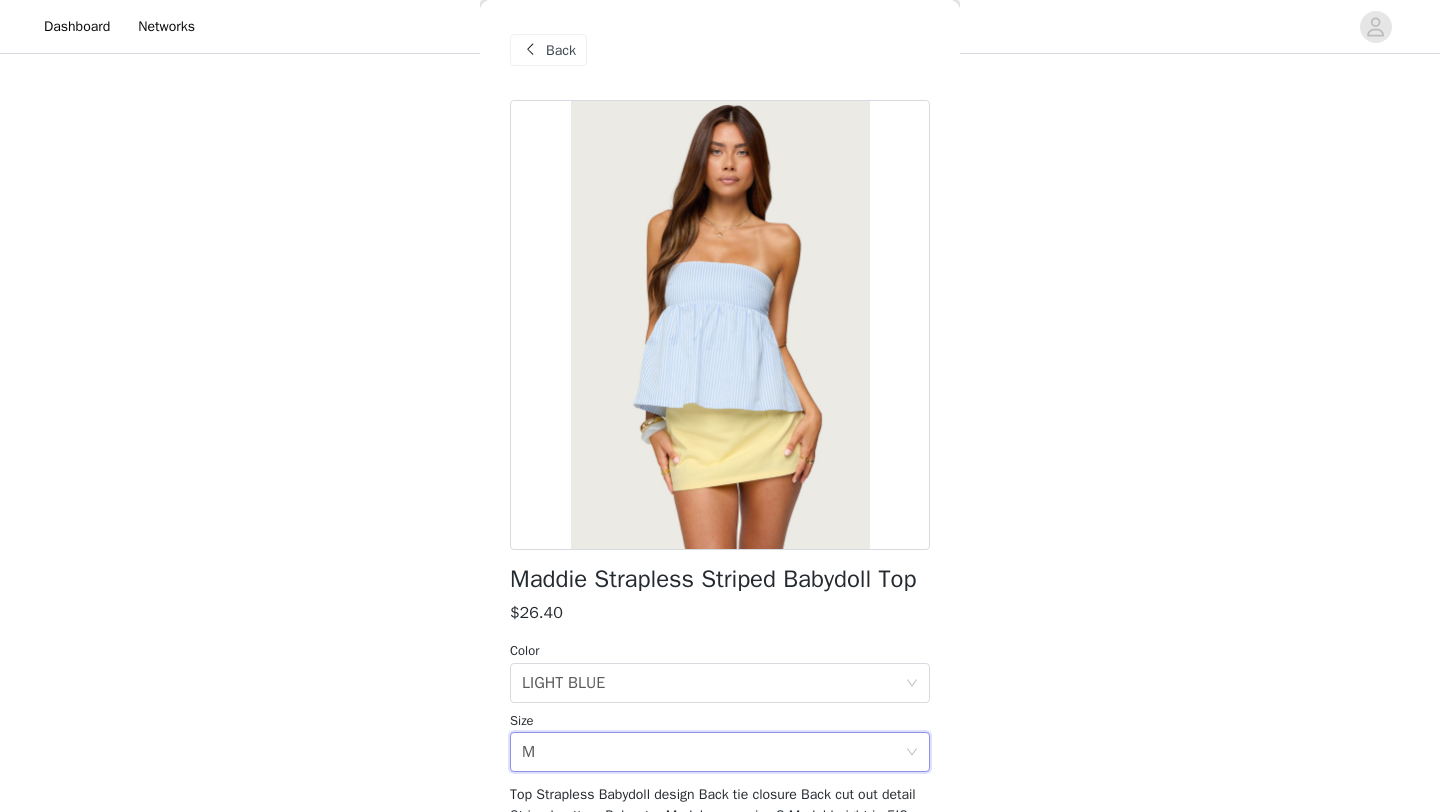 click on "Back" at bounding box center (561, 50) 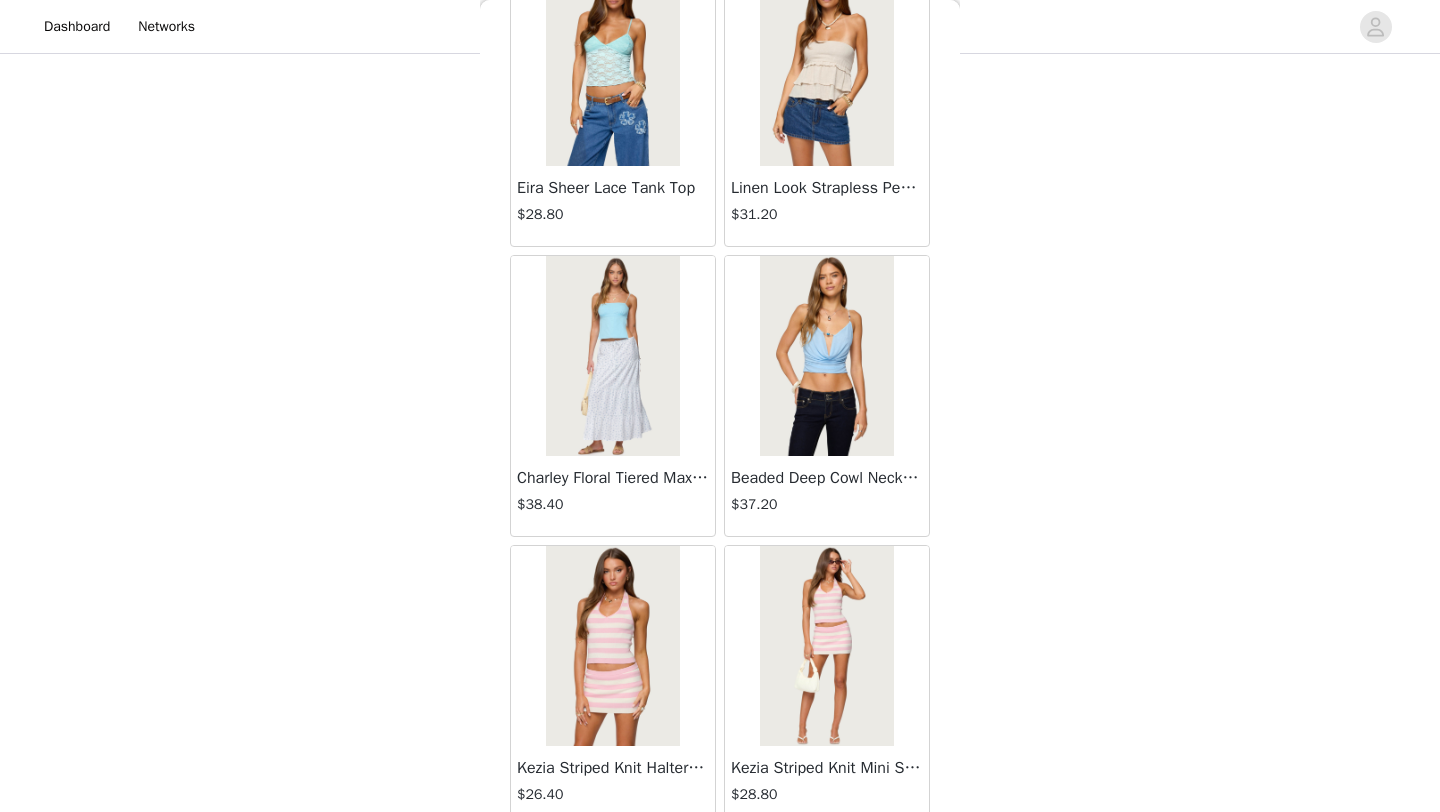 scroll, scrollTop: 16748, scrollLeft: 0, axis: vertical 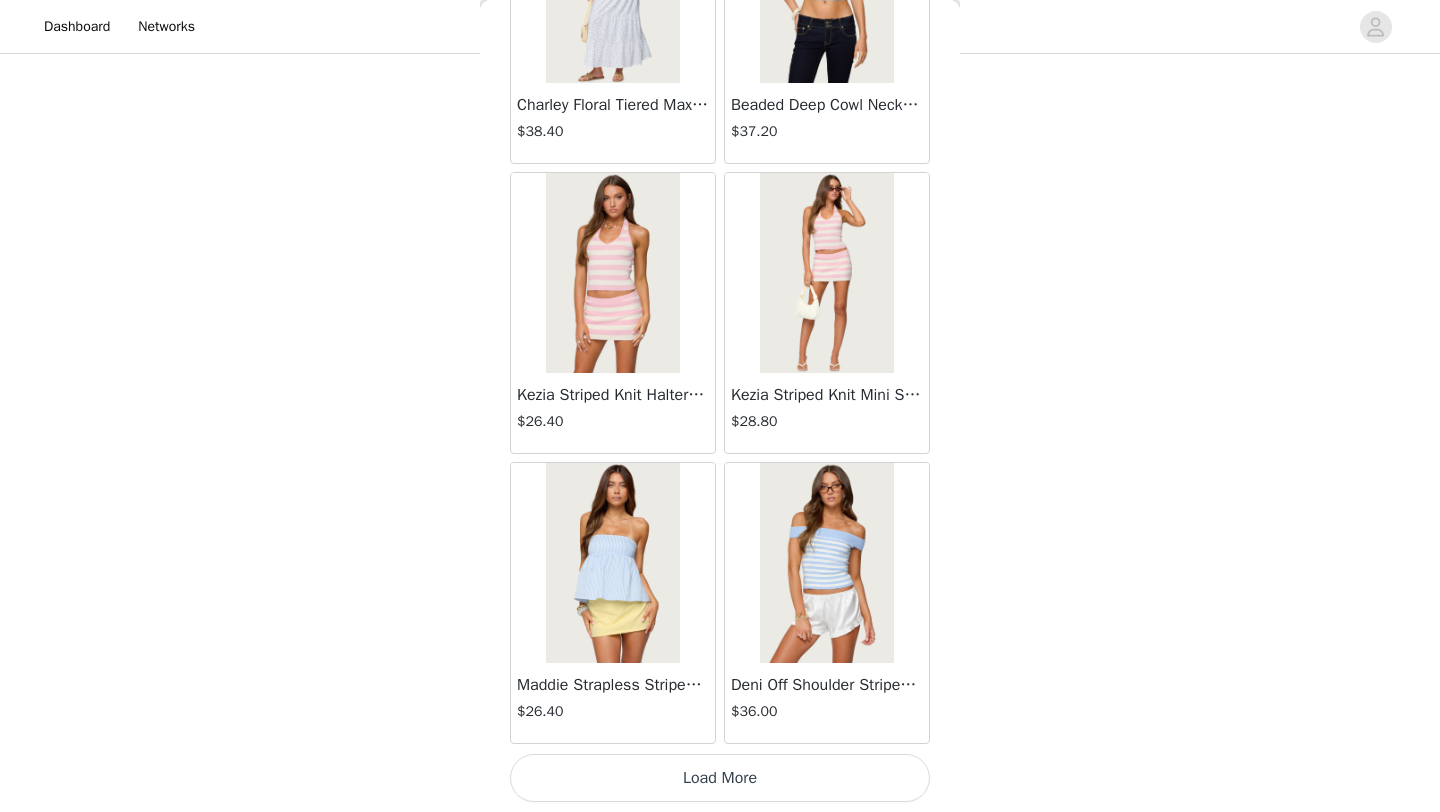 click on "Load More" at bounding box center (720, 778) 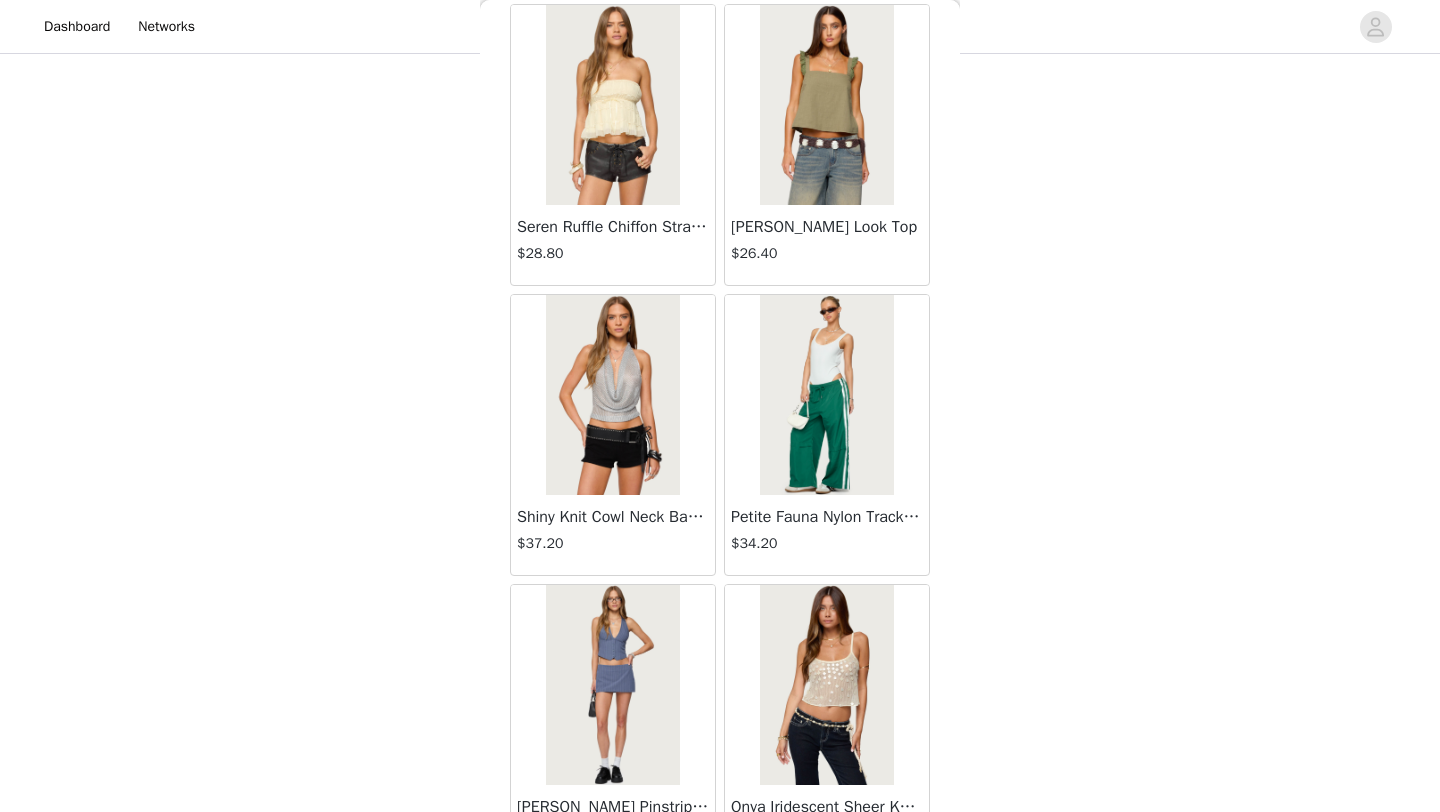 scroll, scrollTop: 19545, scrollLeft: 0, axis: vertical 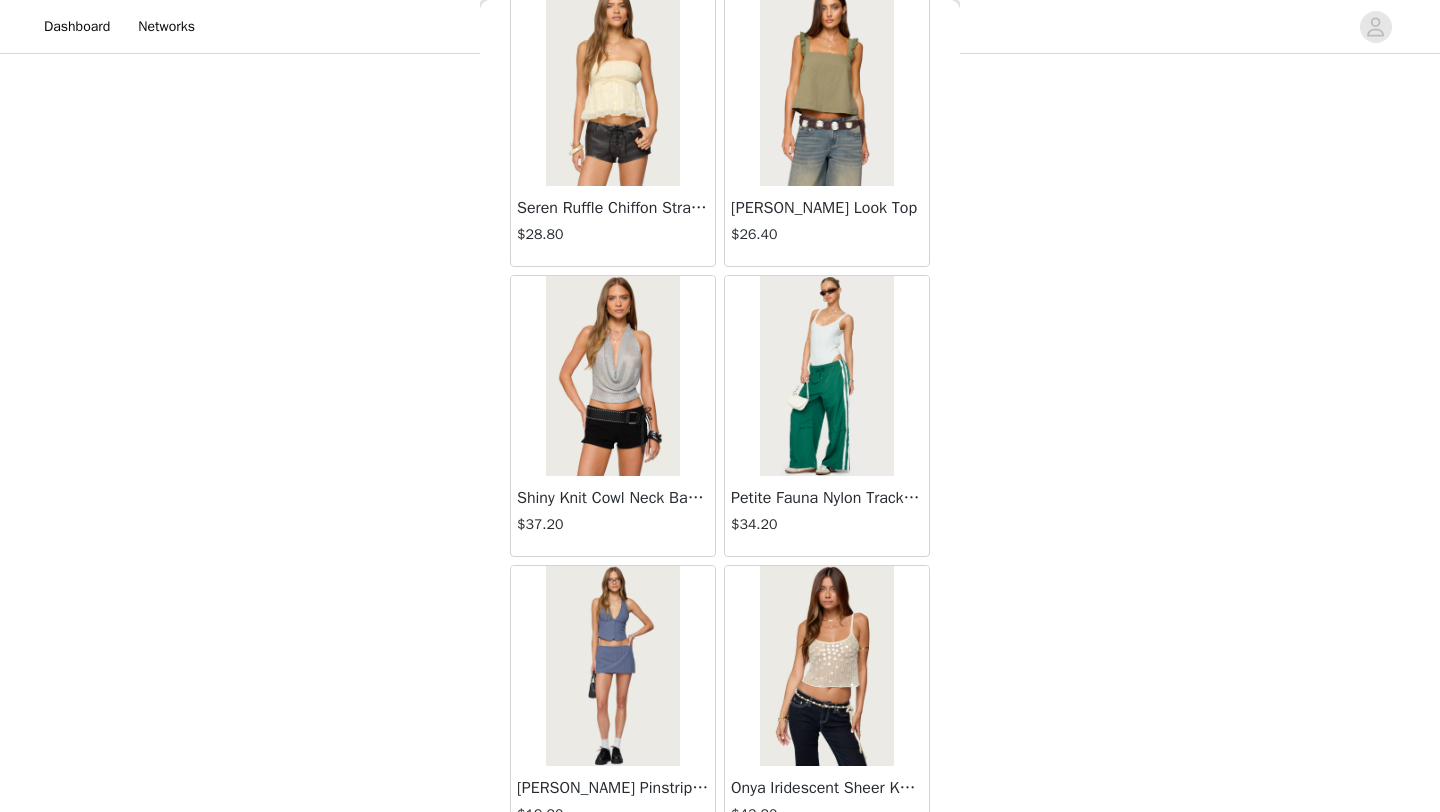 click at bounding box center (612, 376) 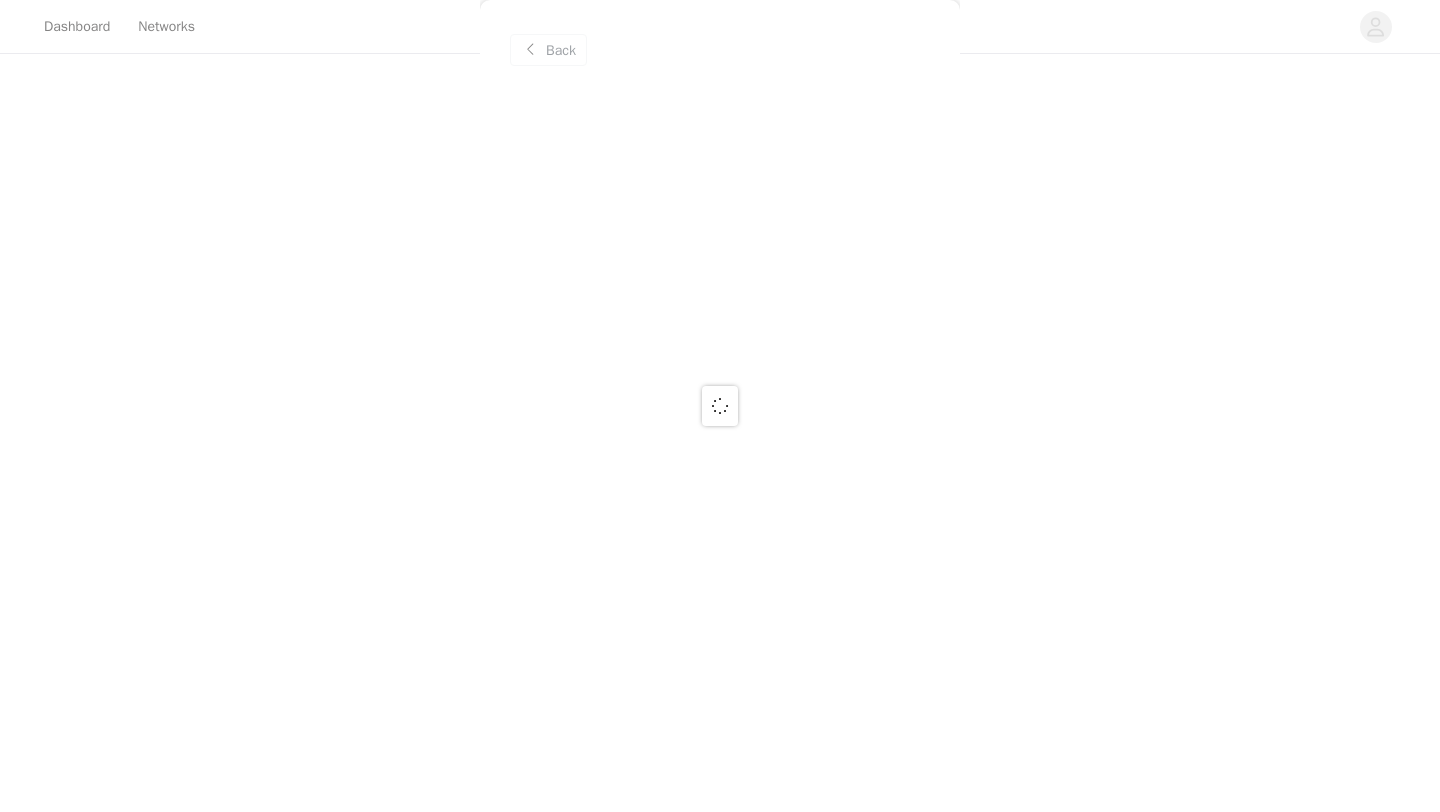scroll, scrollTop: 0, scrollLeft: 0, axis: both 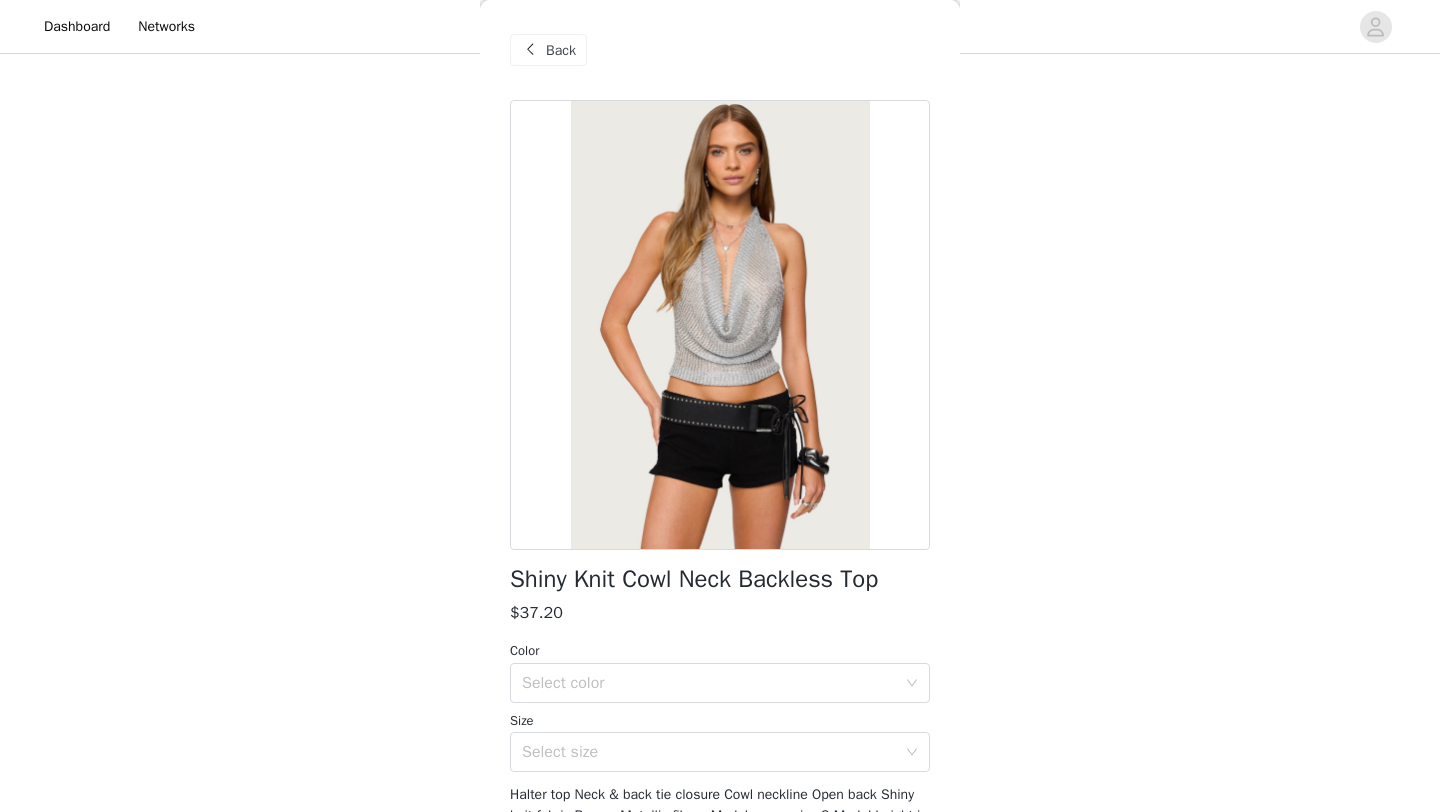 click on "Back" at bounding box center (561, 50) 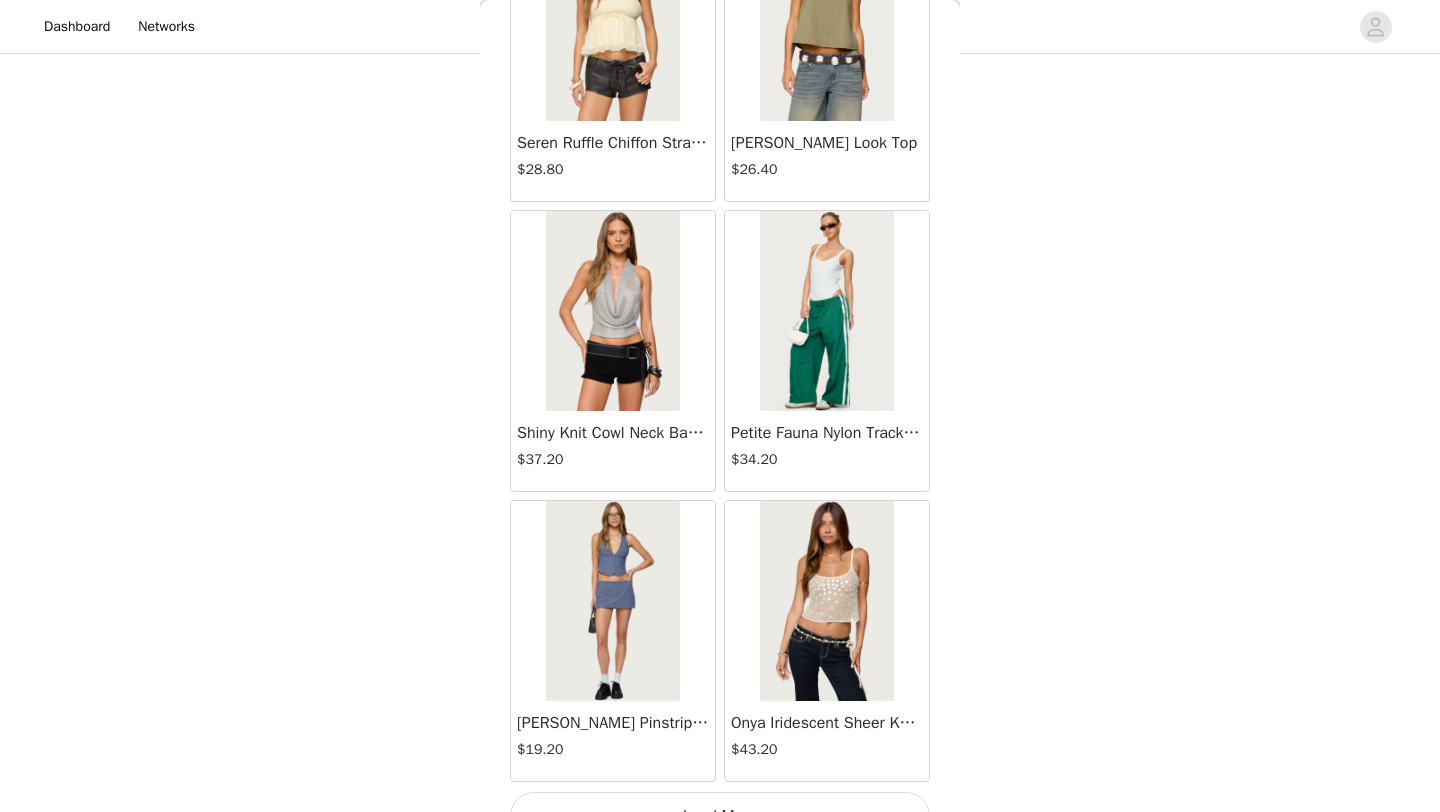 scroll, scrollTop: 19648, scrollLeft: 0, axis: vertical 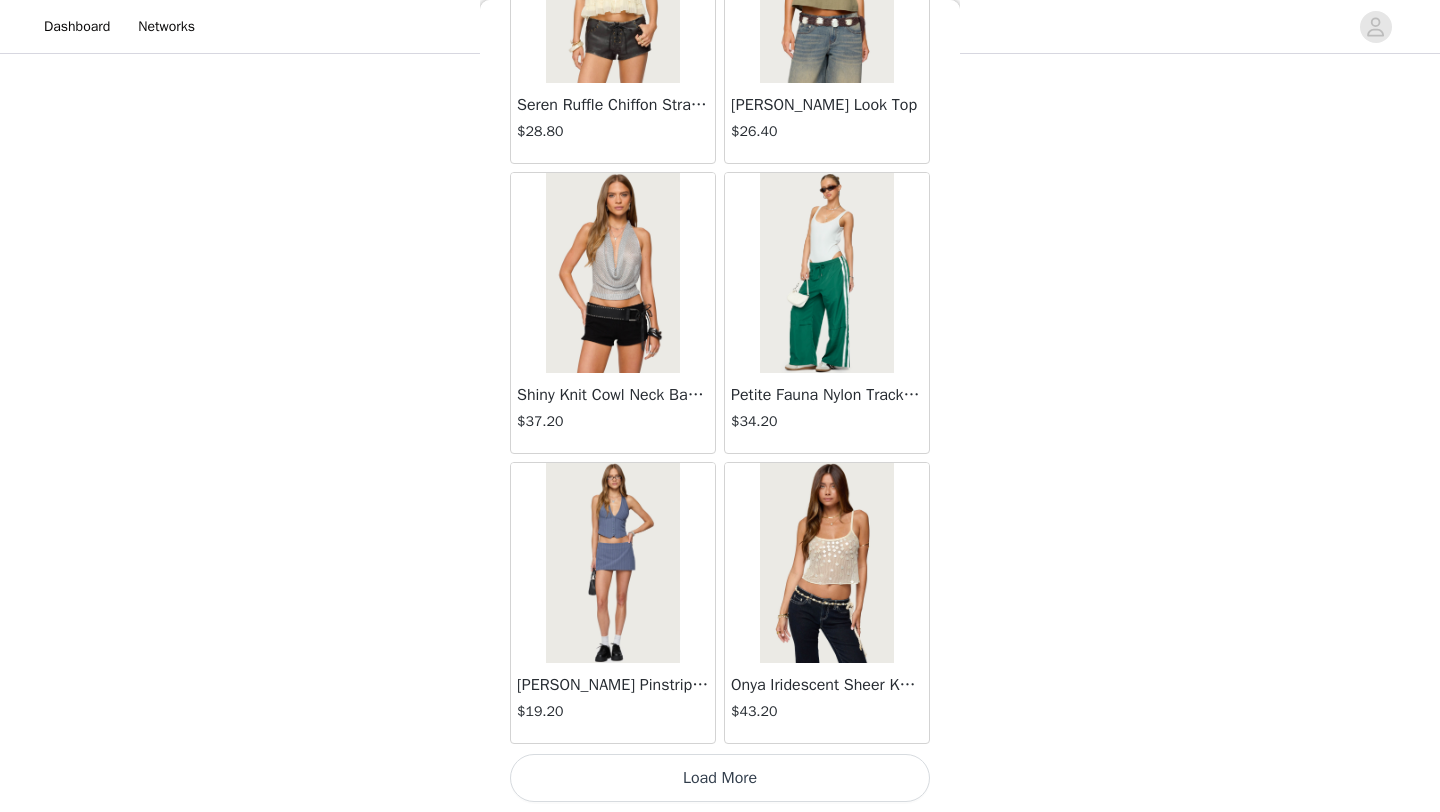 click on "Load More" at bounding box center (720, 778) 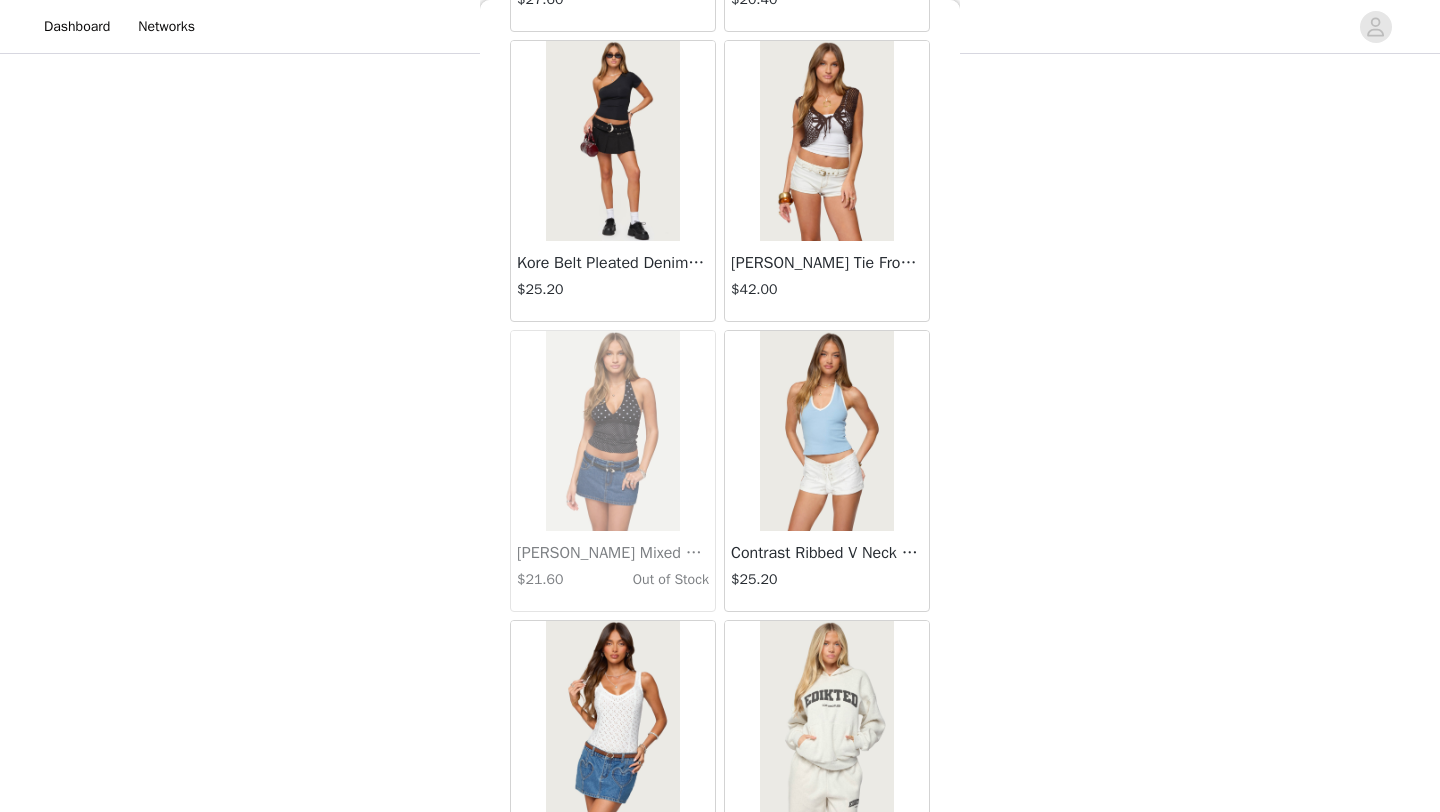 scroll, scrollTop: 22548, scrollLeft: 0, axis: vertical 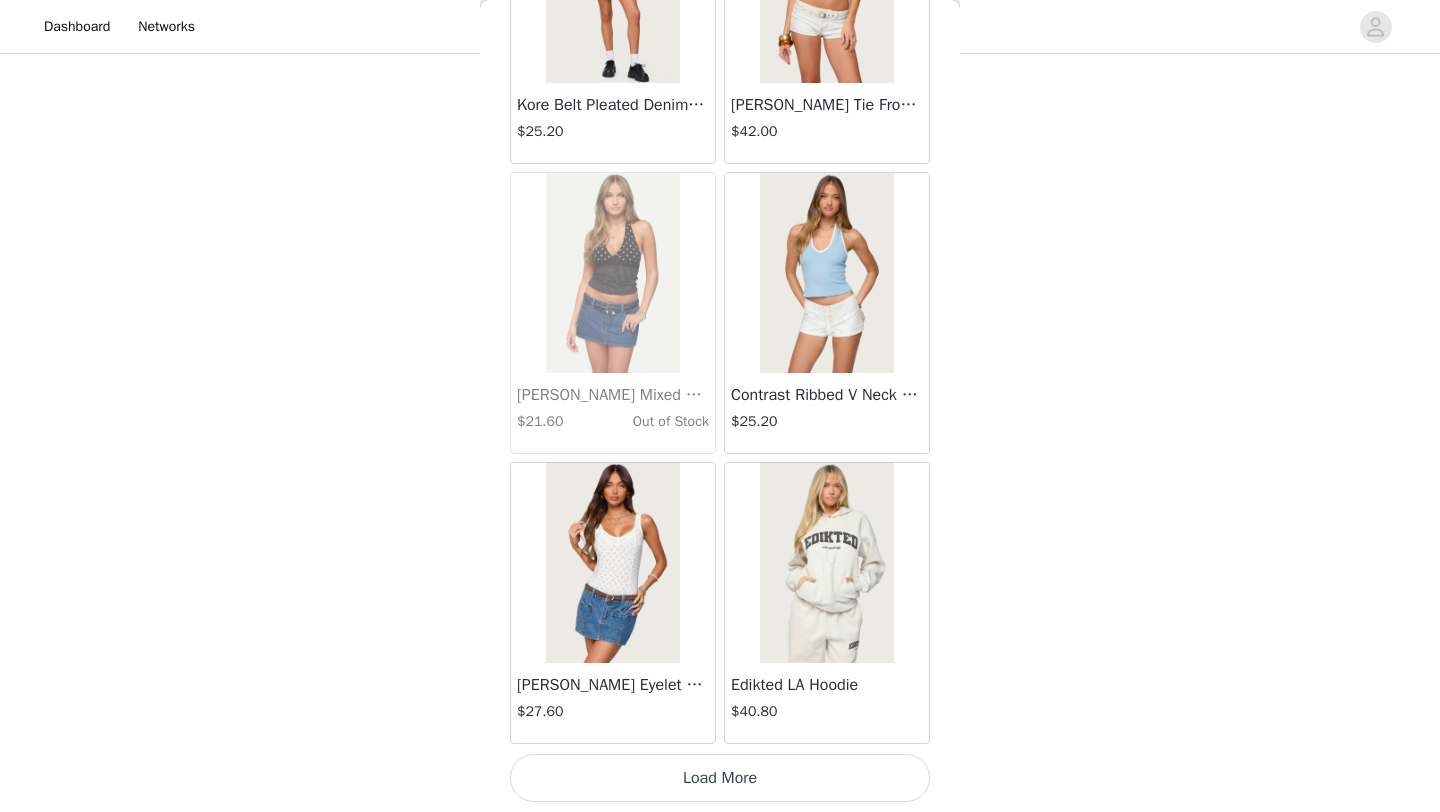 click on "Load More" at bounding box center [720, 778] 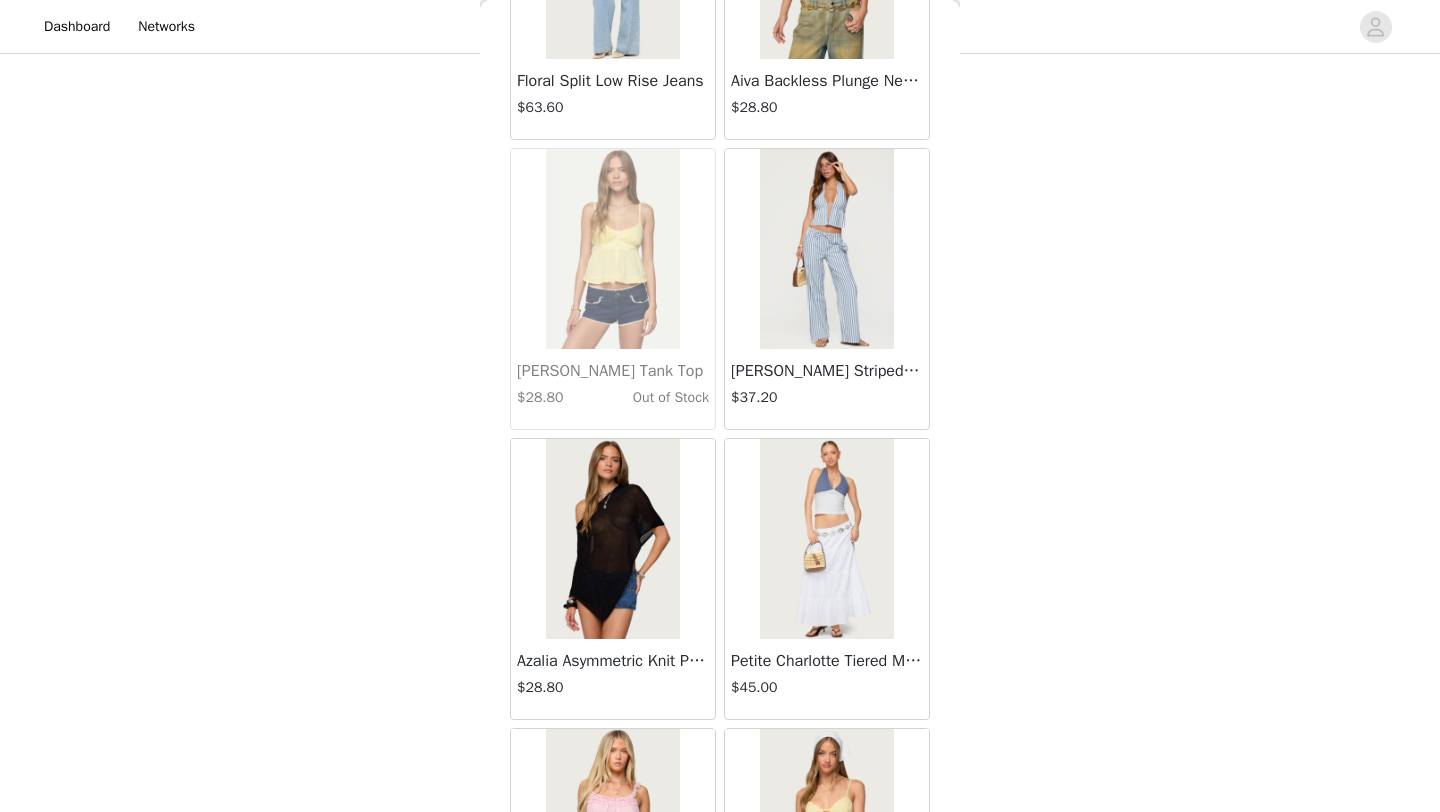 scroll, scrollTop: 24023, scrollLeft: 0, axis: vertical 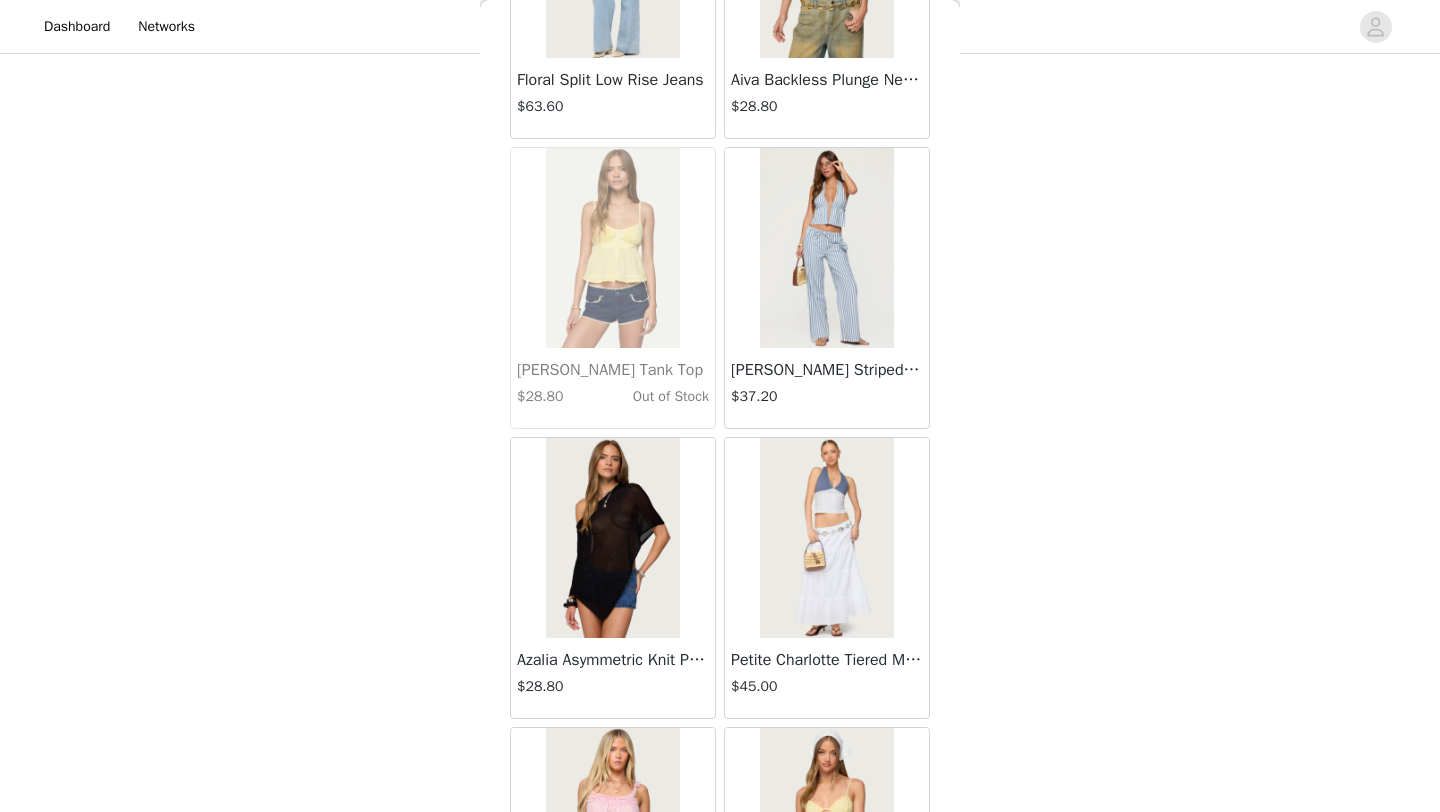 click at bounding box center (826, 538) 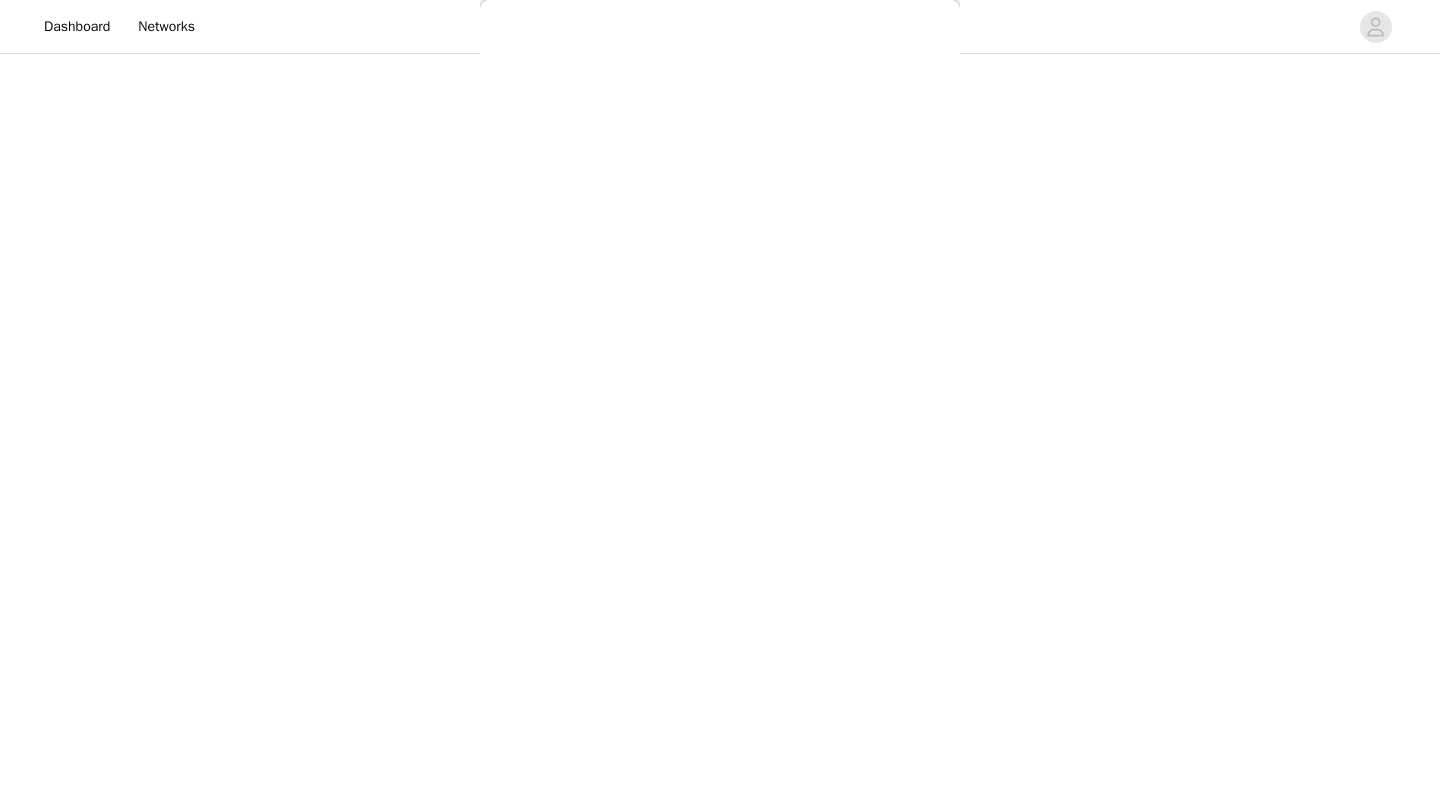 scroll, scrollTop: 0, scrollLeft: 0, axis: both 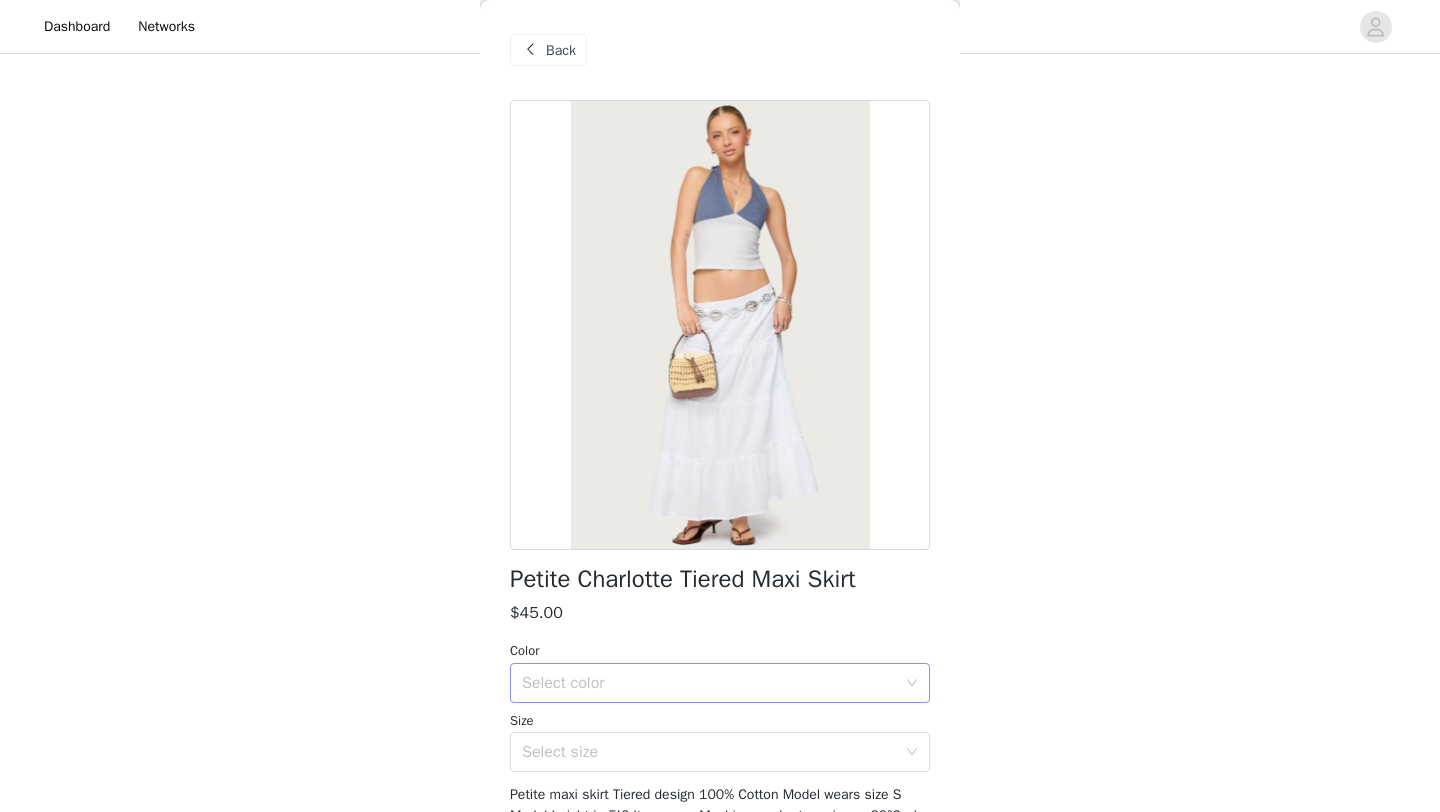 click on "Select color" at bounding box center (713, 683) 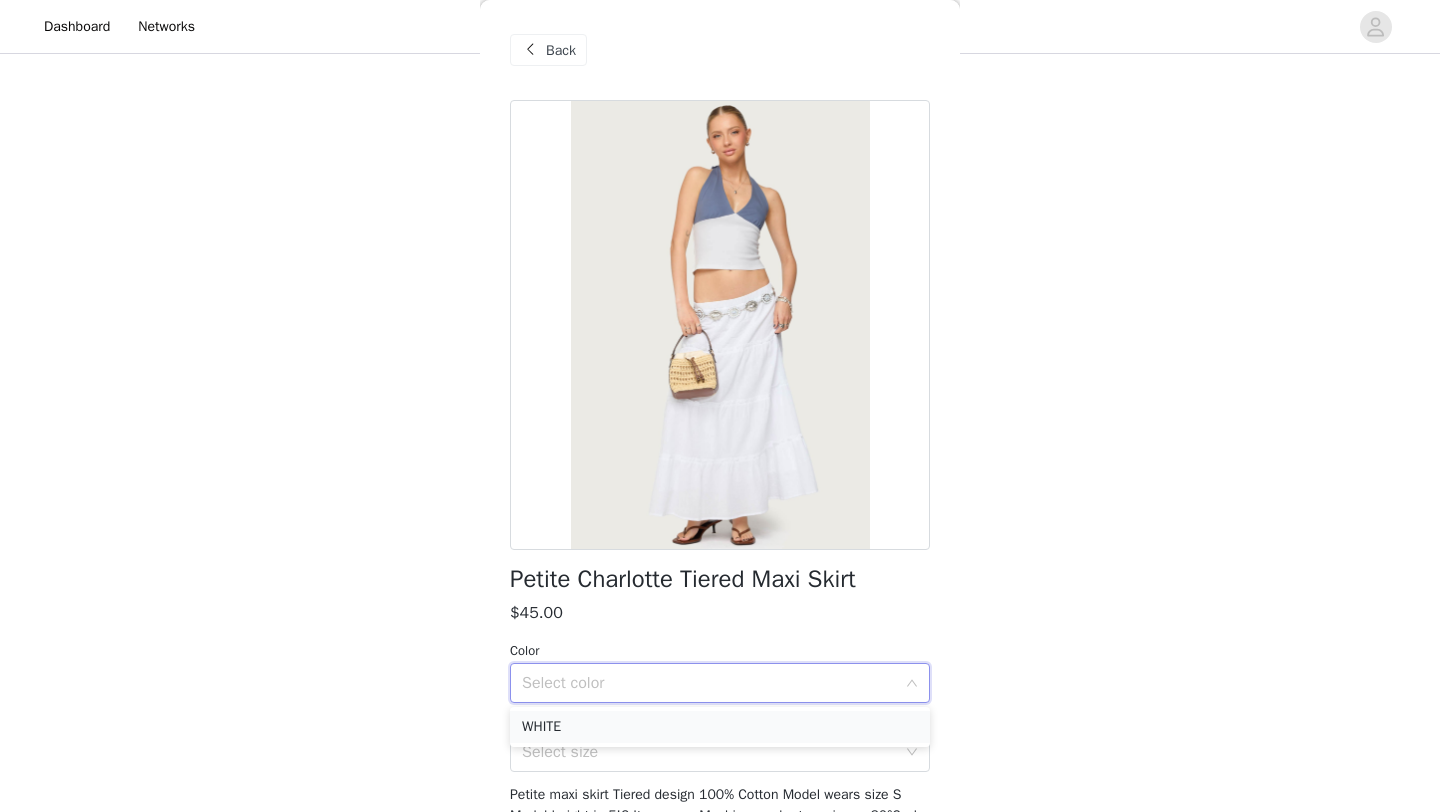 click on "WHITE" at bounding box center [720, 727] 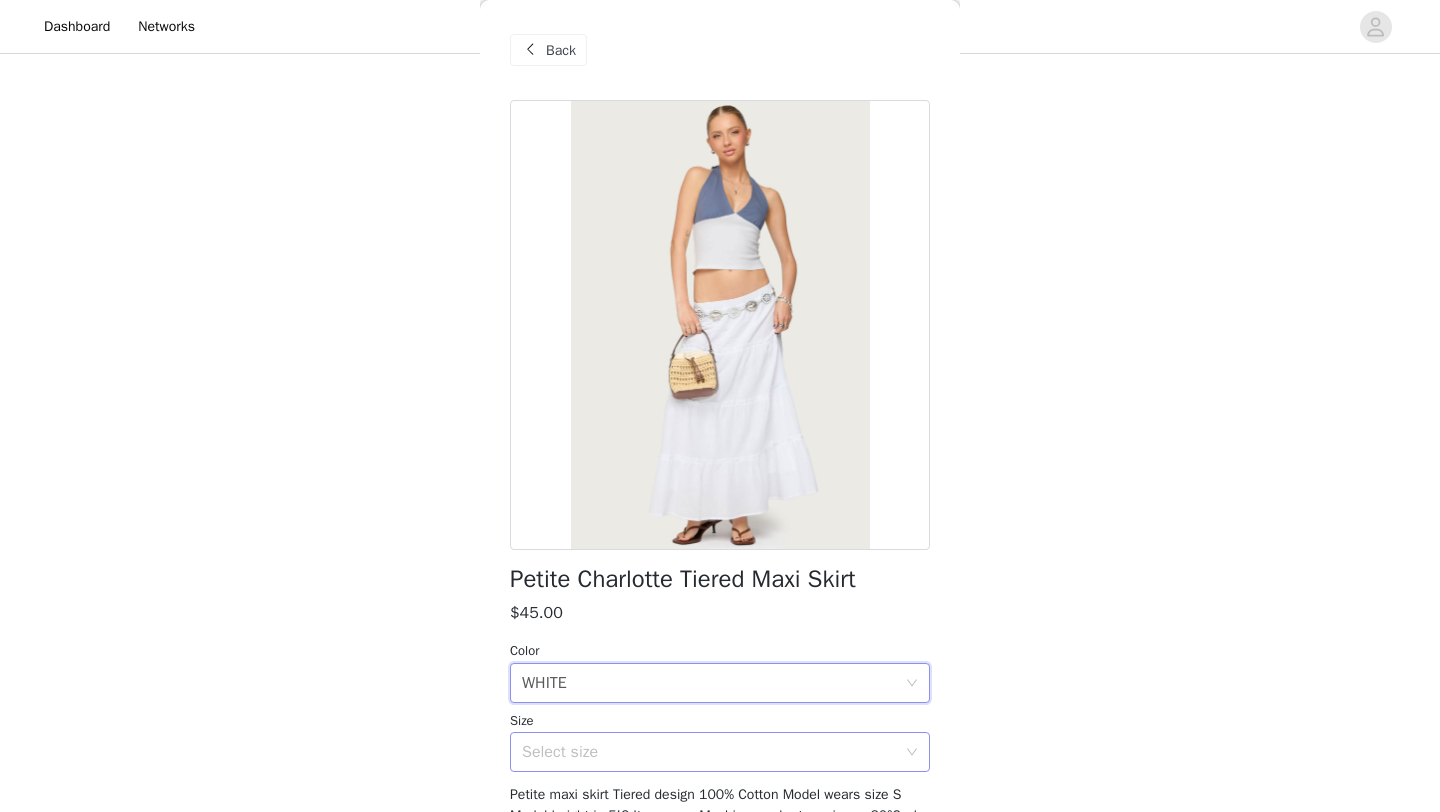 click on "Select size" at bounding box center (709, 752) 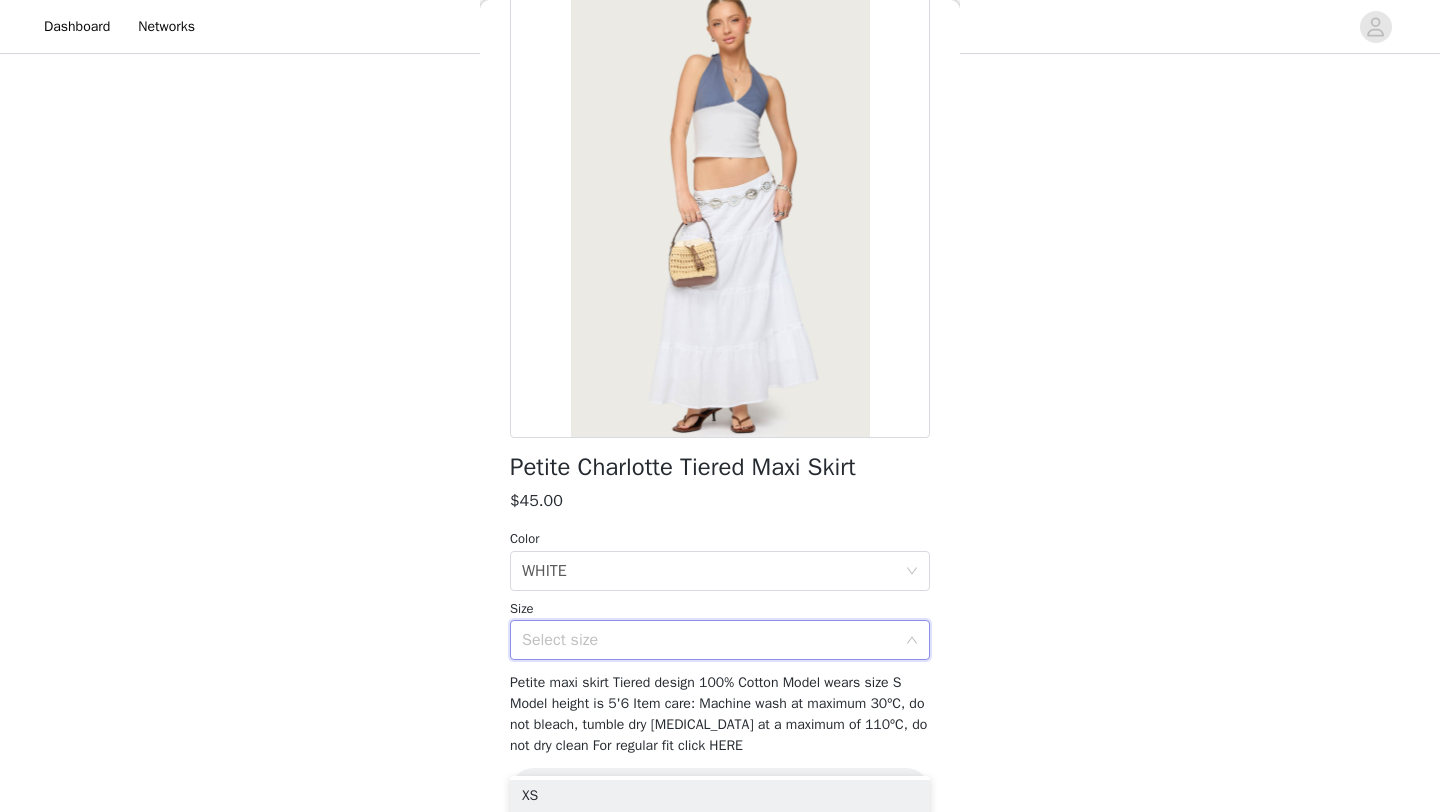 scroll, scrollTop: 140, scrollLeft: 0, axis: vertical 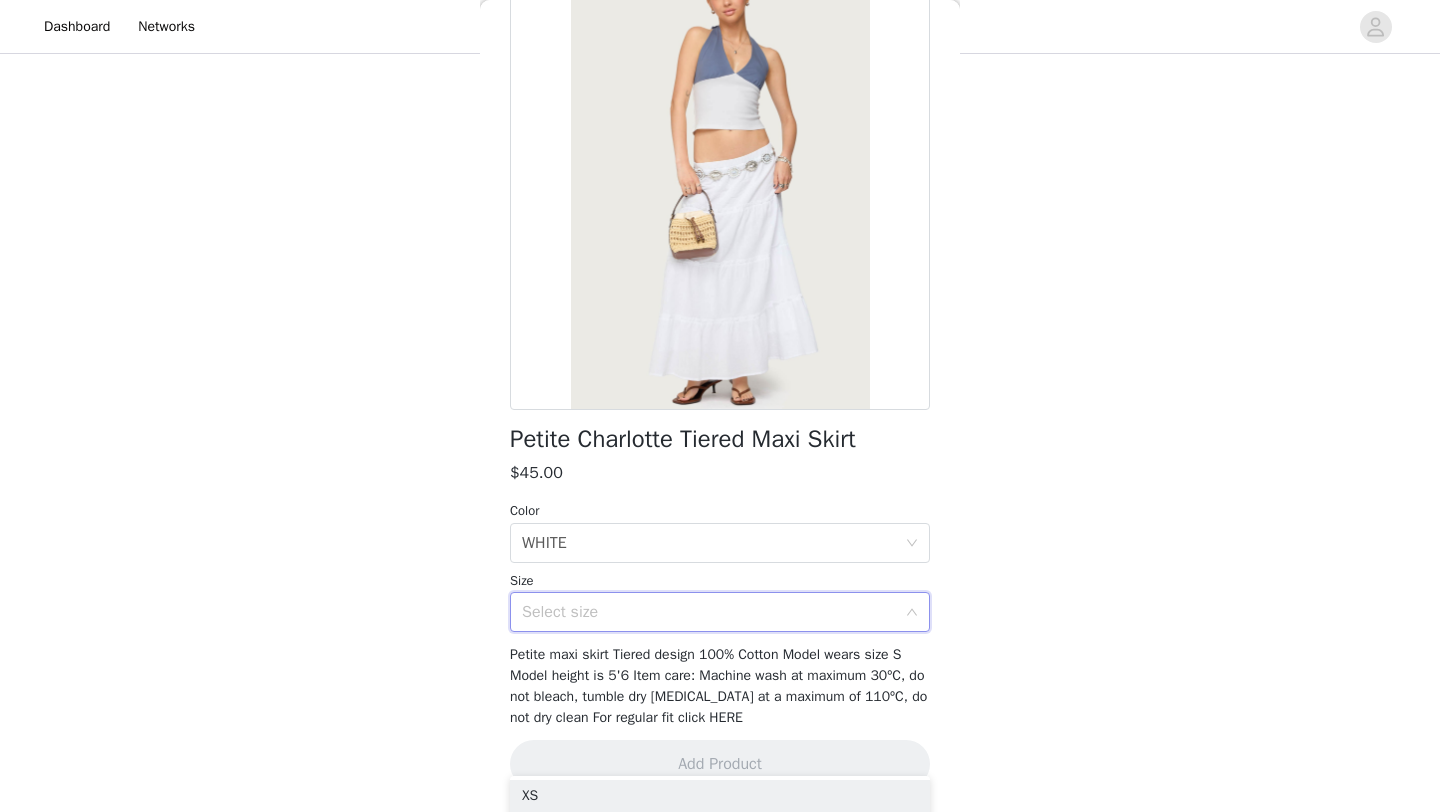 click on "Select size" at bounding box center [709, 612] 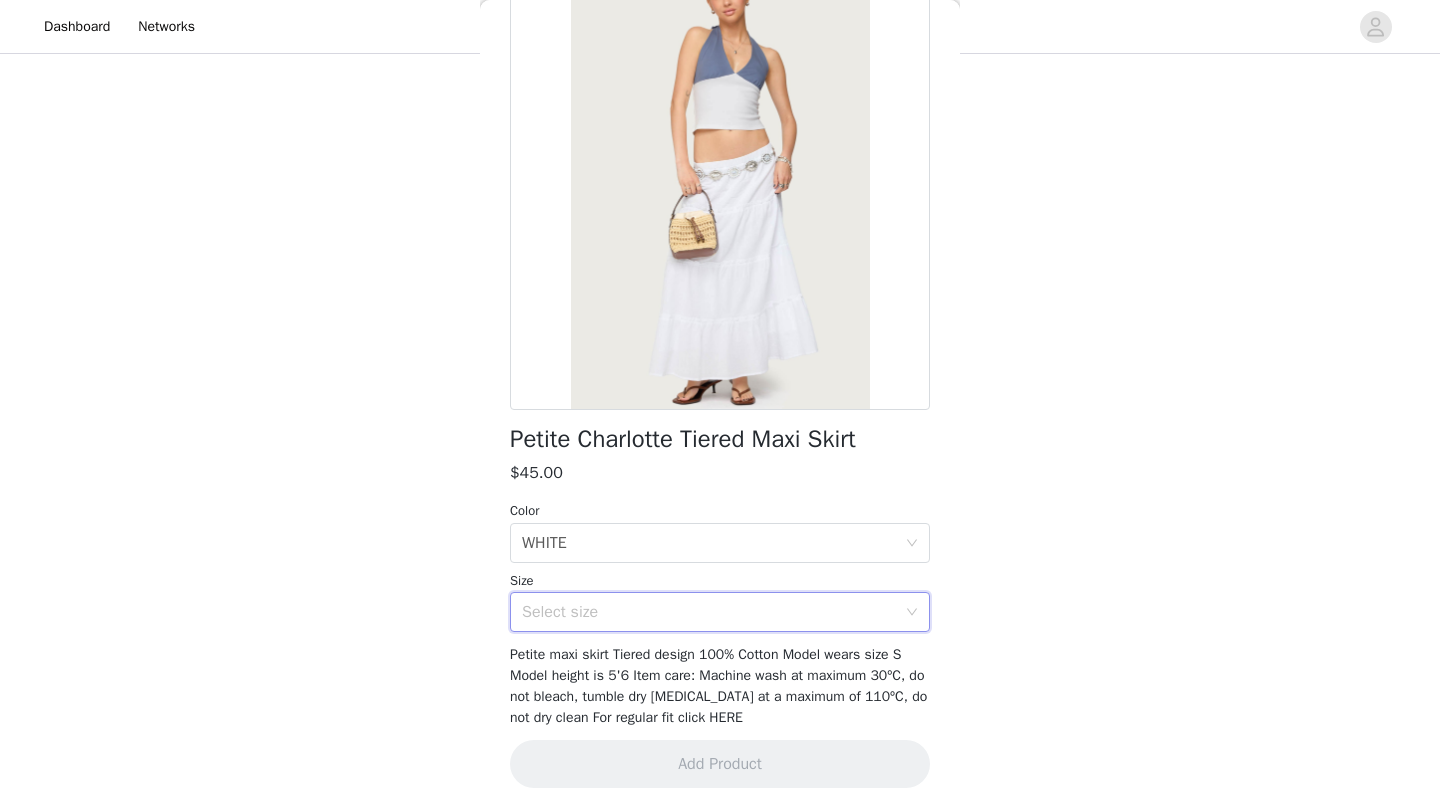 click on "Select size" at bounding box center (709, 612) 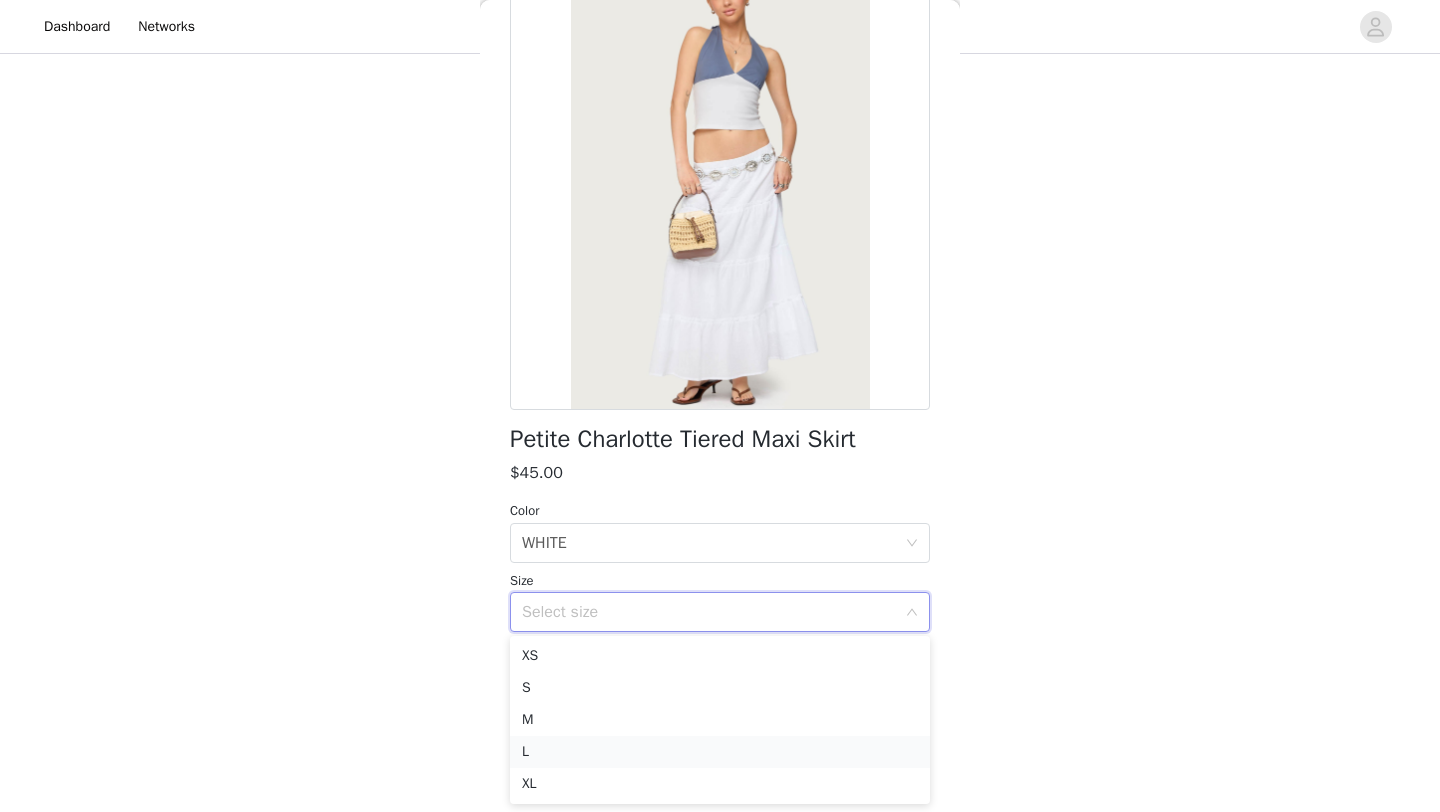 click on "L" at bounding box center [720, 752] 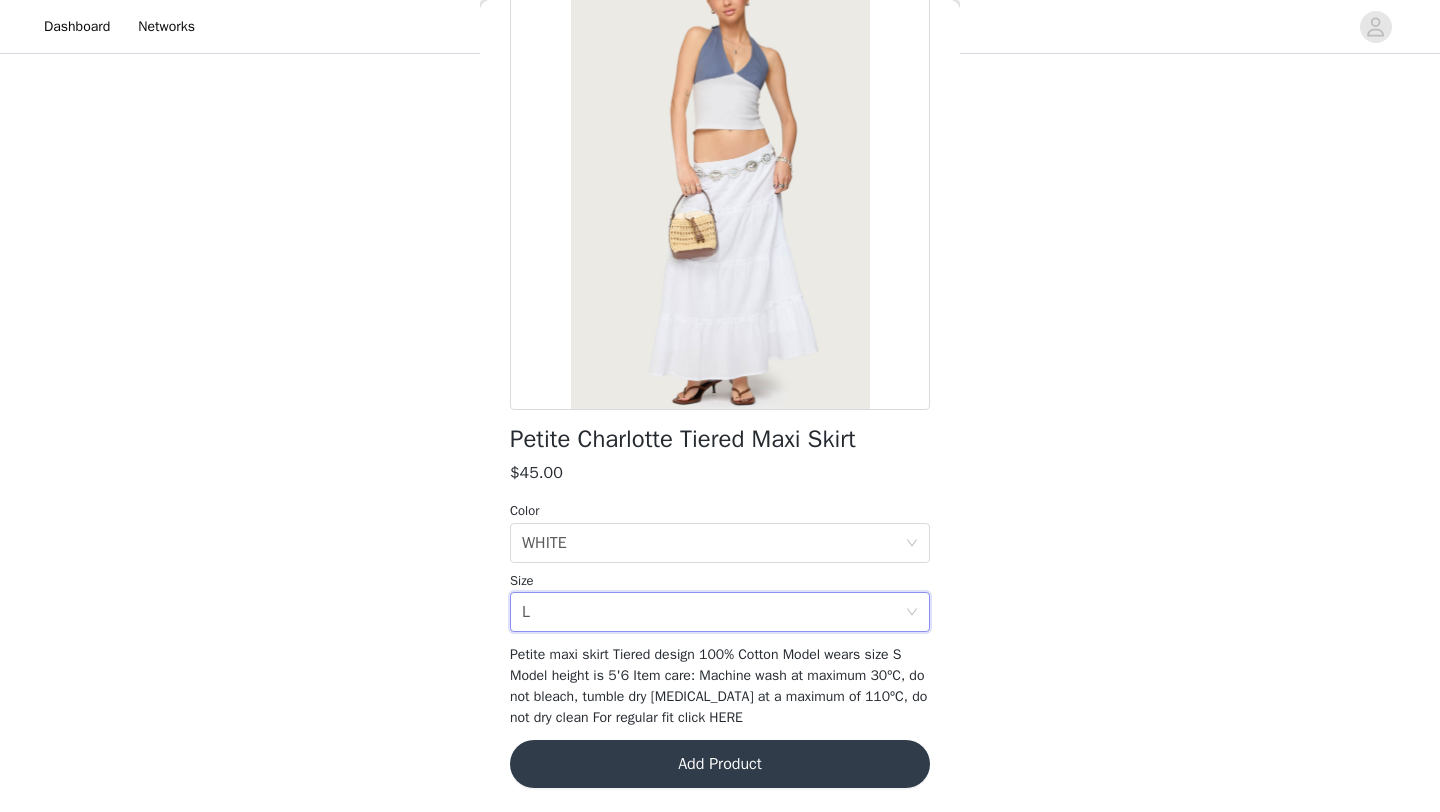 click on "Add Product" at bounding box center [720, 764] 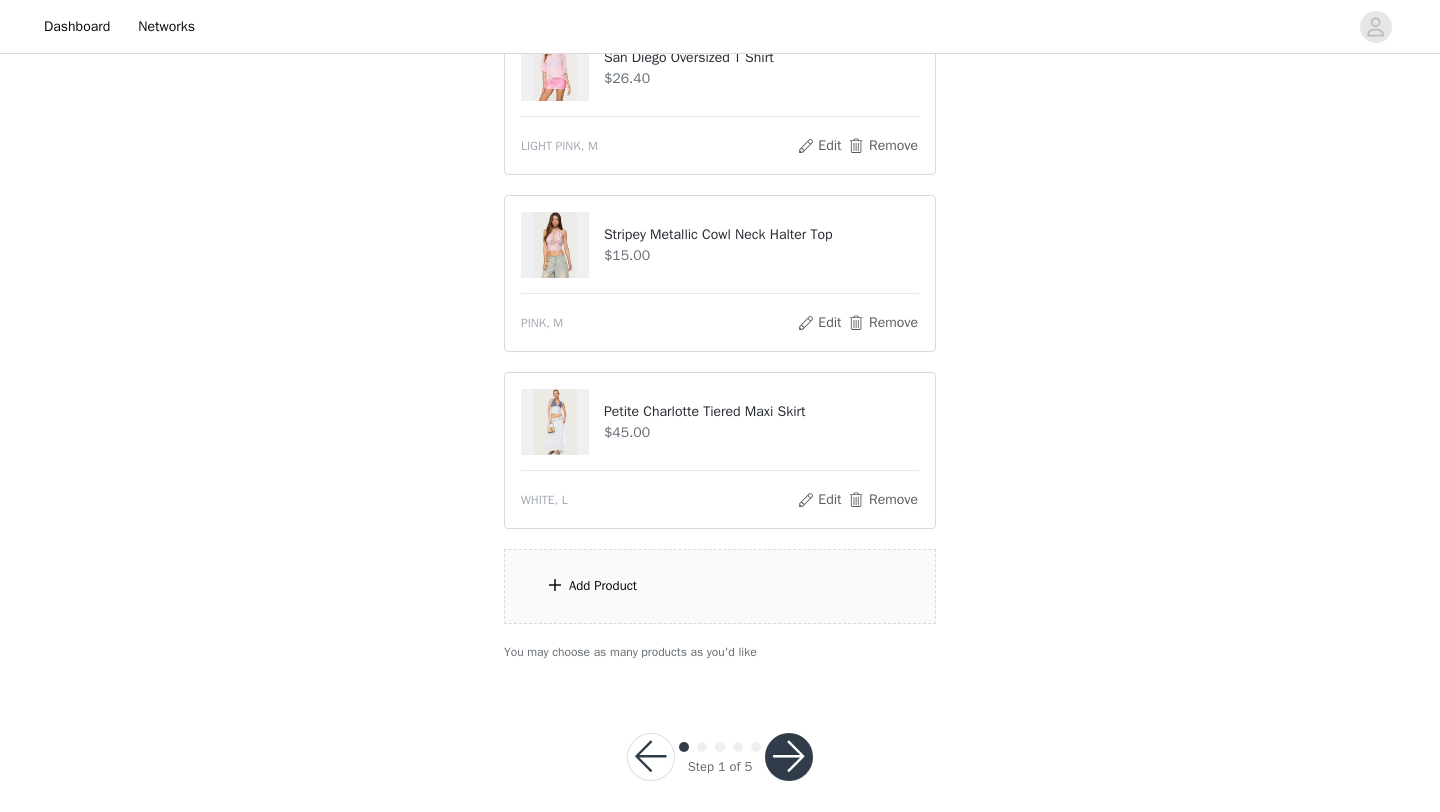 scroll, scrollTop: 452, scrollLeft: 0, axis: vertical 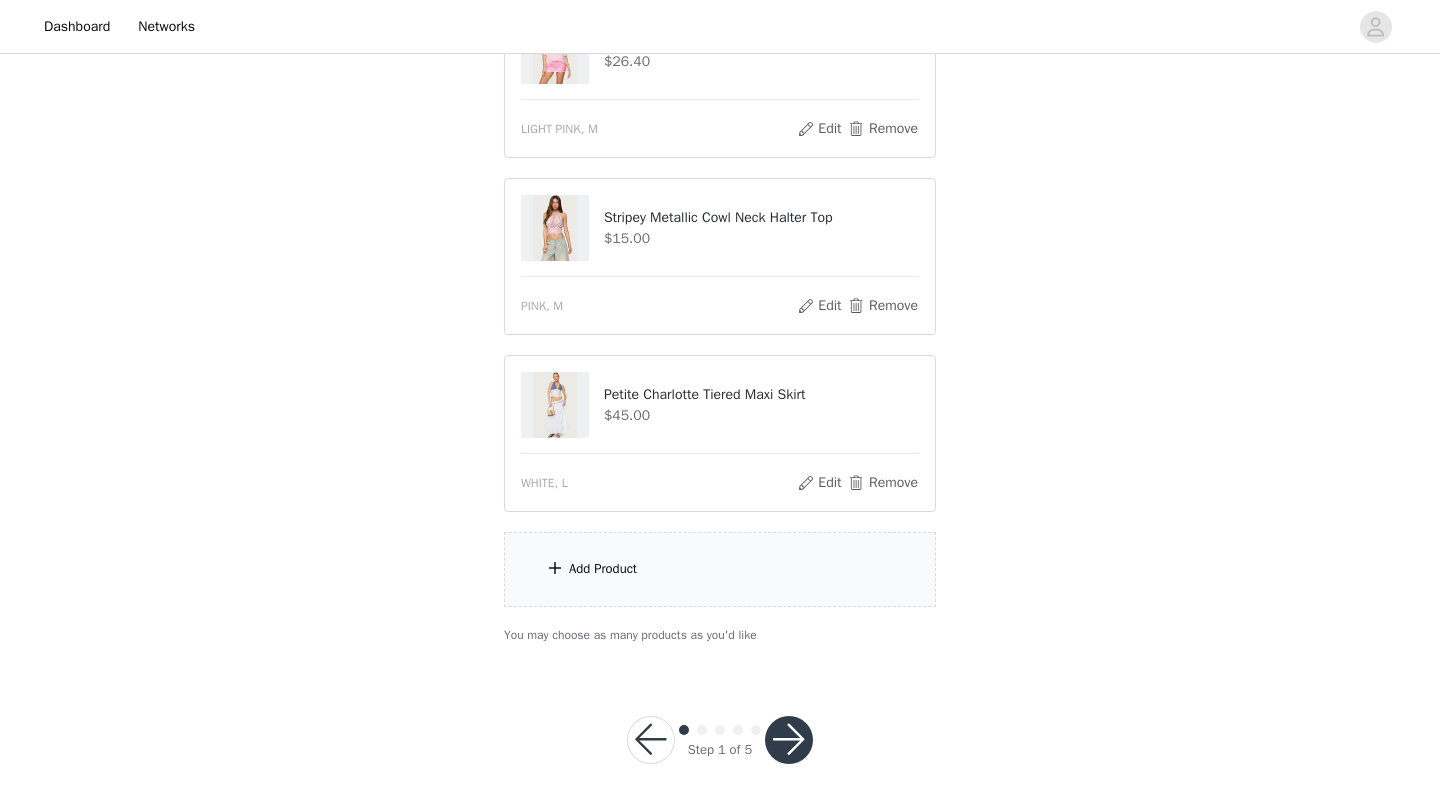 click on "Add Product" at bounding box center [720, 569] 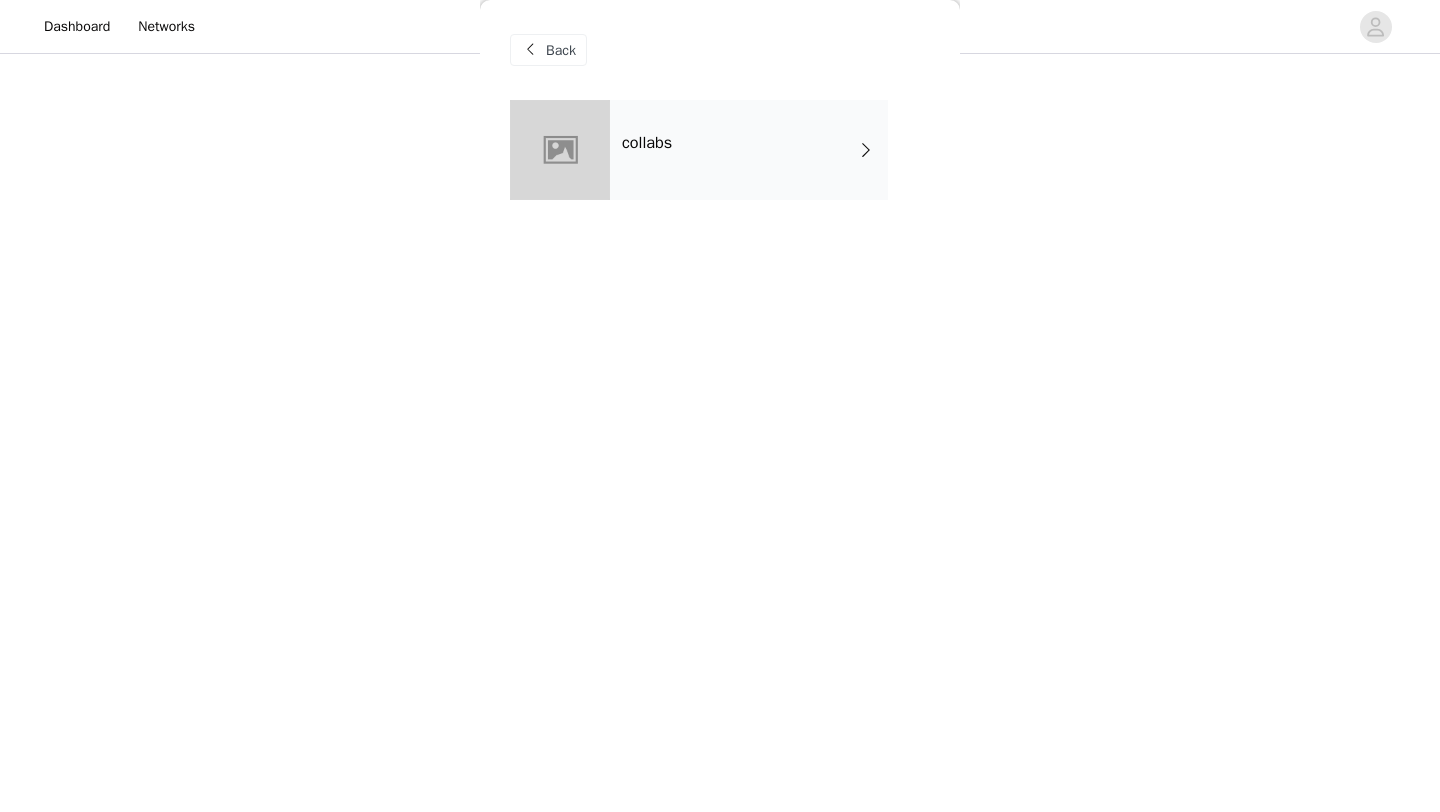 click on "collabs" at bounding box center [749, 150] 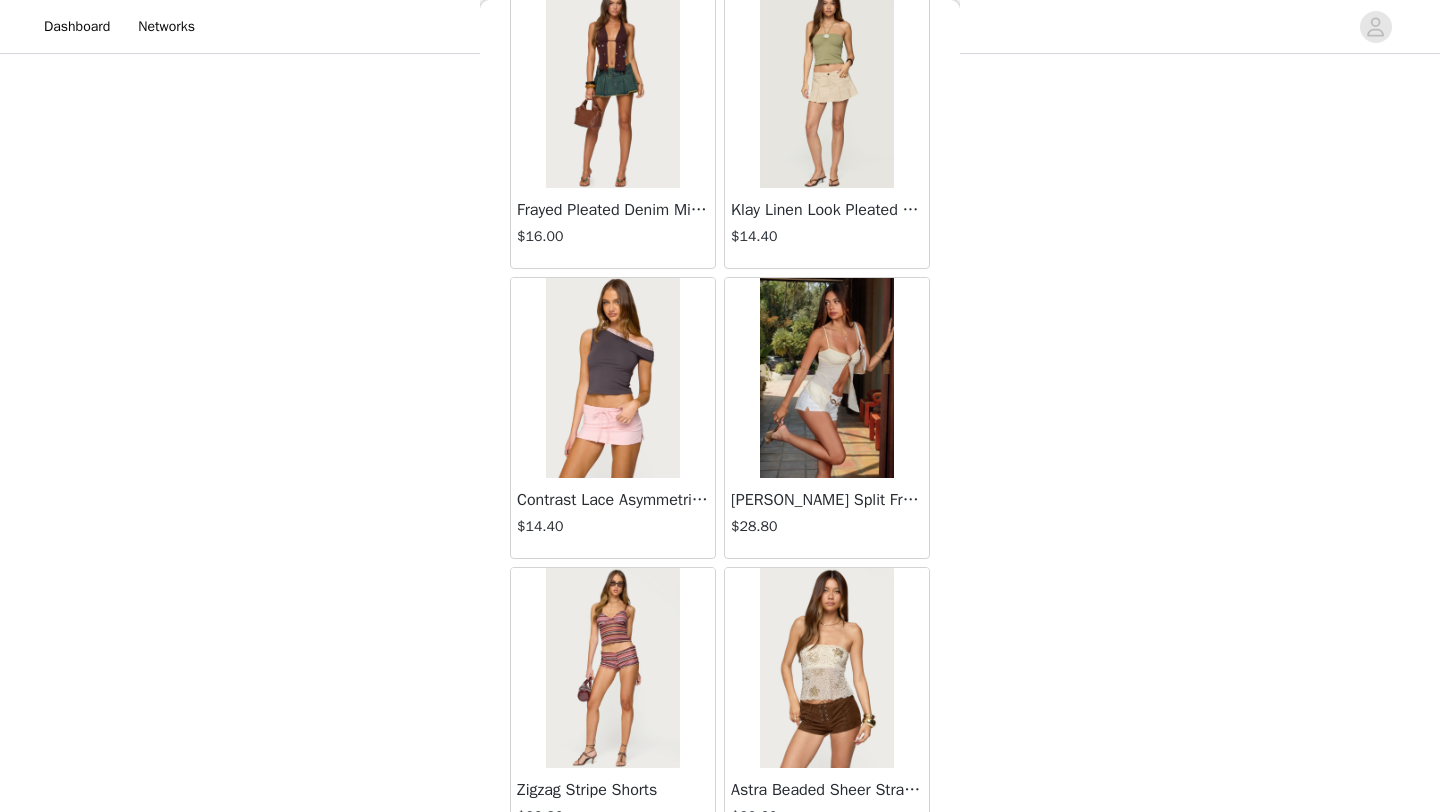 scroll, scrollTop: 2248, scrollLeft: 0, axis: vertical 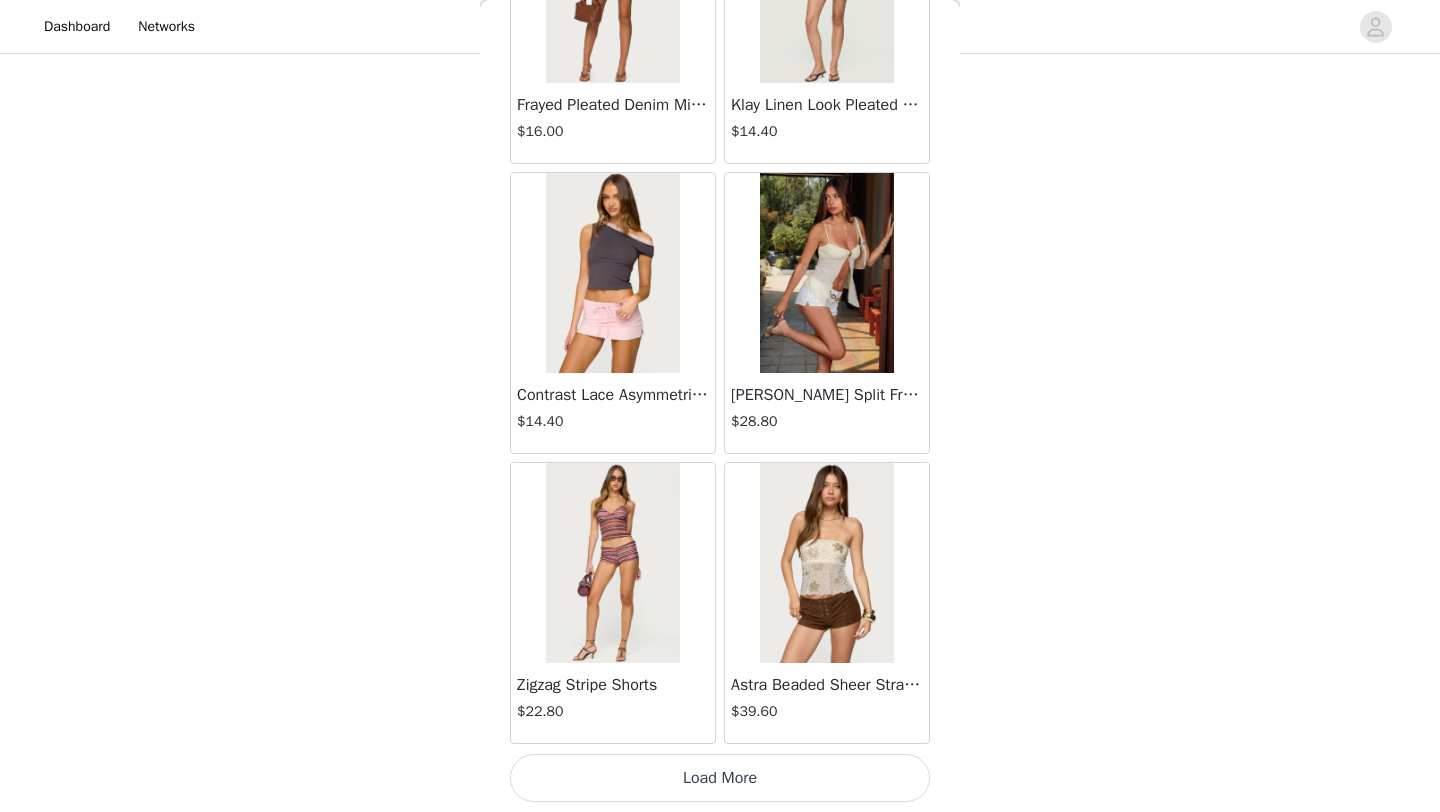 click on "Load More" at bounding box center [720, 778] 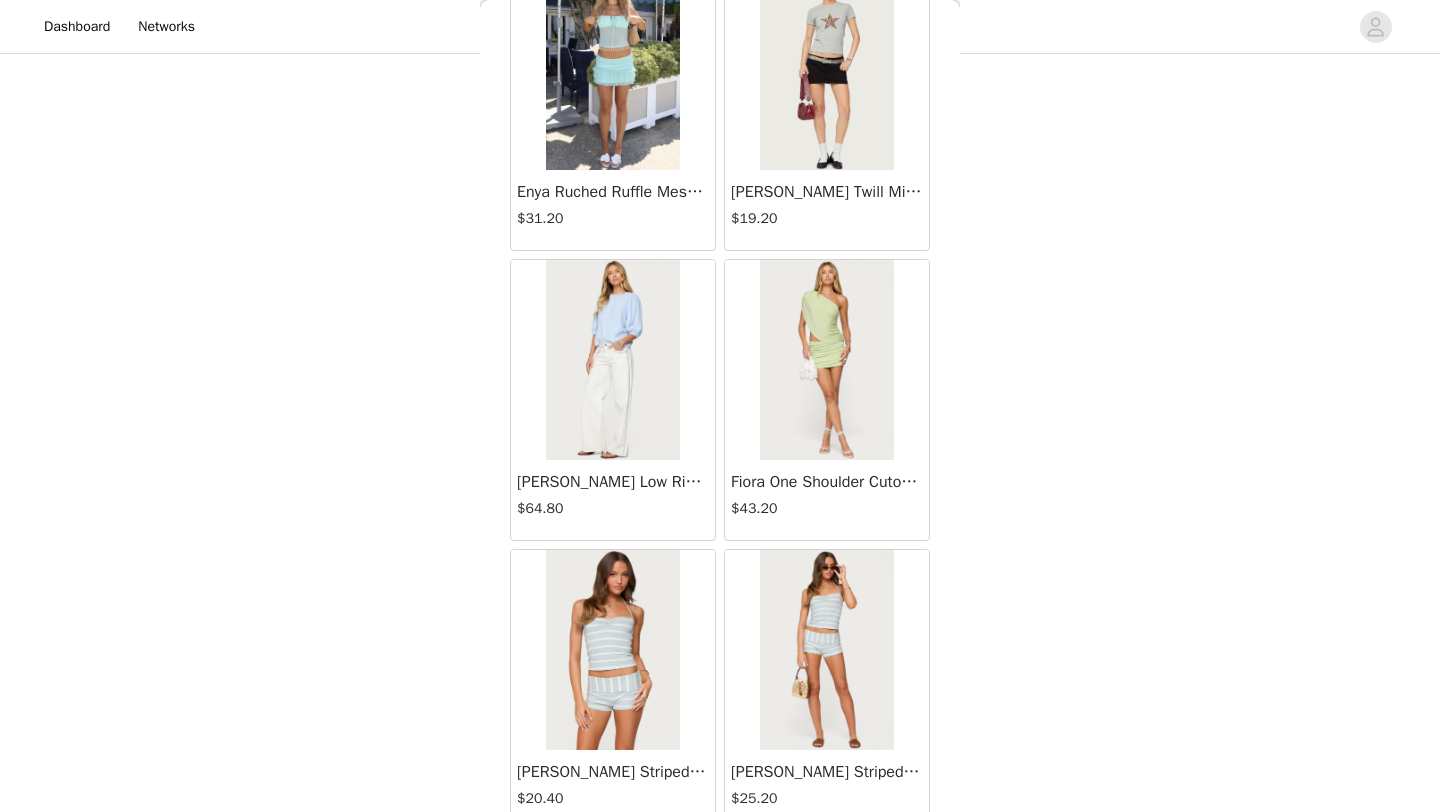scroll, scrollTop: 5148, scrollLeft: 0, axis: vertical 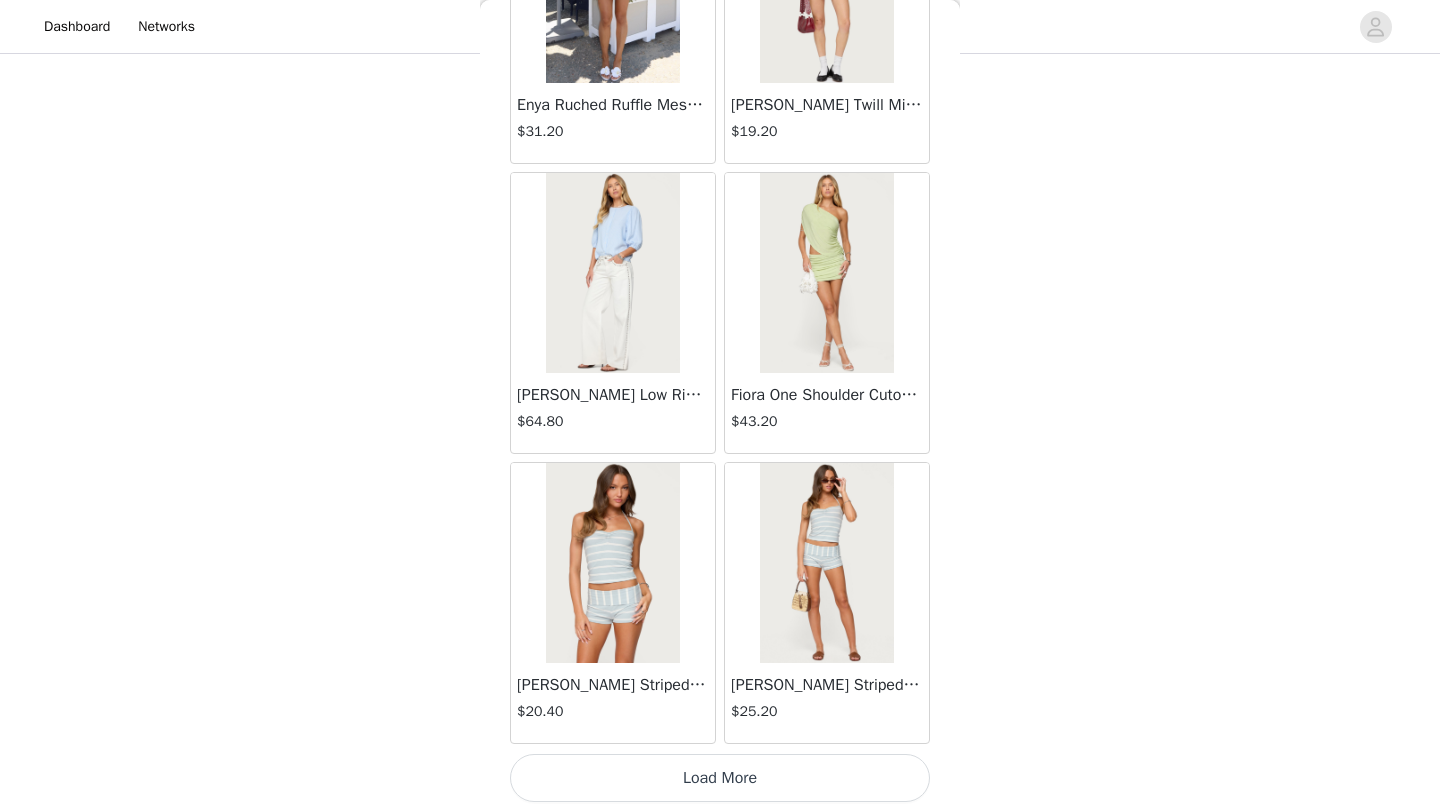 click on "Load More" at bounding box center (720, 778) 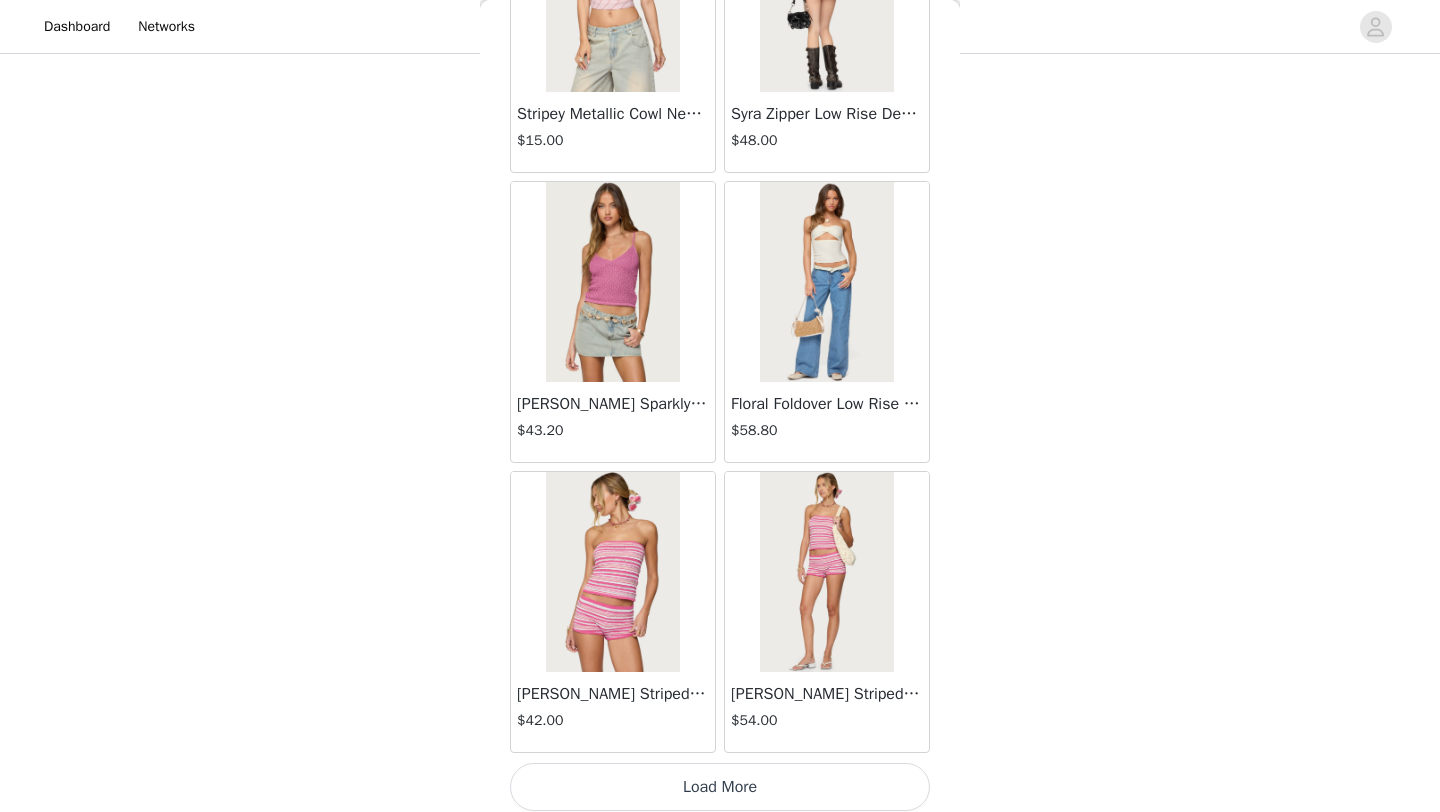 scroll, scrollTop: 8048, scrollLeft: 0, axis: vertical 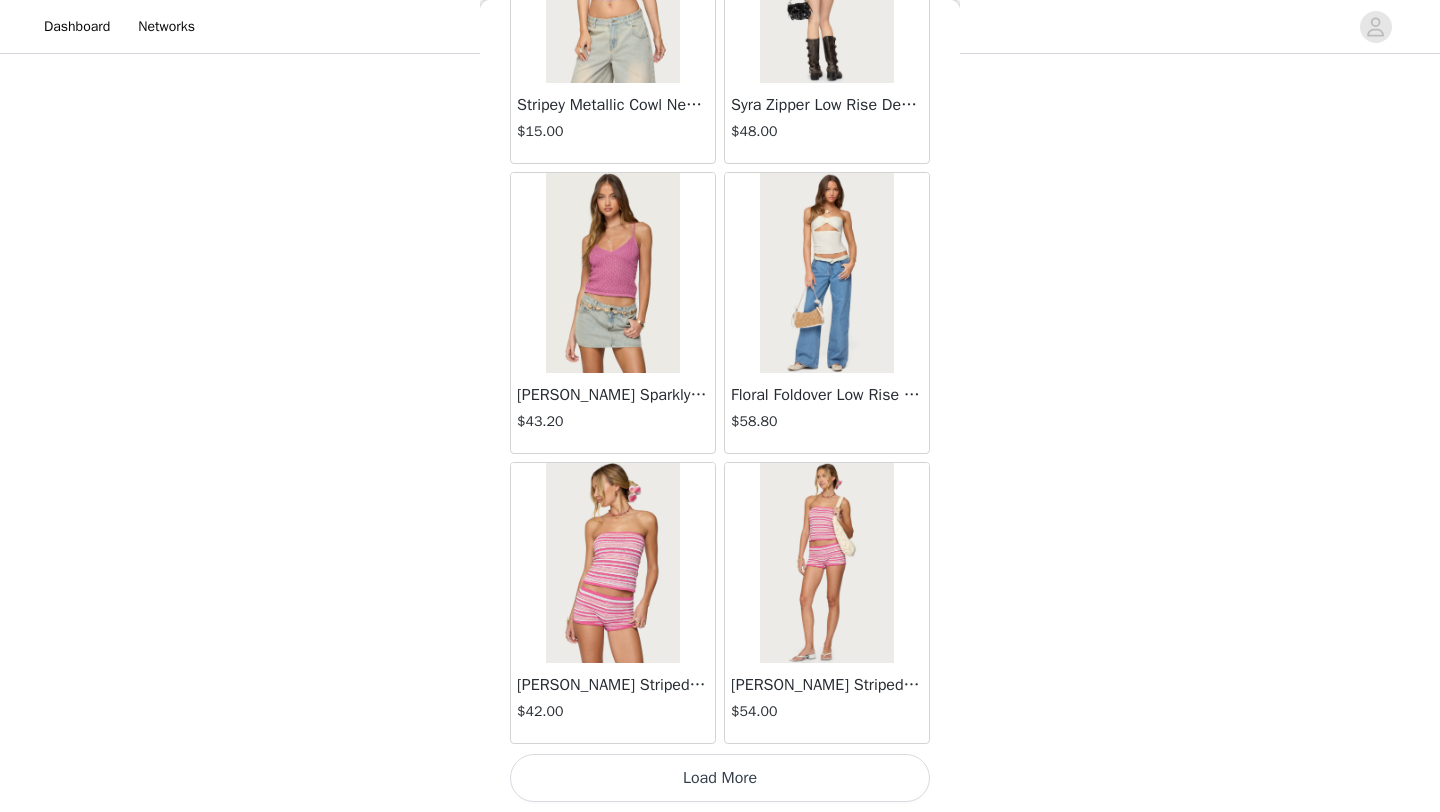 click on "Load More" at bounding box center (720, 778) 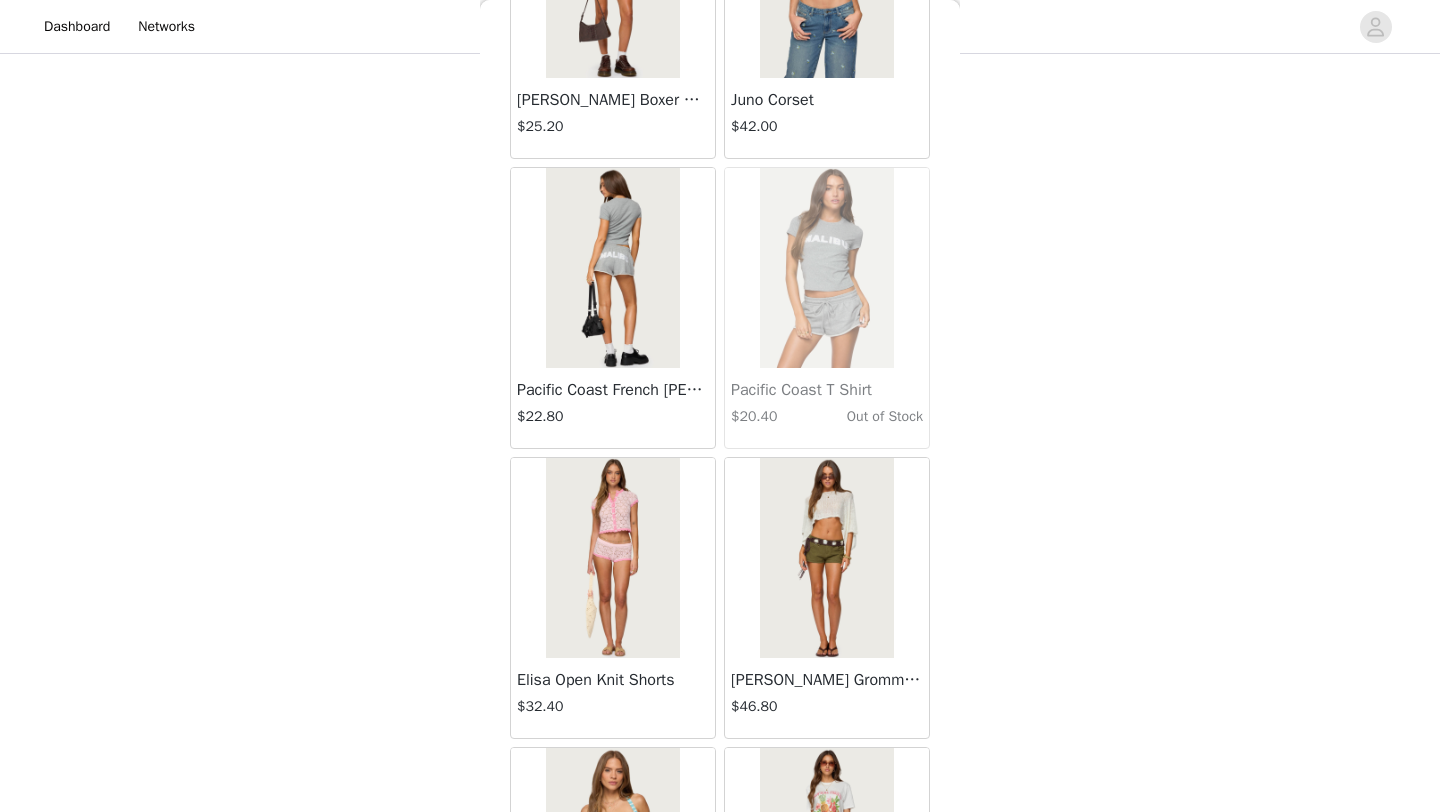 scroll, scrollTop: 10948, scrollLeft: 0, axis: vertical 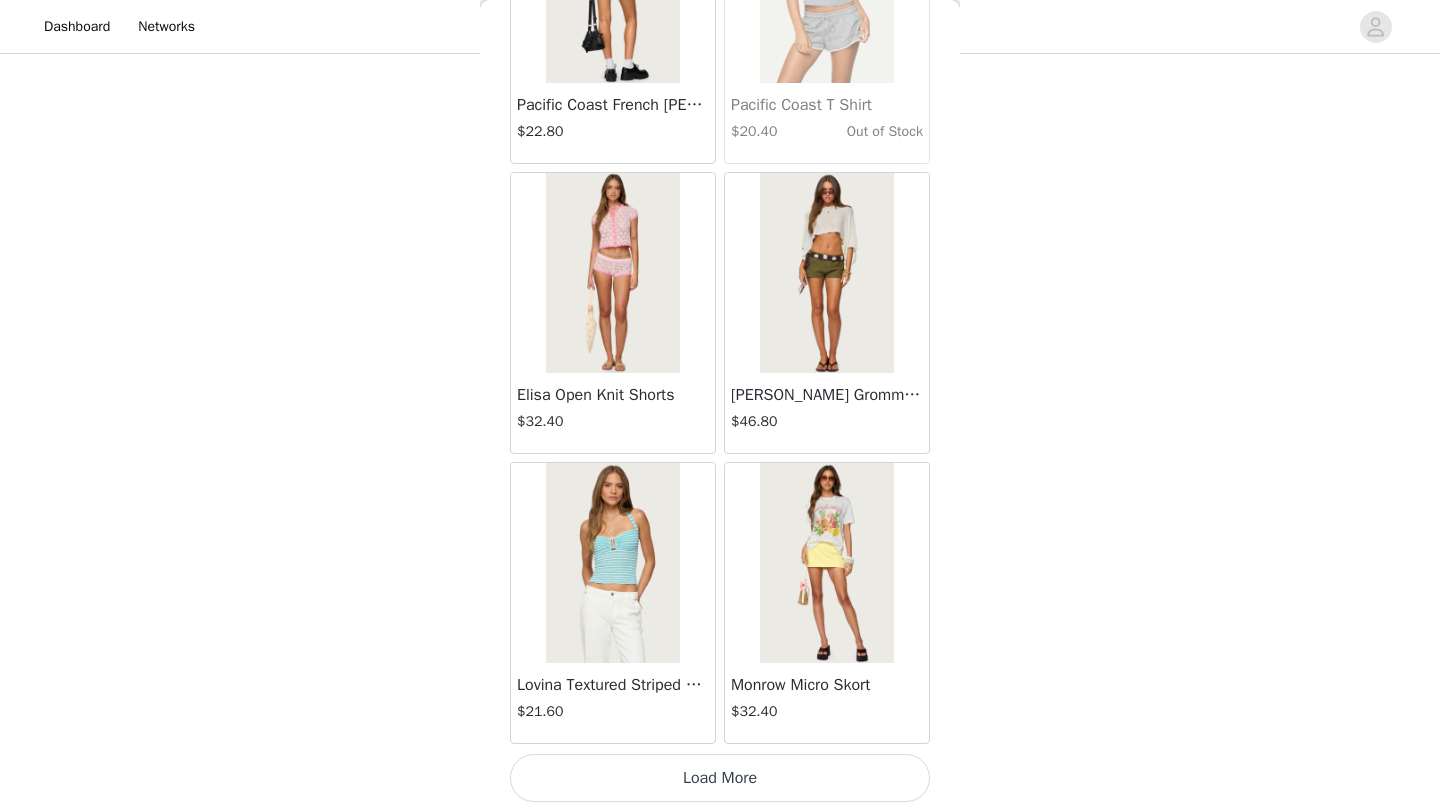 click on "Load More" at bounding box center (720, 778) 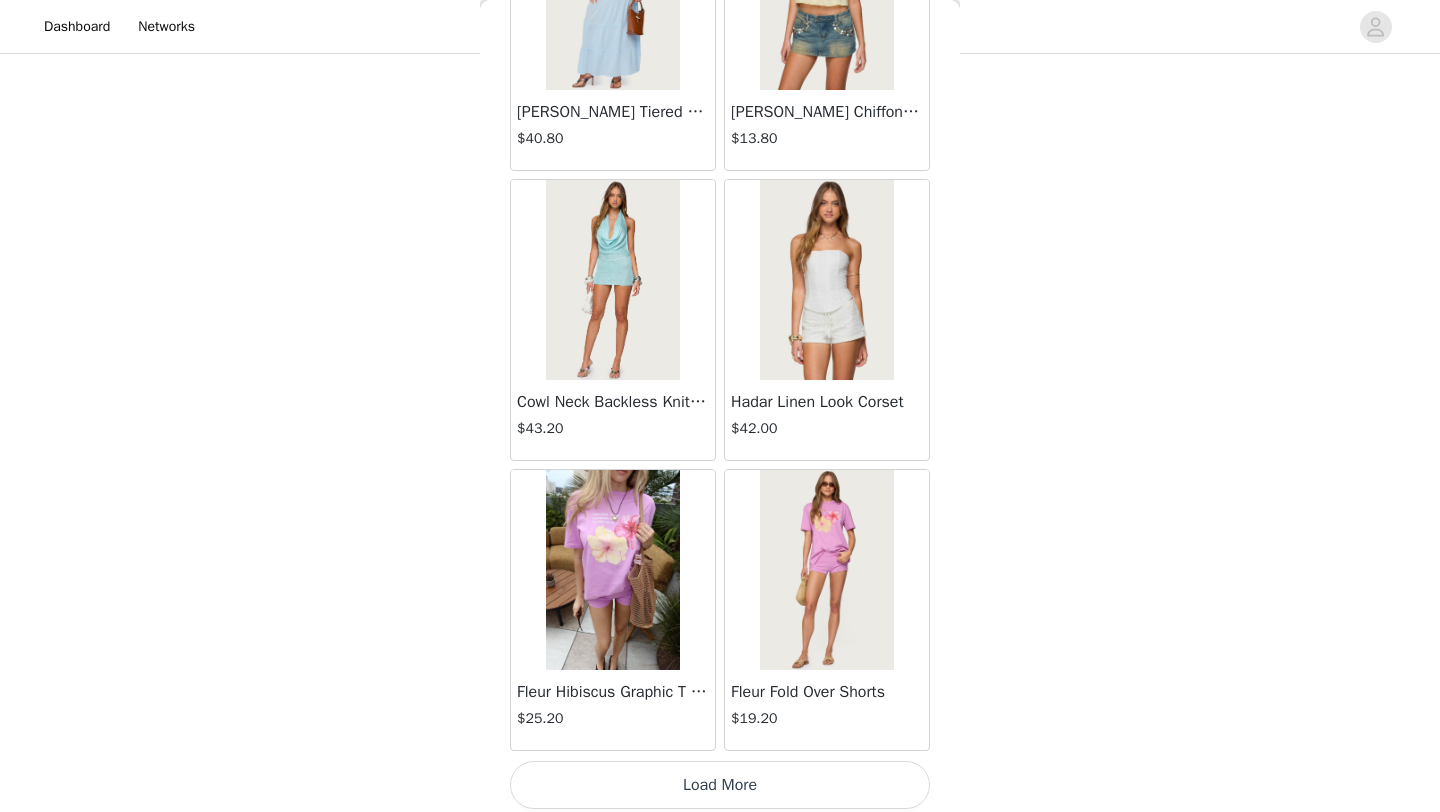 scroll, scrollTop: 13848, scrollLeft: 0, axis: vertical 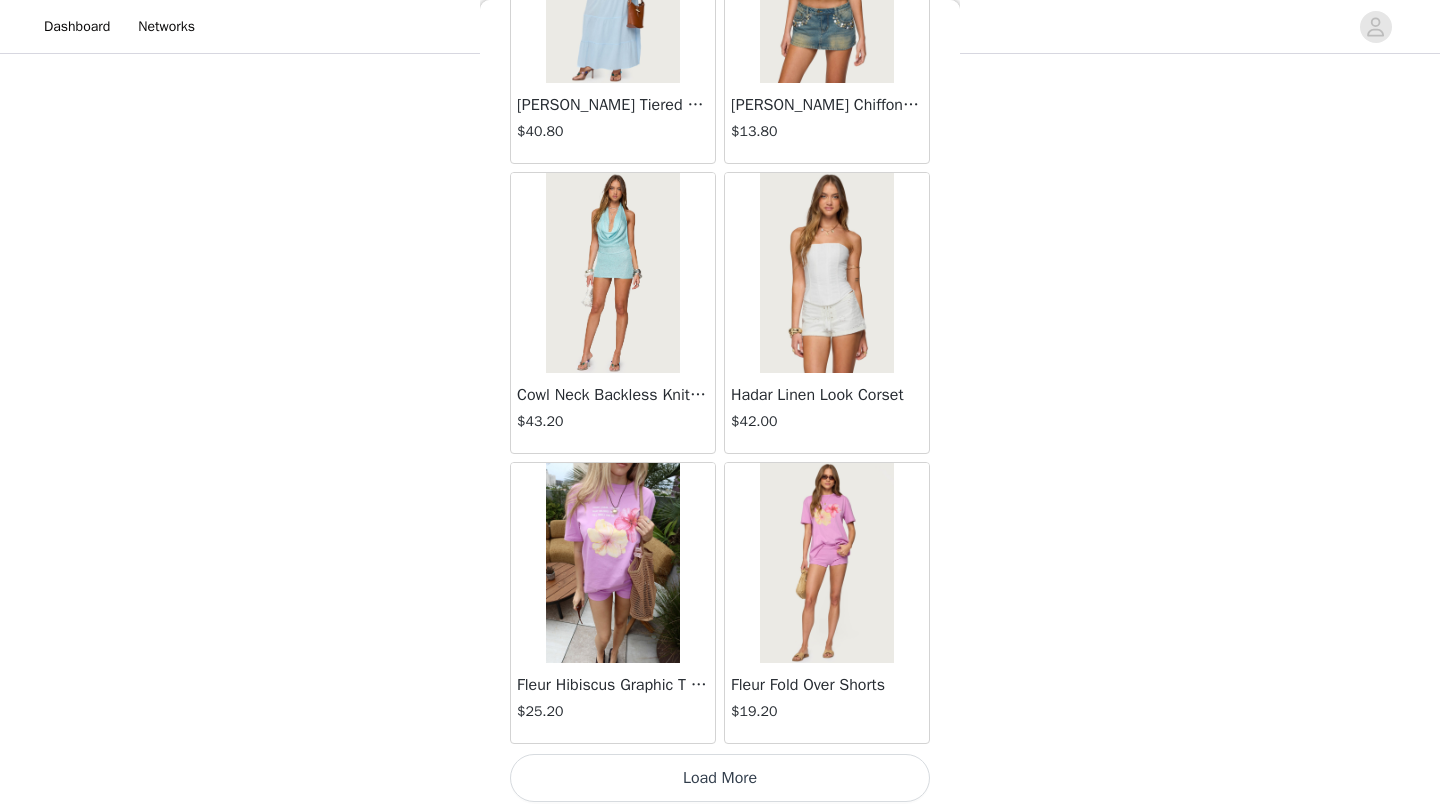 click on "Load More" at bounding box center (720, 778) 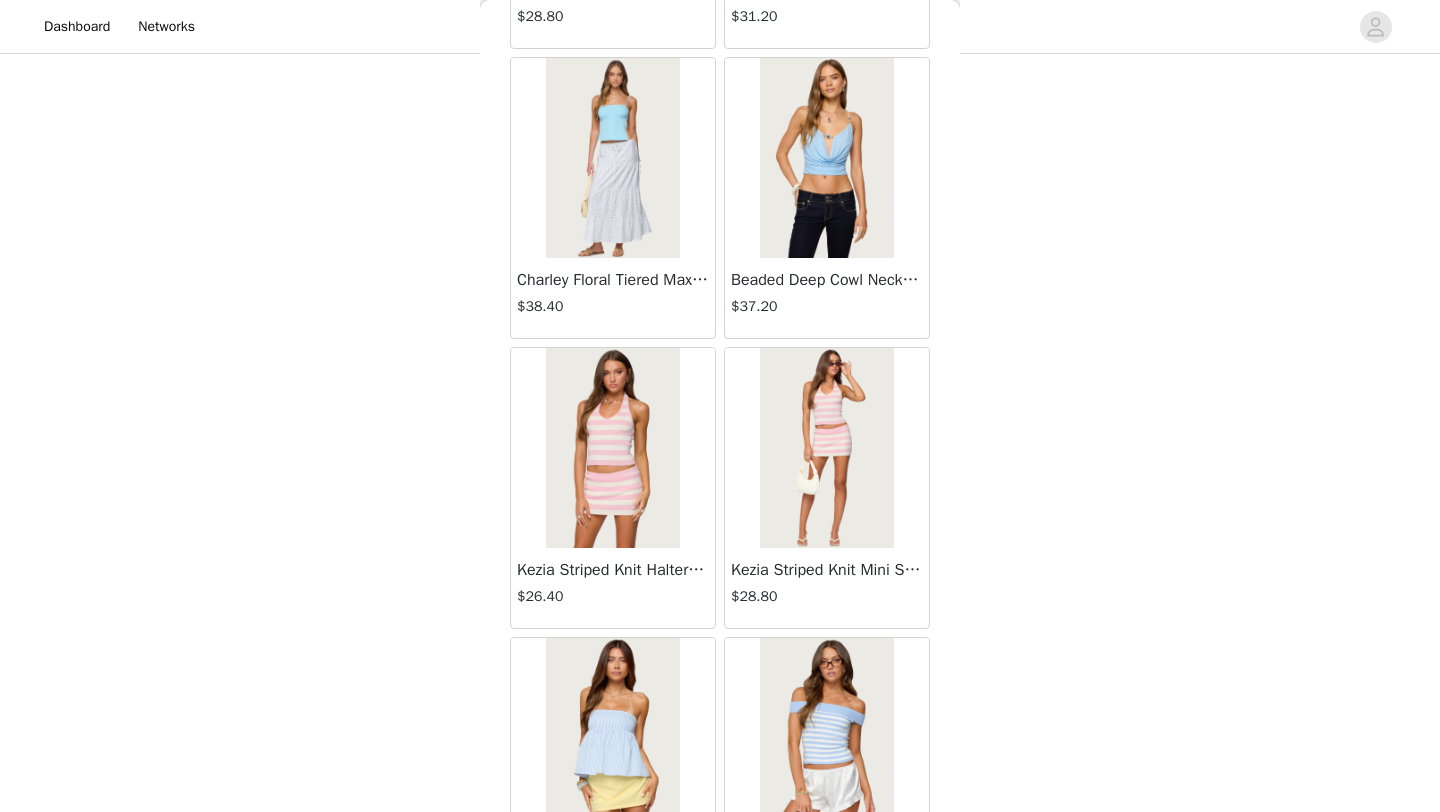 scroll, scrollTop: 16748, scrollLeft: 0, axis: vertical 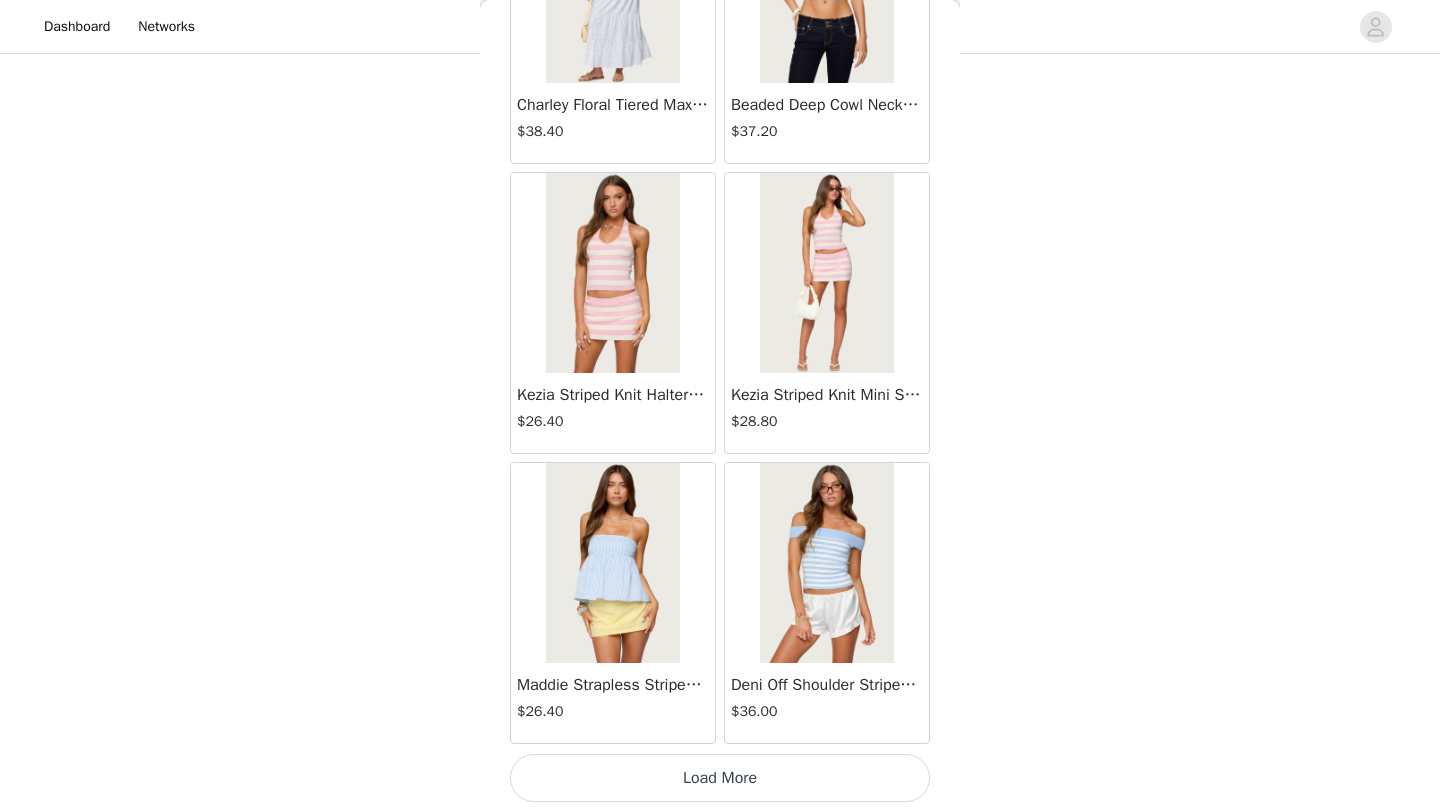 click on "Load More" at bounding box center [720, 778] 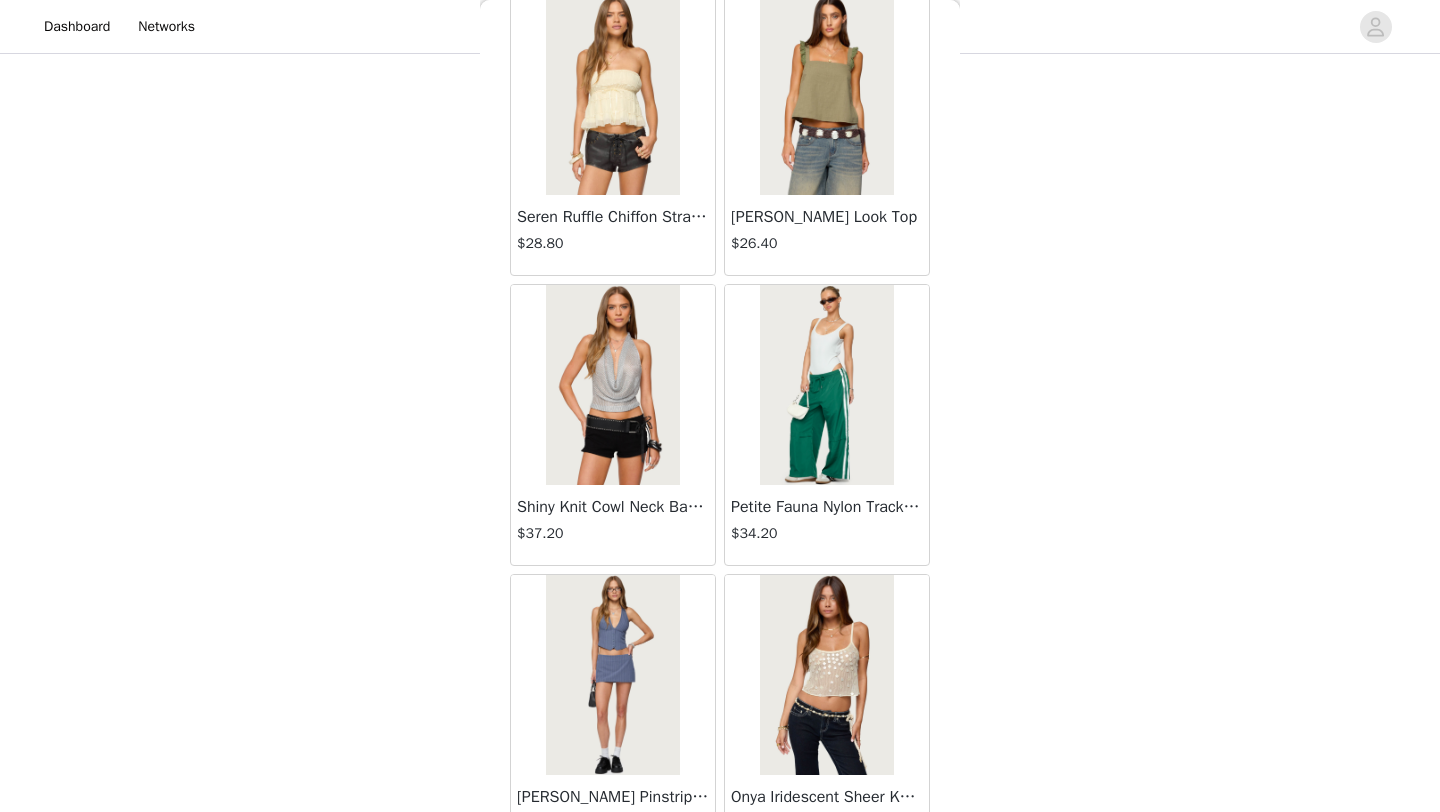 scroll, scrollTop: 19648, scrollLeft: 0, axis: vertical 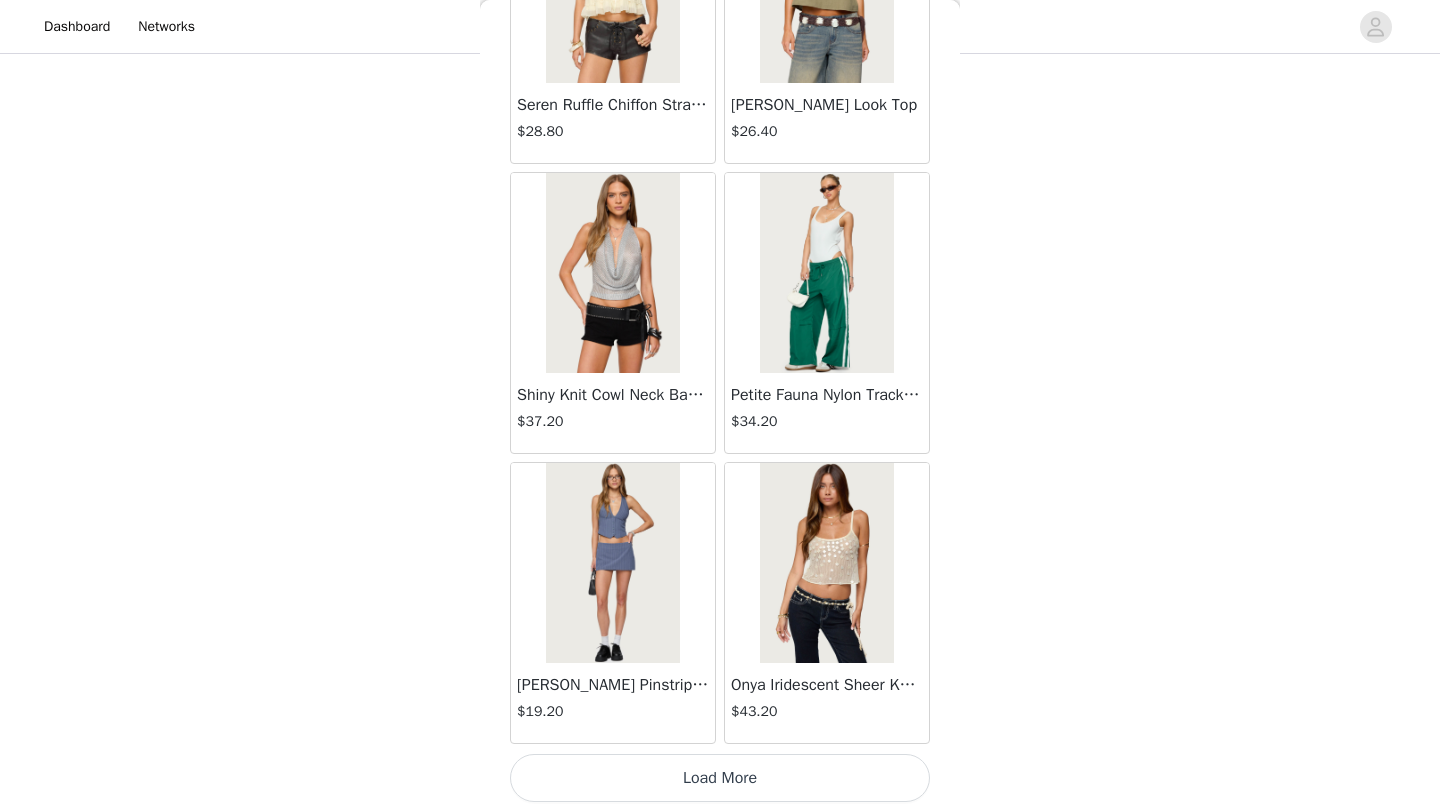 click on "Load More" at bounding box center (720, 778) 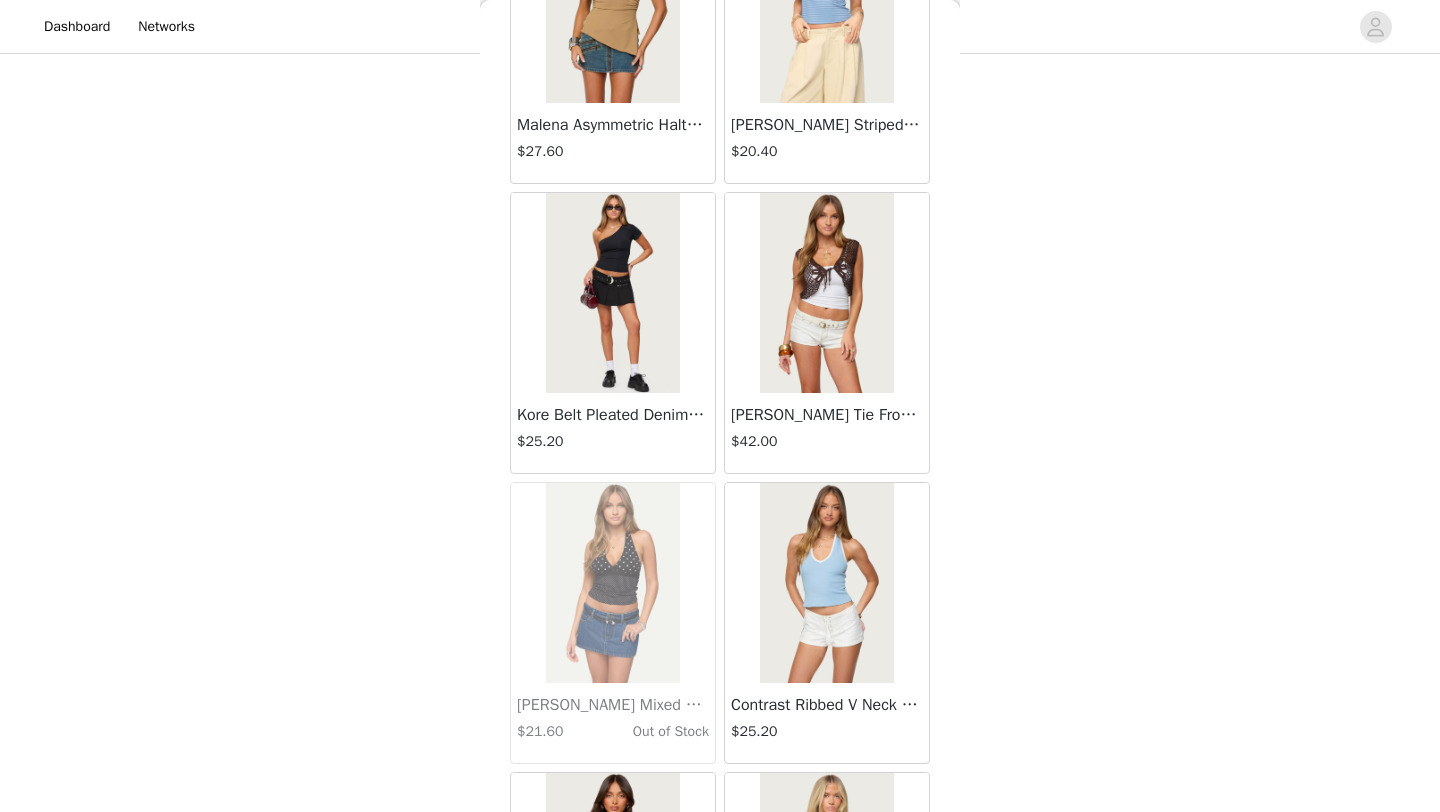 scroll, scrollTop: 22548, scrollLeft: 0, axis: vertical 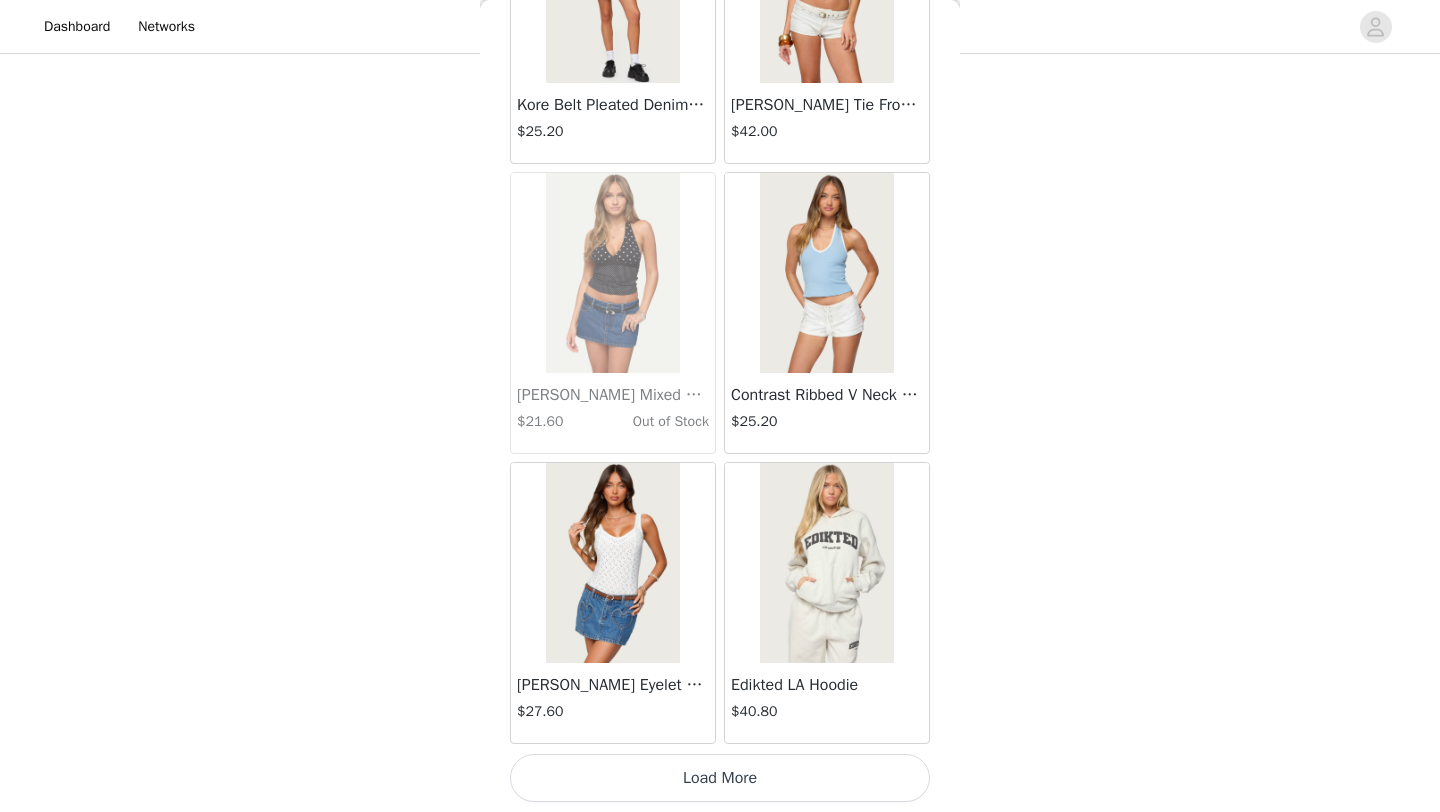 click on "Load More" at bounding box center (720, 778) 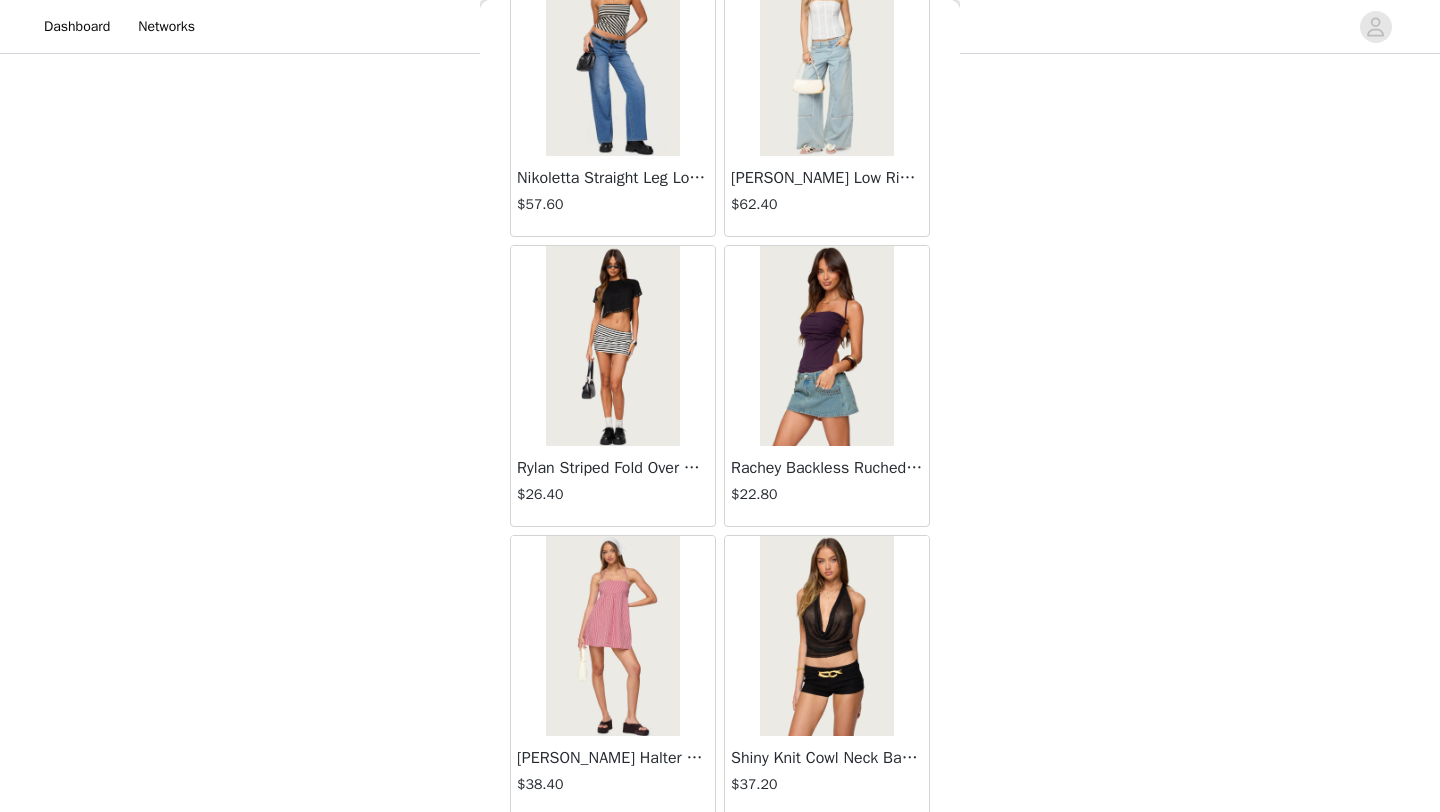 scroll, scrollTop: 25448, scrollLeft: 0, axis: vertical 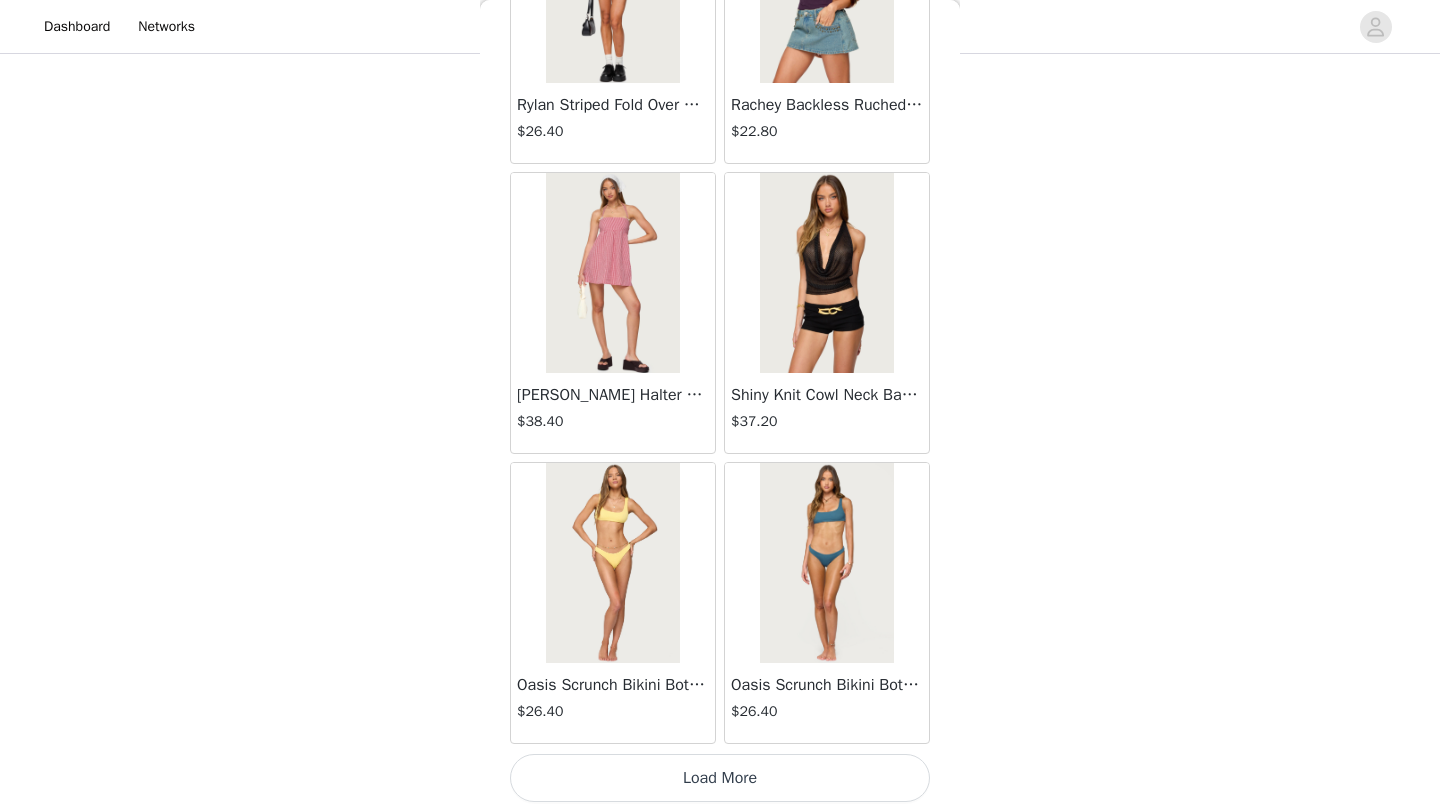 click on "Load More" at bounding box center [720, 778] 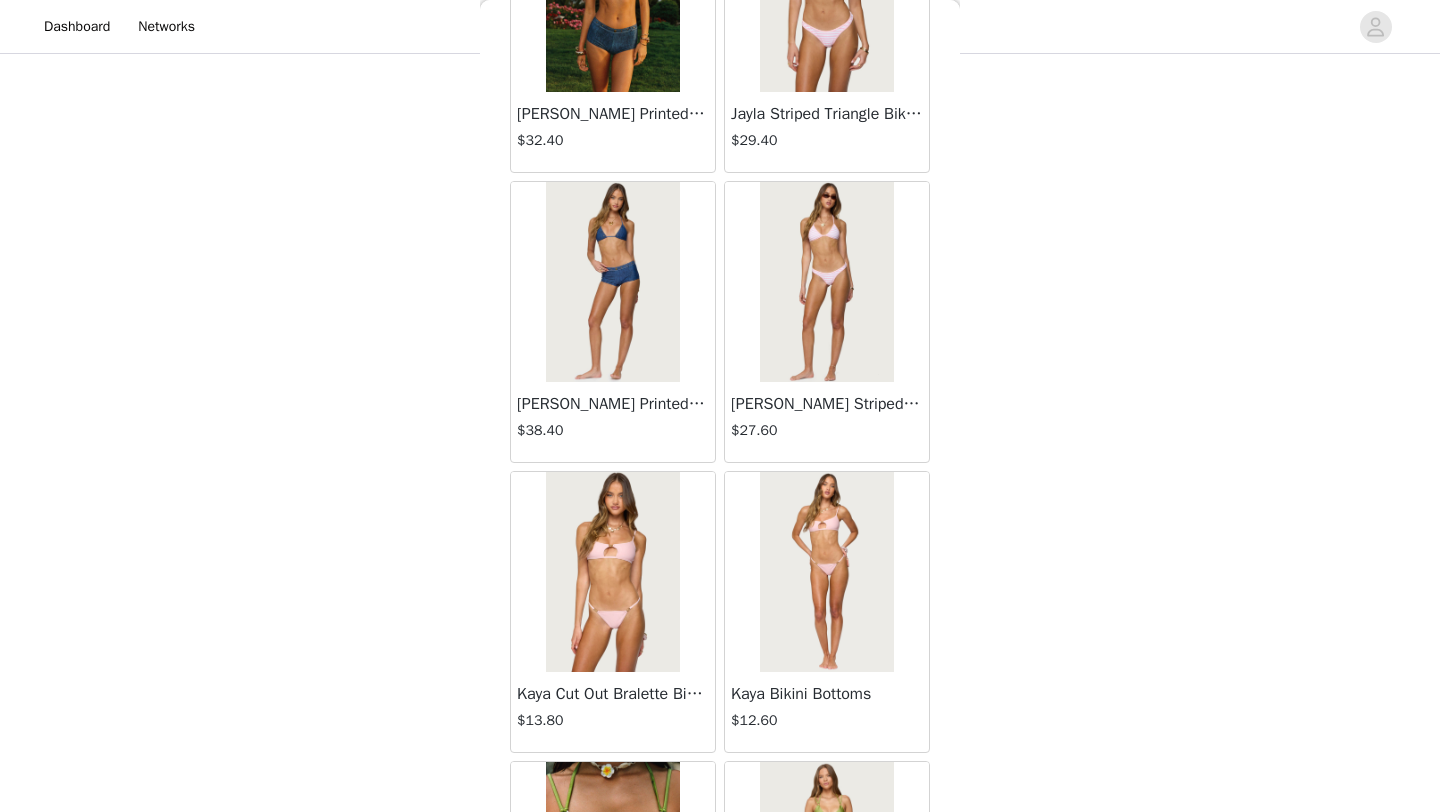scroll, scrollTop: 28348, scrollLeft: 0, axis: vertical 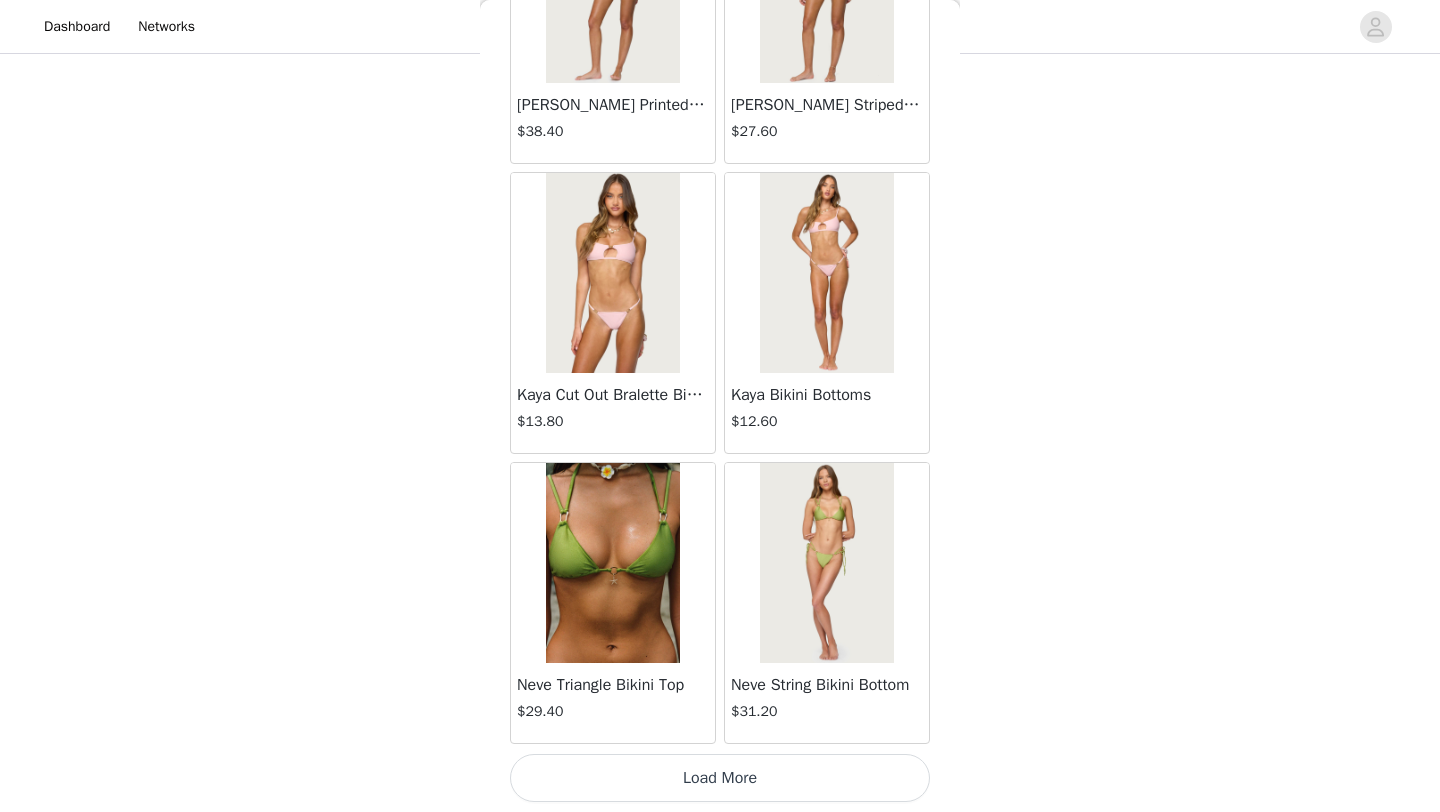 click on "Load More" at bounding box center (720, 778) 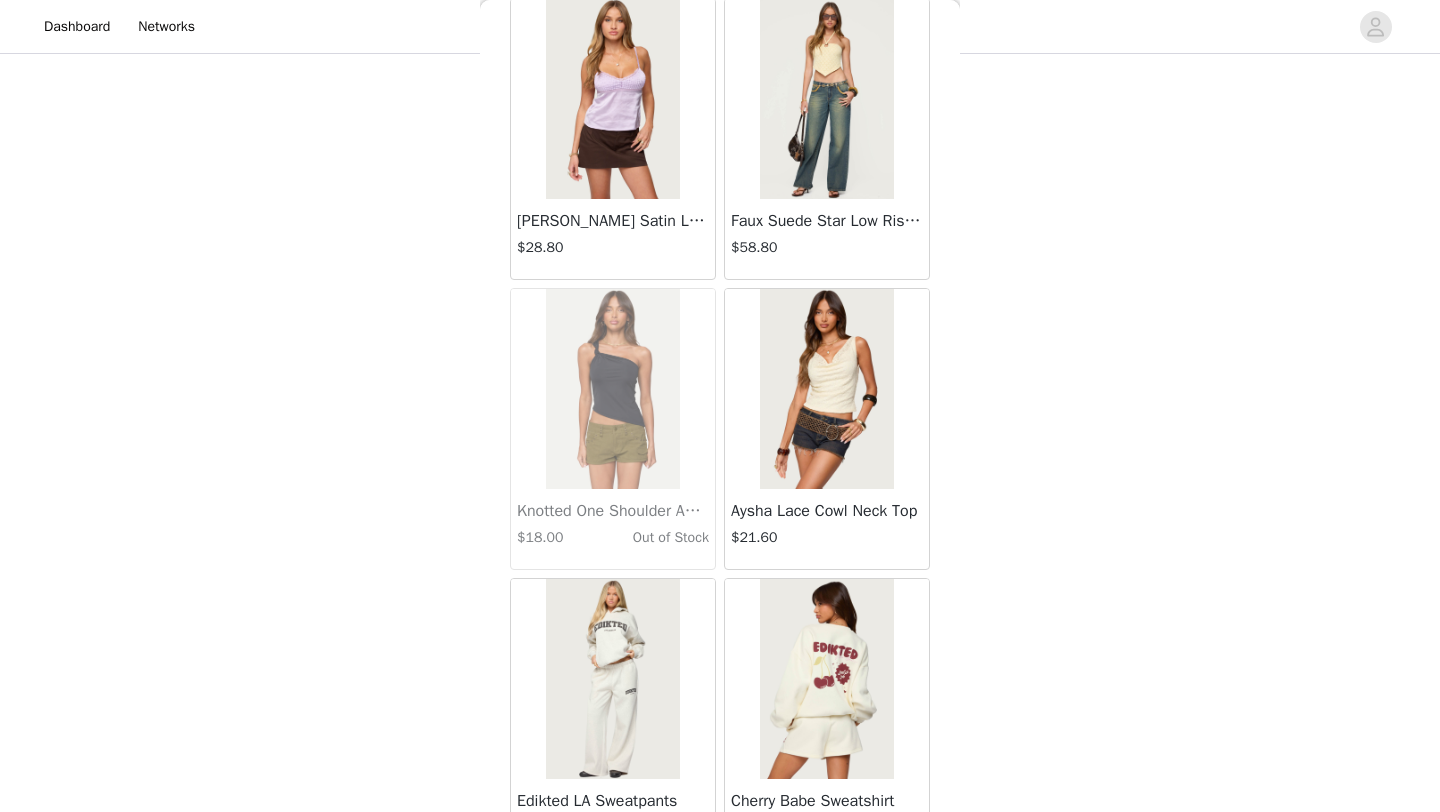 scroll, scrollTop: 31248, scrollLeft: 0, axis: vertical 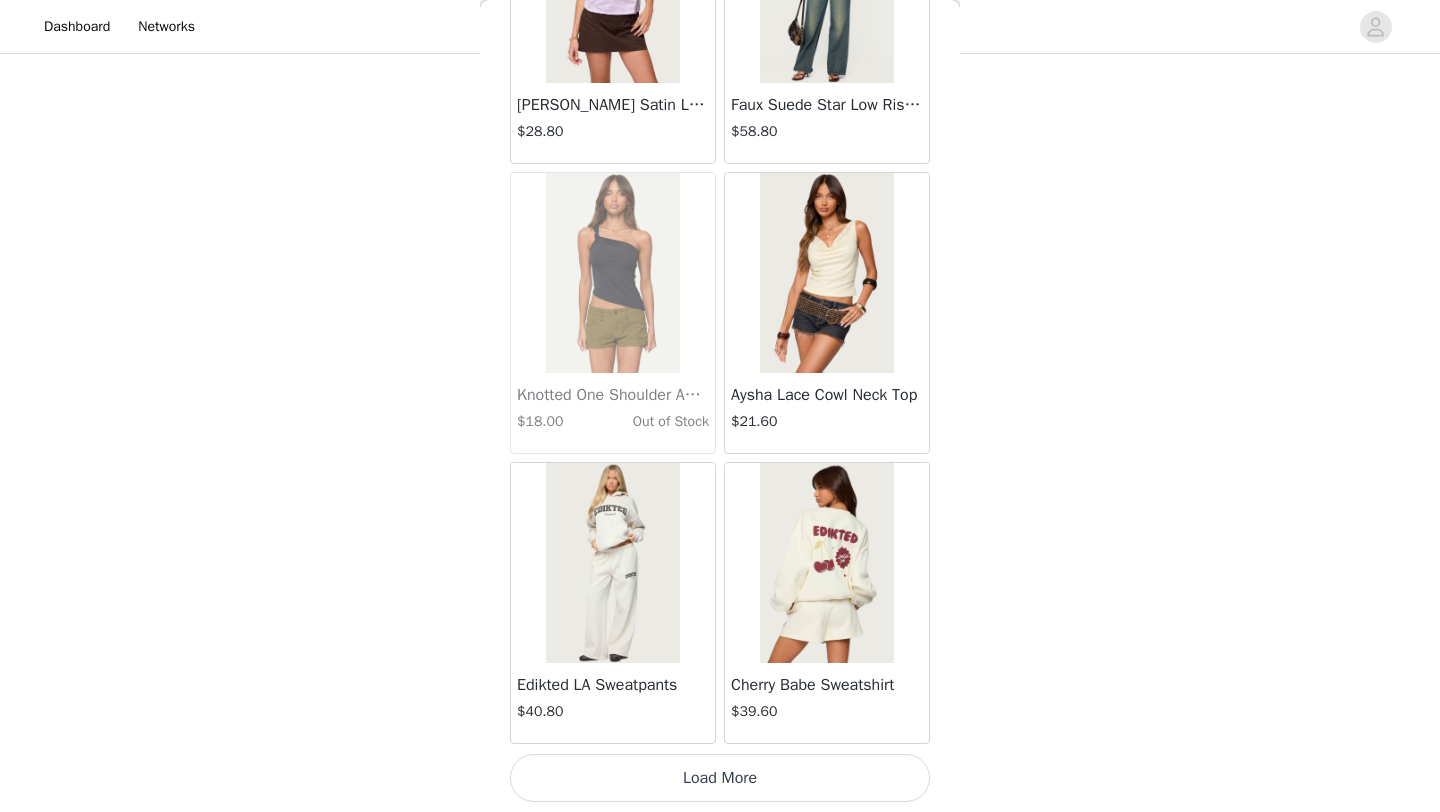 click on "Load More" at bounding box center [720, 778] 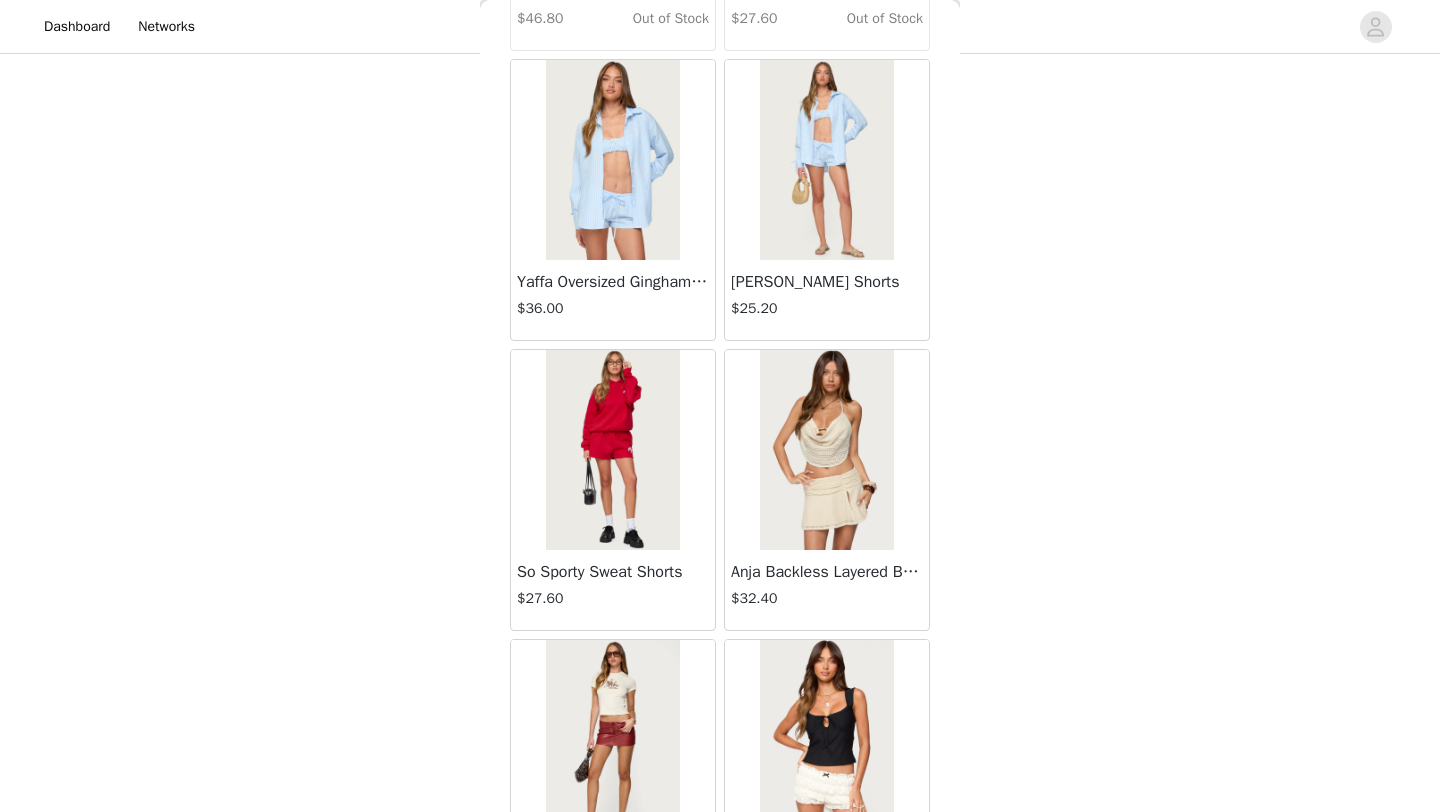 scroll, scrollTop: 34148, scrollLeft: 0, axis: vertical 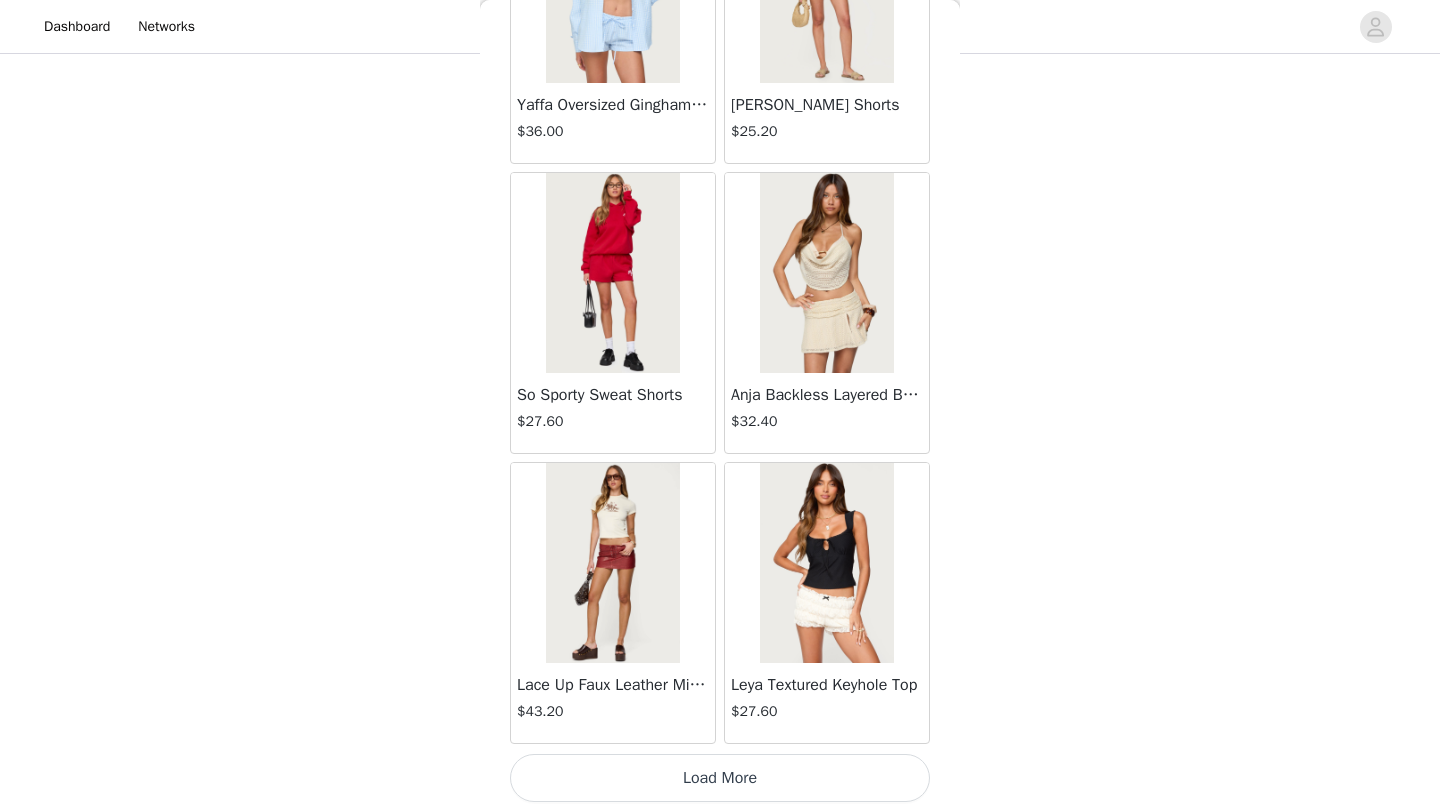click on "Load More" at bounding box center [720, 778] 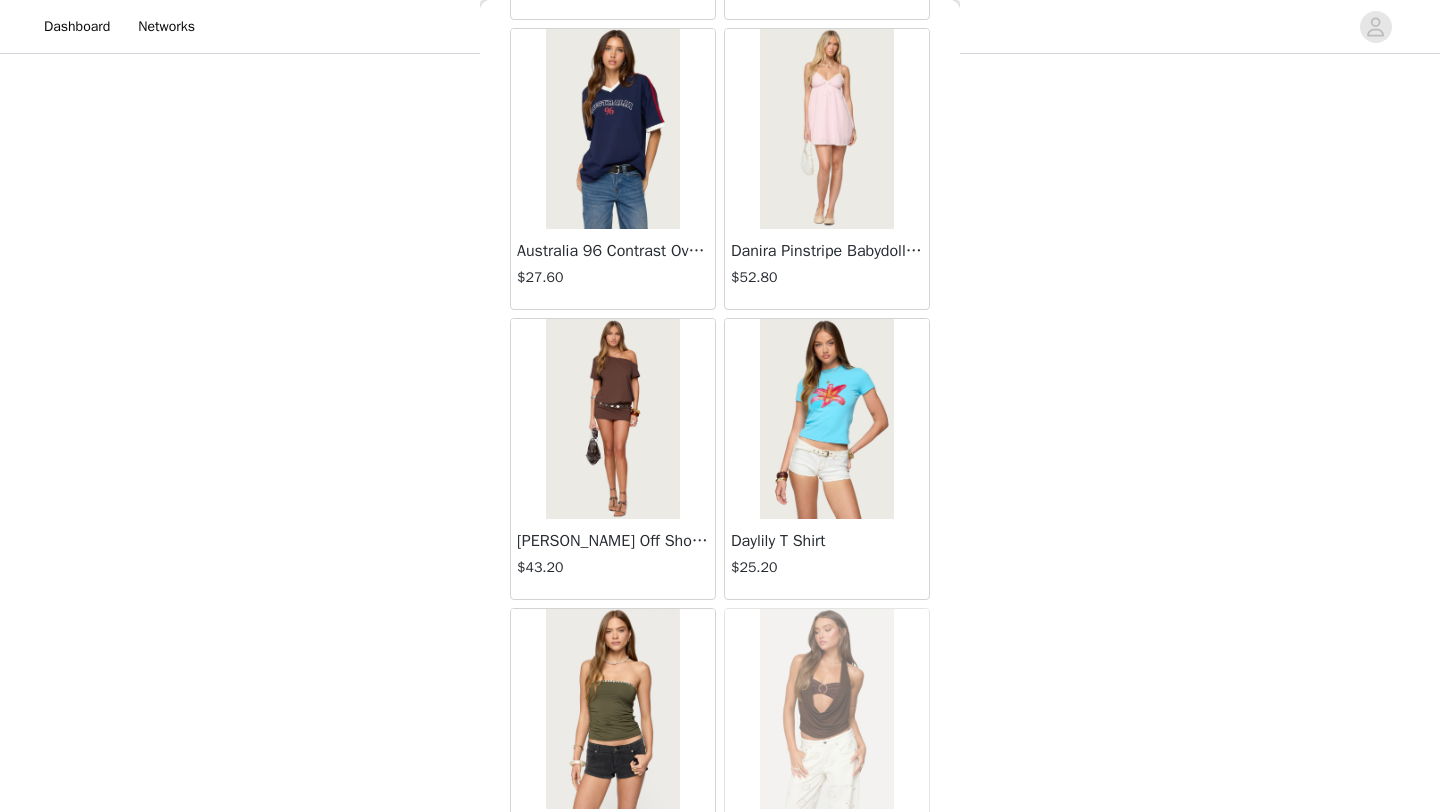 scroll, scrollTop: 35106, scrollLeft: 0, axis: vertical 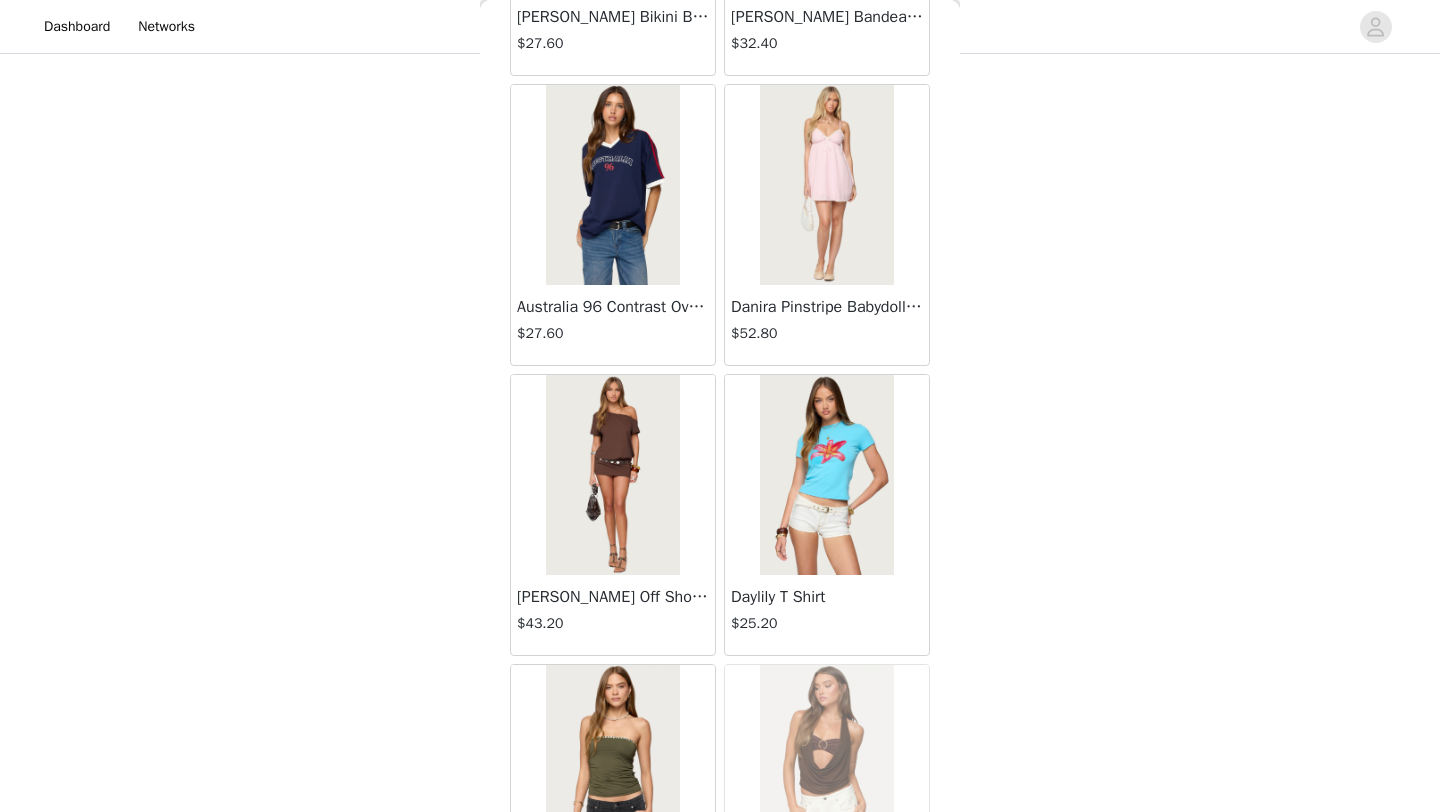 click at bounding box center (612, 185) 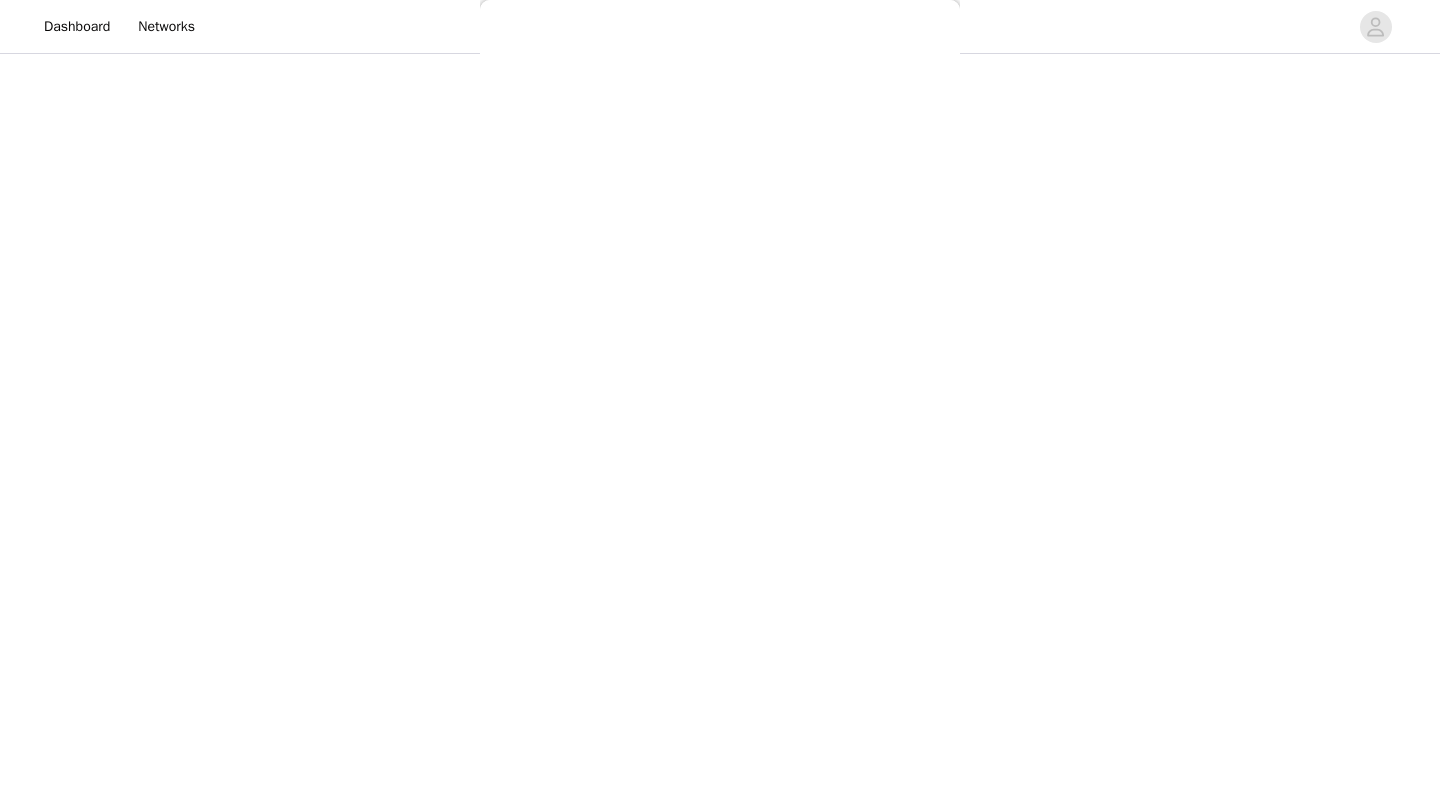 scroll, scrollTop: 0, scrollLeft: 0, axis: both 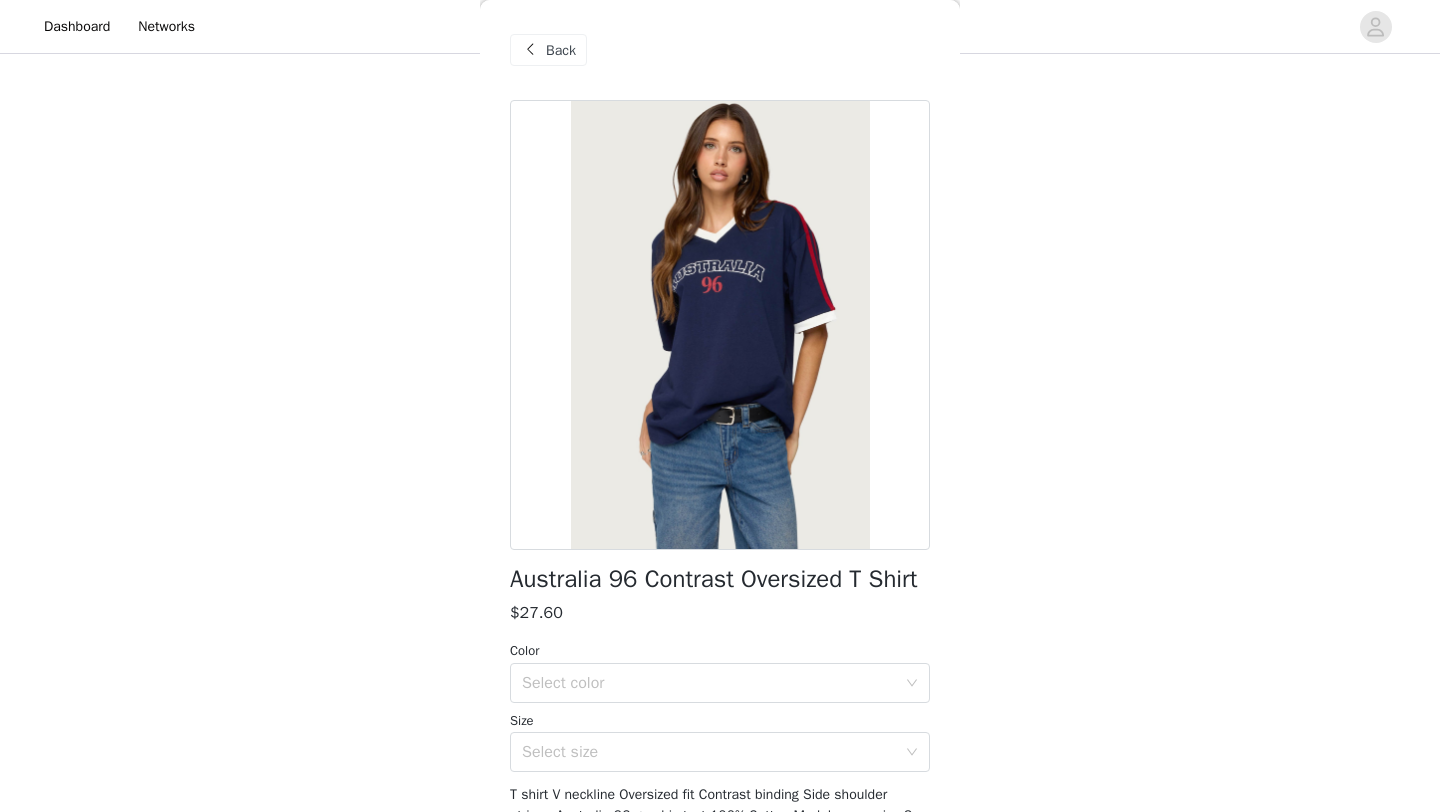 click on "Back" at bounding box center [561, 50] 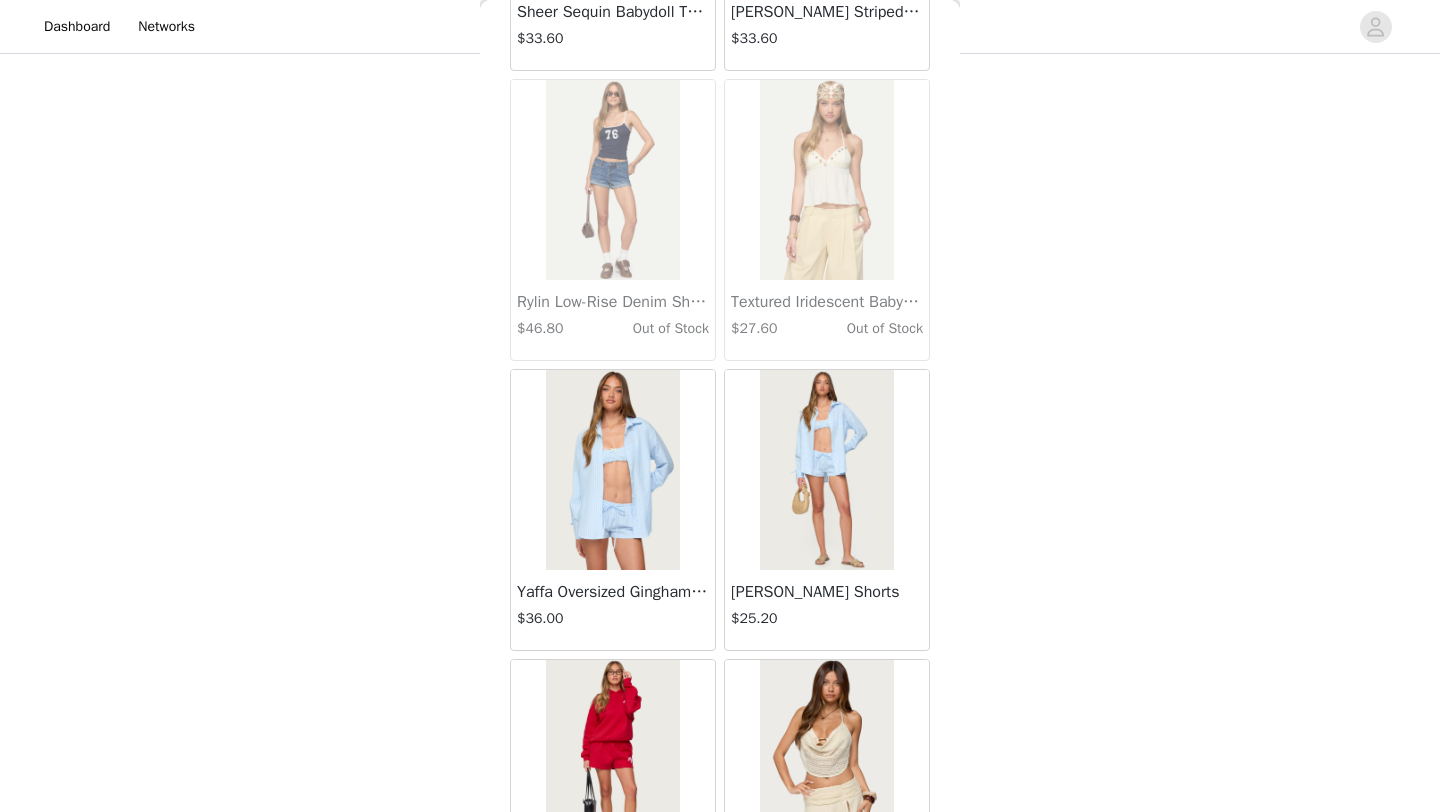 scroll, scrollTop: 33769, scrollLeft: 0, axis: vertical 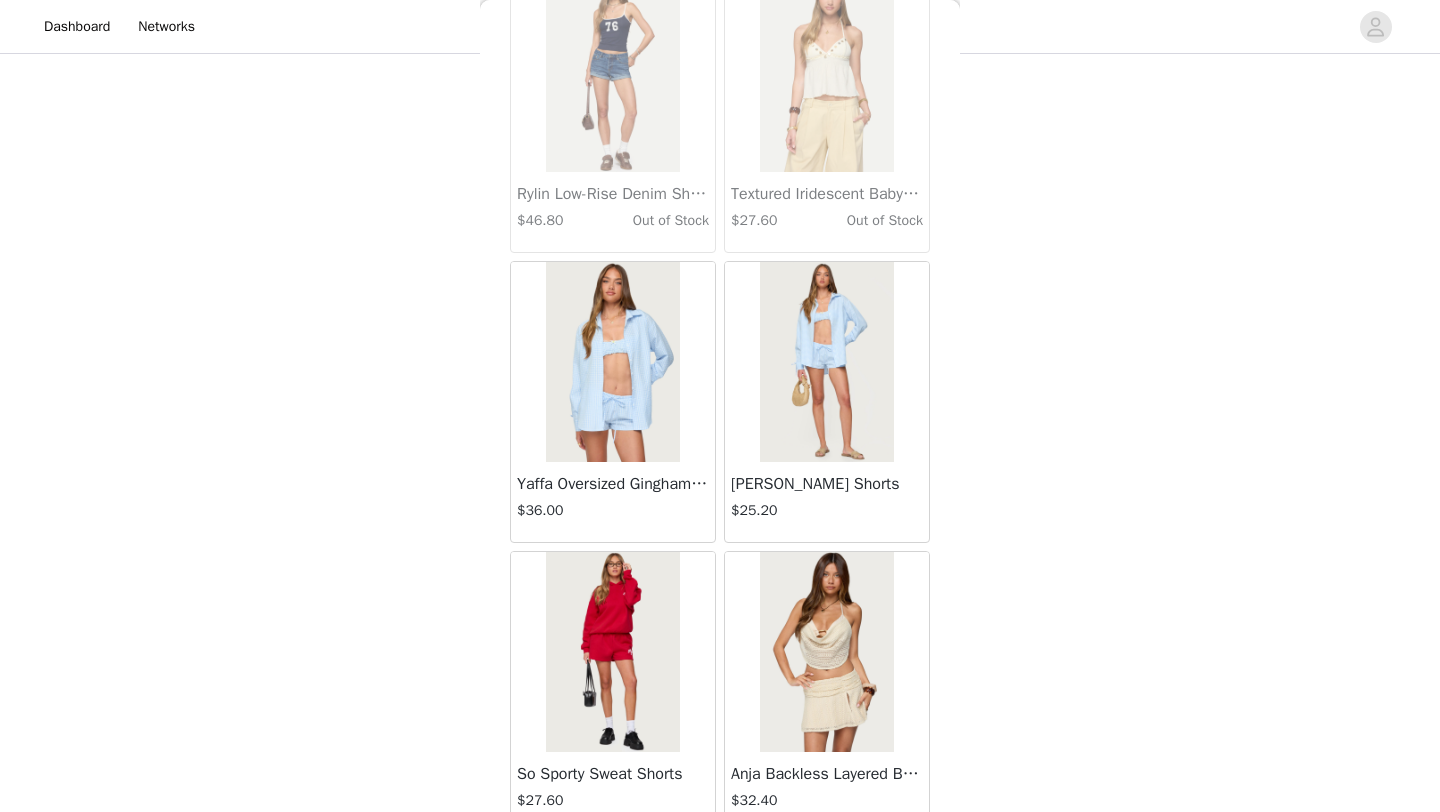 click on "Yaffa Oversized Gingham Button Up Shirt" at bounding box center [613, 484] 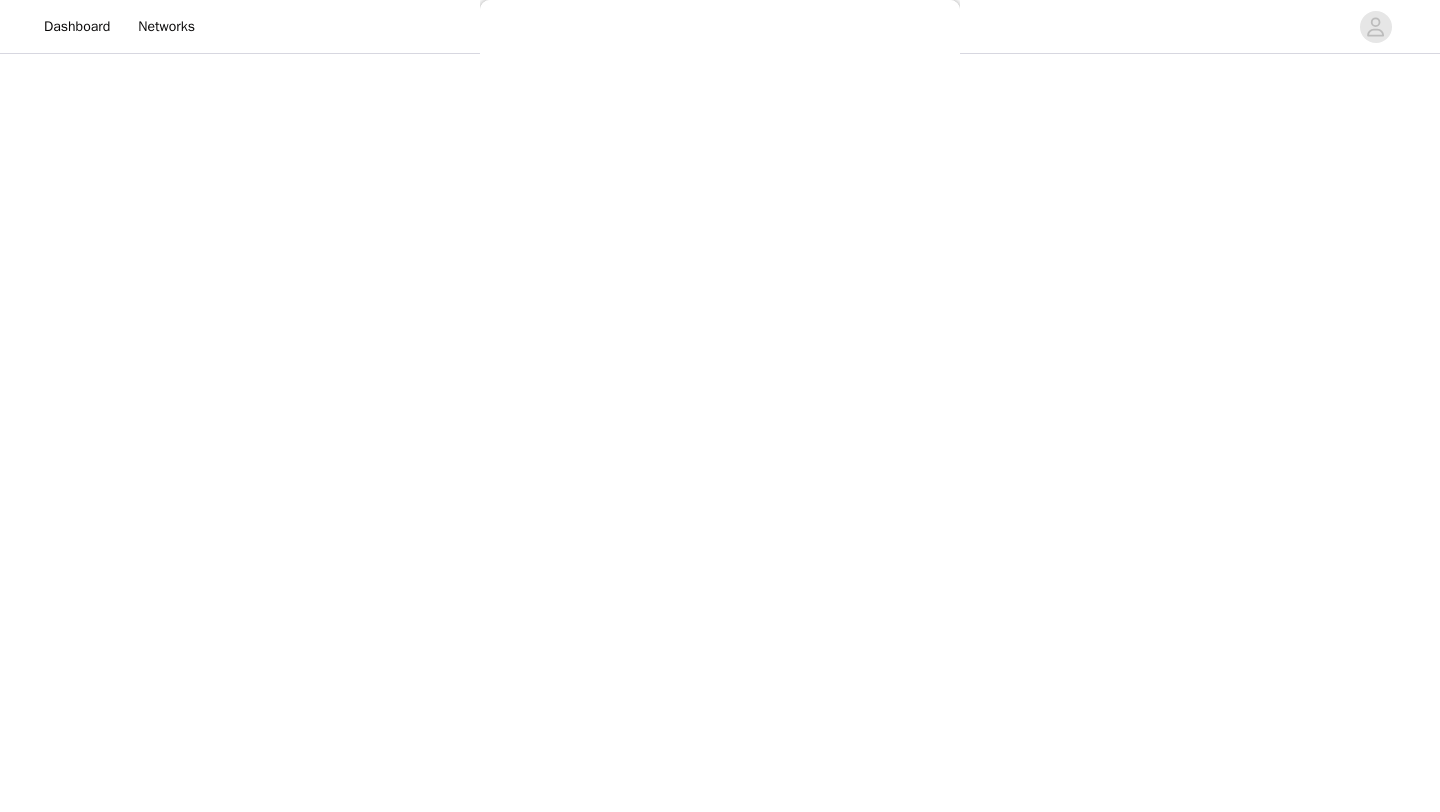 scroll, scrollTop: 0, scrollLeft: 0, axis: both 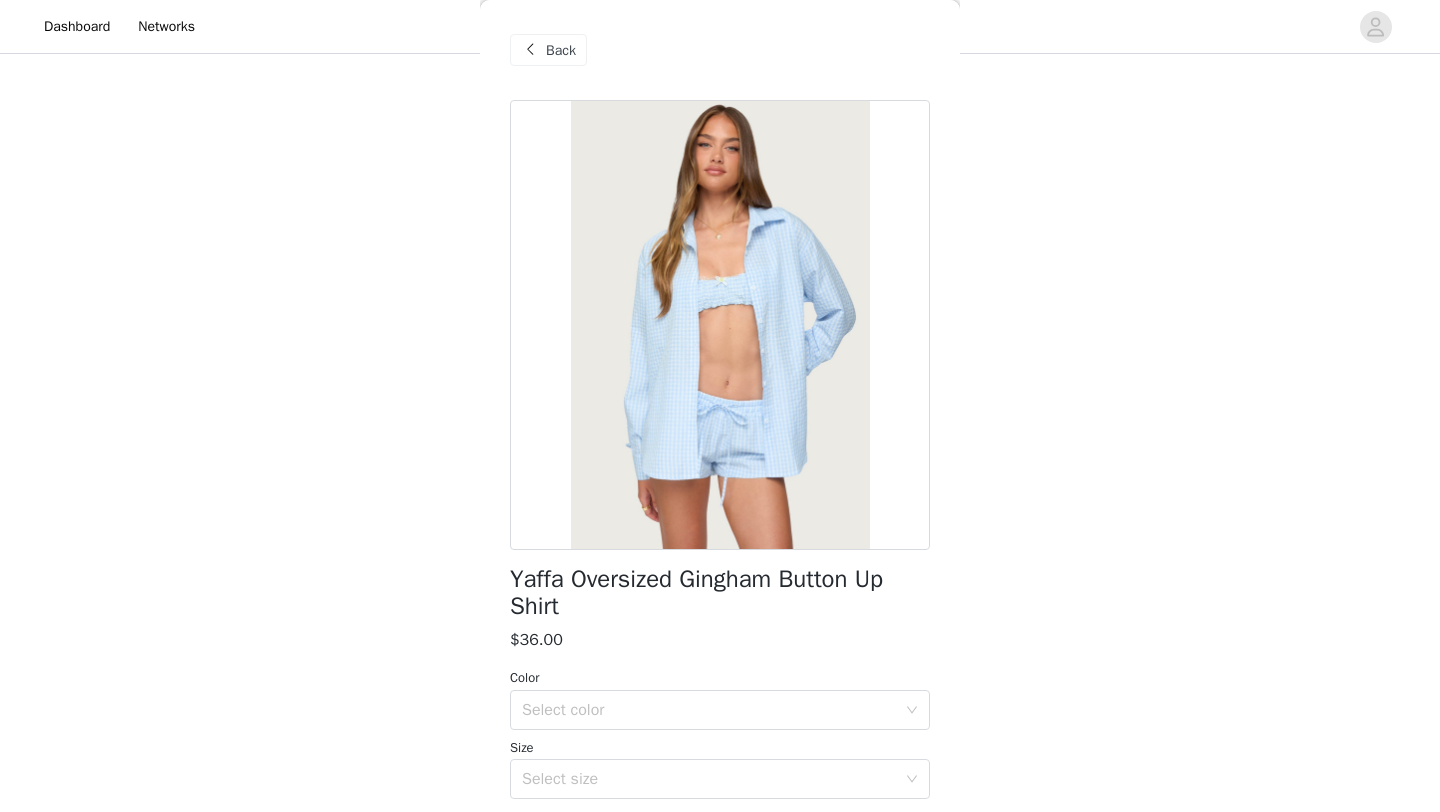 click on "Back" at bounding box center [561, 50] 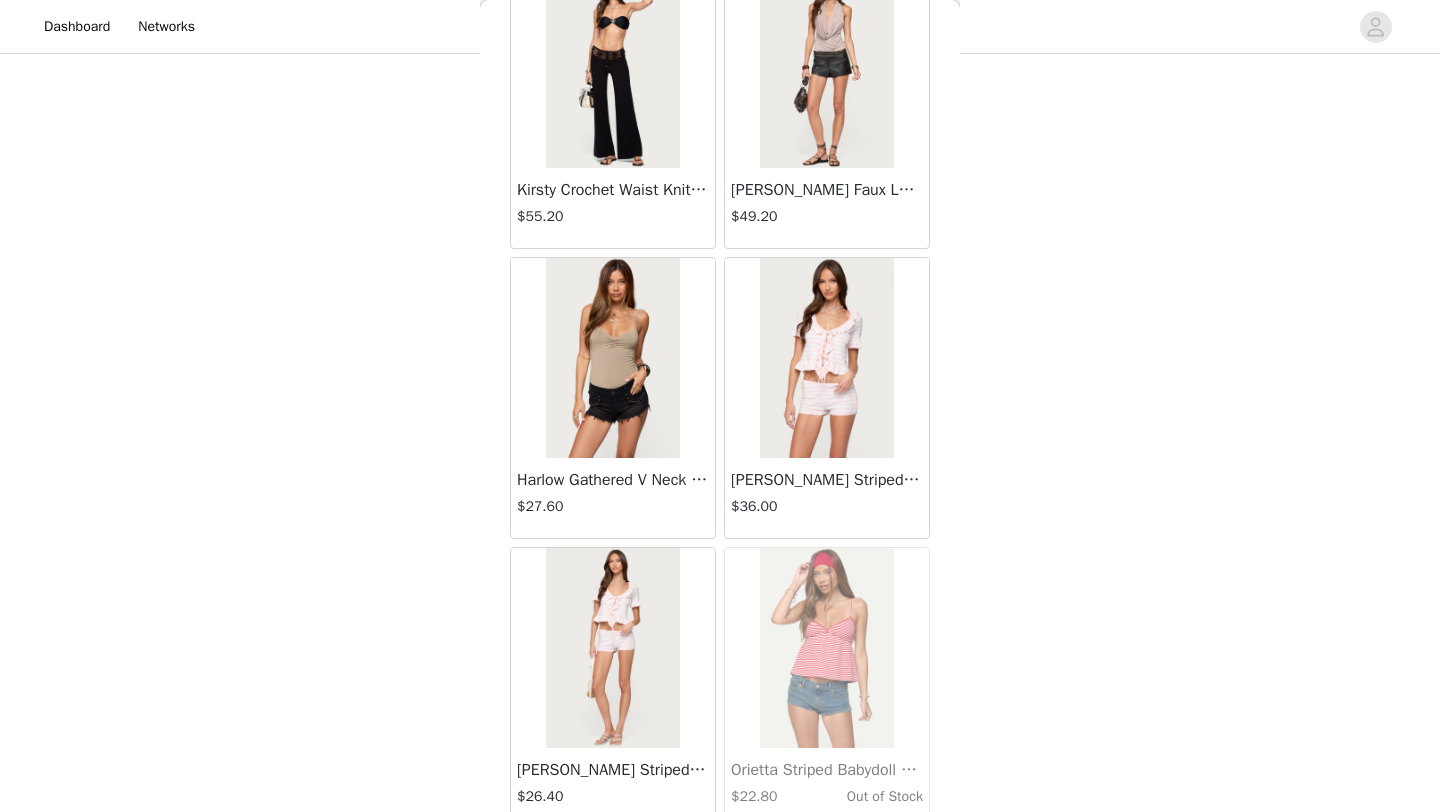 scroll, scrollTop: 37048, scrollLeft: 0, axis: vertical 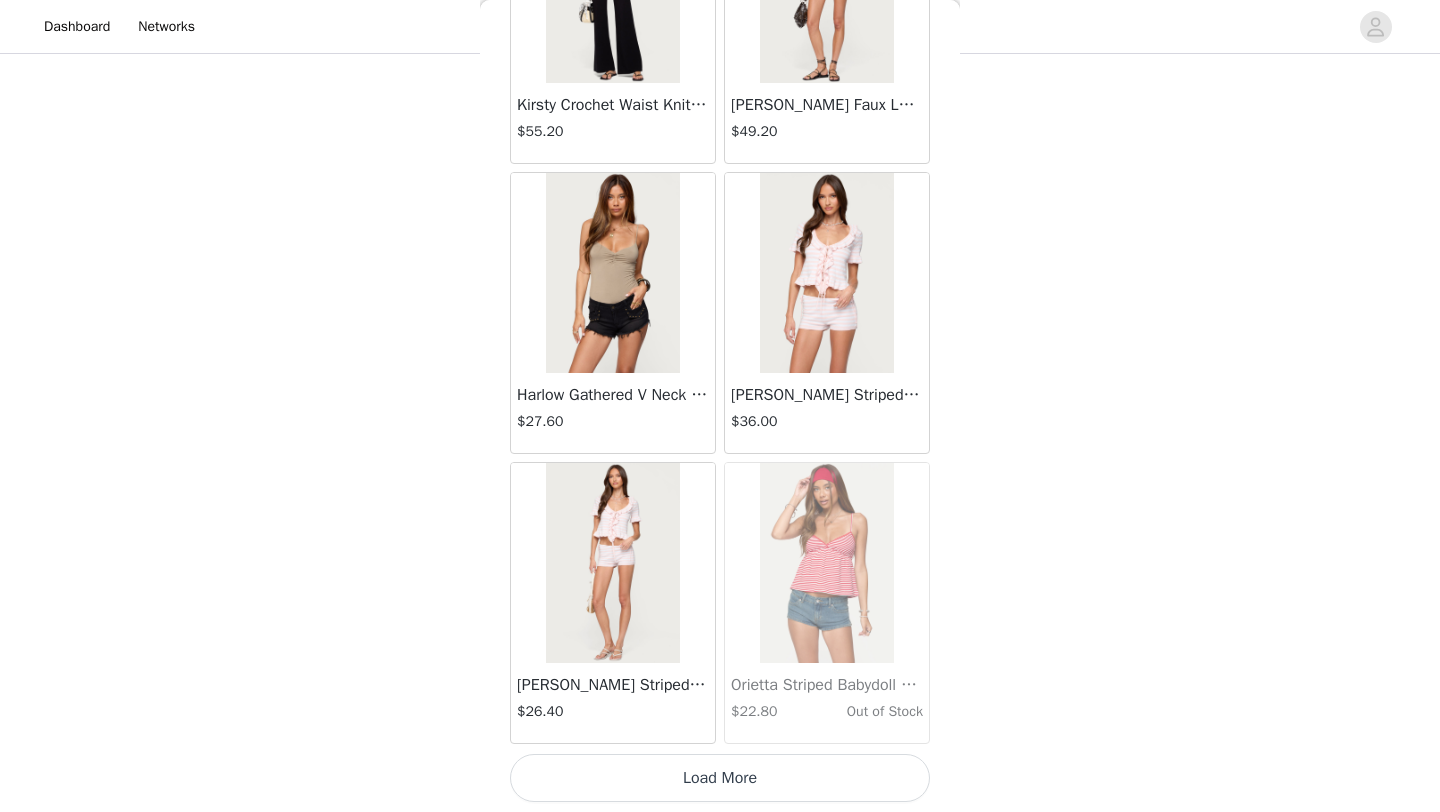 click on "Load More" at bounding box center [720, 778] 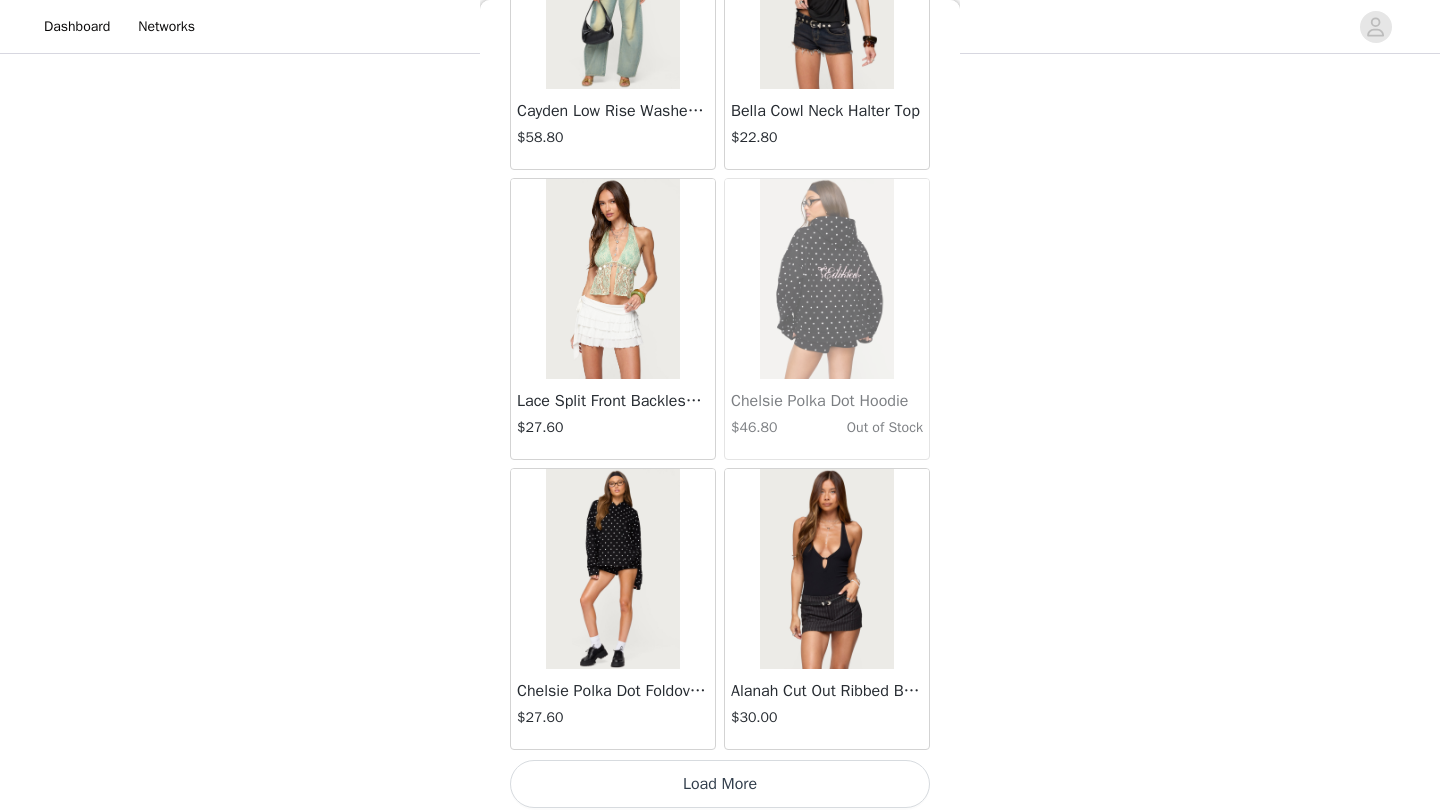scroll, scrollTop: 39948, scrollLeft: 0, axis: vertical 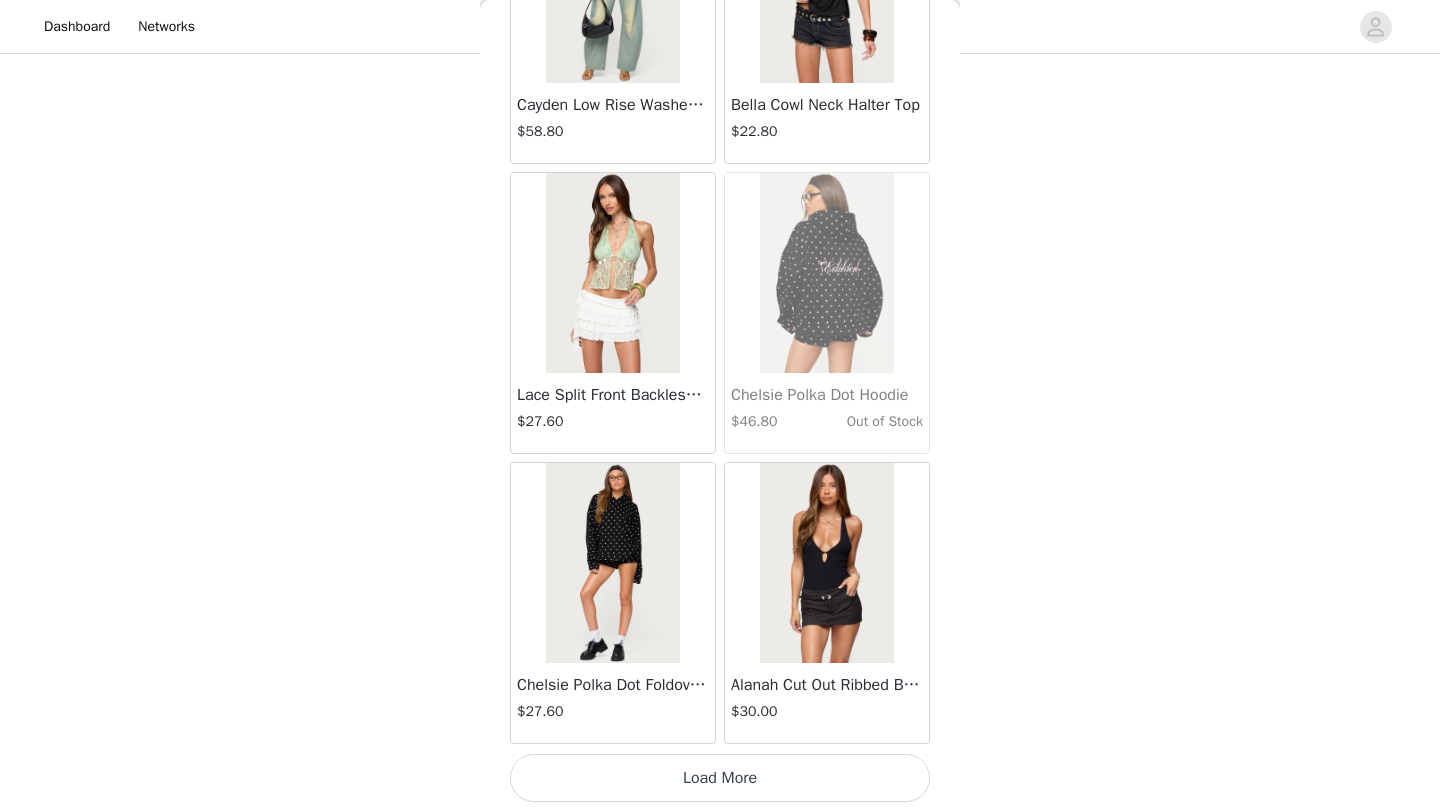 click on "Load More" at bounding box center [720, 778] 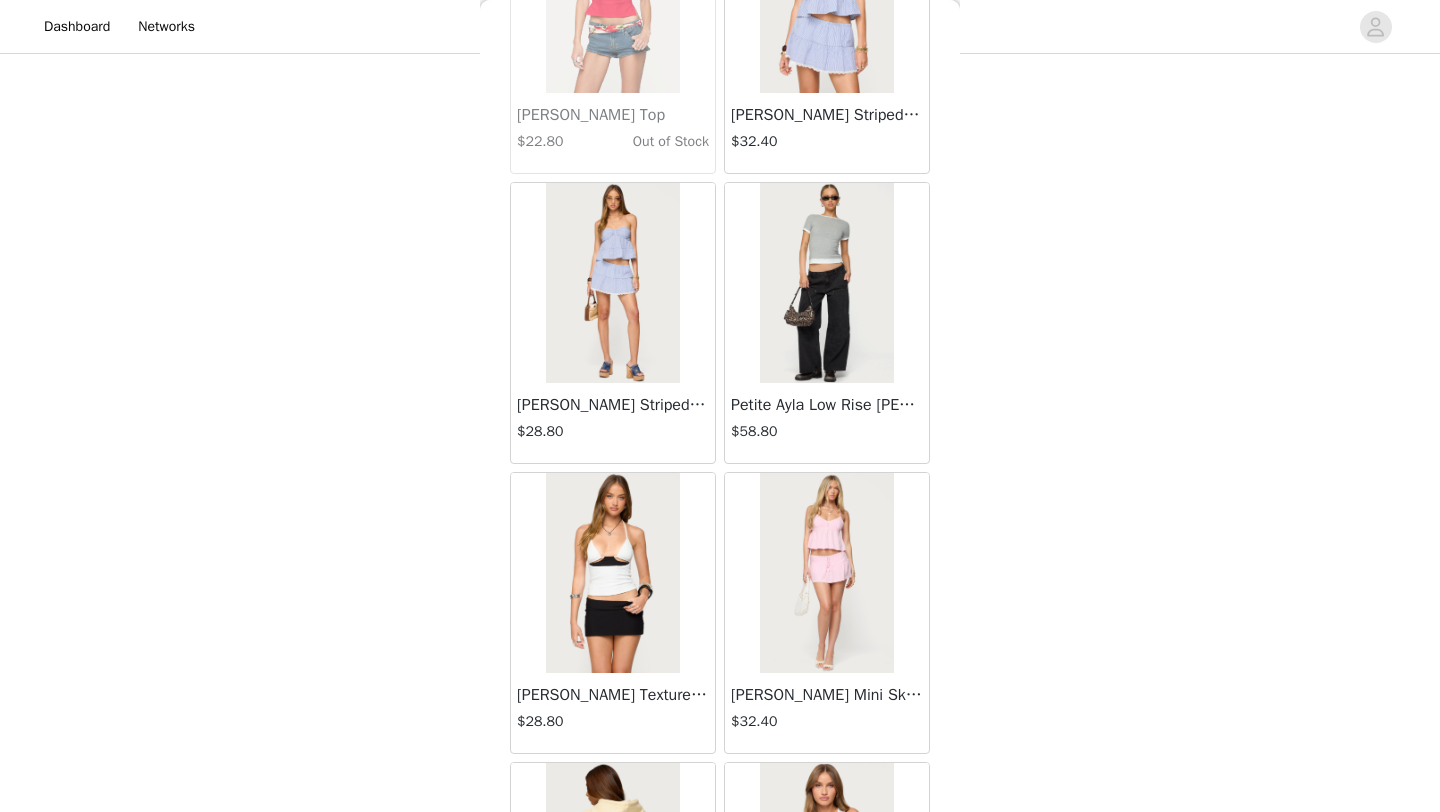 scroll, scrollTop: 41967, scrollLeft: 0, axis: vertical 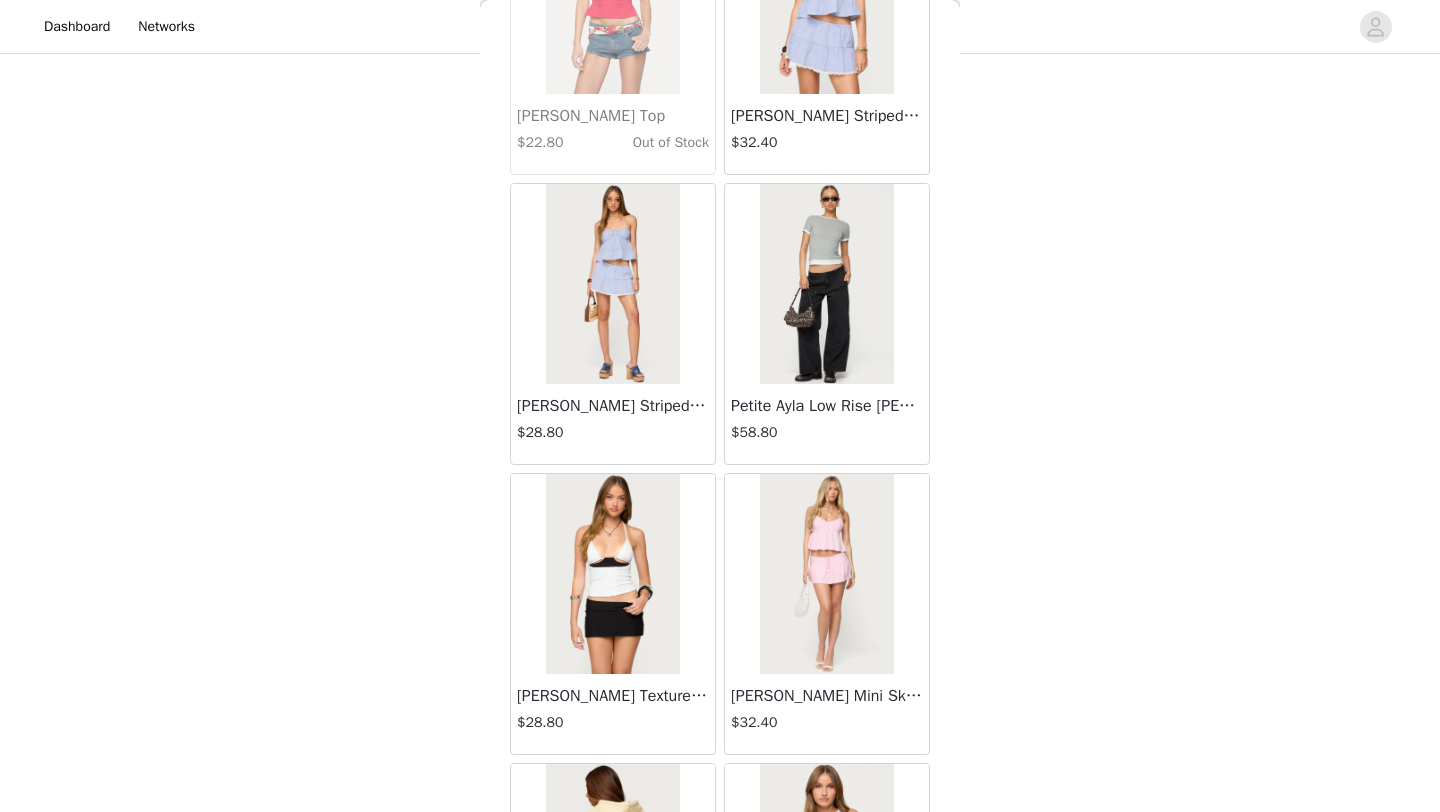 click at bounding box center [826, 284] 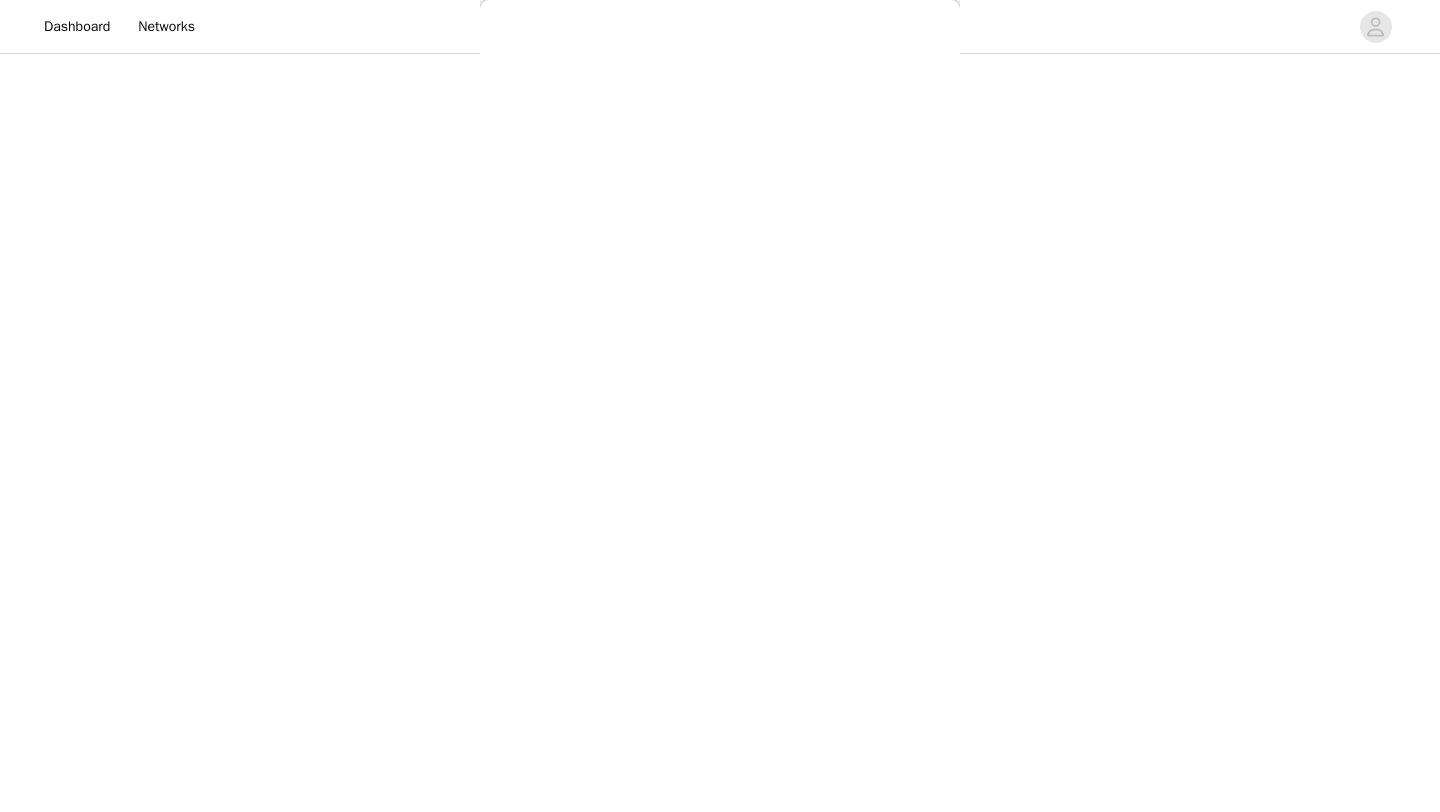 scroll, scrollTop: 0, scrollLeft: 0, axis: both 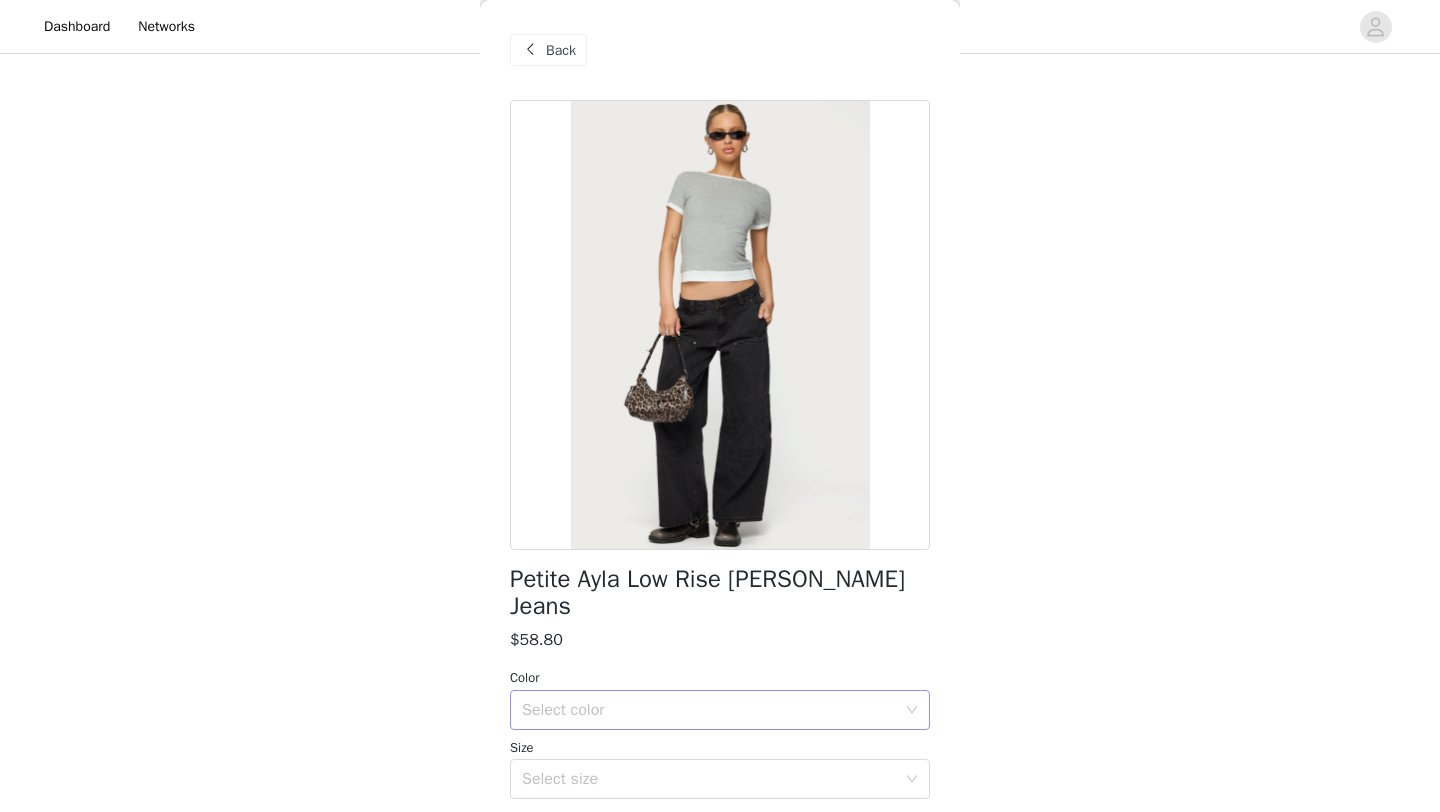 click on "Select color" at bounding box center [709, 710] 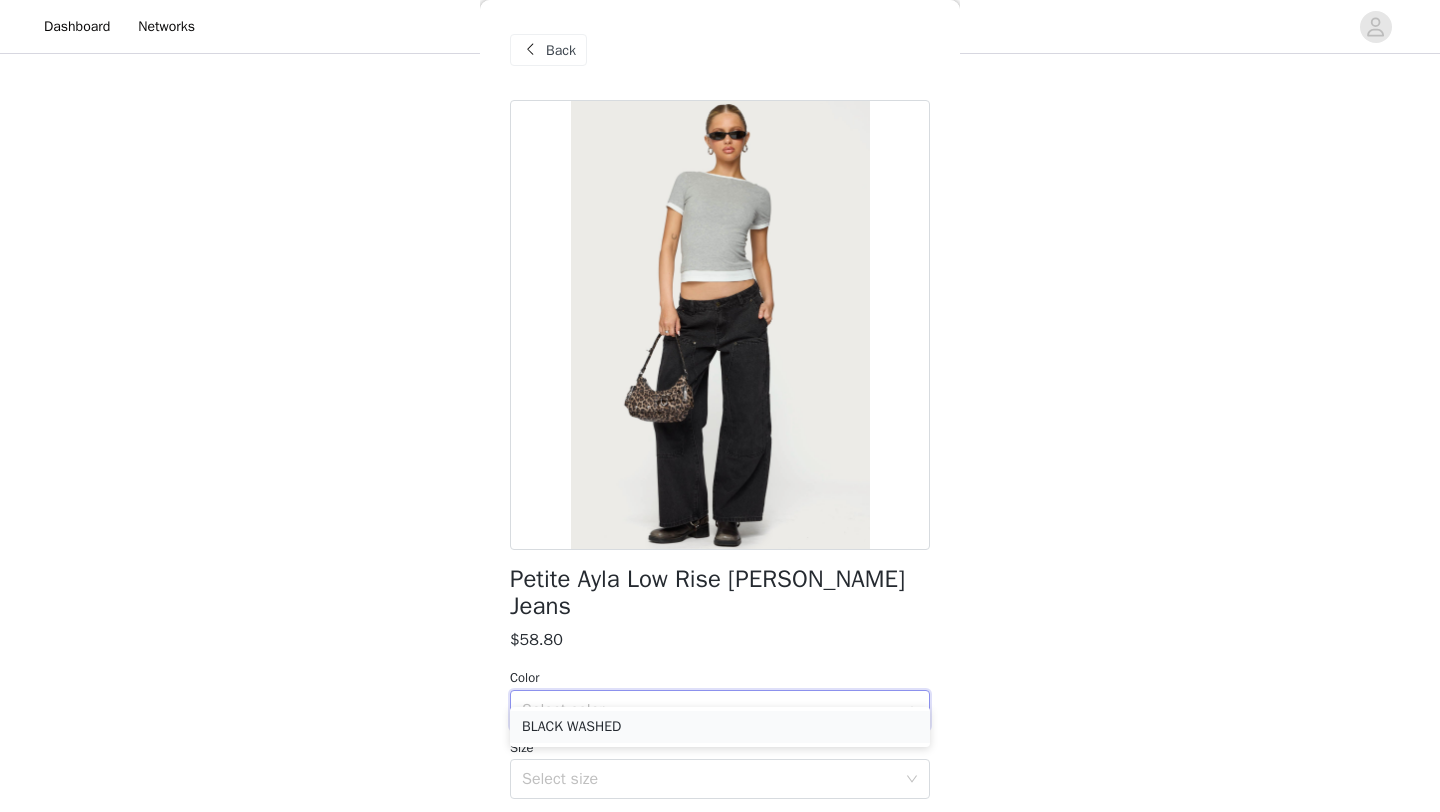 click on "BLACK WASHED" at bounding box center (720, 727) 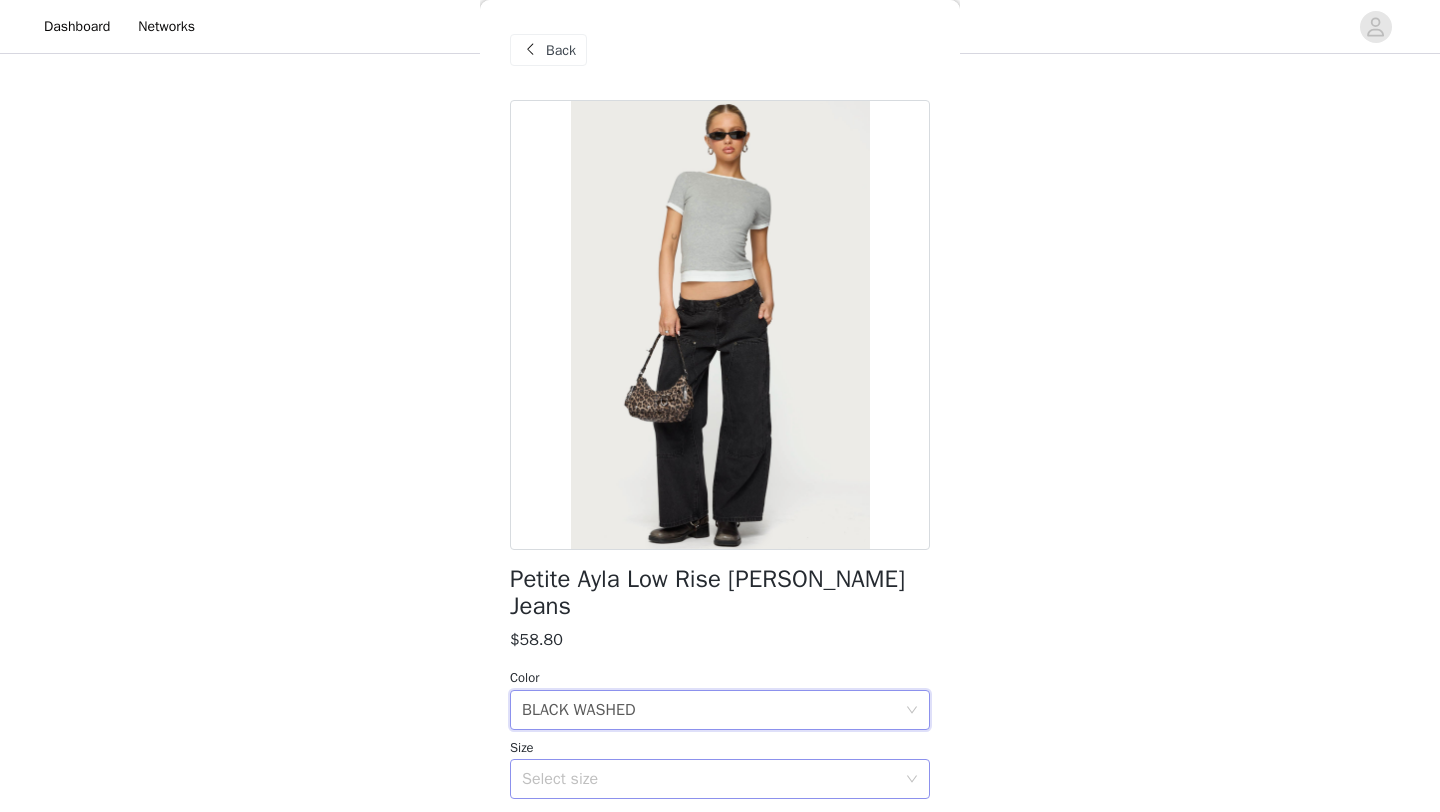 click on "Select size" at bounding box center (713, 779) 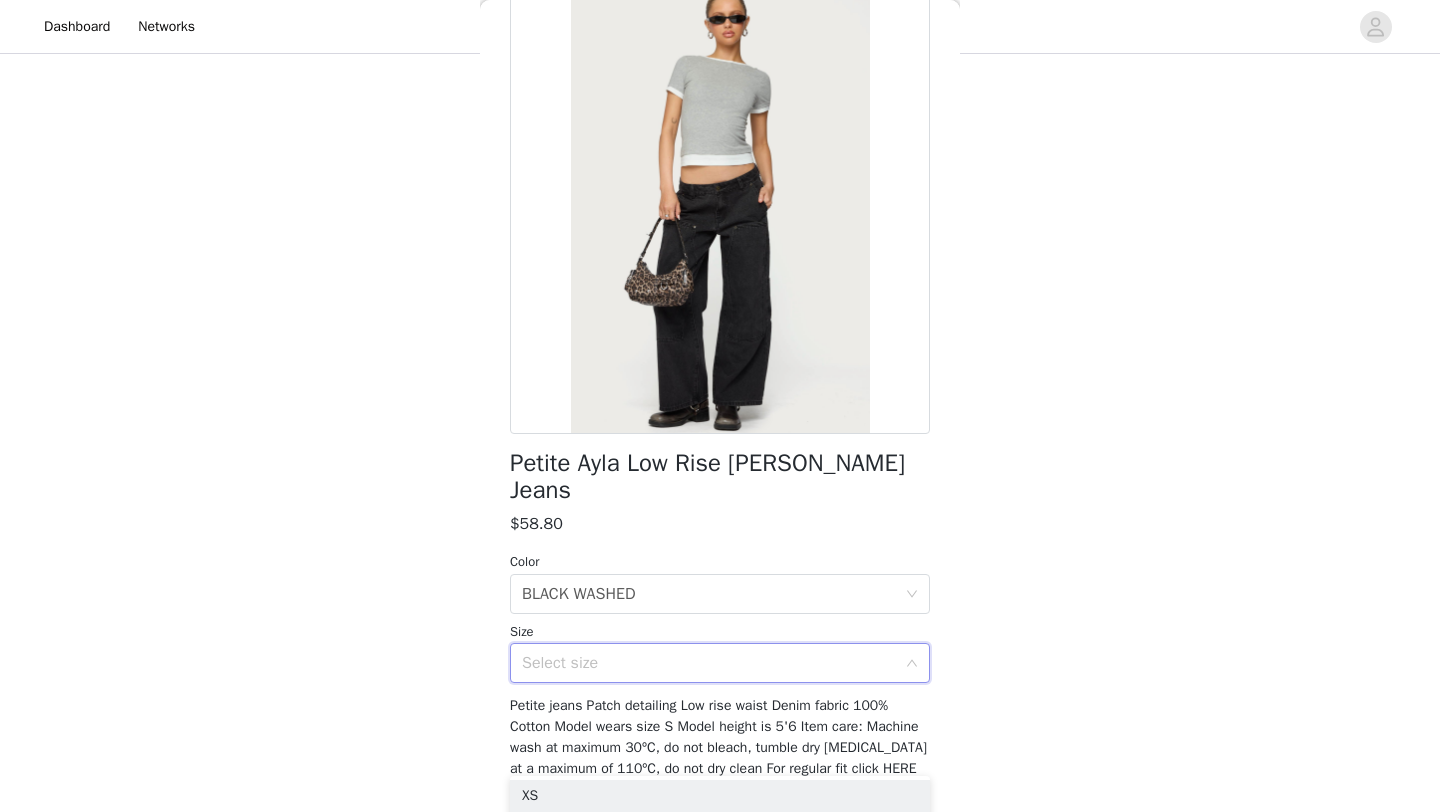 scroll, scrollTop: 137, scrollLeft: 0, axis: vertical 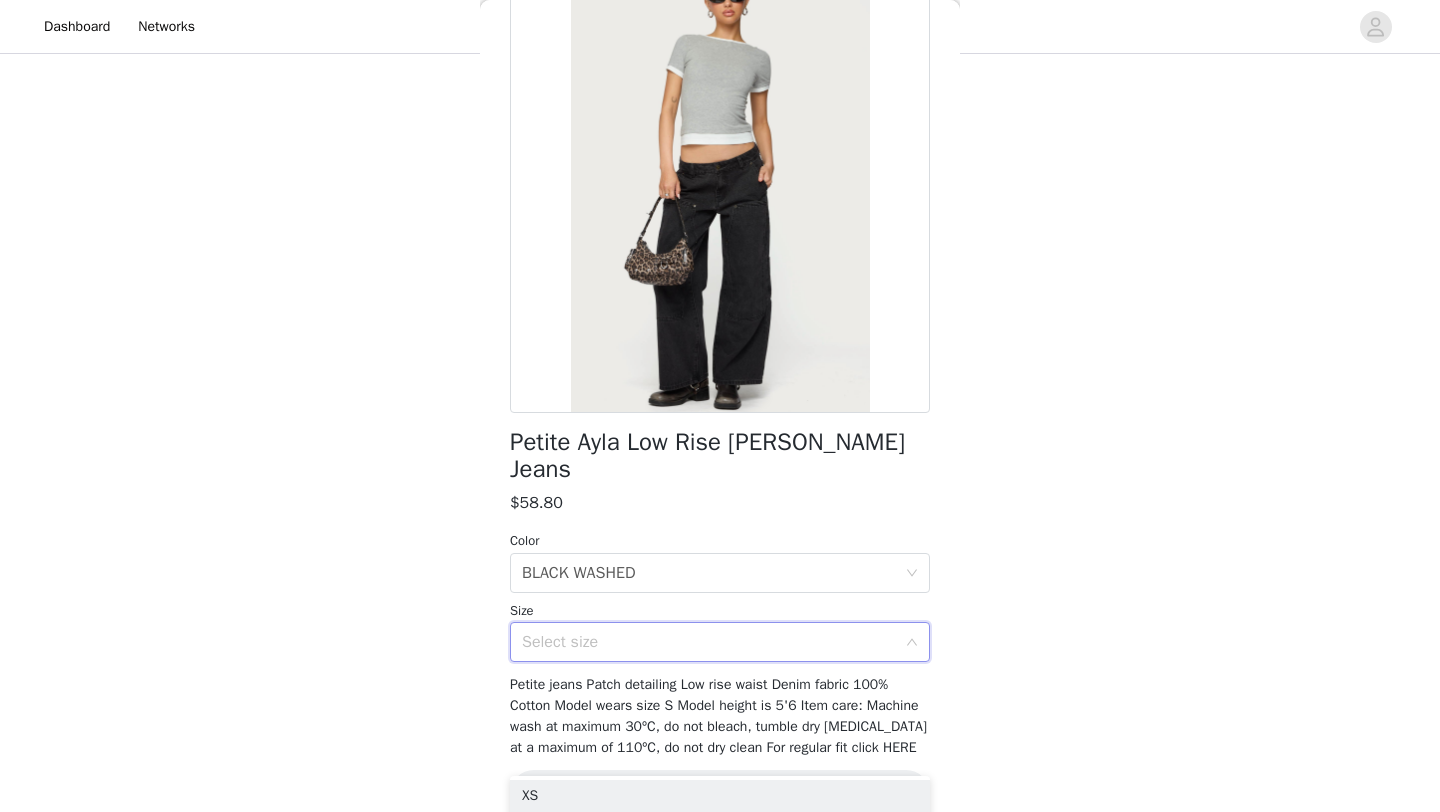 click on "Select size" at bounding box center (709, 642) 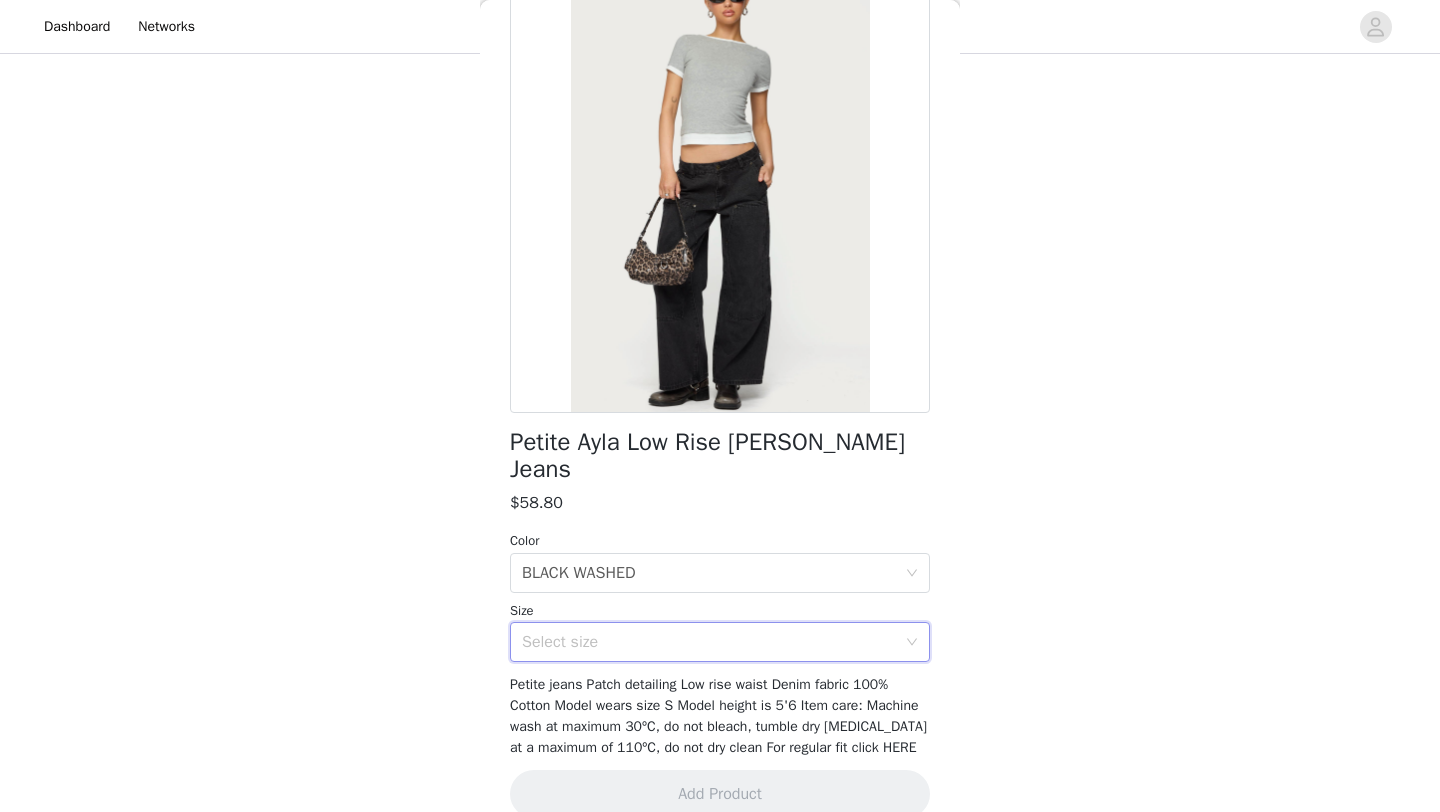 click on "Select size" at bounding box center (709, 642) 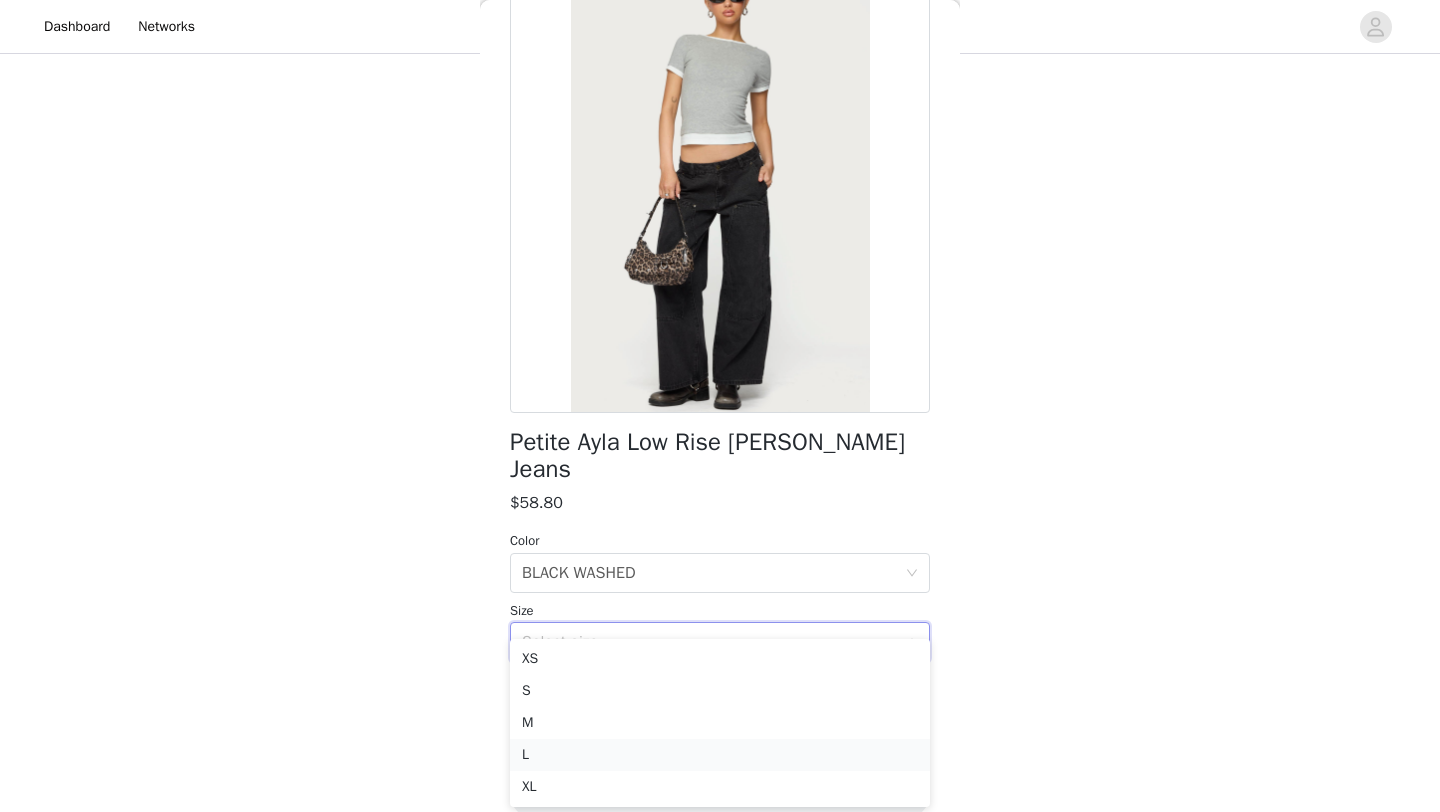 click on "L" at bounding box center (720, 755) 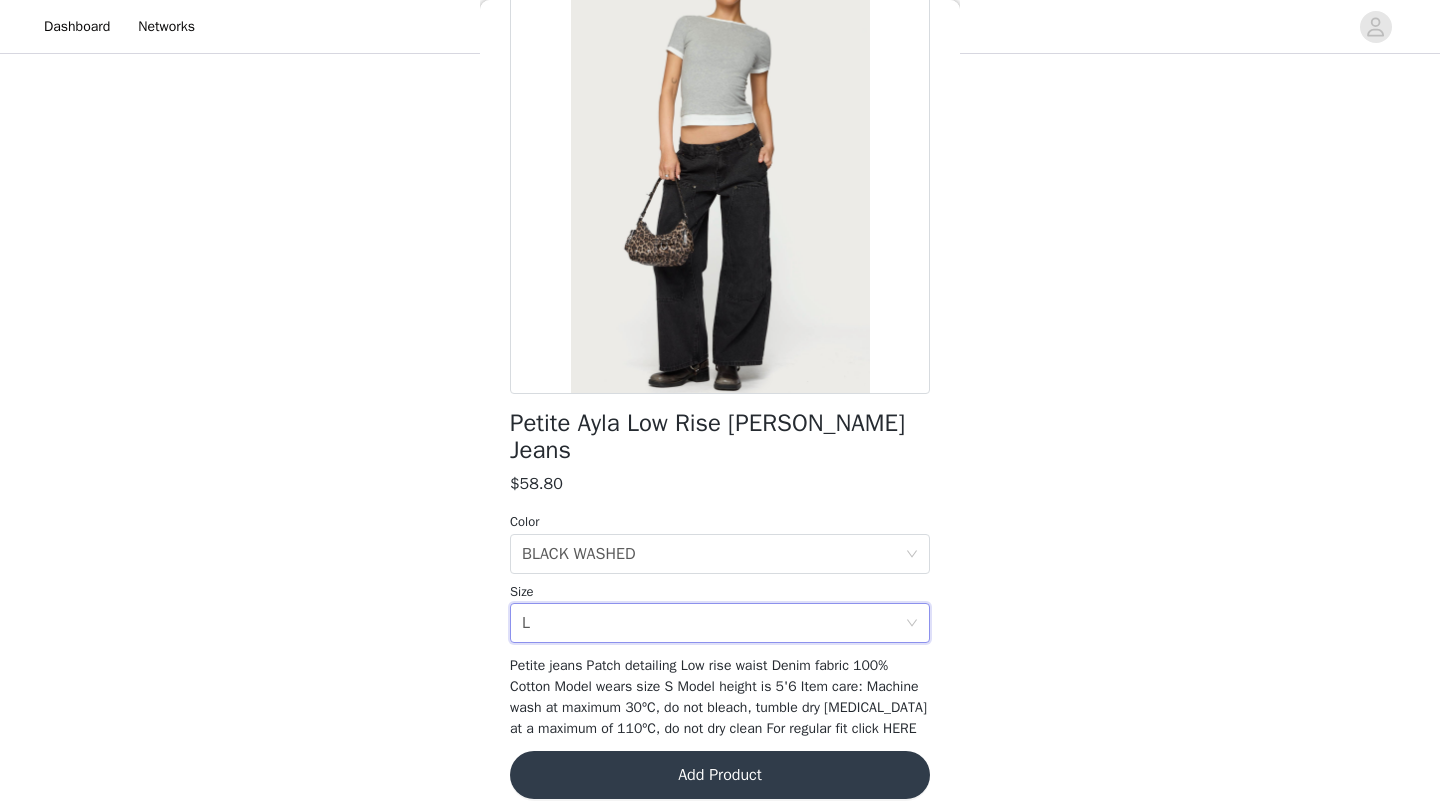 scroll, scrollTop: 158, scrollLeft: 0, axis: vertical 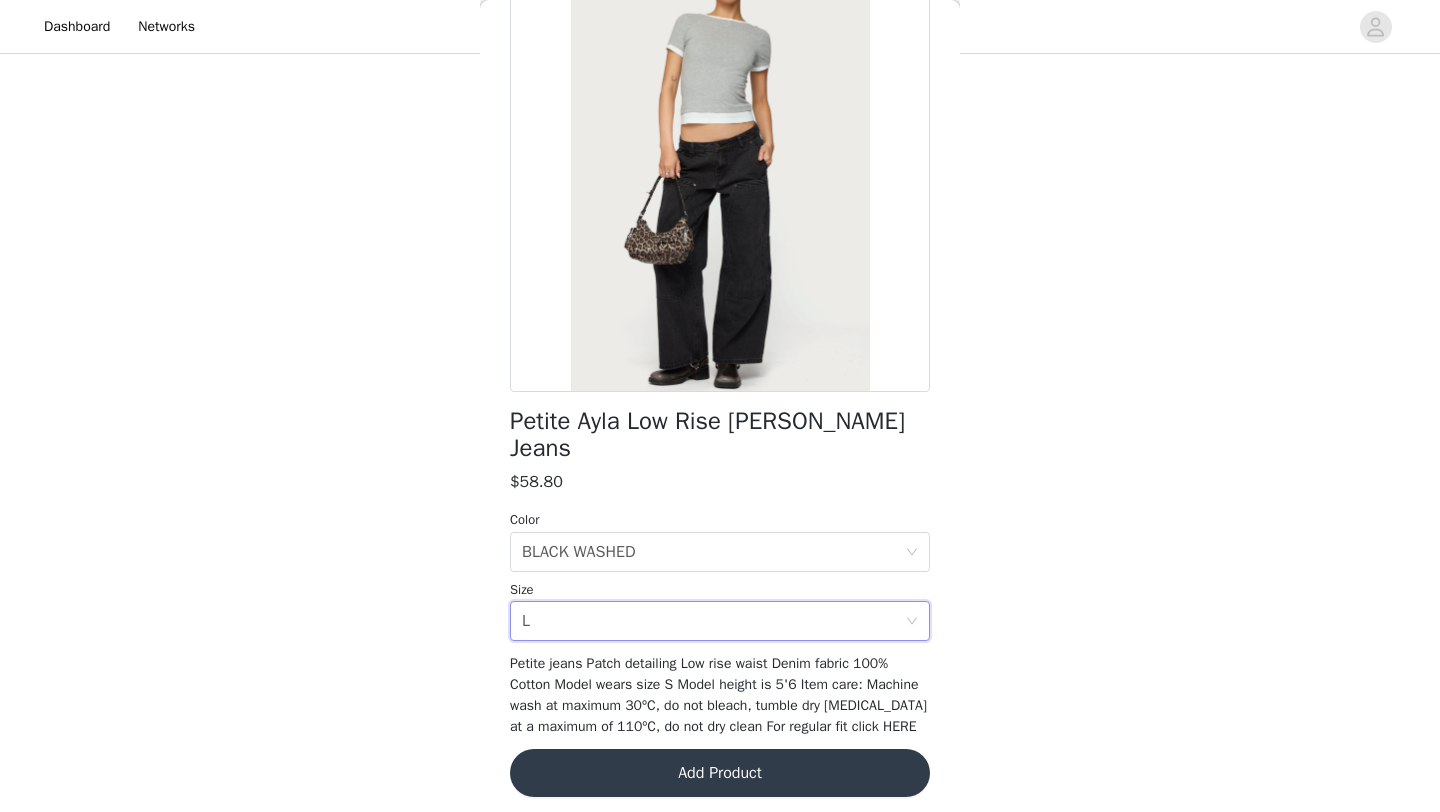 click on "Add Product" at bounding box center [720, 773] 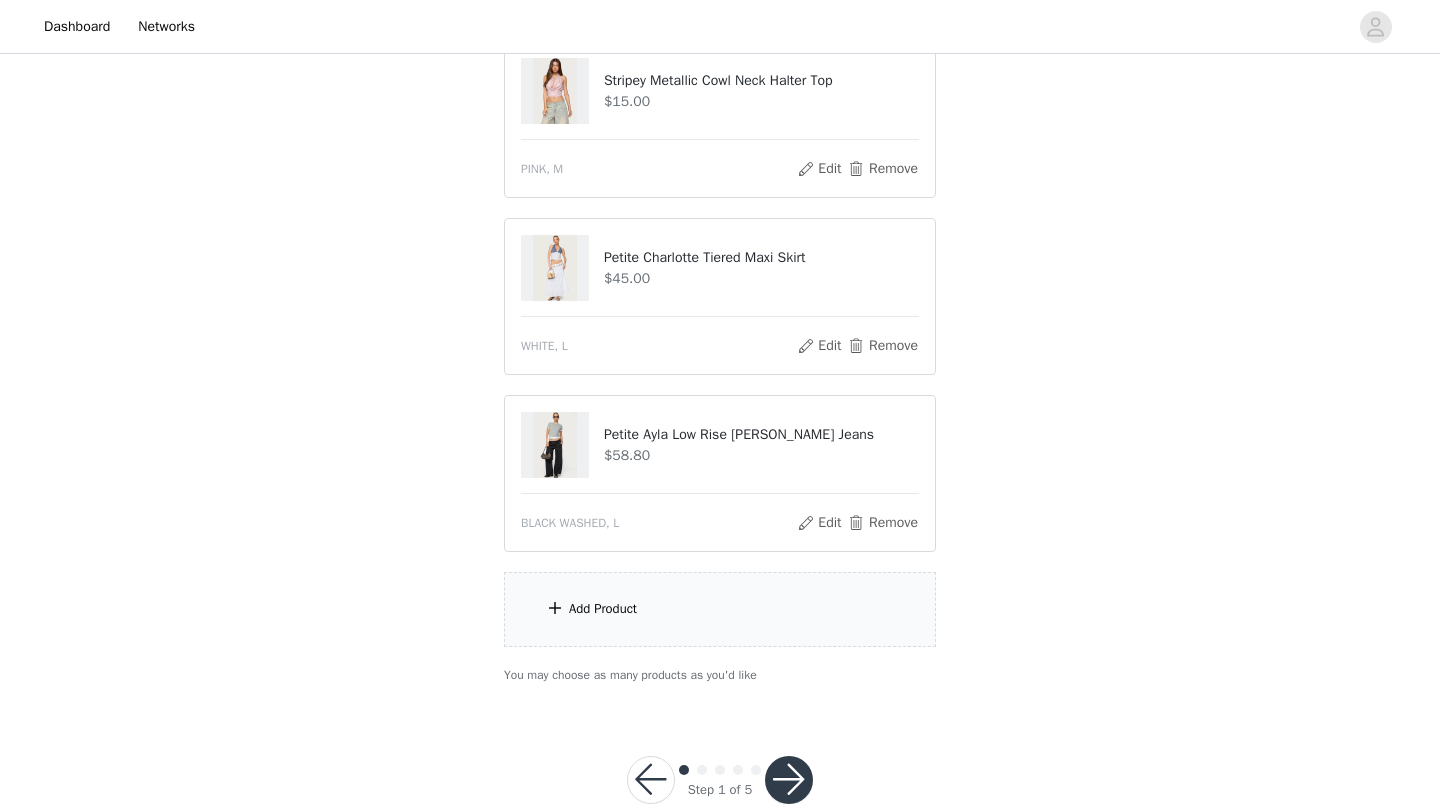 scroll, scrollTop: 590, scrollLeft: 0, axis: vertical 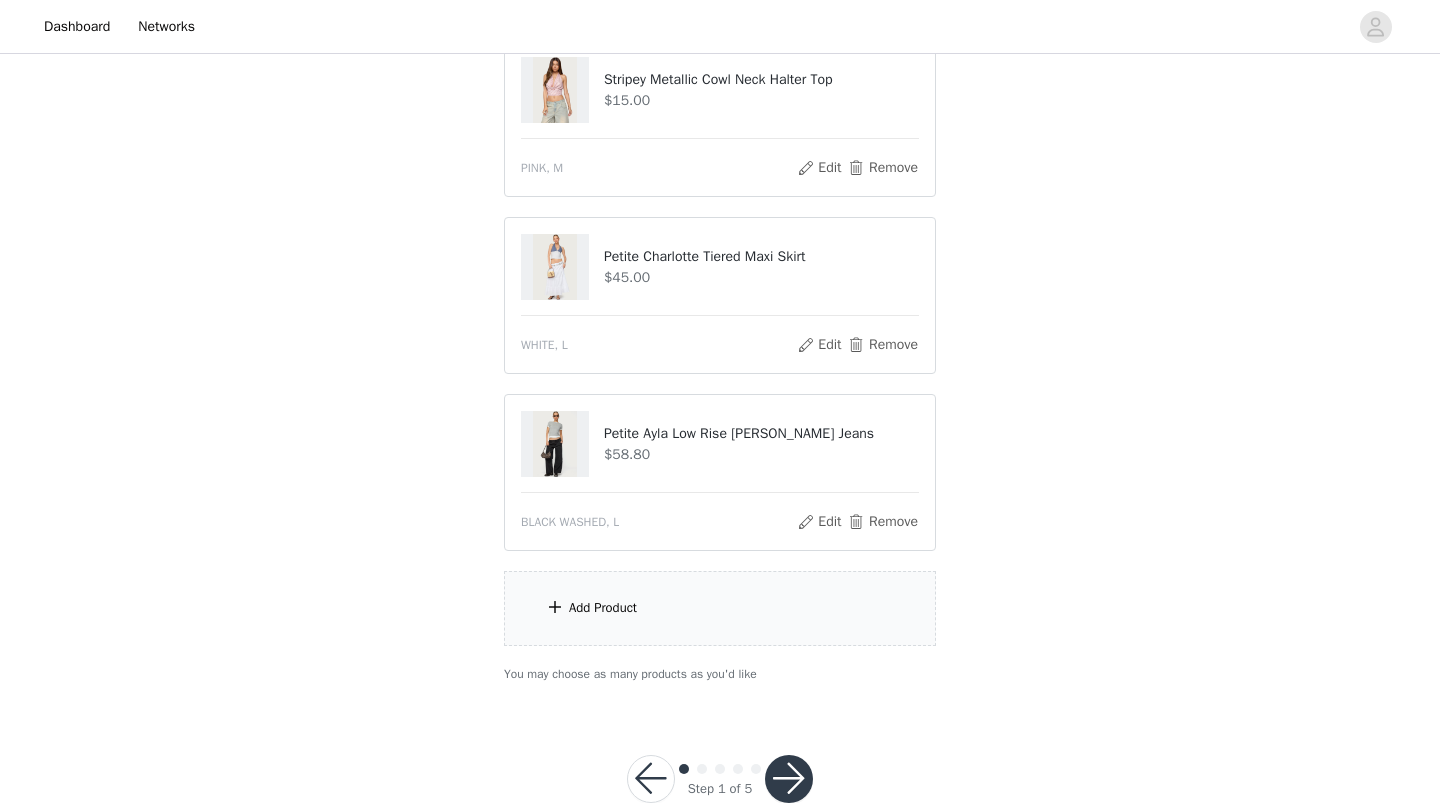 click on "Add Product" at bounding box center (720, 608) 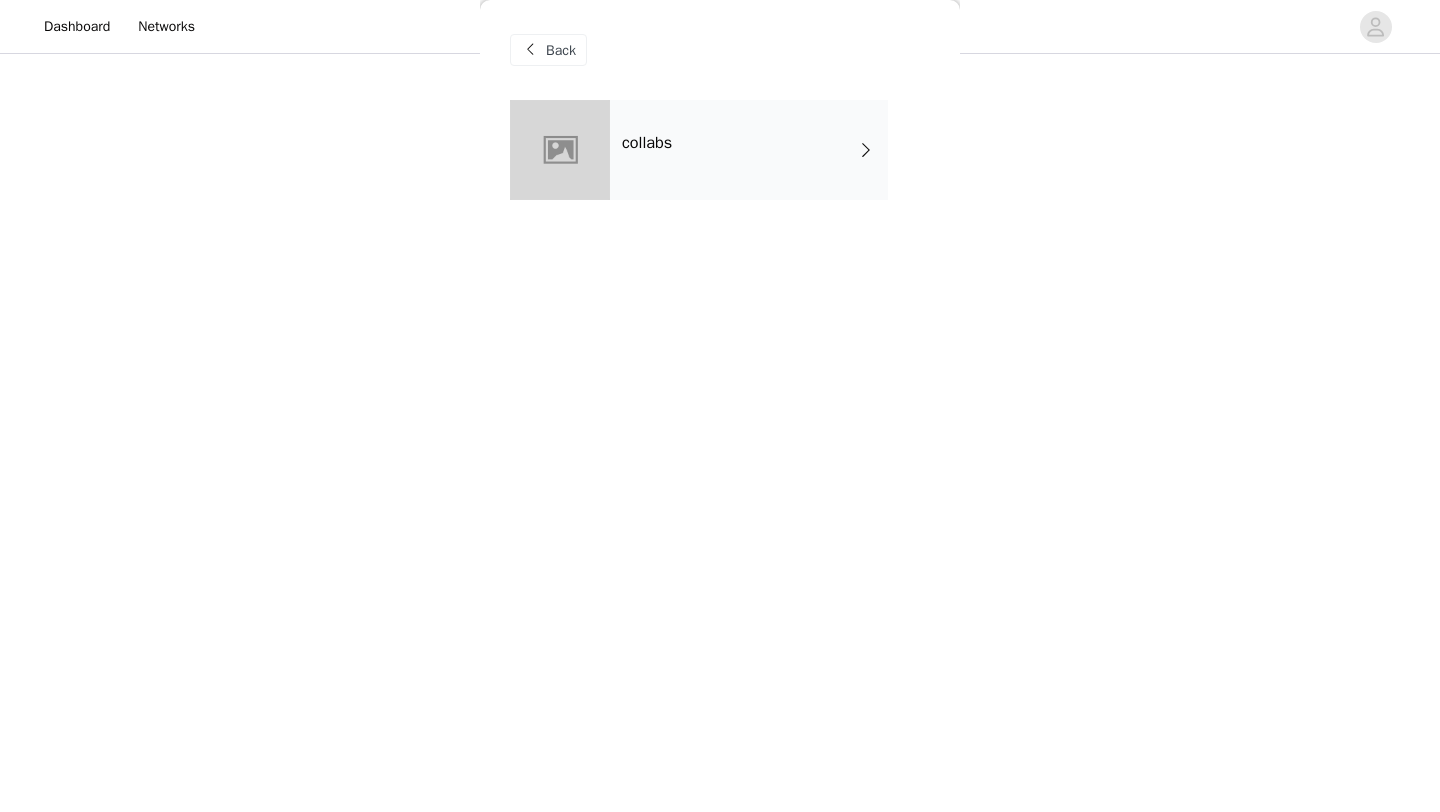 click at bounding box center (866, 150) 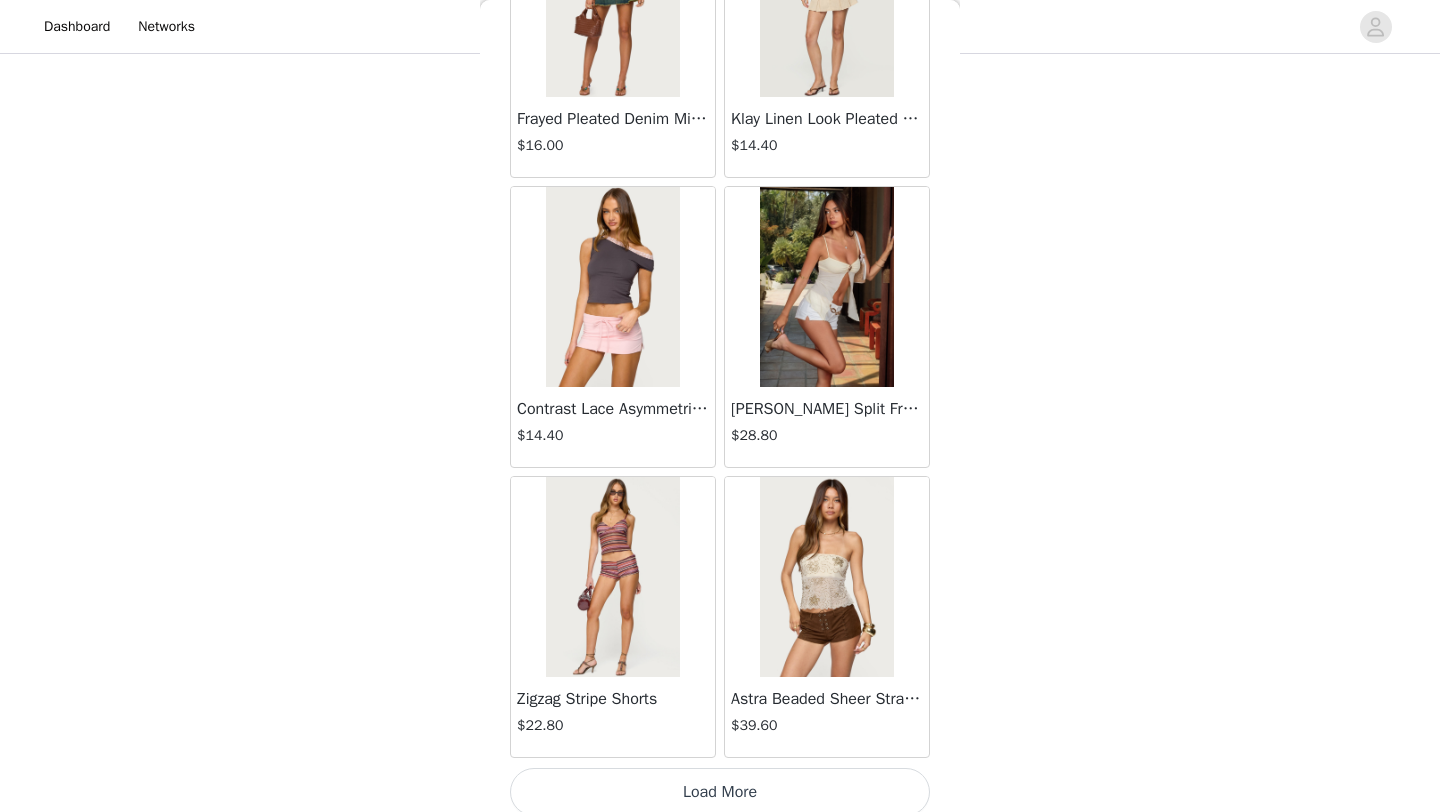 scroll, scrollTop: 2248, scrollLeft: 0, axis: vertical 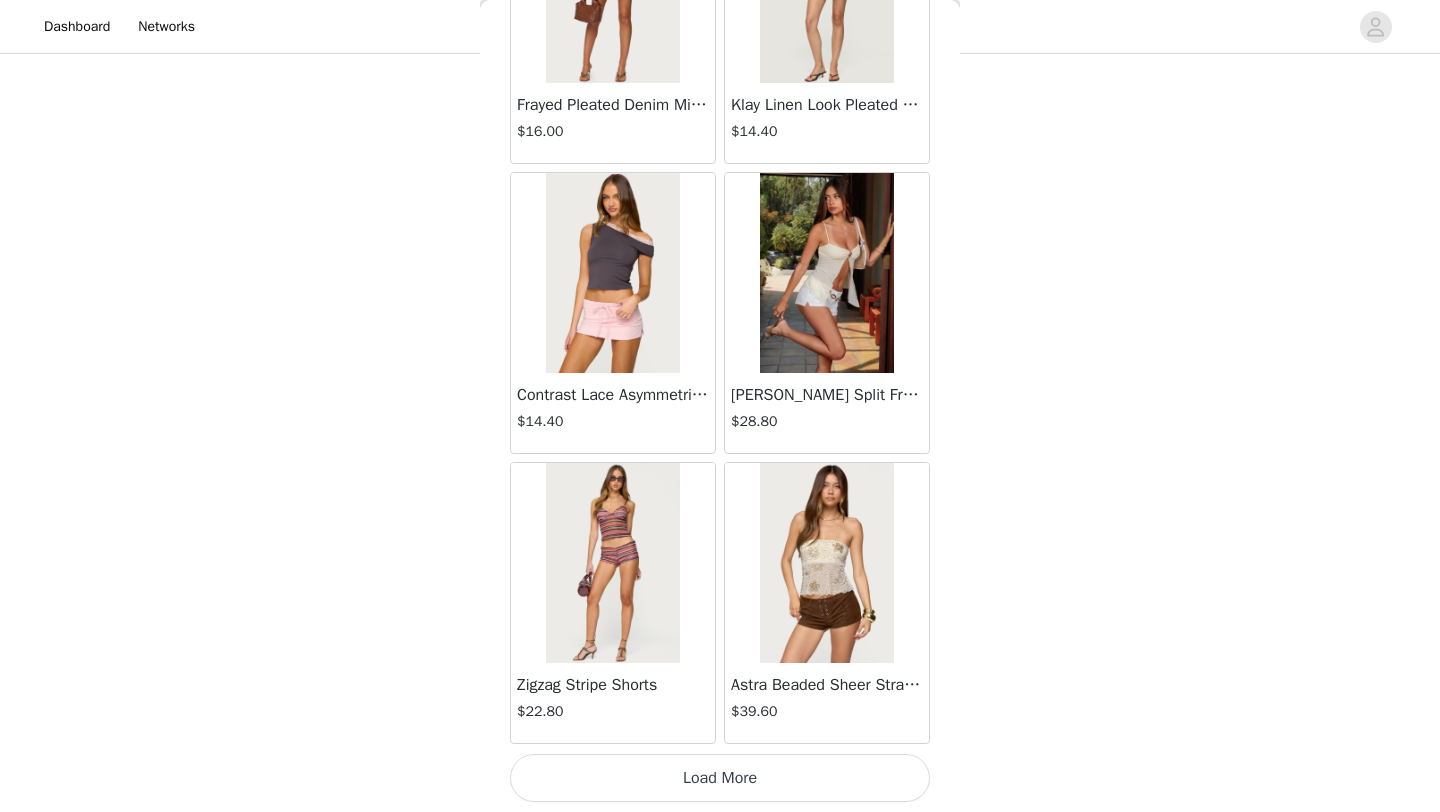 click on "Load More" at bounding box center [720, 778] 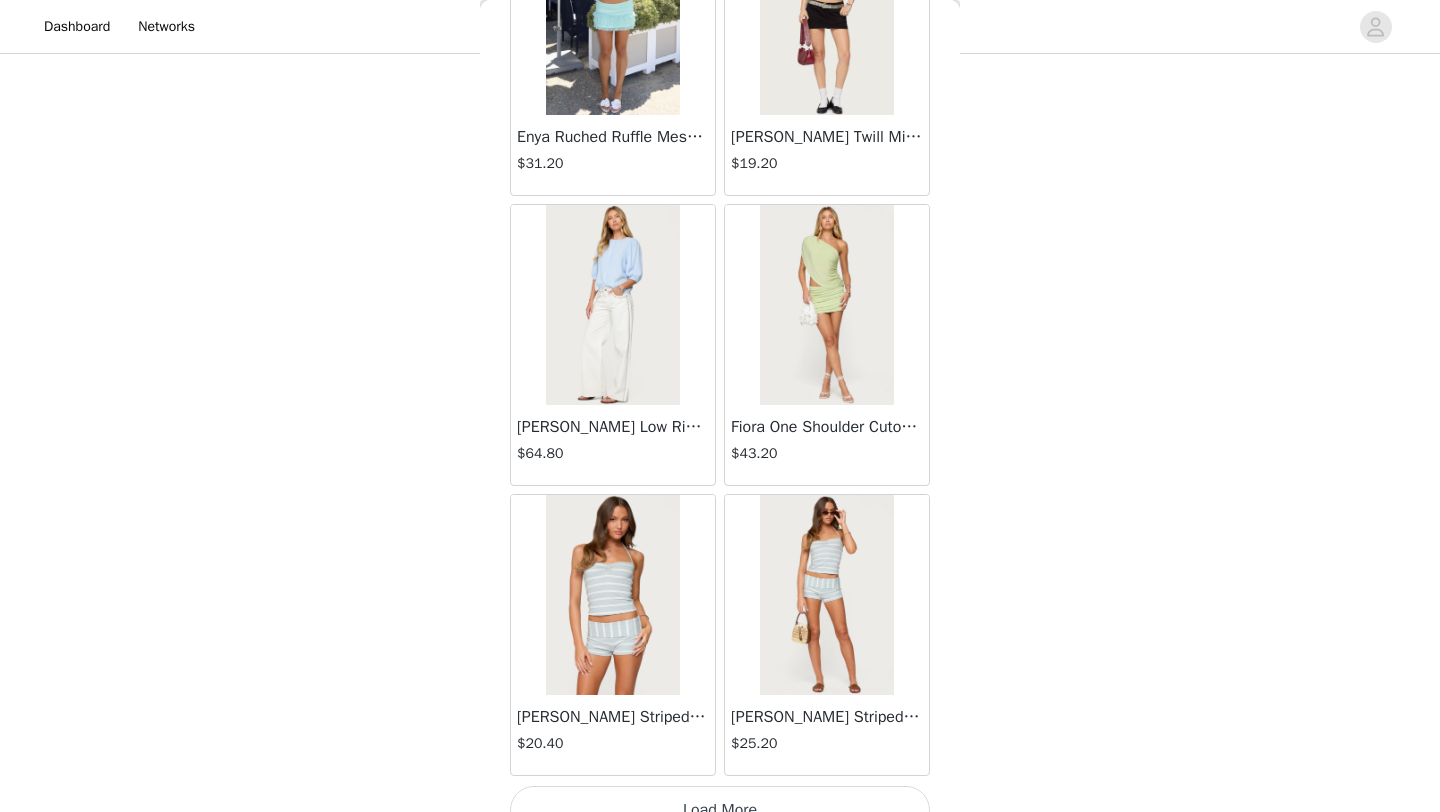 scroll, scrollTop: 5148, scrollLeft: 0, axis: vertical 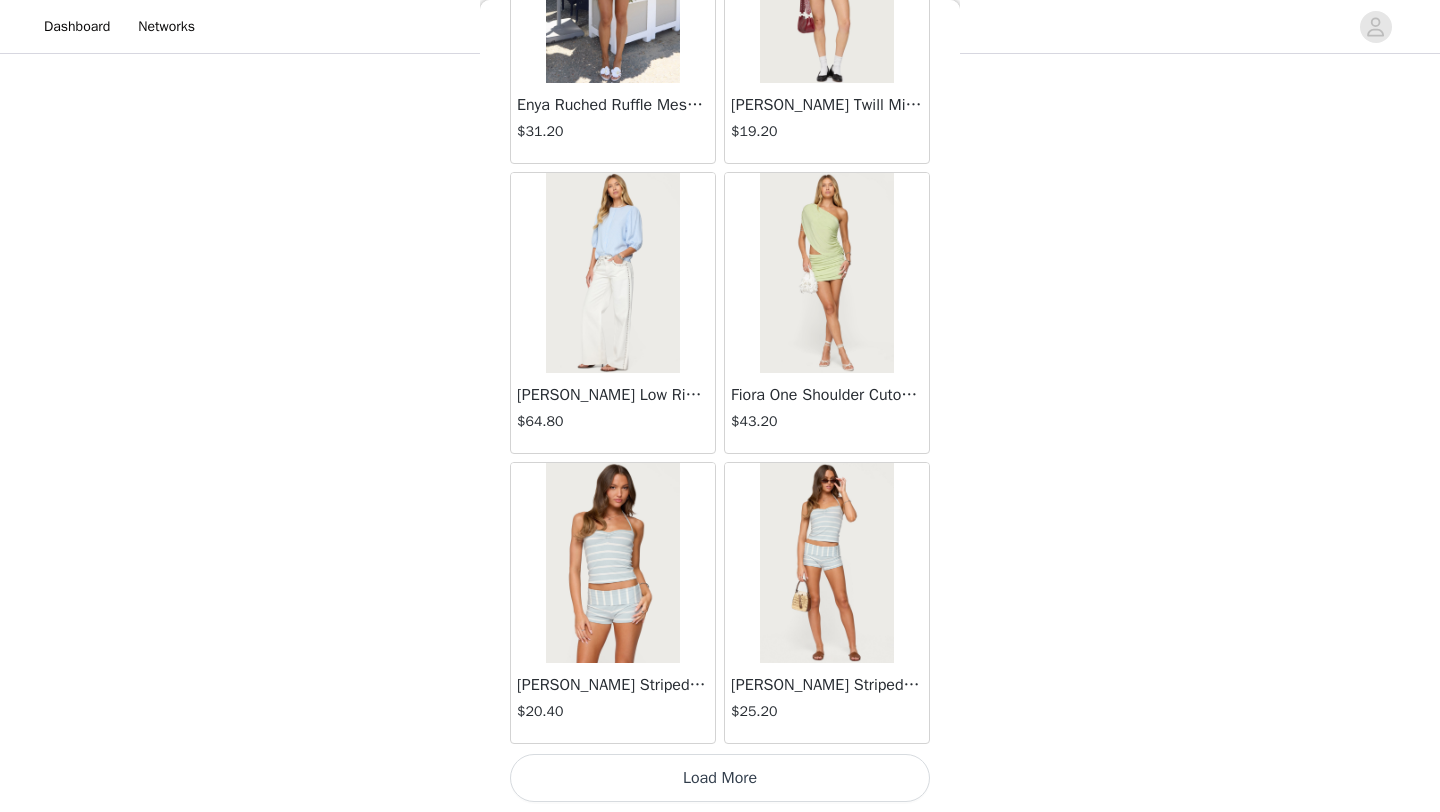 click on "Load More" at bounding box center (720, 778) 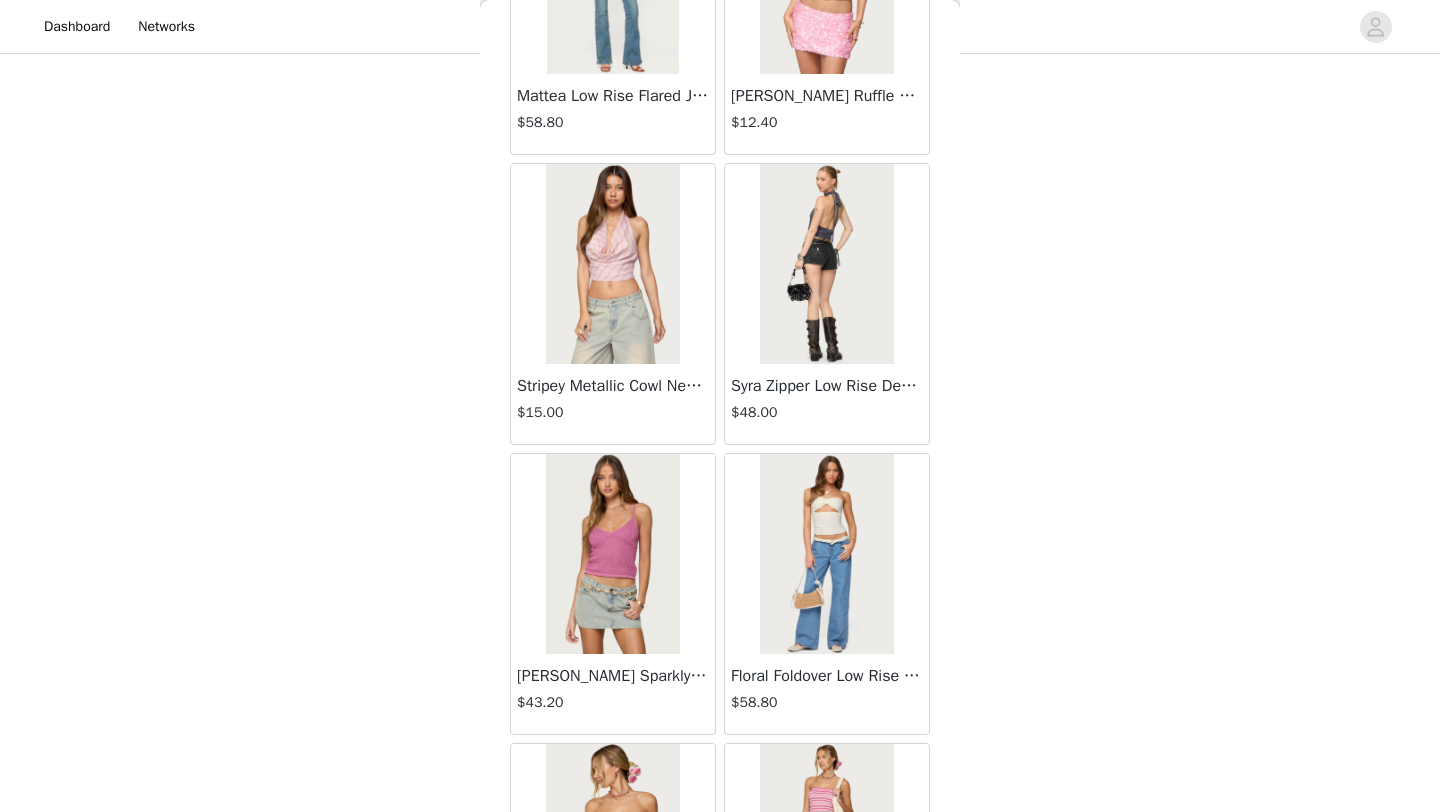 scroll, scrollTop: 8048, scrollLeft: 0, axis: vertical 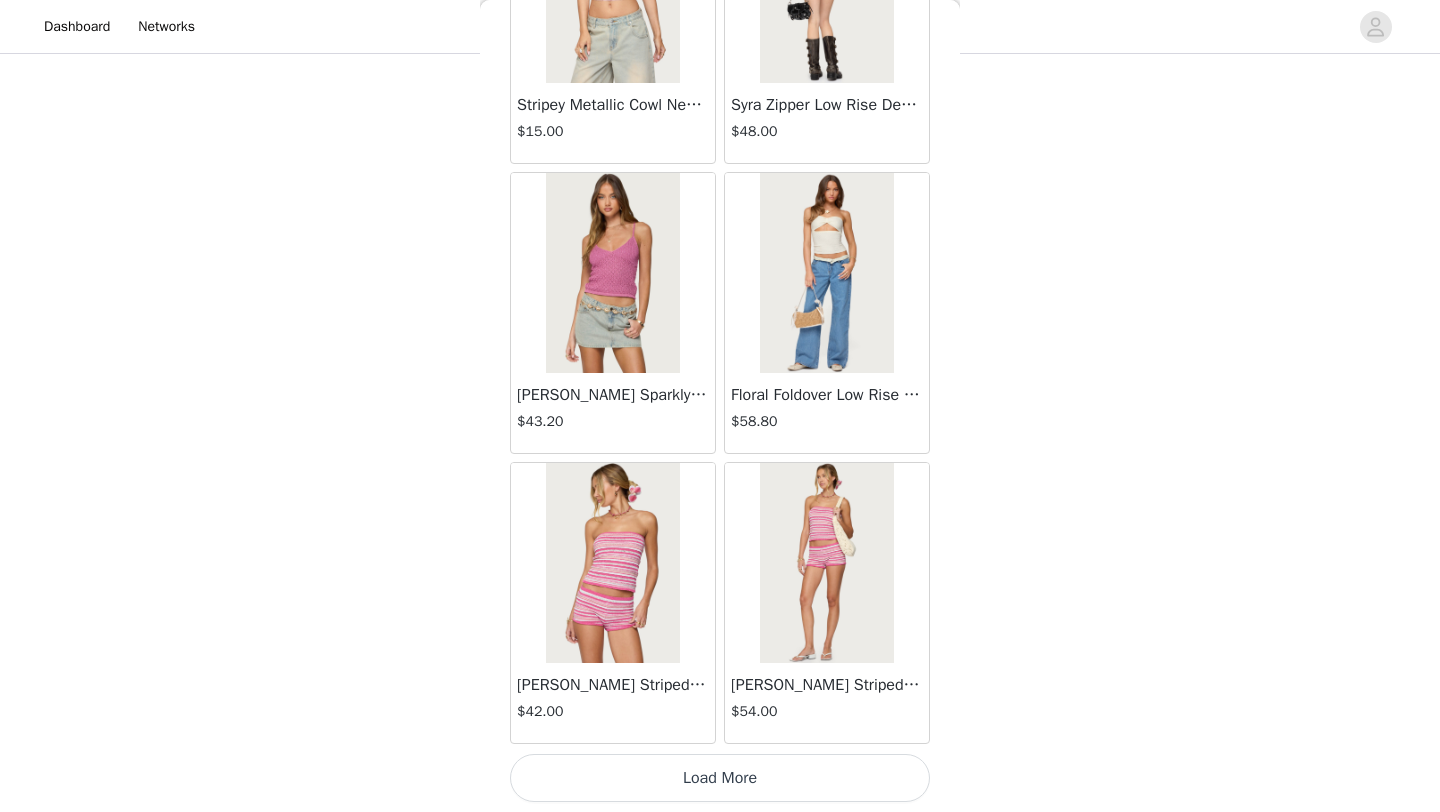 click on "Load More" at bounding box center (720, 778) 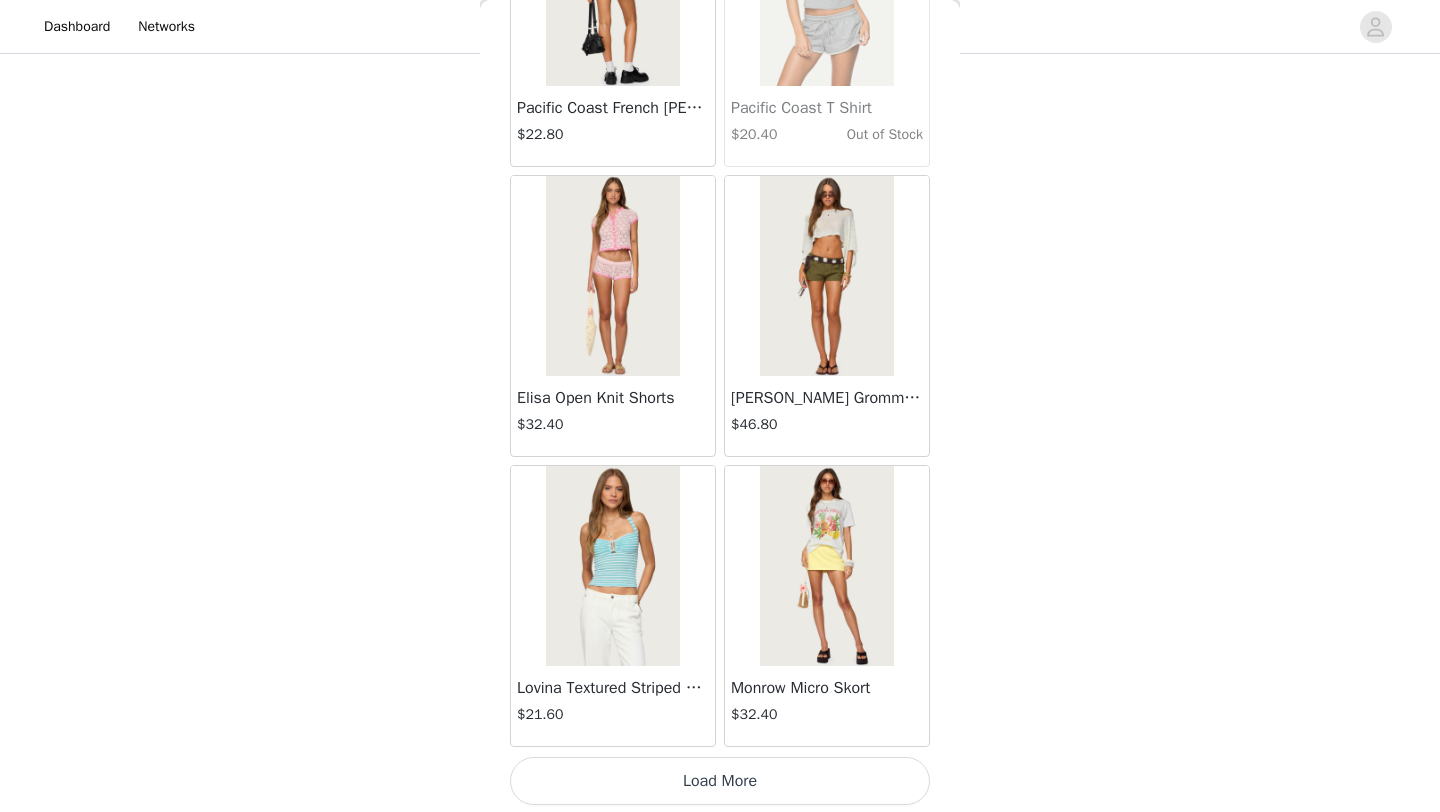 scroll, scrollTop: 10948, scrollLeft: 0, axis: vertical 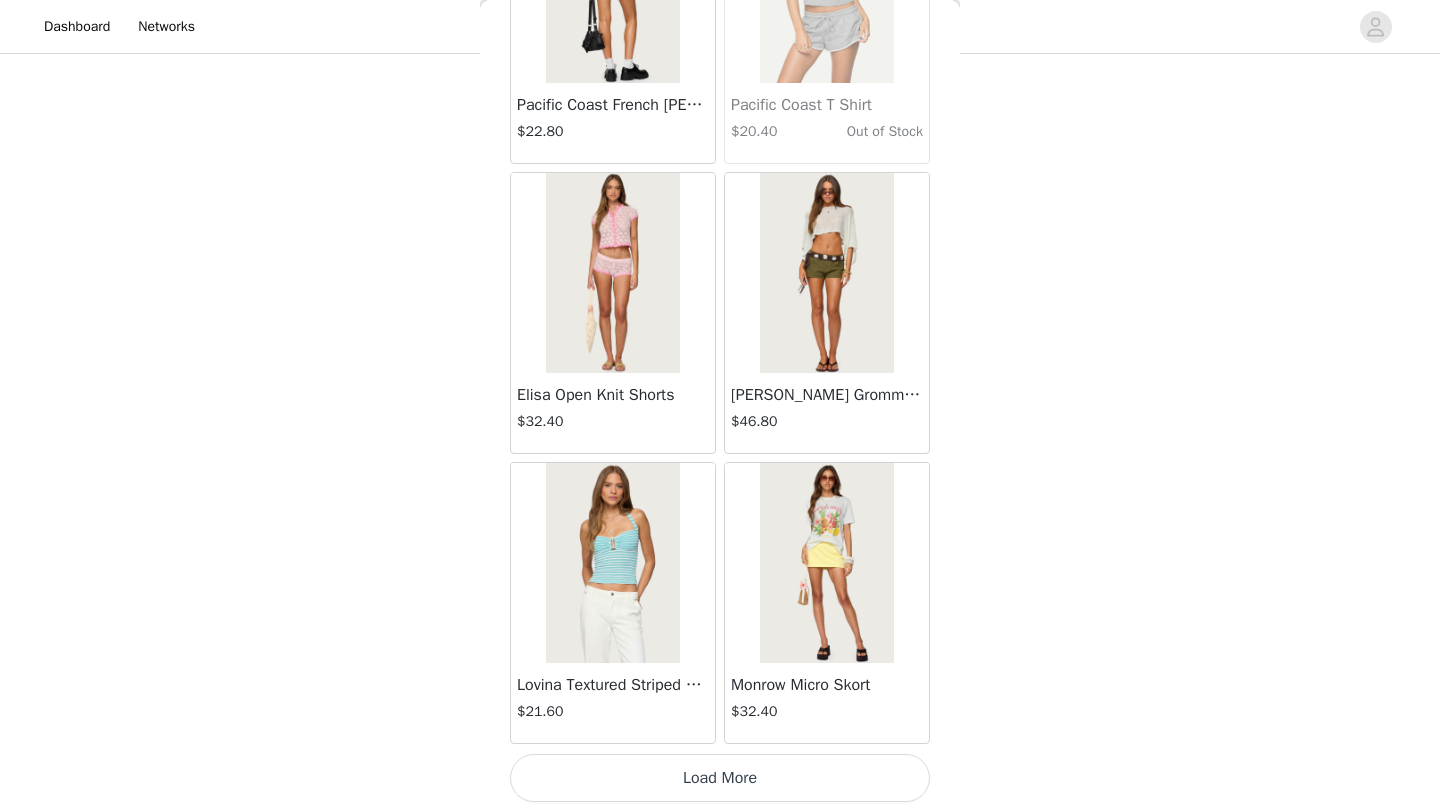 click on "Load More" at bounding box center (720, 778) 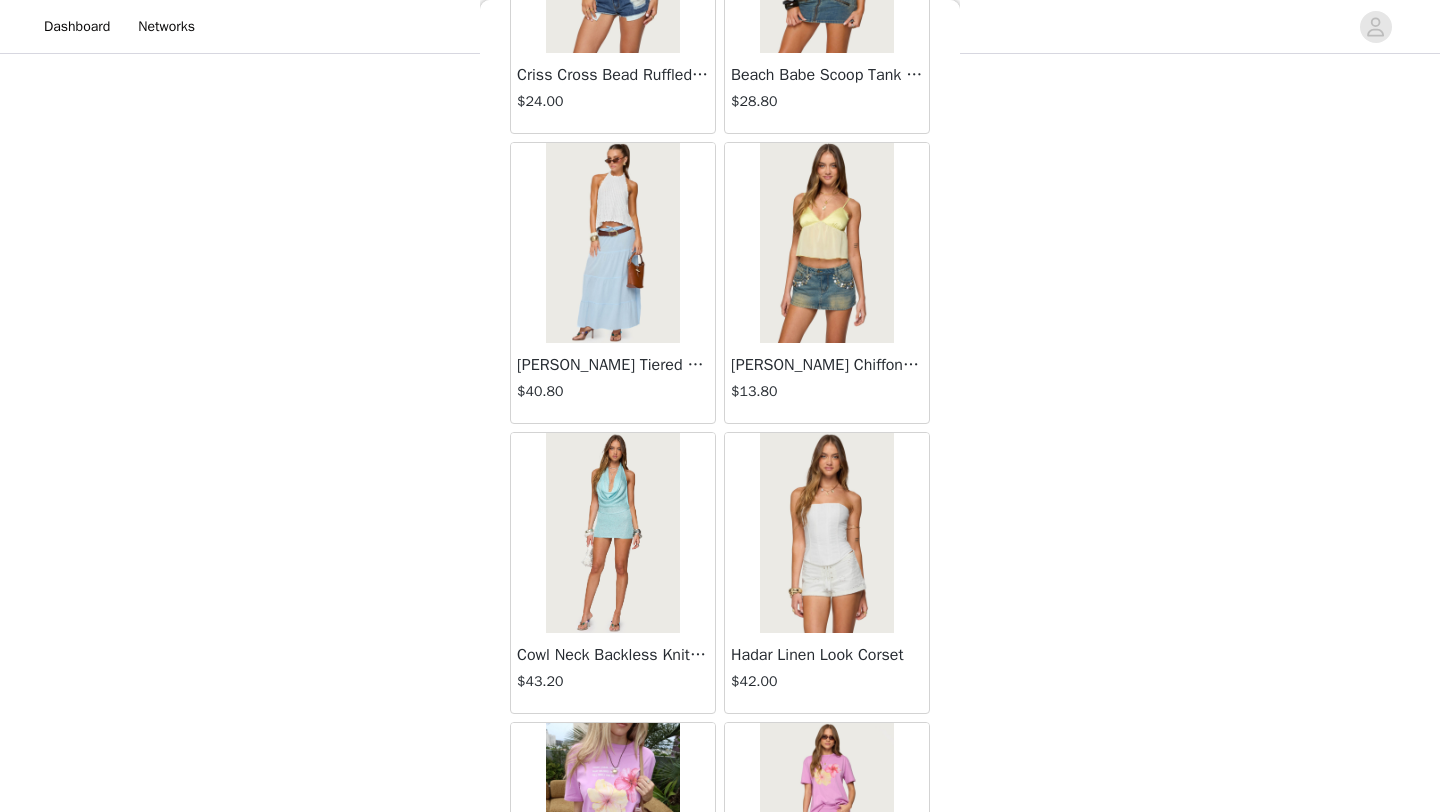 scroll, scrollTop: 13848, scrollLeft: 0, axis: vertical 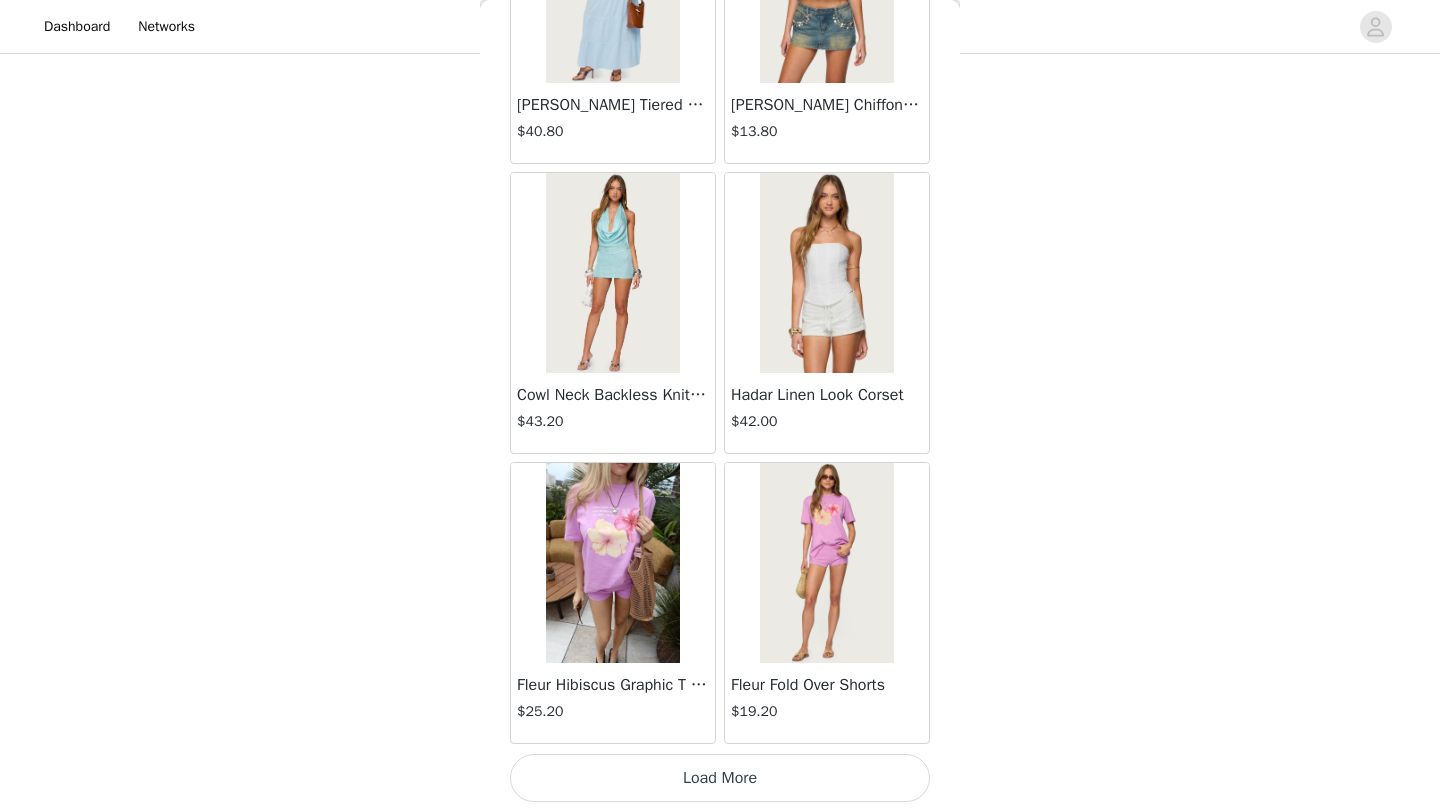 click on "Load More" at bounding box center [720, 778] 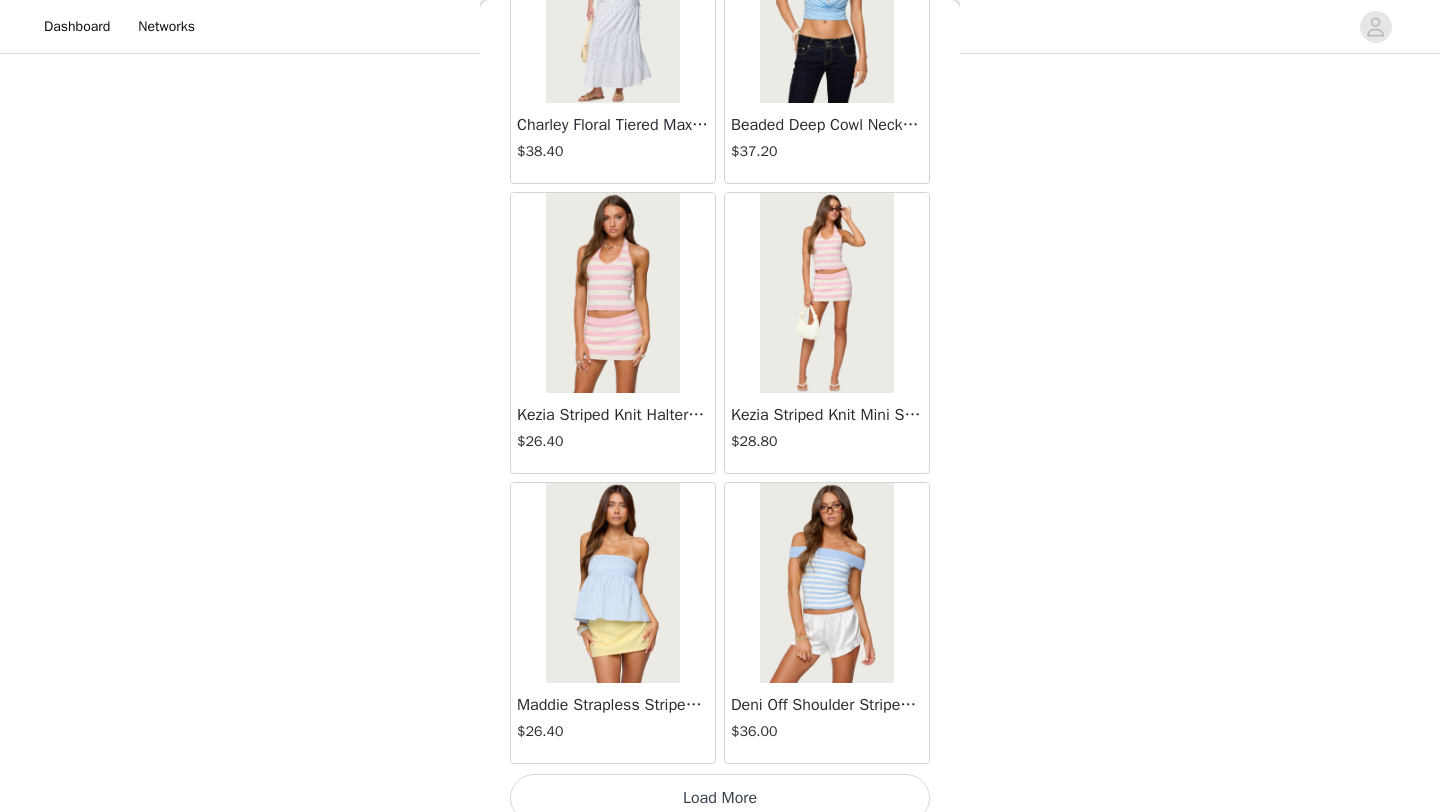 scroll, scrollTop: 16748, scrollLeft: 0, axis: vertical 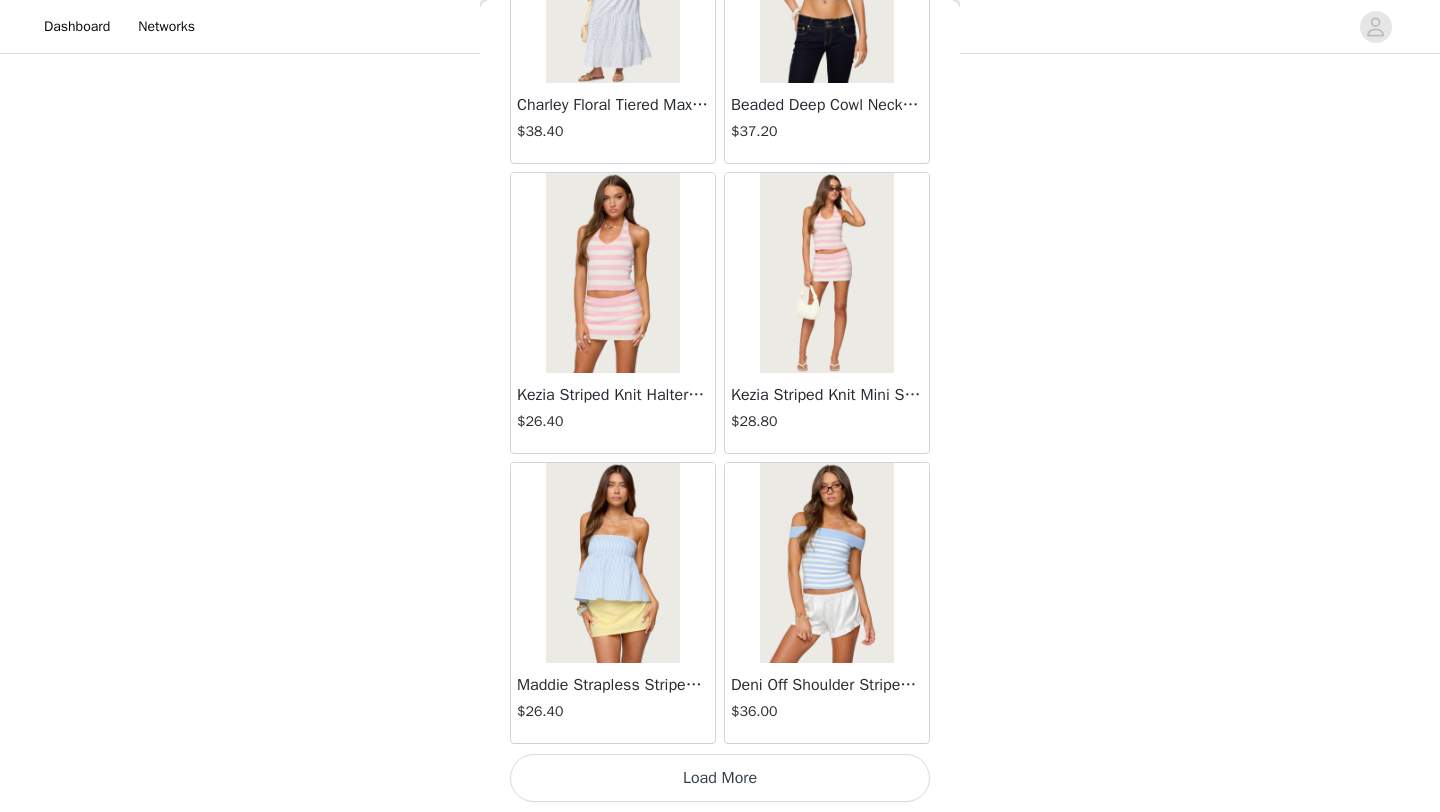 click at bounding box center [612, 563] 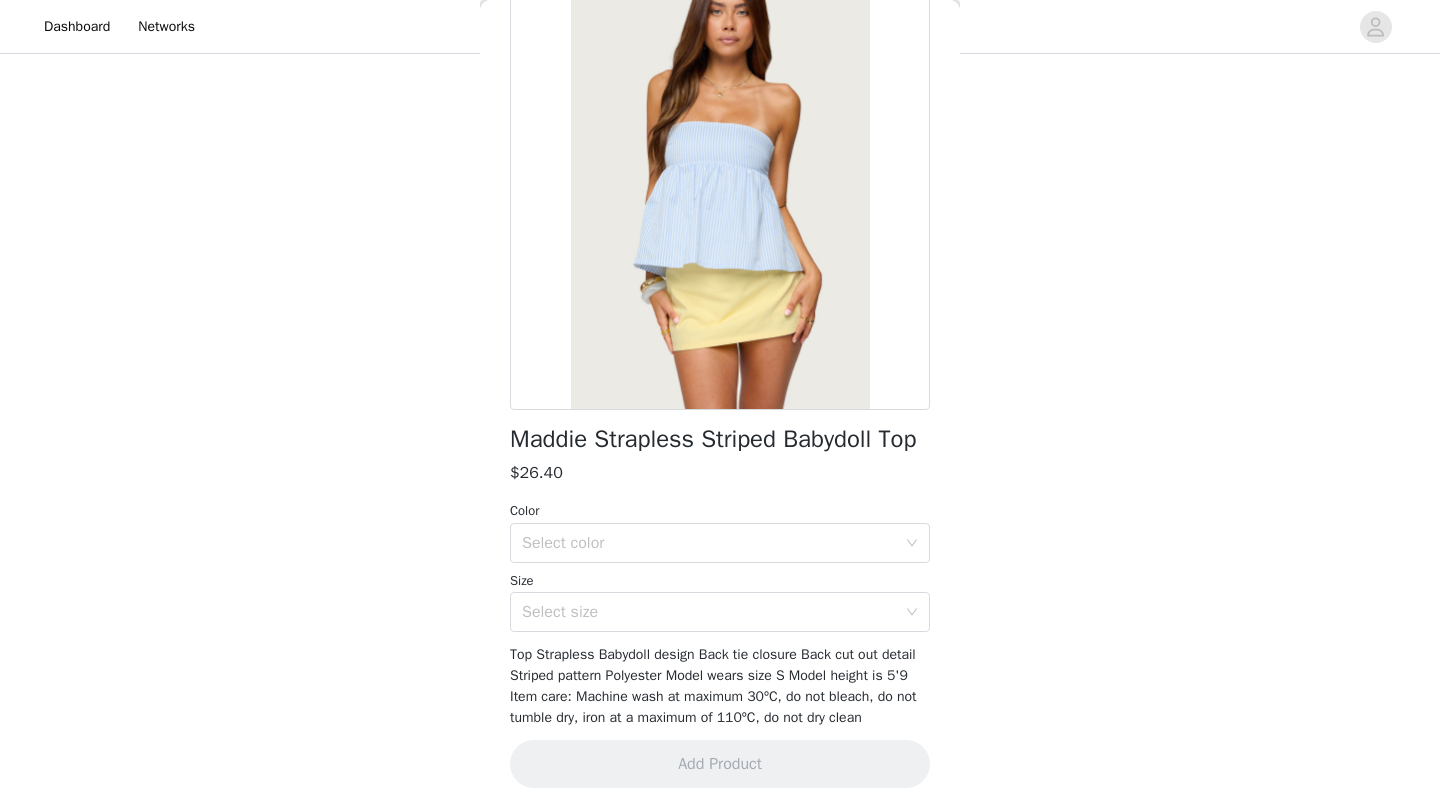 scroll, scrollTop: 140, scrollLeft: 0, axis: vertical 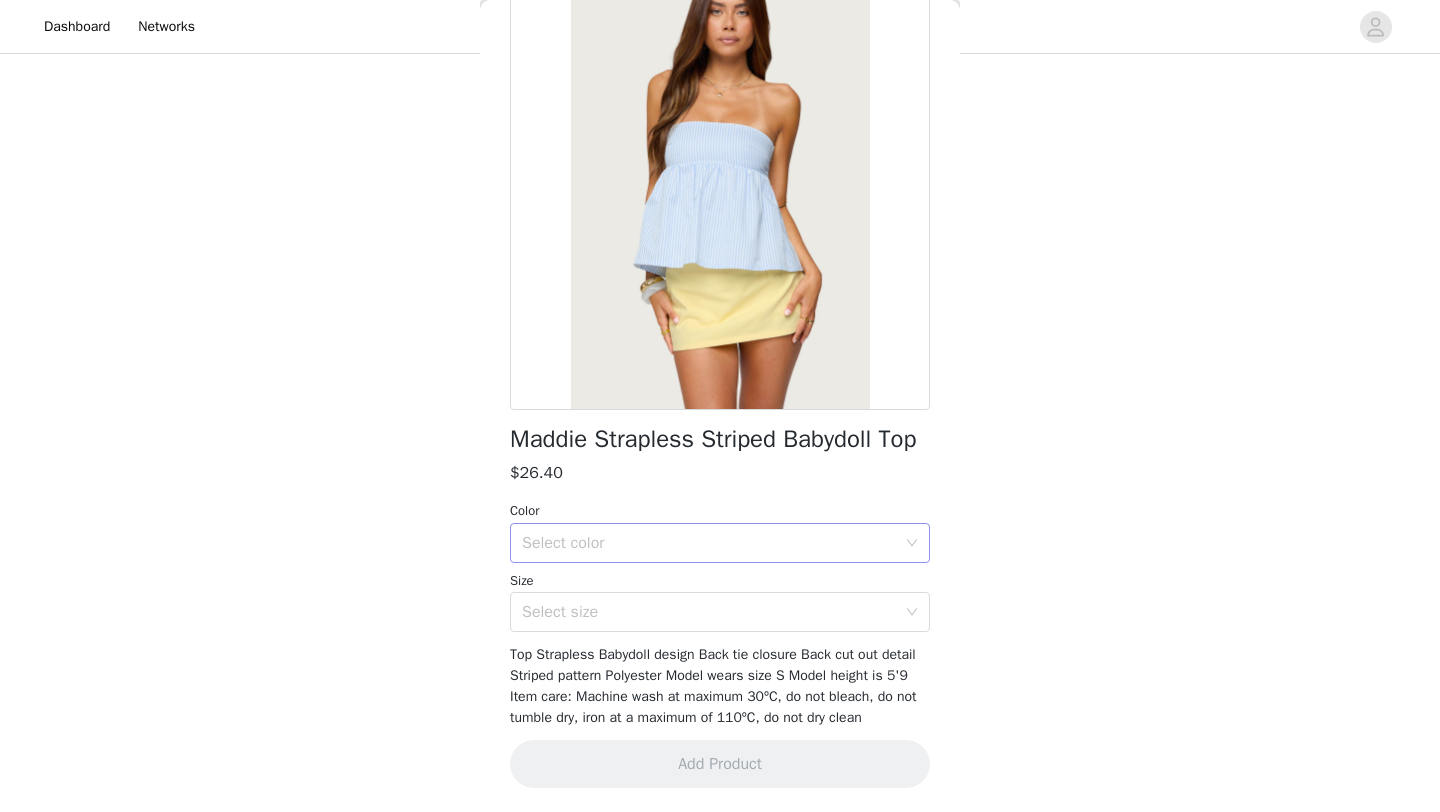 click on "Select color" at bounding box center [713, 543] 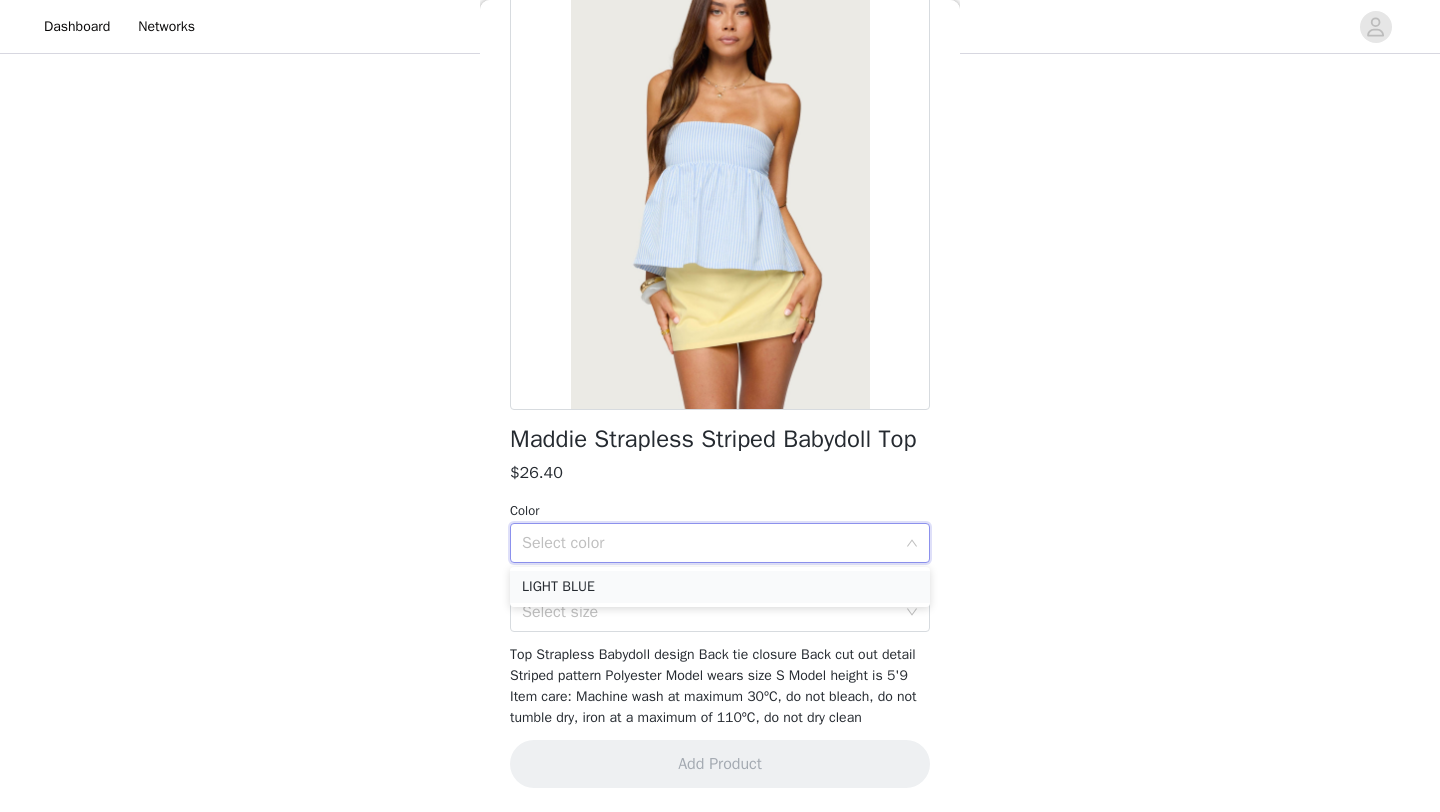 click on "LIGHT BLUE" at bounding box center (720, 587) 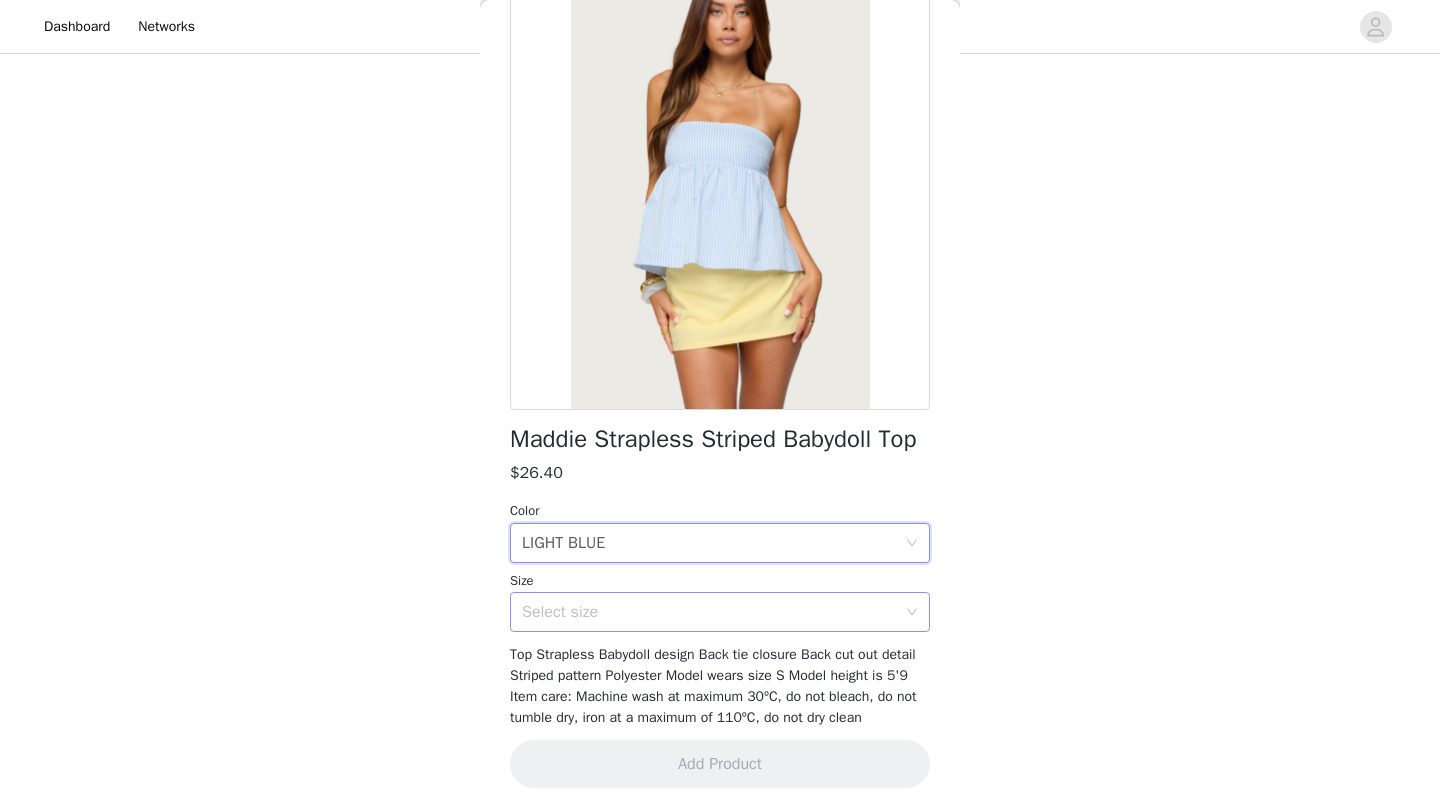 click on "Select size" at bounding box center (709, 612) 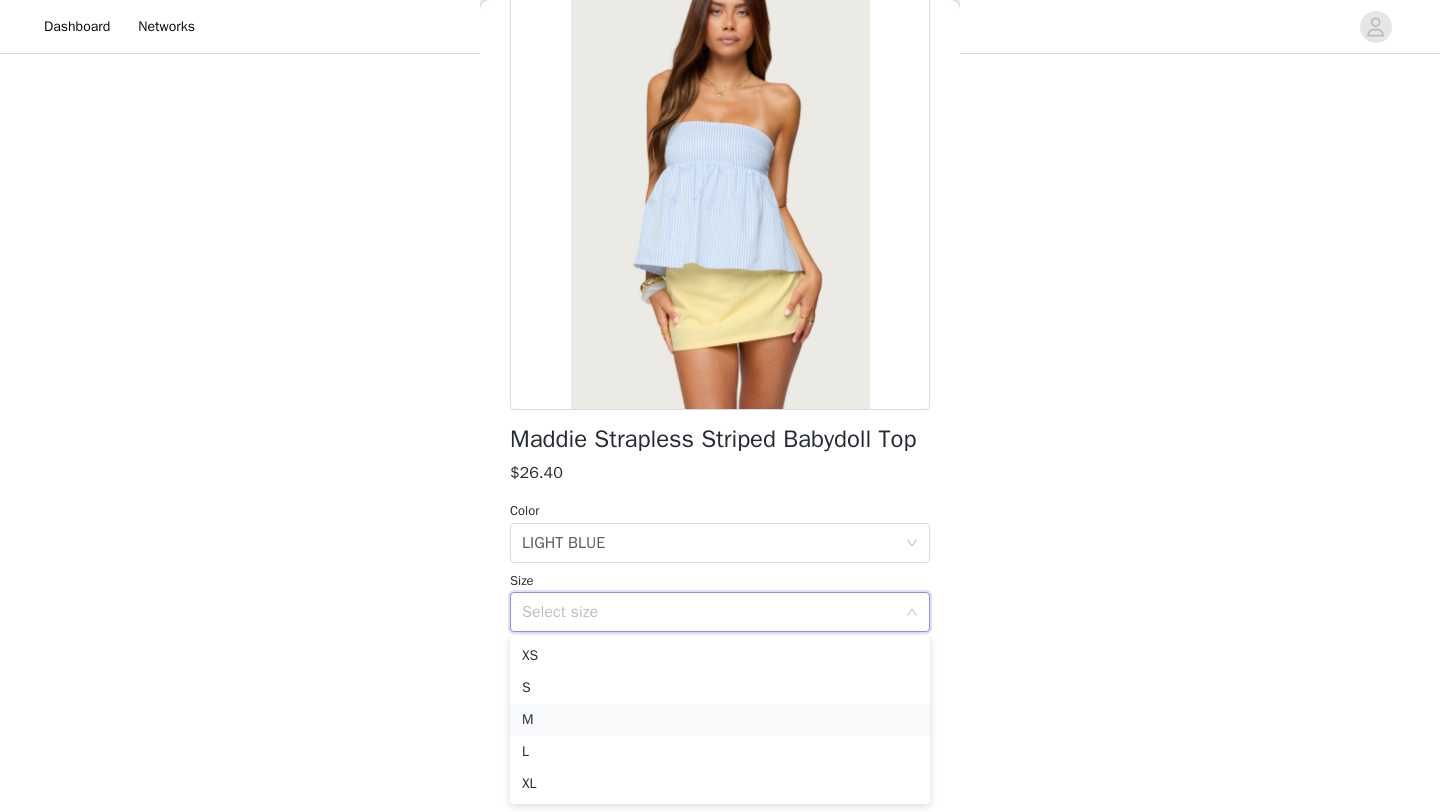 click on "M" at bounding box center (720, 720) 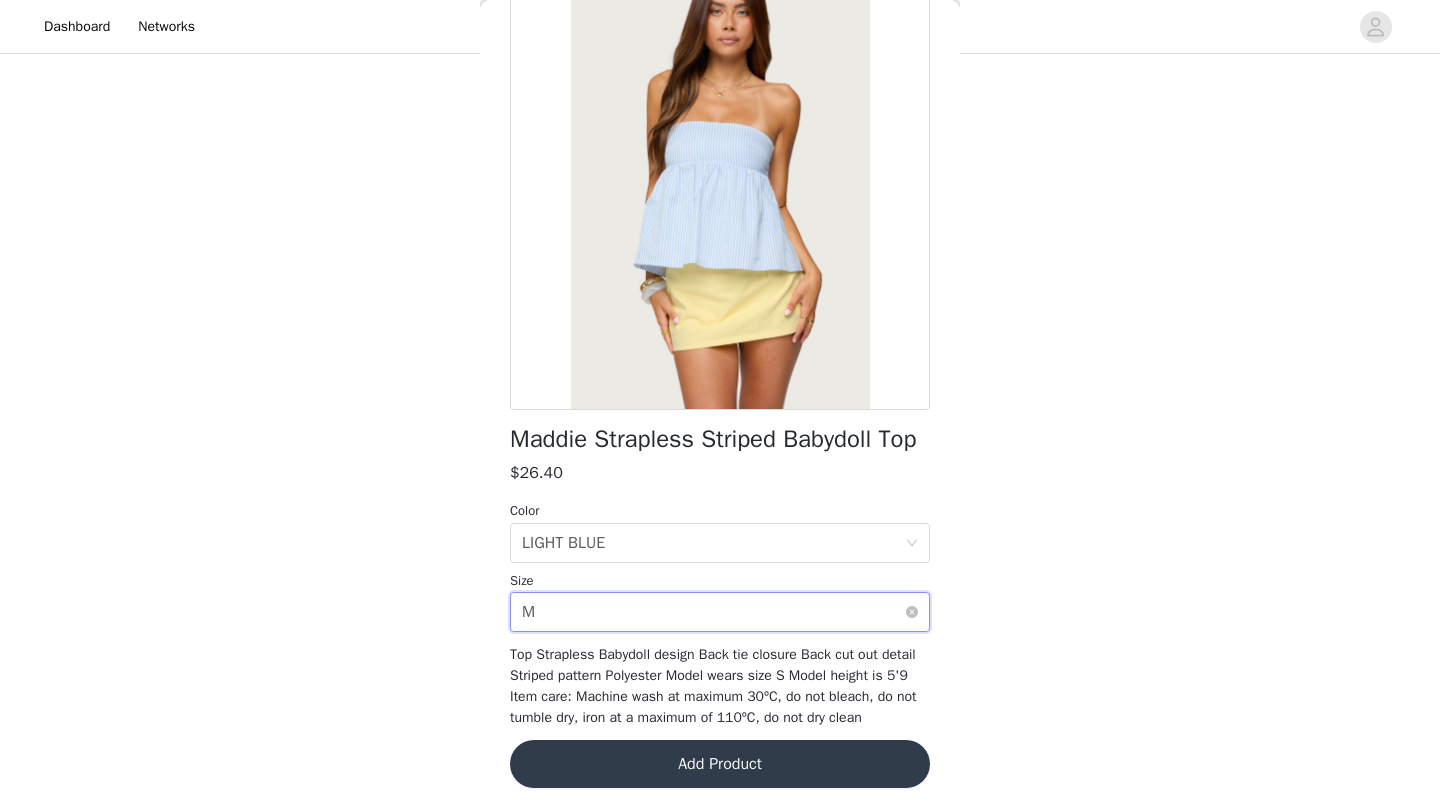 click on "Select size M" at bounding box center [713, 612] 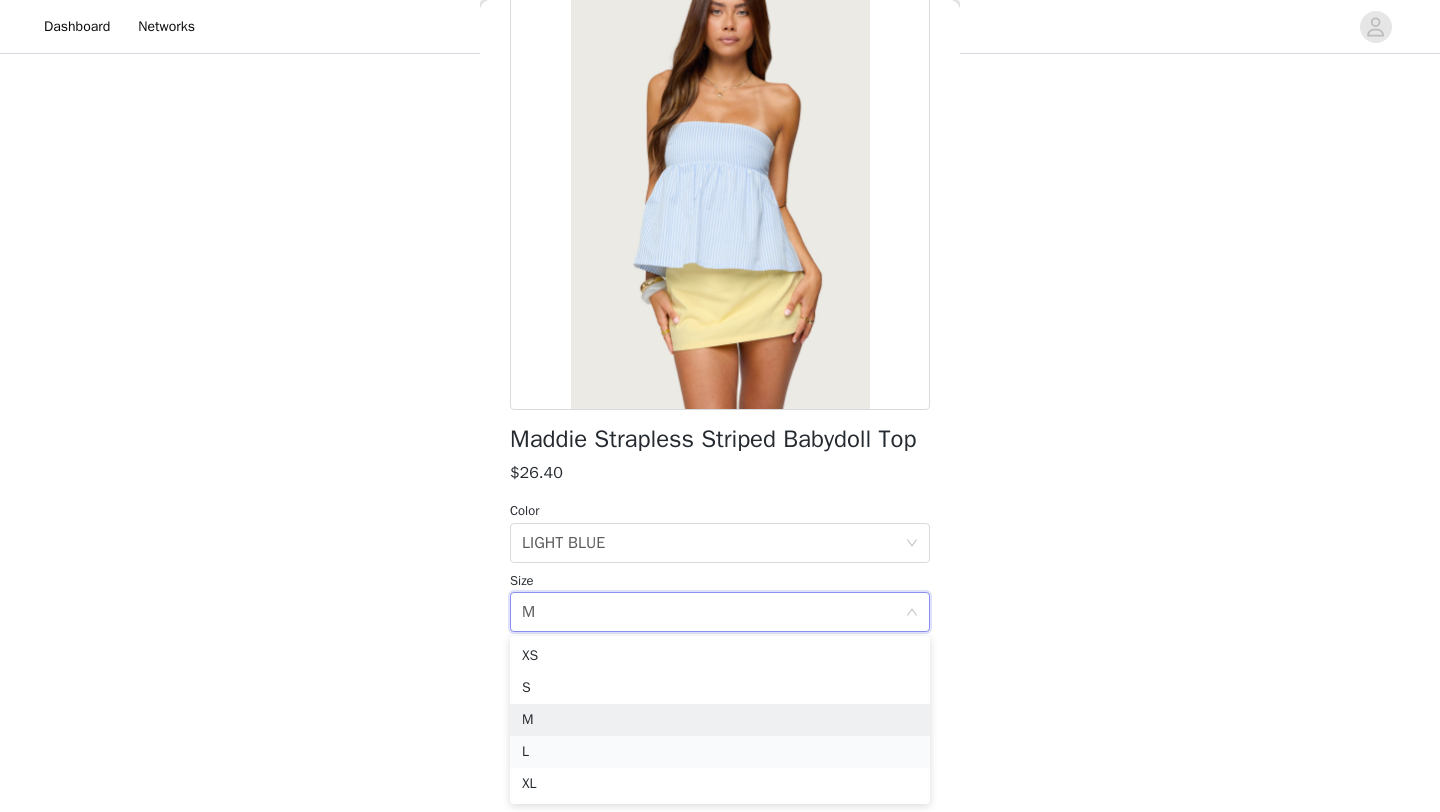 click on "L" at bounding box center (720, 752) 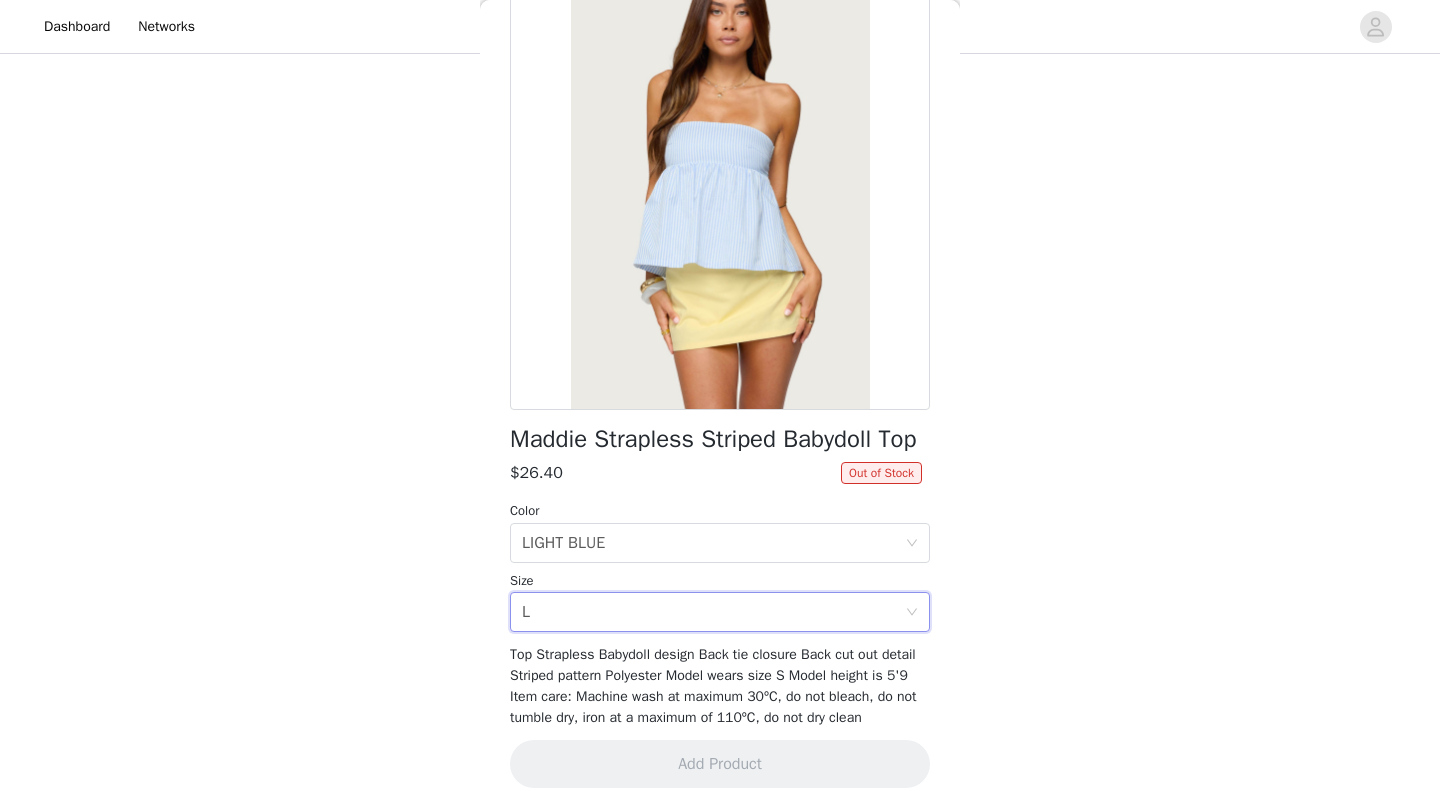 click on "Size" at bounding box center [720, 581] 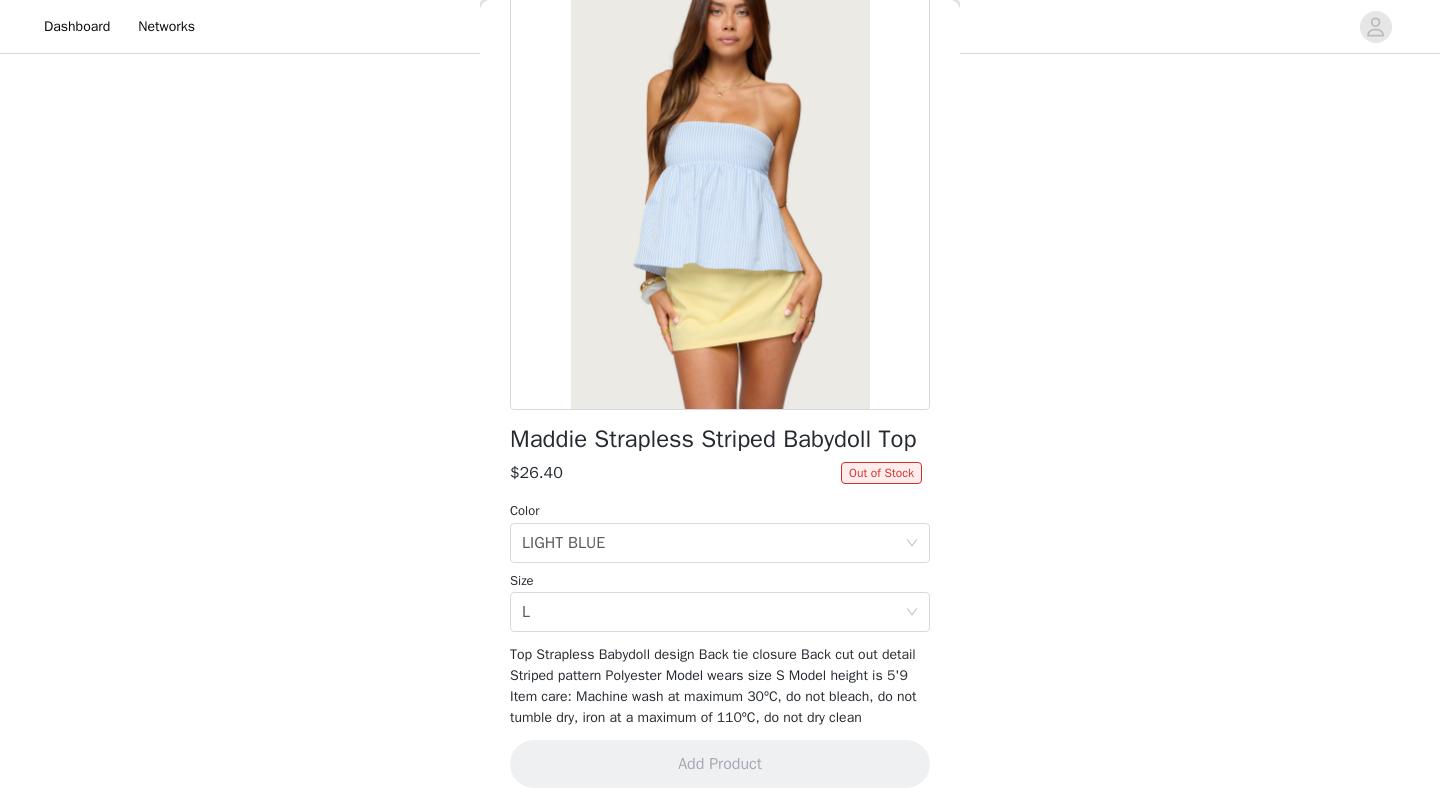 click on "Size" at bounding box center (720, 581) 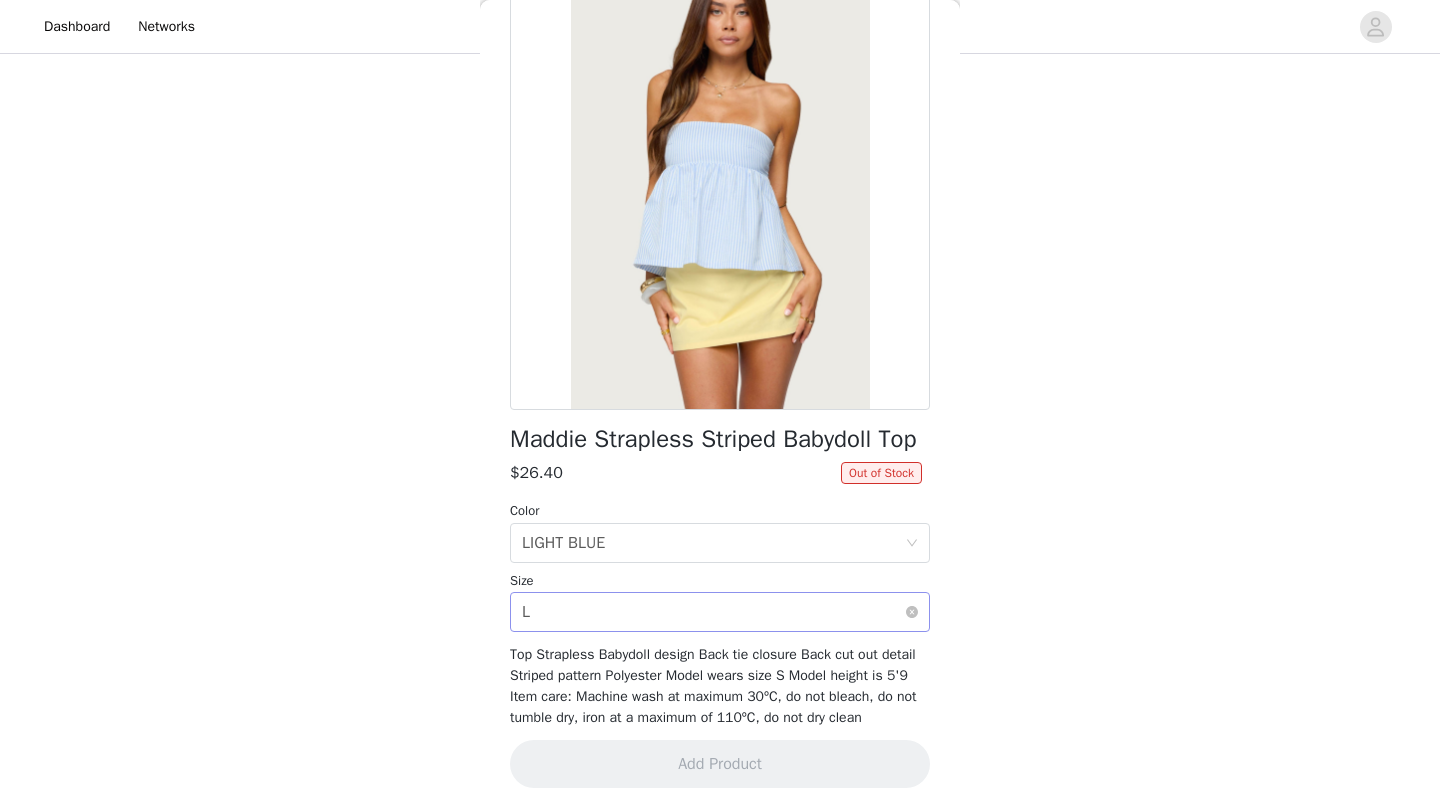 click on "Select size L" at bounding box center (713, 612) 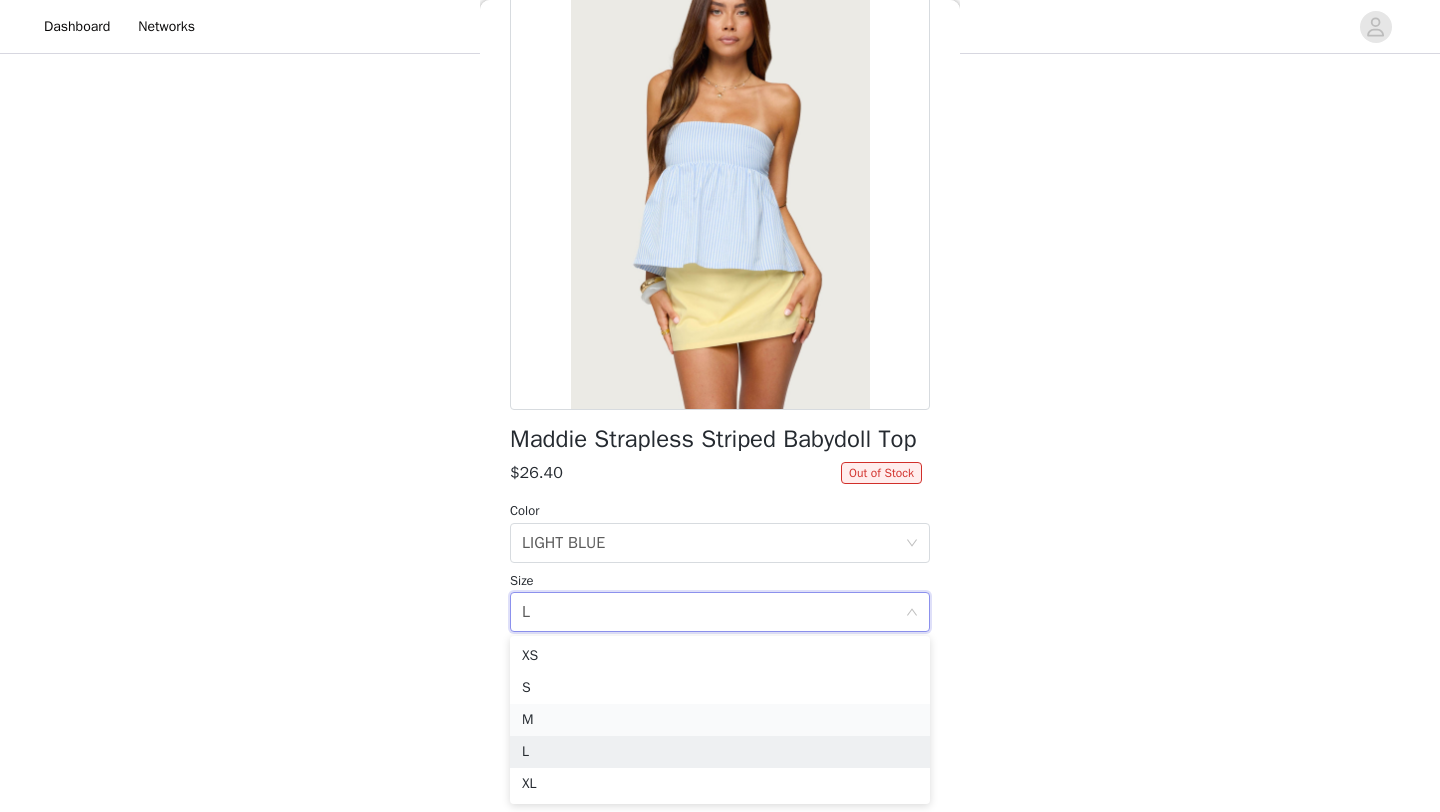 click on "M" at bounding box center [720, 720] 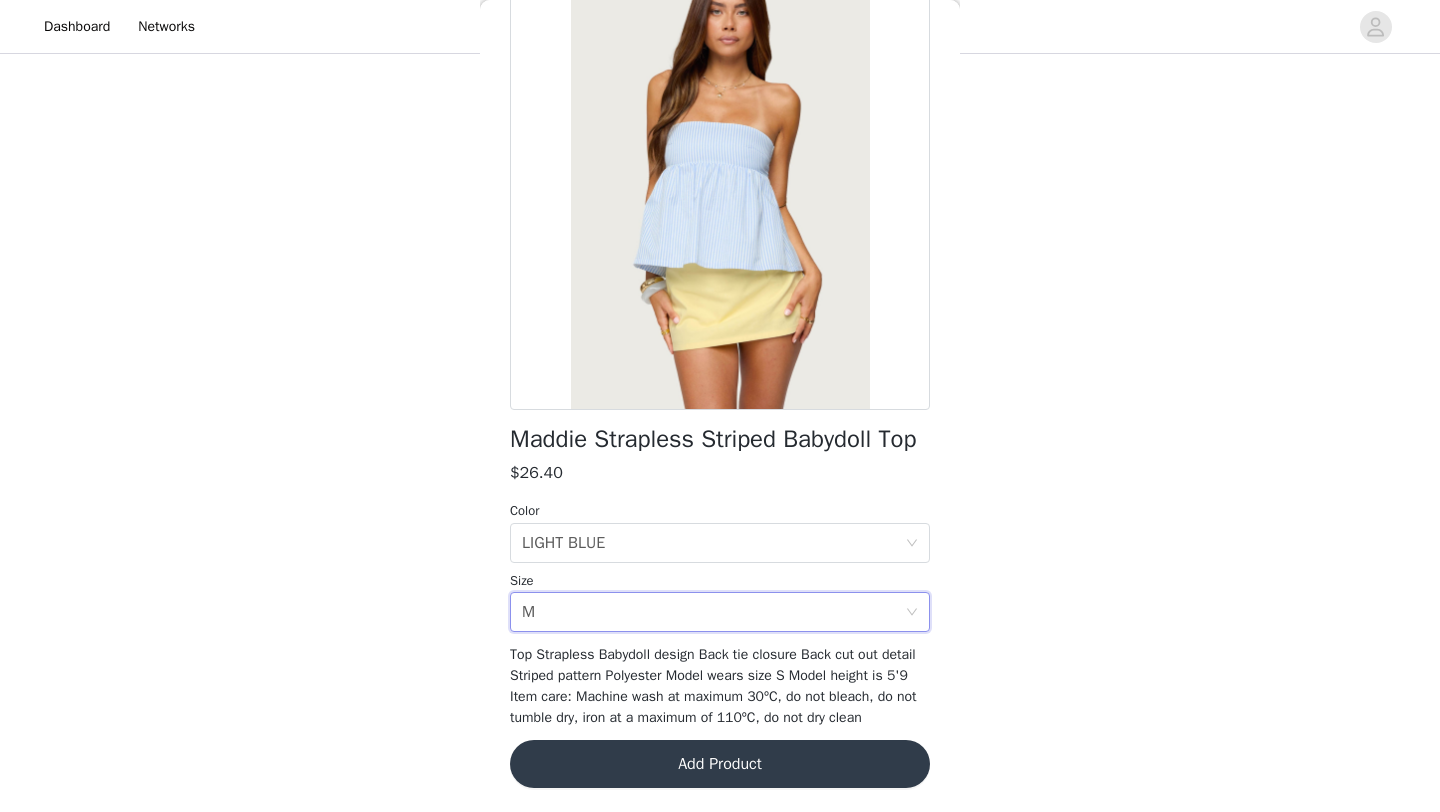 click on "Add Product" at bounding box center (720, 764) 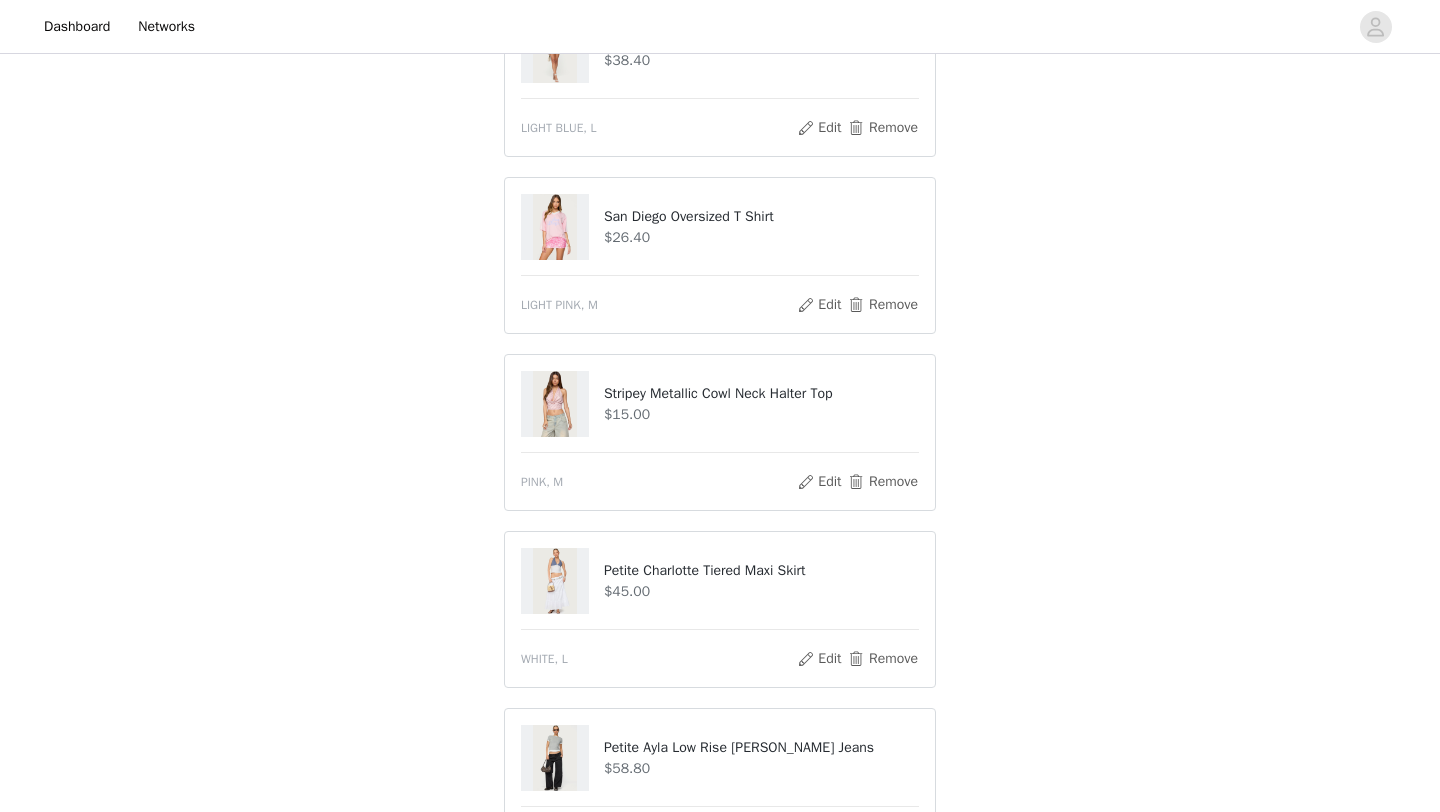 scroll, scrollTop: 806, scrollLeft: 0, axis: vertical 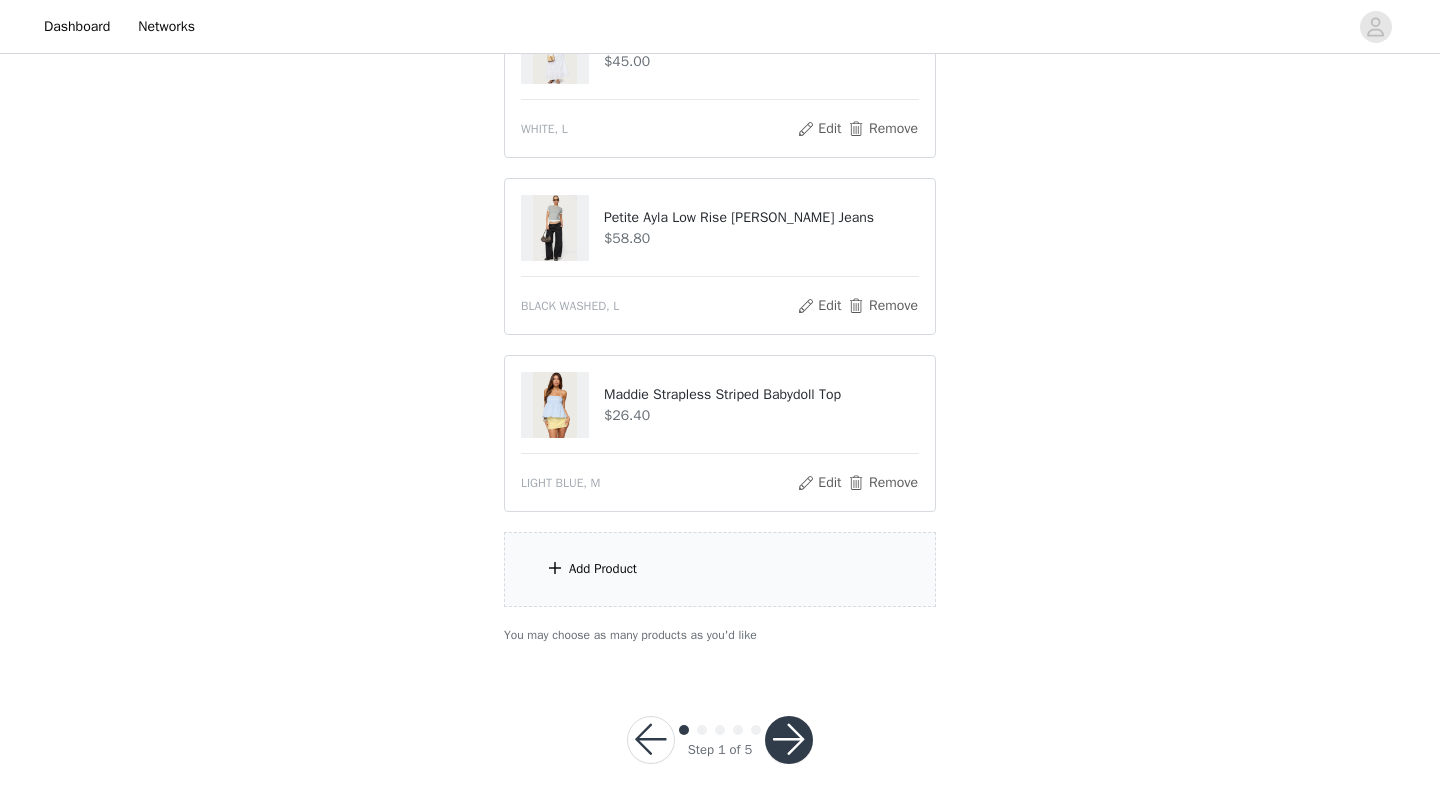 click on "Add Product" at bounding box center (720, 569) 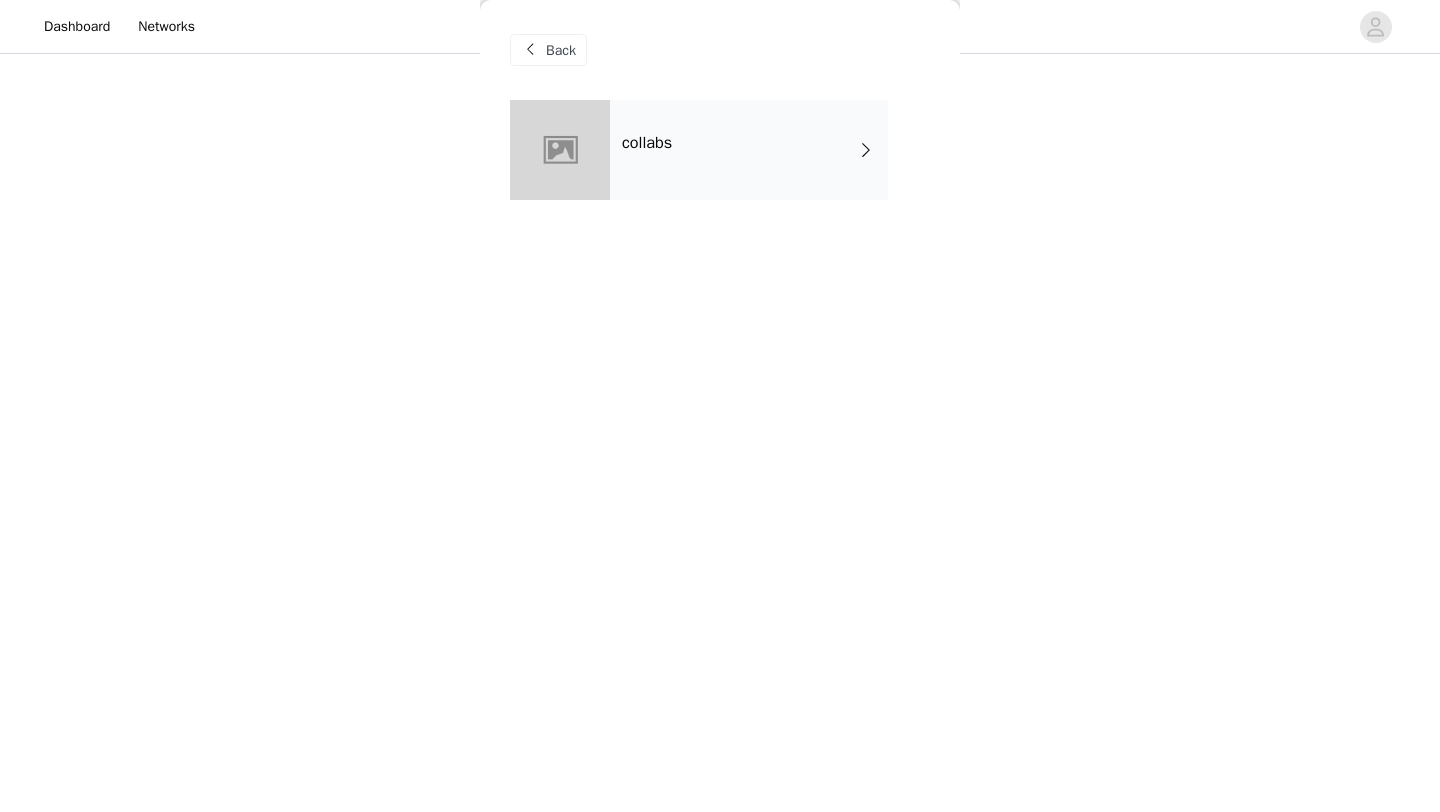 click on "collabs" at bounding box center (749, 150) 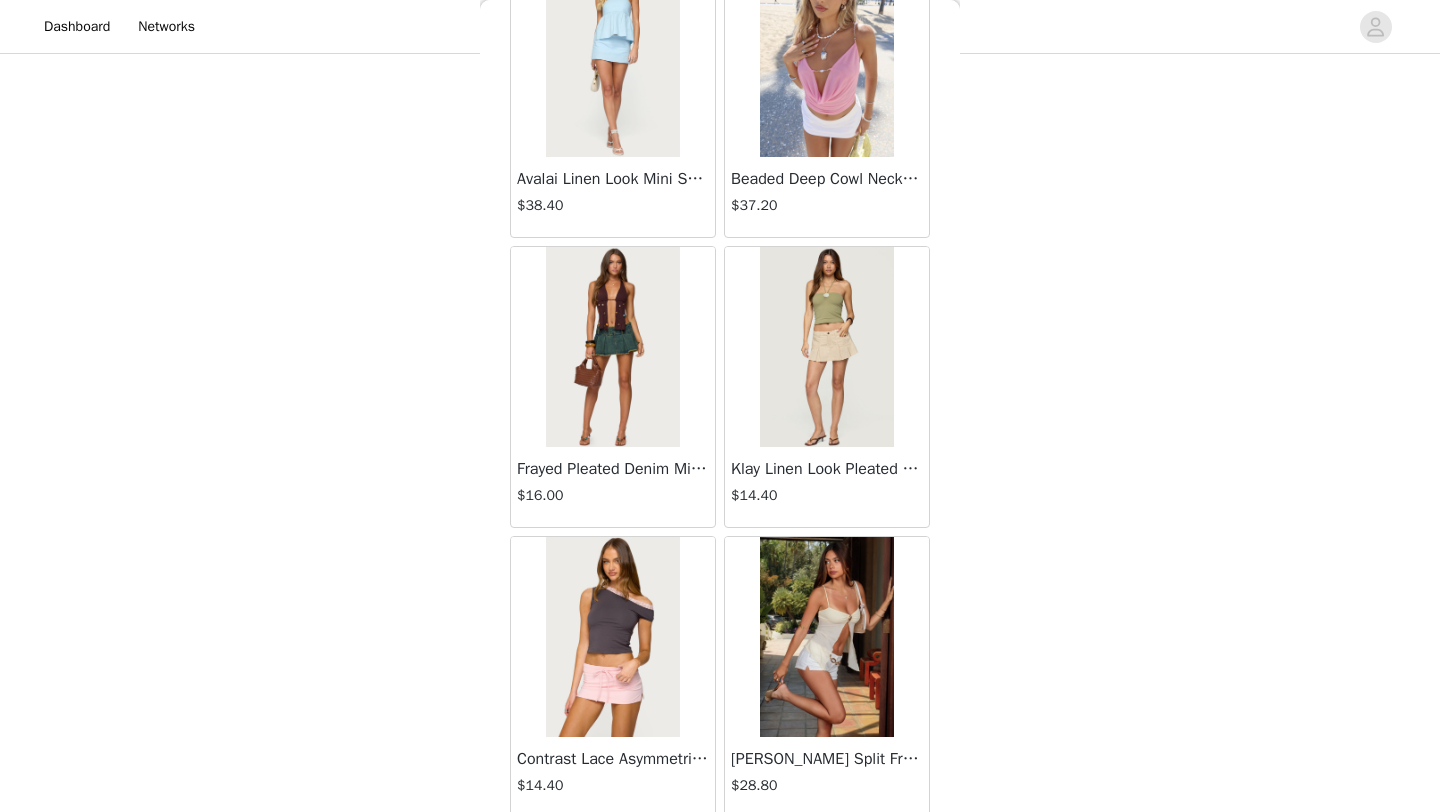 scroll, scrollTop: 2248, scrollLeft: 0, axis: vertical 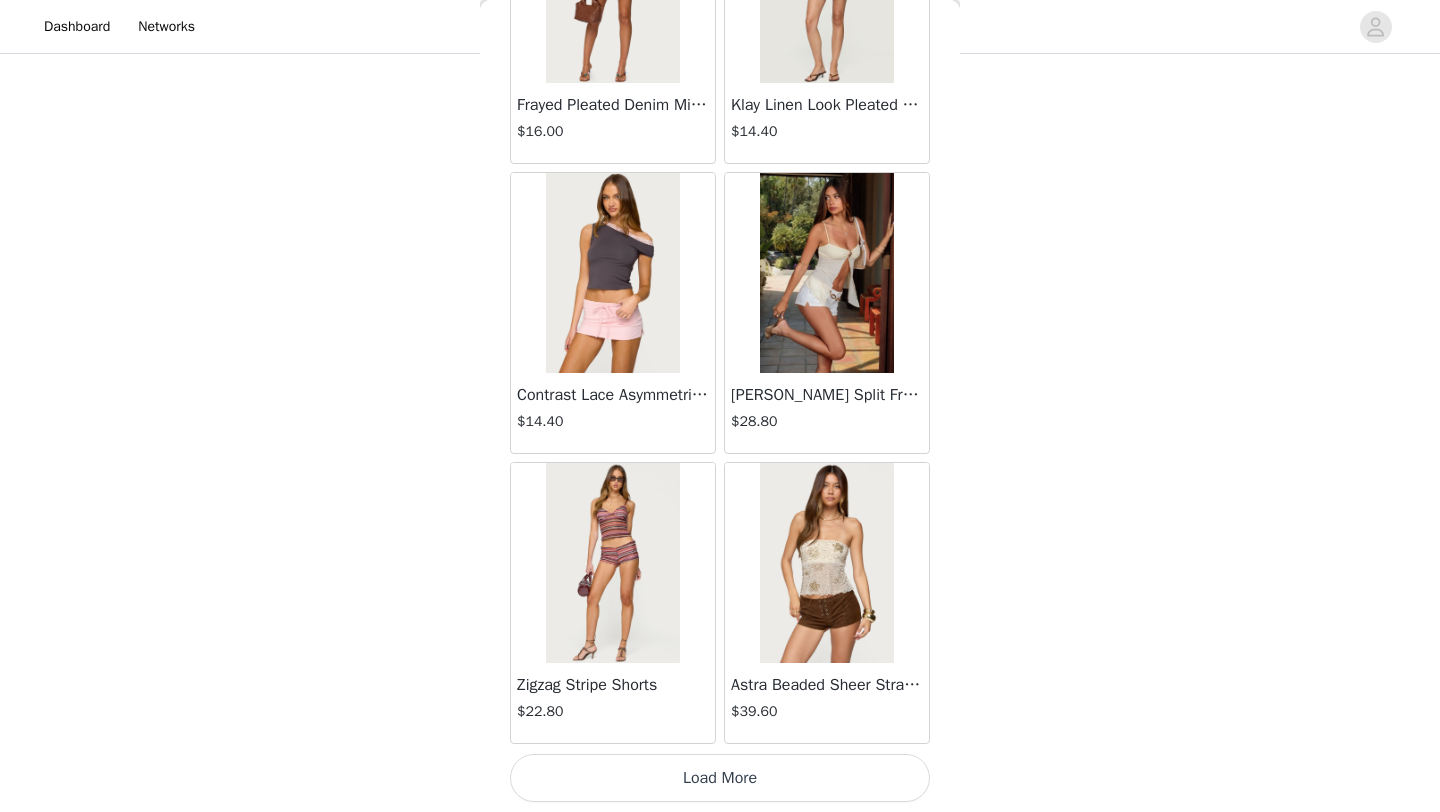 click on "Load More" at bounding box center [720, 778] 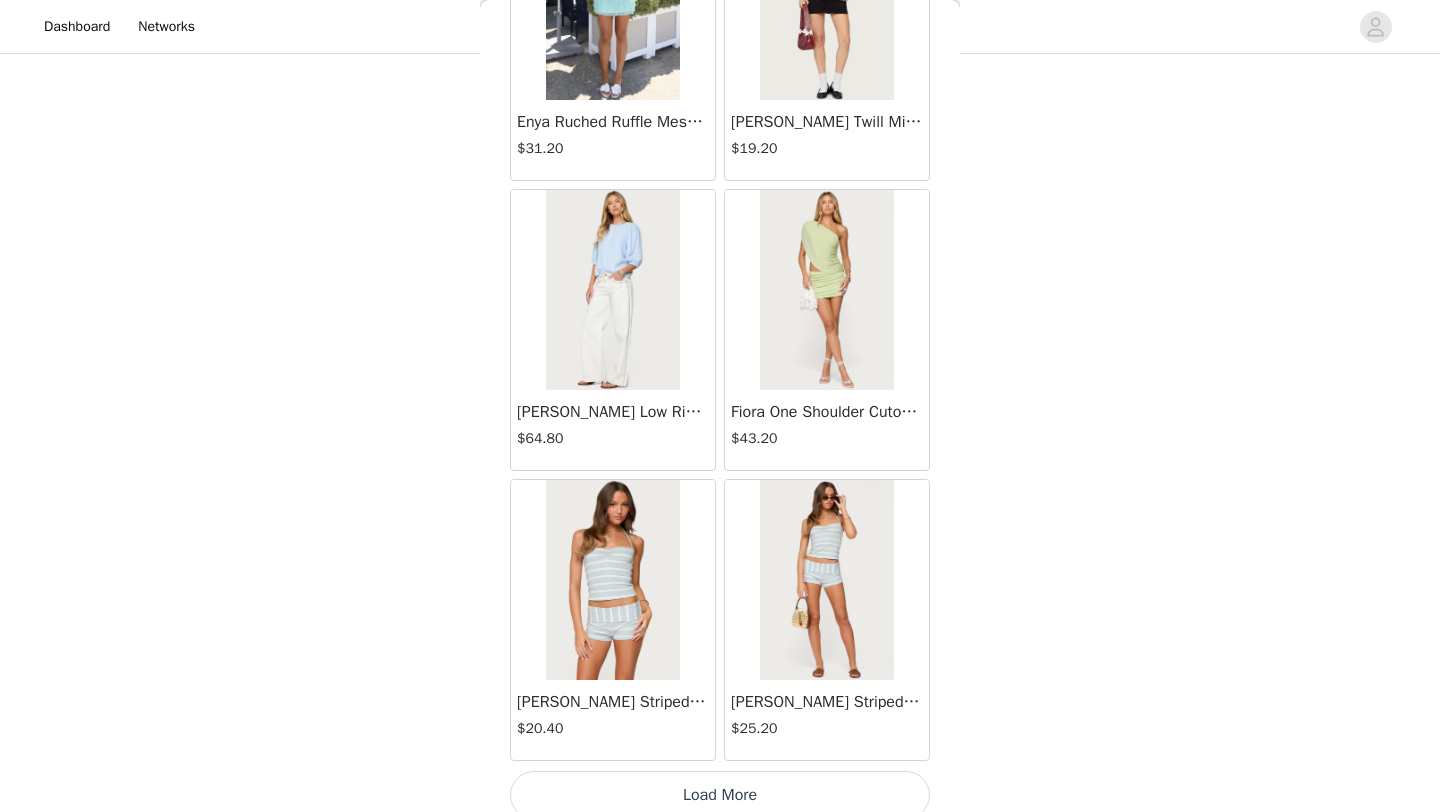 scroll, scrollTop: 5148, scrollLeft: 0, axis: vertical 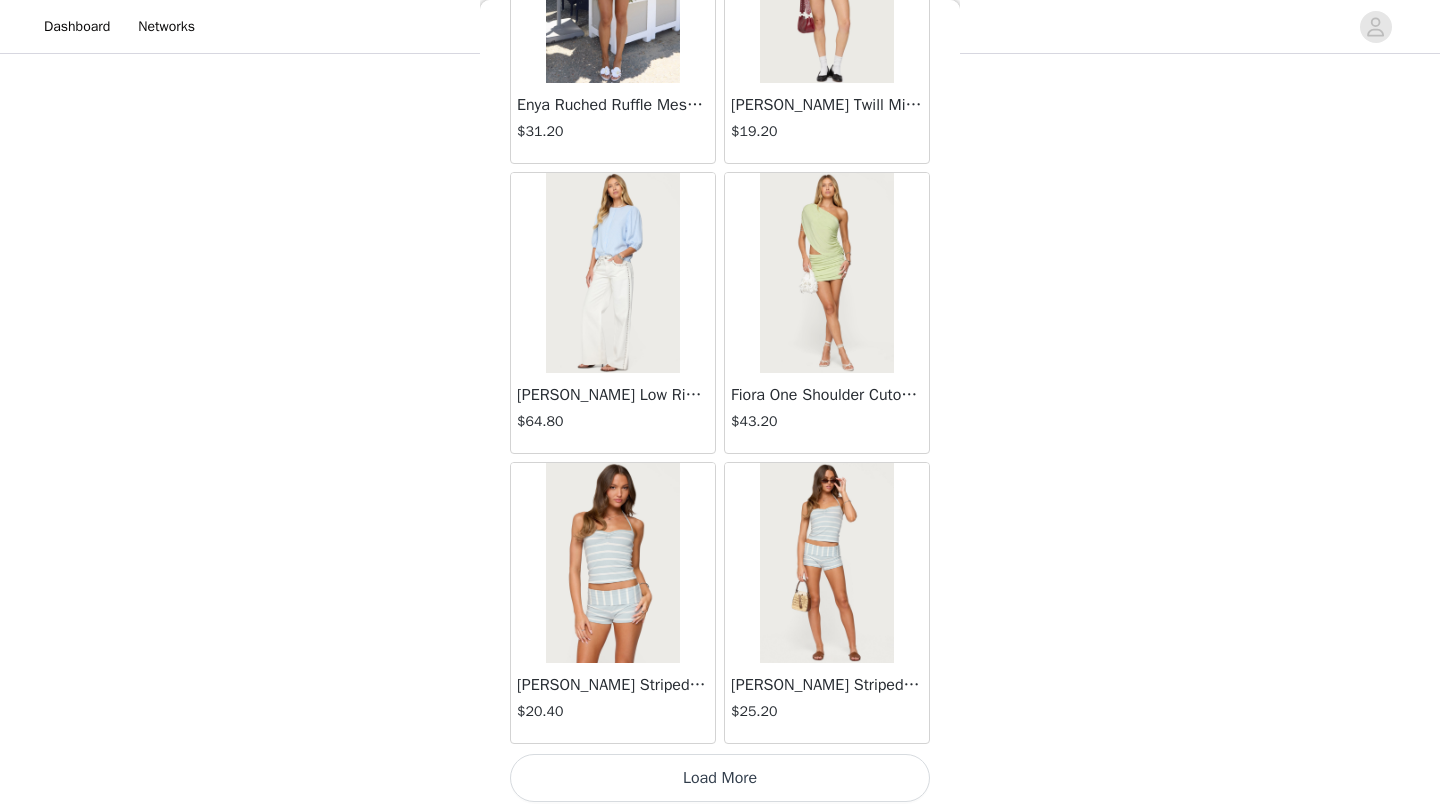 click on "Load More" at bounding box center [720, 778] 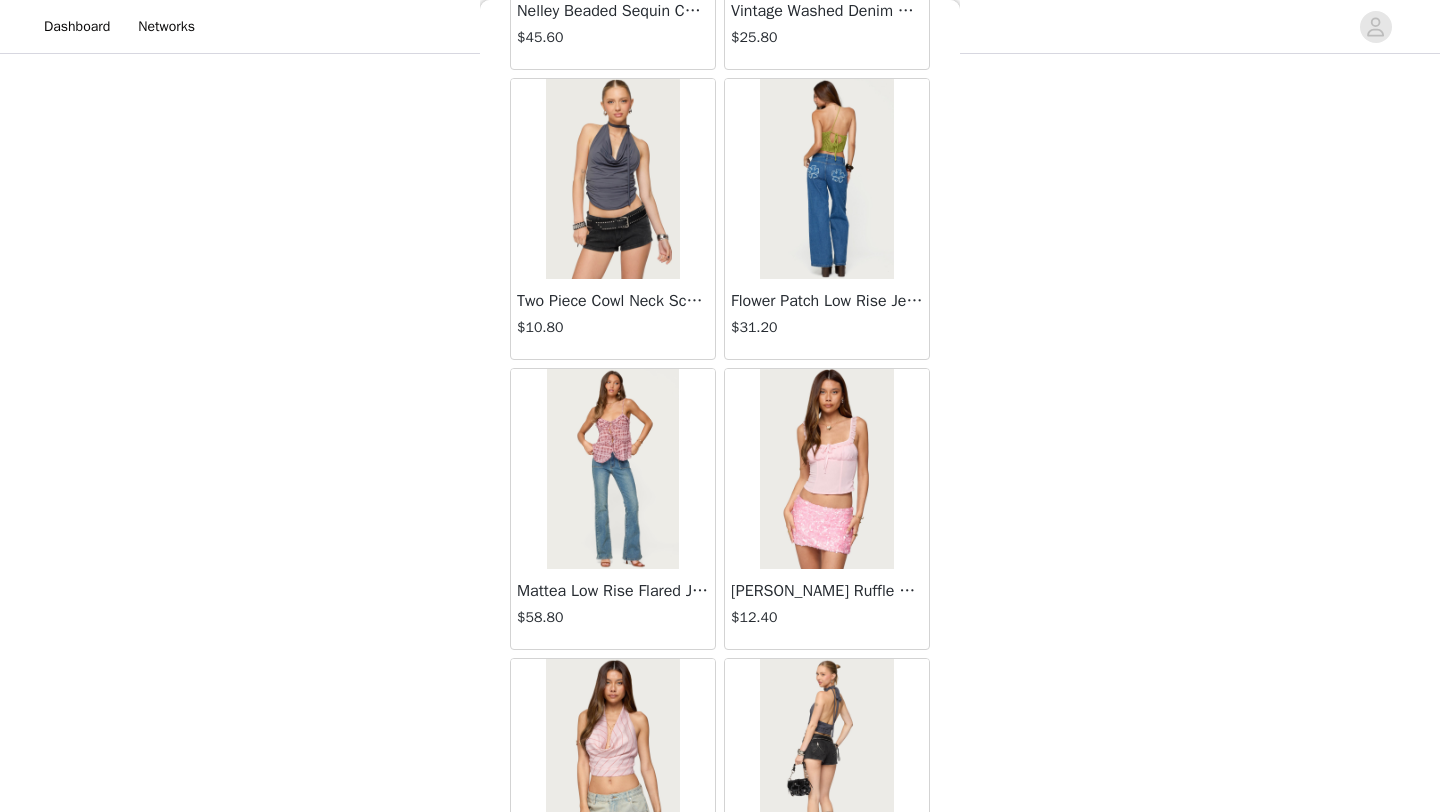 scroll, scrollTop: 8048, scrollLeft: 0, axis: vertical 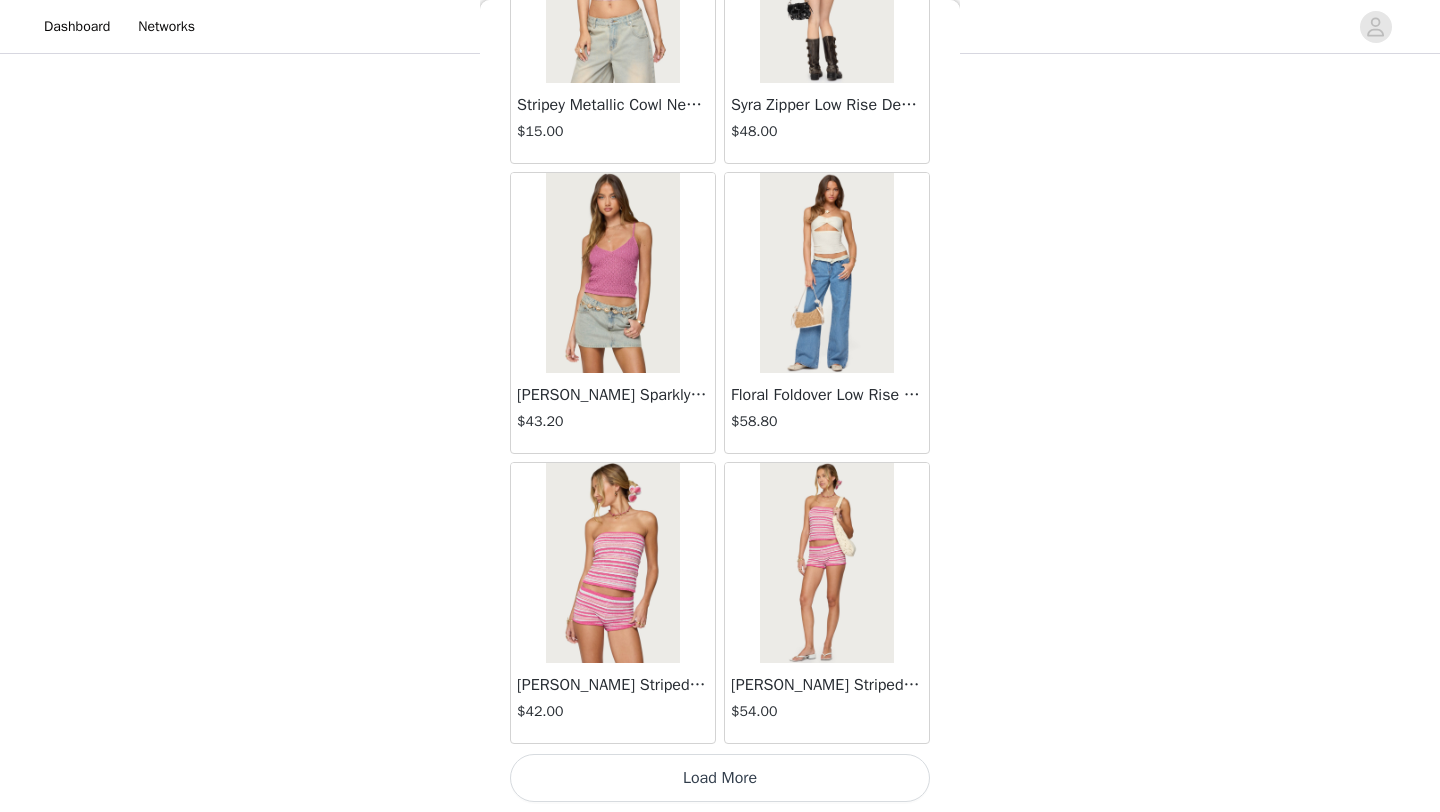click on "Load More" at bounding box center (720, 778) 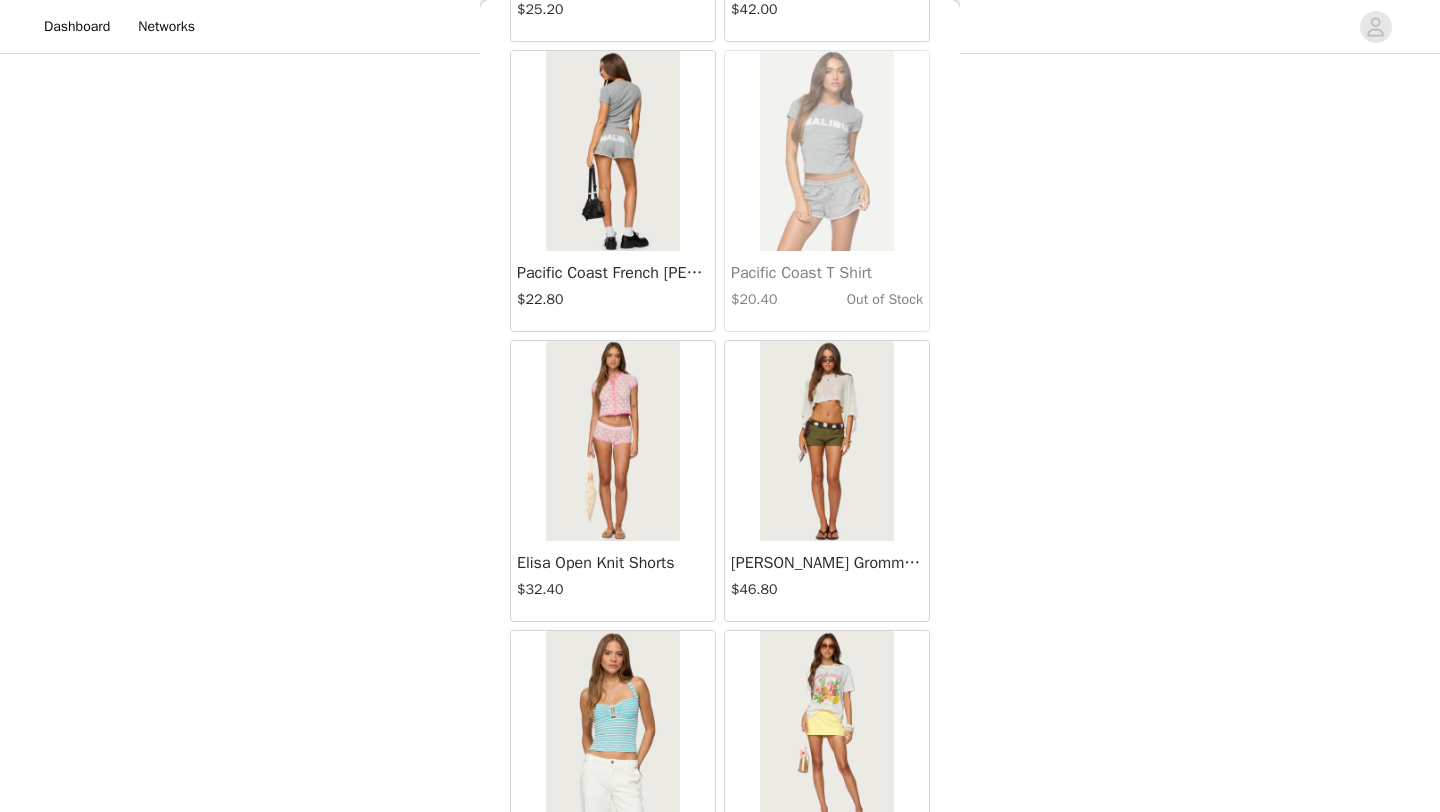 scroll, scrollTop: 10948, scrollLeft: 0, axis: vertical 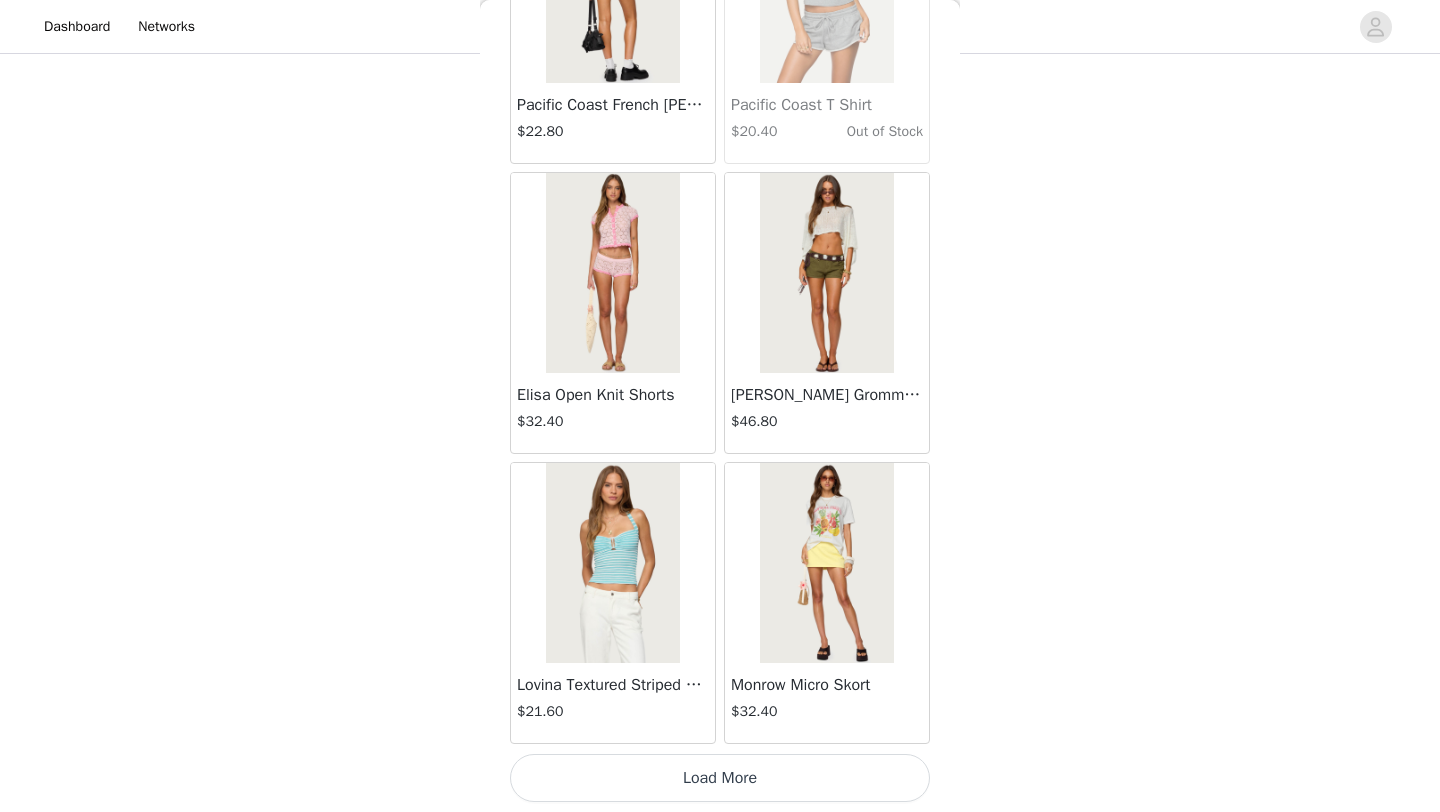 click on "Load More" at bounding box center [720, 778] 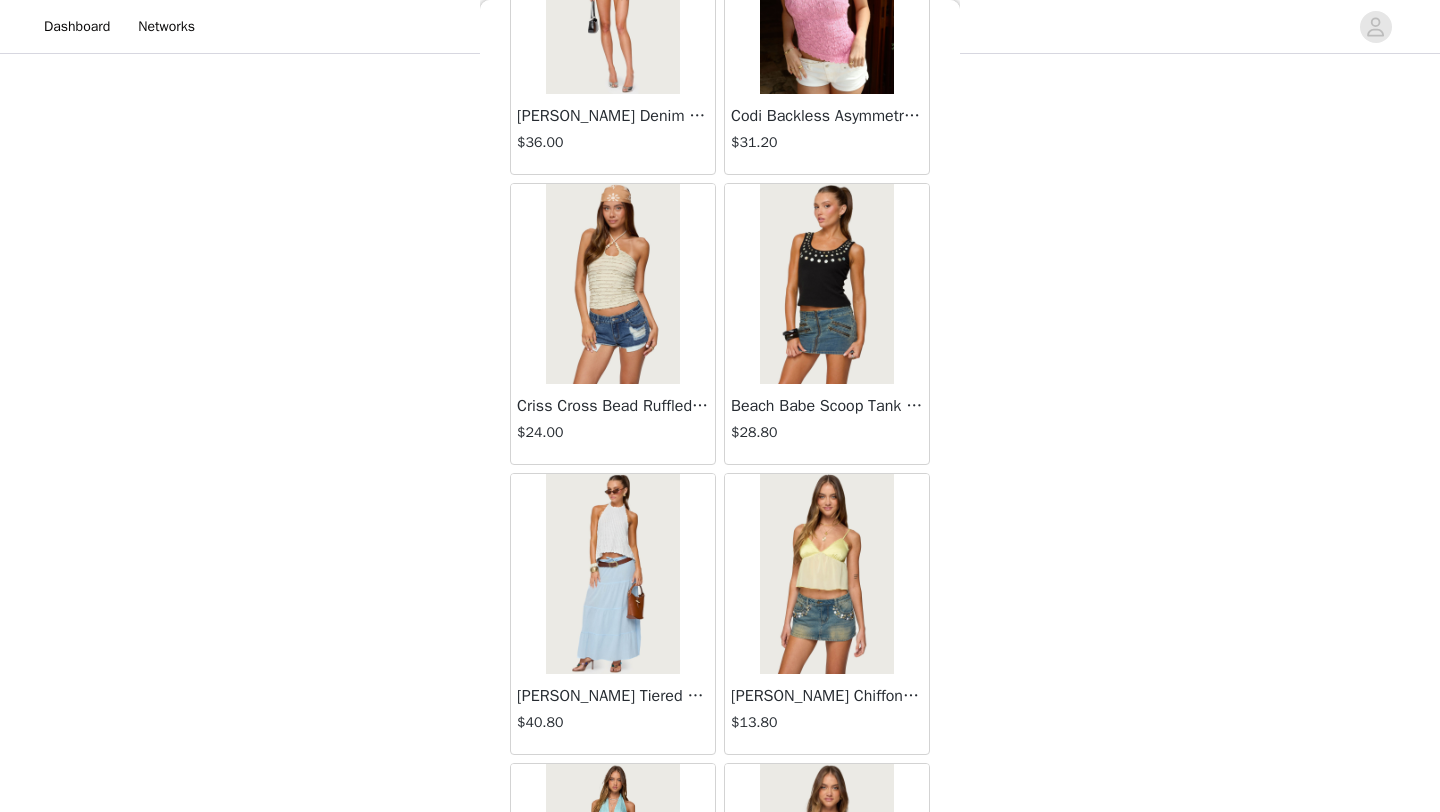 scroll, scrollTop: 13848, scrollLeft: 0, axis: vertical 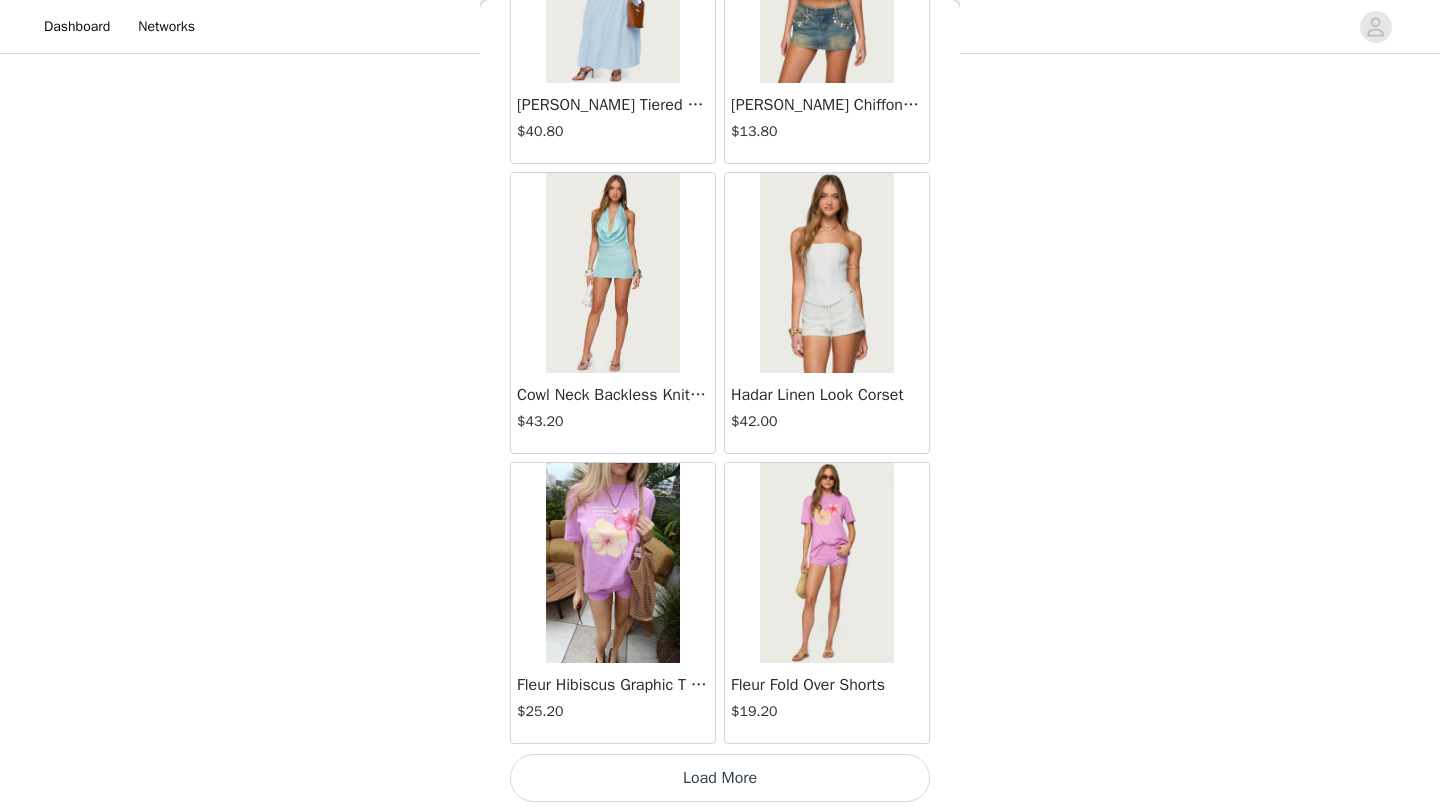 click on "Load More" at bounding box center (720, 778) 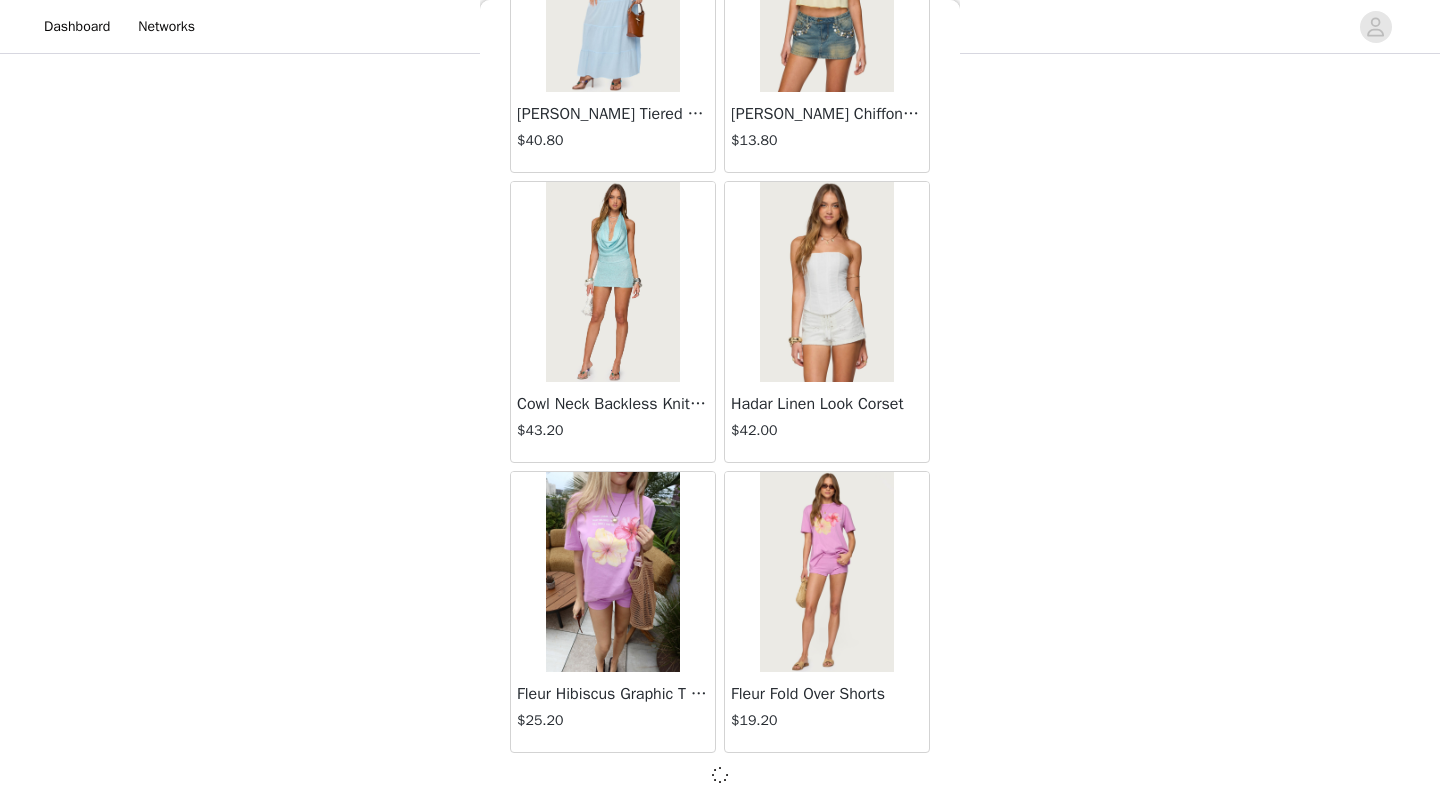 scroll, scrollTop: 13839, scrollLeft: 0, axis: vertical 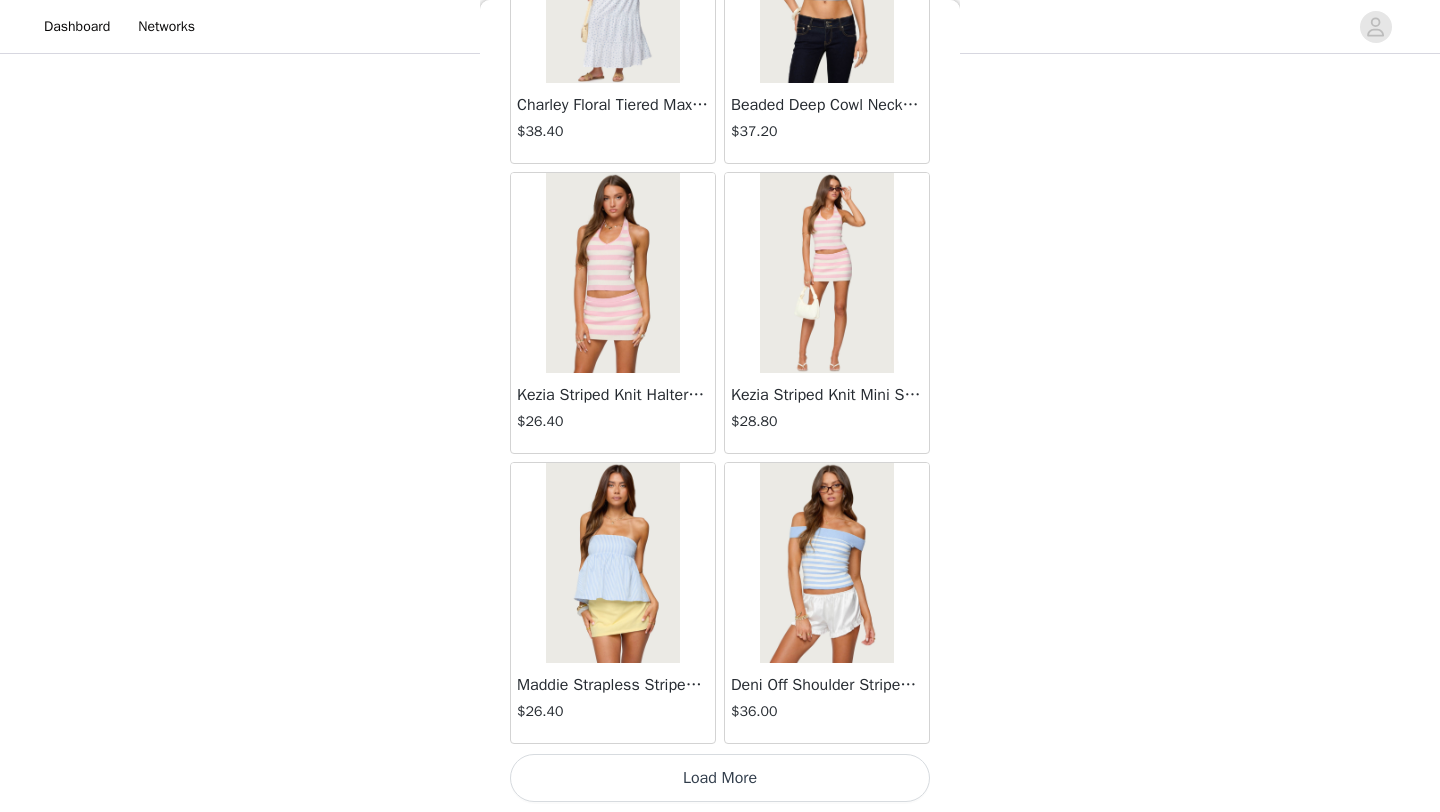 click on "Load More" at bounding box center [720, 778] 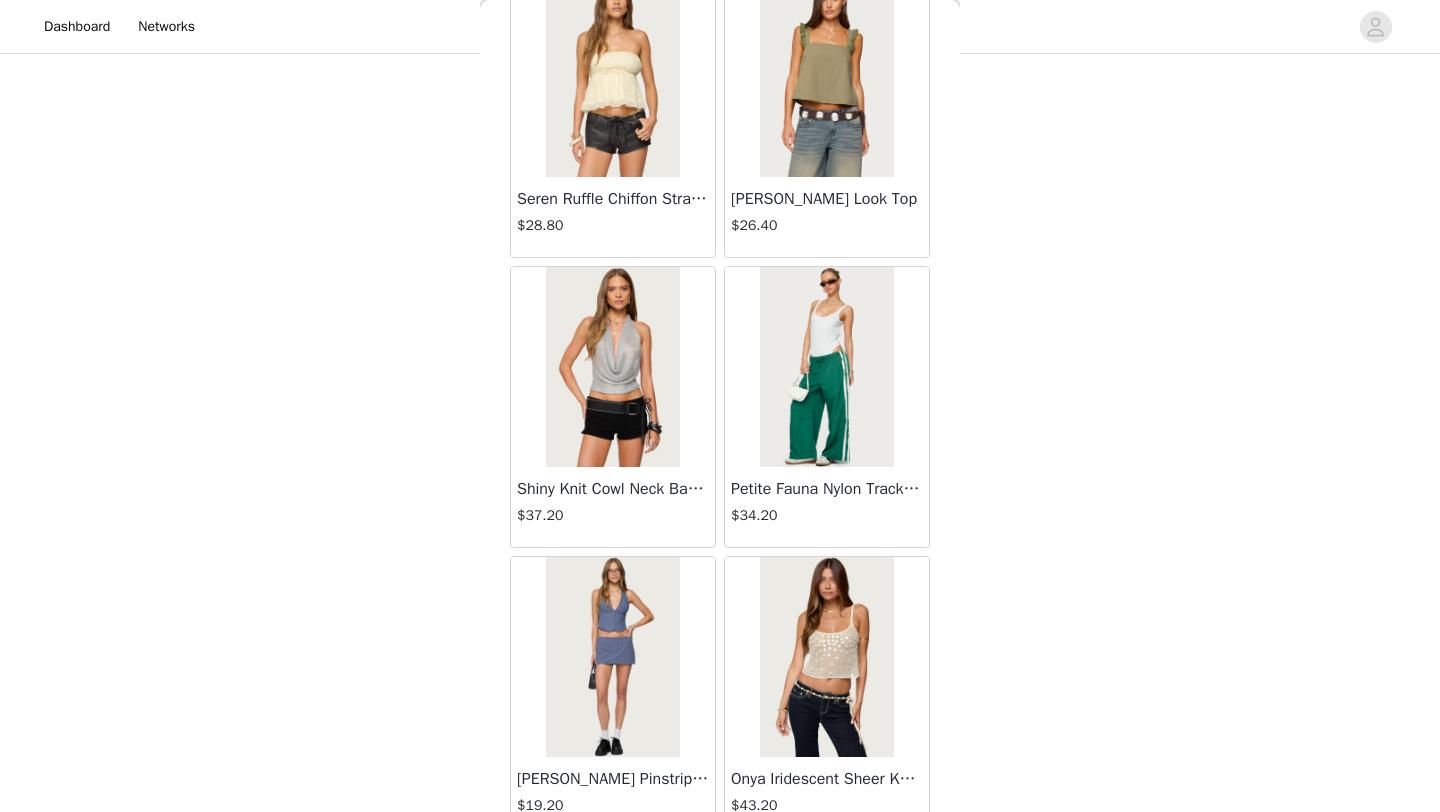 scroll, scrollTop: 19648, scrollLeft: 0, axis: vertical 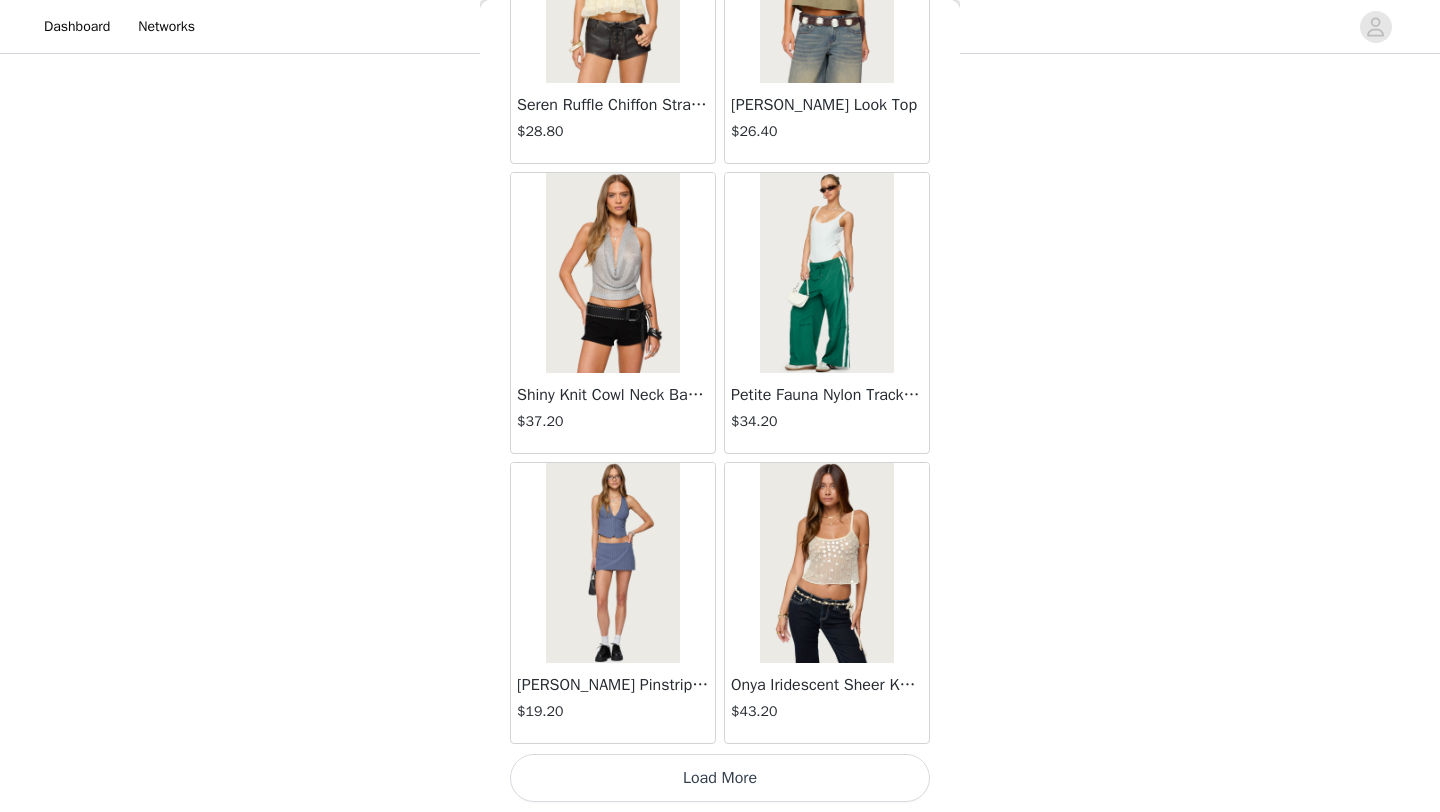 click on "Load More" at bounding box center [720, 778] 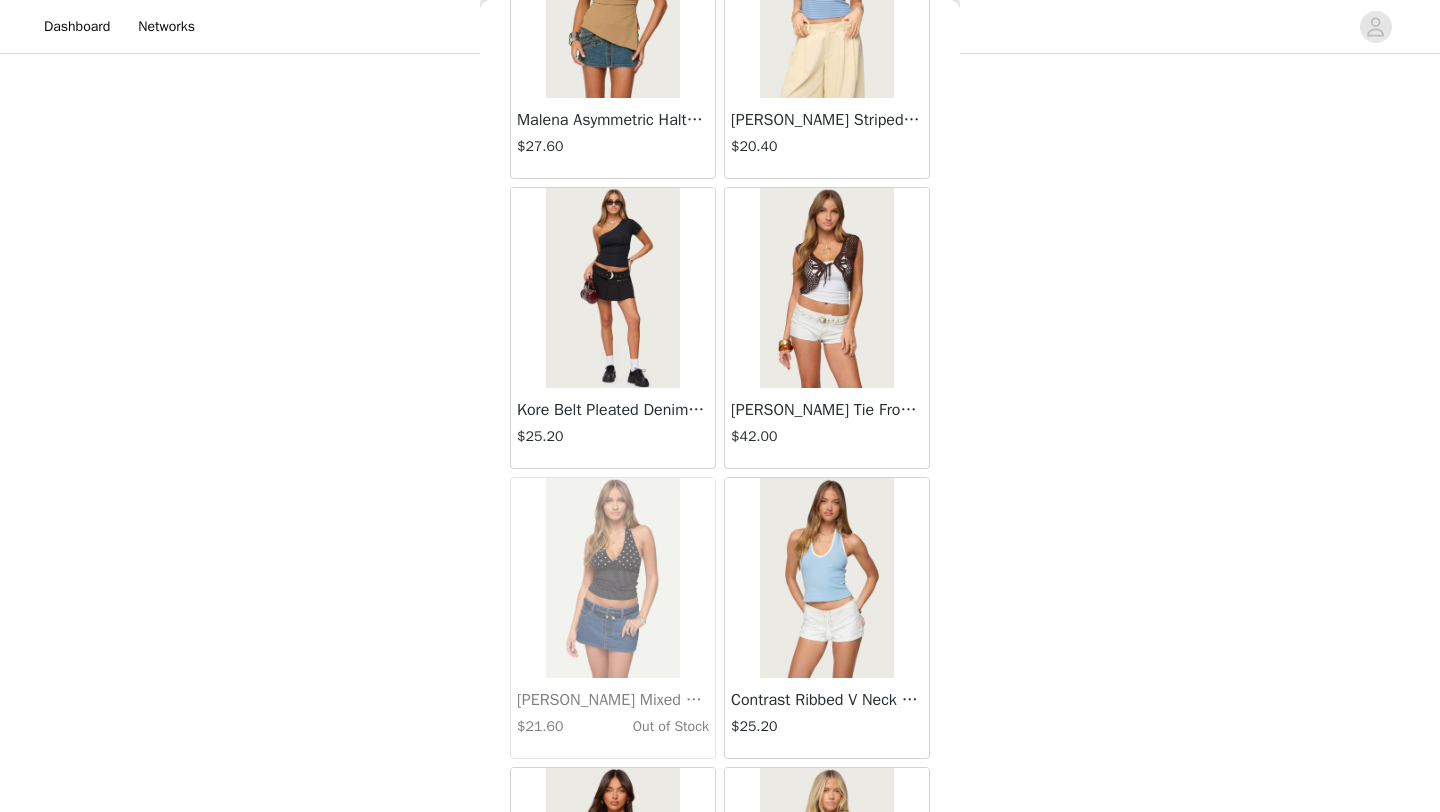 scroll, scrollTop: 22548, scrollLeft: 0, axis: vertical 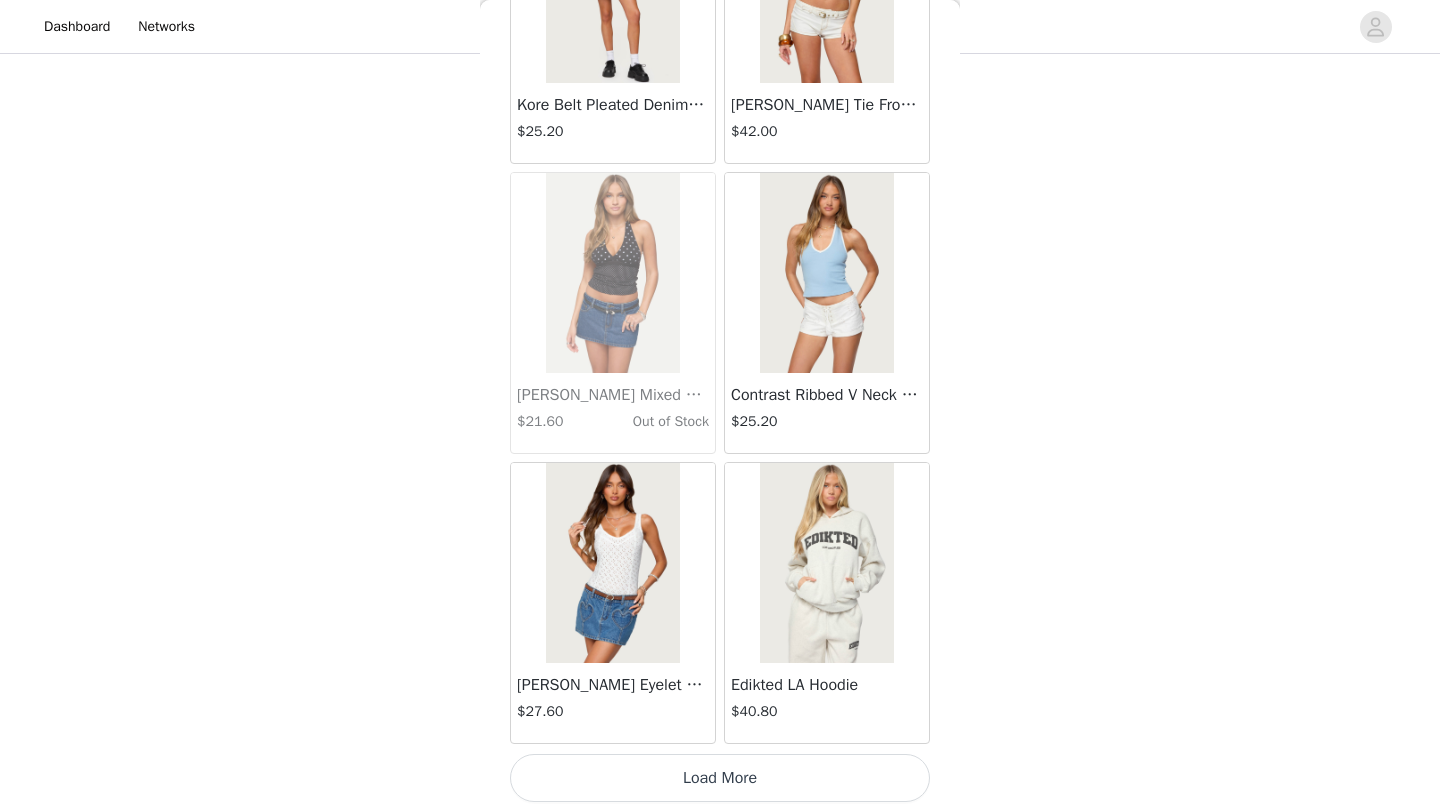 click on "Load More" at bounding box center [720, 778] 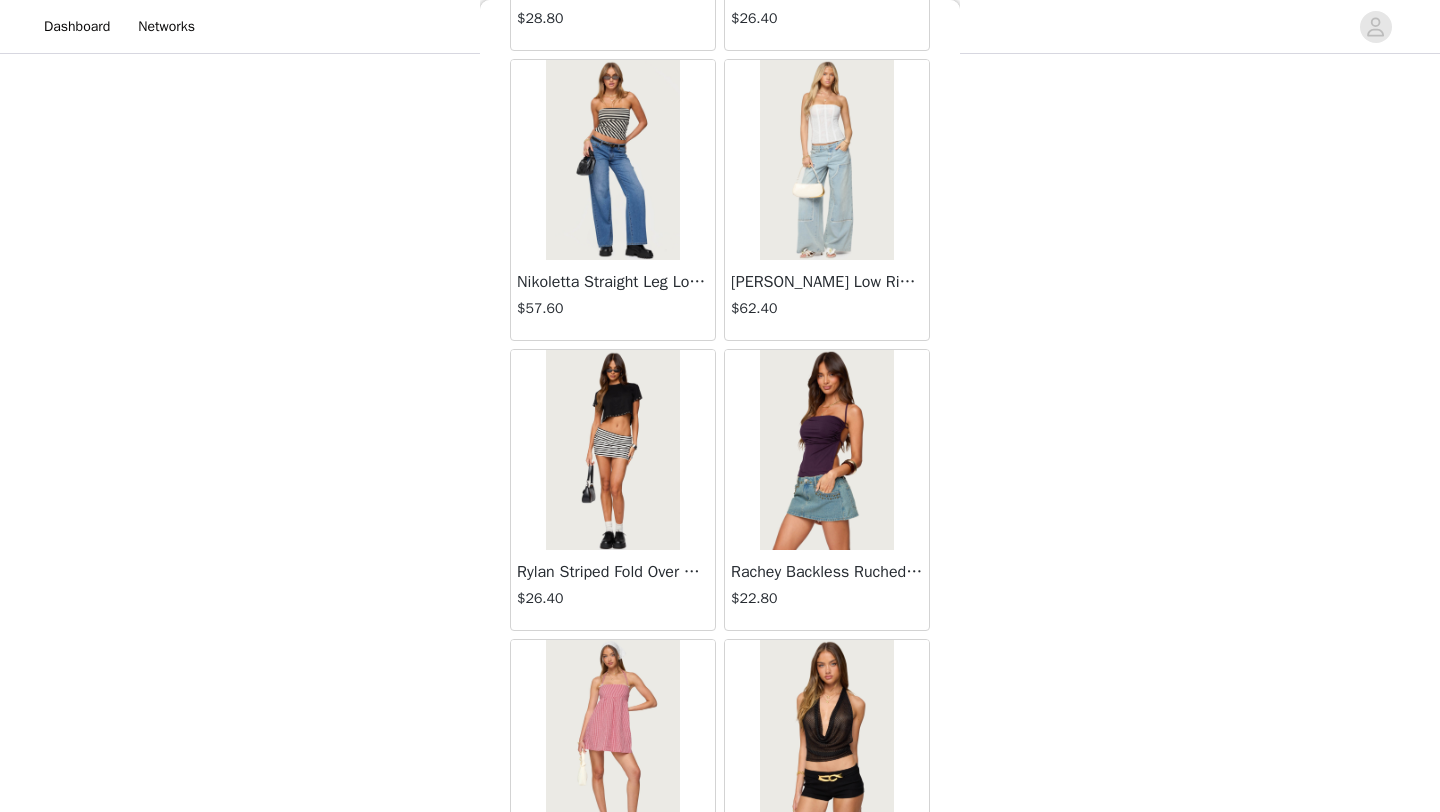 scroll, scrollTop: 25448, scrollLeft: 0, axis: vertical 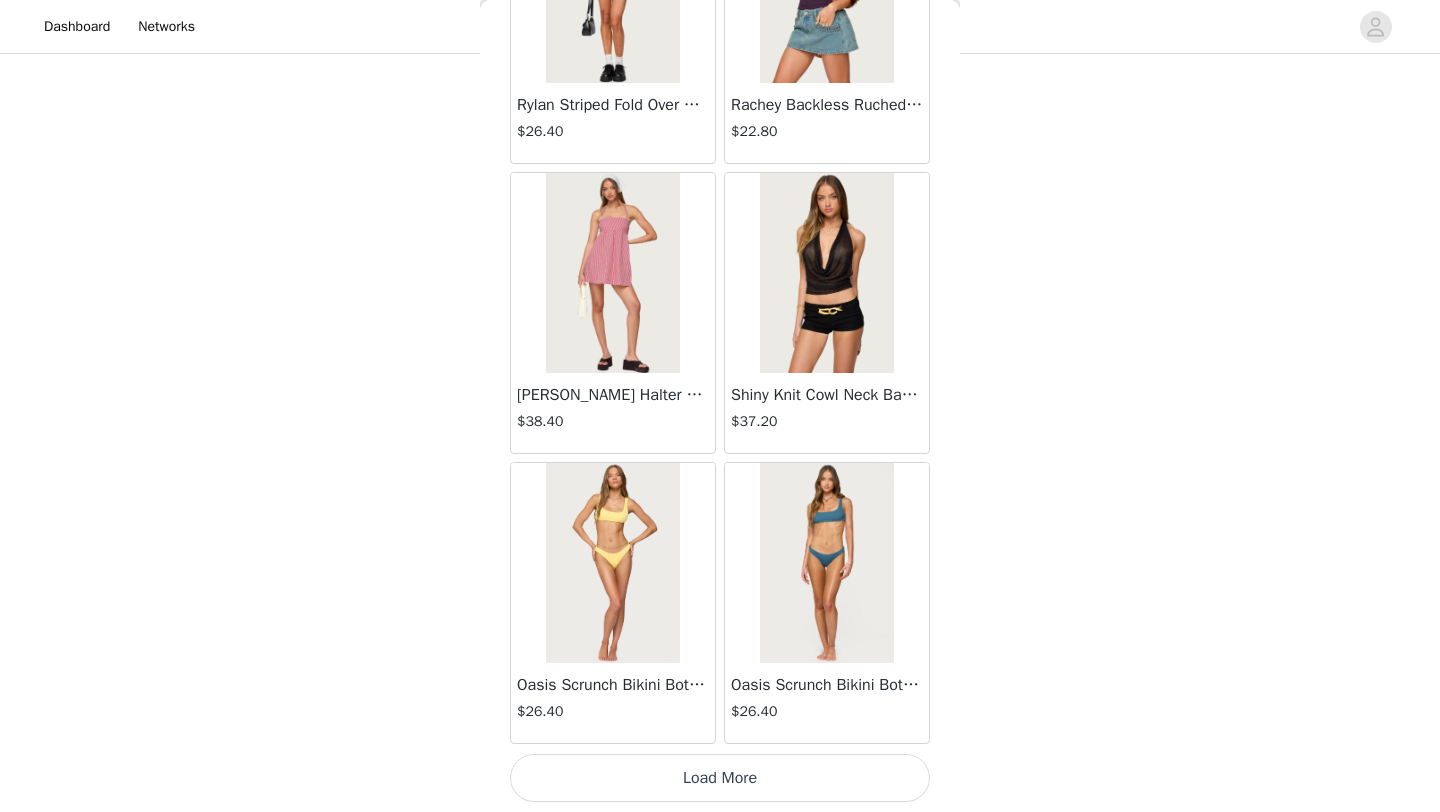 click on "Load More" at bounding box center [720, 778] 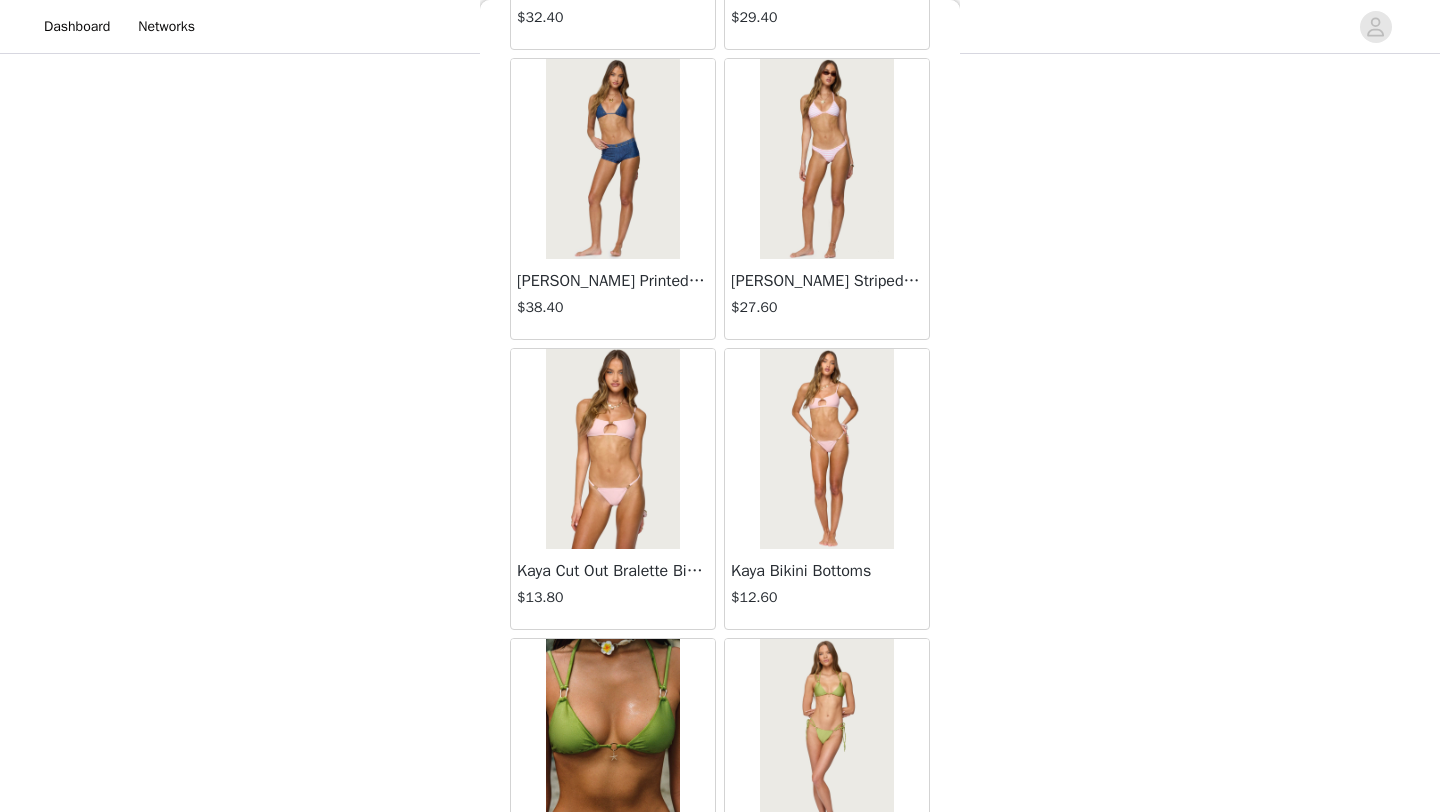 scroll, scrollTop: 28348, scrollLeft: 0, axis: vertical 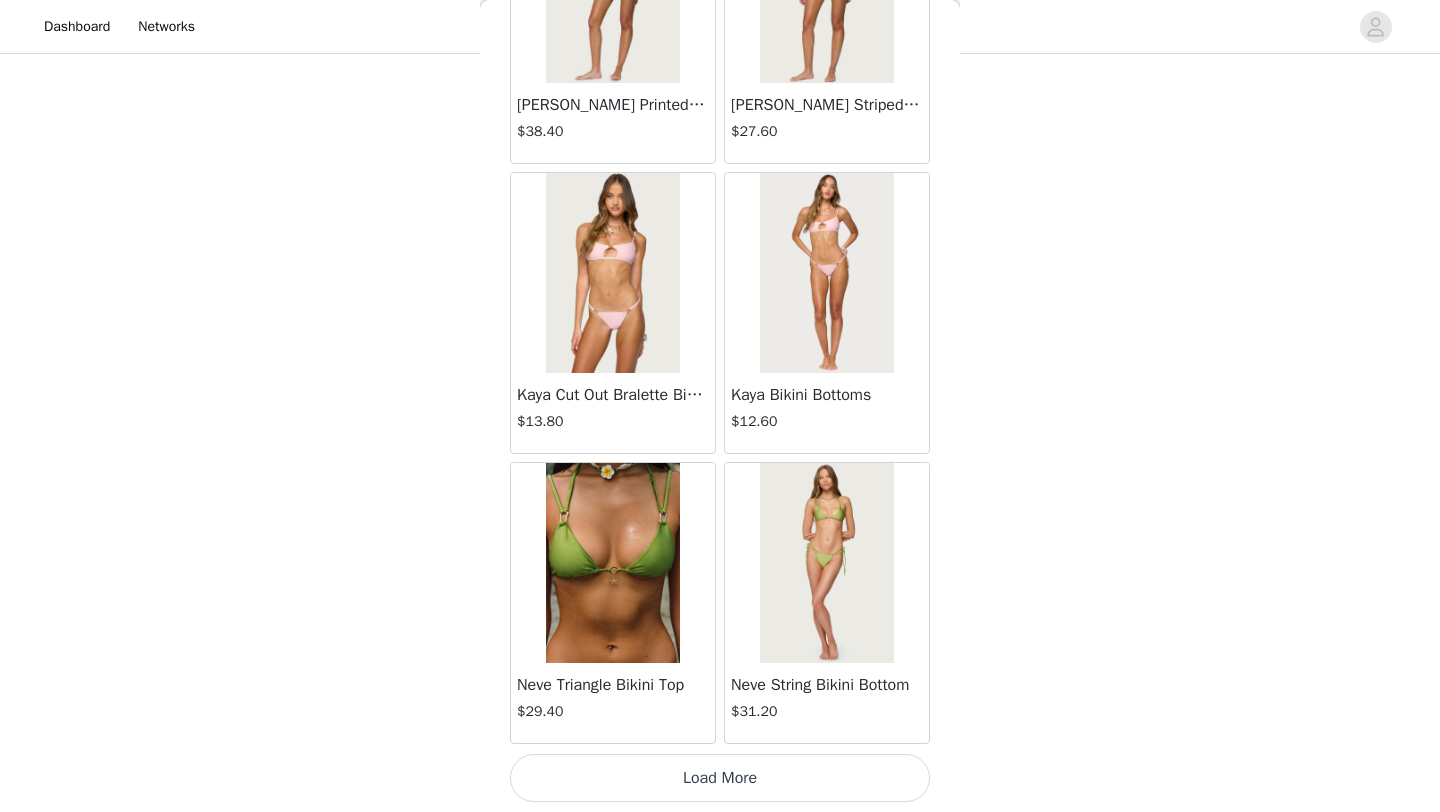 click on "Load More" at bounding box center (720, 778) 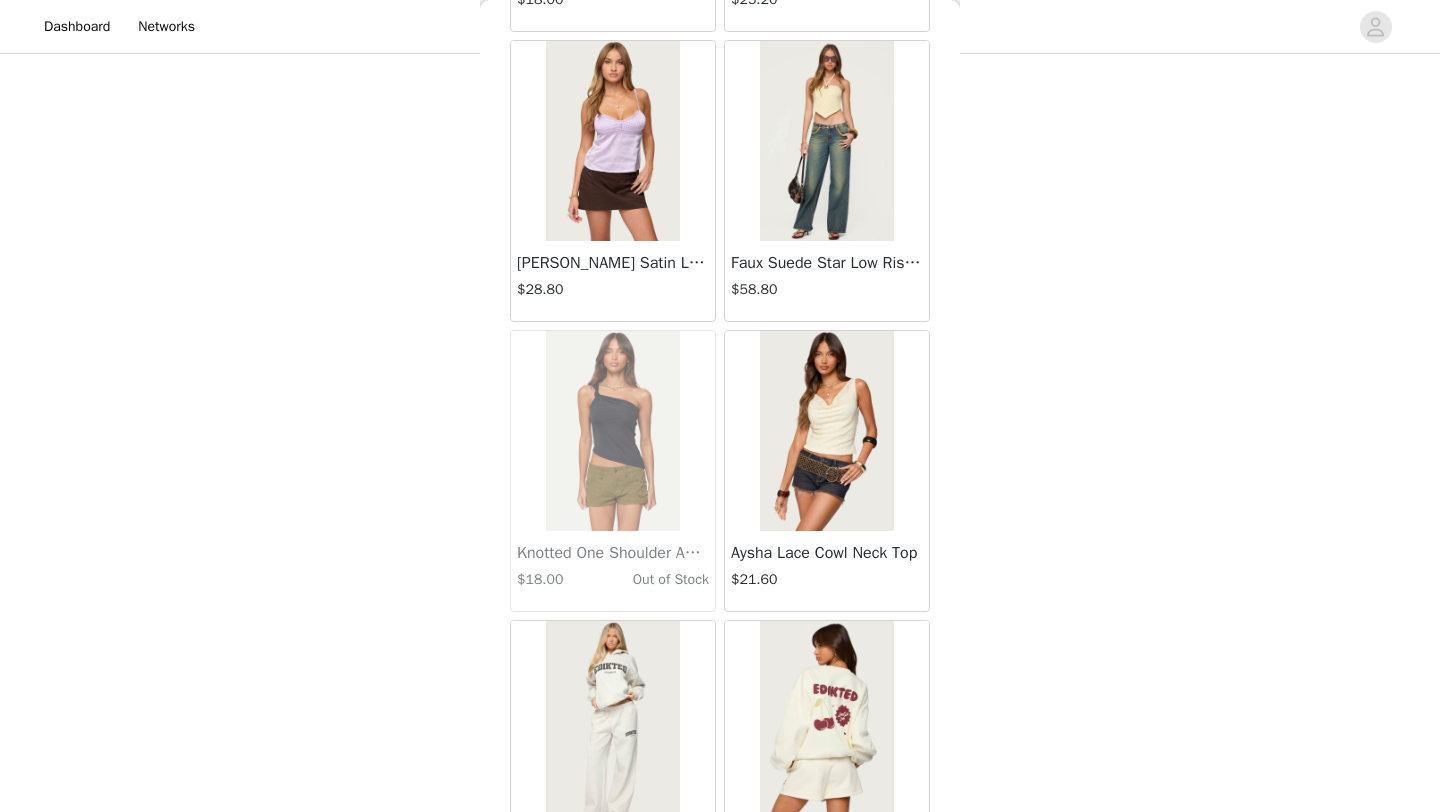 scroll, scrollTop: 31248, scrollLeft: 0, axis: vertical 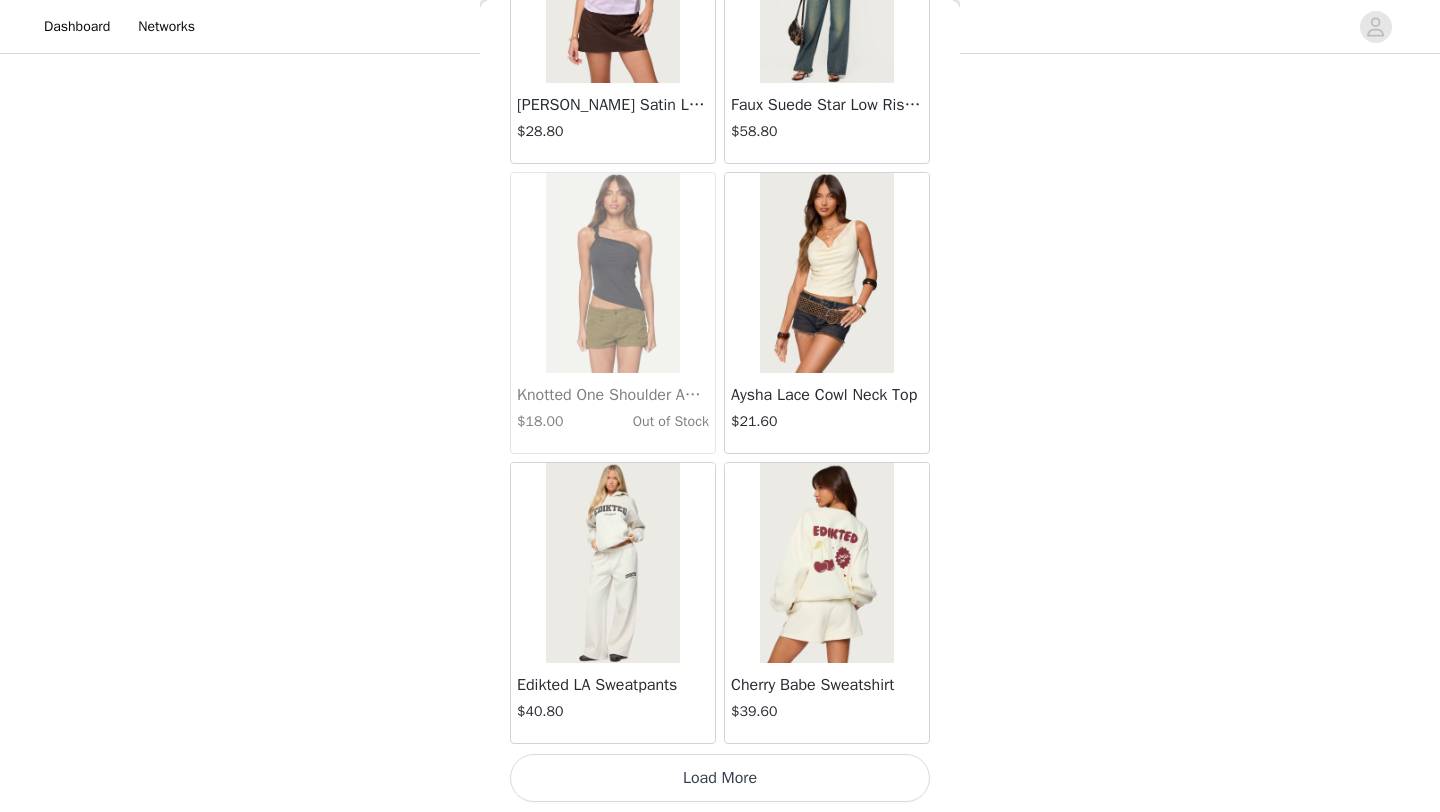 click on "Load More" at bounding box center (720, 778) 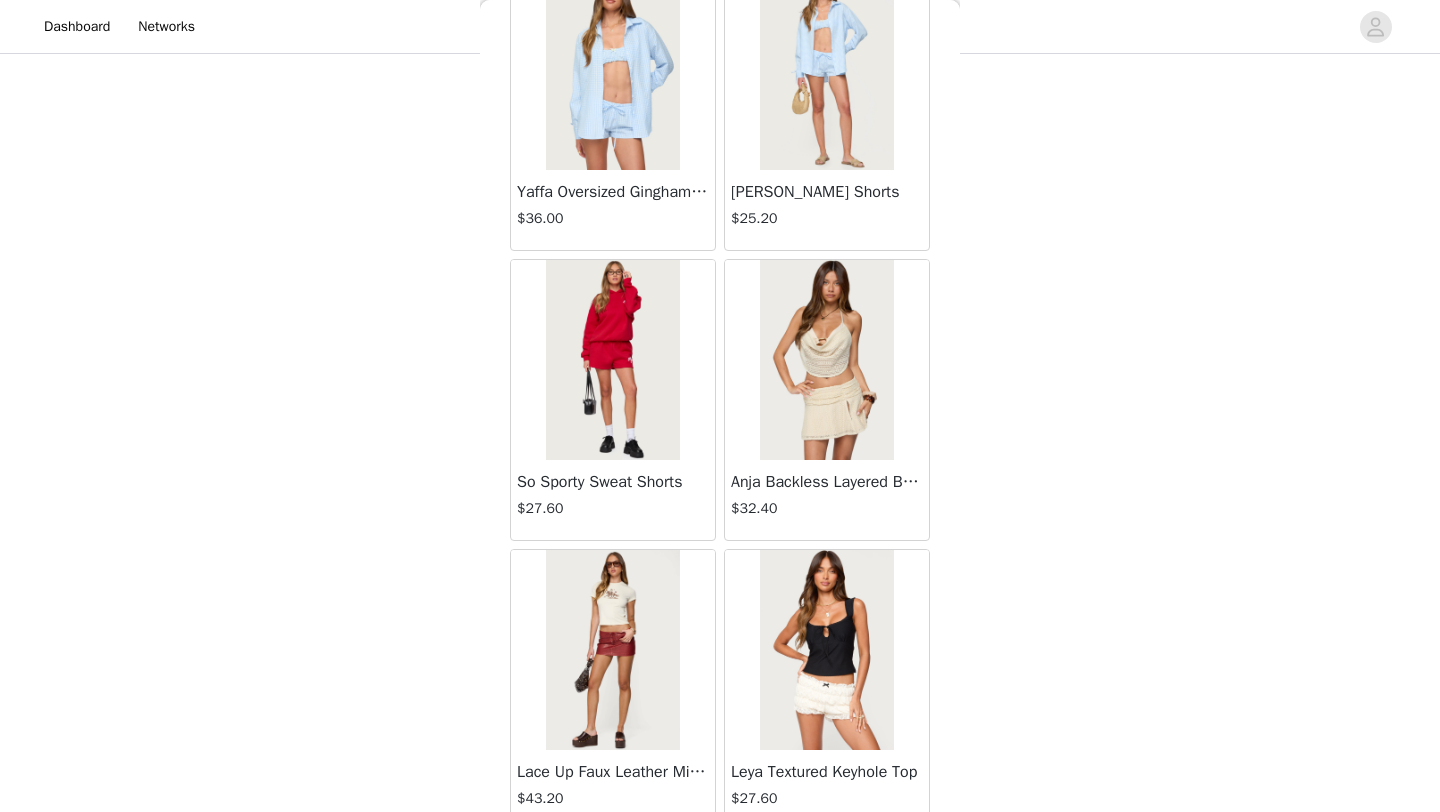 scroll, scrollTop: 34148, scrollLeft: 0, axis: vertical 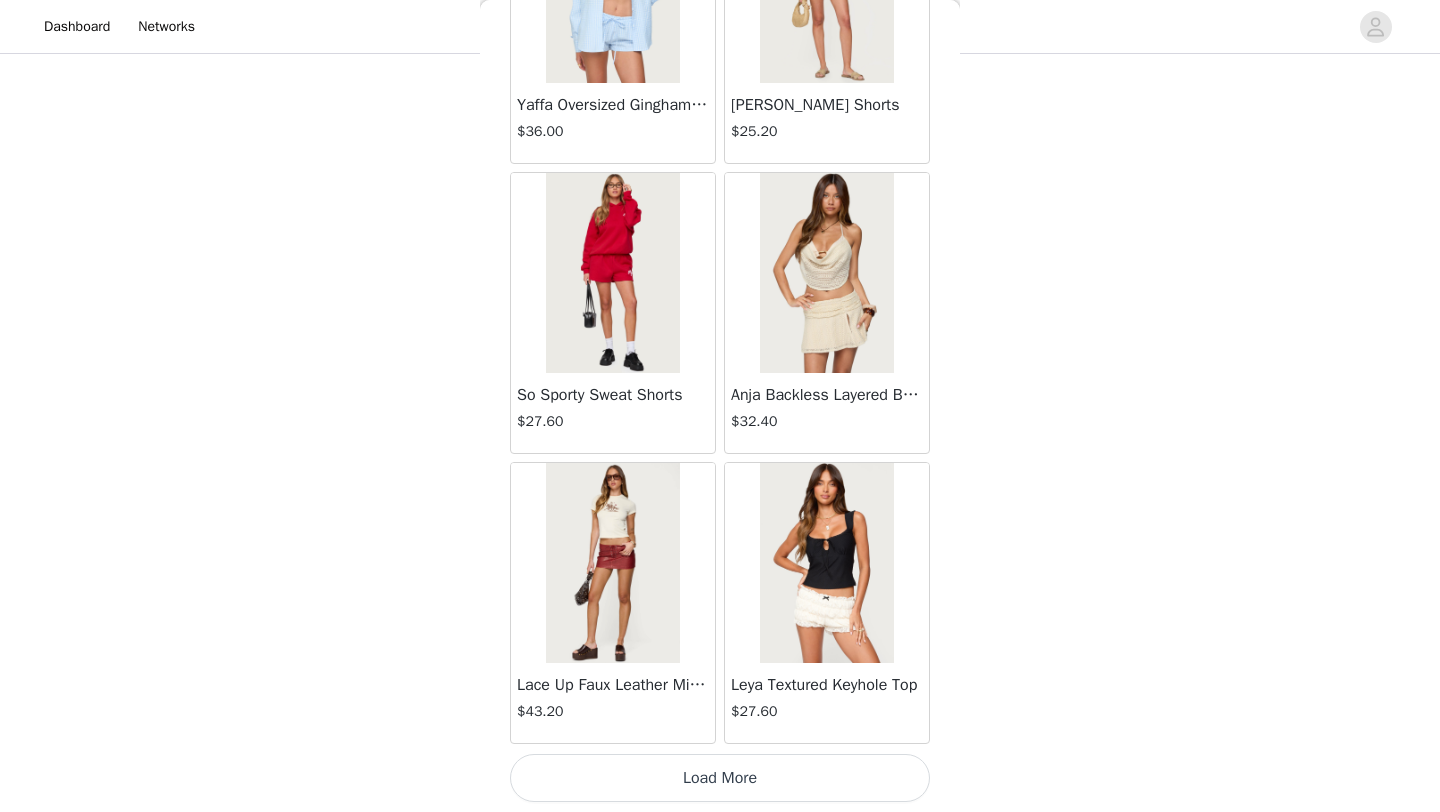 click on "Load More" at bounding box center [720, 778] 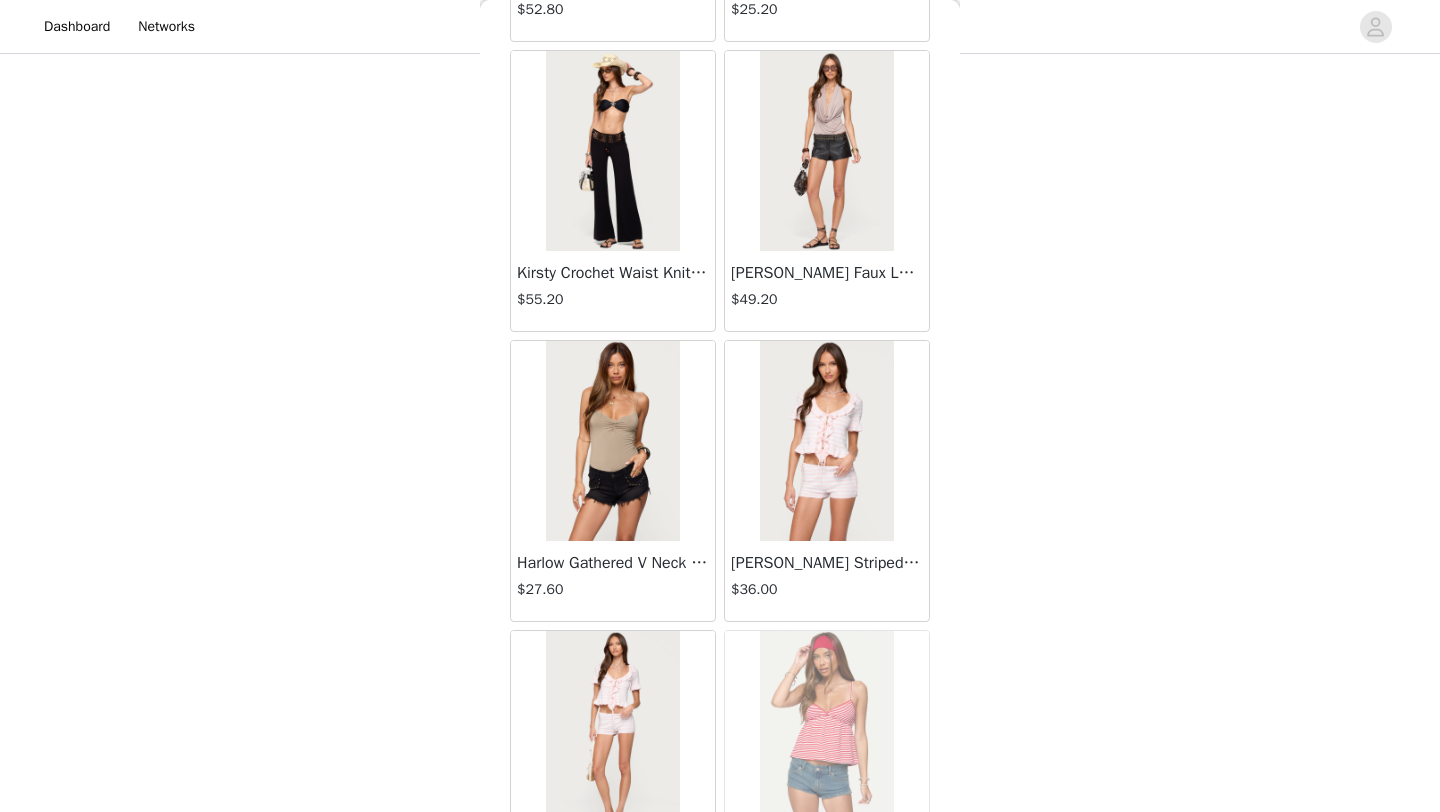 scroll, scrollTop: 37048, scrollLeft: 0, axis: vertical 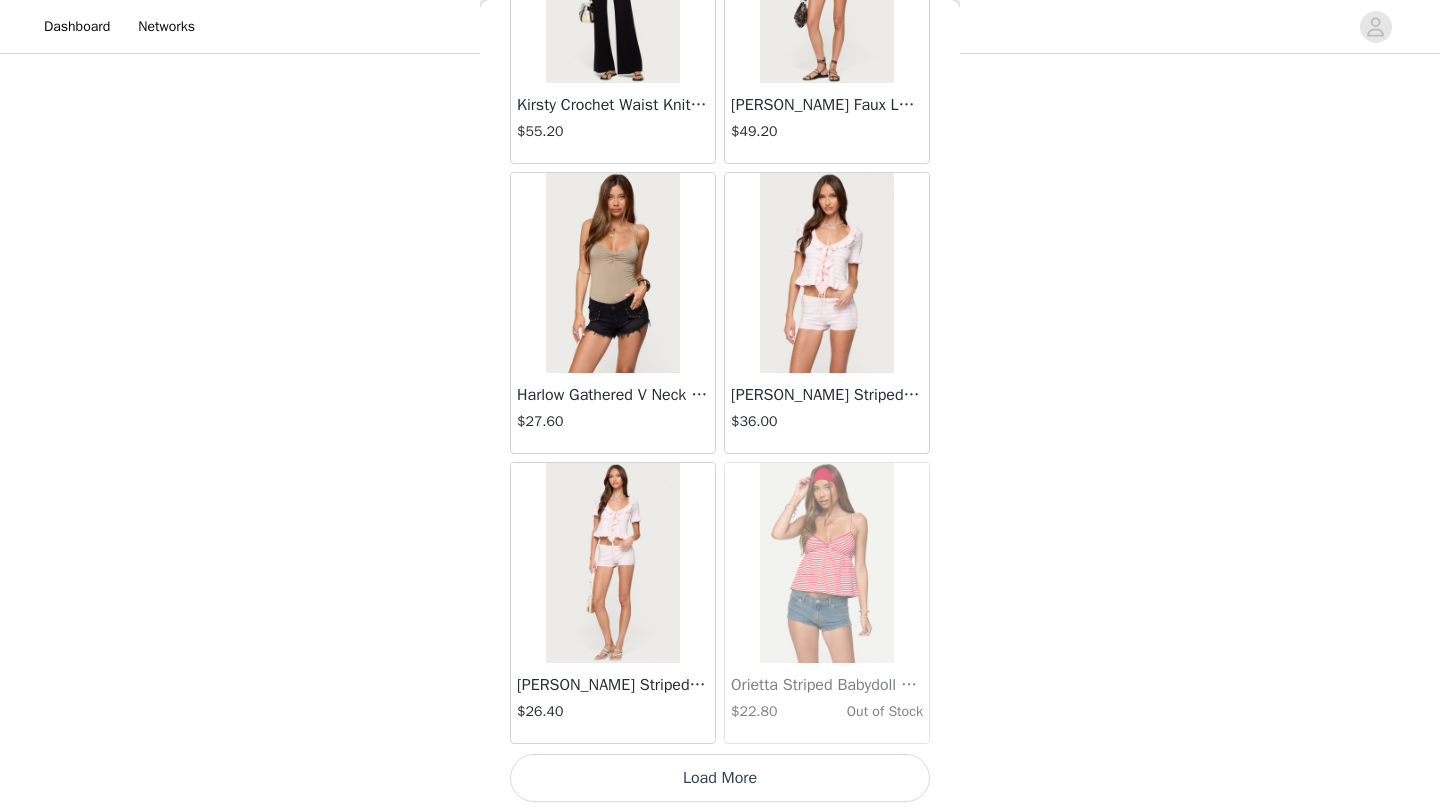click on "Load More" at bounding box center [720, 778] 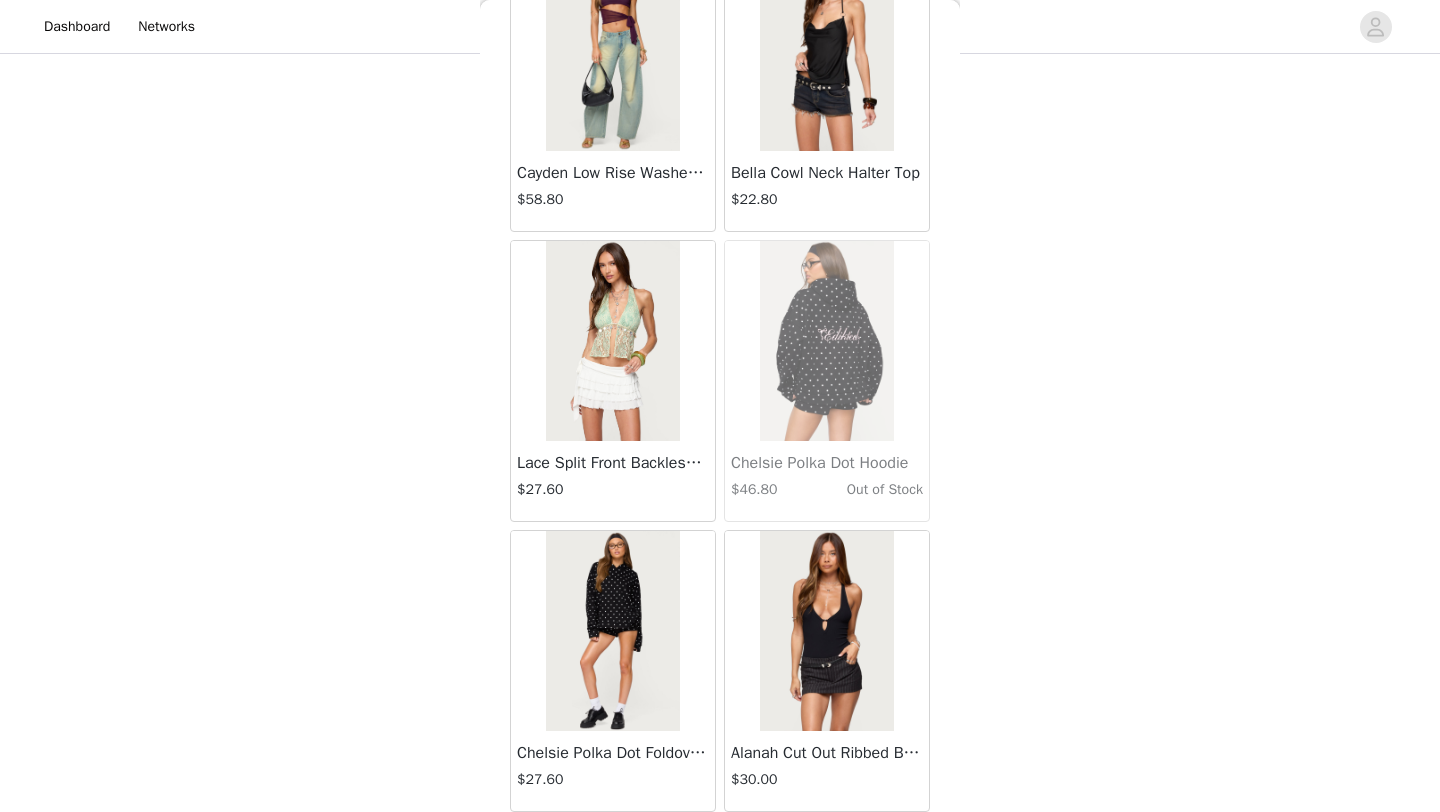 scroll, scrollTop: 39948, scrollLeft: 0, axis: vertical 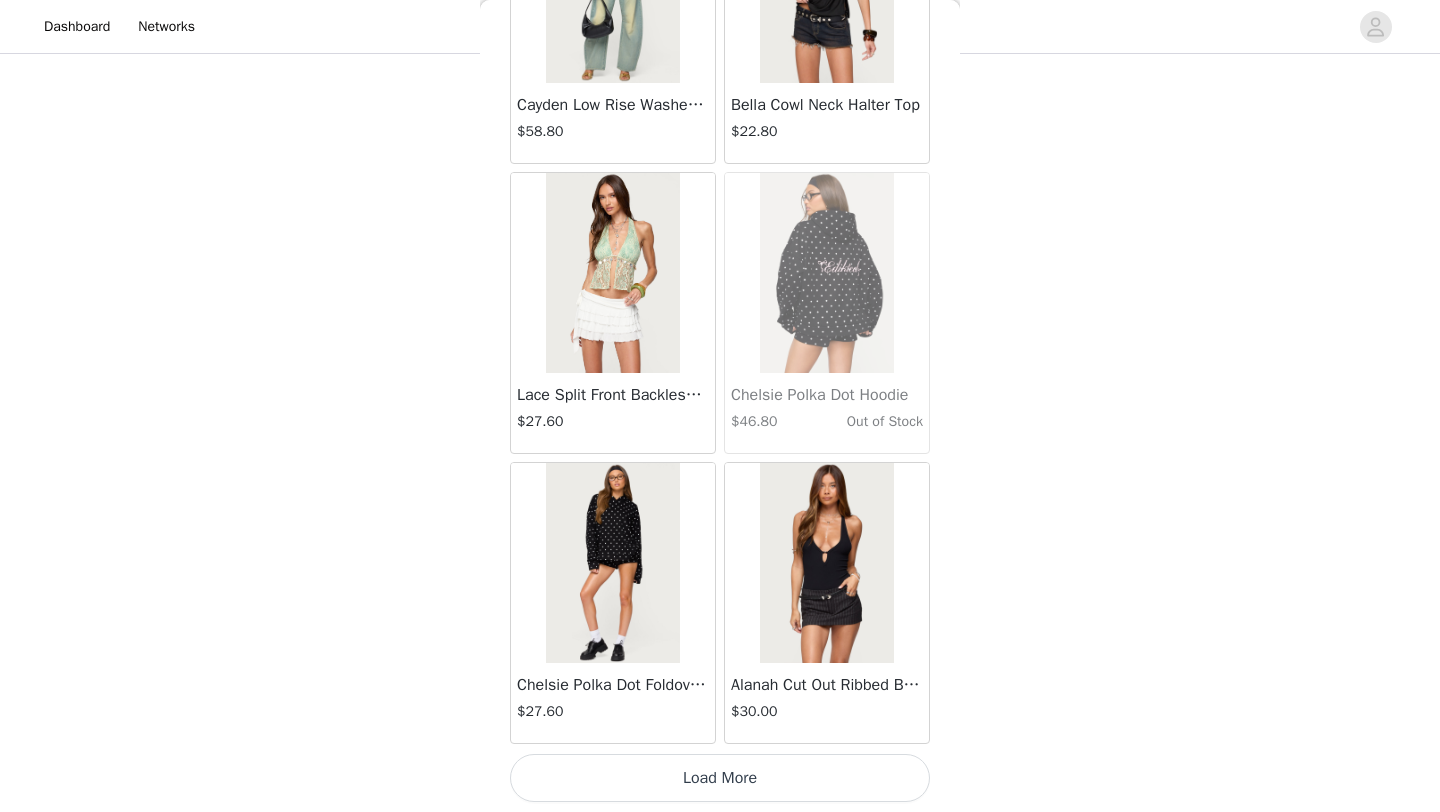 click on "Load More" at bounding box center (720, 778) 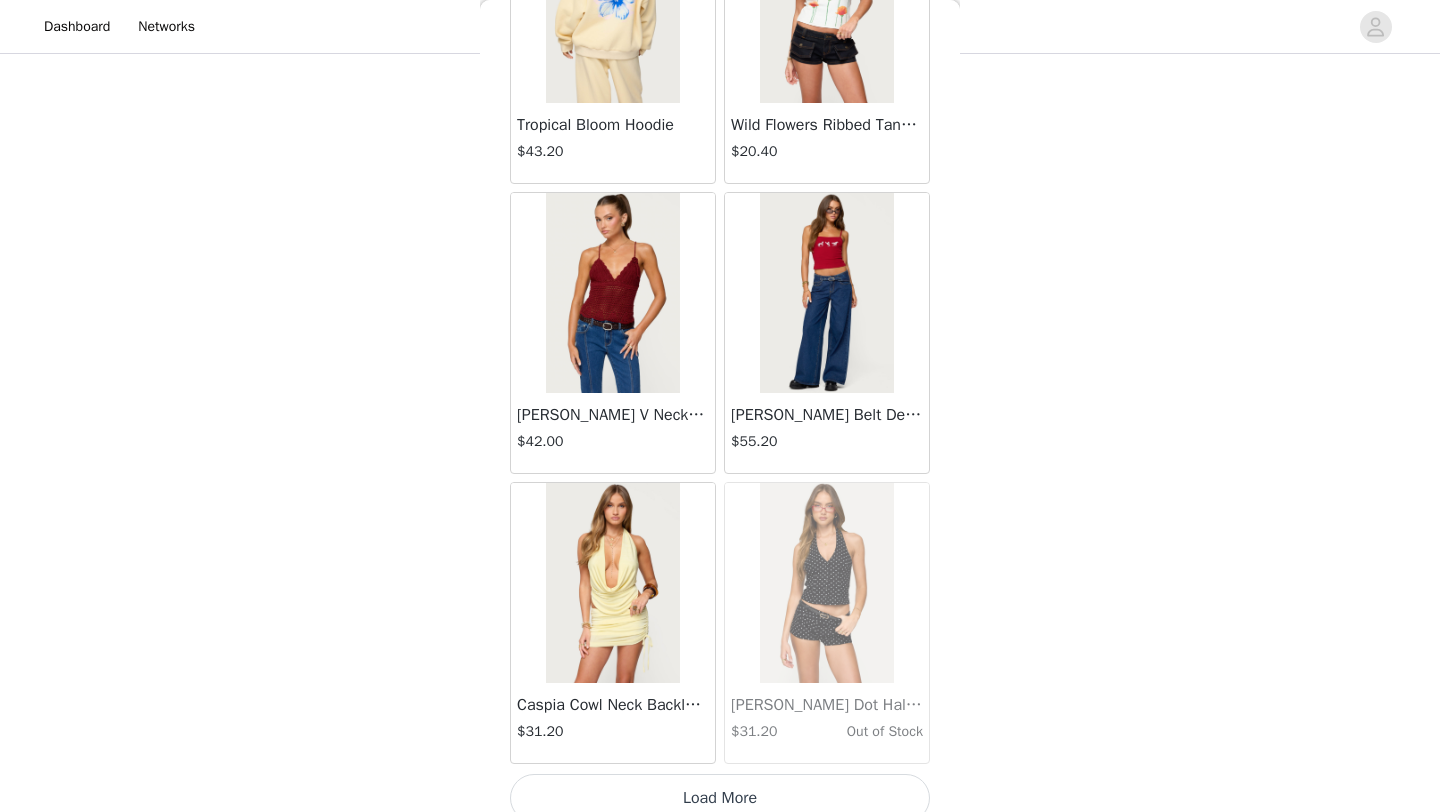 scroll, scrollTop: 42848, scrollLeft: 0, axis: vertical 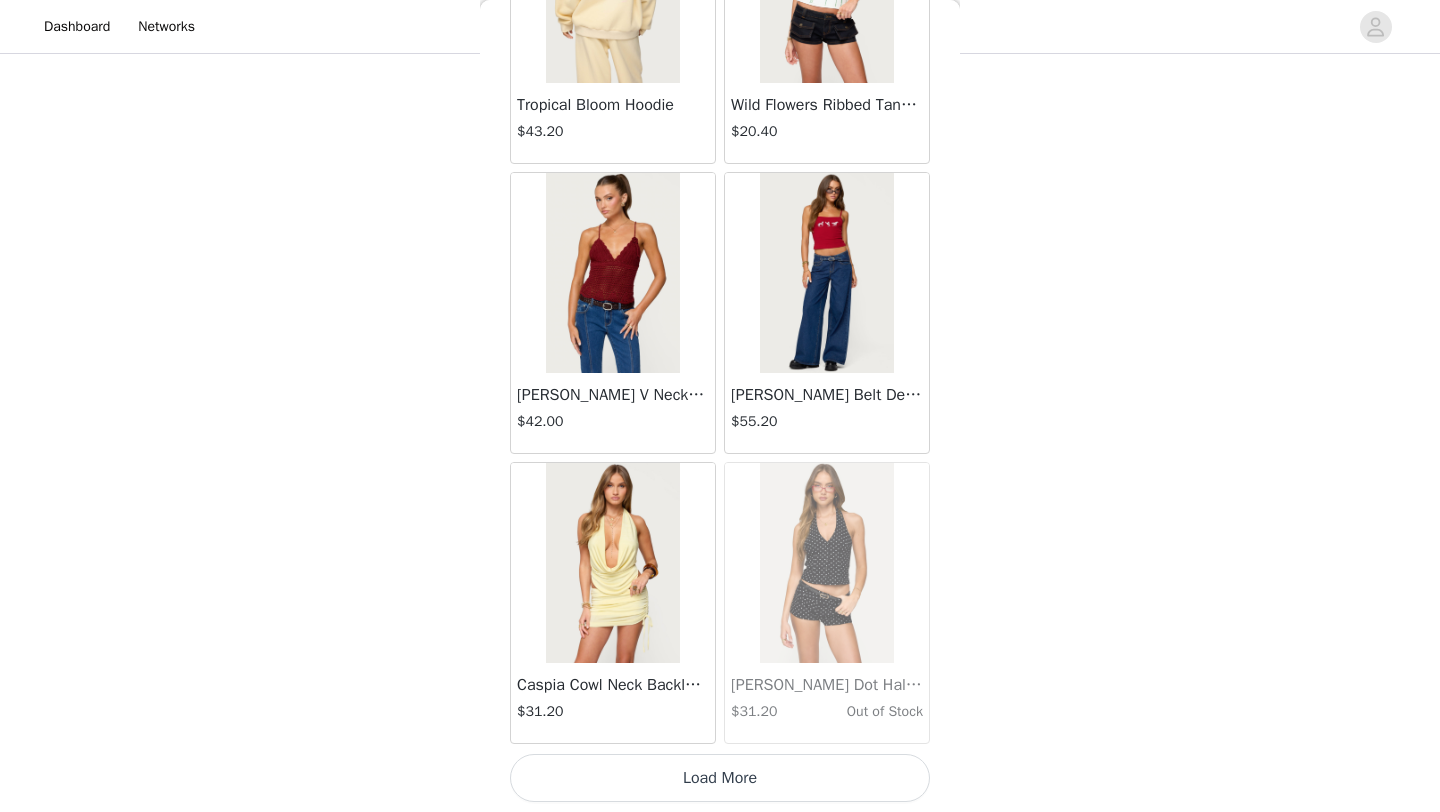 click on "Load More" at bounding box center (720, 778) 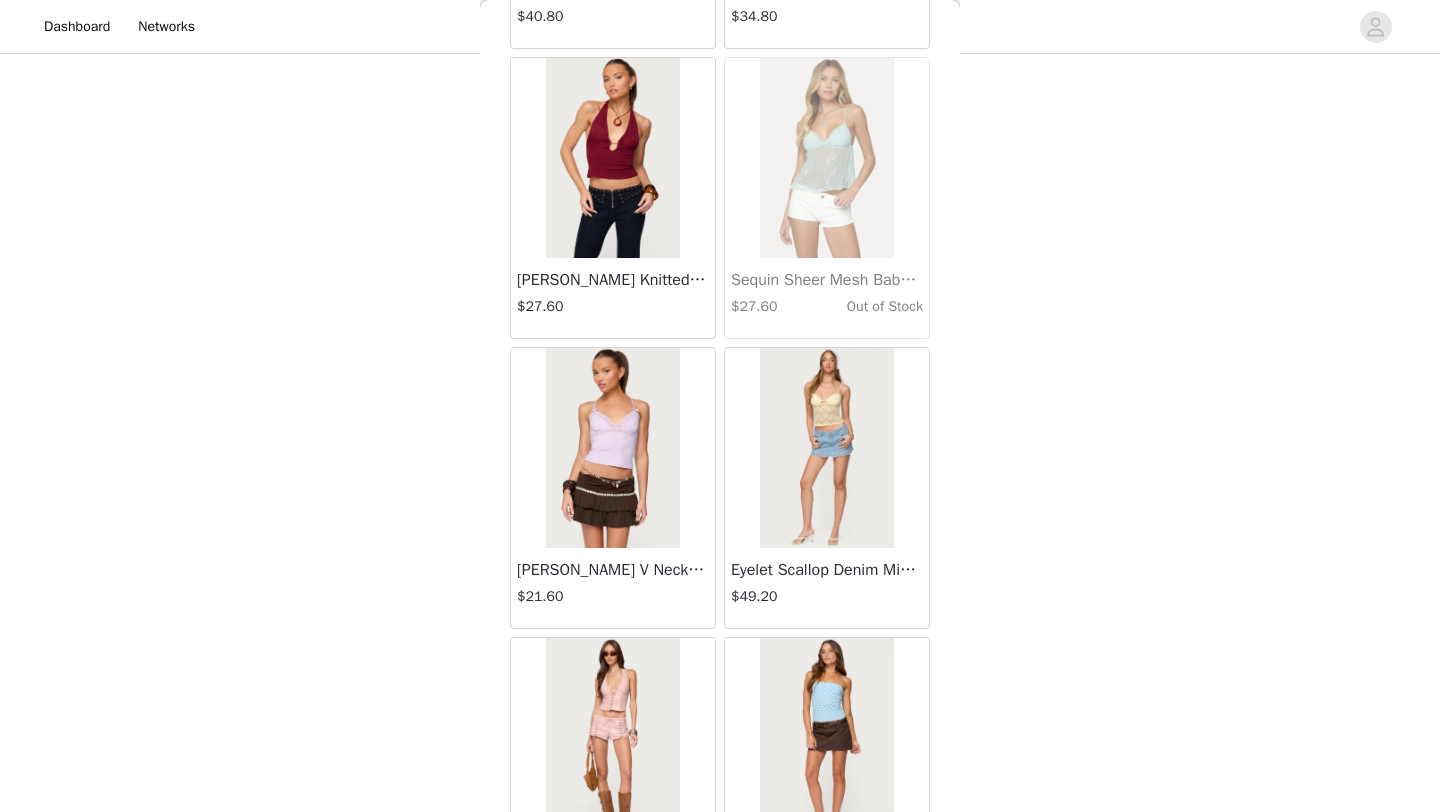 scroll, scrollTop: 45748, scrollLeft: 0, axis: vertical 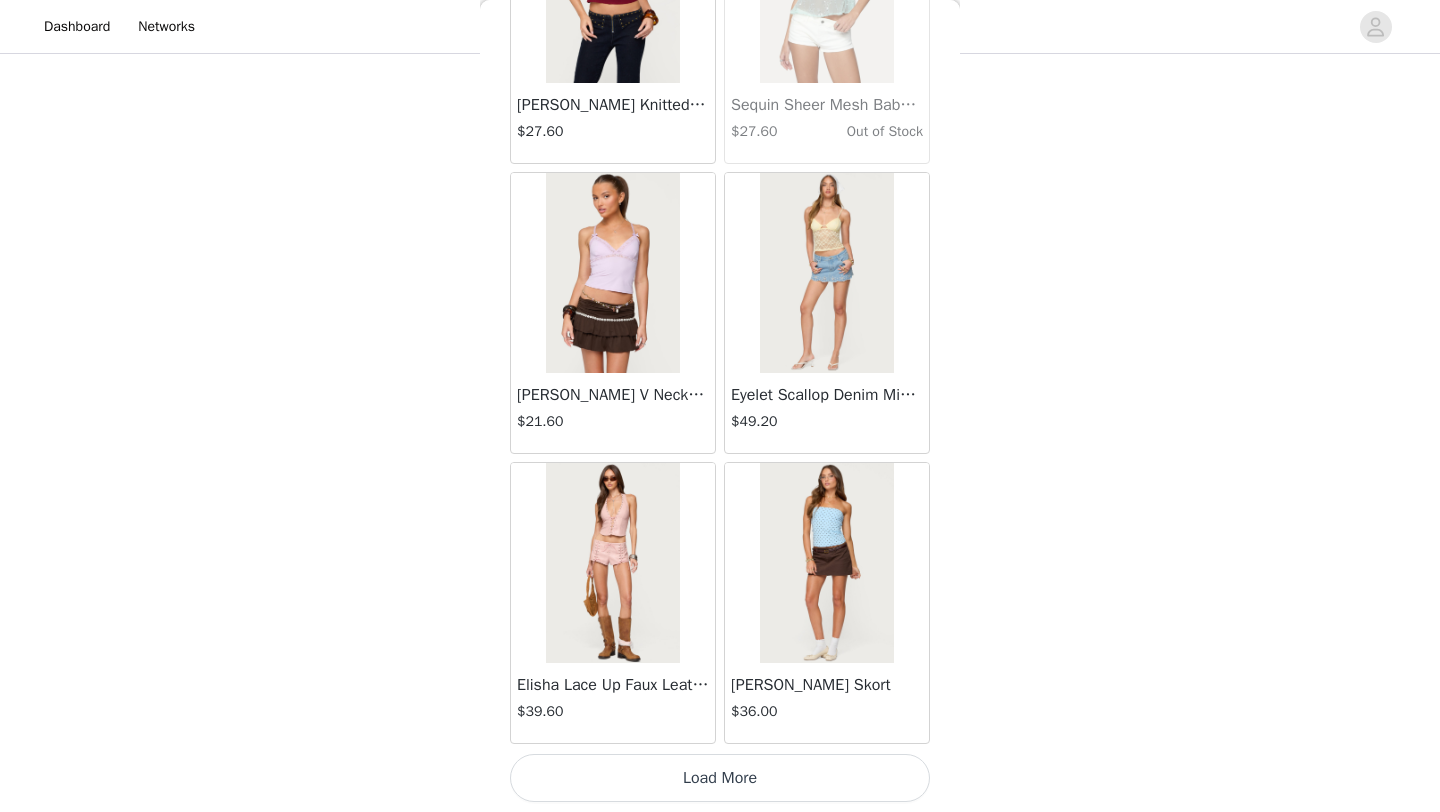click on "Load More" at bounding box center [720, 778] 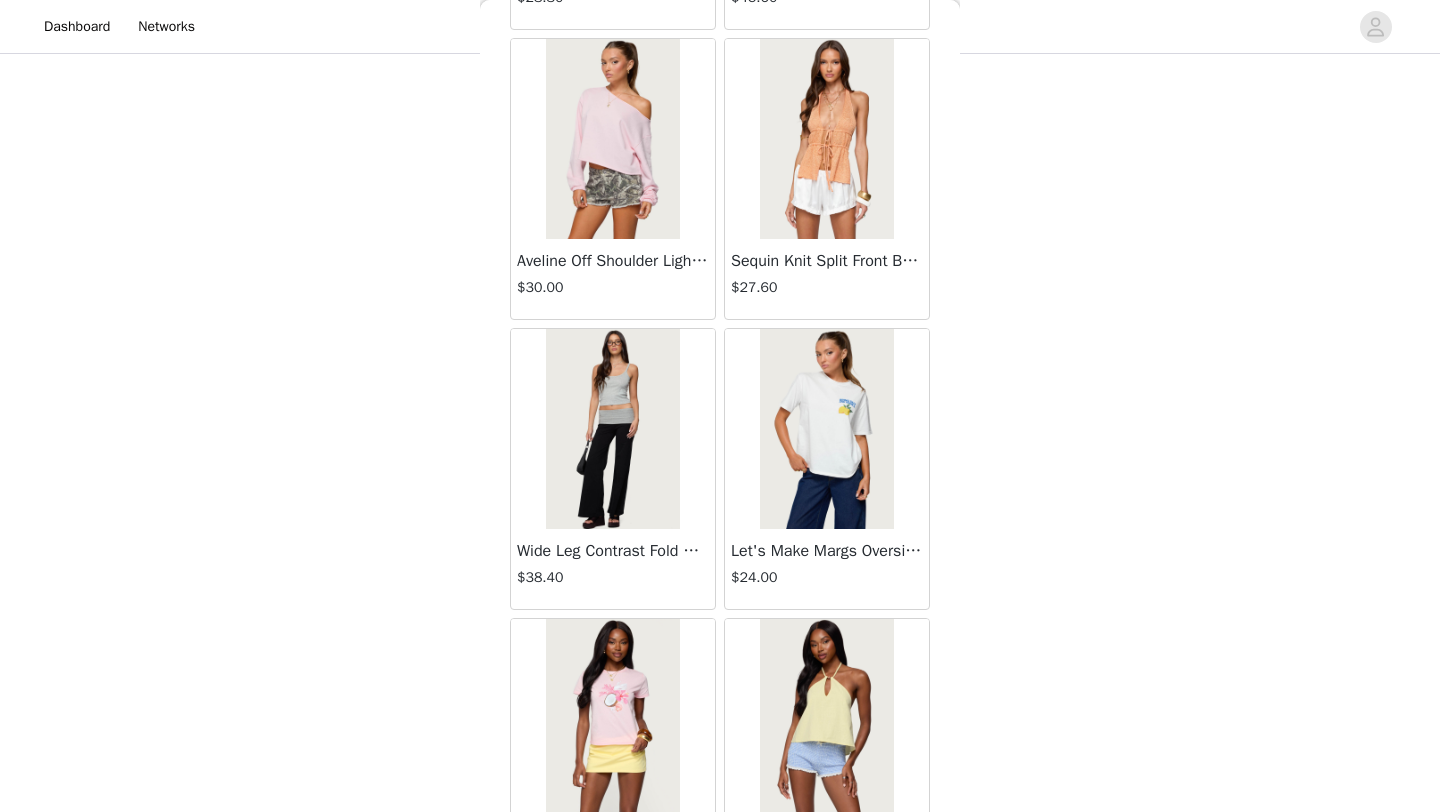 scroll, scrollTop: 48211, scrollLeft: 0, axis: vertical 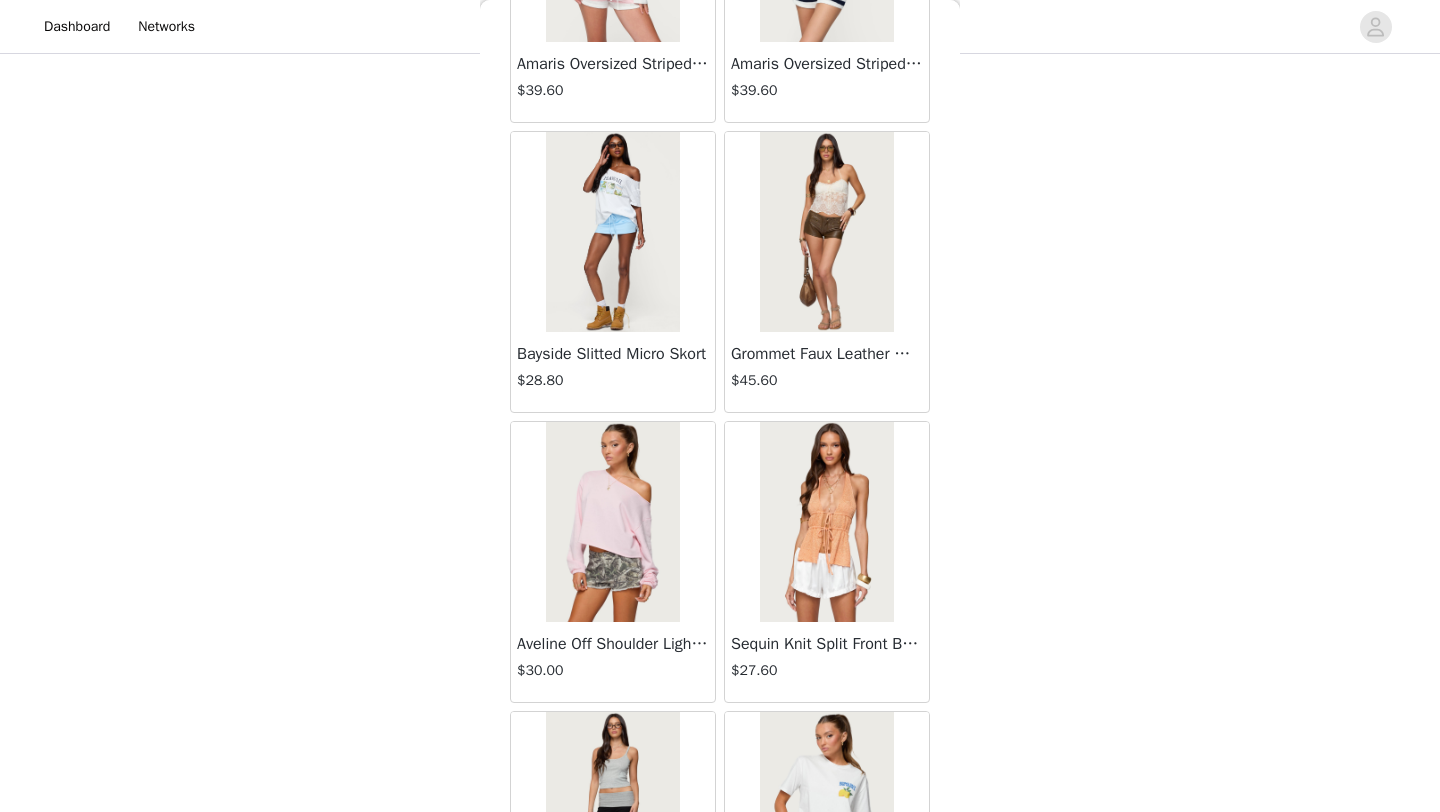 click on "Aveline Off Shoulder Light Sweatshirt" at bounding box center [613, 644] 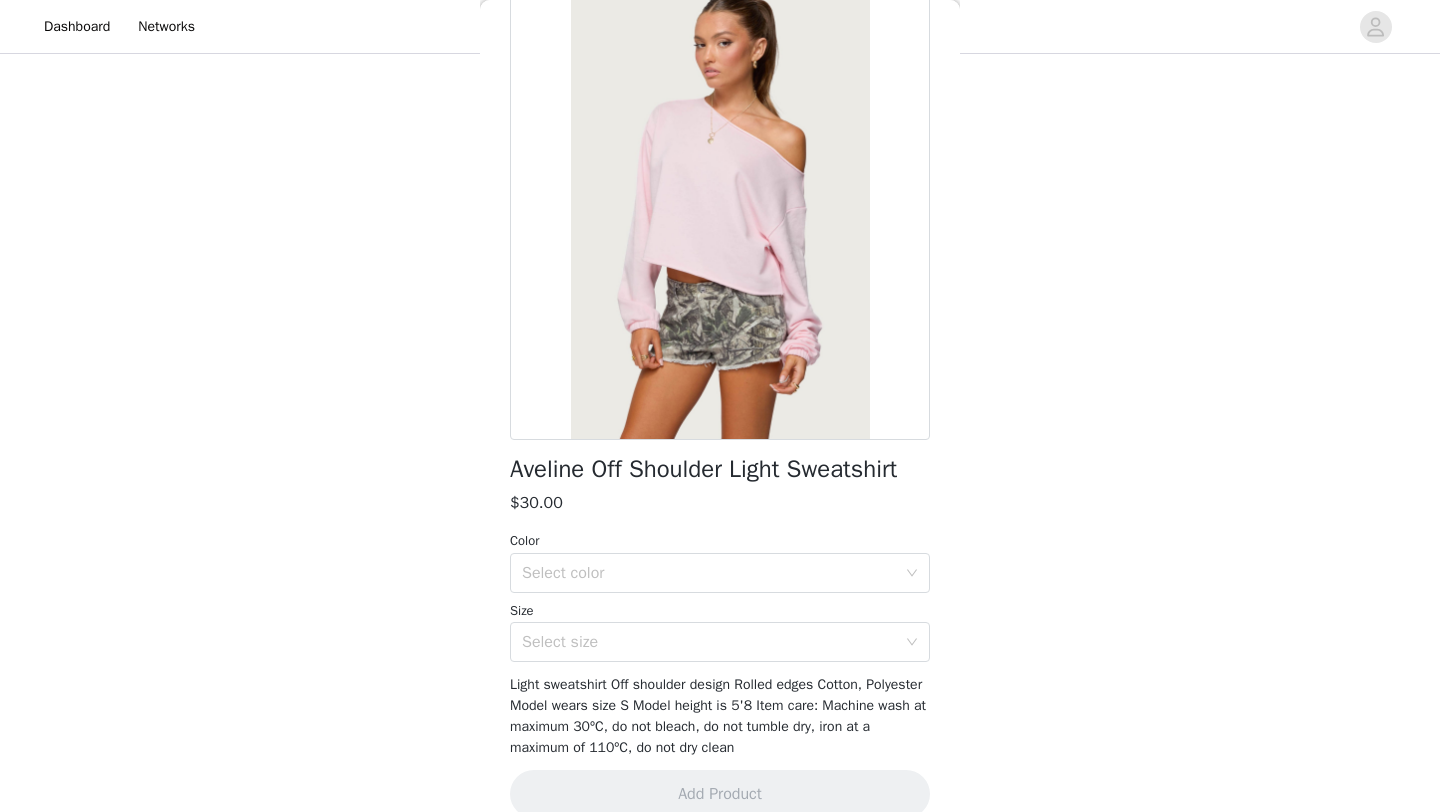 scroll, scrollTop: 109, scrollLeft: 0, axis: vertical 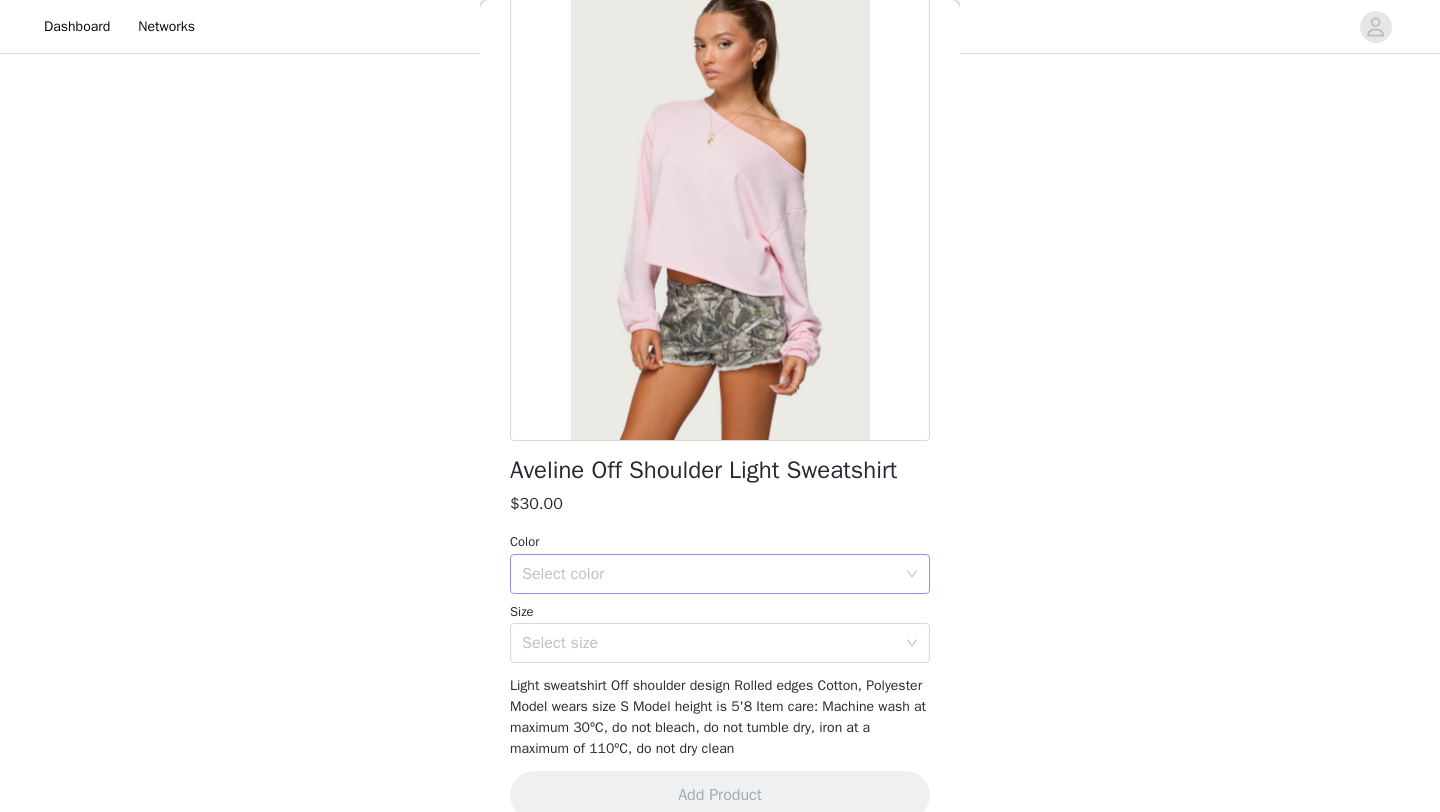 click on "Select color" at bounding box center [709, 574] 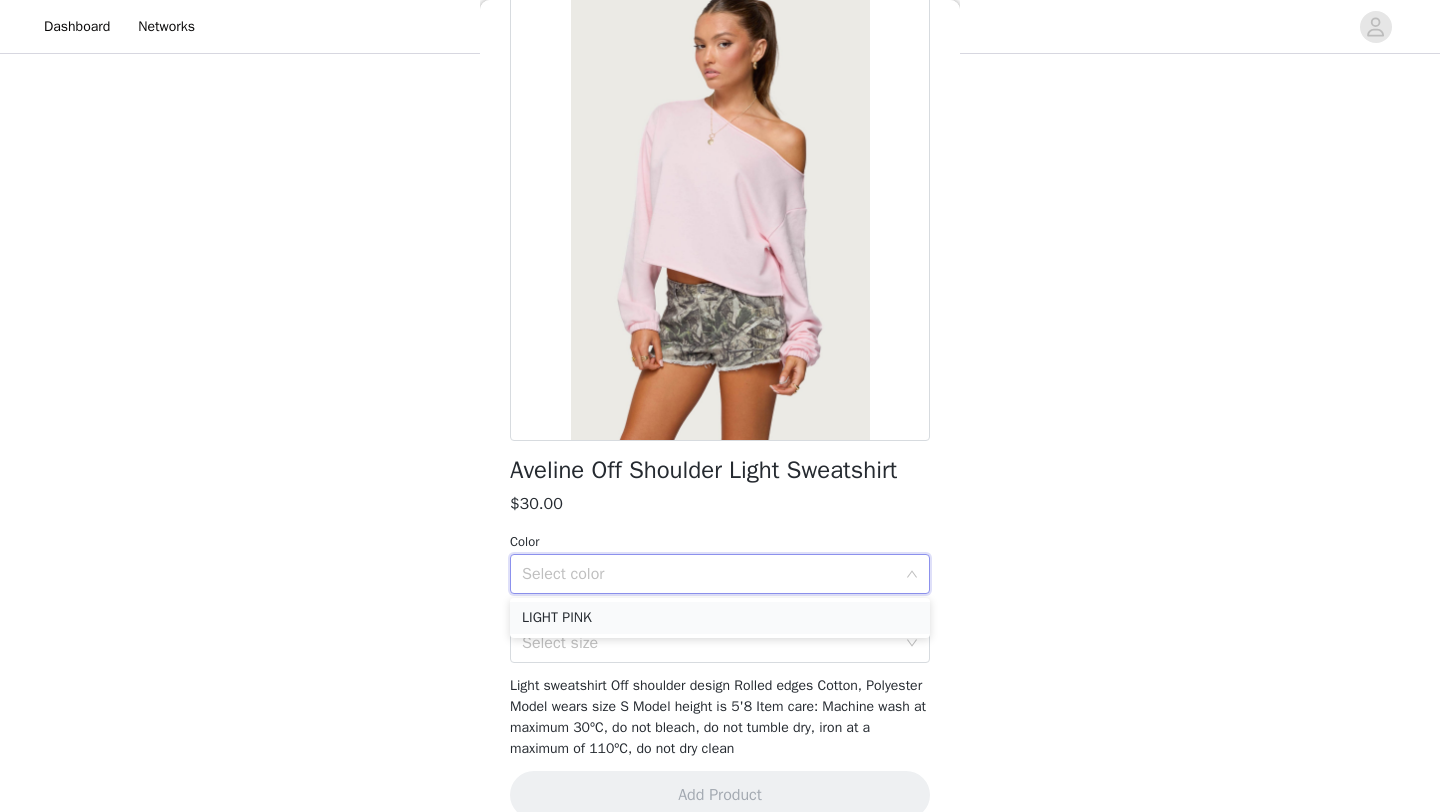 click on "LIGHT PINK" at bounding box center (720, 618) 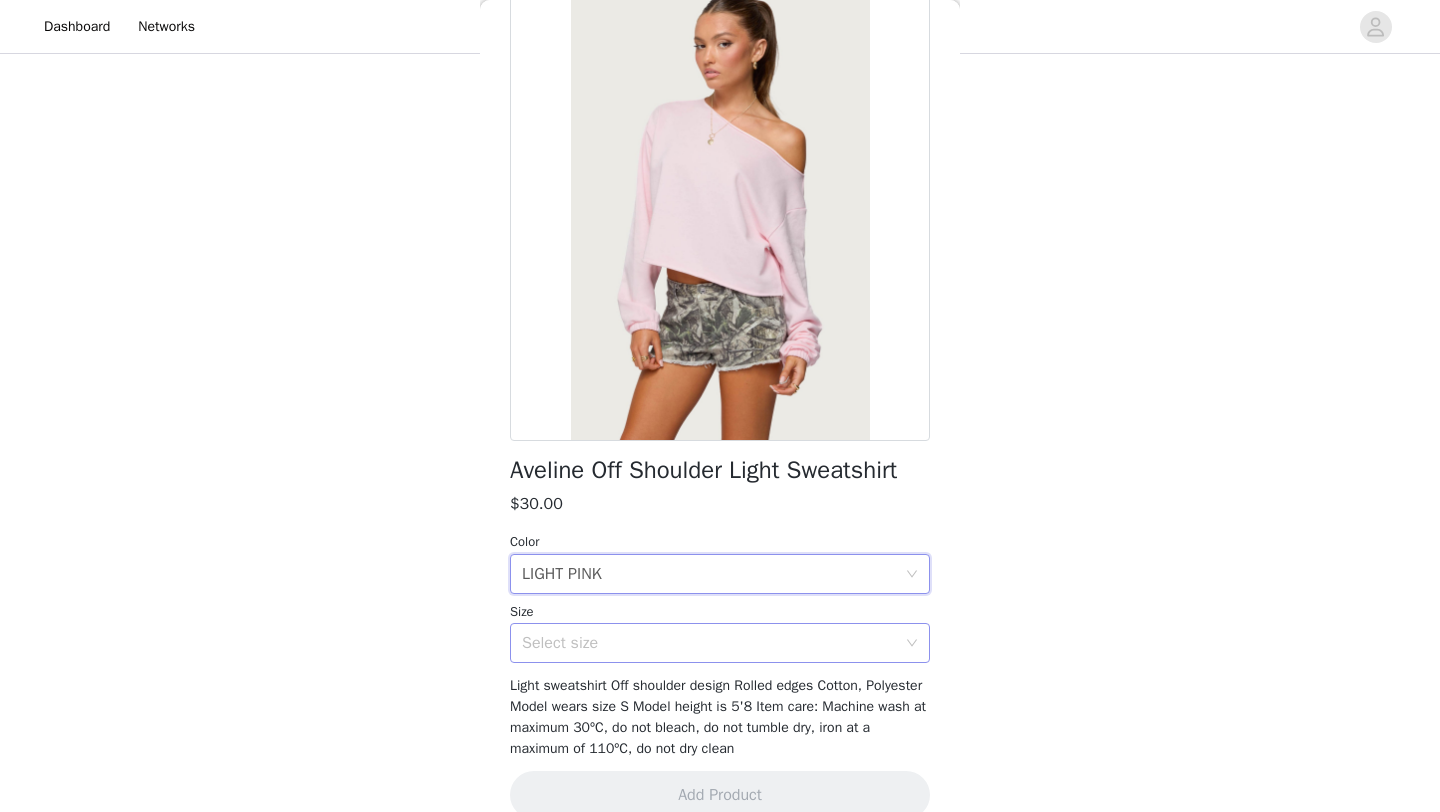 click on "Select size" at bounding box center (709, 643) 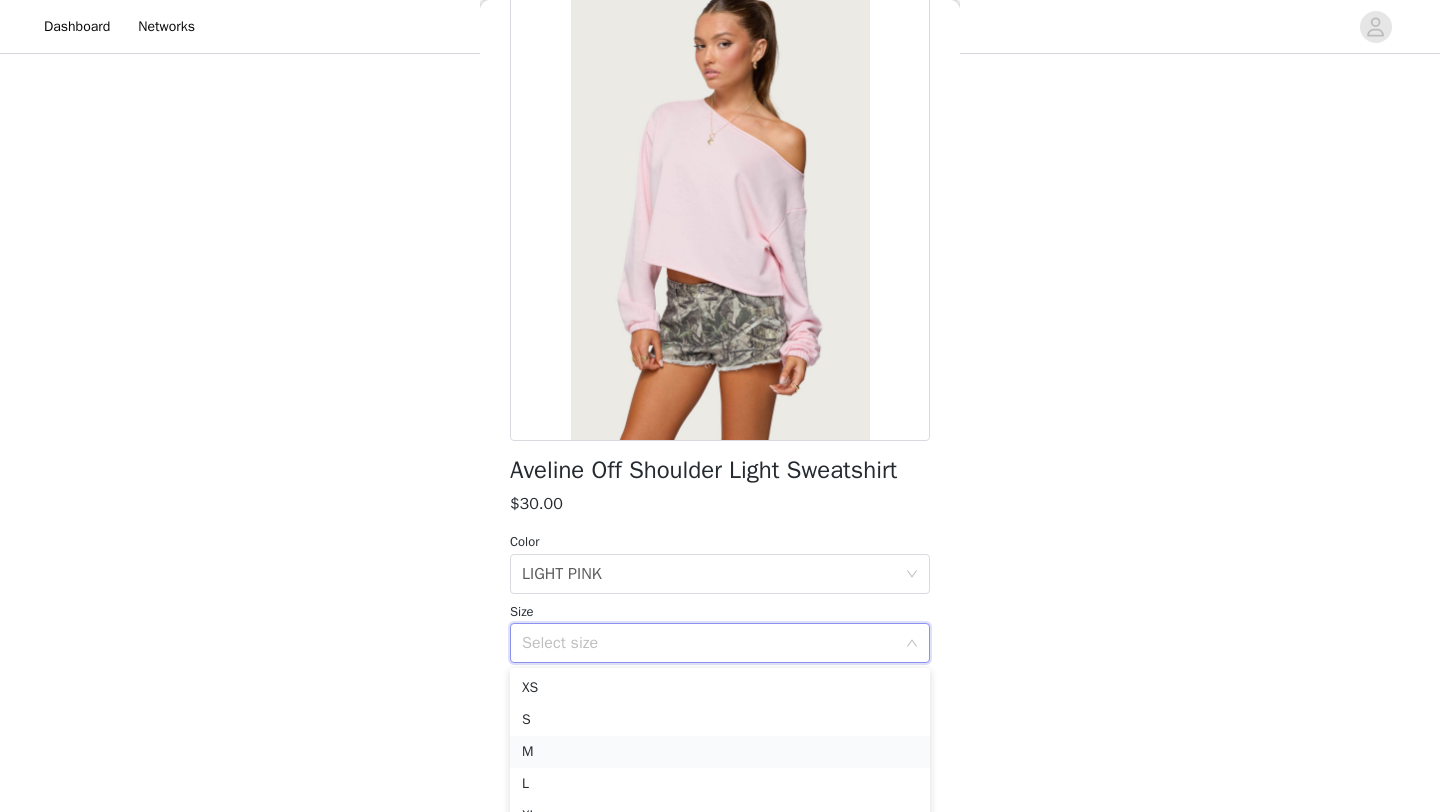 drag, startPoint x: 667, startPoint y: 731, endPoint x: 669, endPoint y: 752, distance: 21.095022 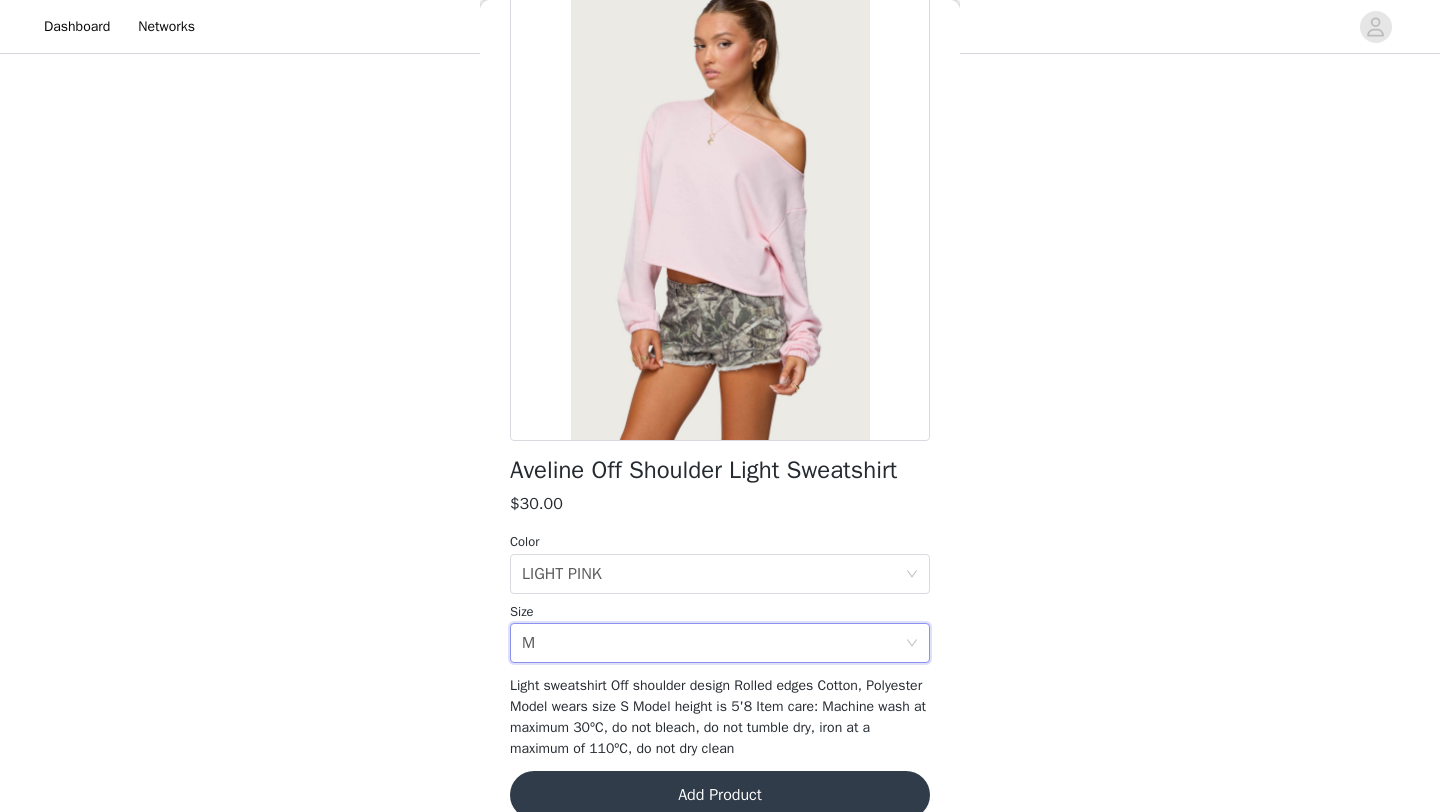 click on "Add Product" at bounding box center (720, 795) 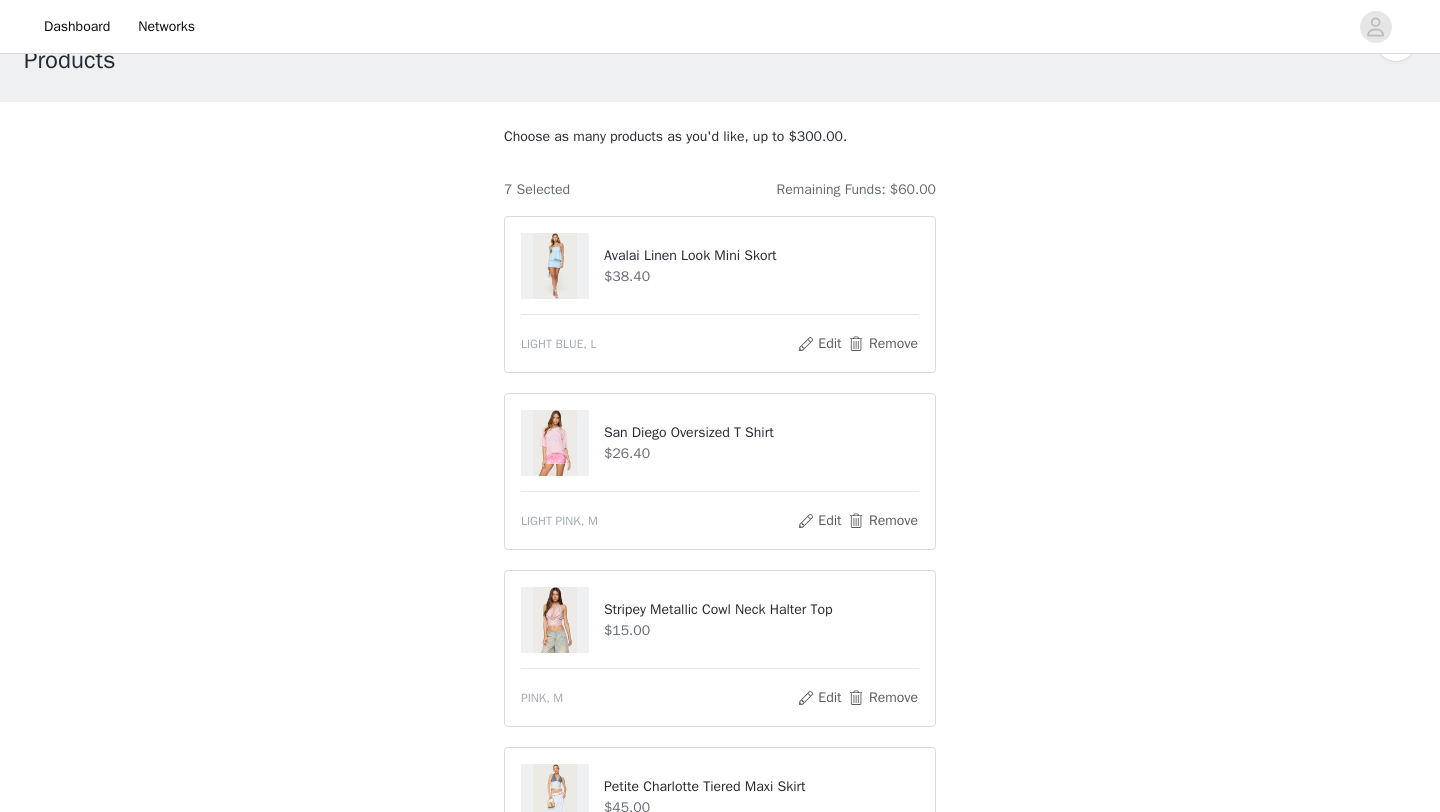 scroll, scrollTop: 15, scrollLeft: 0, axis: vertical 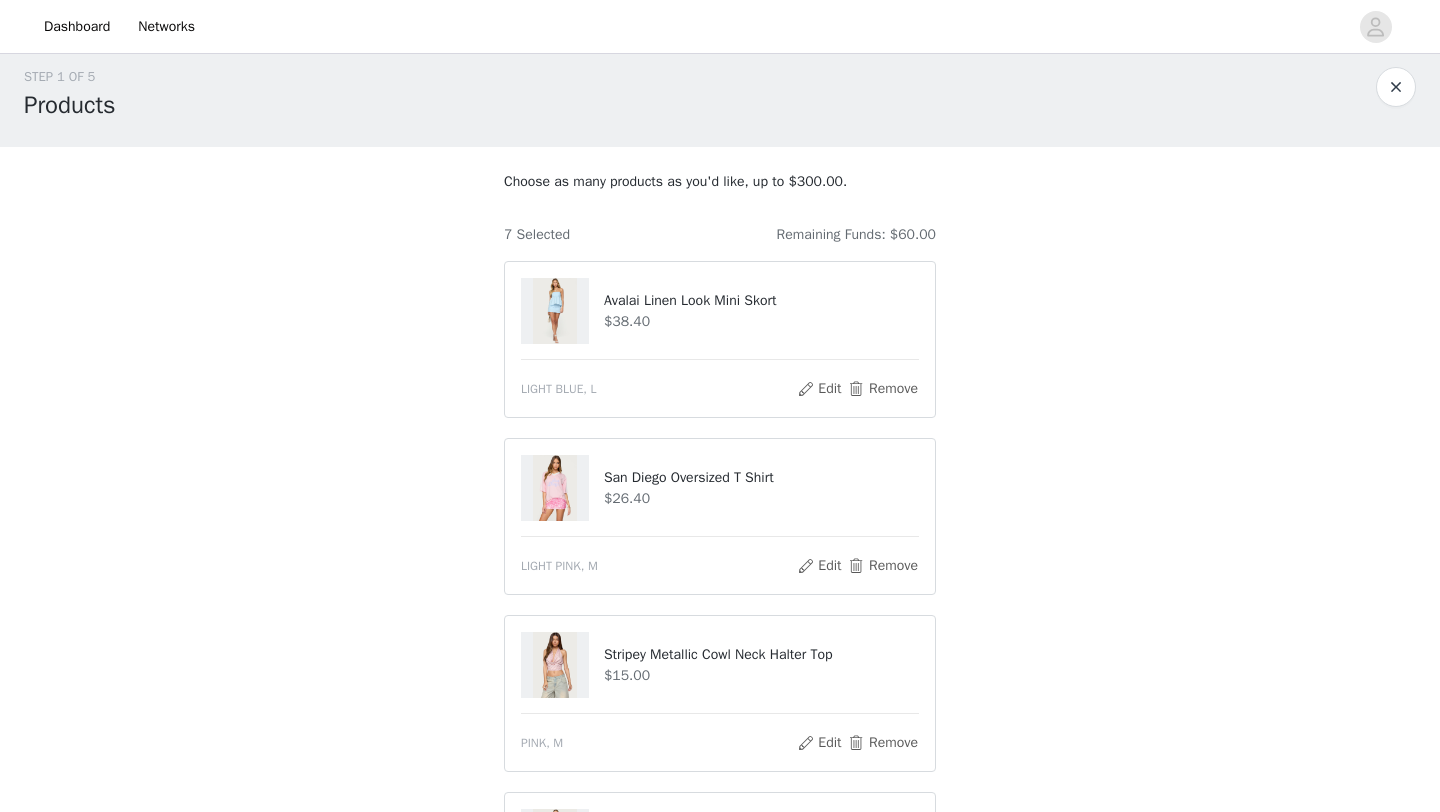 click on "Avalai Linen Look Mini Skort" at bounding box center (761, 300) 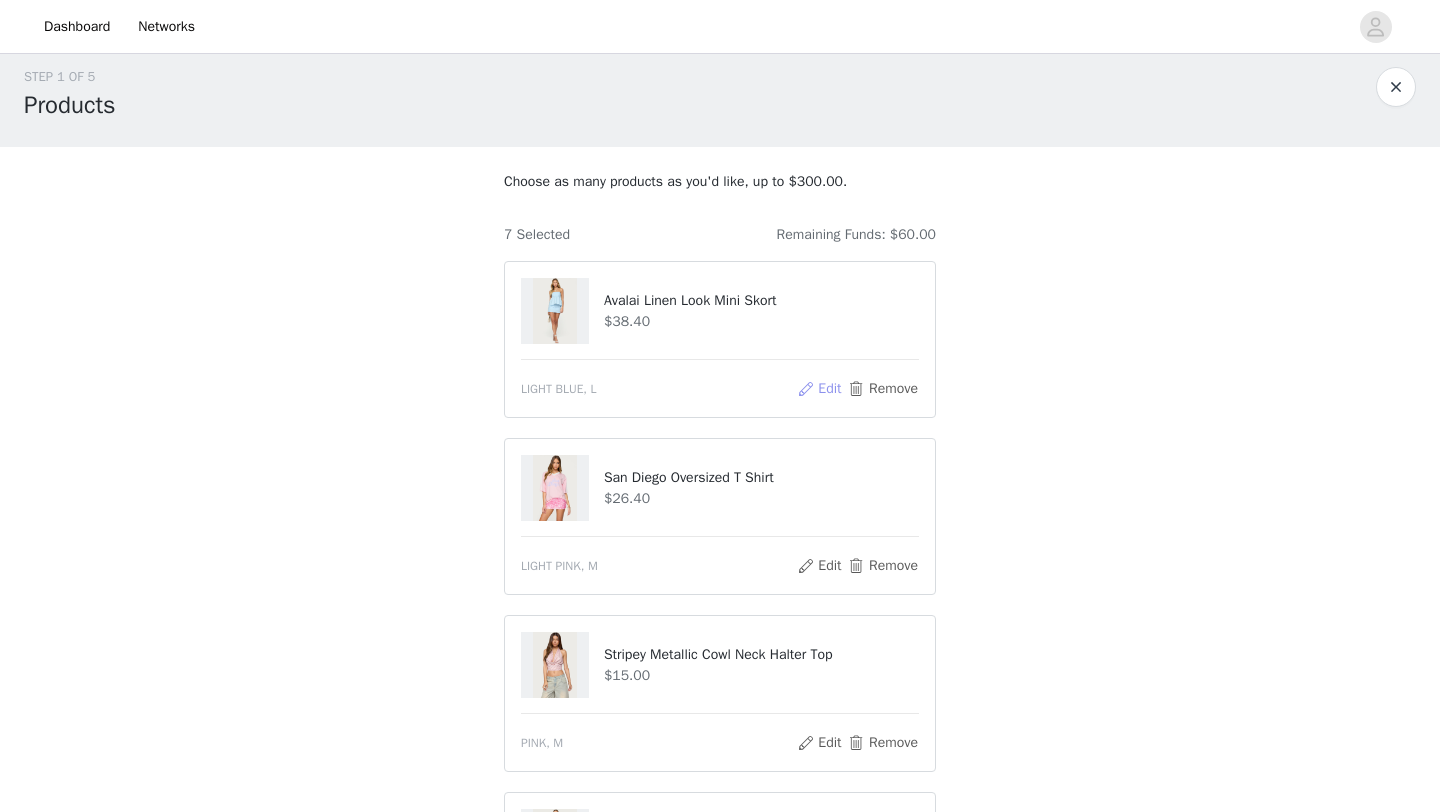 click on "Edit" at bounding box center (819, 389) 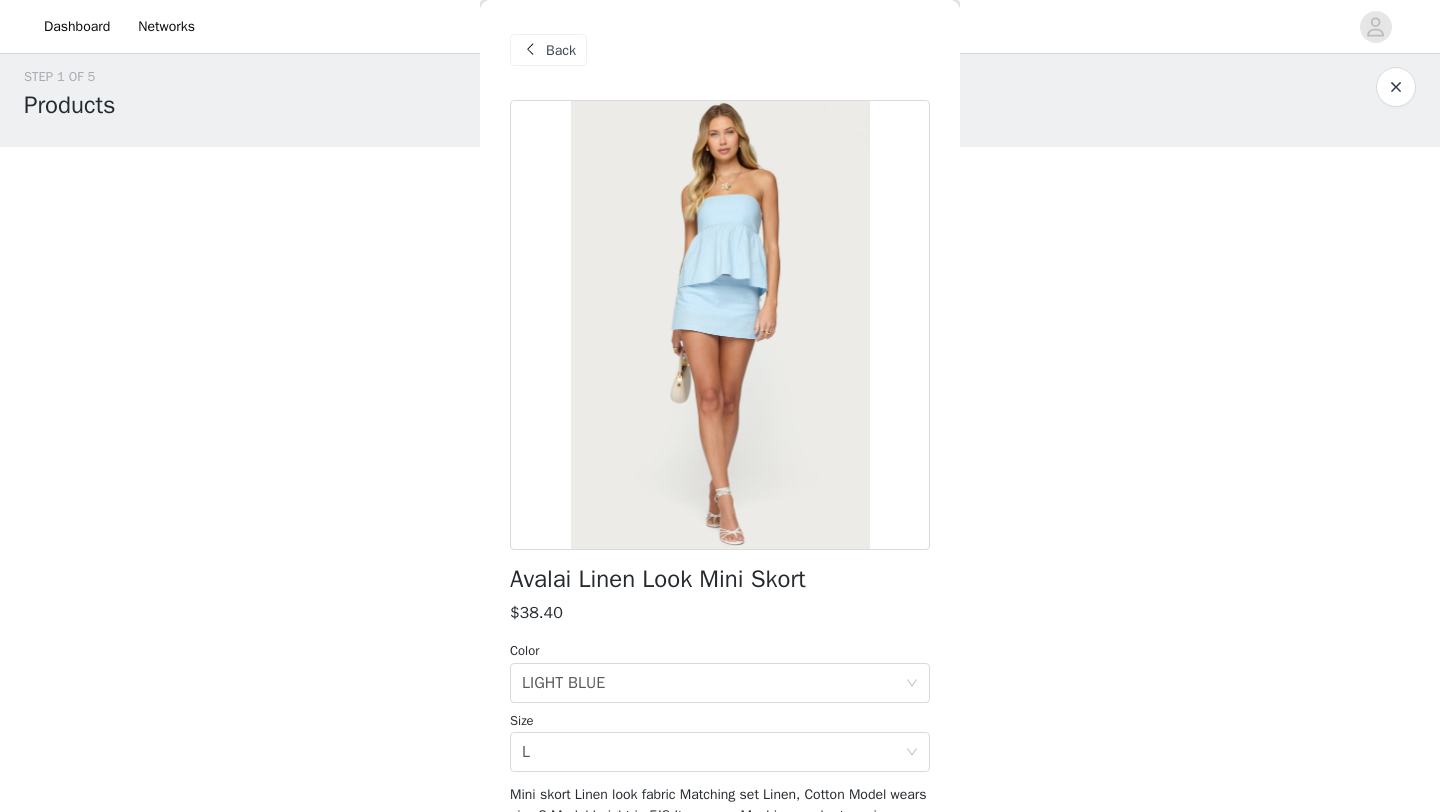 click on "Back" at bounding box center (720, 50) 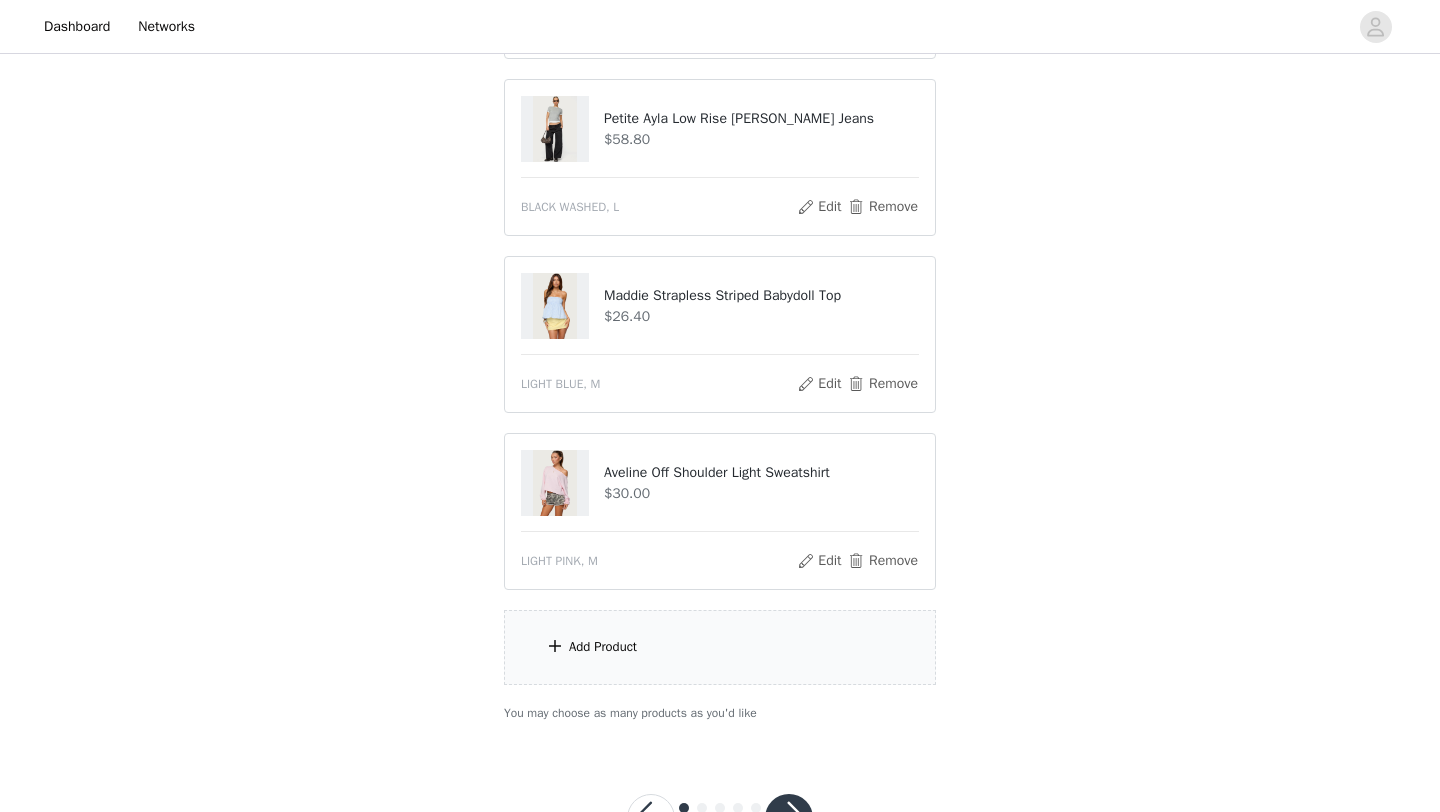 scroll, scrollTop: 970, scrollLeft: 0, axis: vertical 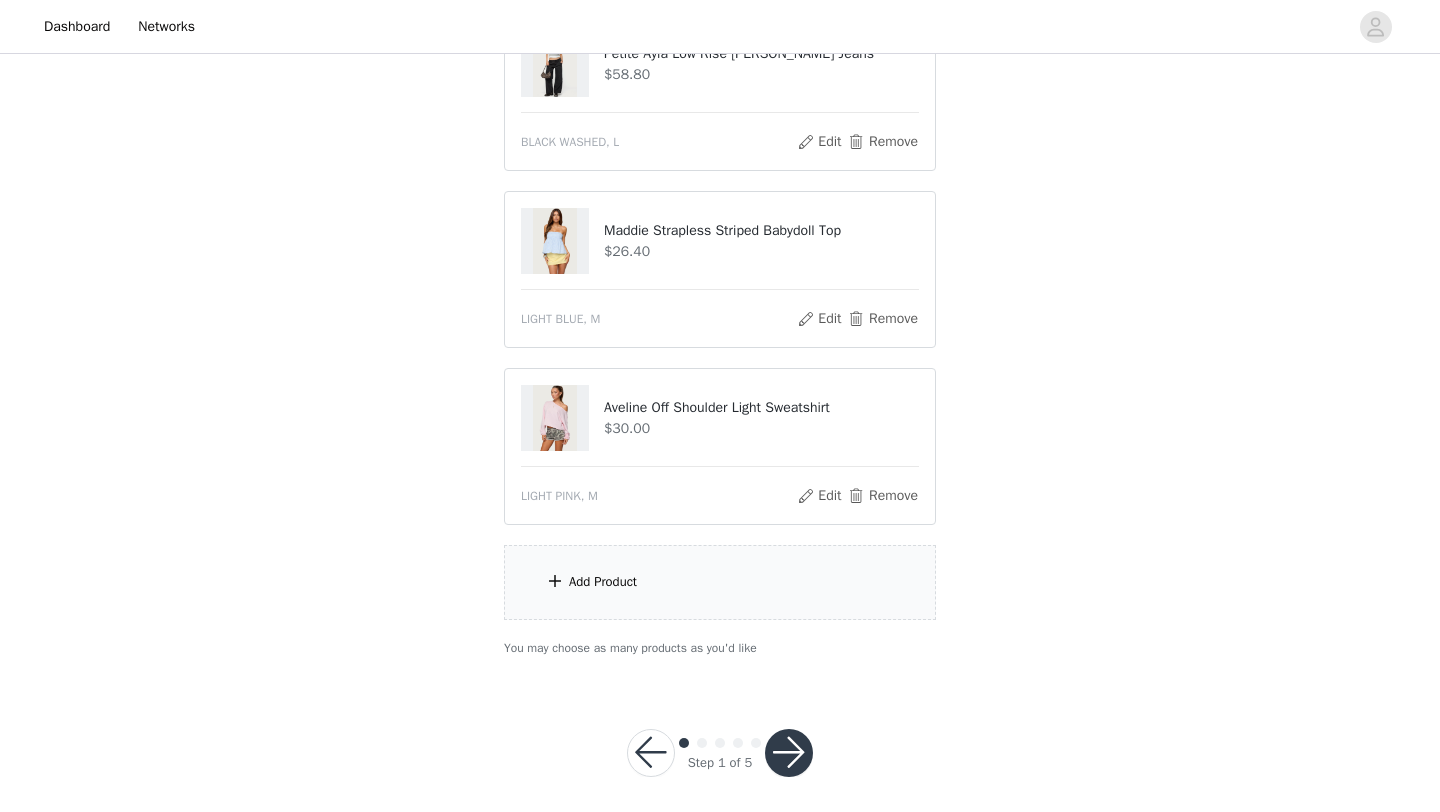 click on "Choose as many products as you'd like, up to $300.00.       7 Selected   Remaining Funds: $60.00         Avalai Linen Look Mini Skort     $38.40       LIGHT BLUE, L       Edit   Remove     [GEOGRAPHIC_DATA] Oversized T Shirt     $26.40       LIGHT PINK, M       Edit   Remove     Stripey Metallic Cowl Neck Halter Top     $15.00       PINK, M       Edit   Remove     Petite Charlotte Tiered Maxi Skirt     $45.00       WHITE, L       Edit   Remove     Petite Ayla Low Rise [PERSON_NAME] Jeans     $58.80       BLACK WASHED, L       Edit   Remove     Maddie Strapless Striped Babydoll Top     $26.40       LIGHT BLUE, M       Edit   Remove     Aveline Off Shoulder Light Sweatshirt     $30.00       LIGHT PINK, M       Edit   Remove     Add Product     You may choose as many products as you'd like" at bounding box center [720, -63] 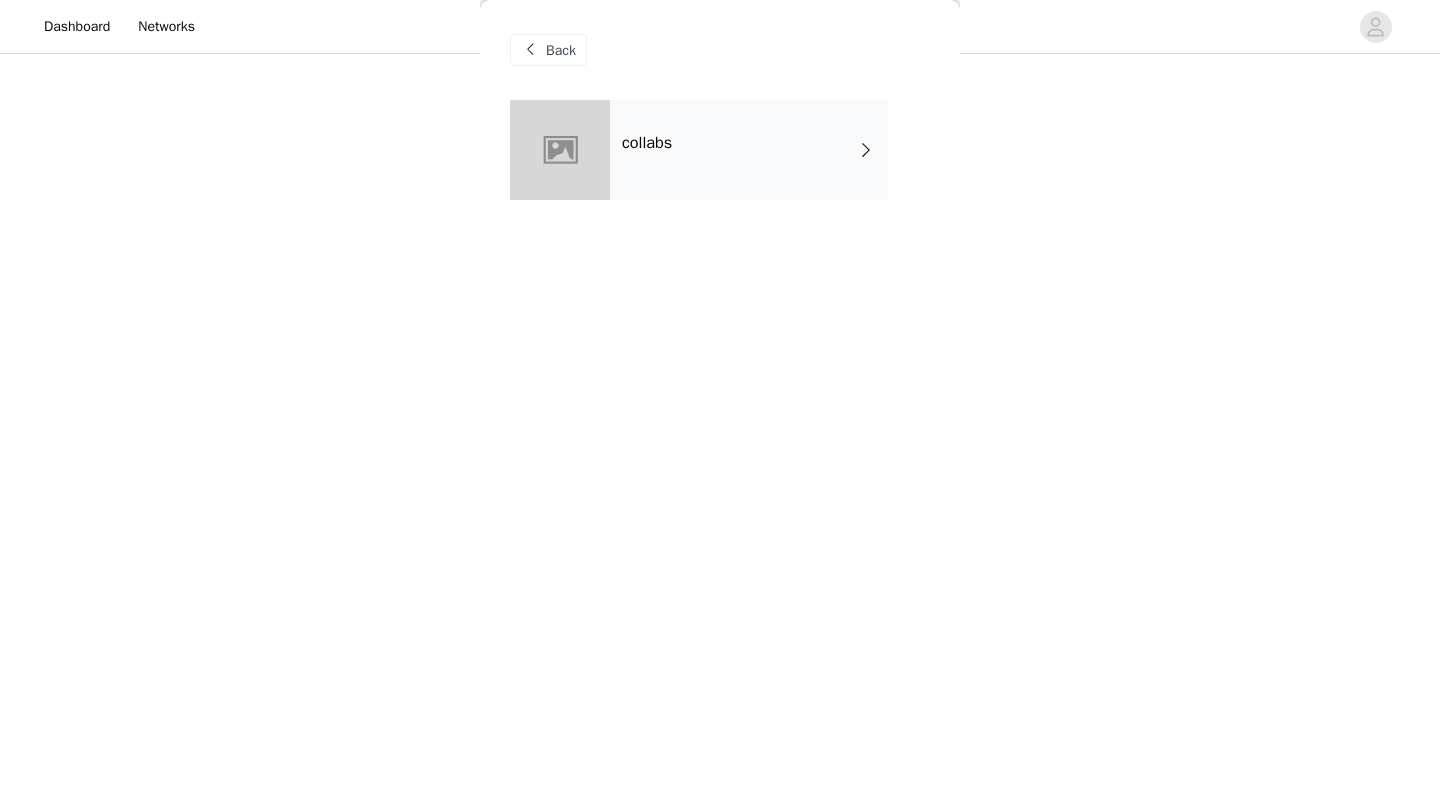 click on "collabs" at bounding box center (720, 165) 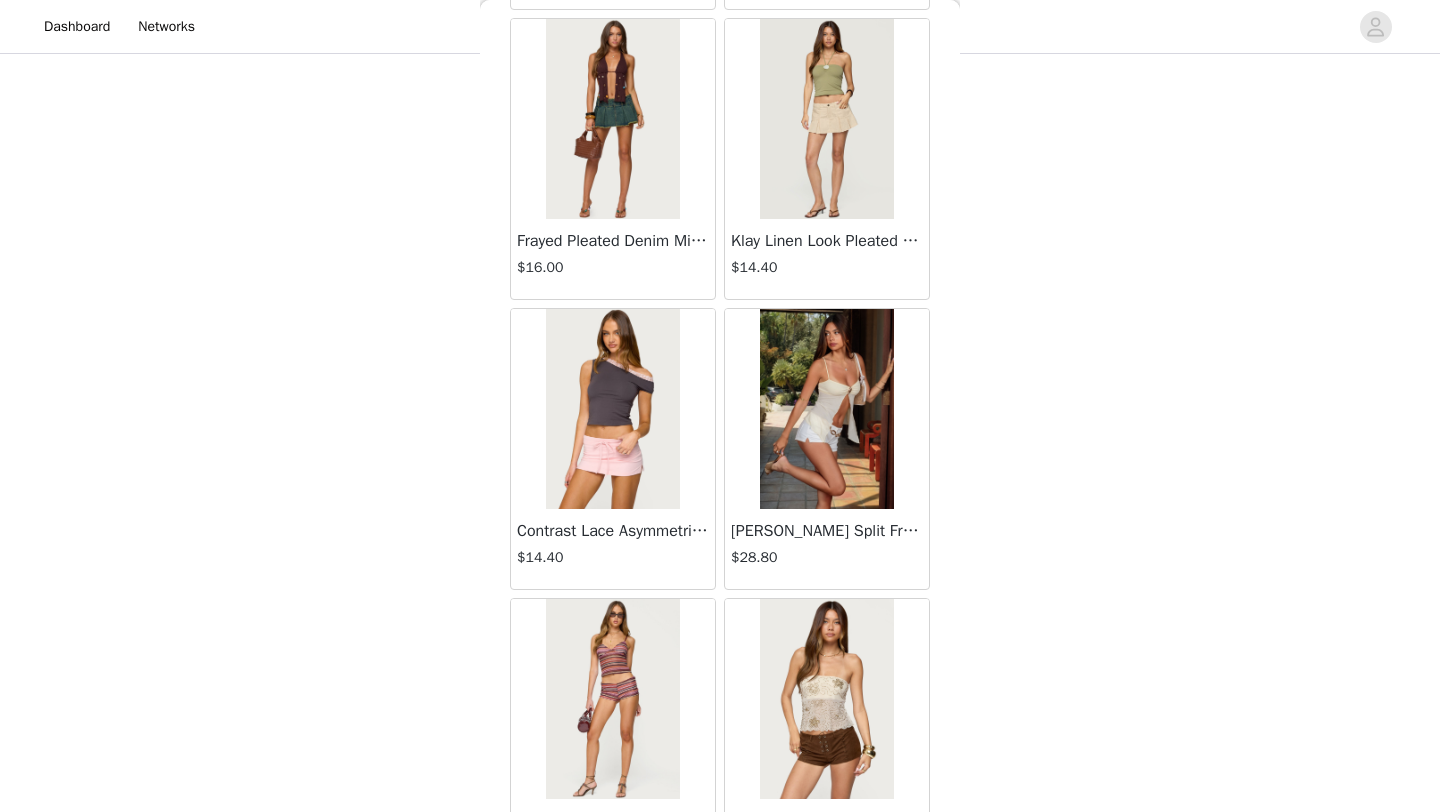 scroll, scrollTop: 2248, scrollLeft: 0, axis: vertical 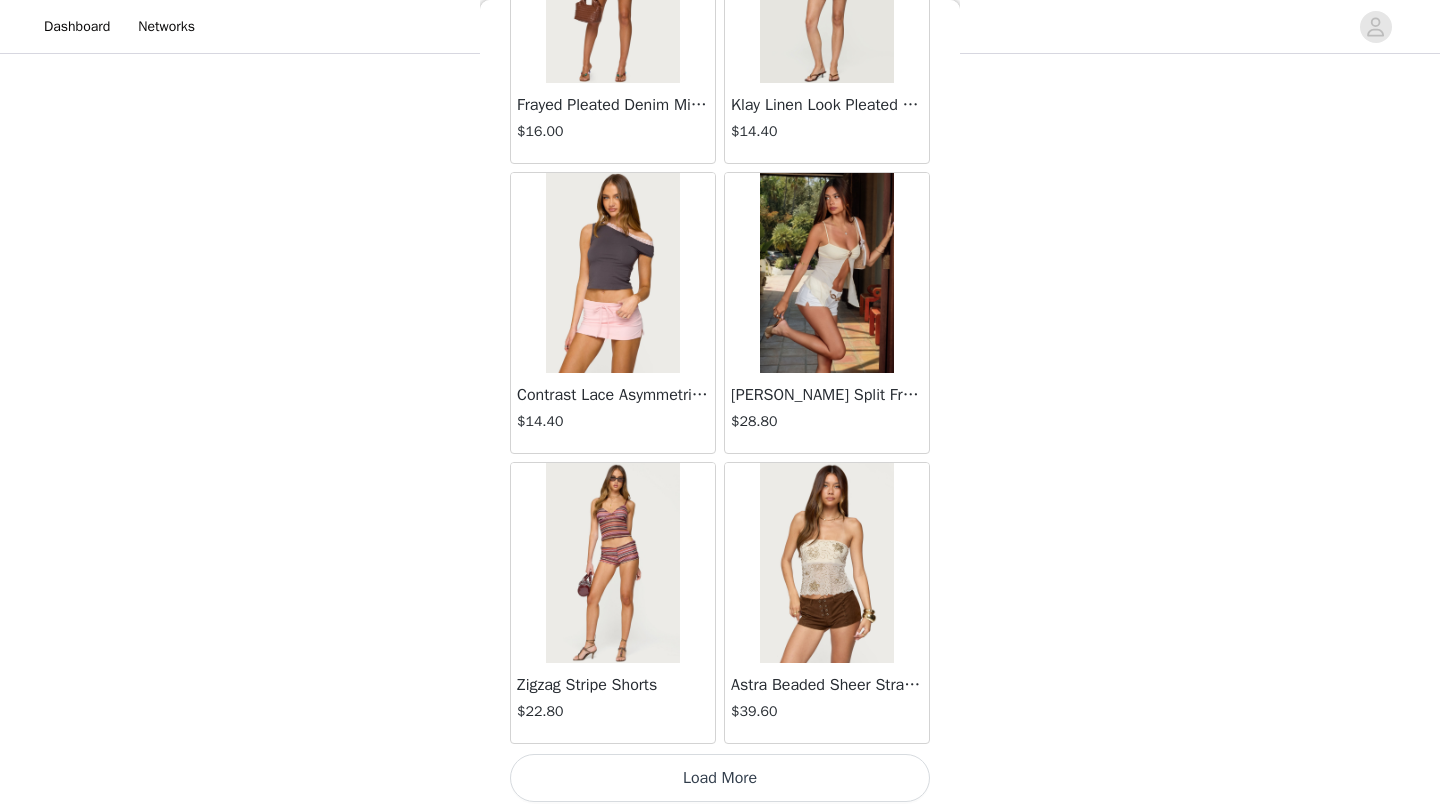 click on "Load More" at bounding box center [720, 778] 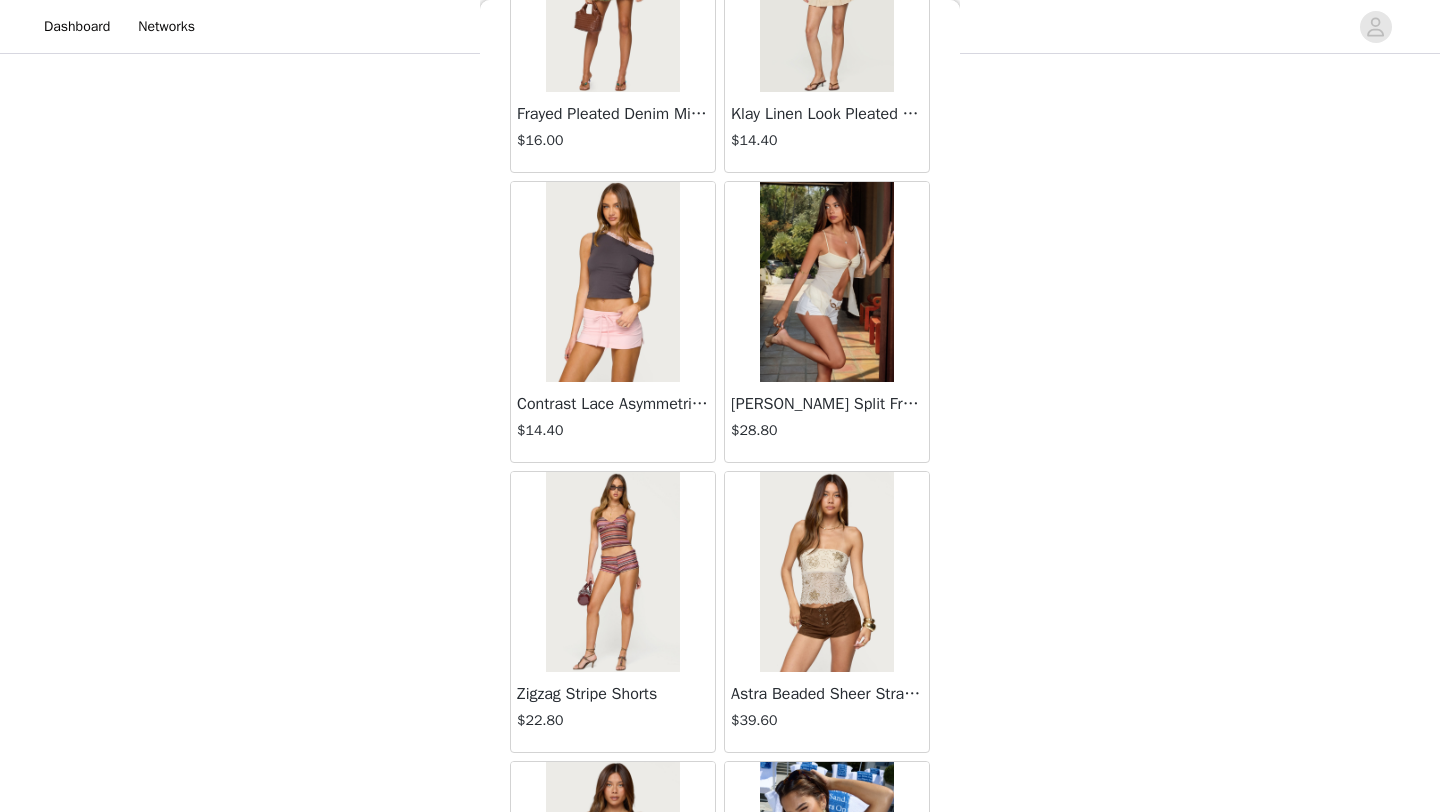 scroll, scrollTop: 2248, scrollLeft: 0, axis: vertical 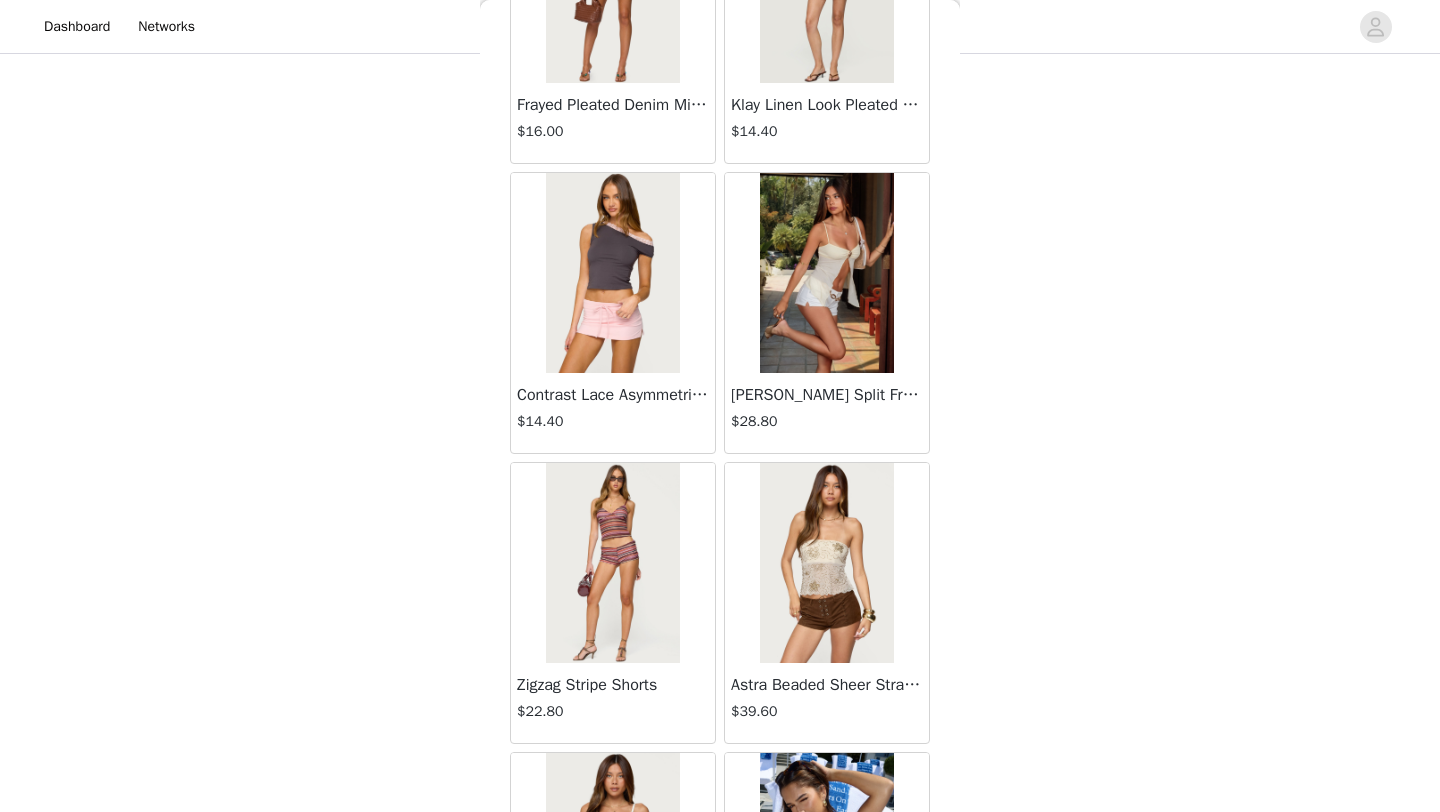 click on "STEP 1 OF 5
Products
Choose as many products as you'd like, up to $300.00.       7 Selected   Remaining Funds: $60.00         Avalai Linen Look Mini Skort     $38.40       LIGHT BLUE, L       Edit   Remove     [GEOGRAPHIC_DATA] Oversized T Shirt     $26.40       LIGHT PINK, M       Edit   Remove     Stripey Metallic Cowl Neck Halter Top     $15.00       PINK, M       Edit   Remove     Petite Charlotte Tiered Maxi Skirt     $45.00       WHITE, L       Edit   Remove     Petite Ayla Low Rise [PERSON_NAME] Jeans     $58.80       BLACK WASHED, L       Edit   Remove     Maddie Strapless Striped Babydoll Top     $26.40       LIGHT BLUE, M       Edit   Remove     Aveline Off Shoulder Light Sweatshirt     $30.00       LIGHT PINK, M       Edit   Remove     Add Product     You may choose as many products as you'd like     Back       Lovina Grommet Pleated Mini Skort   $16.80       Metallic & Sequin Textured Tank Top   $27.60" at bounding box center [720, -129] 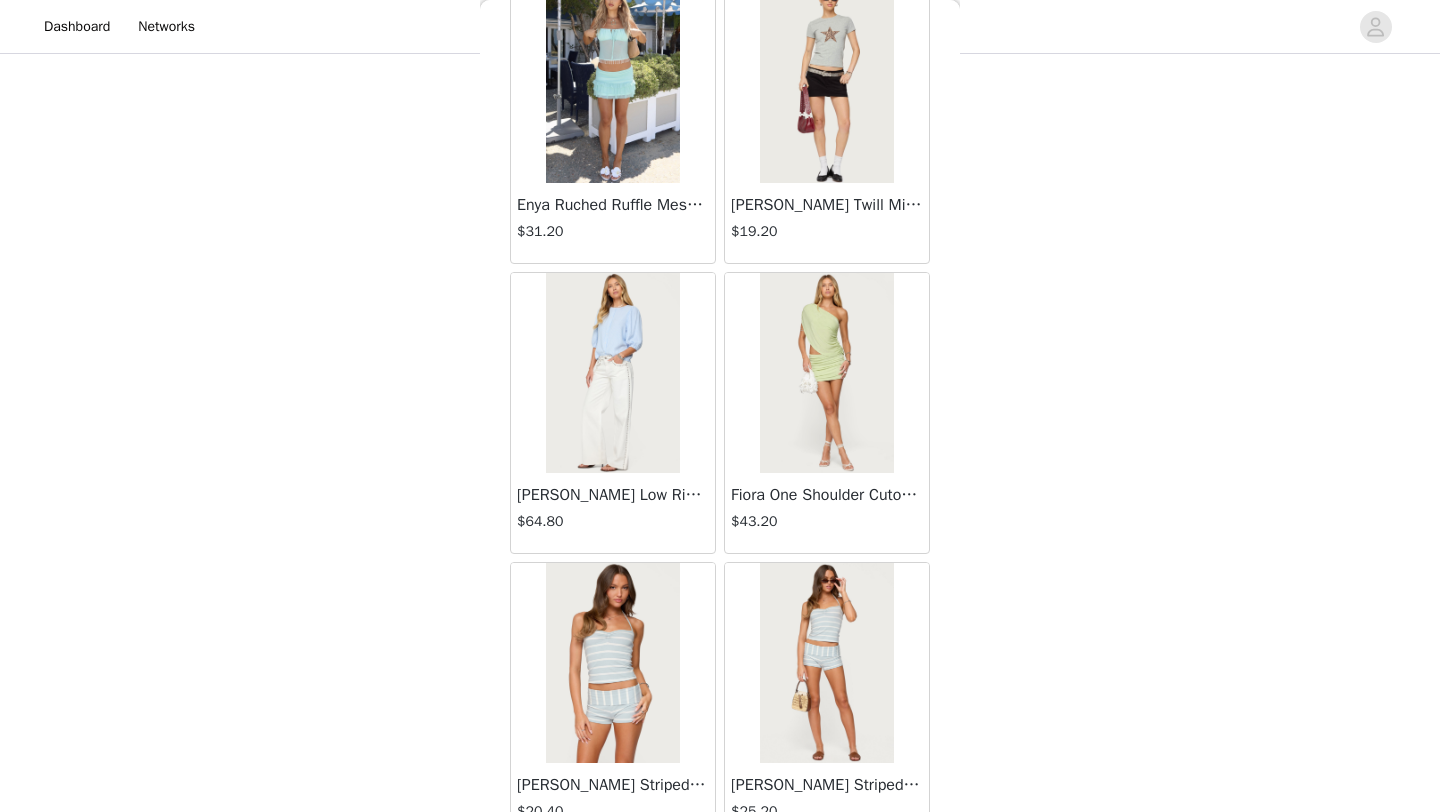 scroll, scrollTop: 5148, scrollLeft: 0, axis: vertical 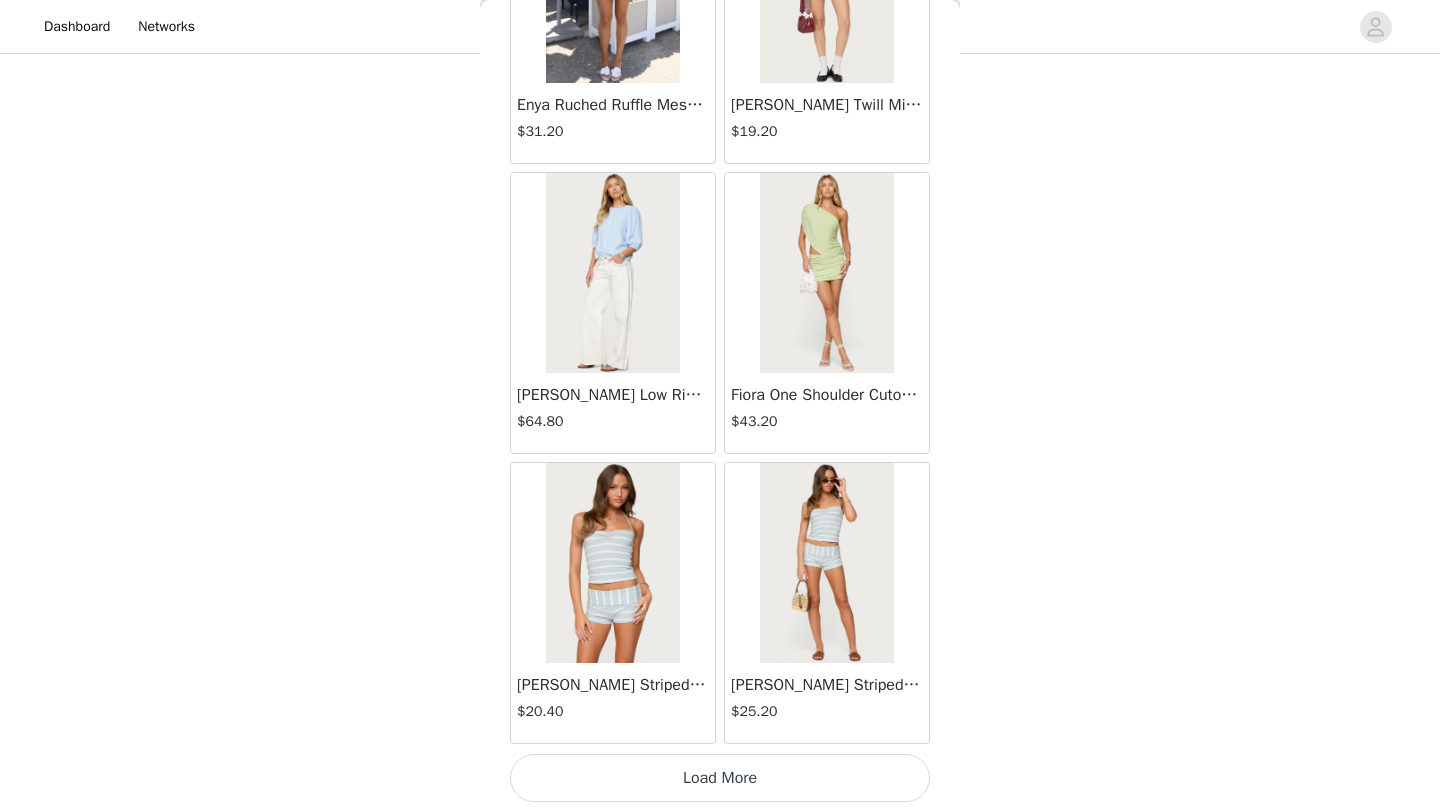 click on "Load More" at bounding box center [720, 778] 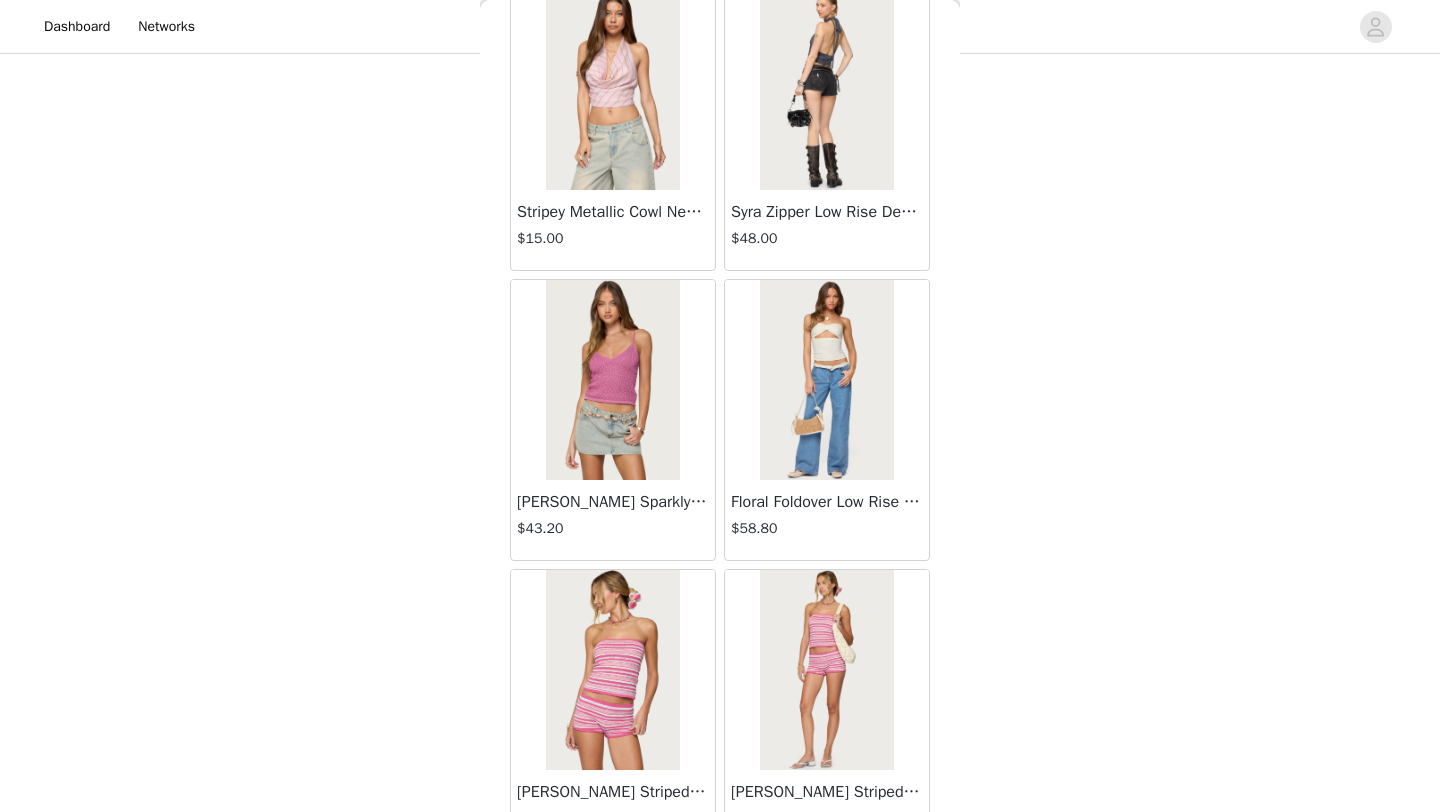 scroll, scrollTop: 8048, scrollLeft: 0, axis: vertical 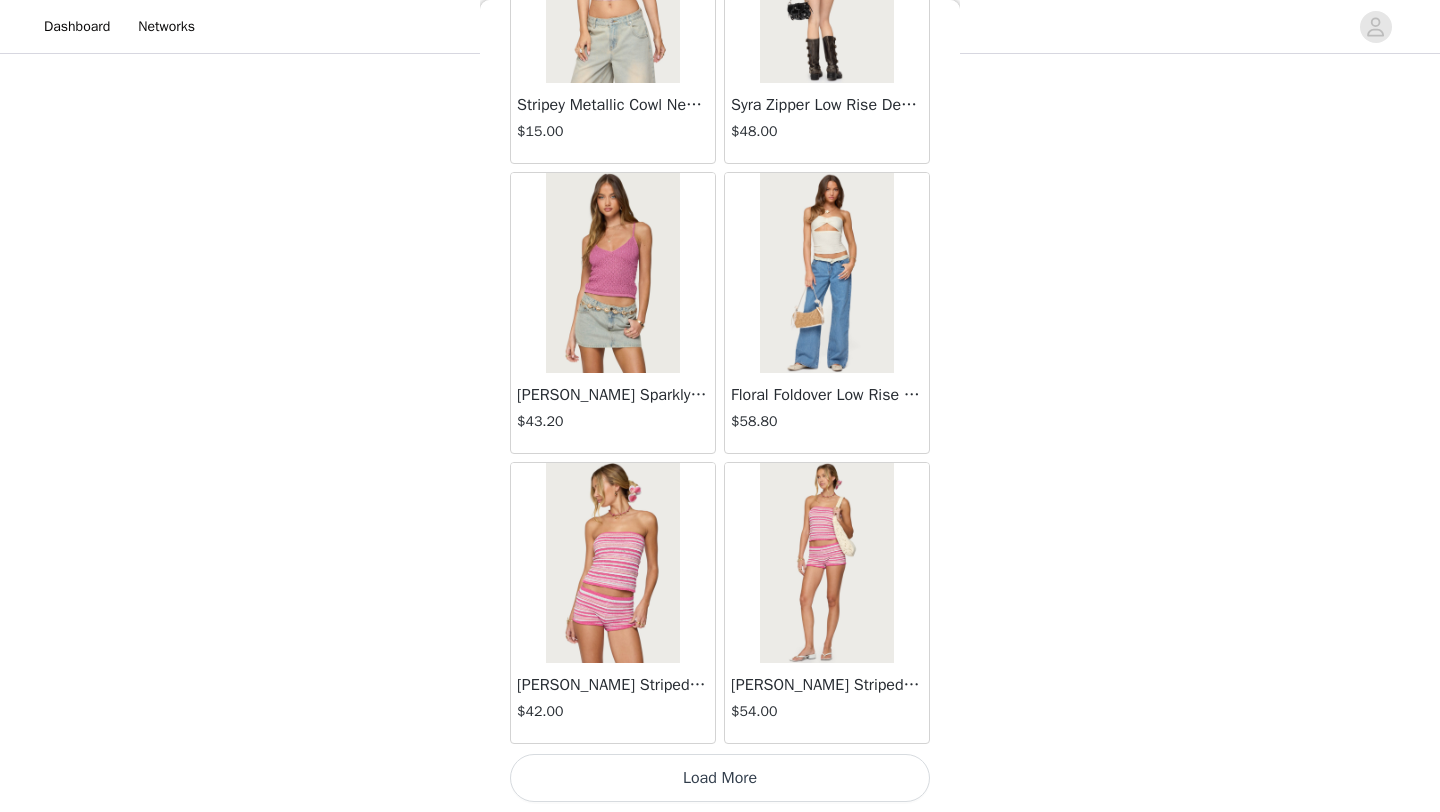 click on "Load More" at bounding box center (720, 778) 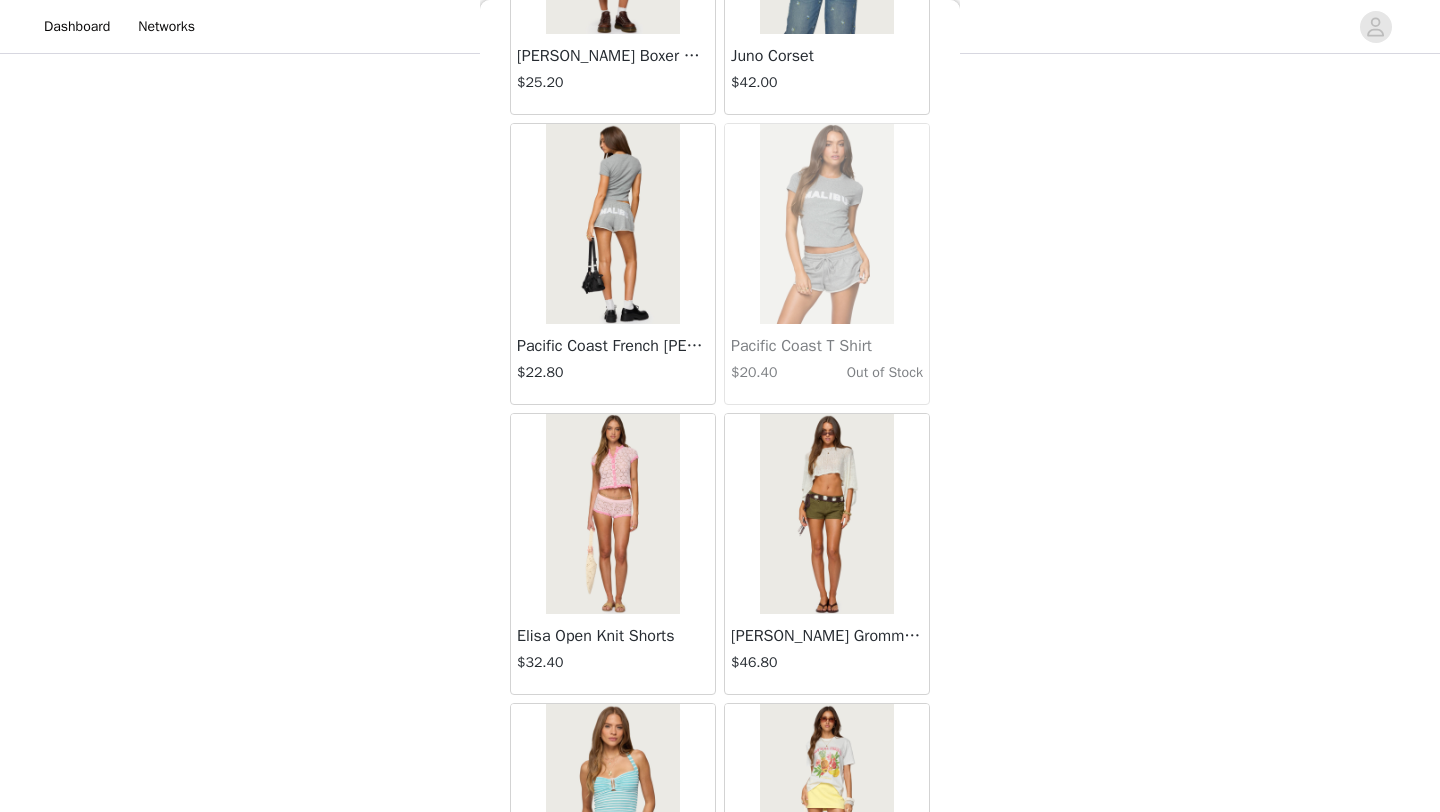 scroll, scrollTop: 10948, scrollLeft: 0, axis: vertical 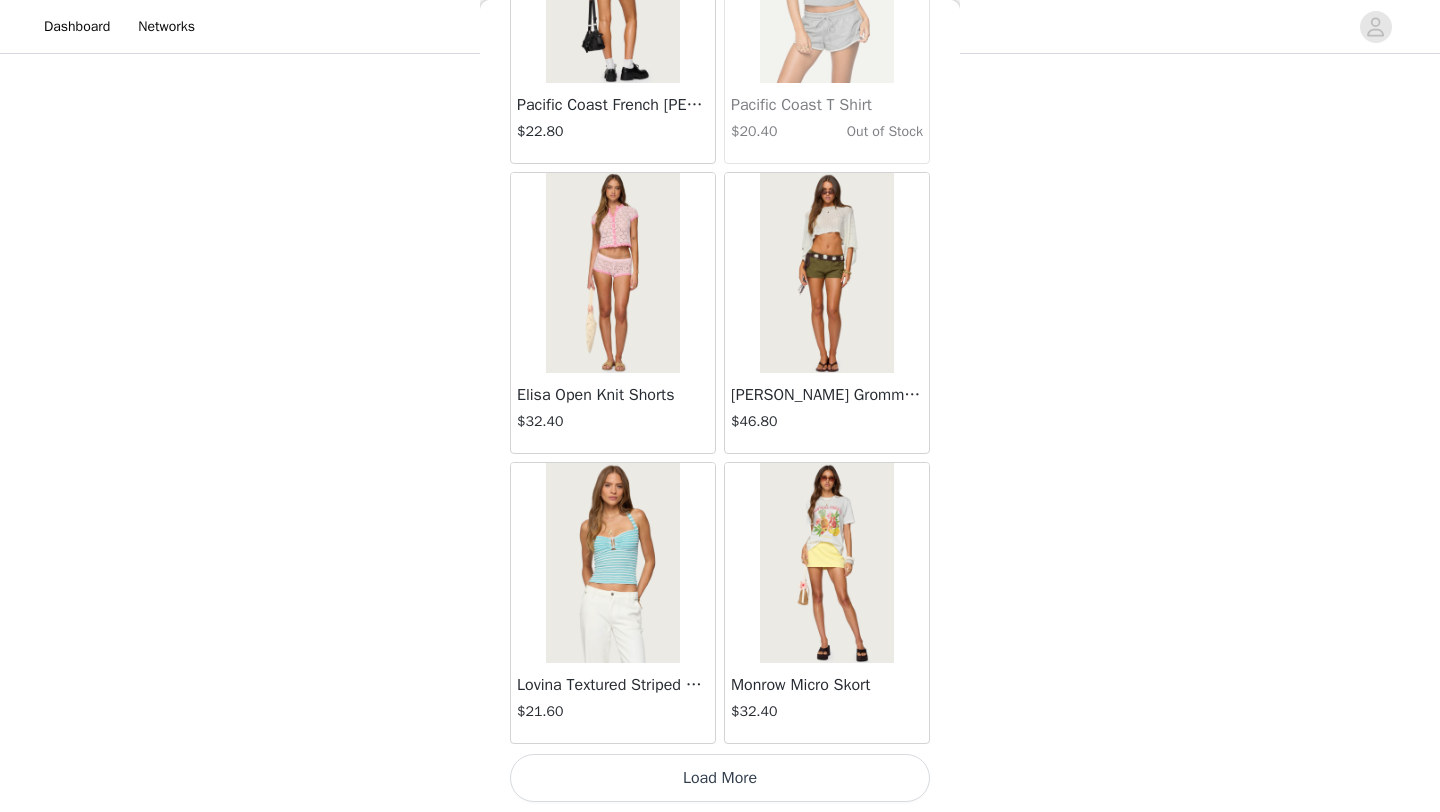 click on "Load More" at bounding box center [720, 778] 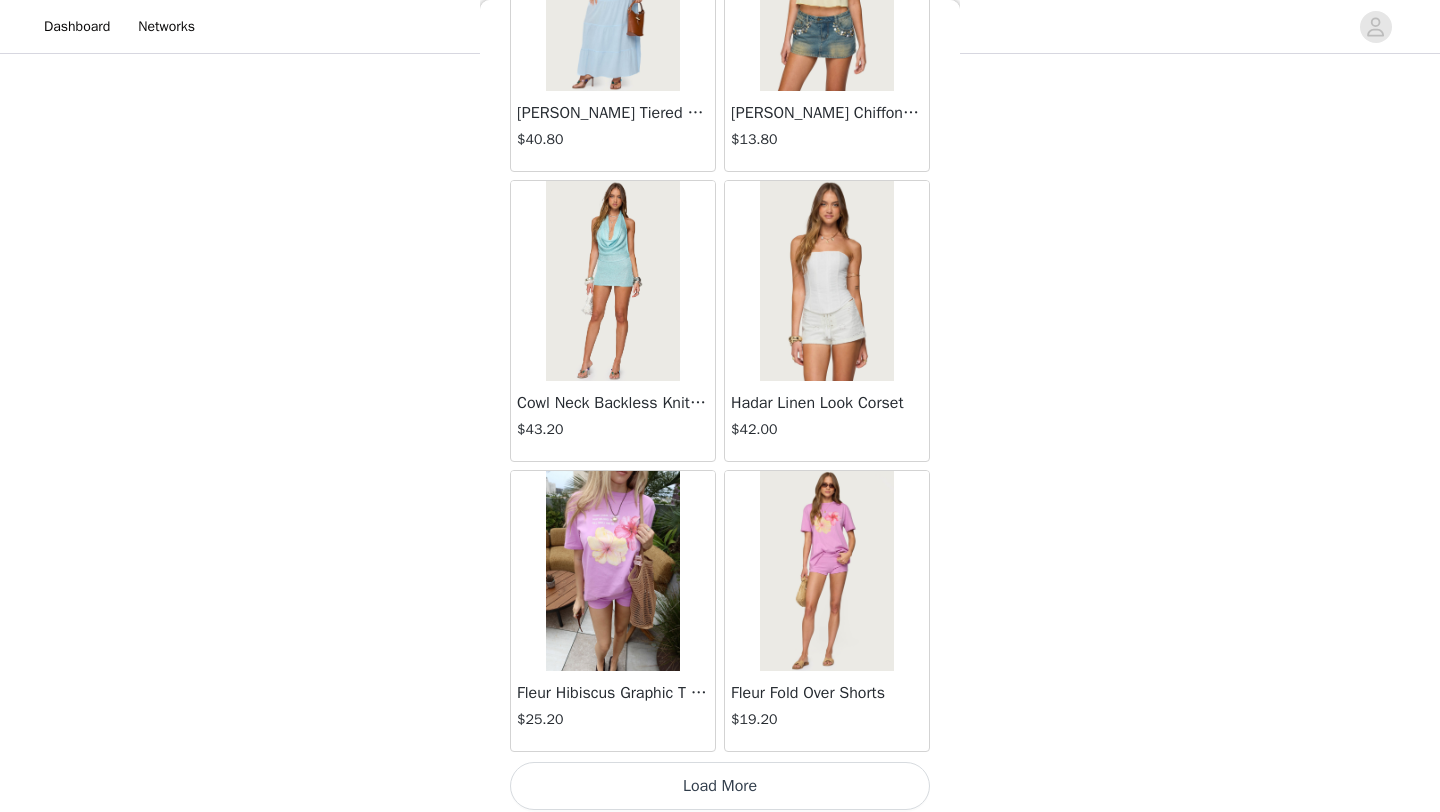 scroll, scrollTop: 13848, scrollLeft: 0, axis: vertical 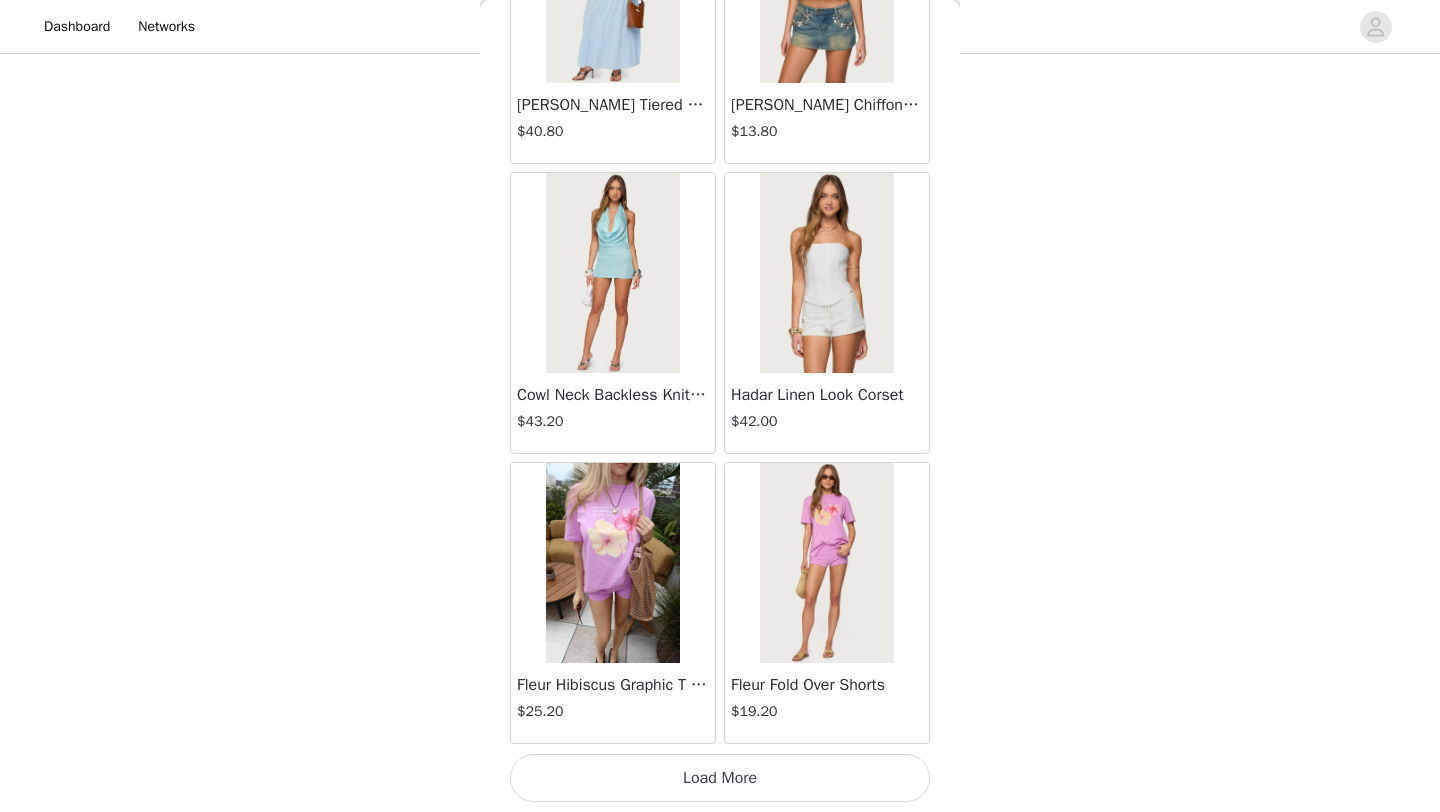 click on "Load More" at bounding box center [720, 778] 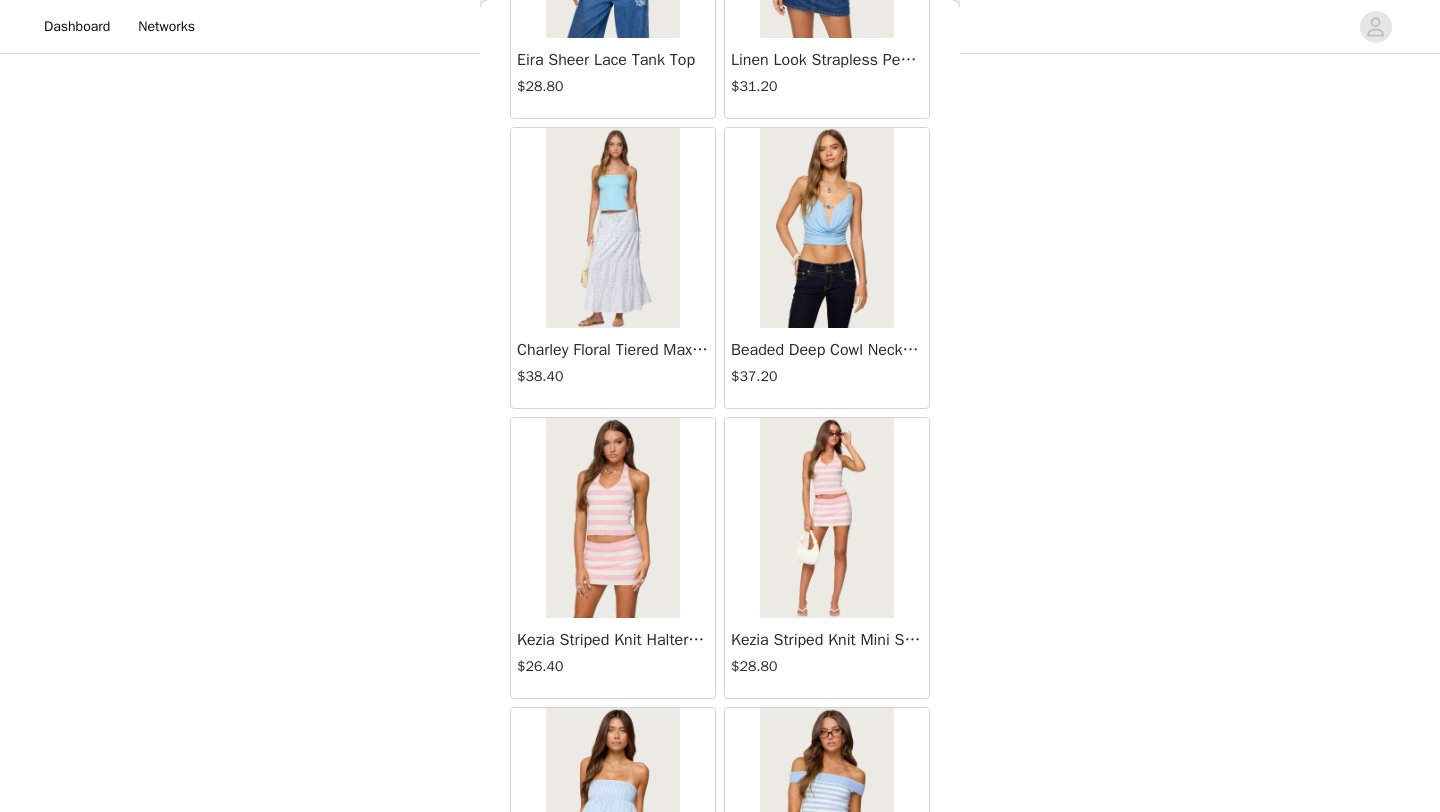 scroll, scrollTop: 16748, scrollLeft: 0, axis: vertical 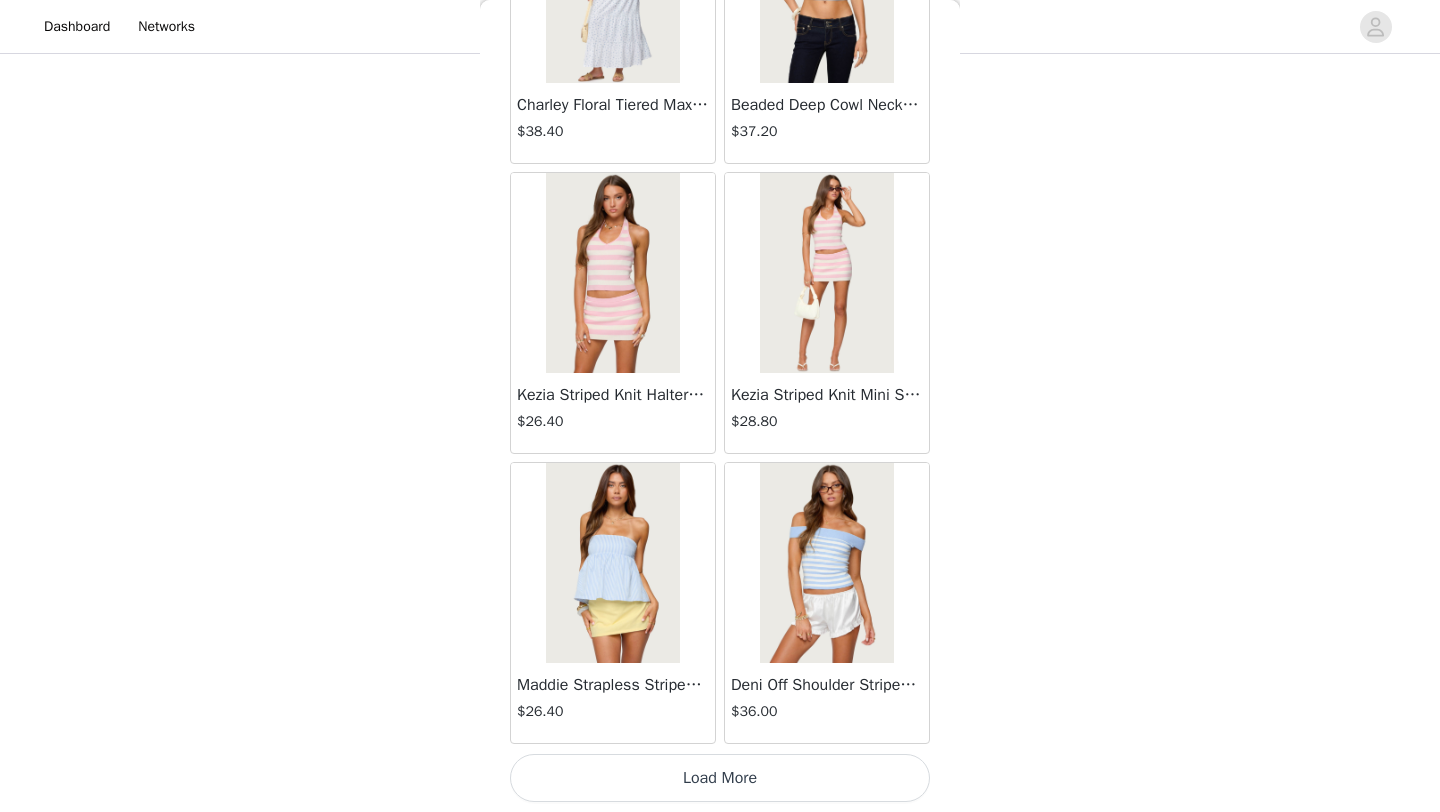 click on "Load More" at bounding box center (720, 778) 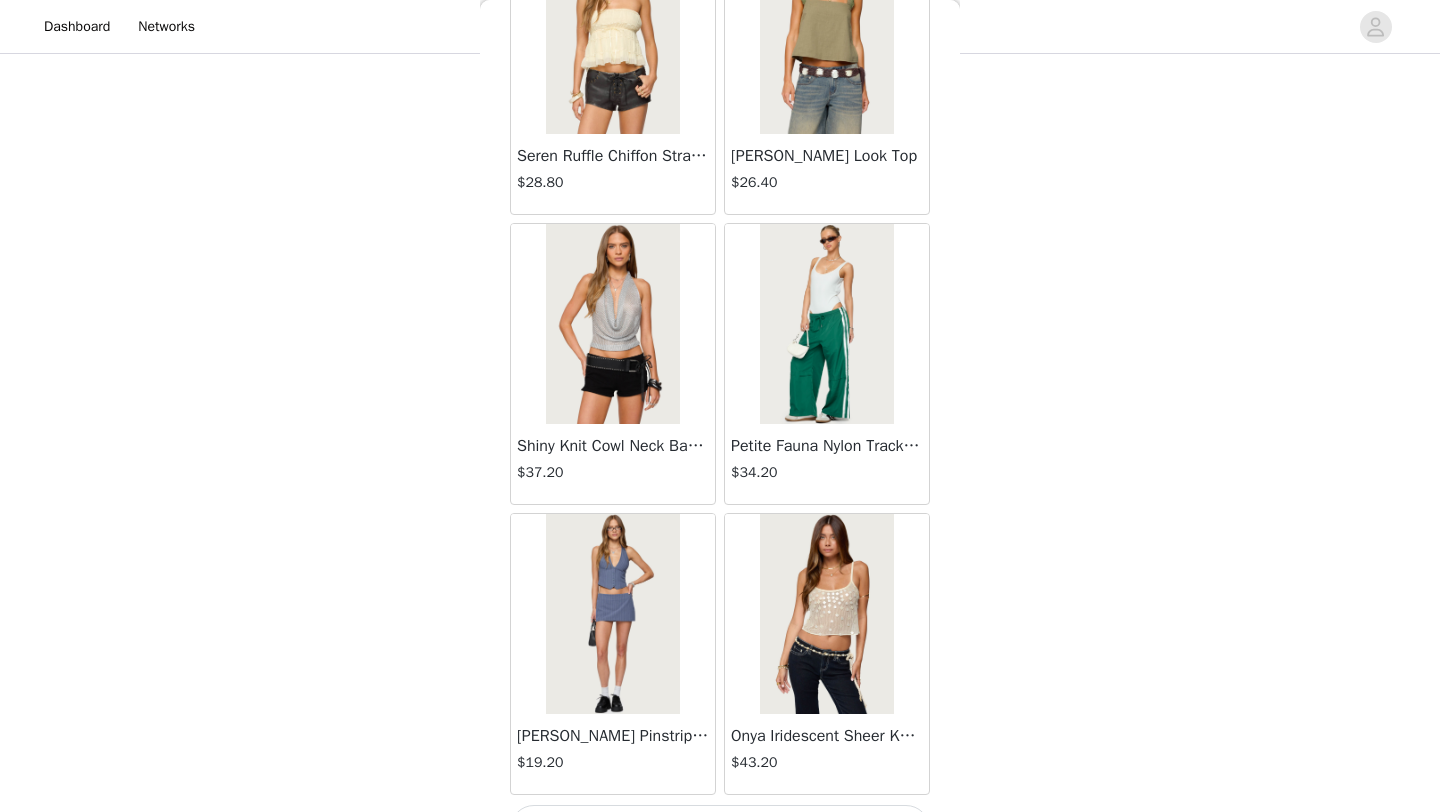 scroll, scrollTop: 19648, scrollLeft: 0, axis: vertical 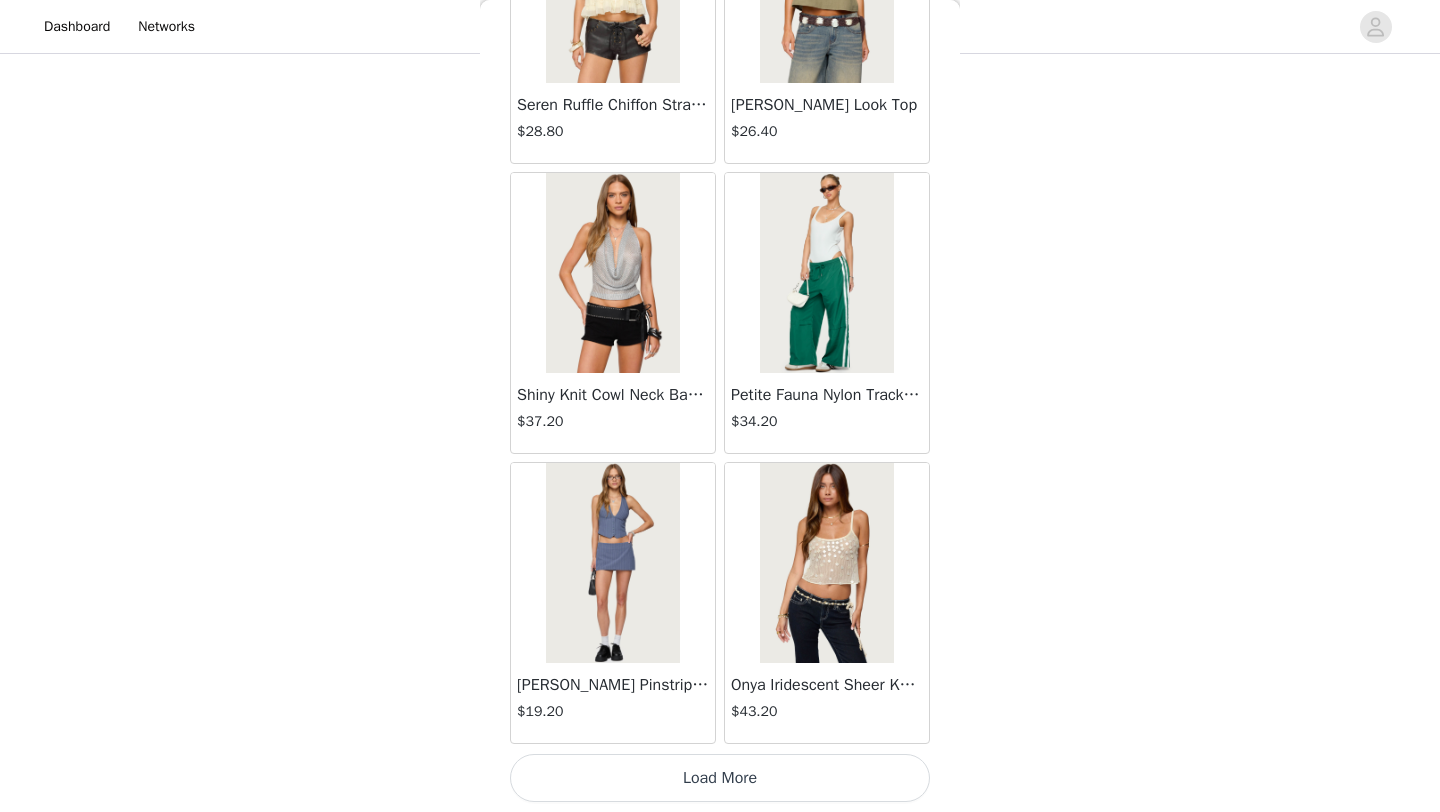 click on "Load More" at bounding box center [720, 778] 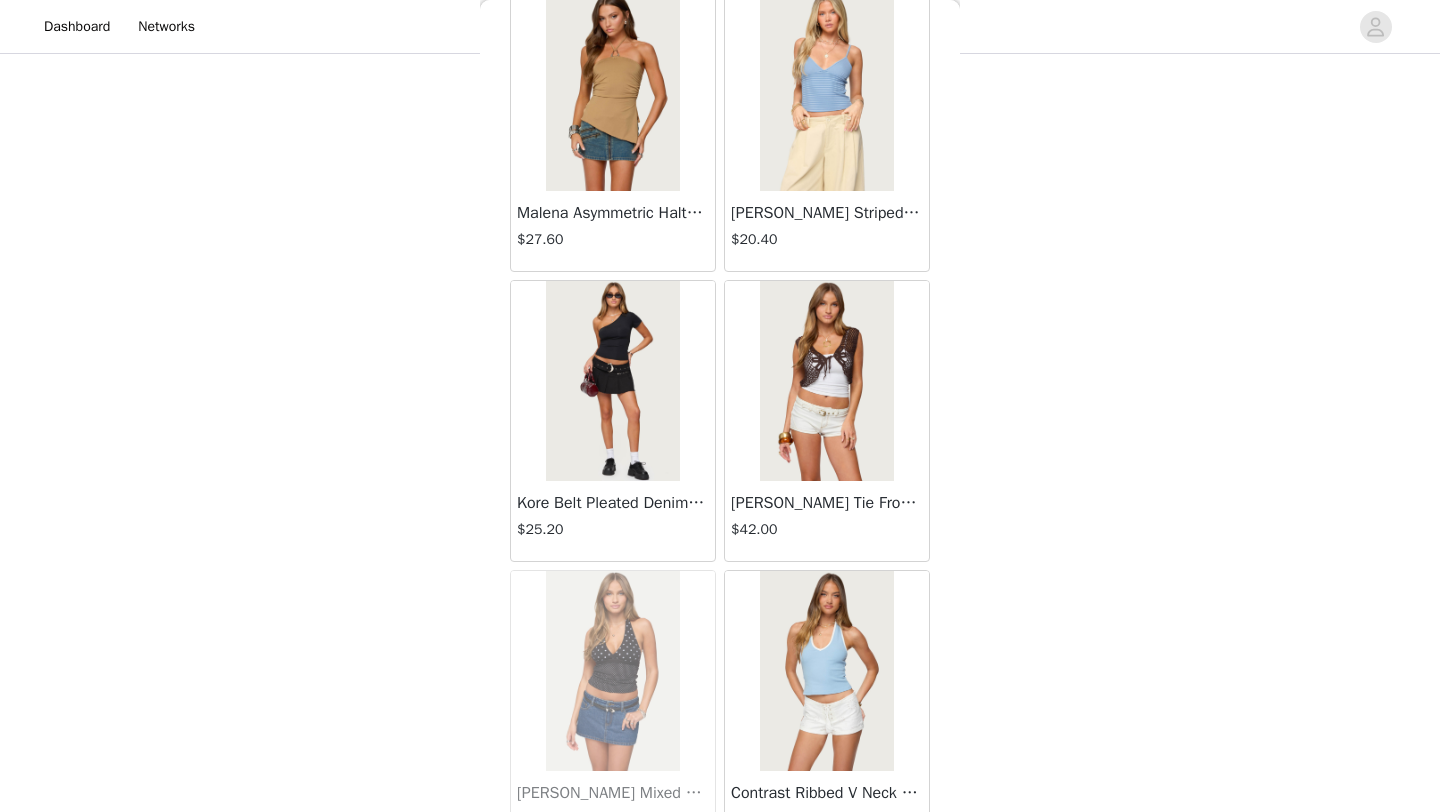 scroll, scrollTop: 22548, scrollLeft: 0, axis: vertical 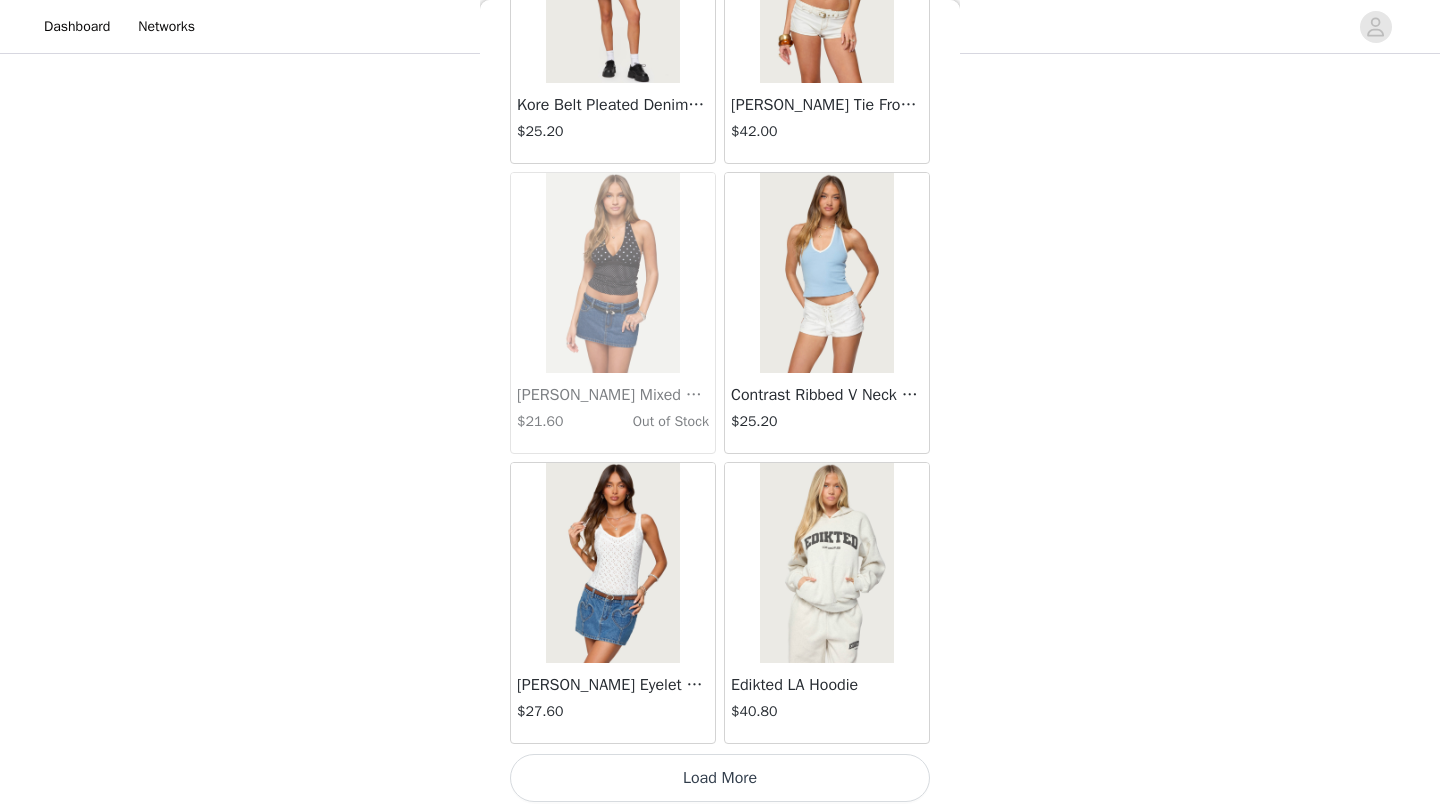 click on "Load More" at bounding box center [720, 778] 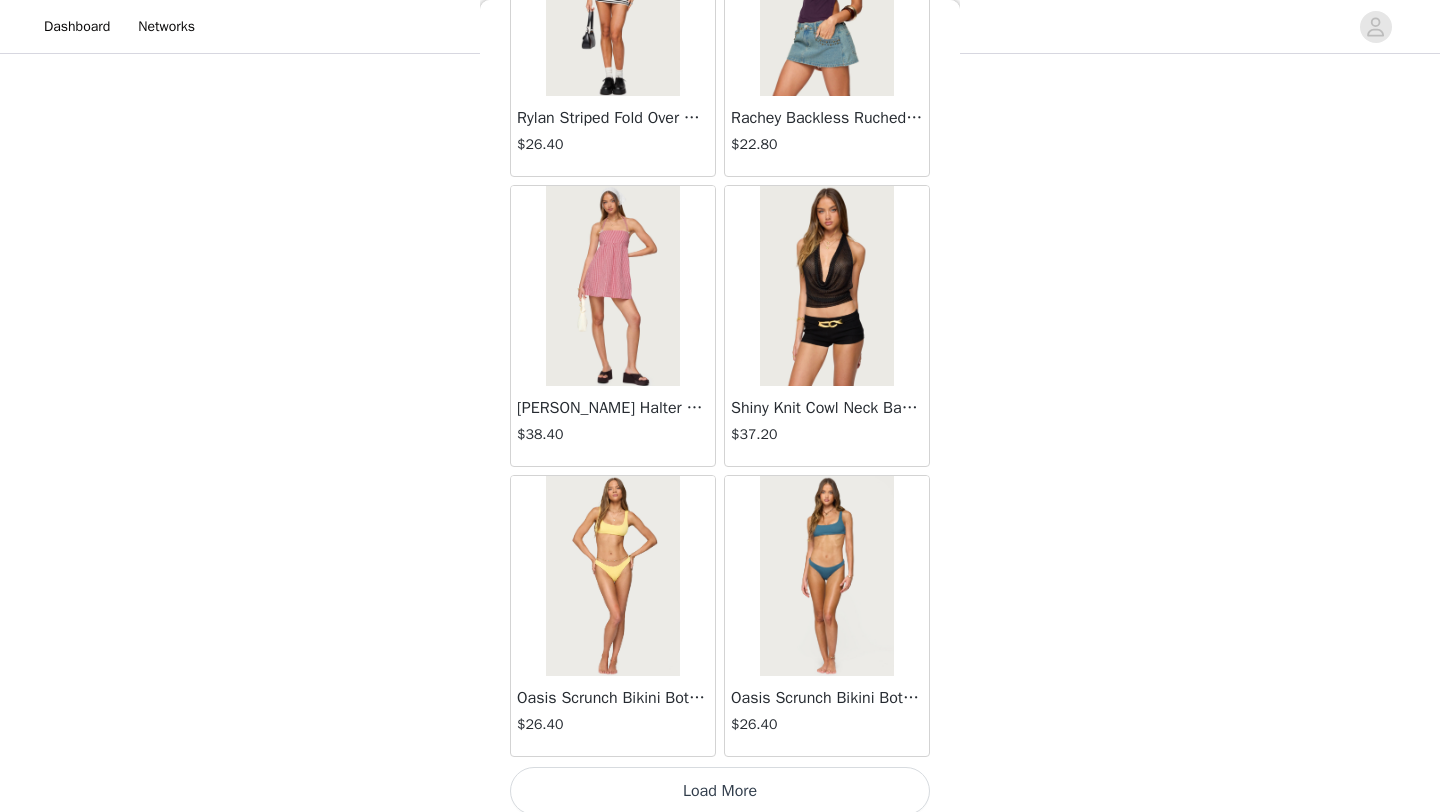 scroll, scrollTop: 25448, scrollLeft: 0, axis: vertical 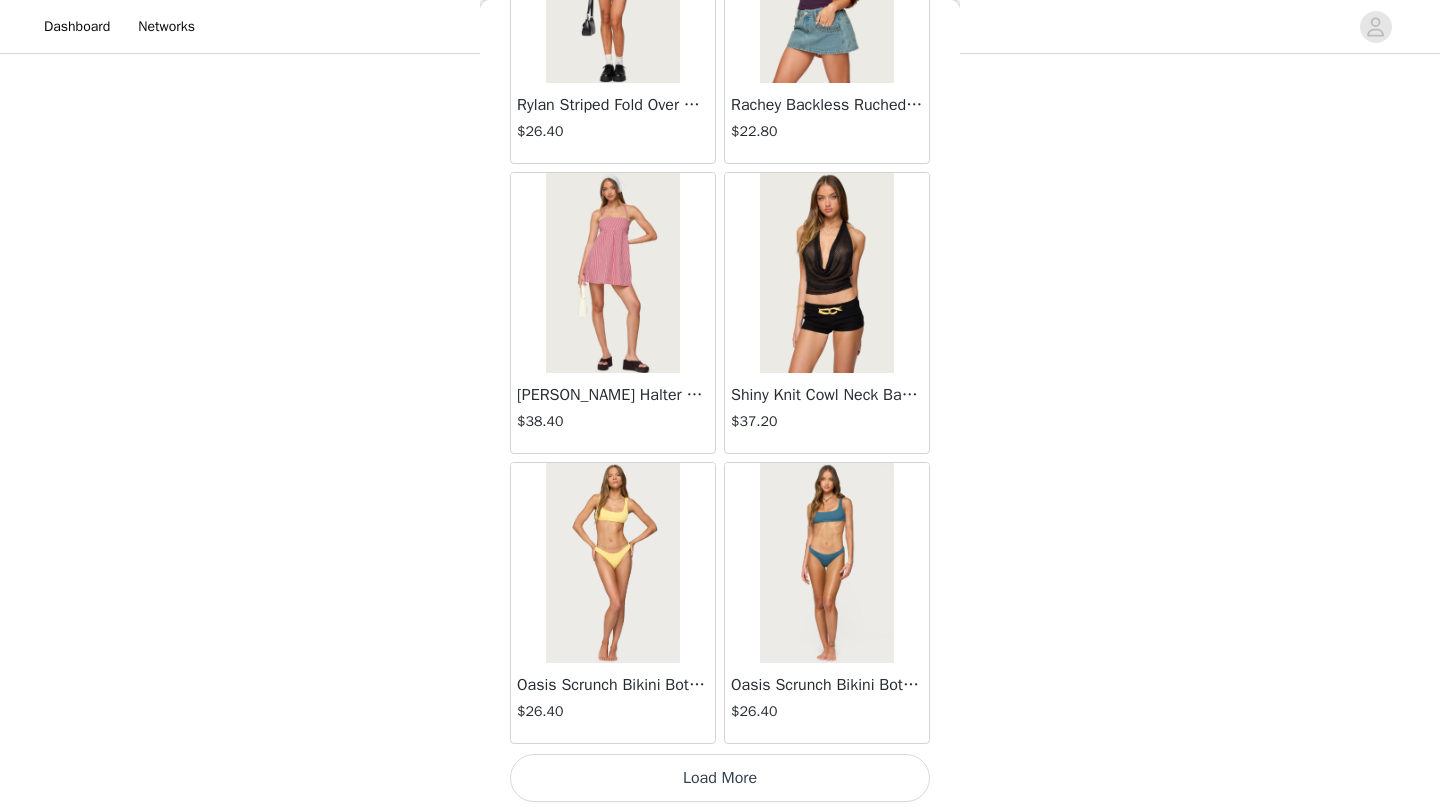 click on "Load More" at bounding box center (720, 778) 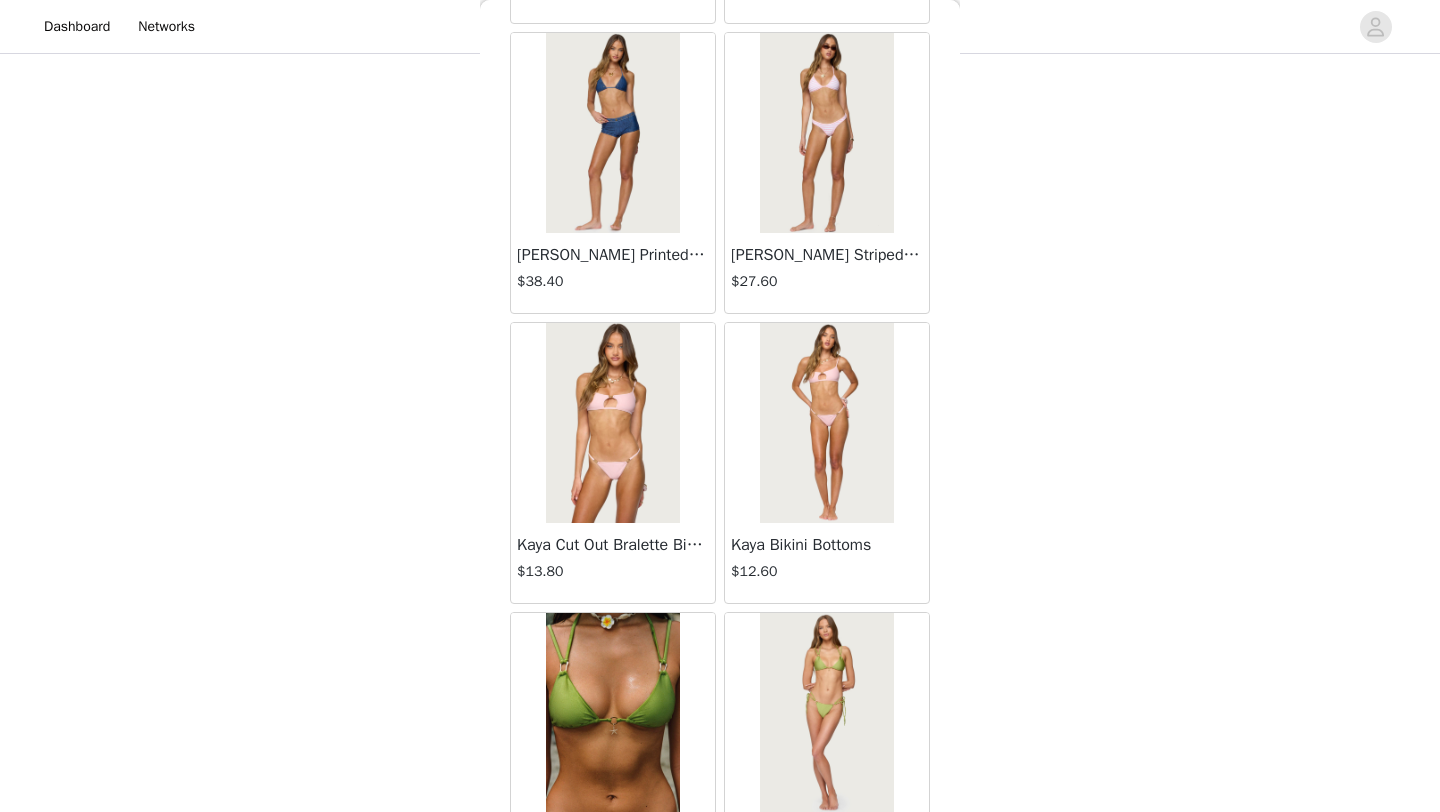 scroll, scrollTop: 28348, scrollLeft: 0, axis: vertical 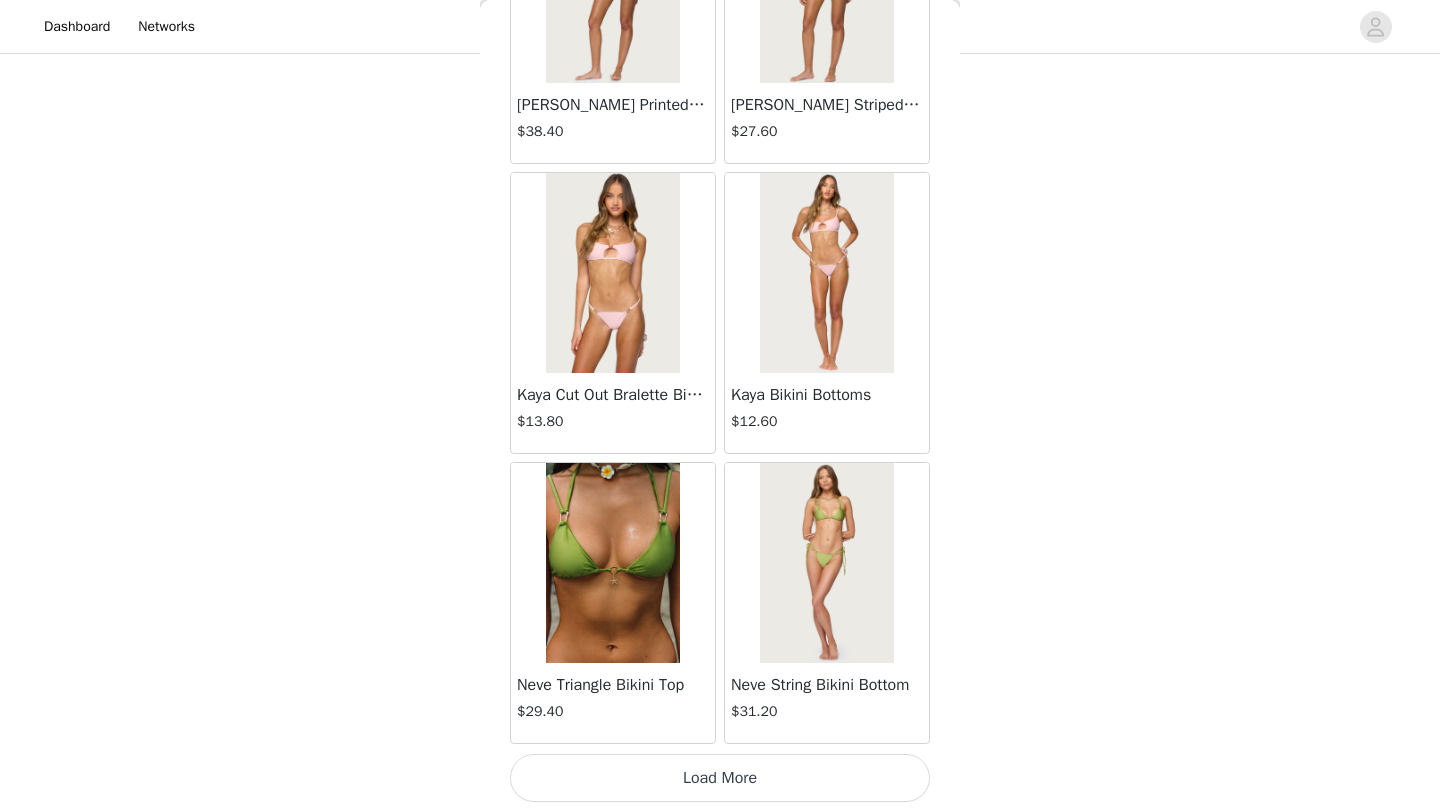 click on "Load More" at bounding box center (720, 778) 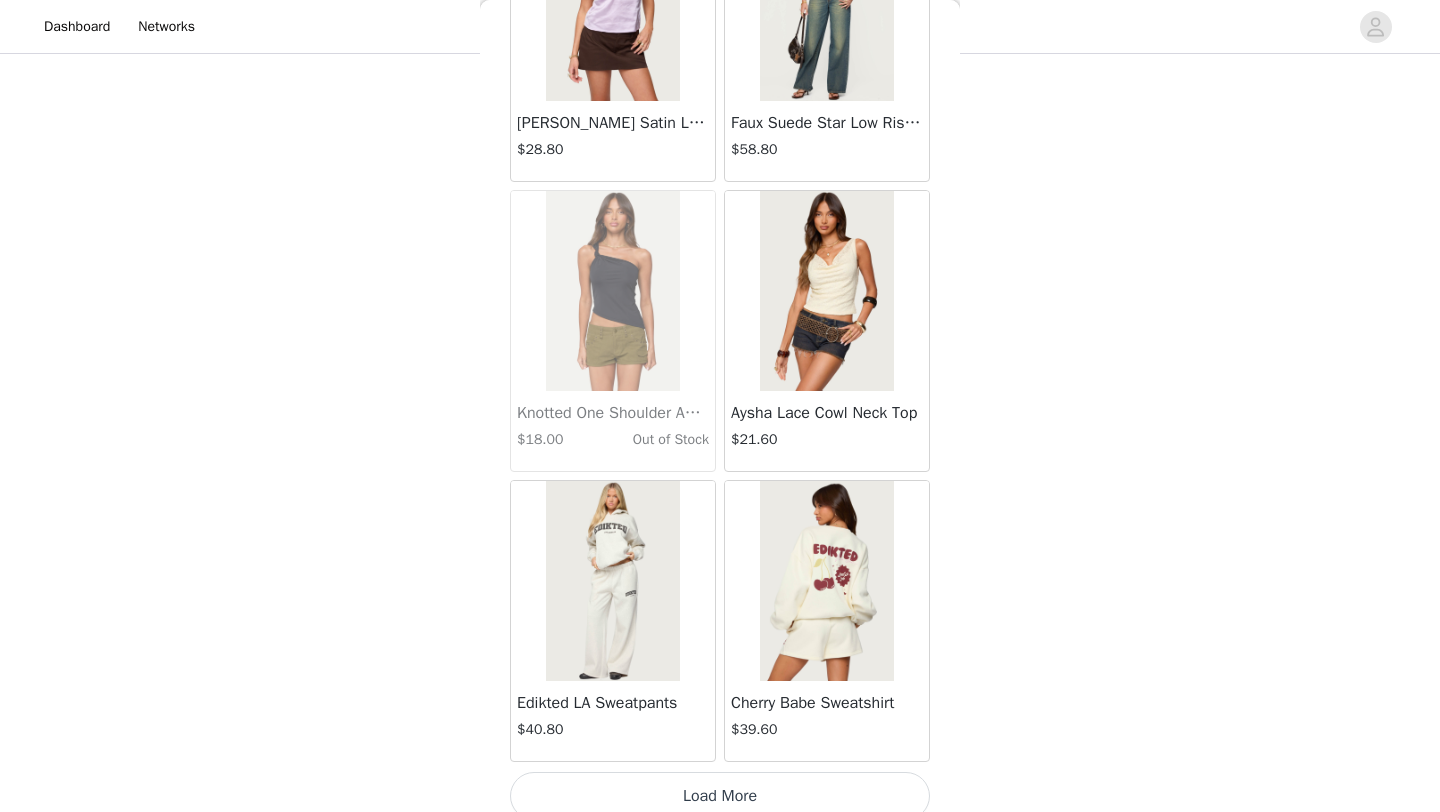 scroll, scrollTop: 31248, scrollLeft: 0, axis: vertical 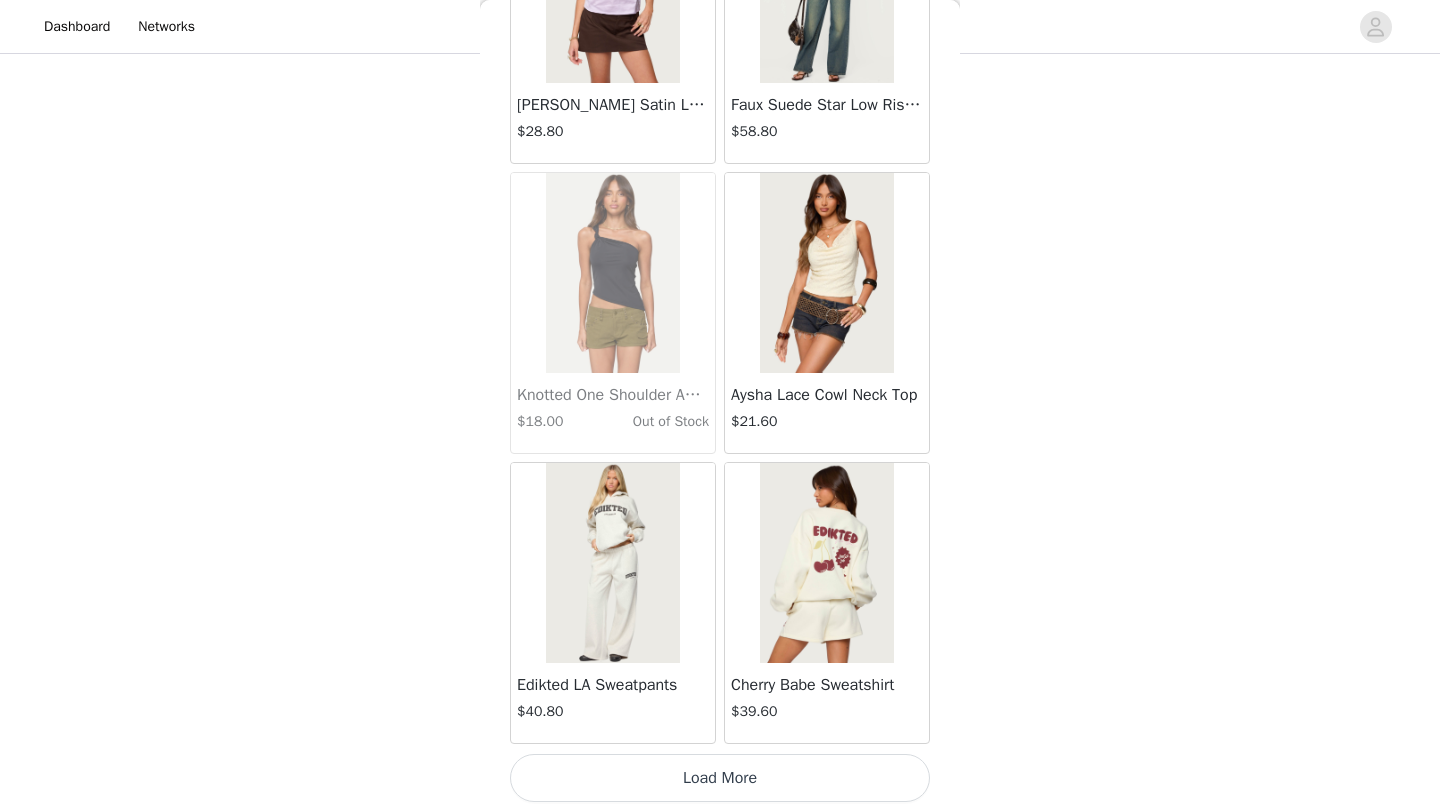 click on "Load More" at bounding box center [720, 778] 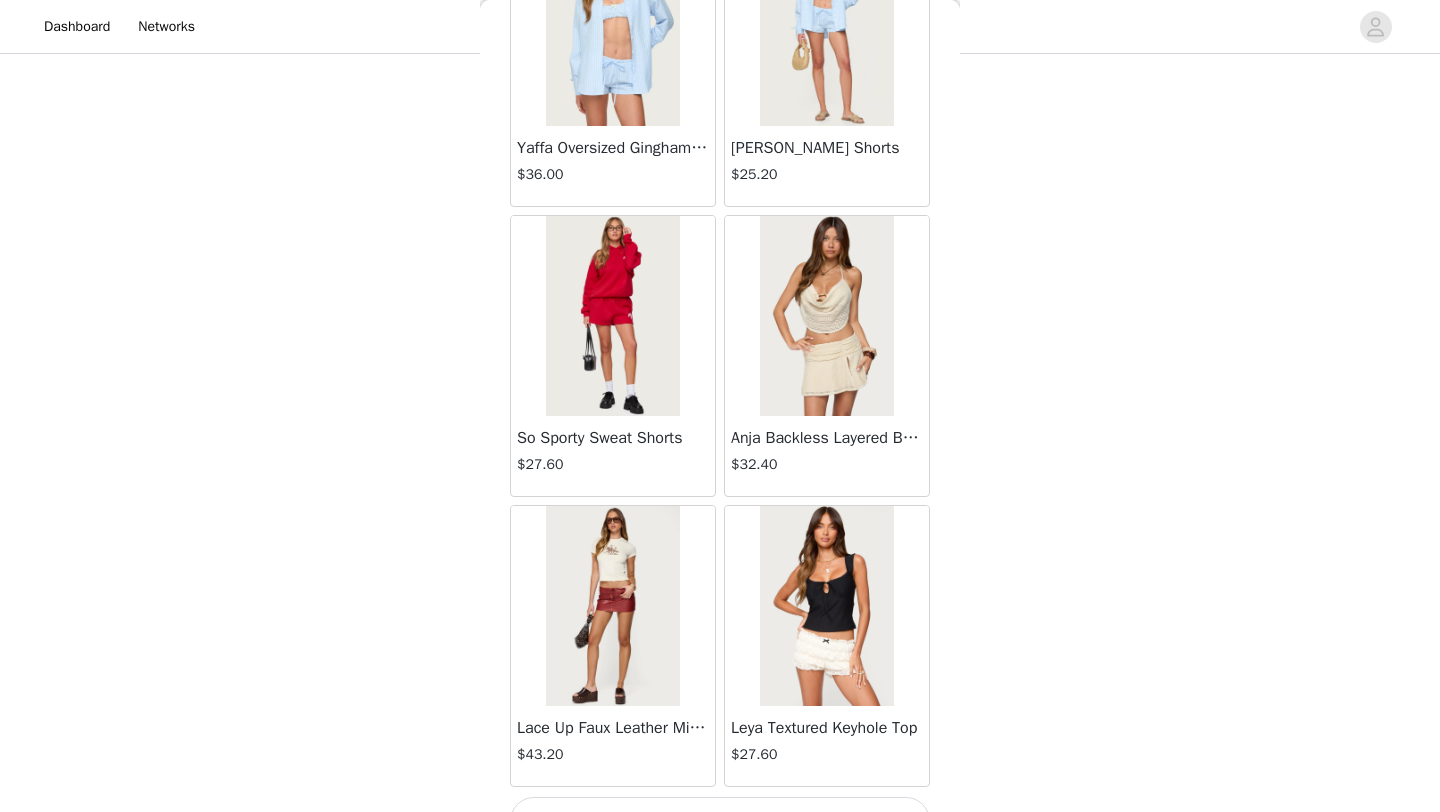 scroll, scrollTop: 34148, scrollLeft: 0, axis: vertical 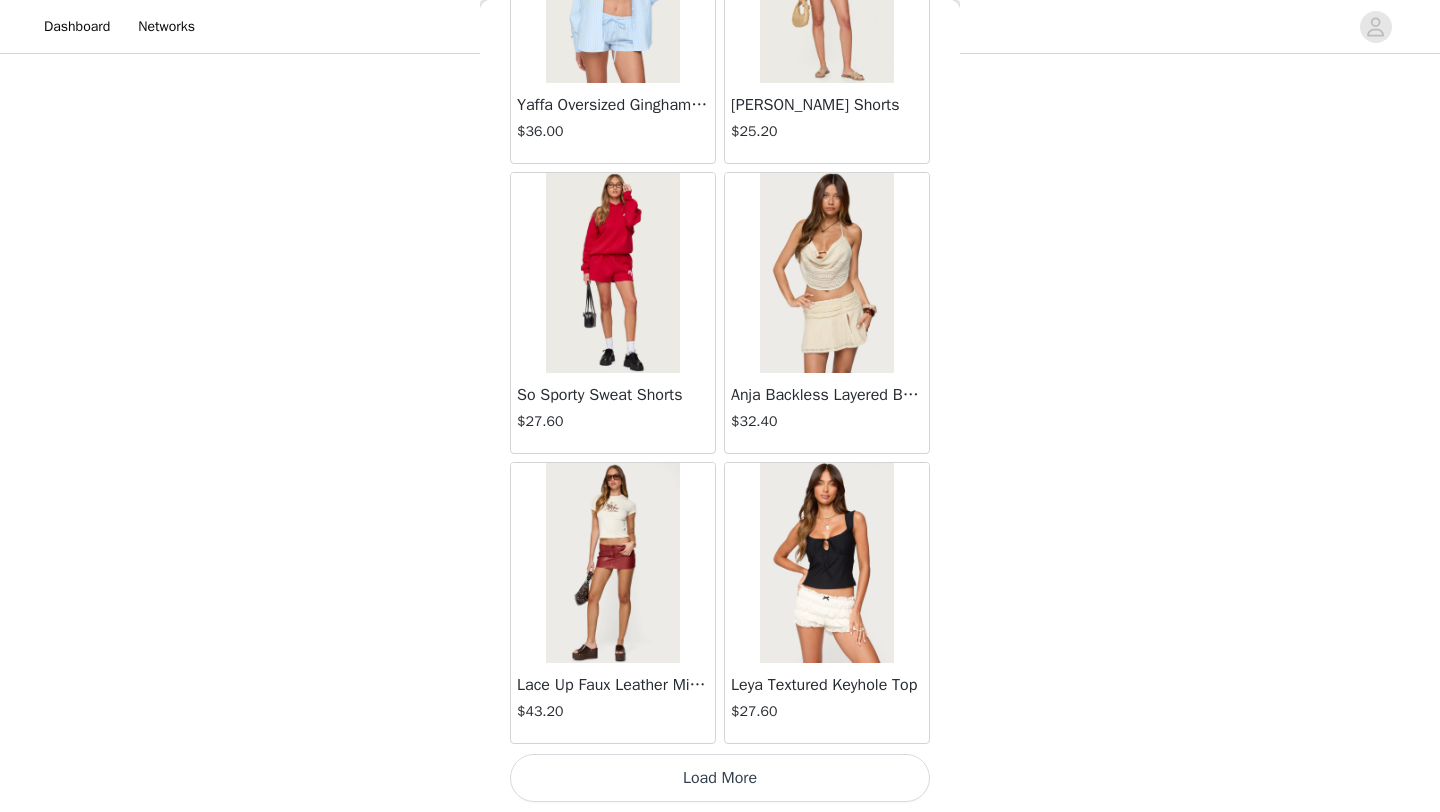 click on "Load More" at bounding box center (720, 778) 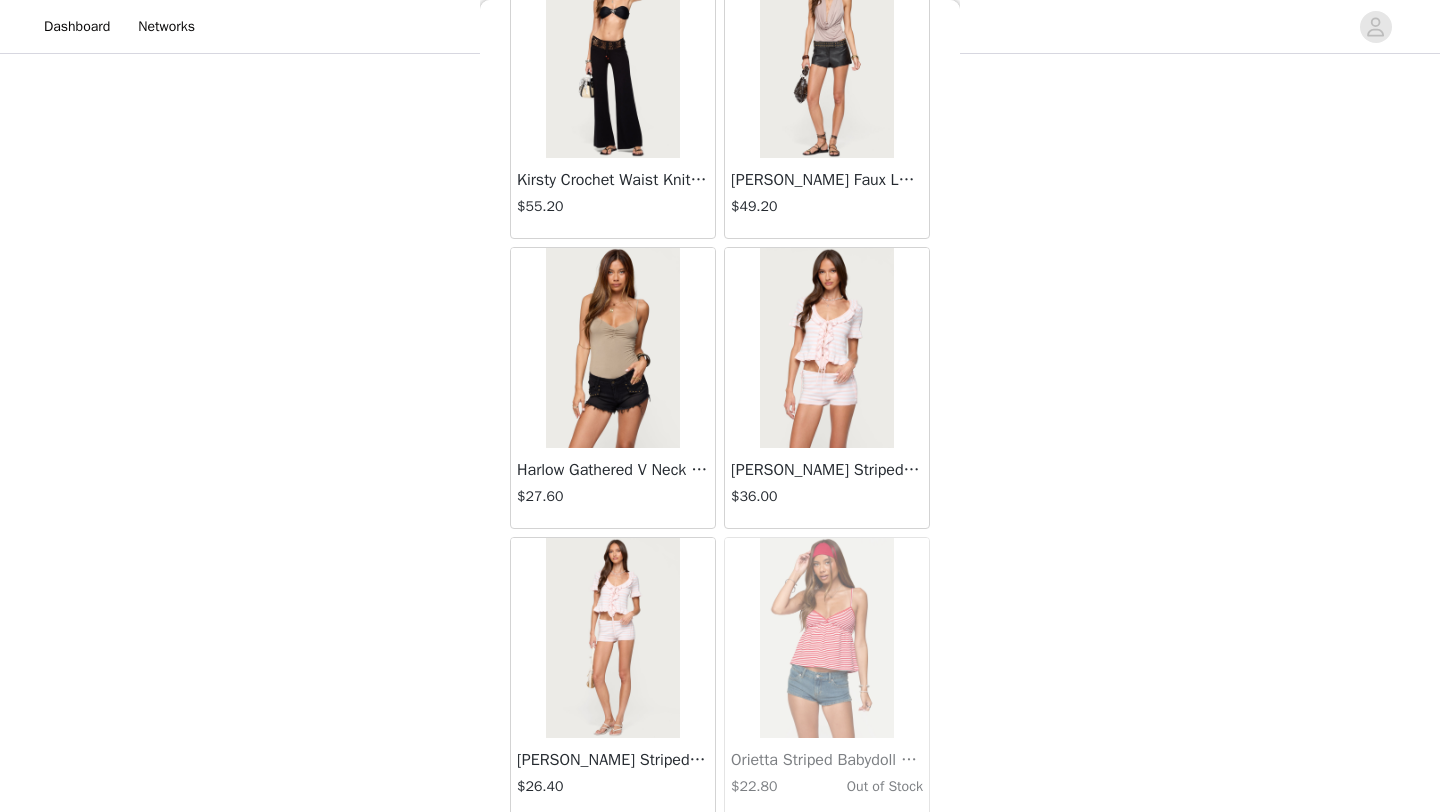 scroll, scrollTop: 37048, scrollLeft: 0, axis: vertical 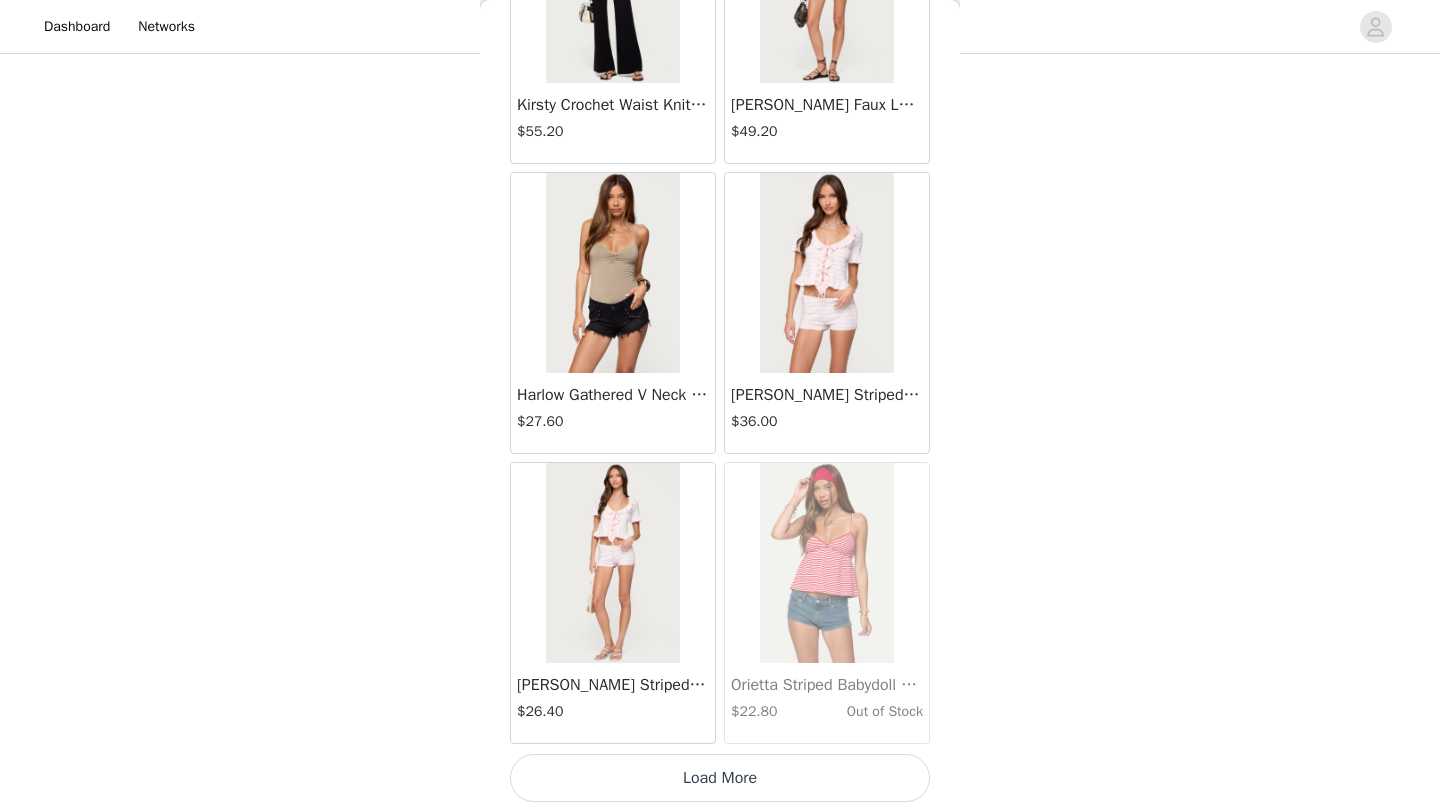click on "Load More" at bounding box center (720, 778) 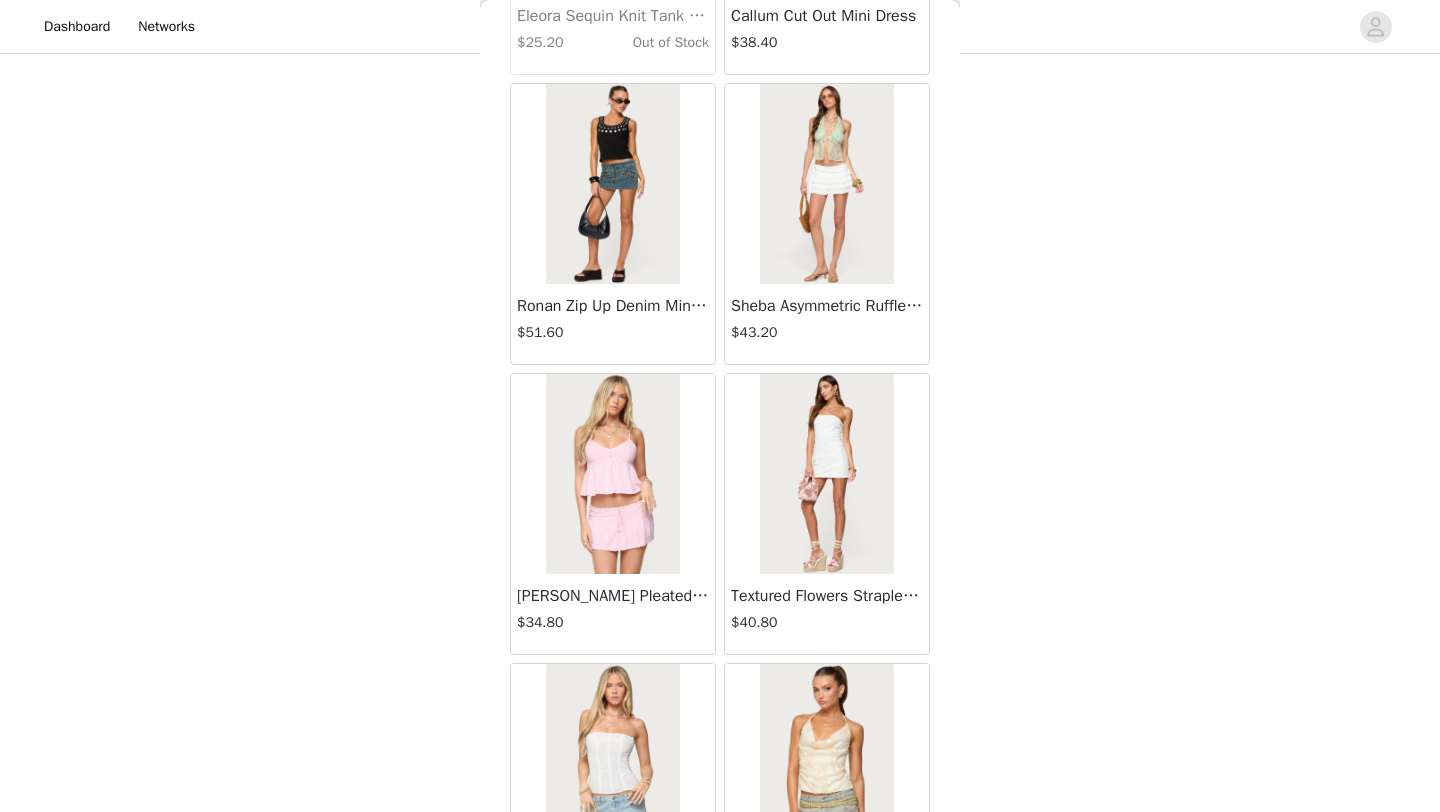 scroll, scrollTop: 38452, scrollLeft: 0, axis: vertical 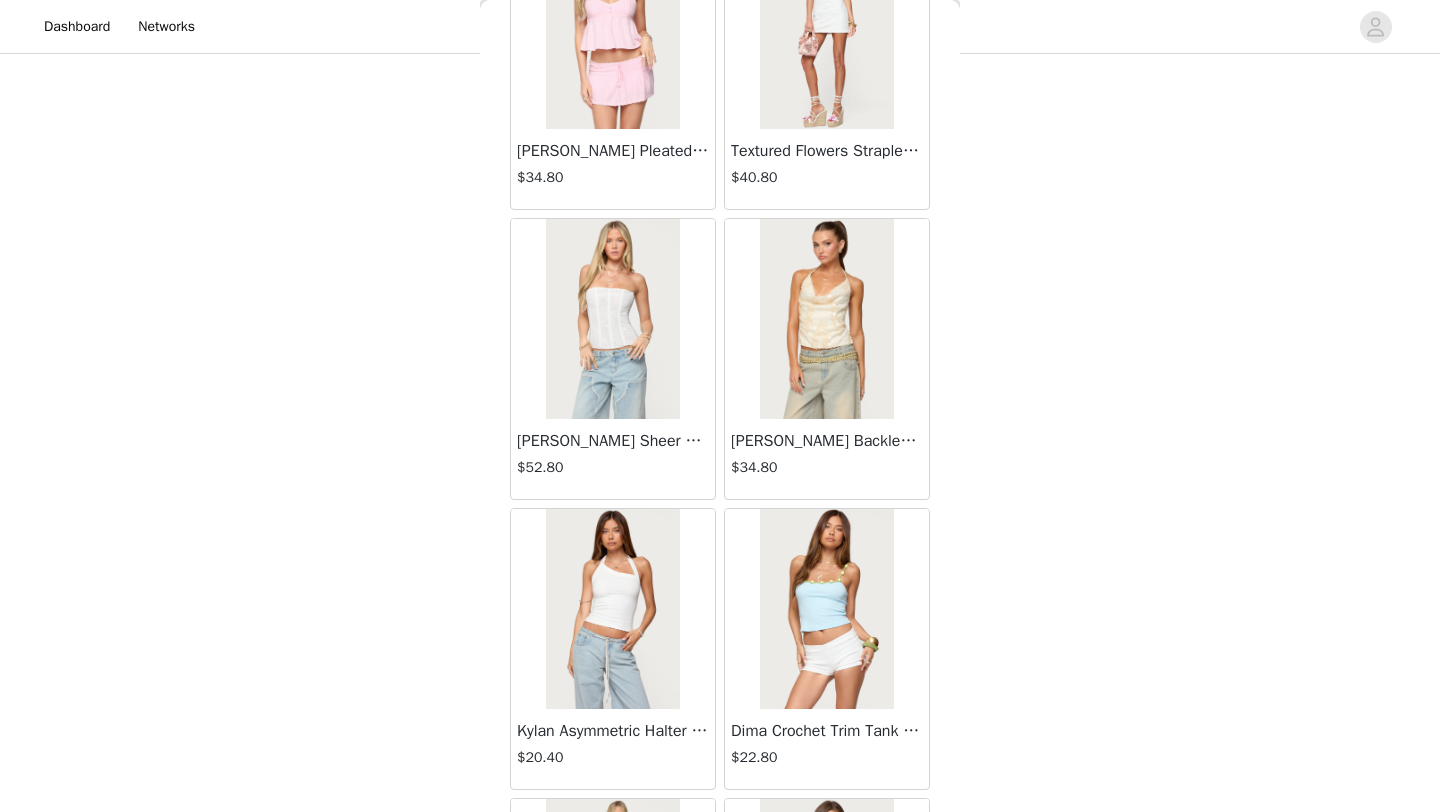 click at bounding box center (612, 609) 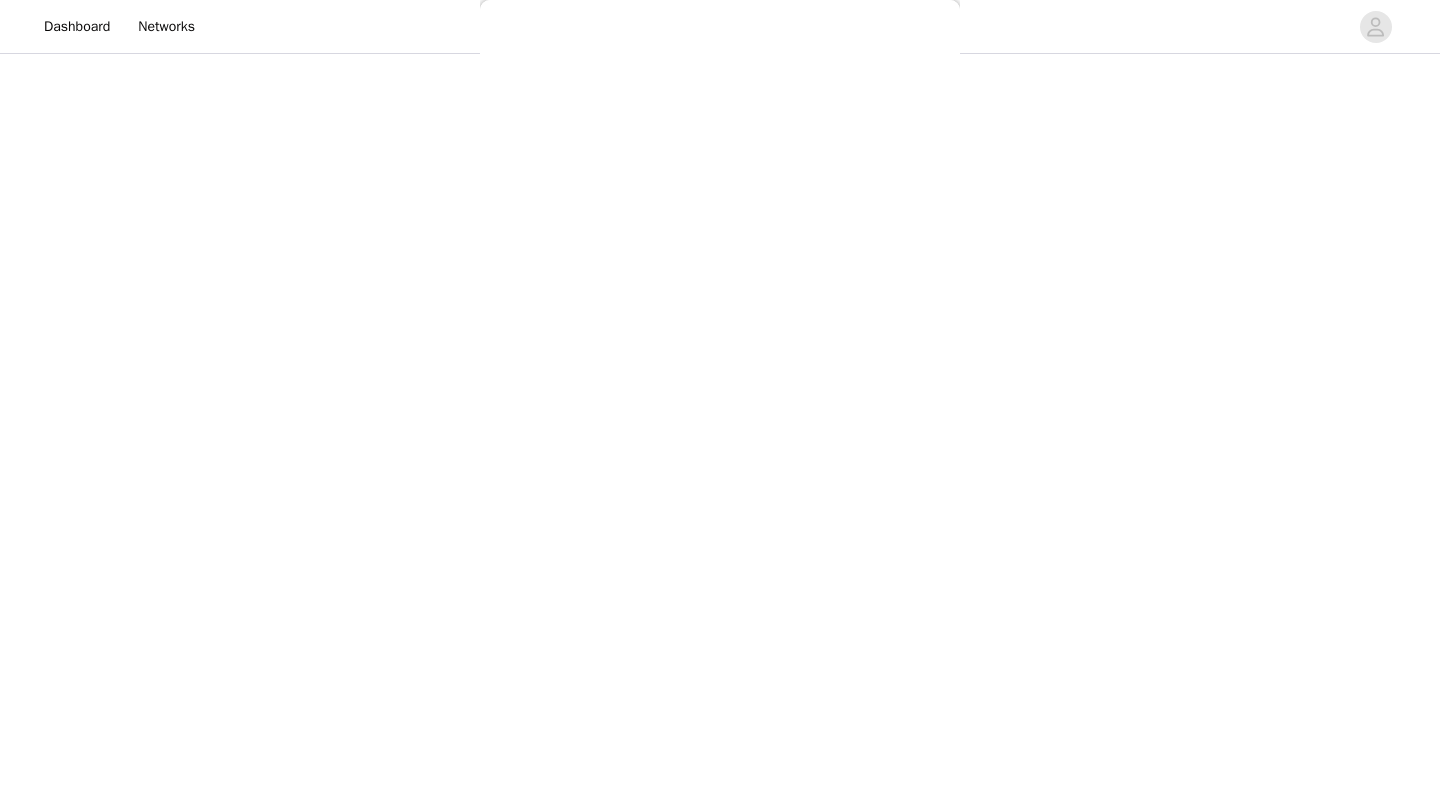 scroll, scrollTop: 0, scrollLeft: 0, axis: both 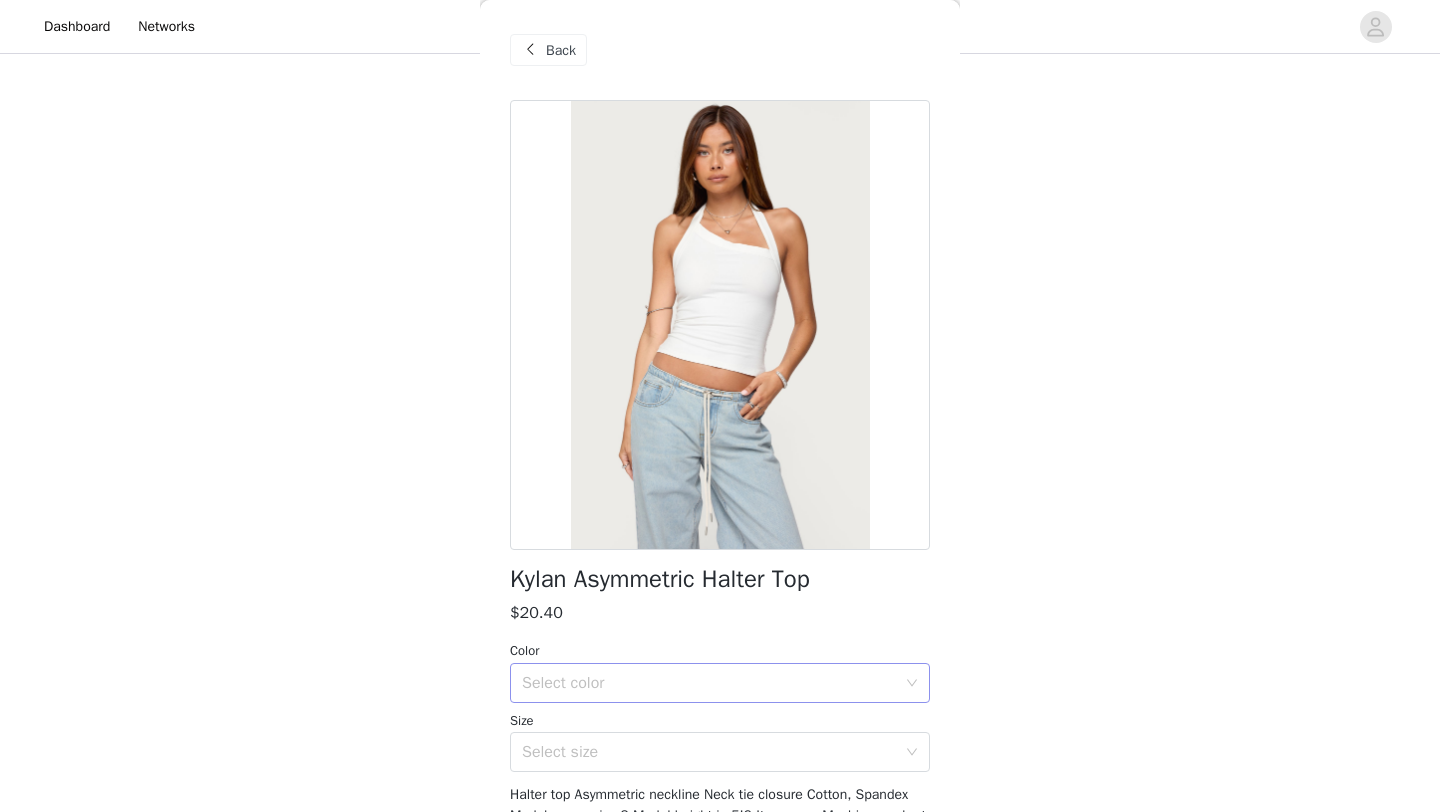 click on "Select color" at bounding box center (713, 683) 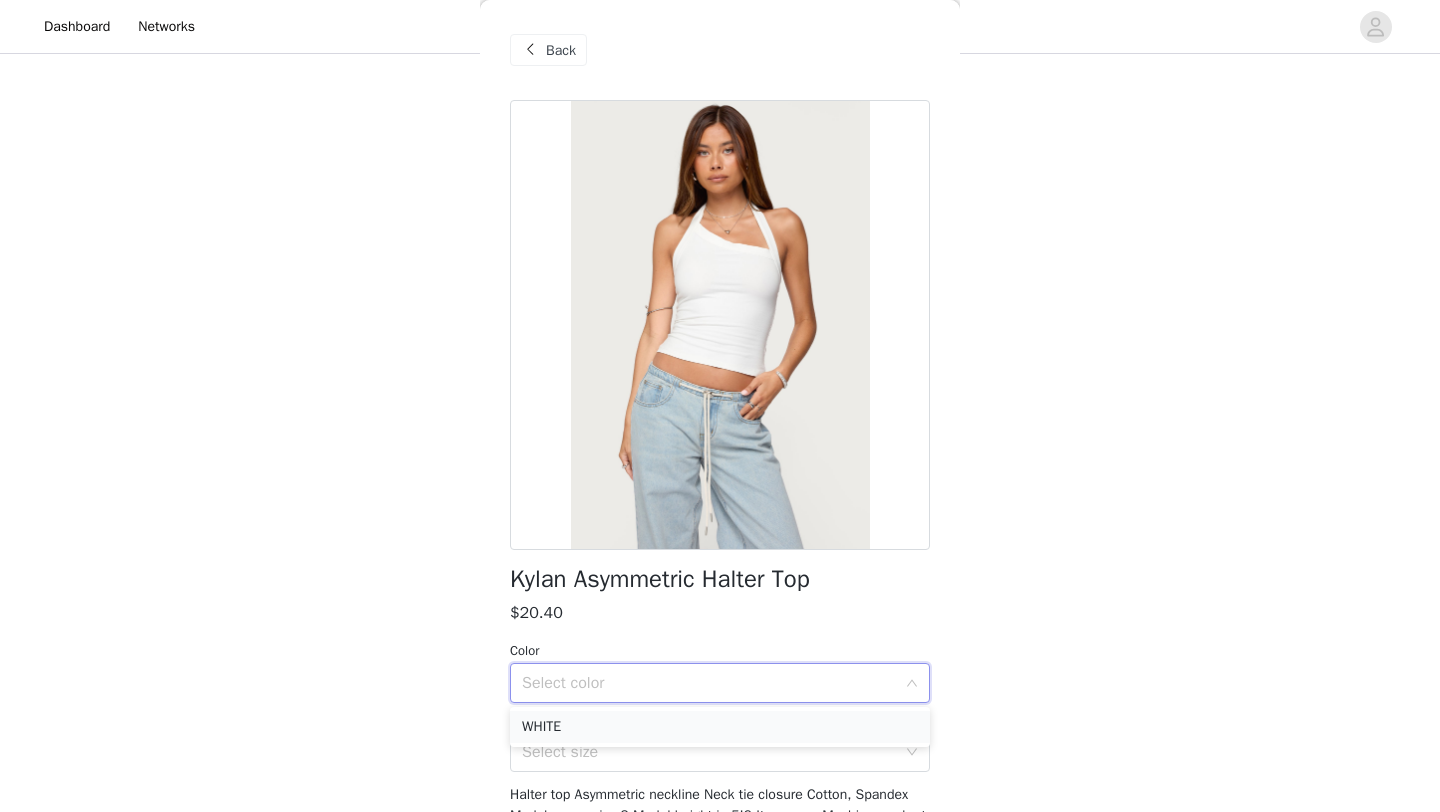 click on "WHITE" at bounding box center (720, 727) 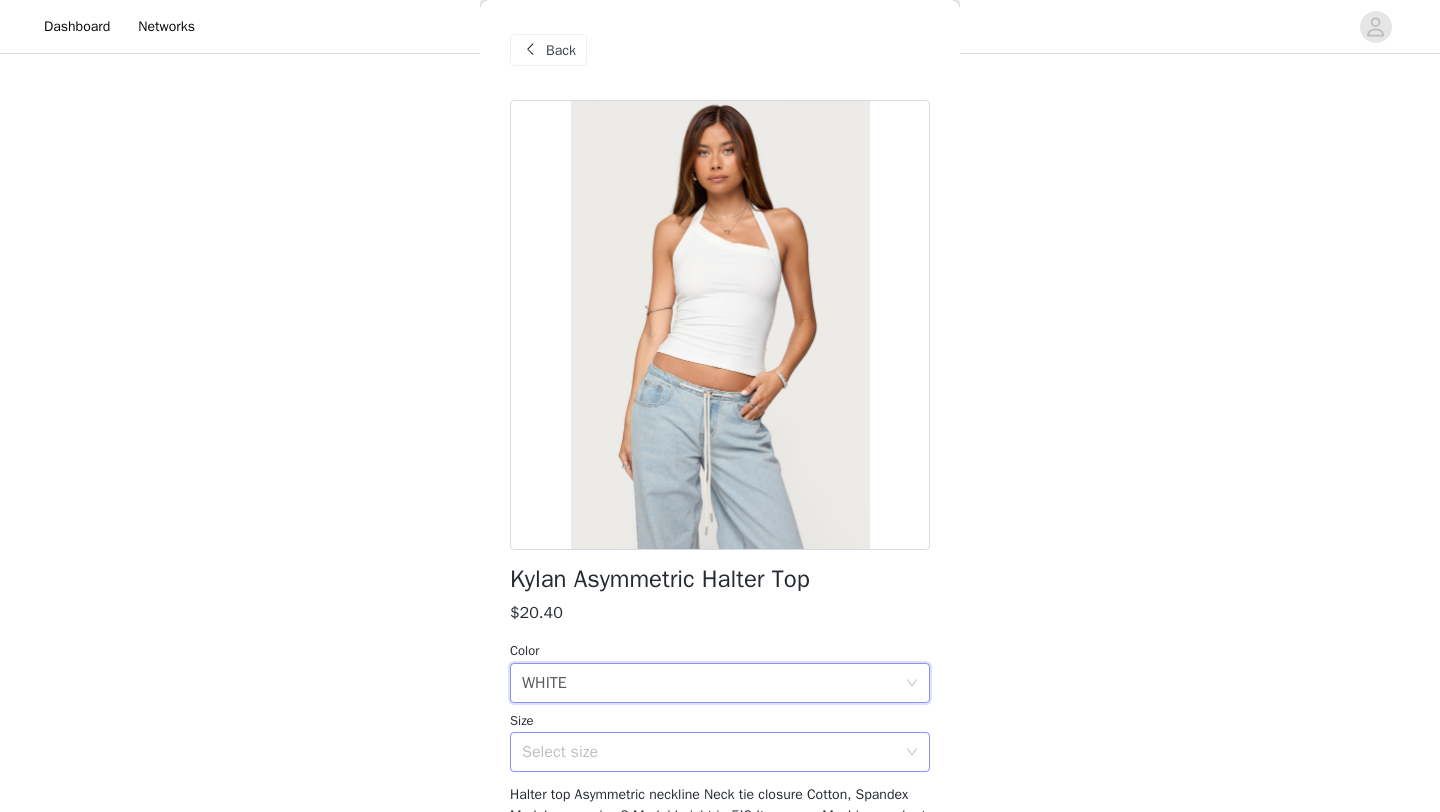 click on "Select size" at bounding box center [709, 752] 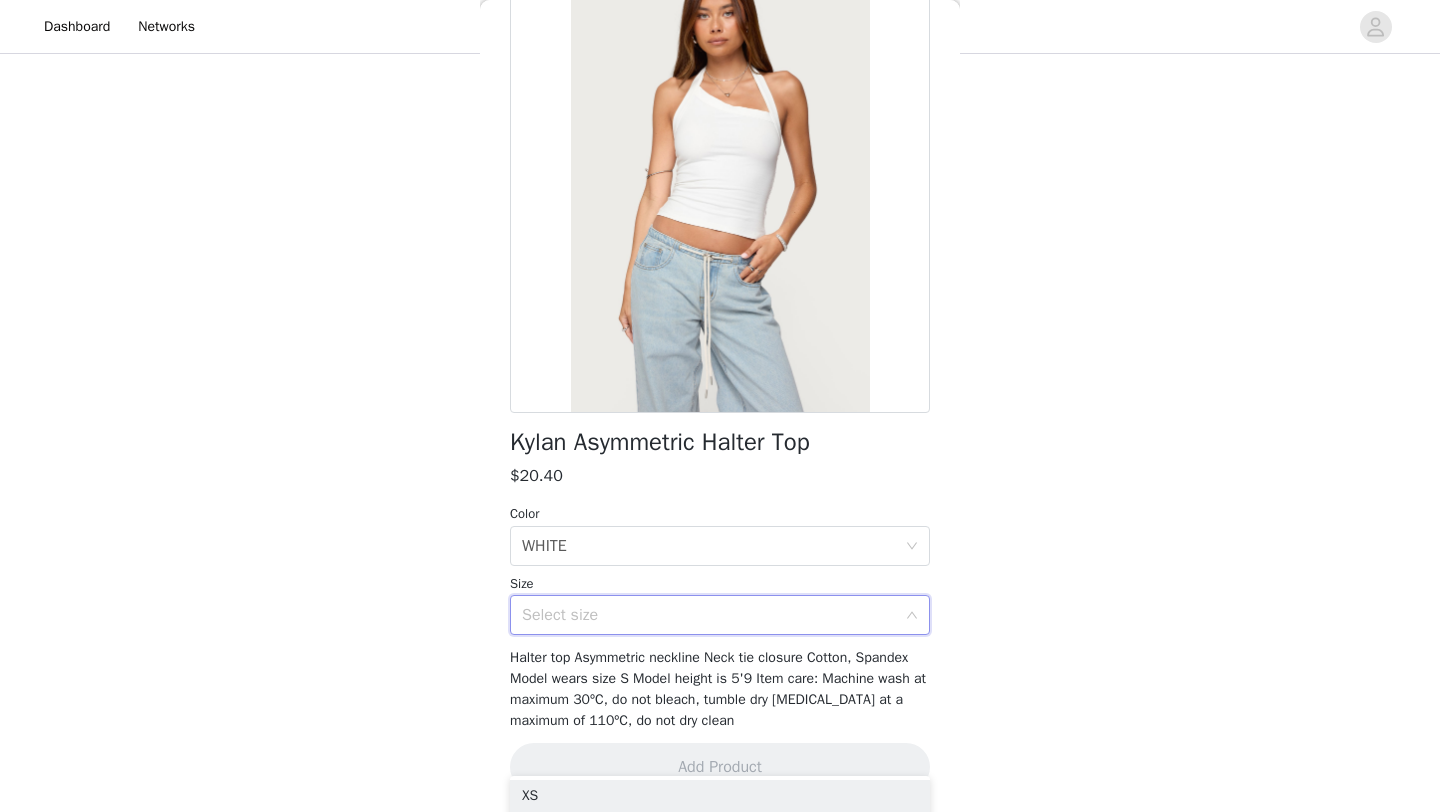 scroll, scrollTop: 140, scrollLeft: 0, axis: vertical 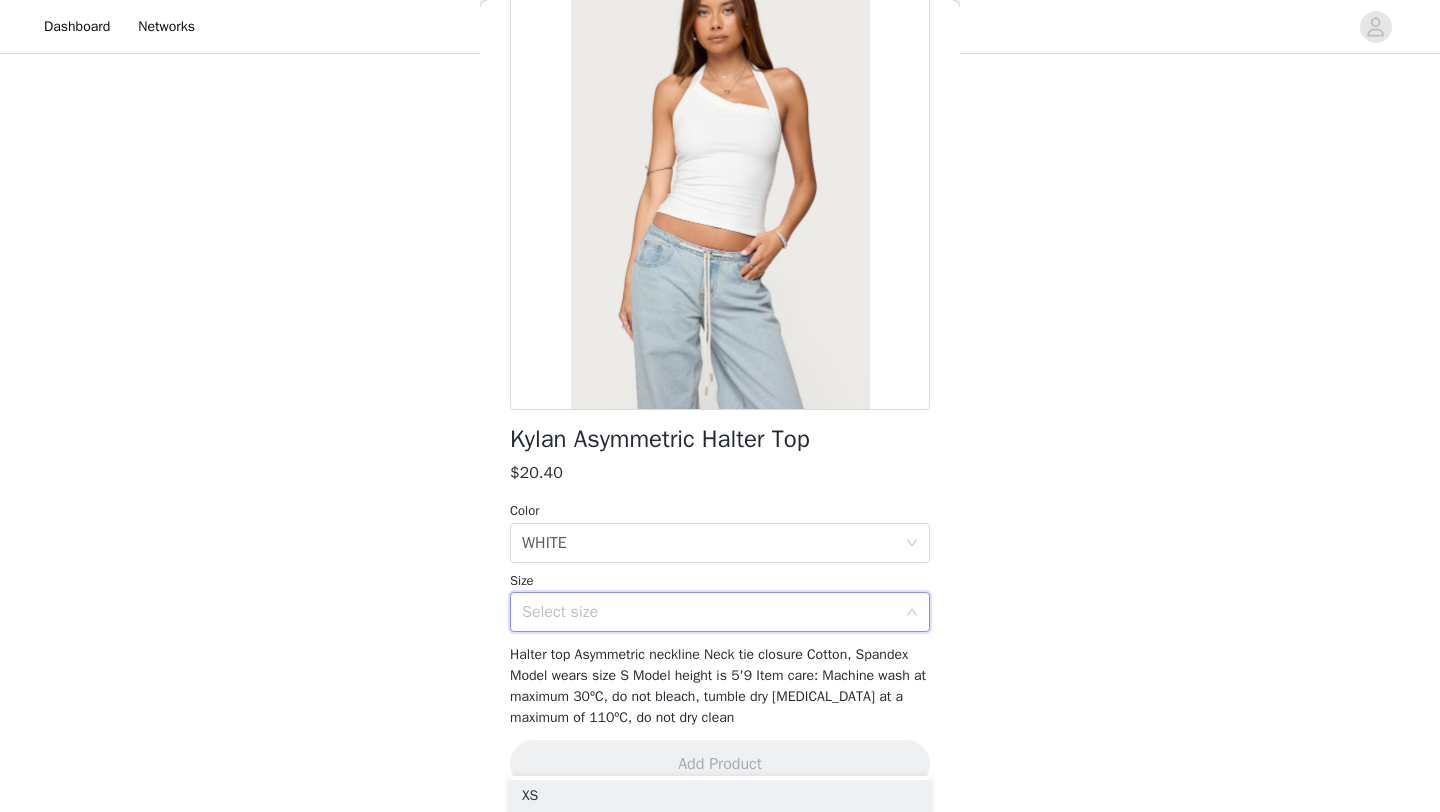 click on "Select size" at bounding box center (709, 612) 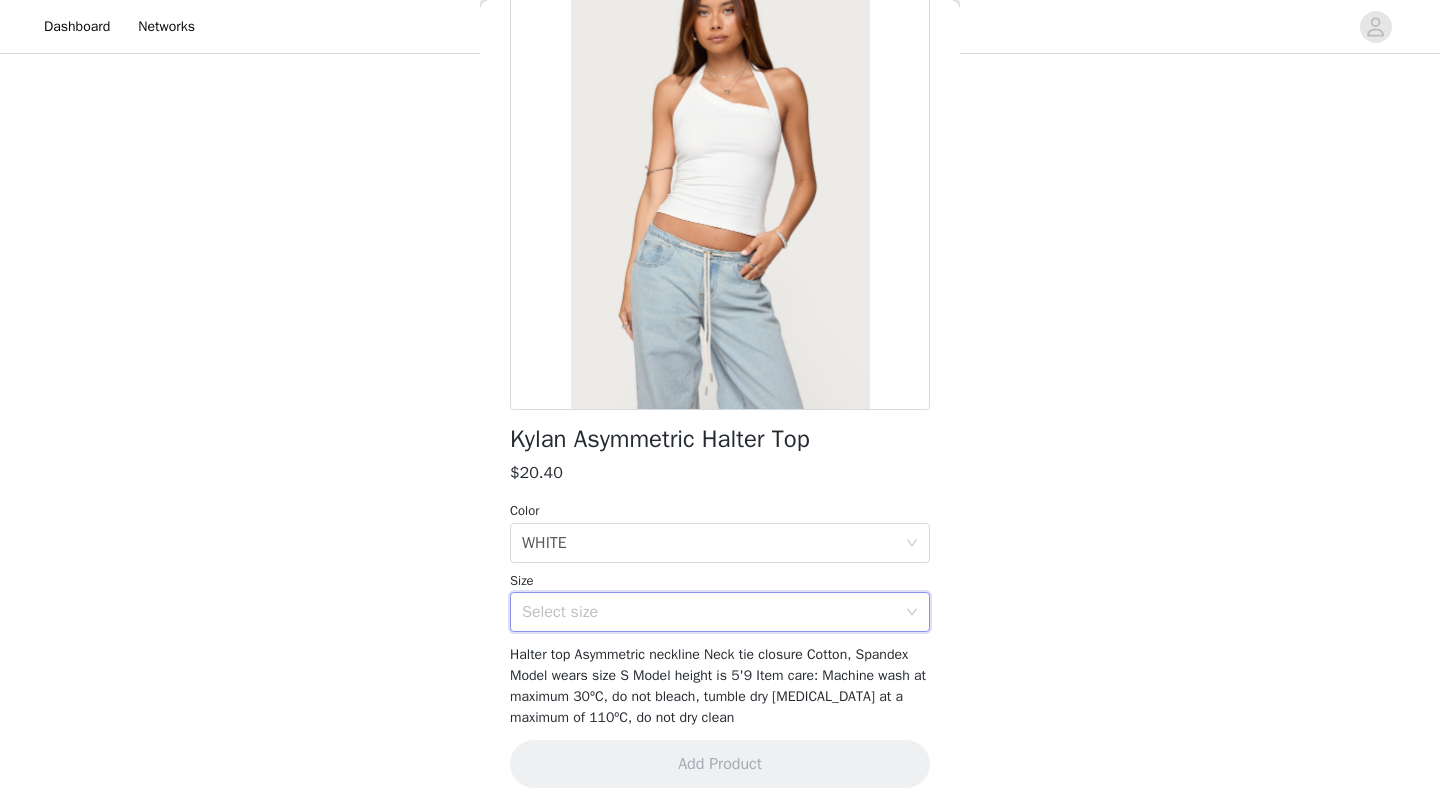 click on "Select size" at bounding box center [709, 612] 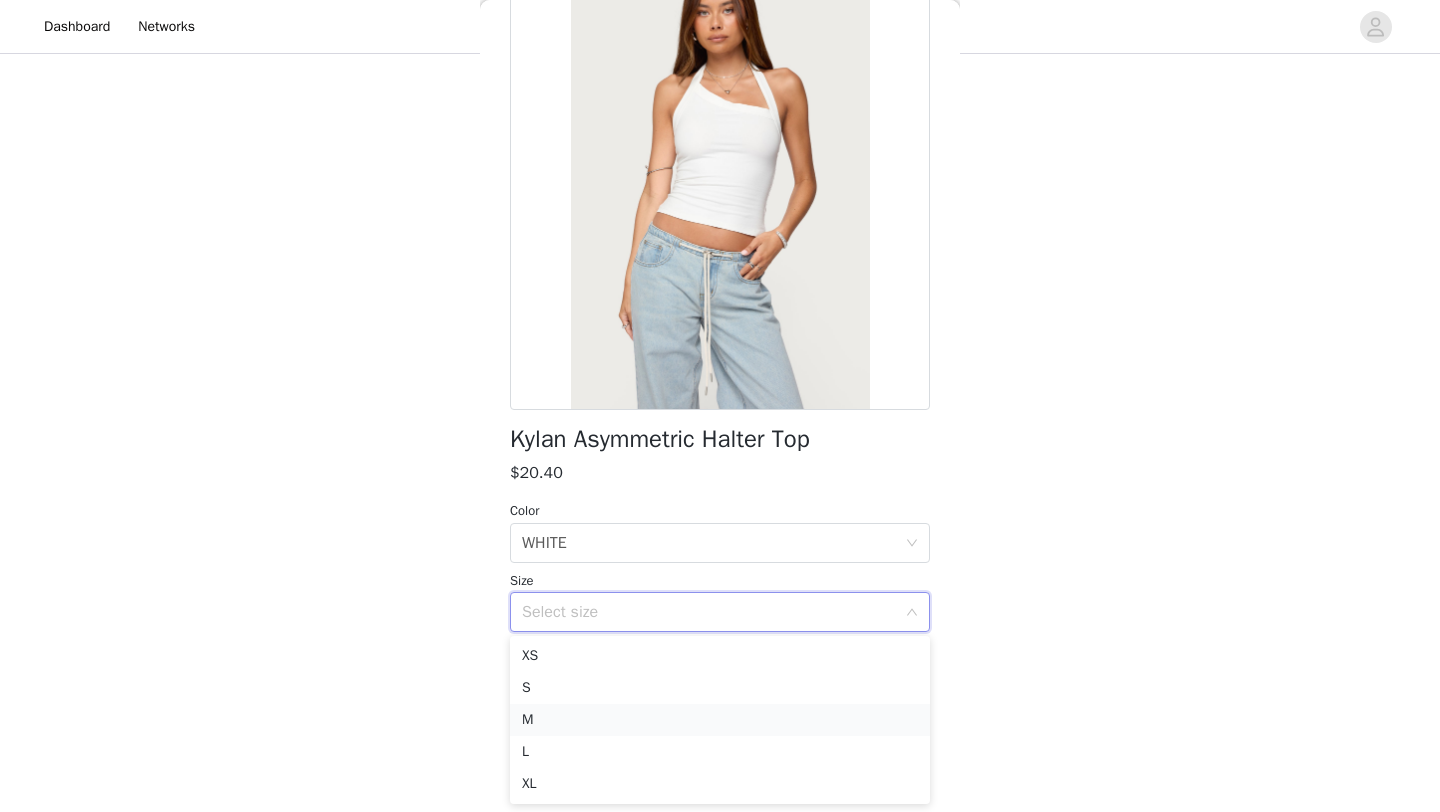 click on "M" at bounding box center [720, 720] 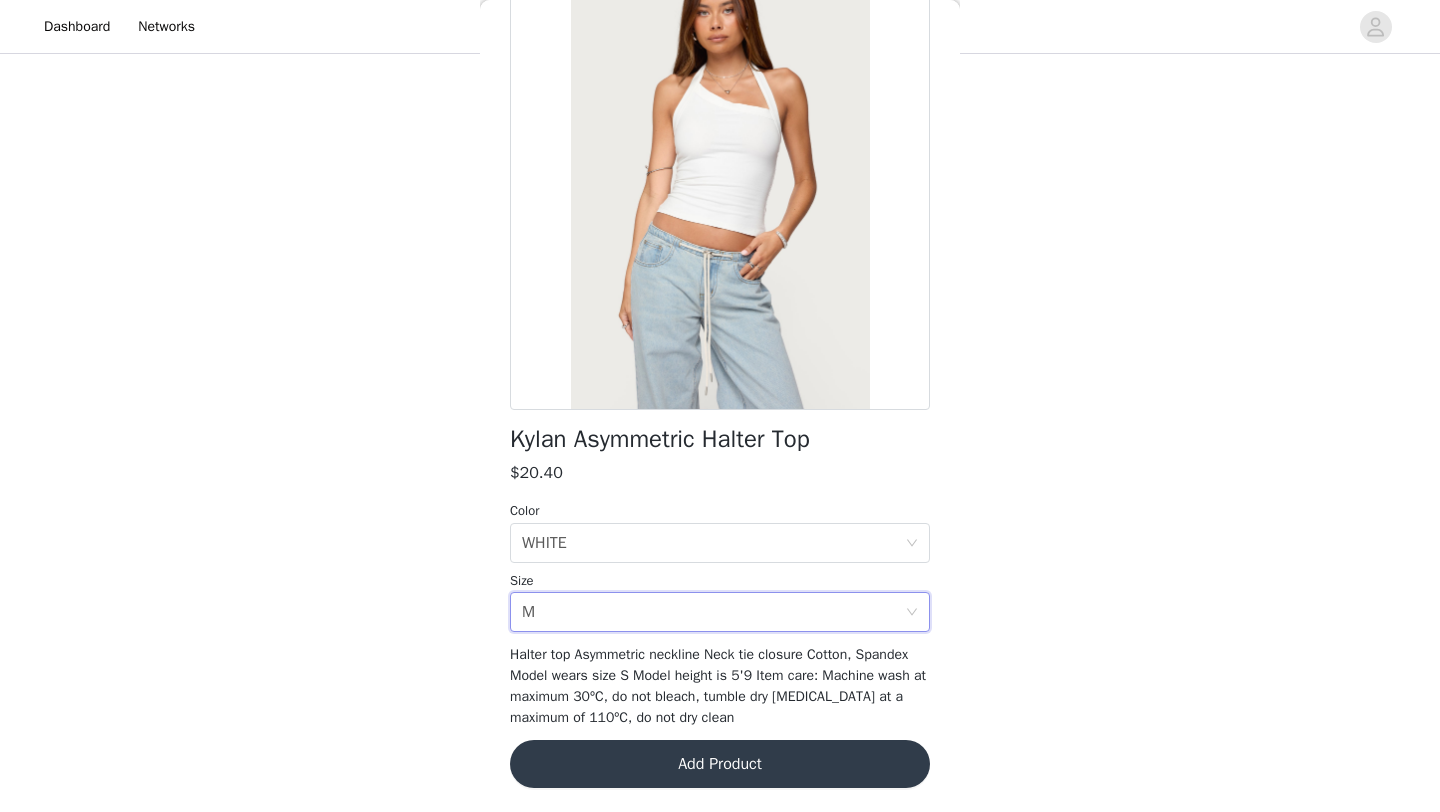 click on "Add Product" at bounding box center (720, 764) 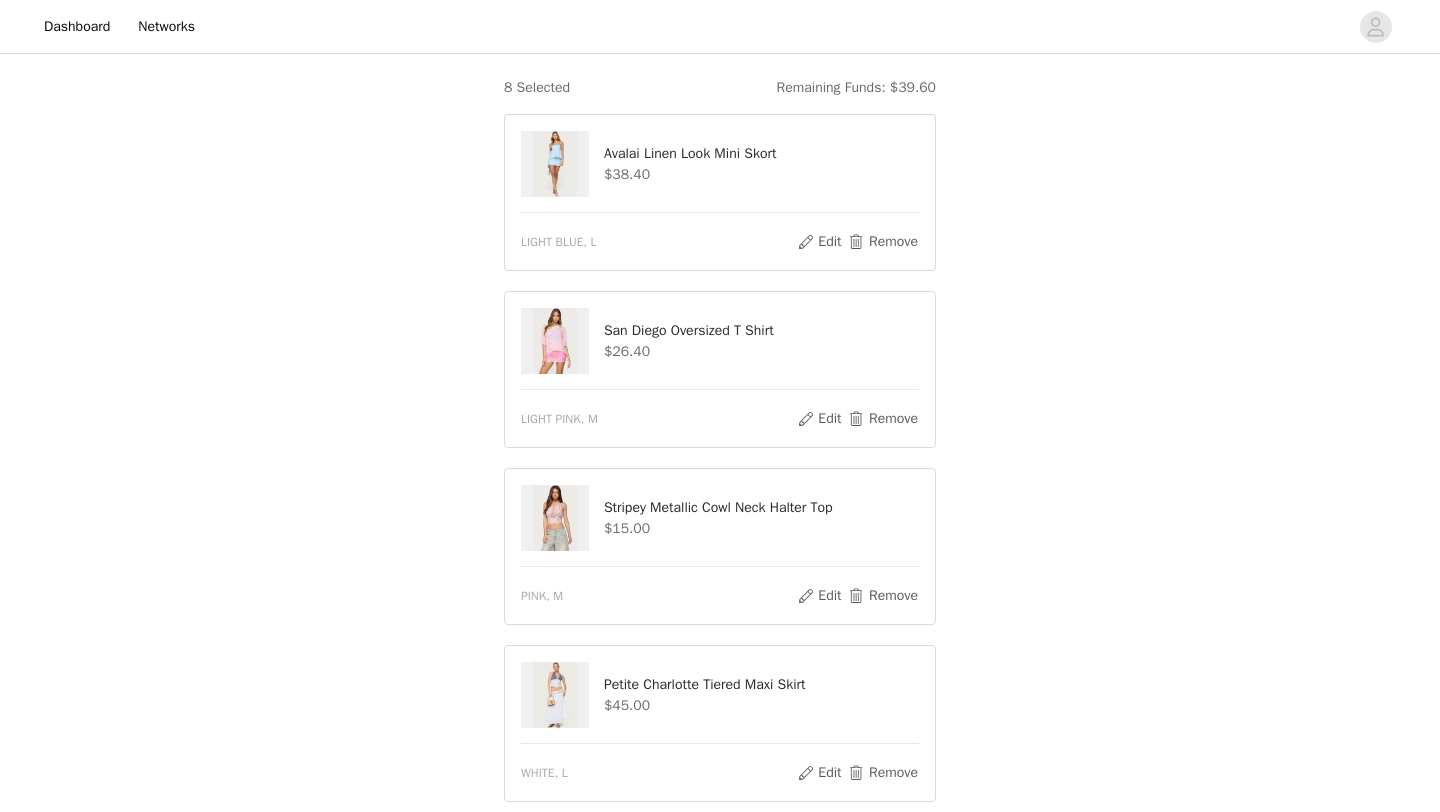 scroll, scrollTop: 145, scrollLeft: 0, axis: vertical 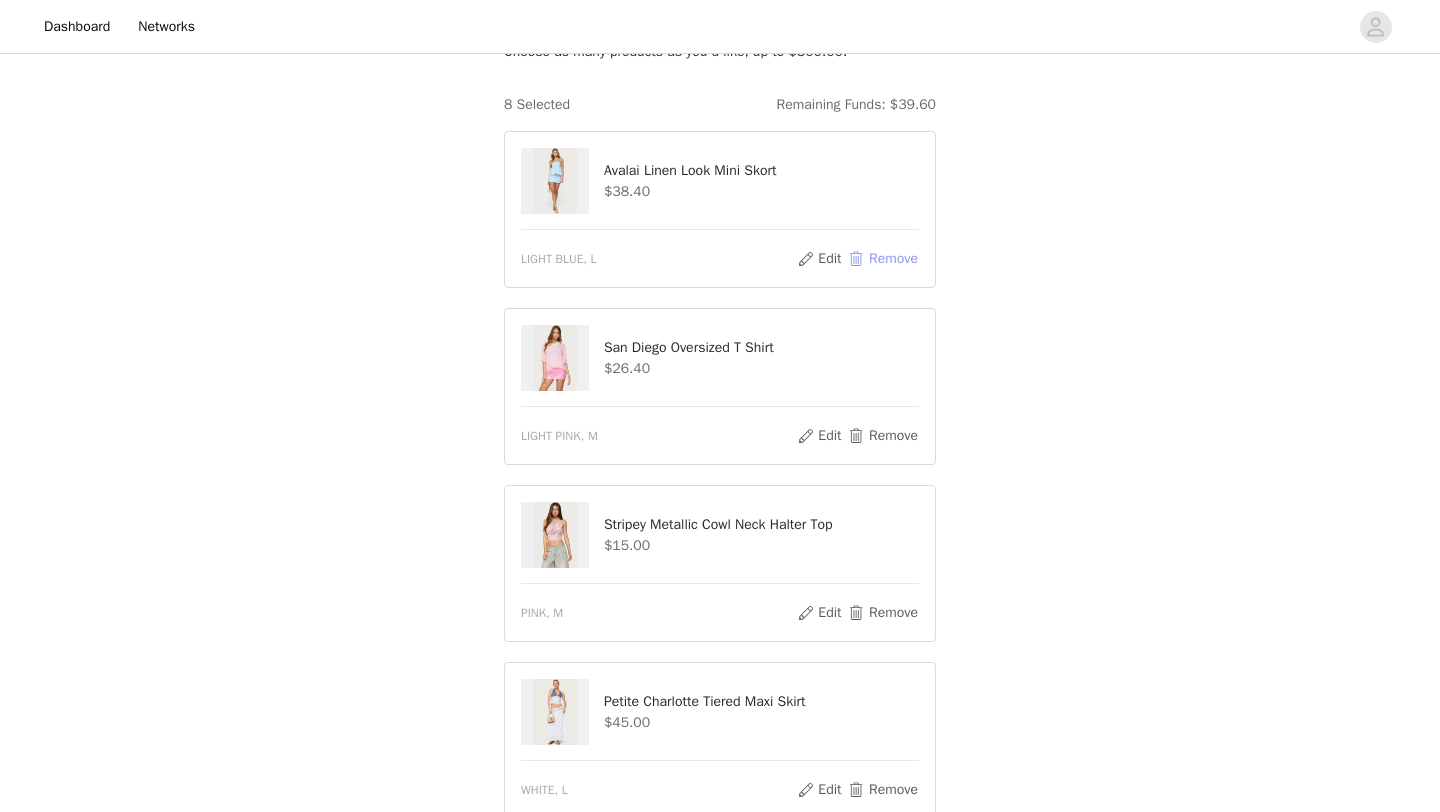 click on "Remove" at bounding box center (883, 259) 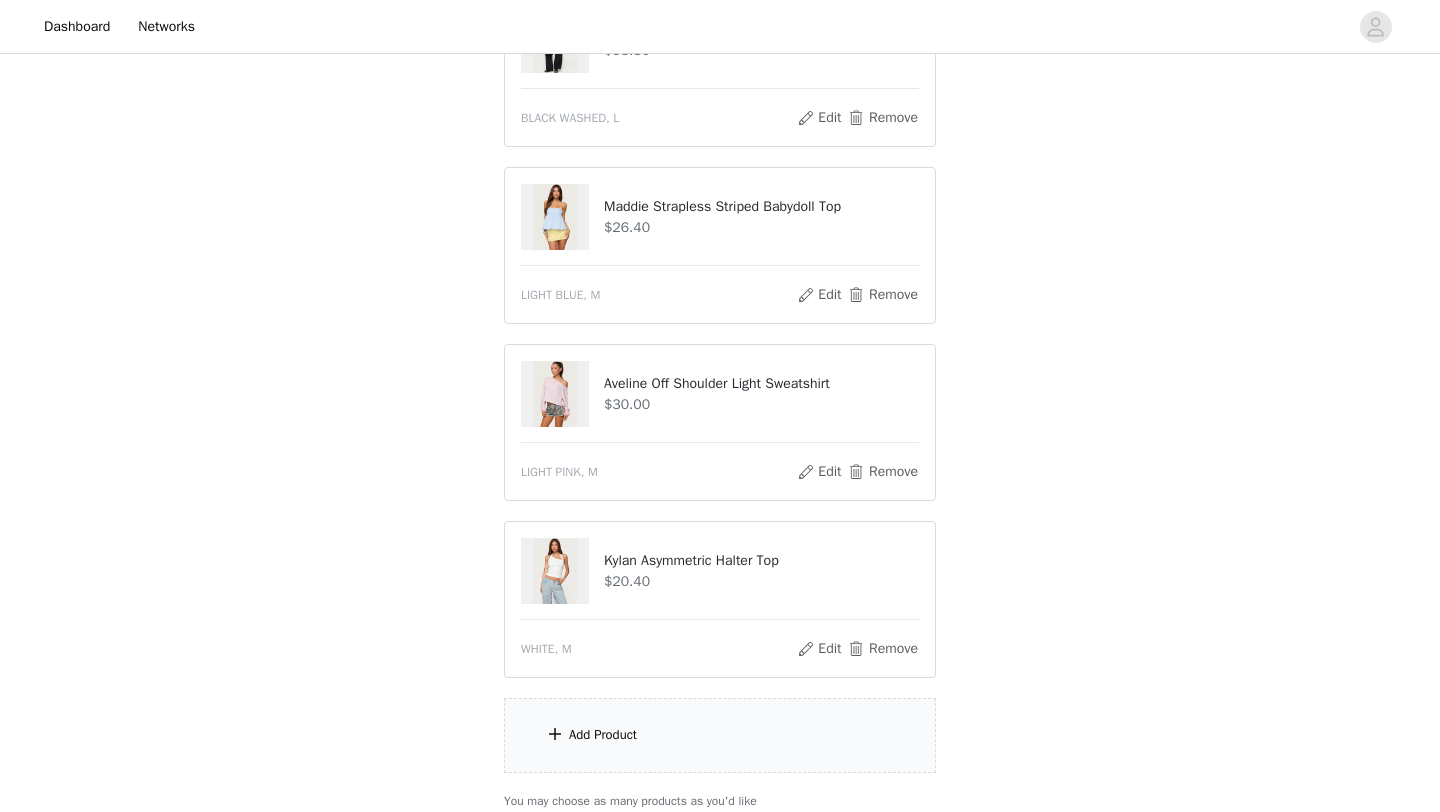 scroll, scrollTop: 983, scrollLeft: 0, axis: vertical 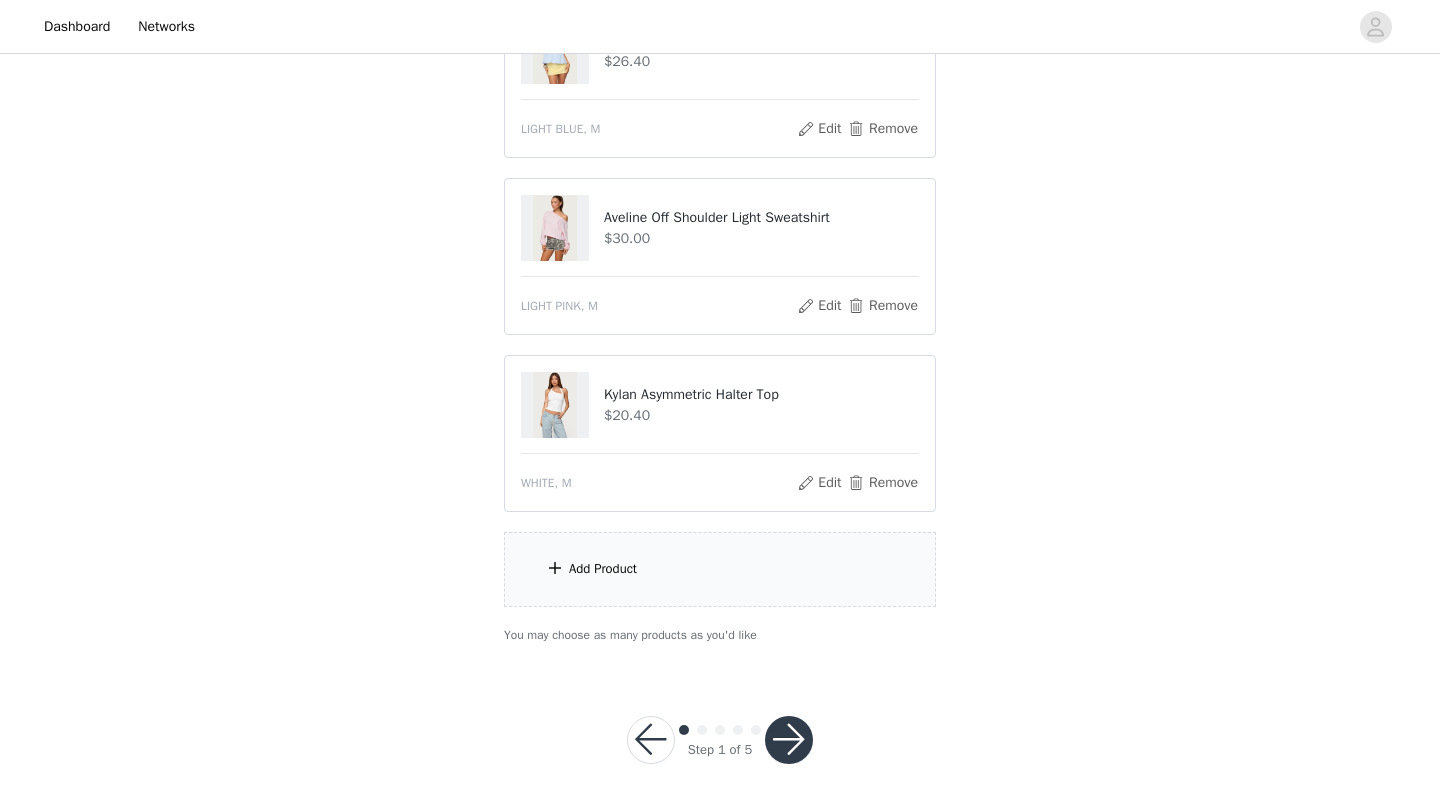 click on "STEP 1 OF 5
Products
Choose as many products as you'd like, up to $300.00.       7 Selected   Remaining Funds: $78.00         [GEOGRAPHIC_DATA] Oversized T Shirt     $26.40       LIGHT PINK, M       Edit   Remove     Stripey Metallic Cowl Neck Halter Top     $15.00       PINK, M       Edit   Remove     Petite Charlotte Tiered Maxi Skirt     $45.00       WHITE, L       Edit   Remove     Petite Ayla Low Rise [PERSON_NAME] Jeans     $58.80       BLACK WASHED, L       Edit   Remove     Maddie Strapless Striped Babydoll Top     $26.40       LIGHT BLUE, M       Edit   Remove     Aveline Off Shoulder Light Sweatshirt     $30.00       LIGHT PINK, M       Edit   Remove     Kylan Asymmetric Halter Top     $20.40       WHITE, M       Edit   Remove     Add Product     You may choose as many products as you'd like" at bounding box center (720, -129) 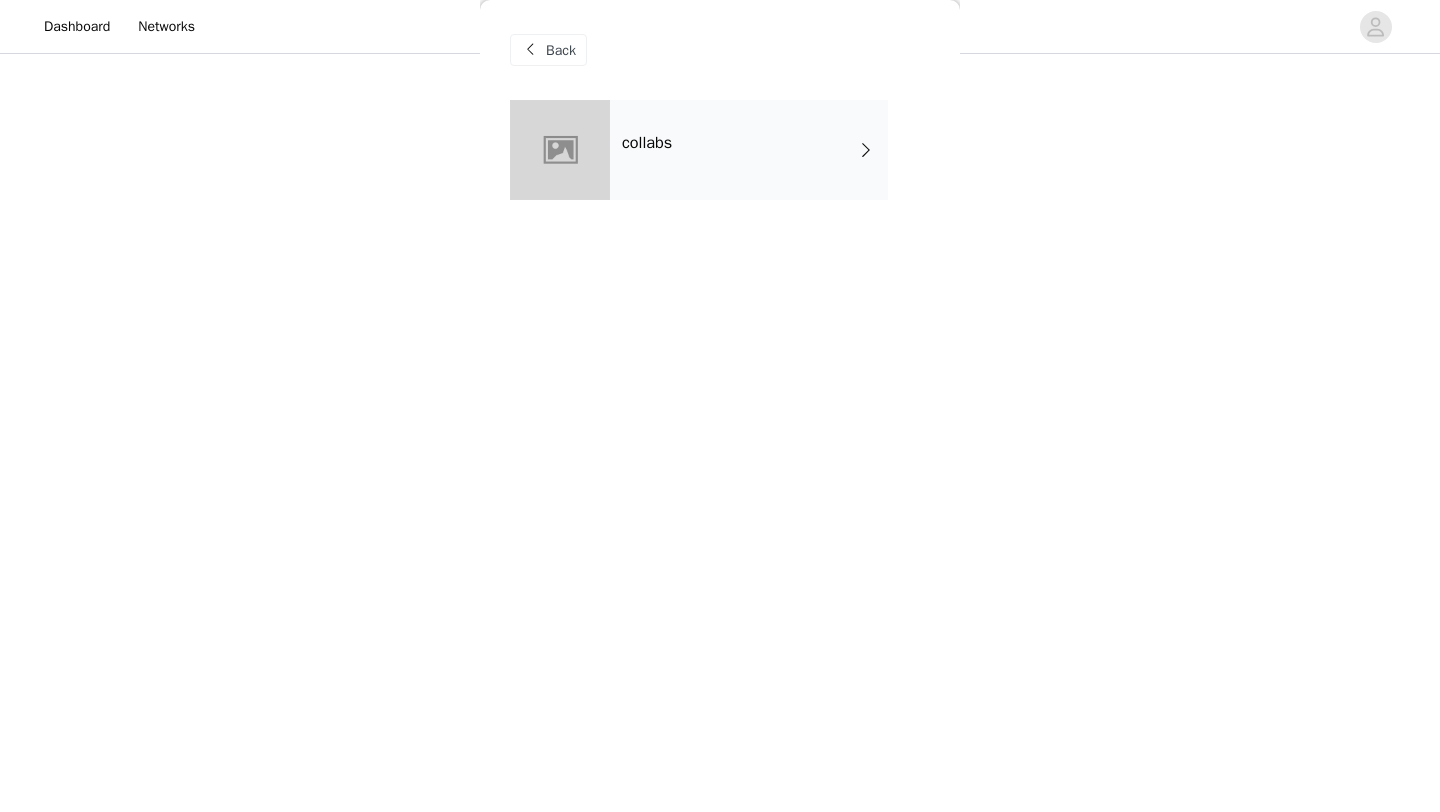 click on "collabs" at bounding box center (749, 150) 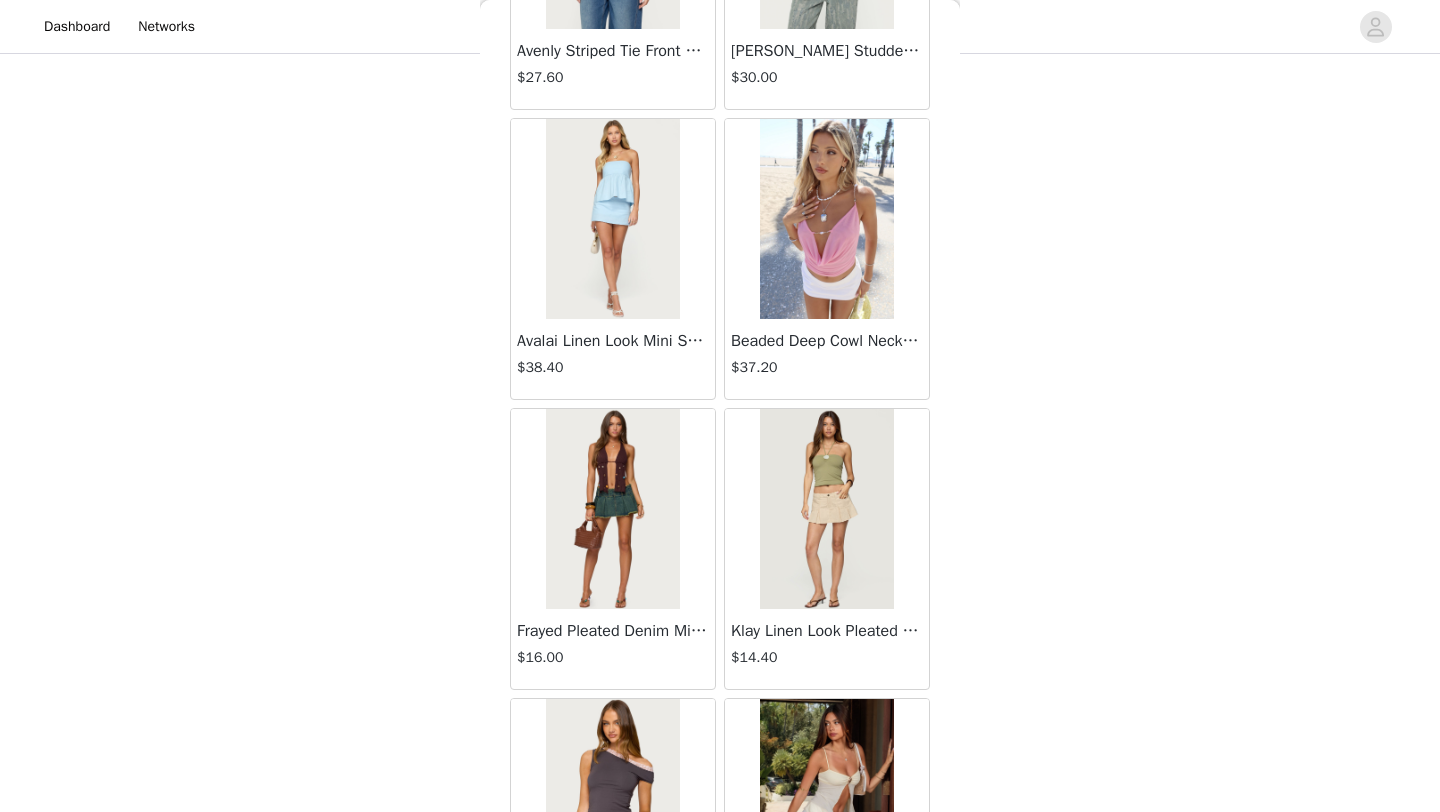 scroll, scrollTop: 1739, scrollLeft: 0, axis: vertical 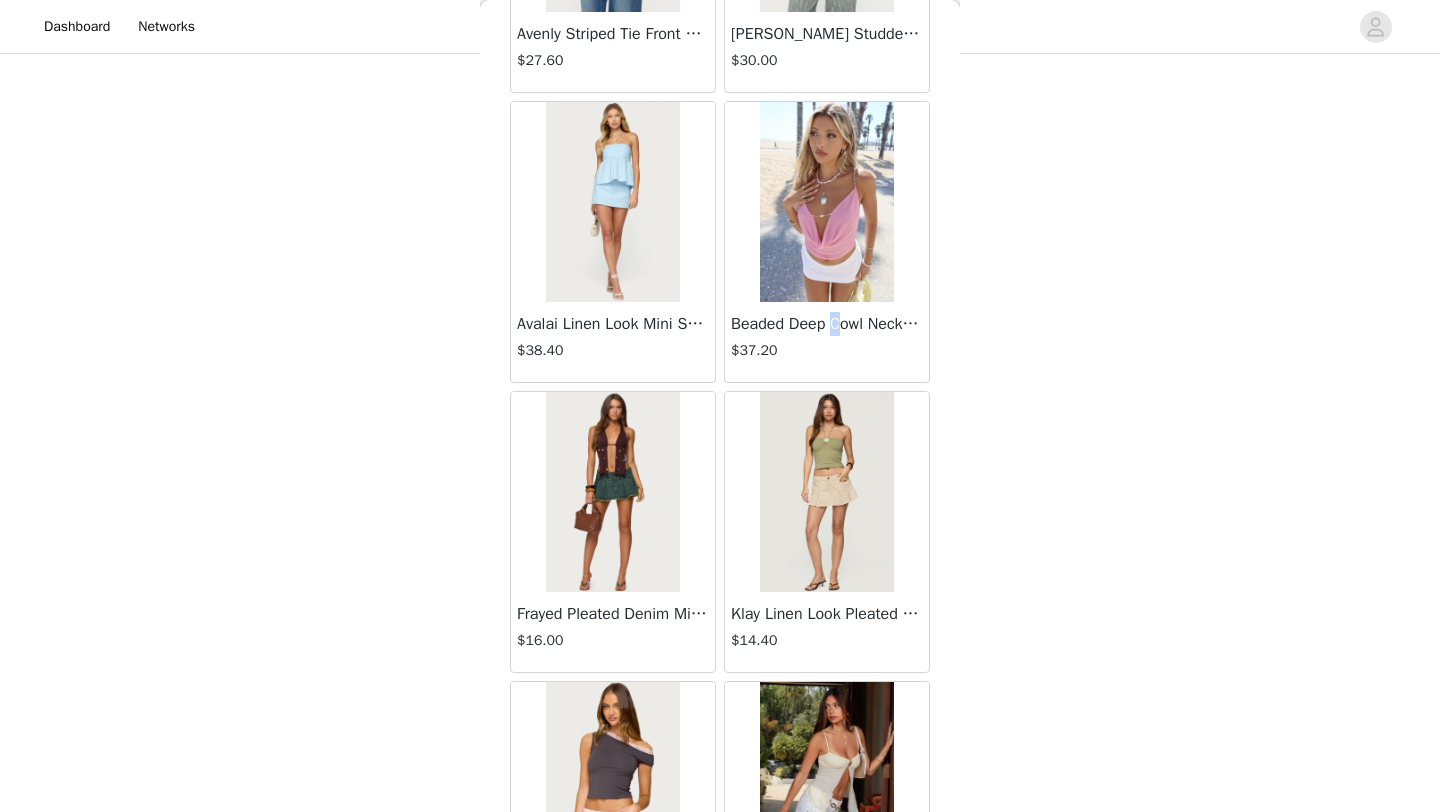 click on "Beaded Deep Cowl Neck Backless Top" at bounding box center (827, 324) 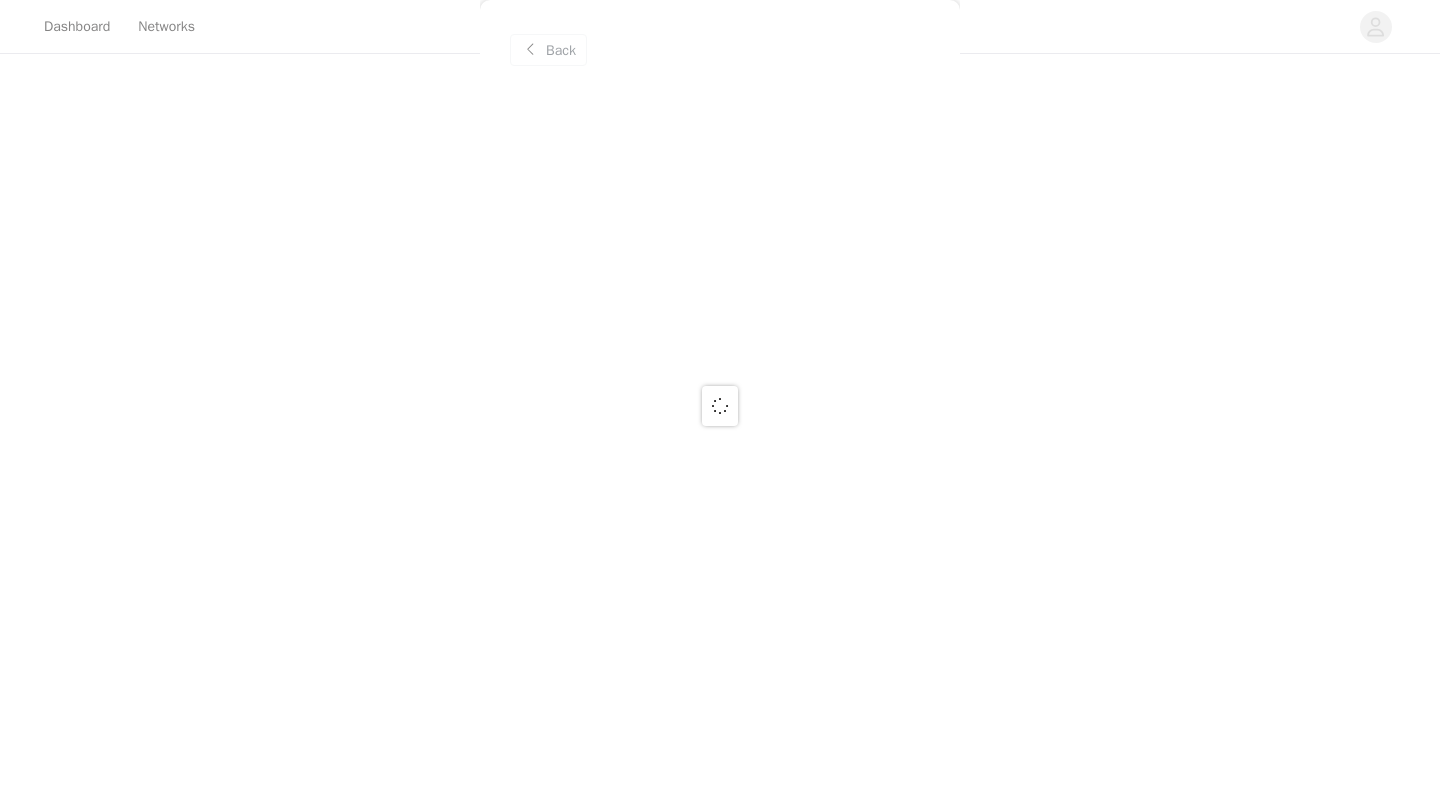 scroll, scrollTop: 0, scrollLeft: 0, axis: both 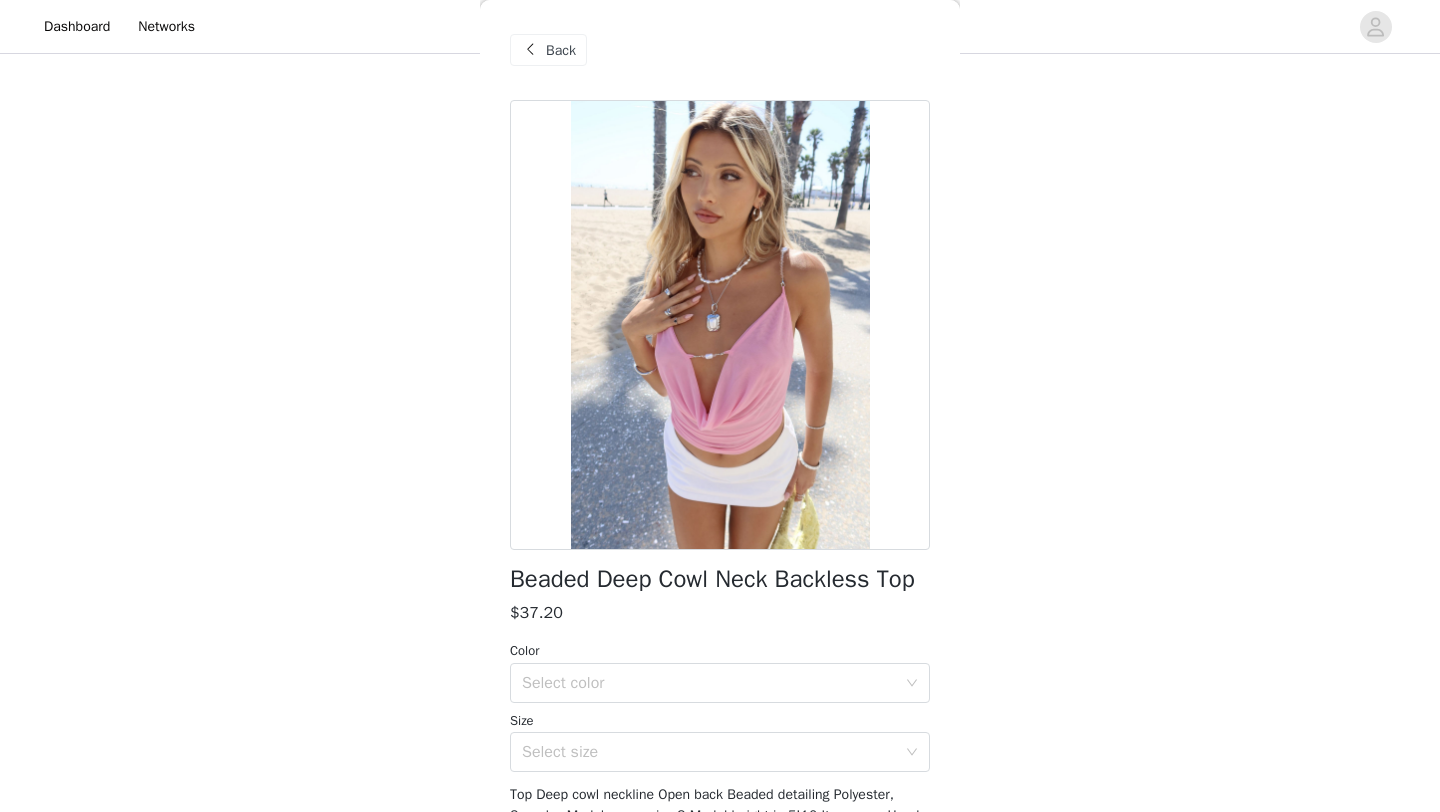 click on "Back" at bounding box center (548, 50) 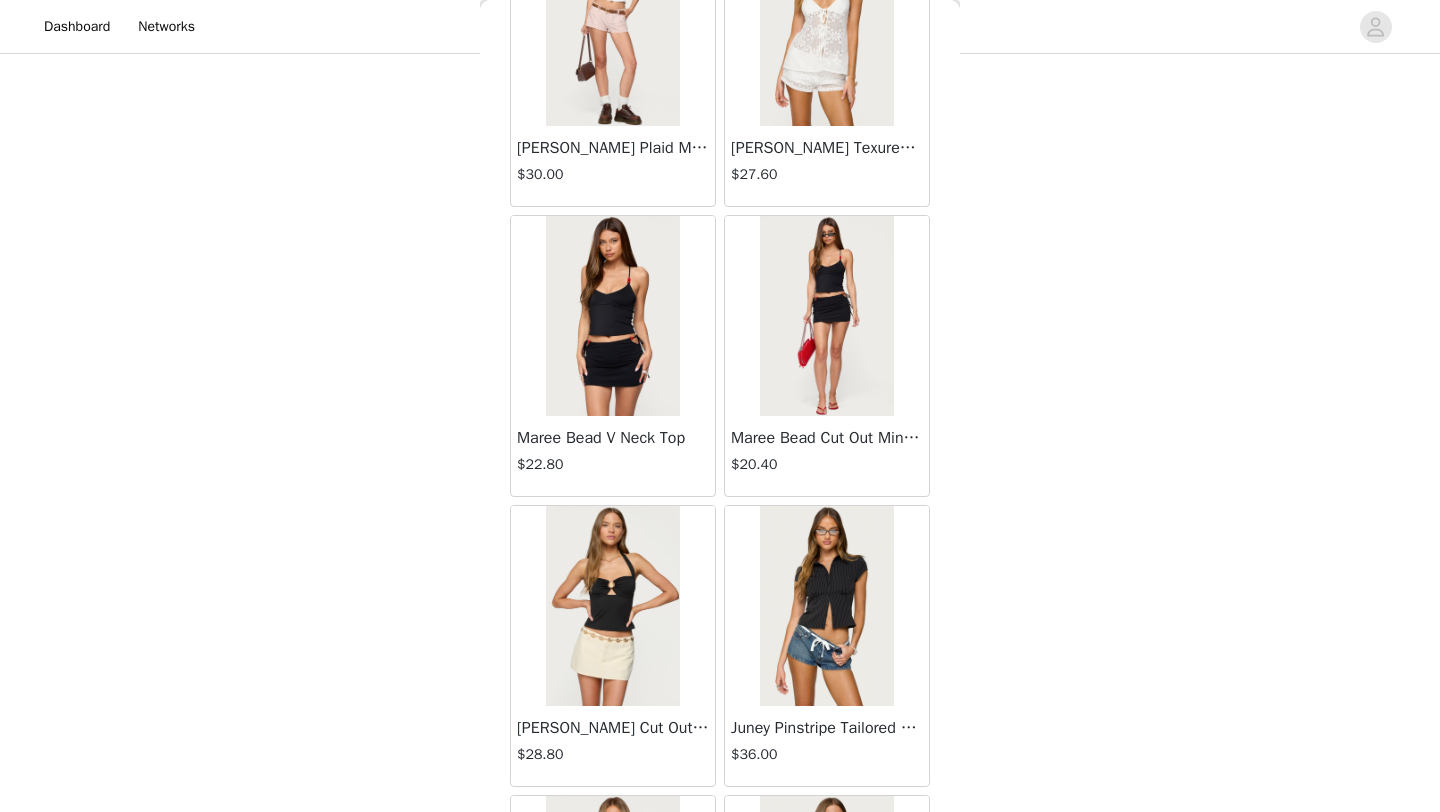 scroll, scrollTop: 810, scrollLeft: 0, axis: vertical 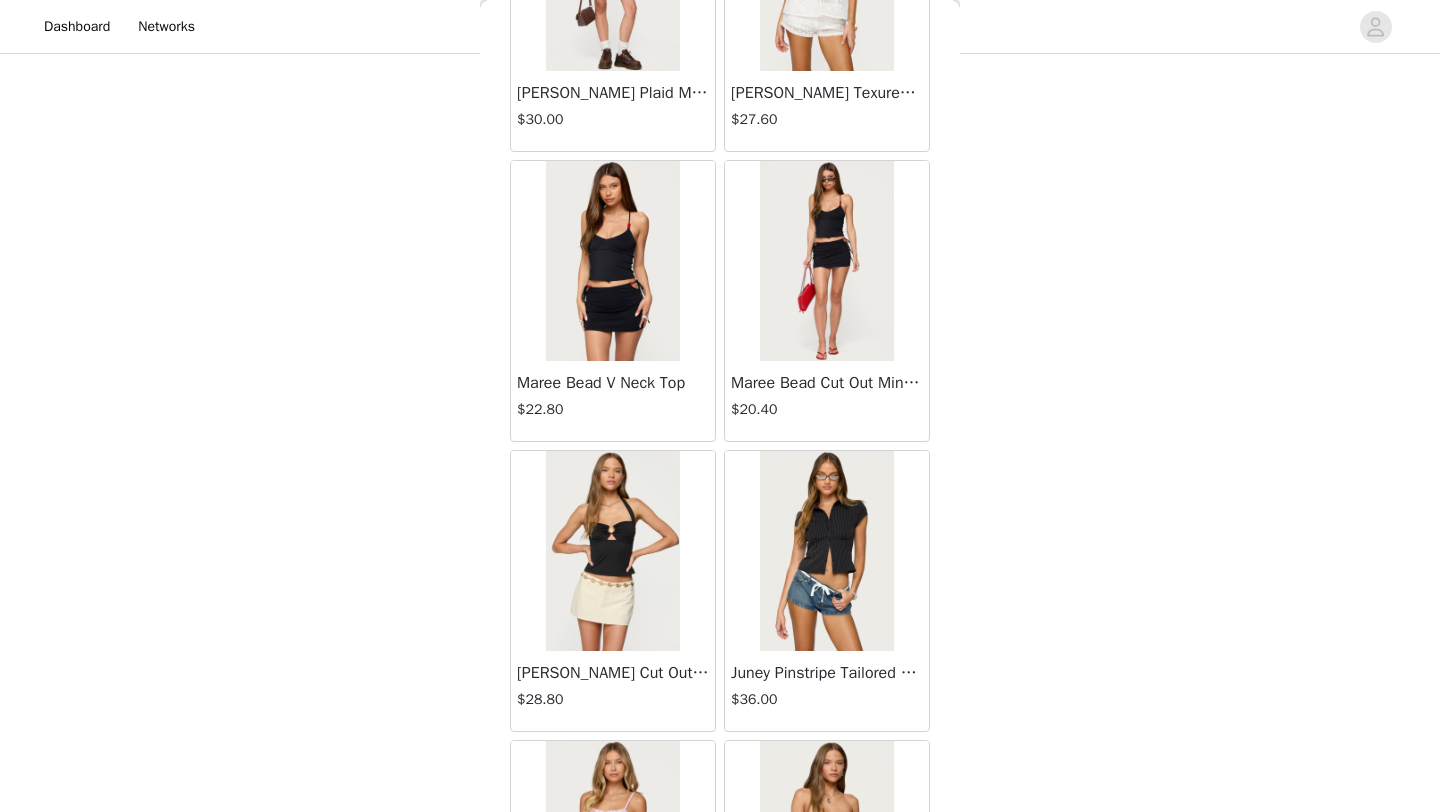 click on "[PERSON_NAME] Cut Out Halter Top" at bounding box center (613, 673) 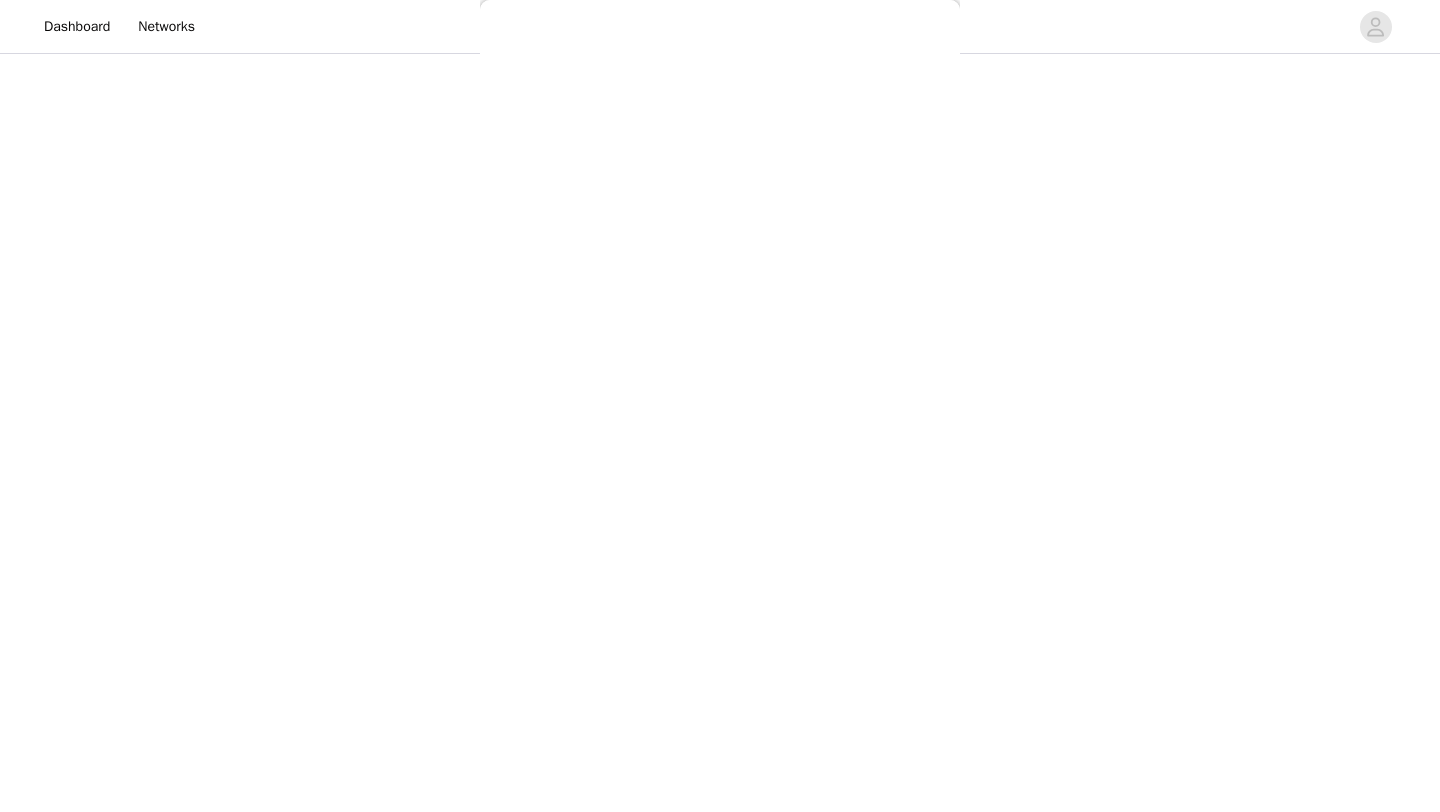 scroll, scrollTop: 161, scrollLeft: 0, axis: vertical 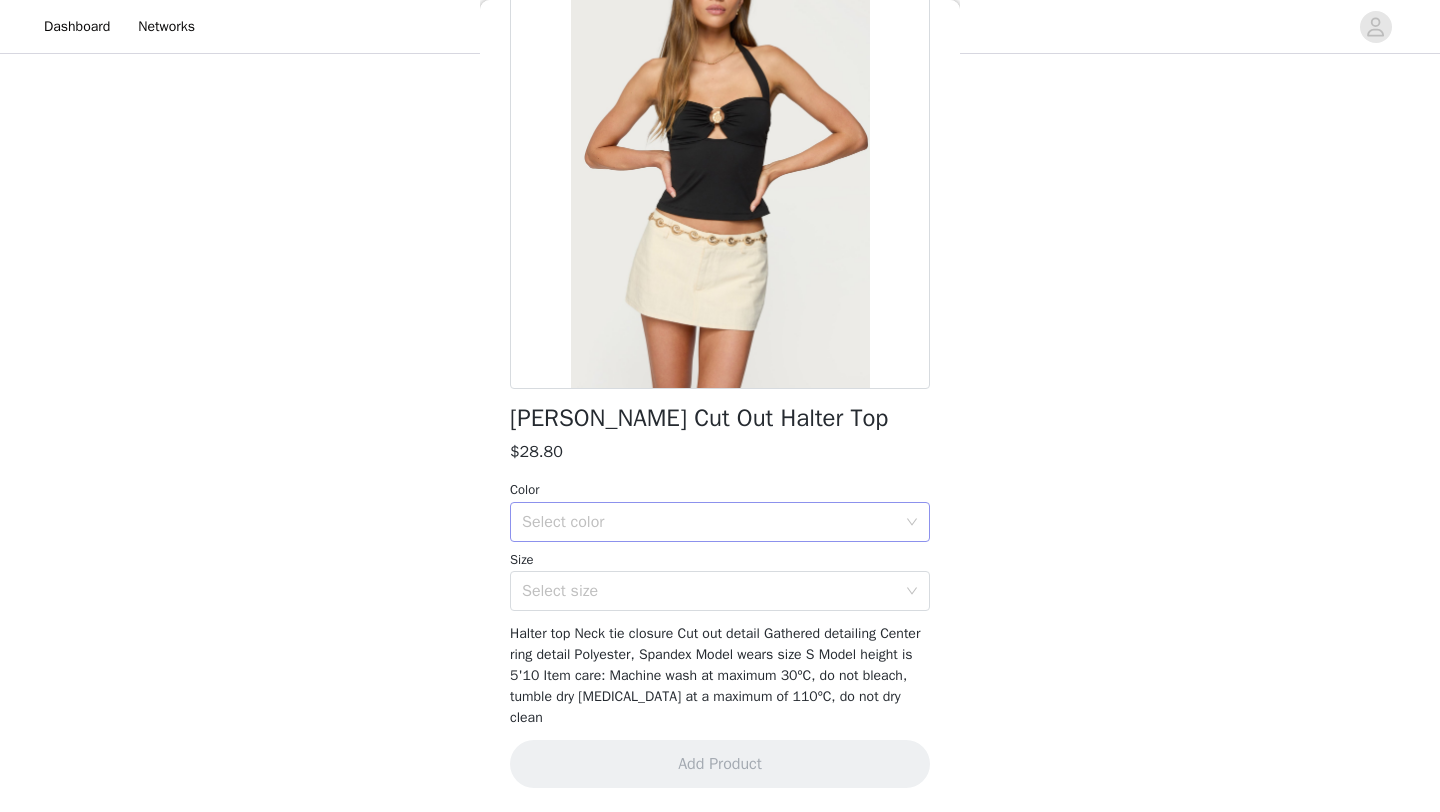 click on "Select color" at bounding box center [709, 522] 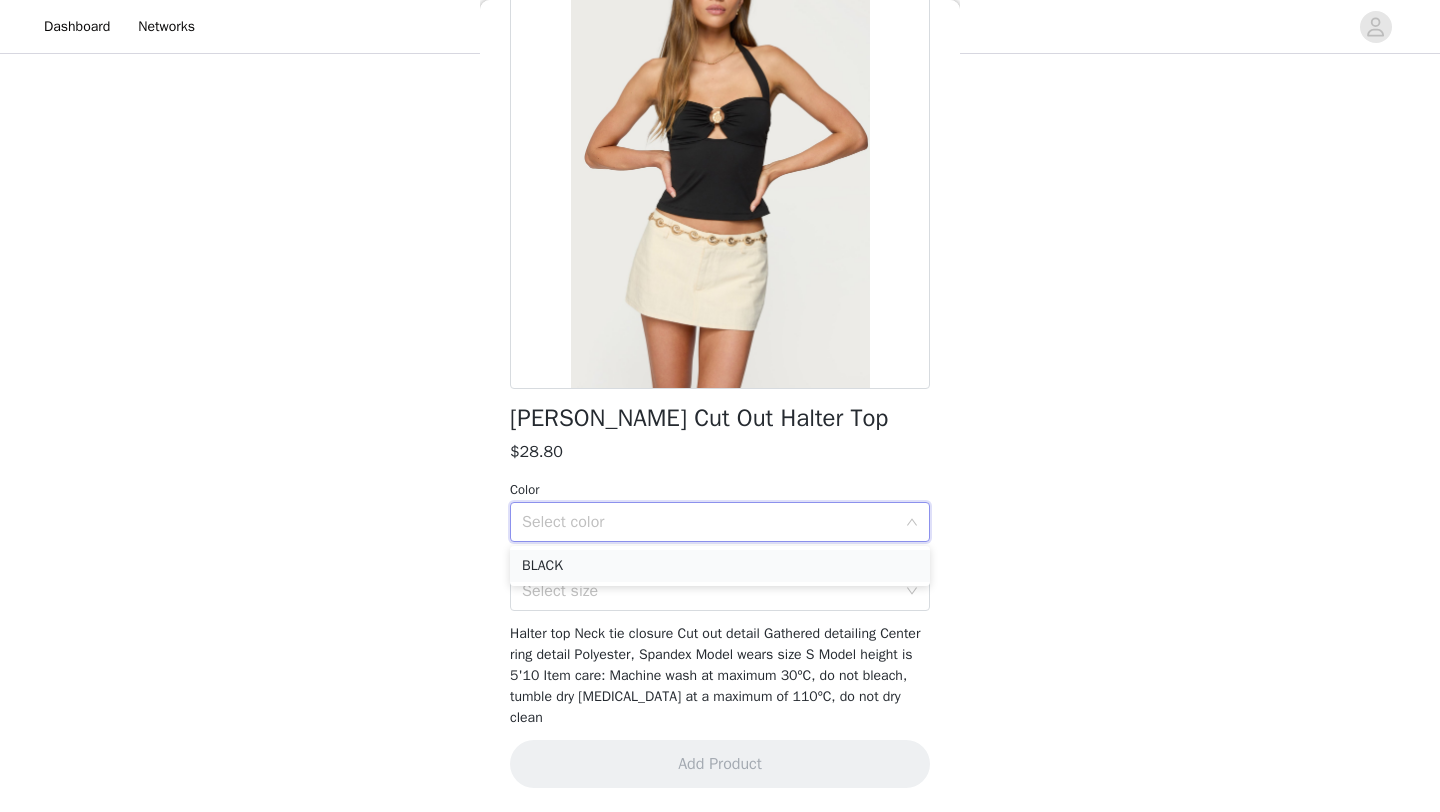 click on "BLACK" at bounding box center (720, 566) 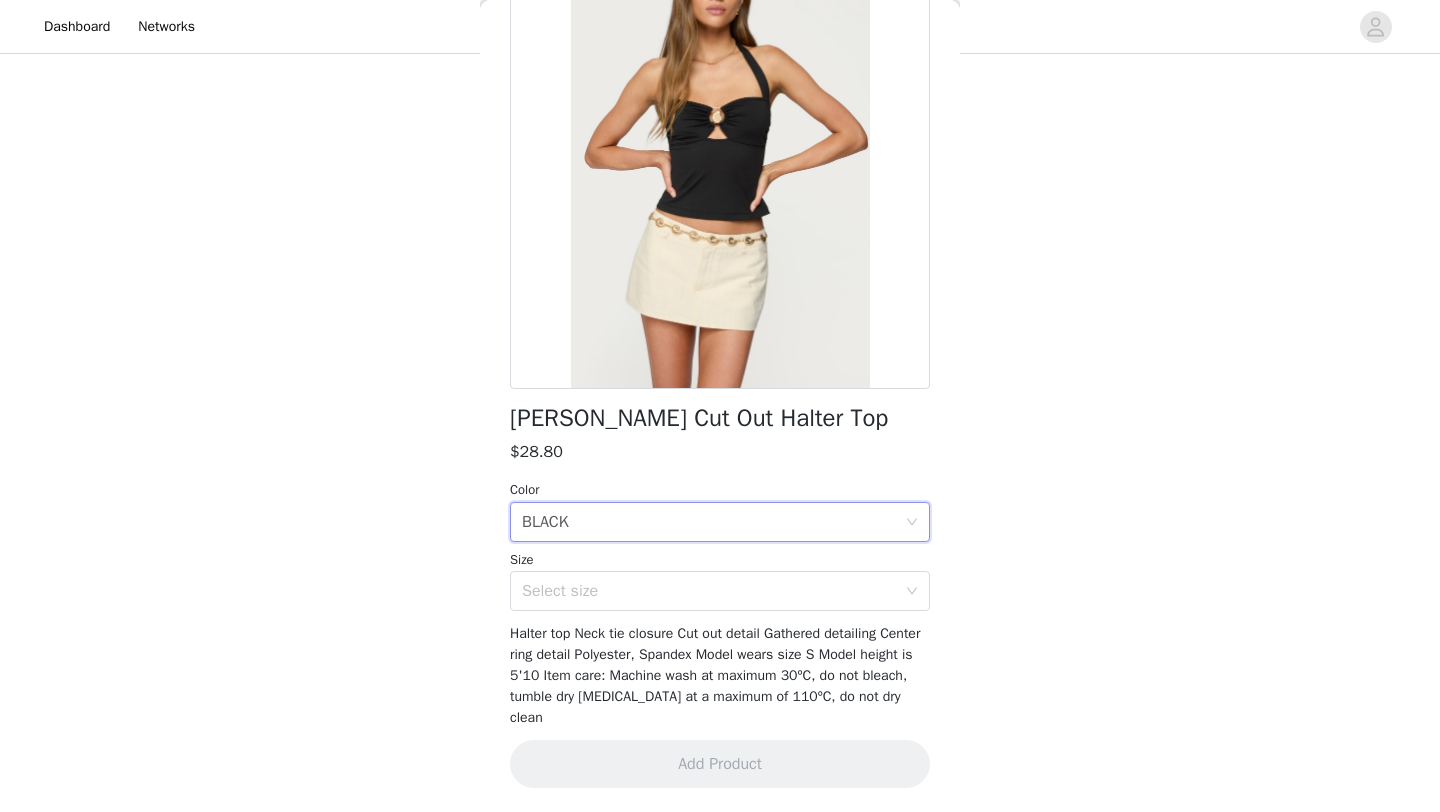 click on "[PERSON_NAME] Cut Out Halter Top       $28.80         Color   Select color BLACK Size   Select size   Halter top Neck tie closure Cut out detail Gathered detailing Center ring detail Polyester, Spandex Model wears size S Model height is 5'10 Item care: Machine wash at maximum 30ºC, do not bleach, tumble dry [MEDICAL_DATA] at a maximum of 110ºC, do not dry clean   Add Product" at bounding box center (720, 375) 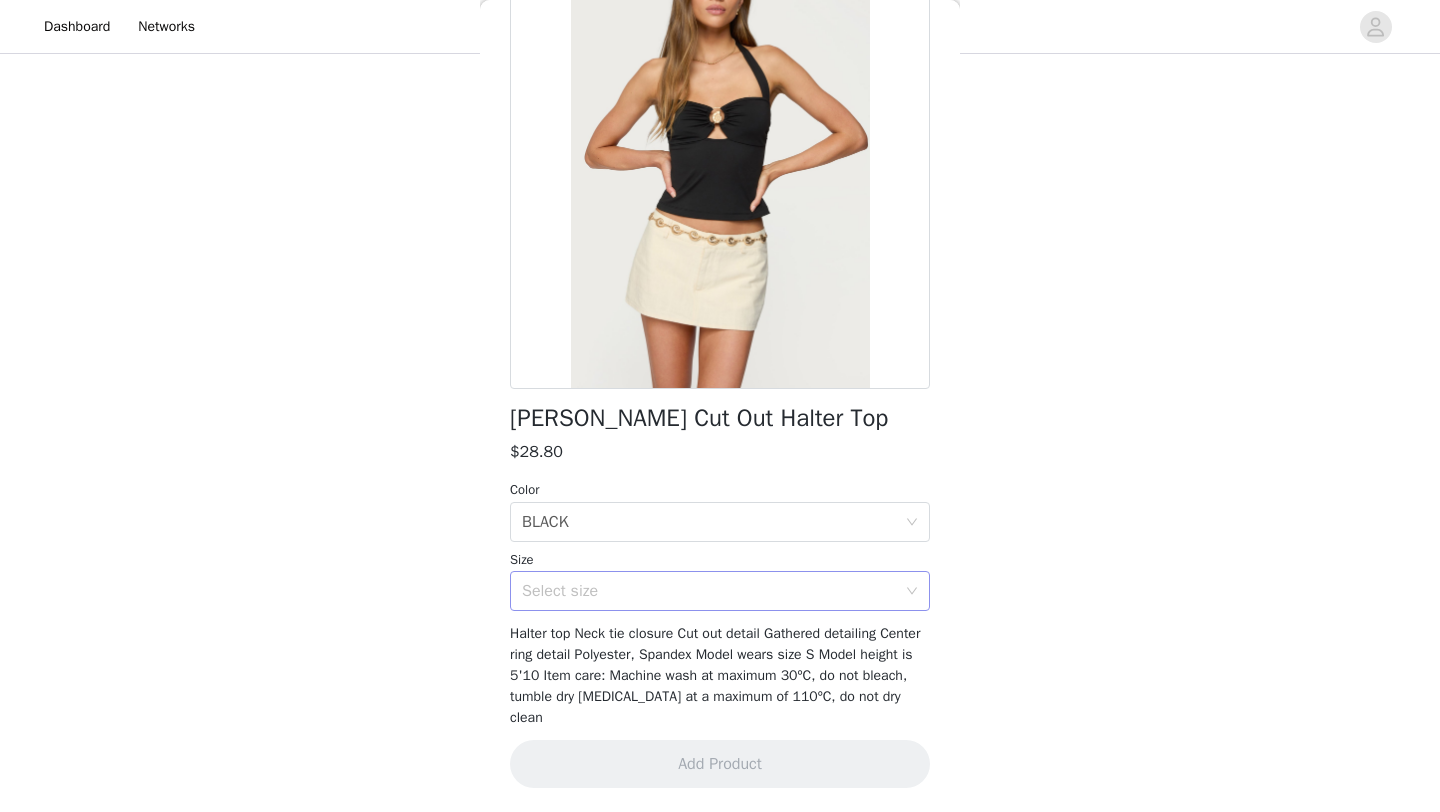 click on "Select size" at bounding box center (709, 591) 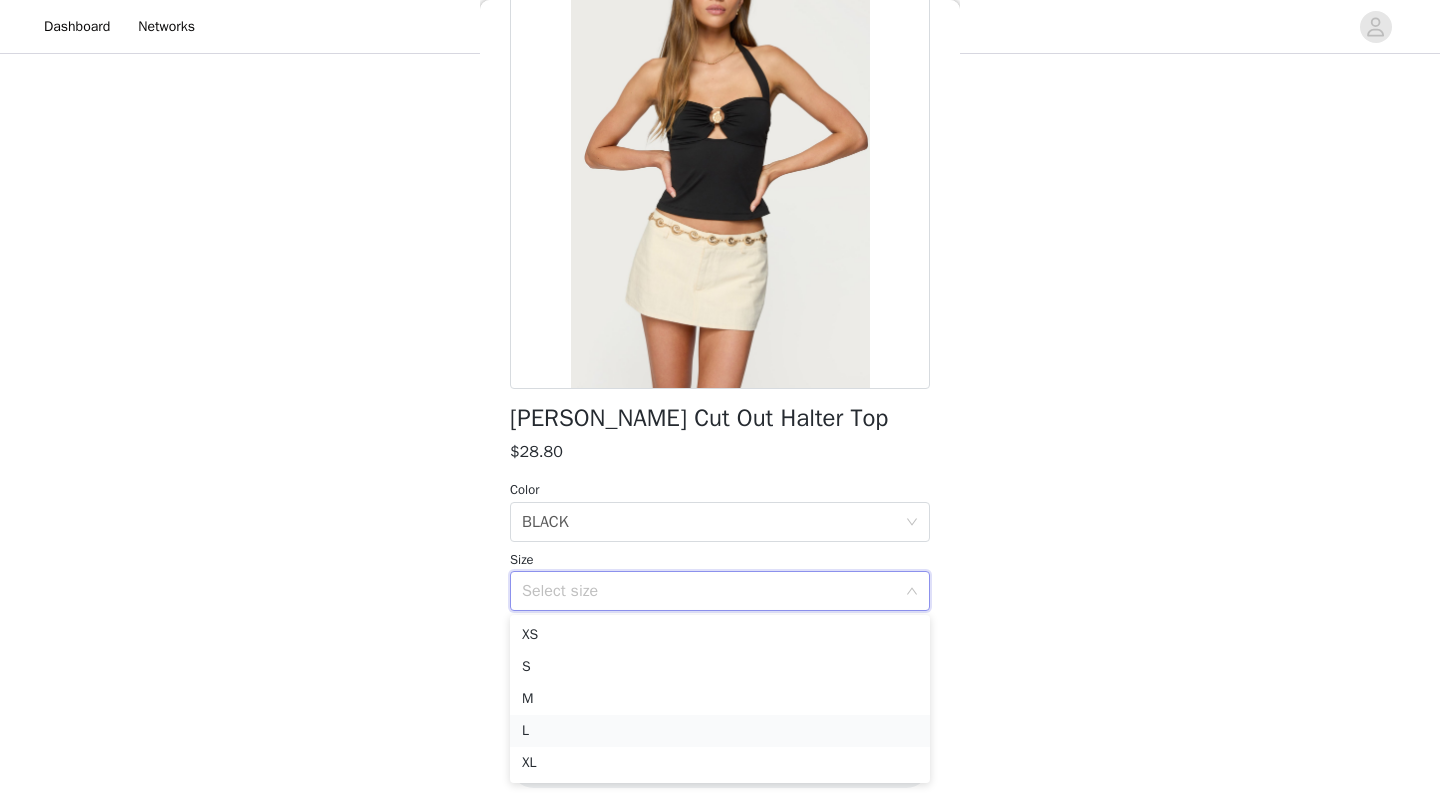 click on "L" at bounding box center [720, 731] 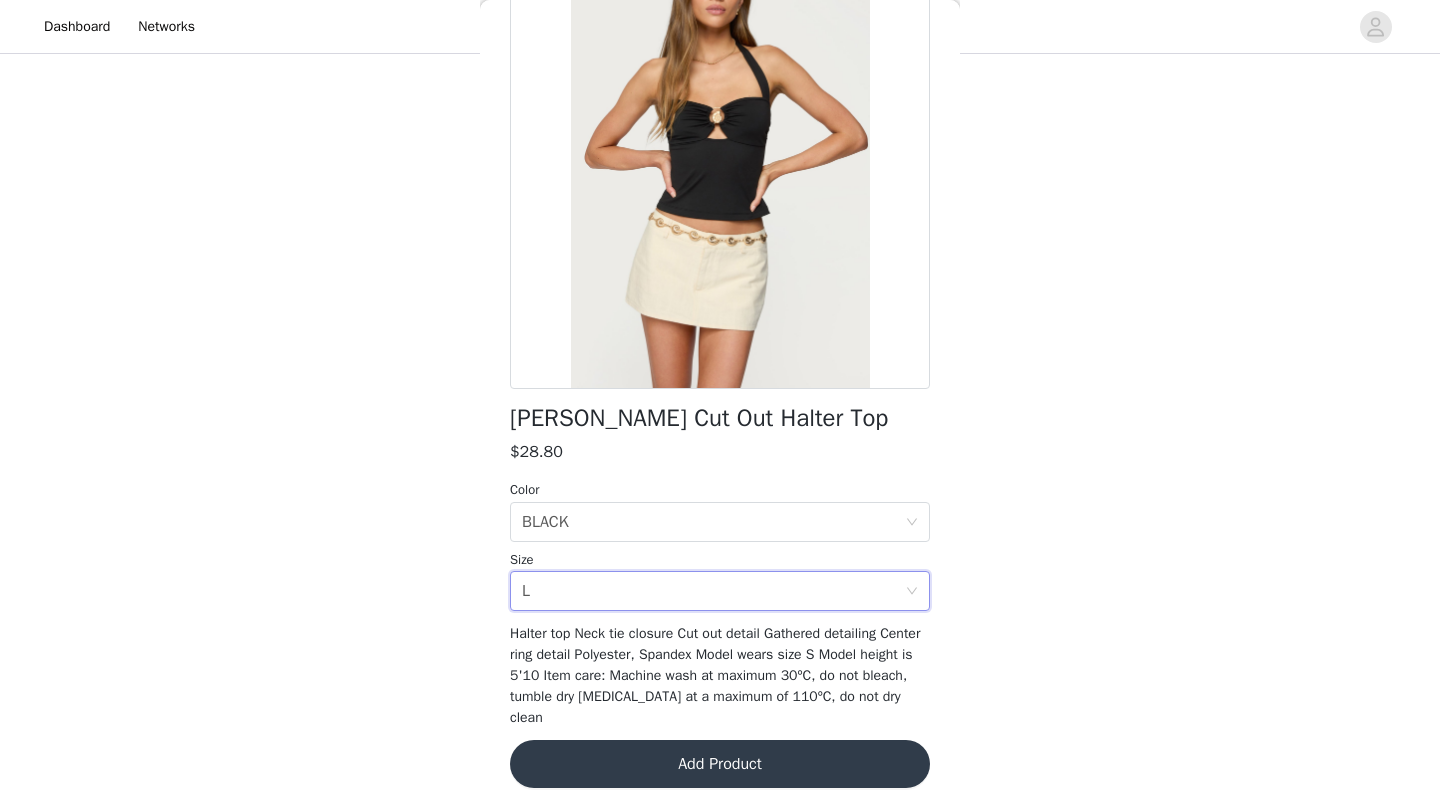 click on "Add Product" at bounding box center [720, 764] 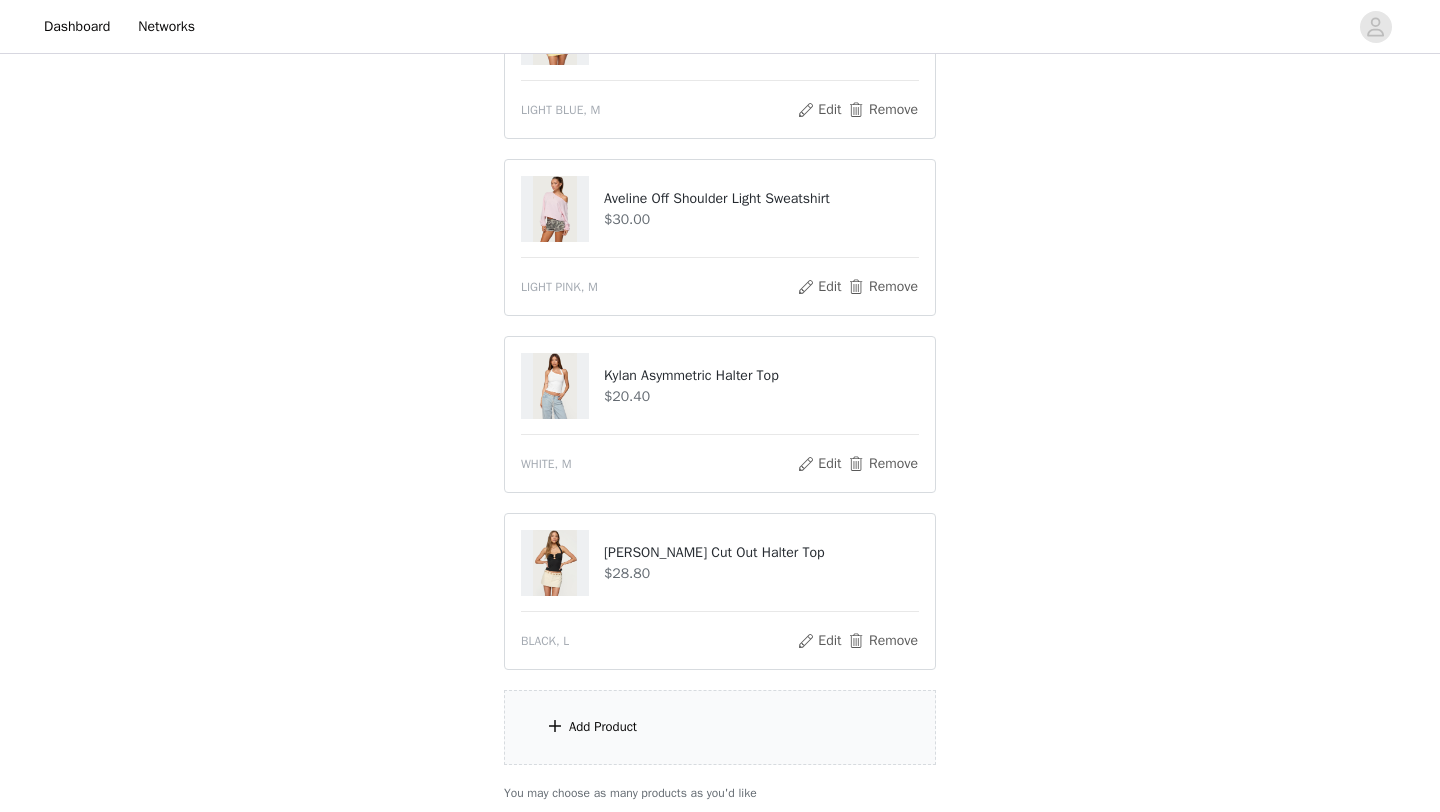 scroll, scrollTop: 1160, scrollLeft: 0, axis: vertical 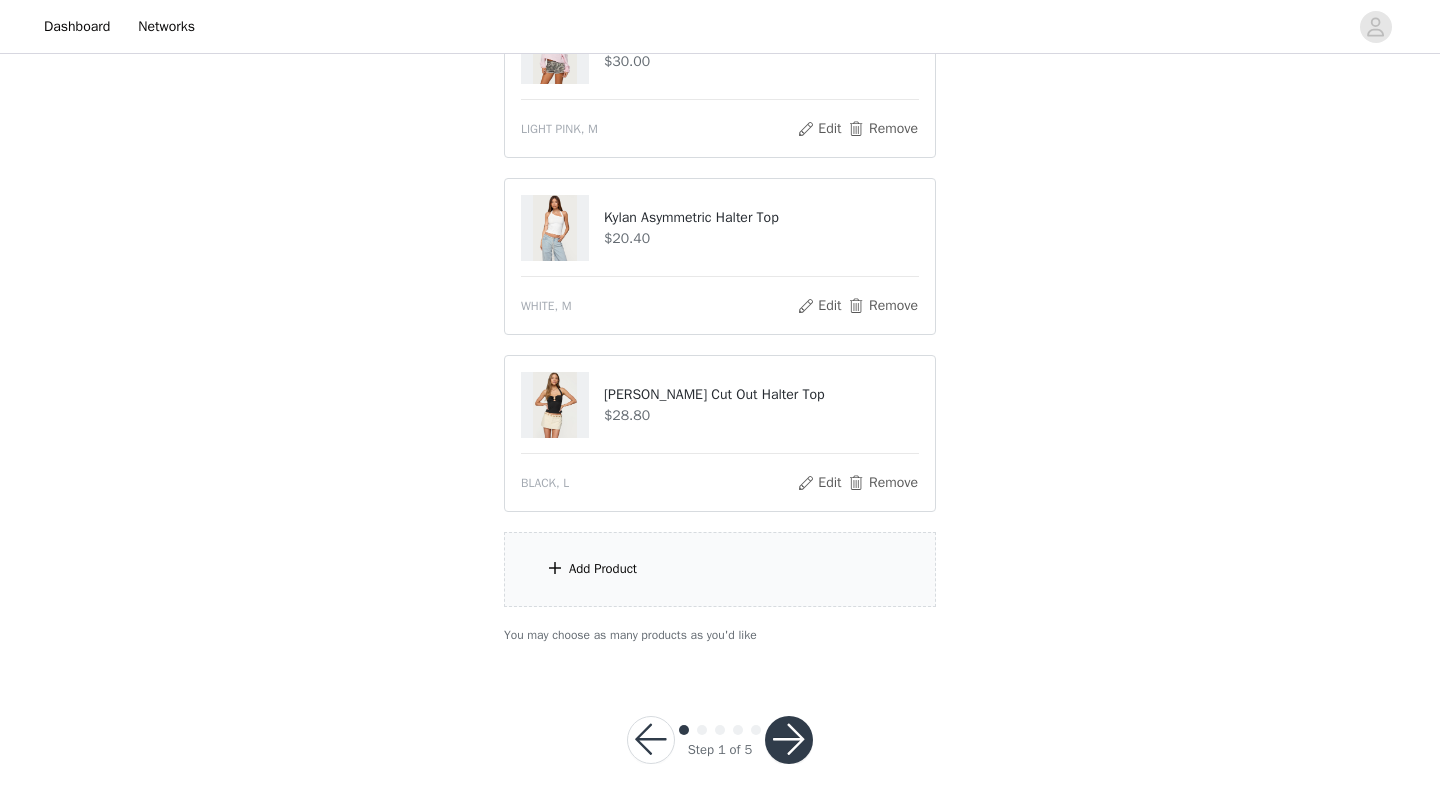 click on "Add Product" at bounding box center [720, 569] 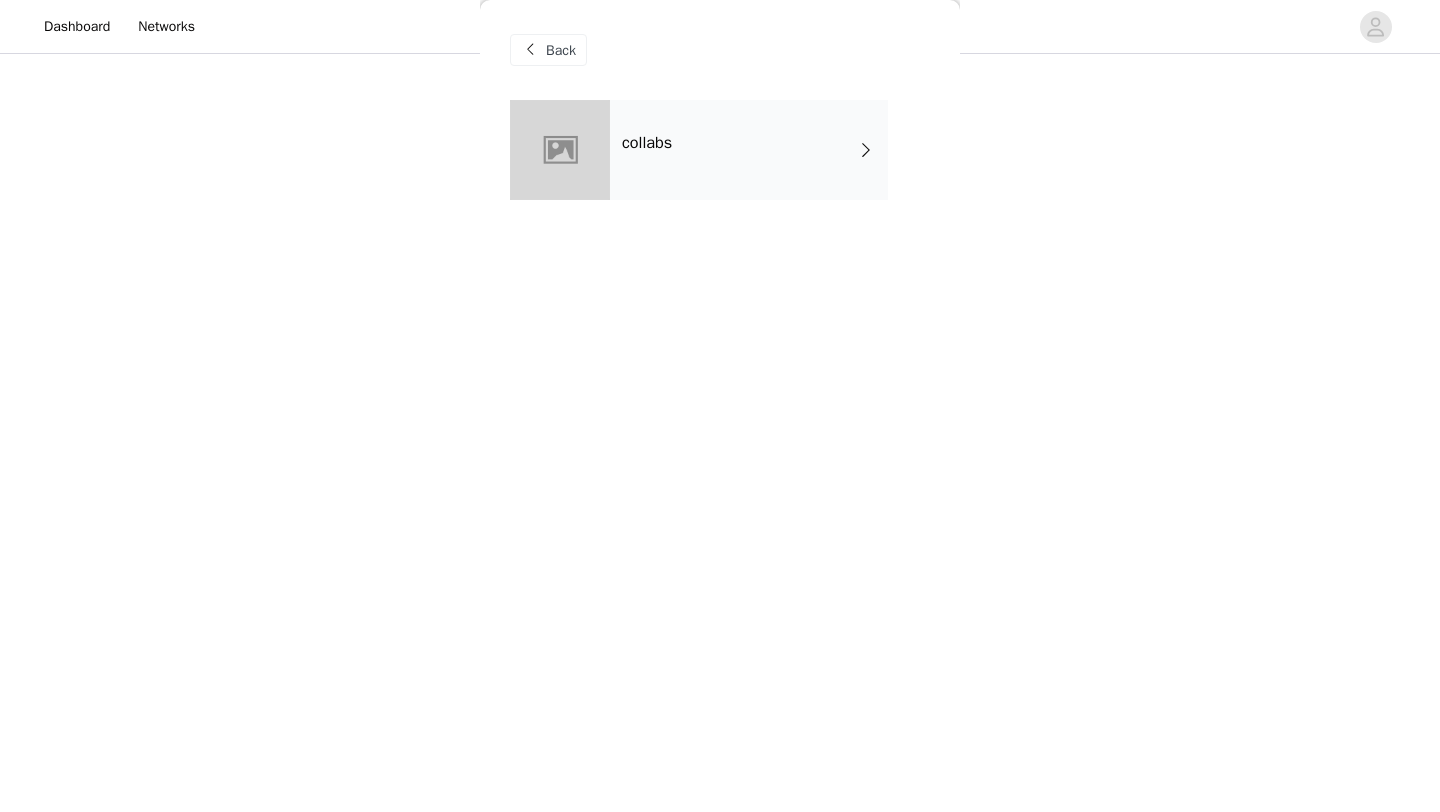 click on "collabs" at bounding box center [749, 150] 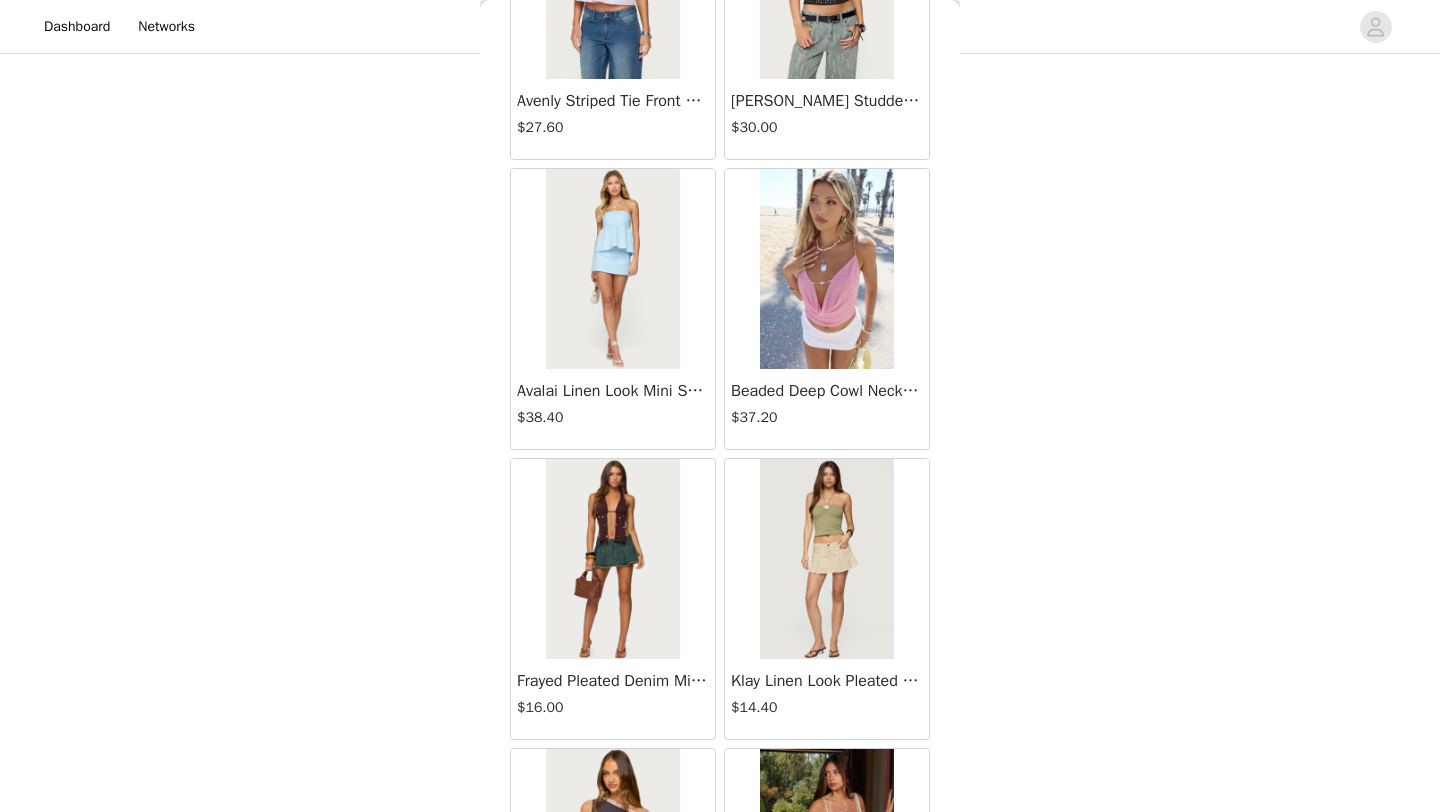 scroll, scrollTop: 2248, scrollLeft: 0, axis: vertical 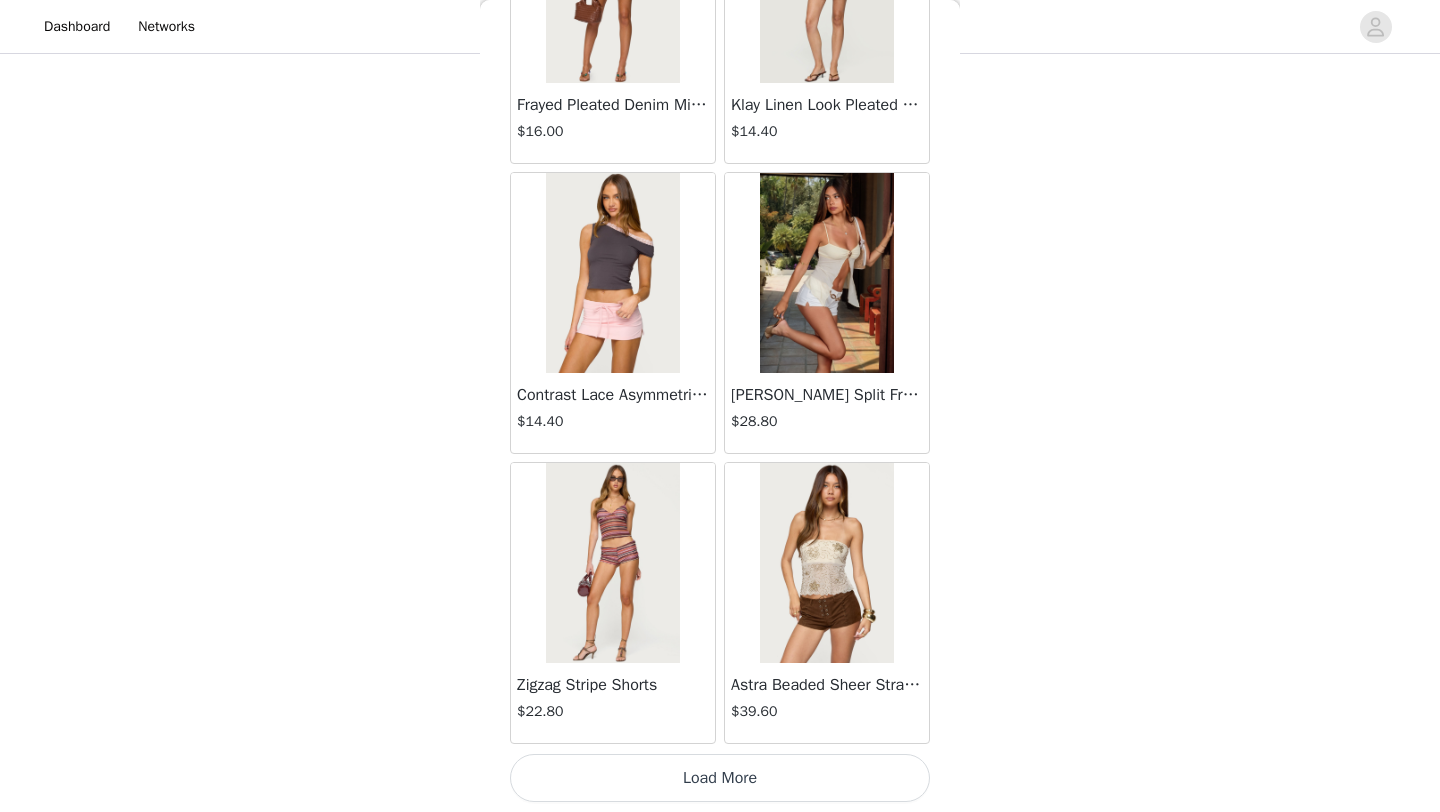 click on "Load More" at bounding box center (720, 778) 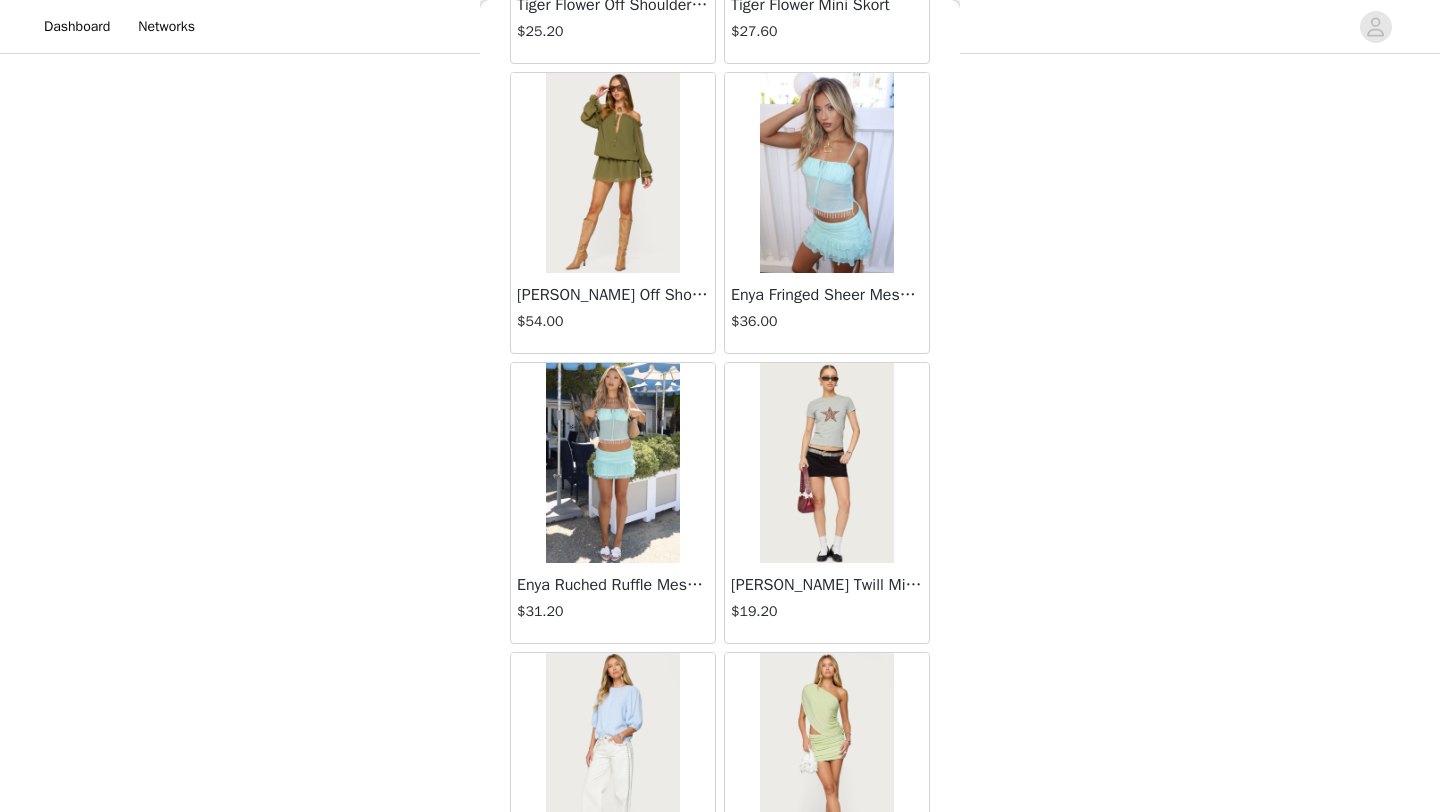 scroll, scrollTop: 5148, scrollLeft: 0, axis: vertical 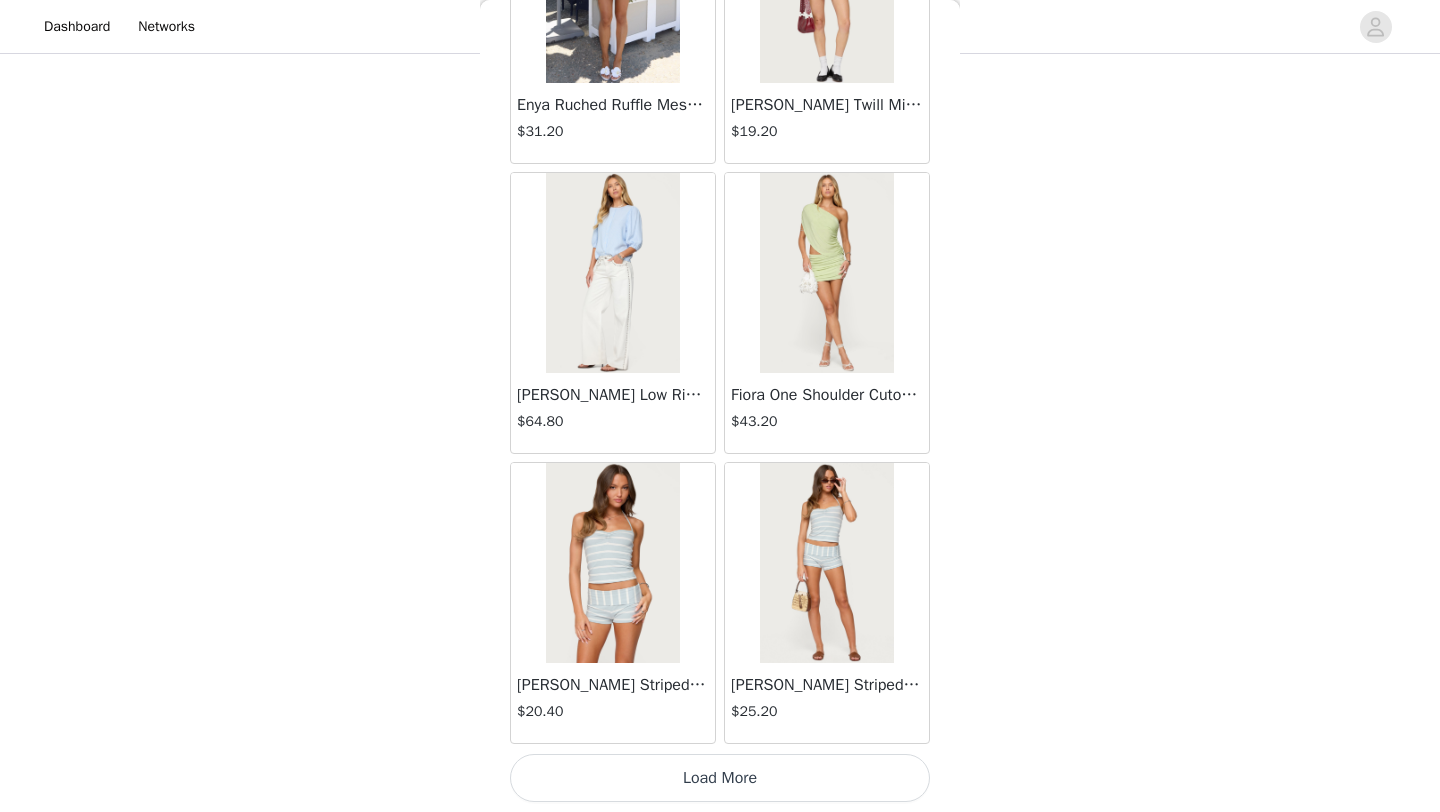 click on "Load More" at bounding box center (720, 778) 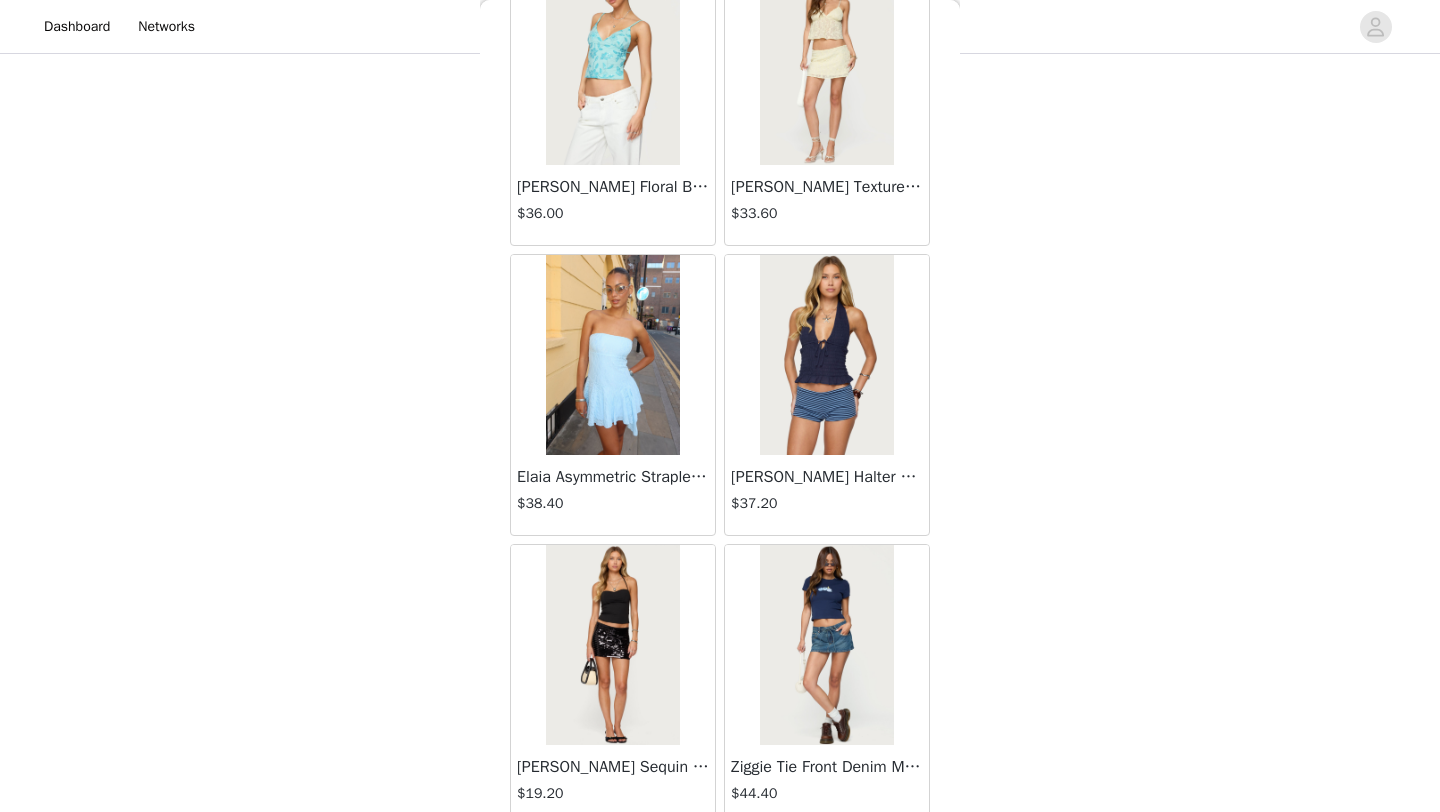 scroll, scrollTop: 6471, scrollLeft: 0, axis: vertical 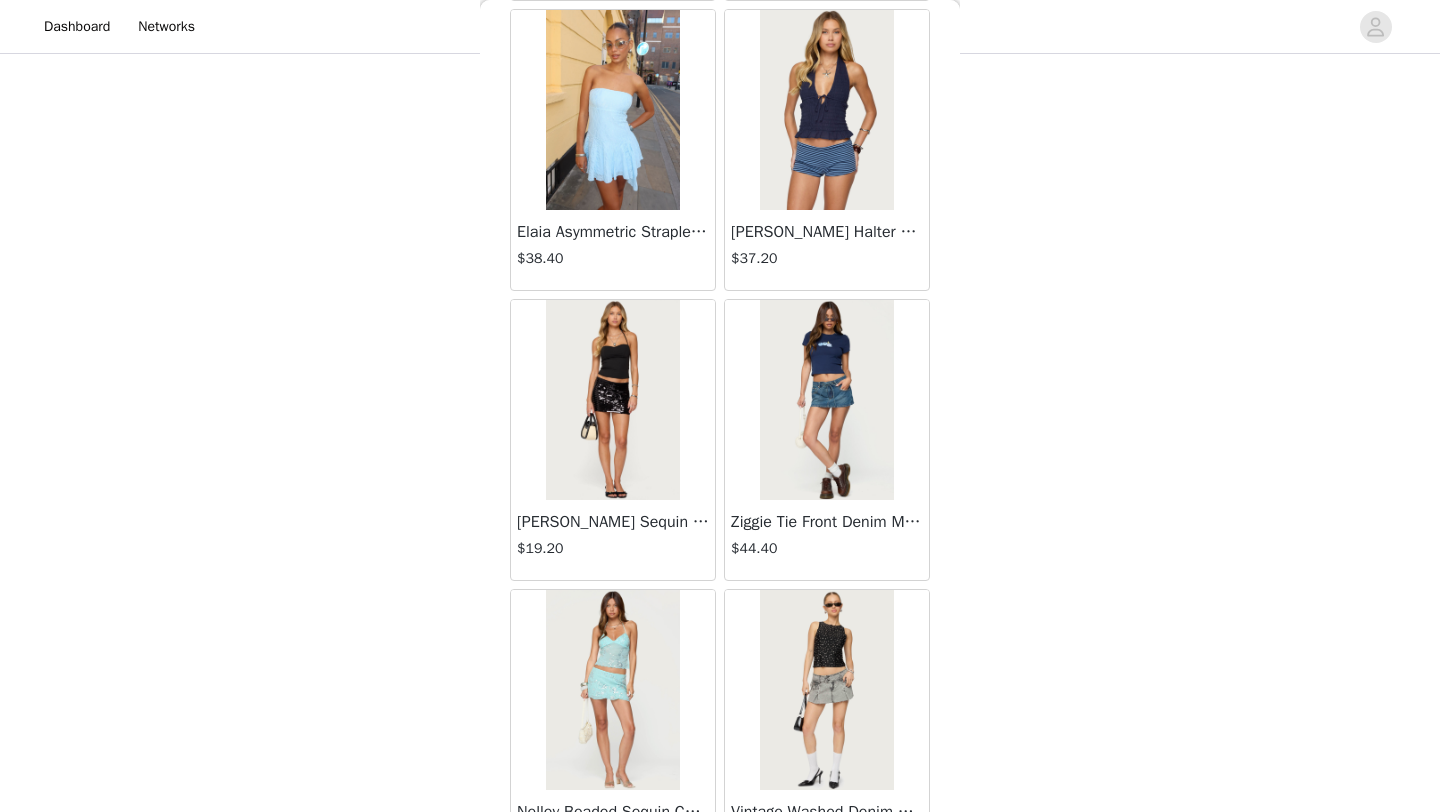 click at bounding box center (612, 110) 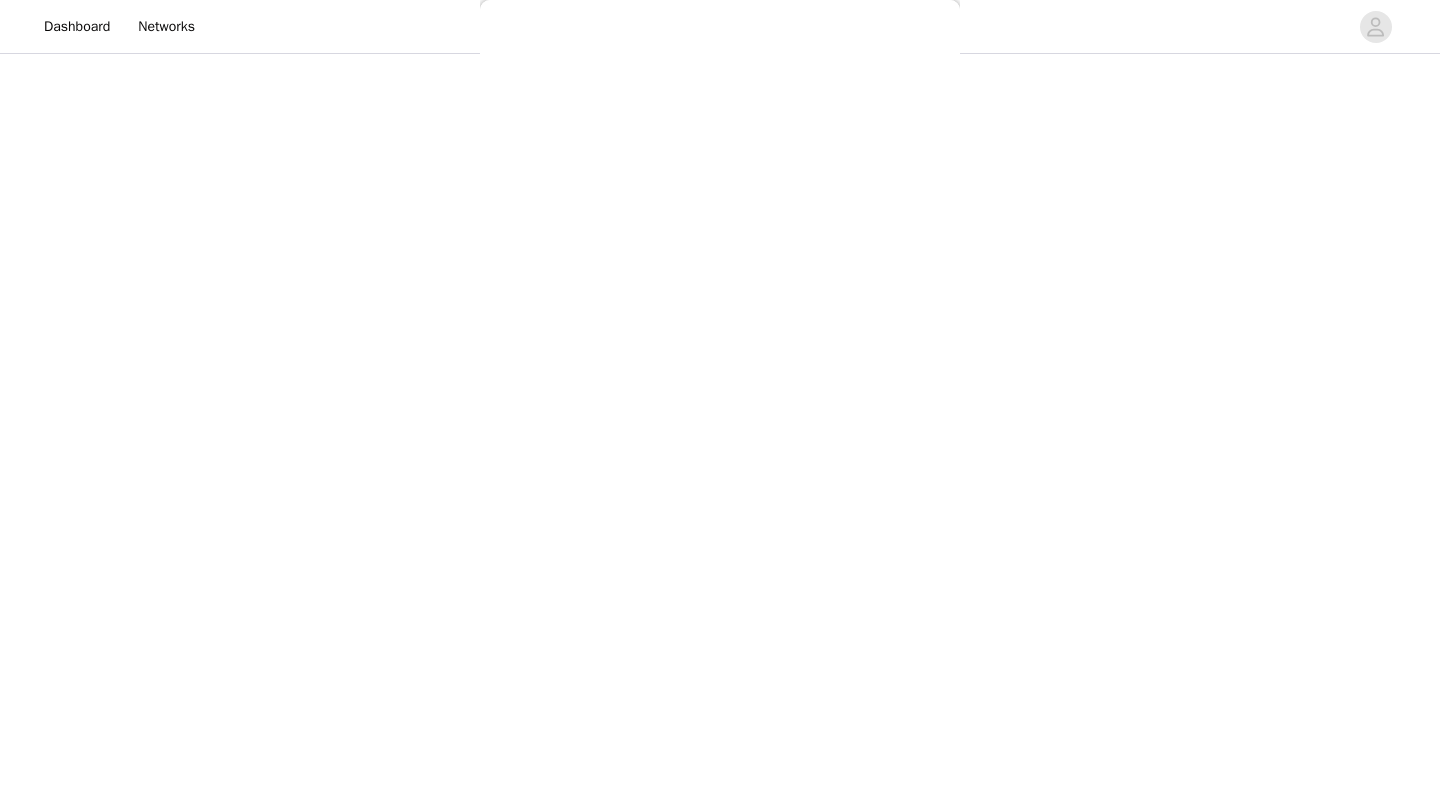 scroll, scrollTop: 167, scrollLeft: 0, axis: vertical 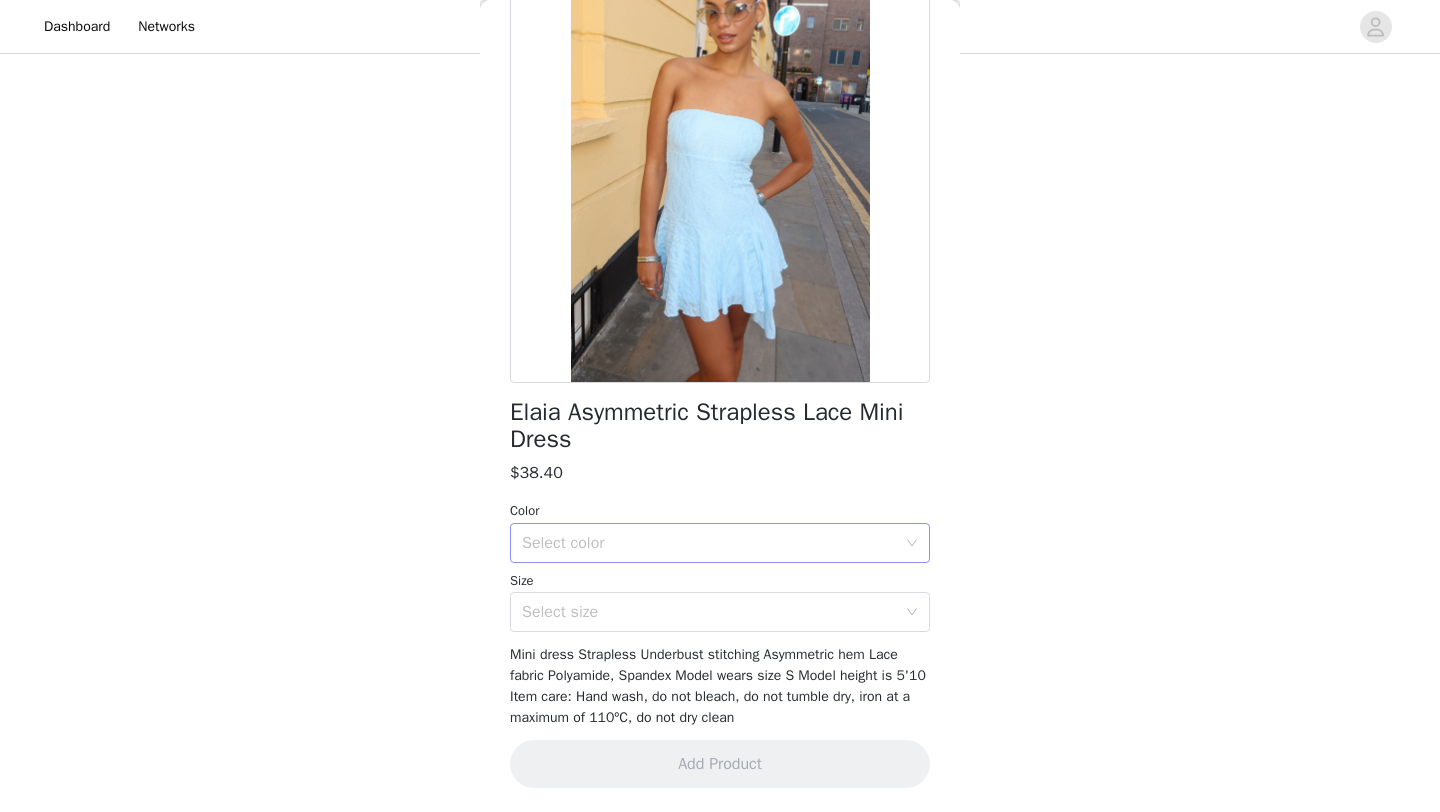 click on "Select color" at bounding box center (709, 543) 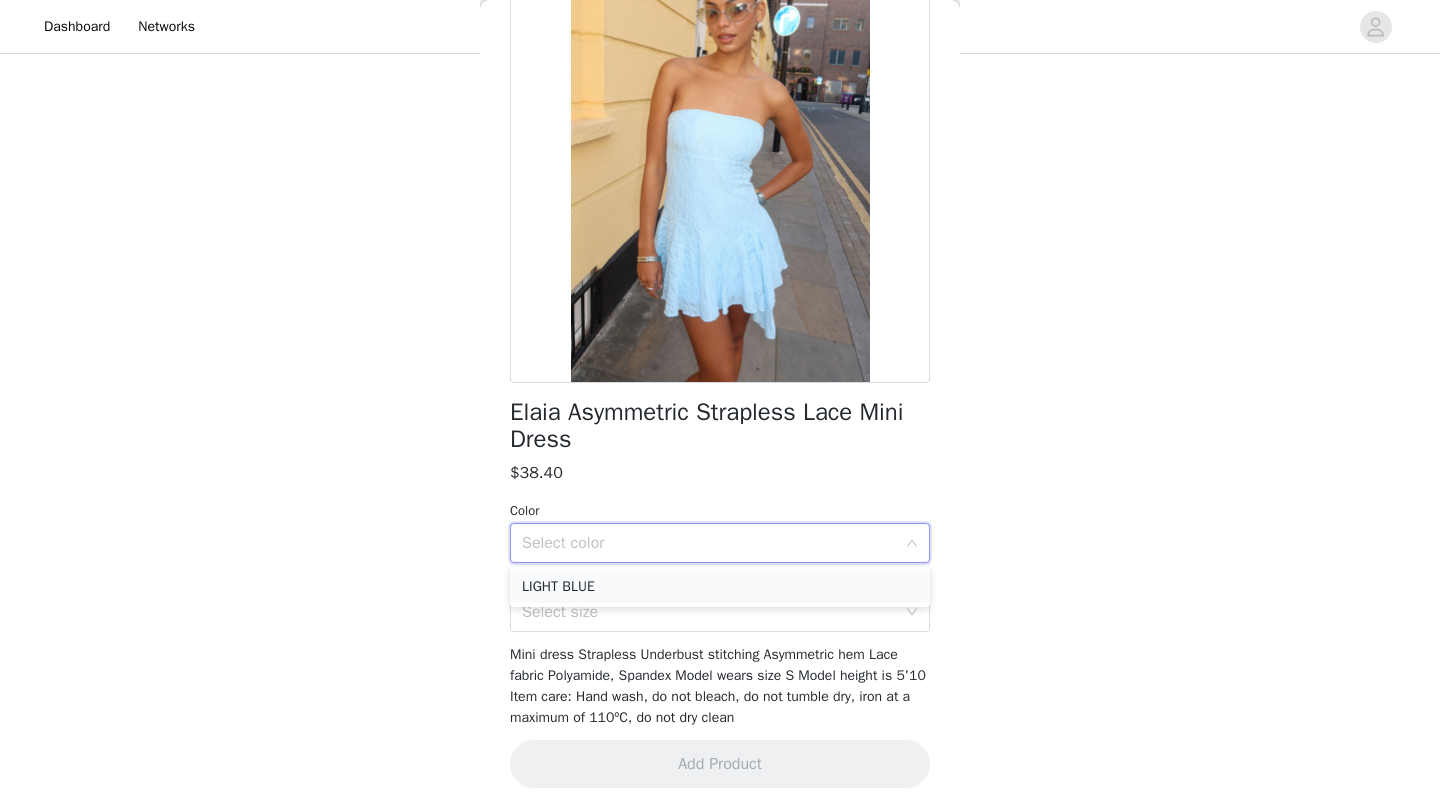 click on "LIGHT BLUE" at bounding box center (720, 587) 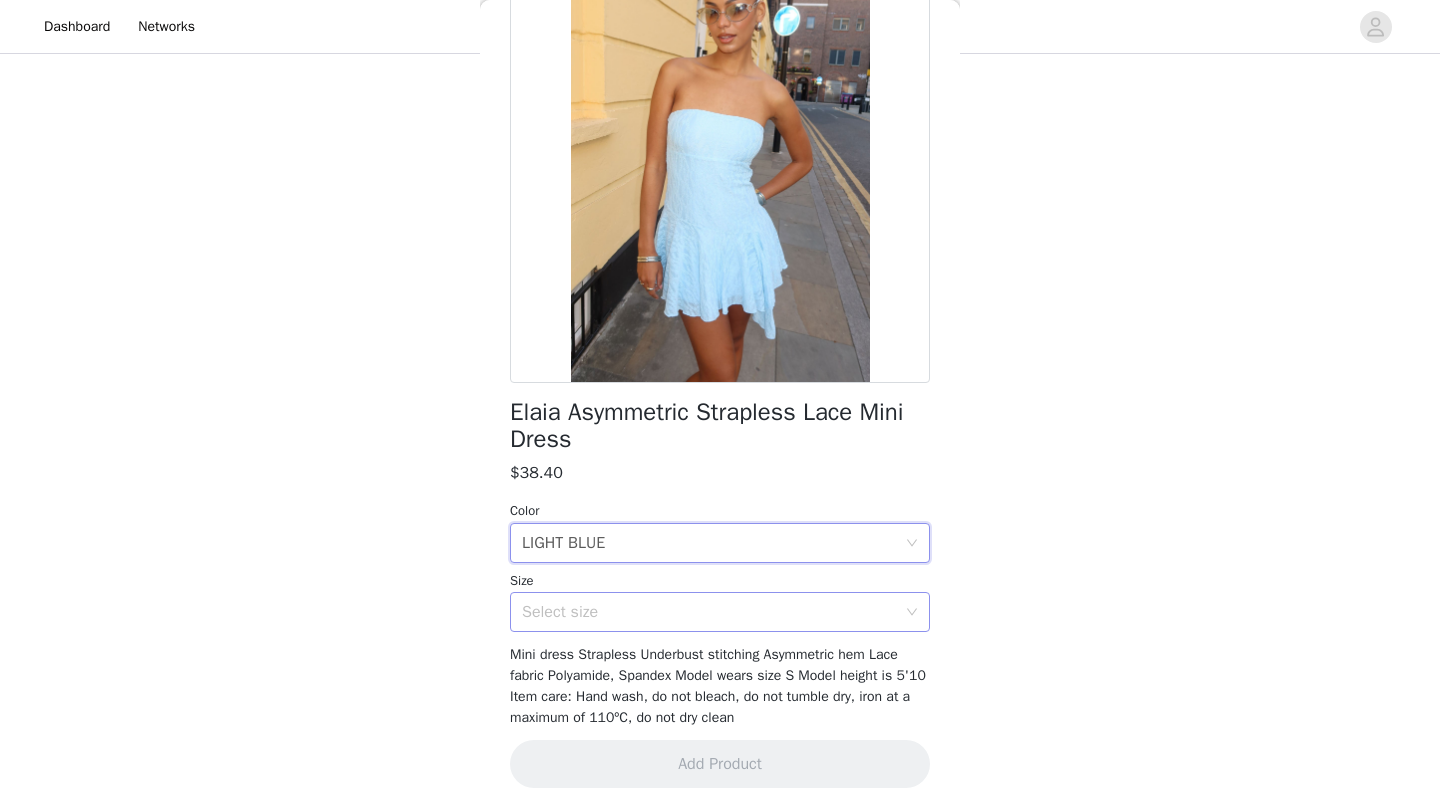 click on "Select size" at bounding box center (709, 612) 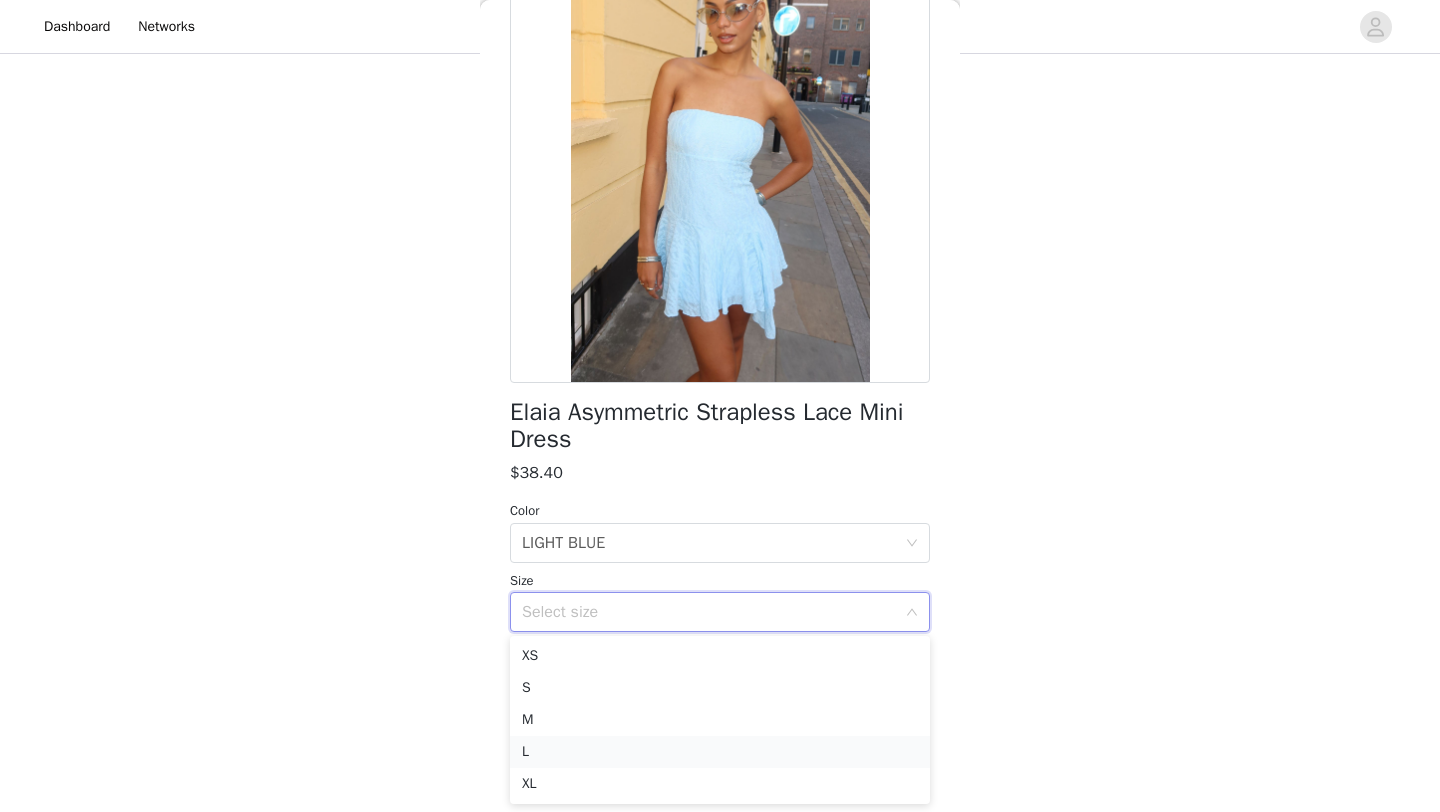 click on "L" at bounding box center [720, 752] 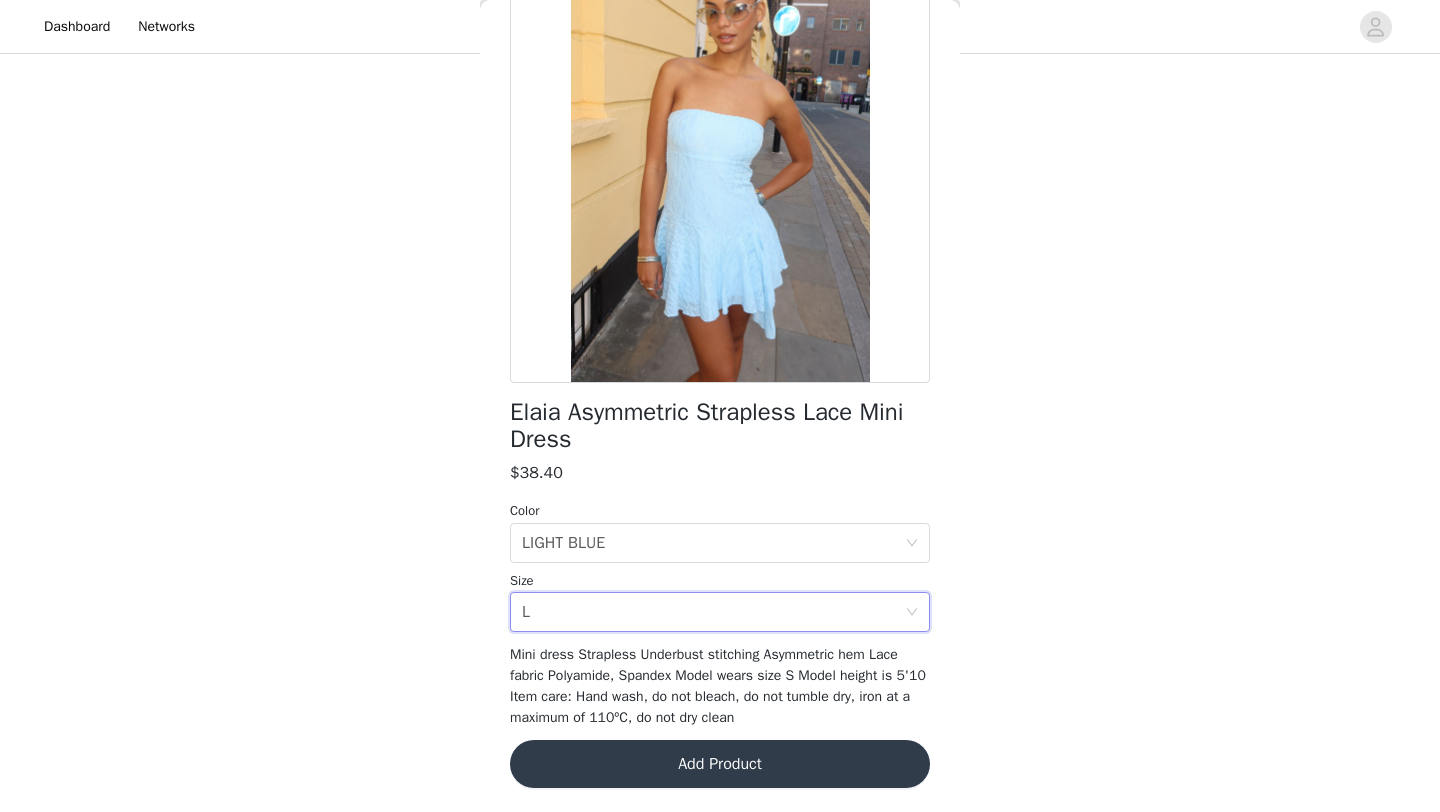 click on "Add Product" at bounding box center [720, 764] 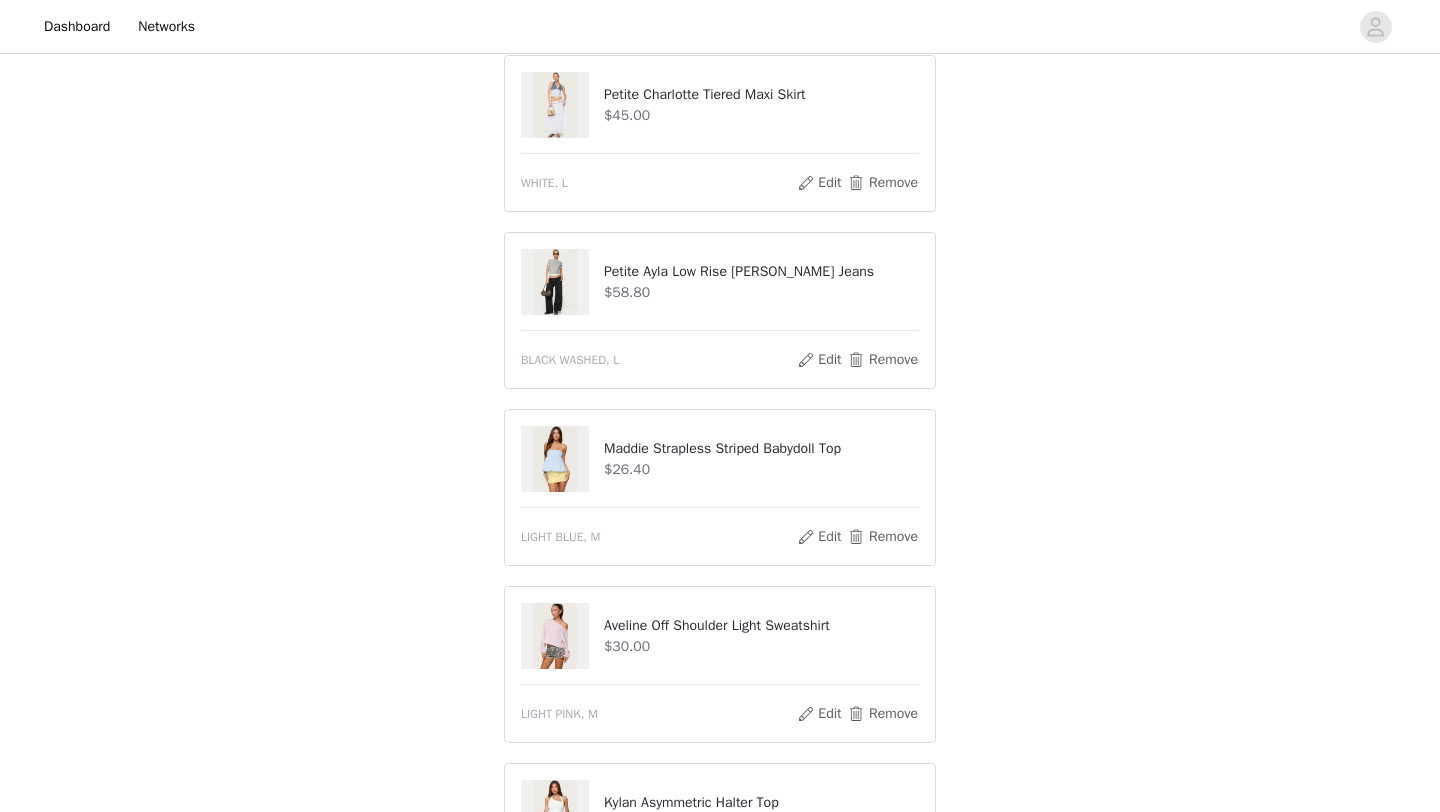 scroll, scrollTop: 0, scrollLeft: 0, axis: both 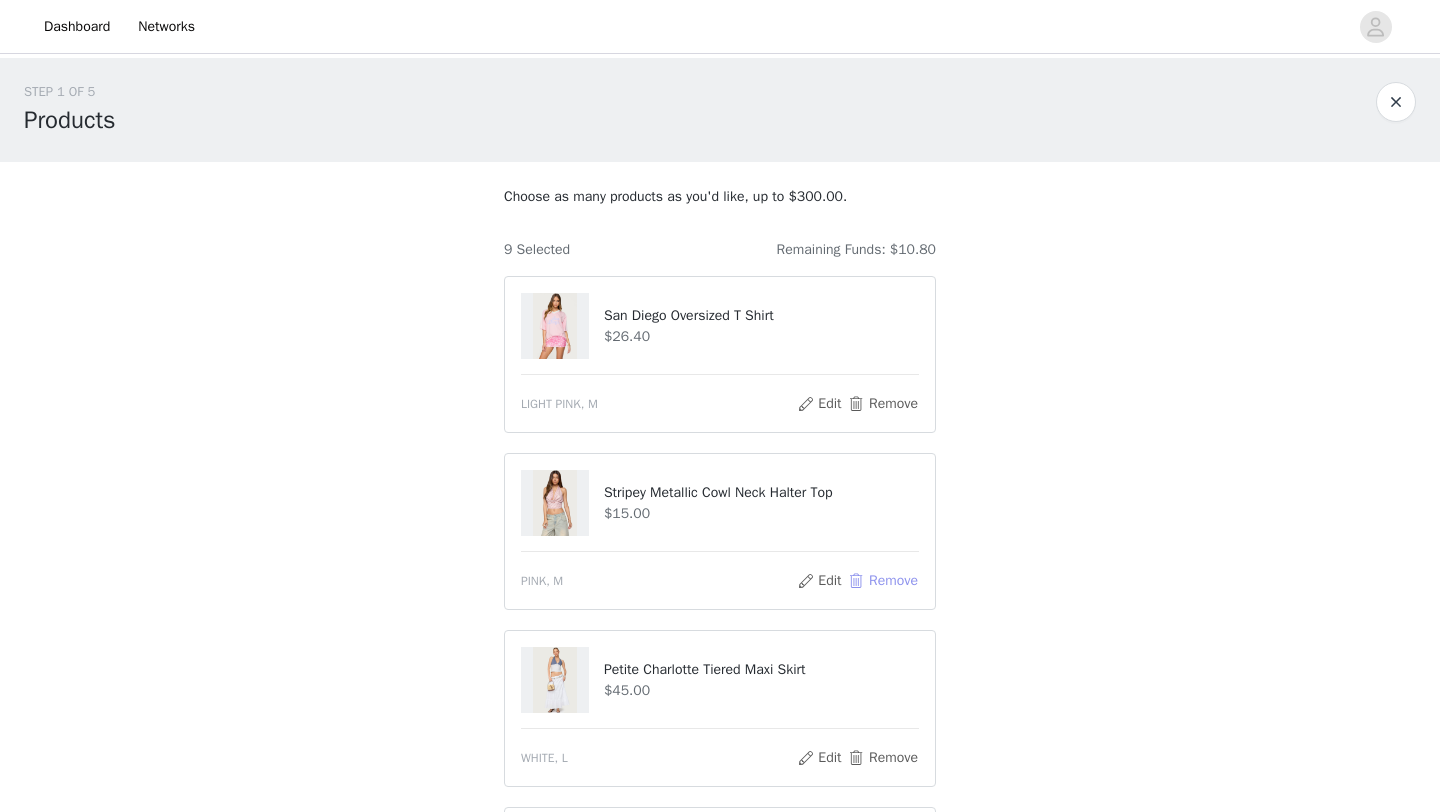 click on "Remove" at bounding box center [883, 581] 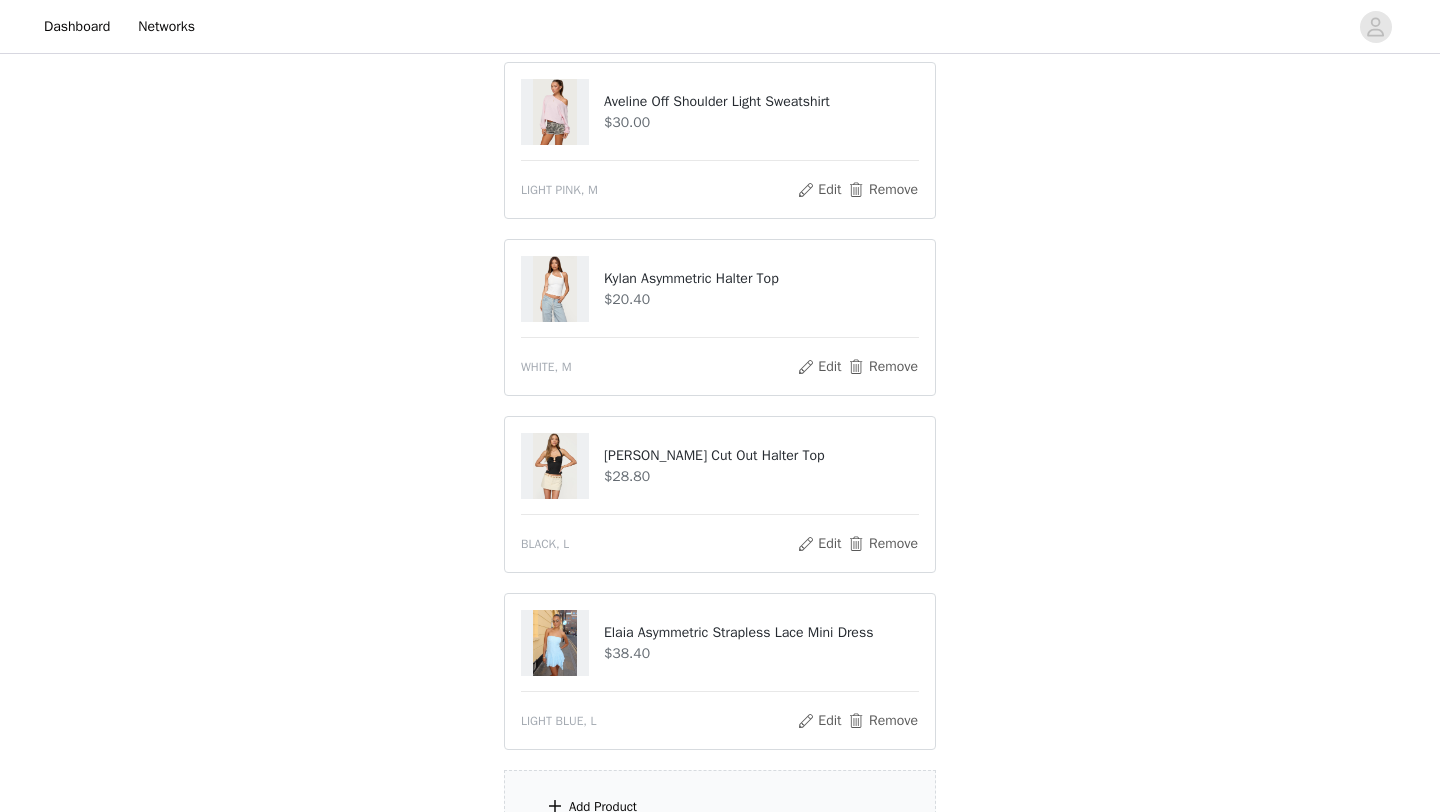 scroll, scrollTop: 1057, scrollLeft: 0, axis: vertical 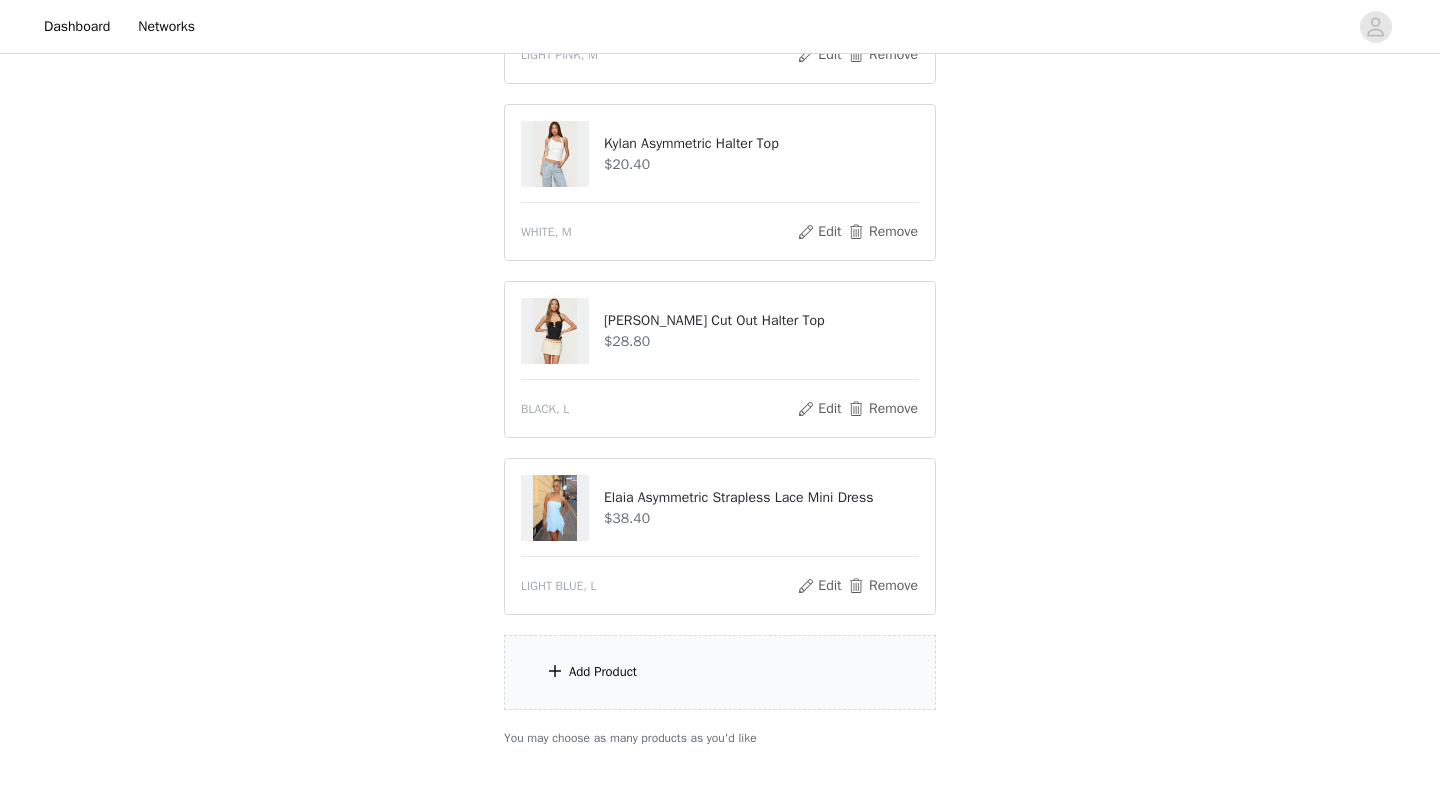 click on "Add Product" at bounding box center [720, 672] 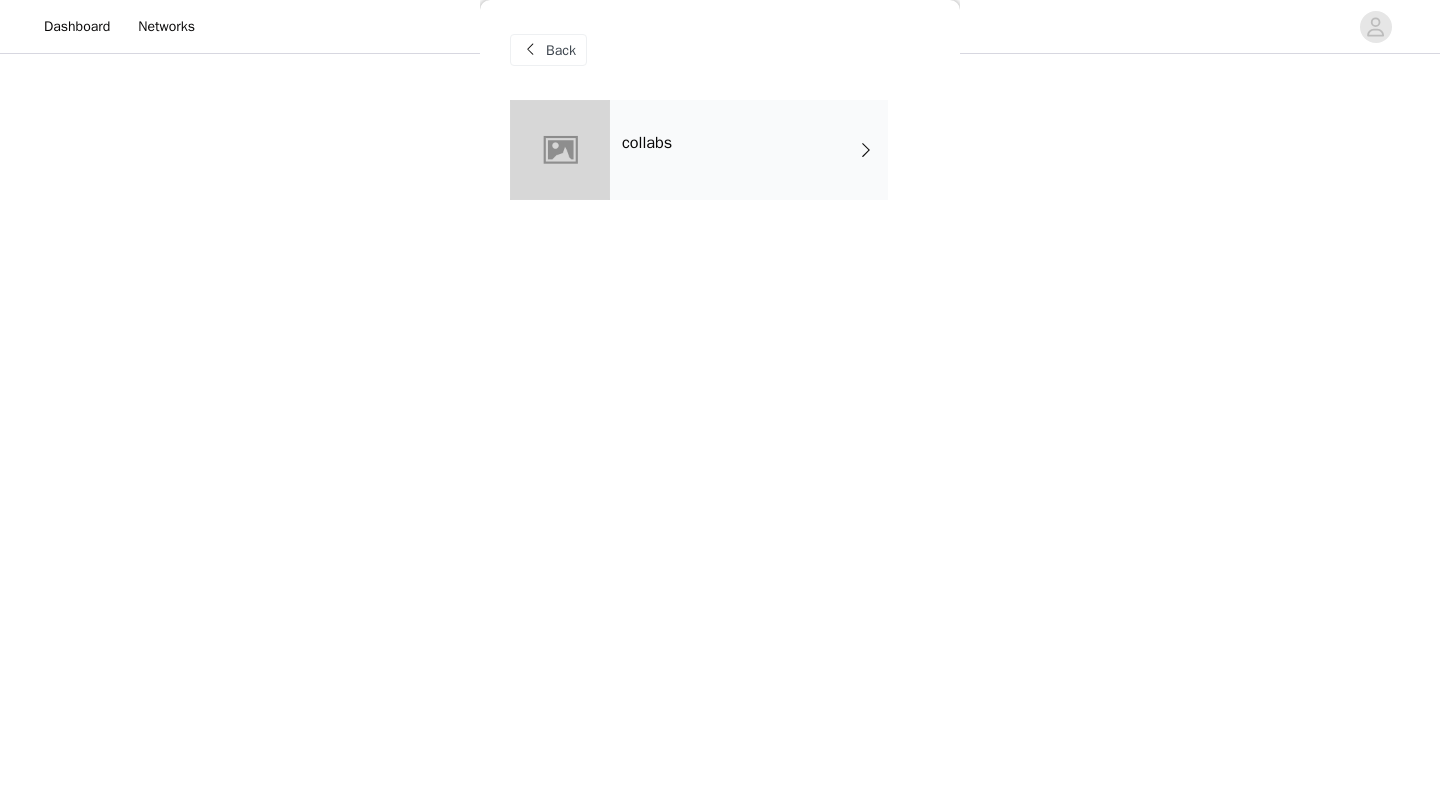 click on "collabs" at bounding box center (749, 150) 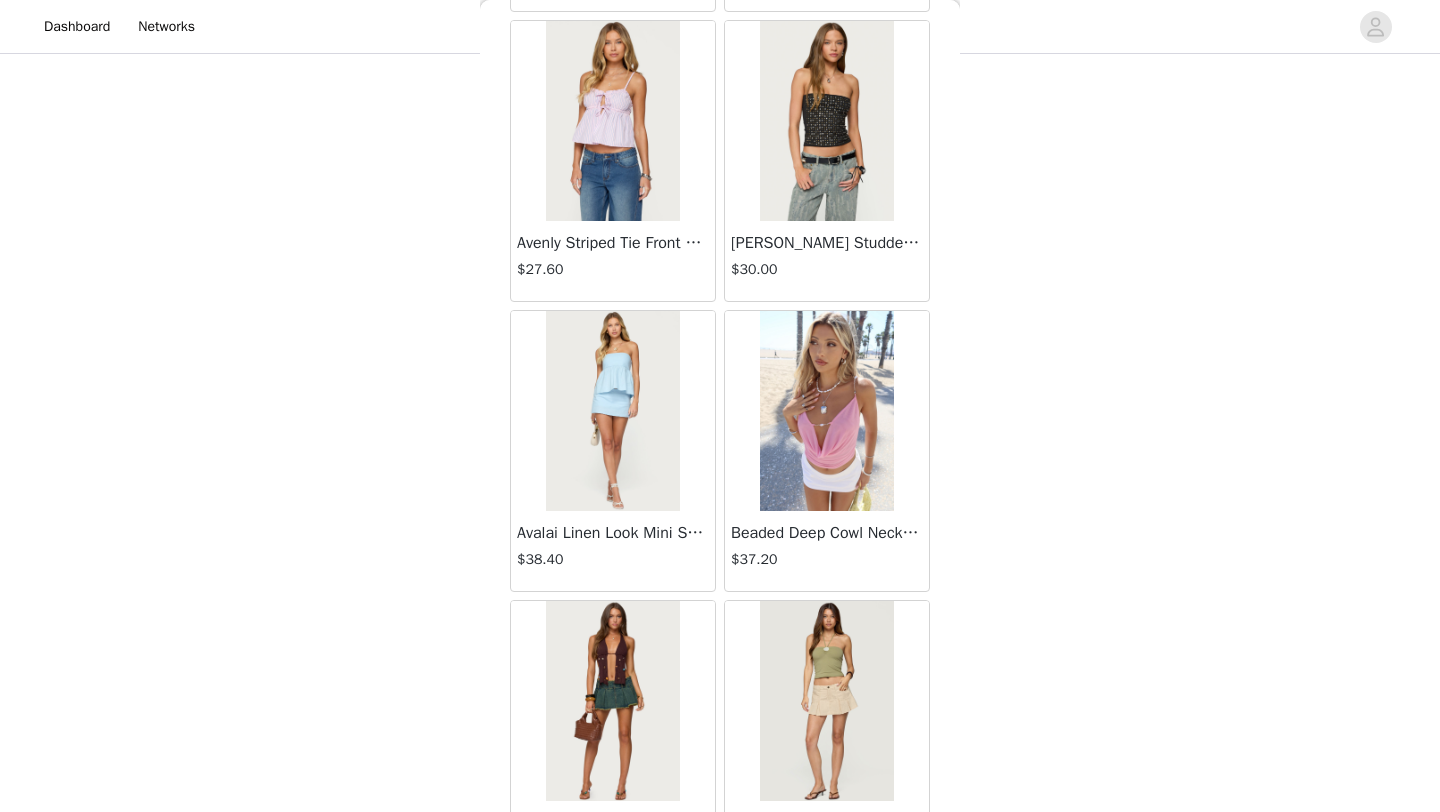 scroll, scrollTop: 2248, scrollLeft: 0, axis: vertical 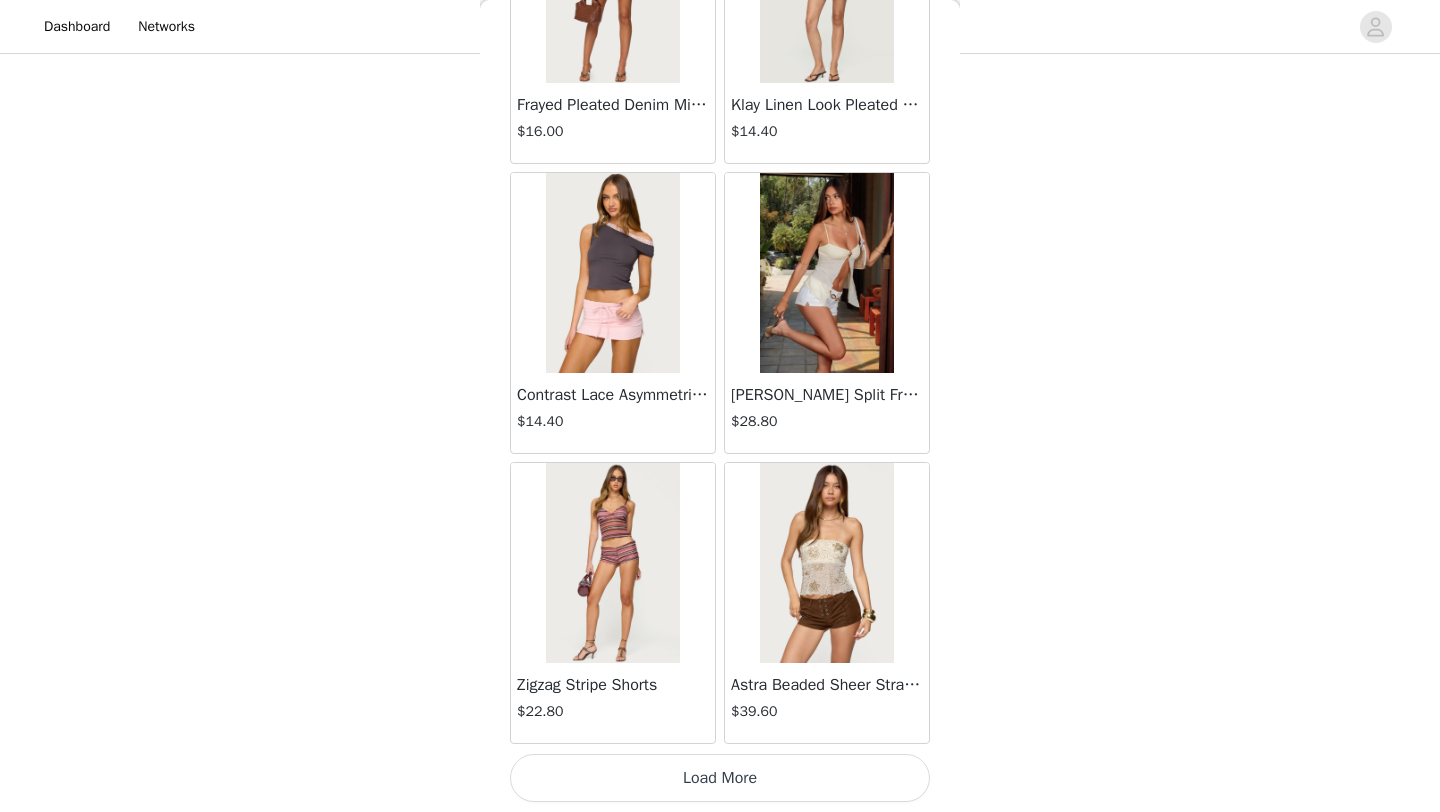 click on "Load More" at bounding box center (720, 778) 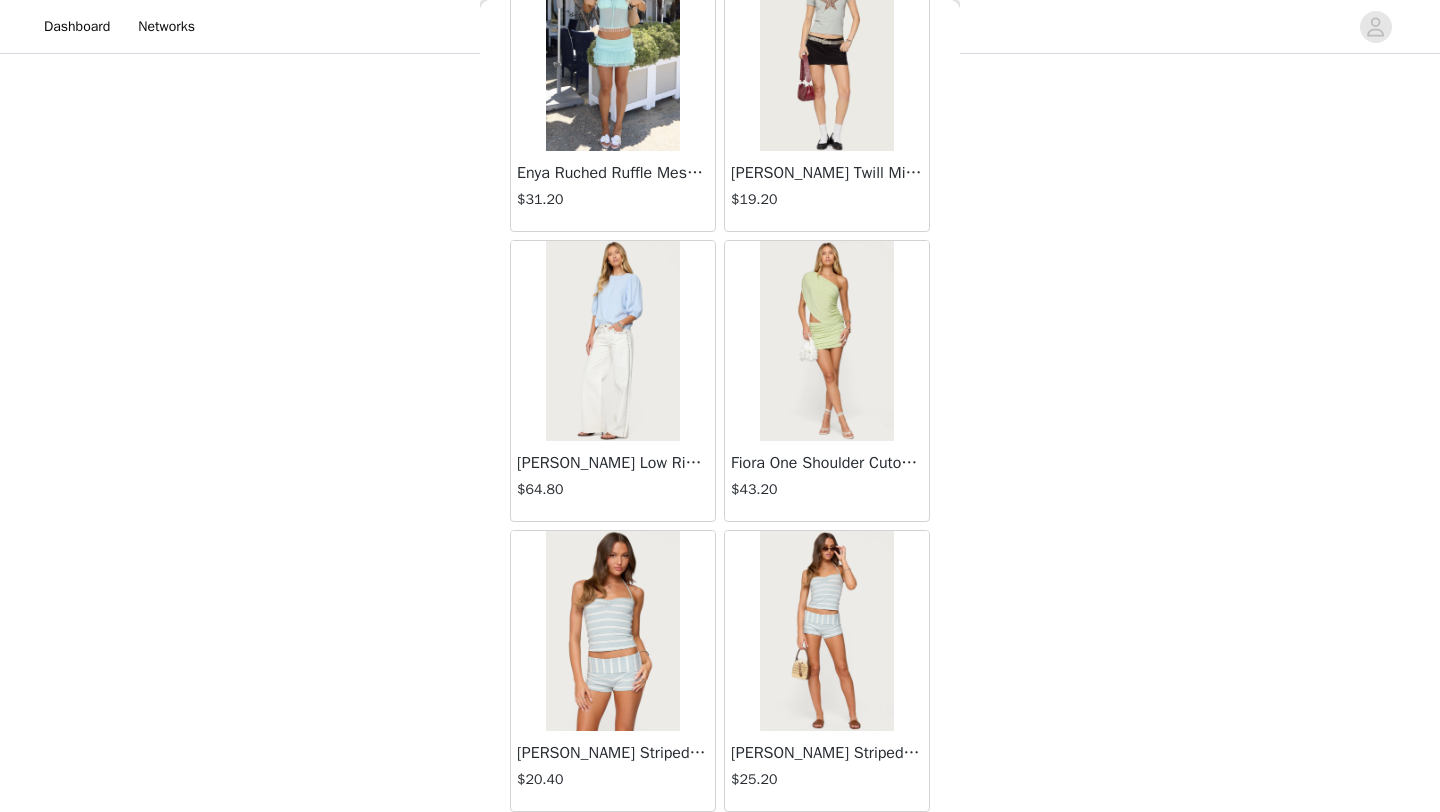 scroll, scrollTop: 5148, scrollLeft: 0, axis: vertical 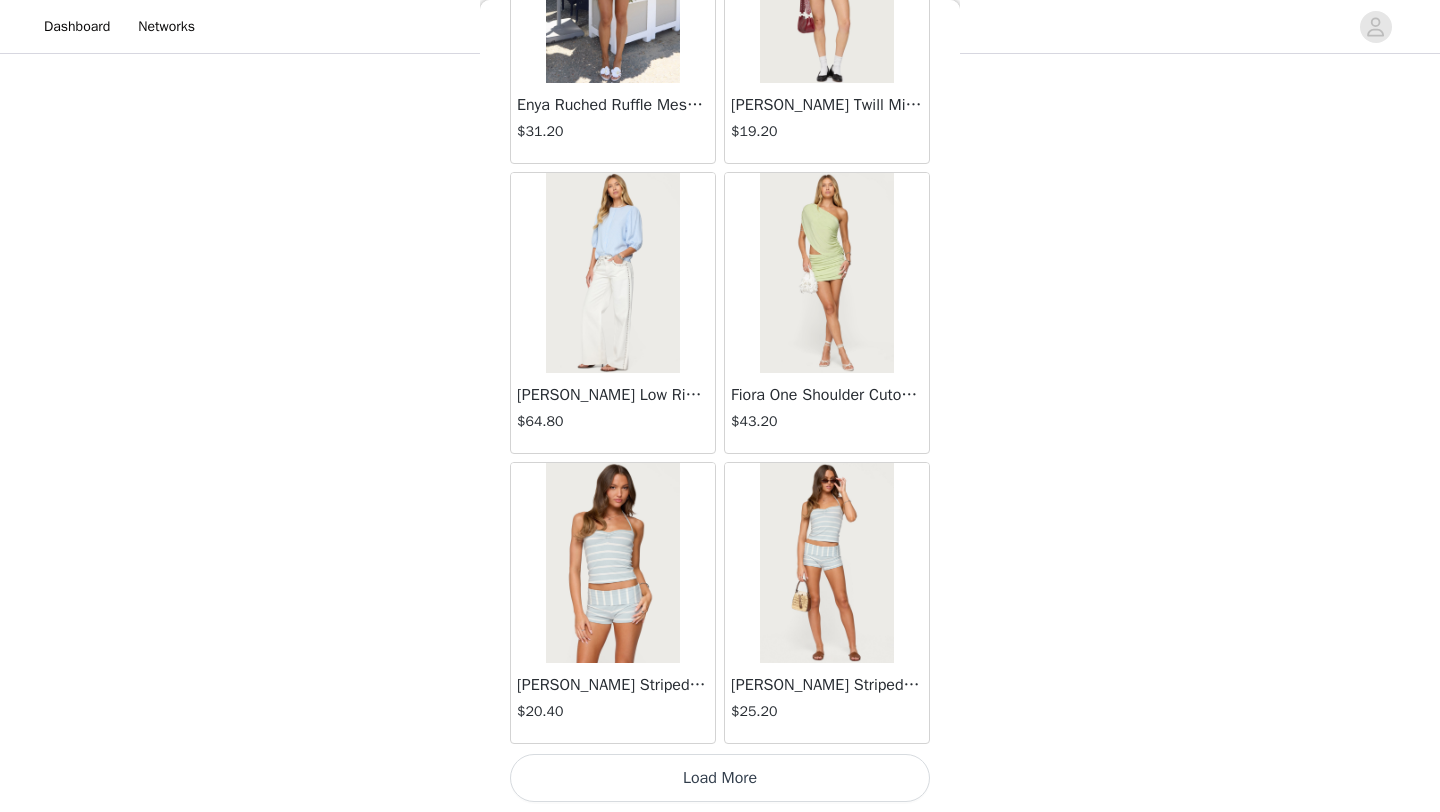click on "Load More" at bounding box center (720, 778) 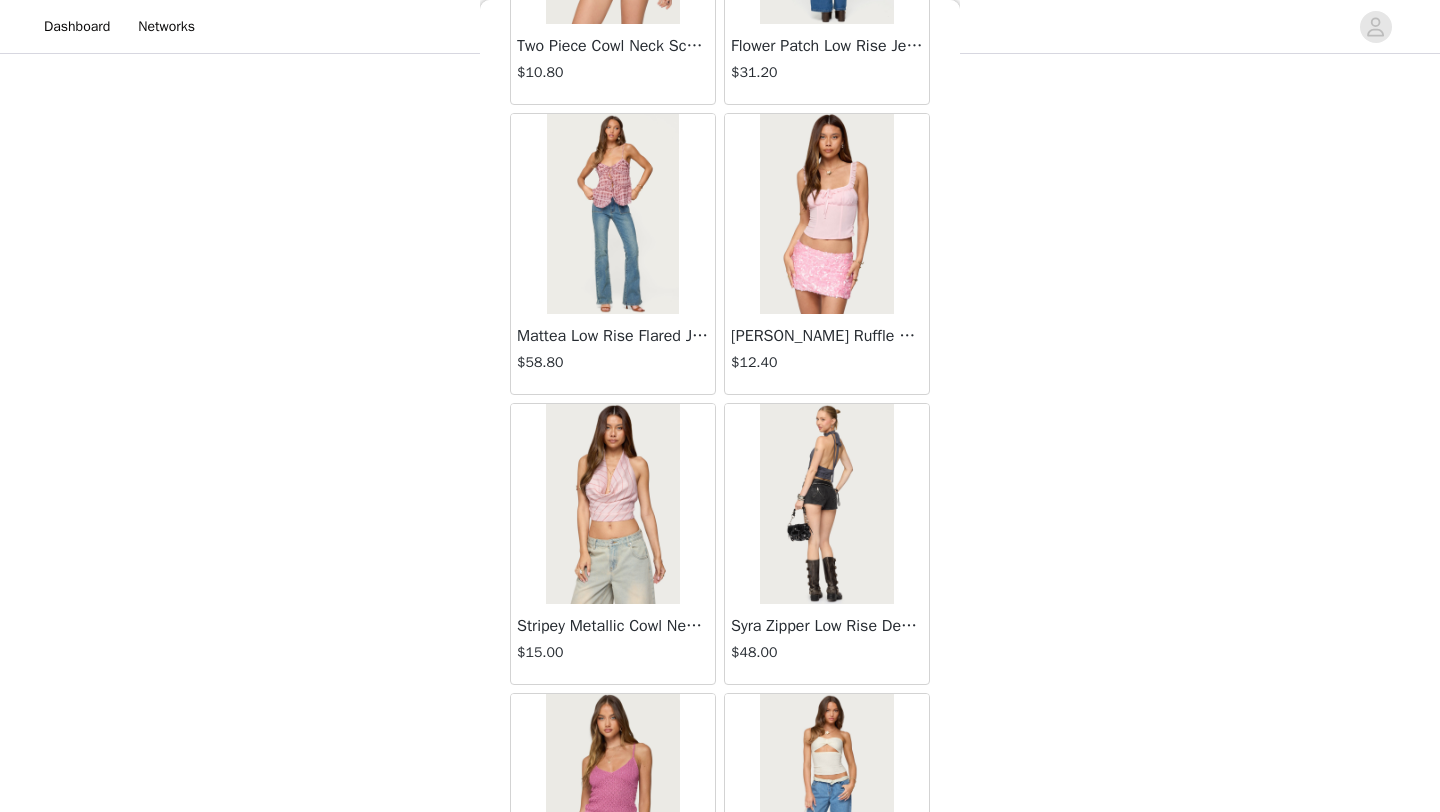 scroll, scrollTop: 8048, scrollLeft: 0, axis: vertical 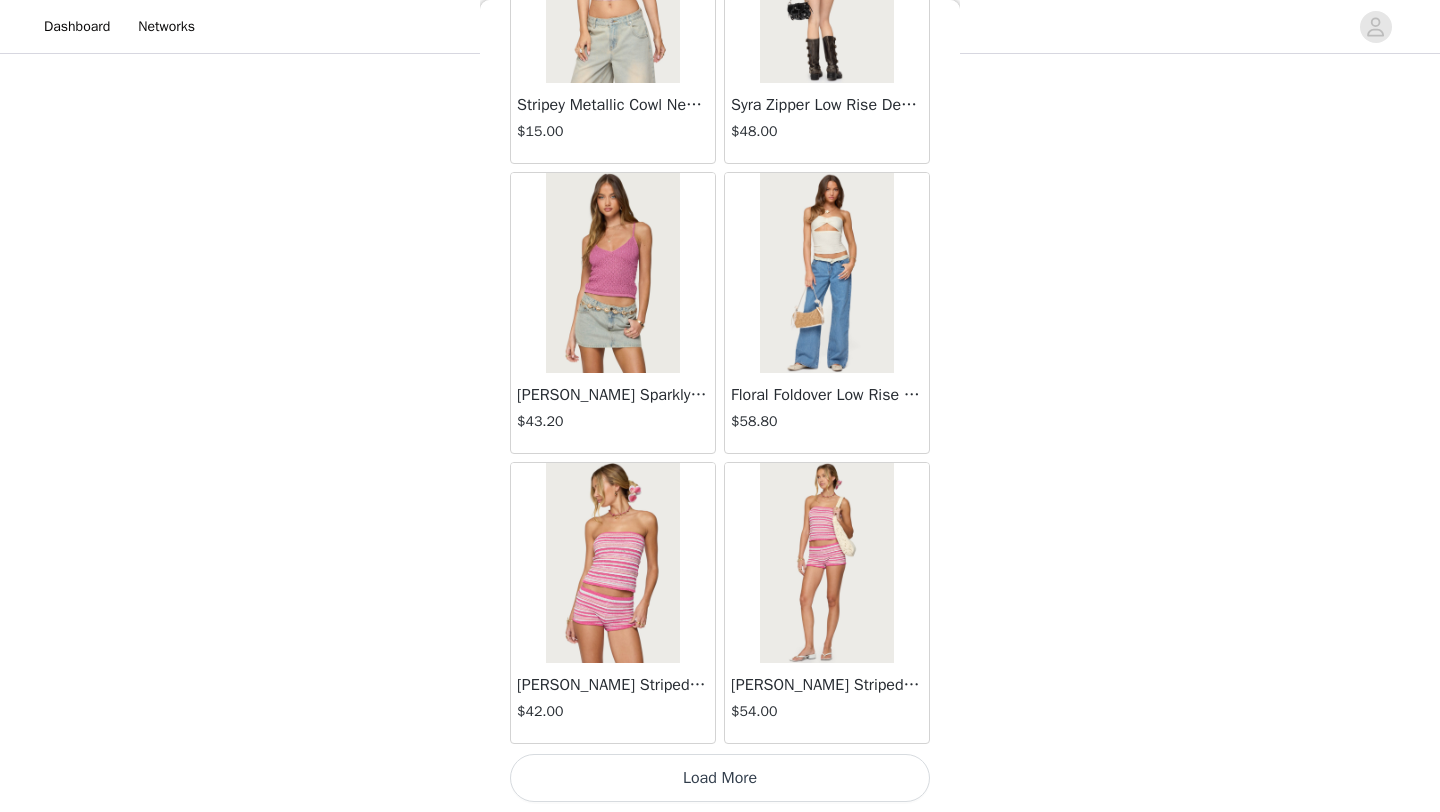 click on "Load More" at bounding box center (720, 778) 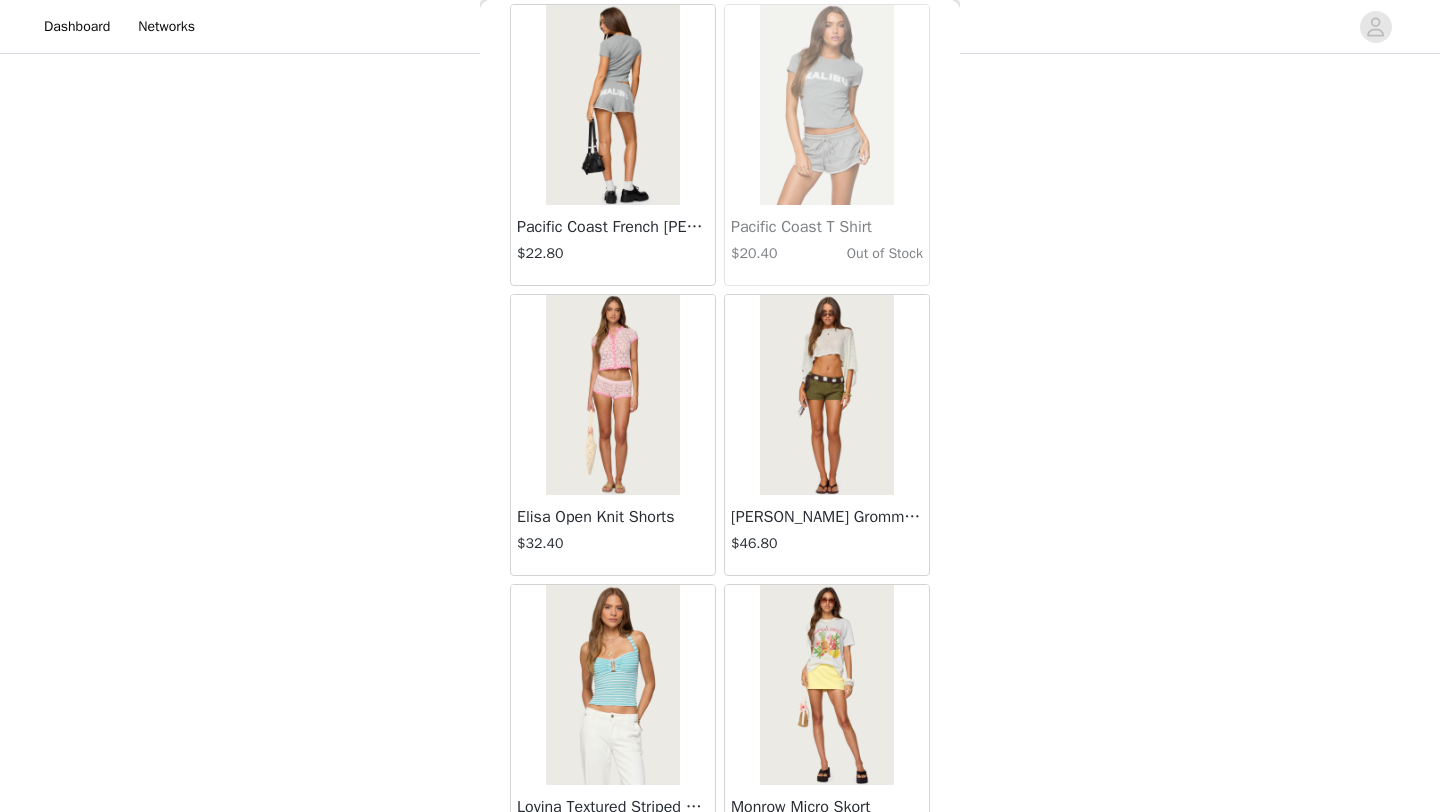 scroll, scrollTop: 10948, scrollLeft: 0, axis: vertical 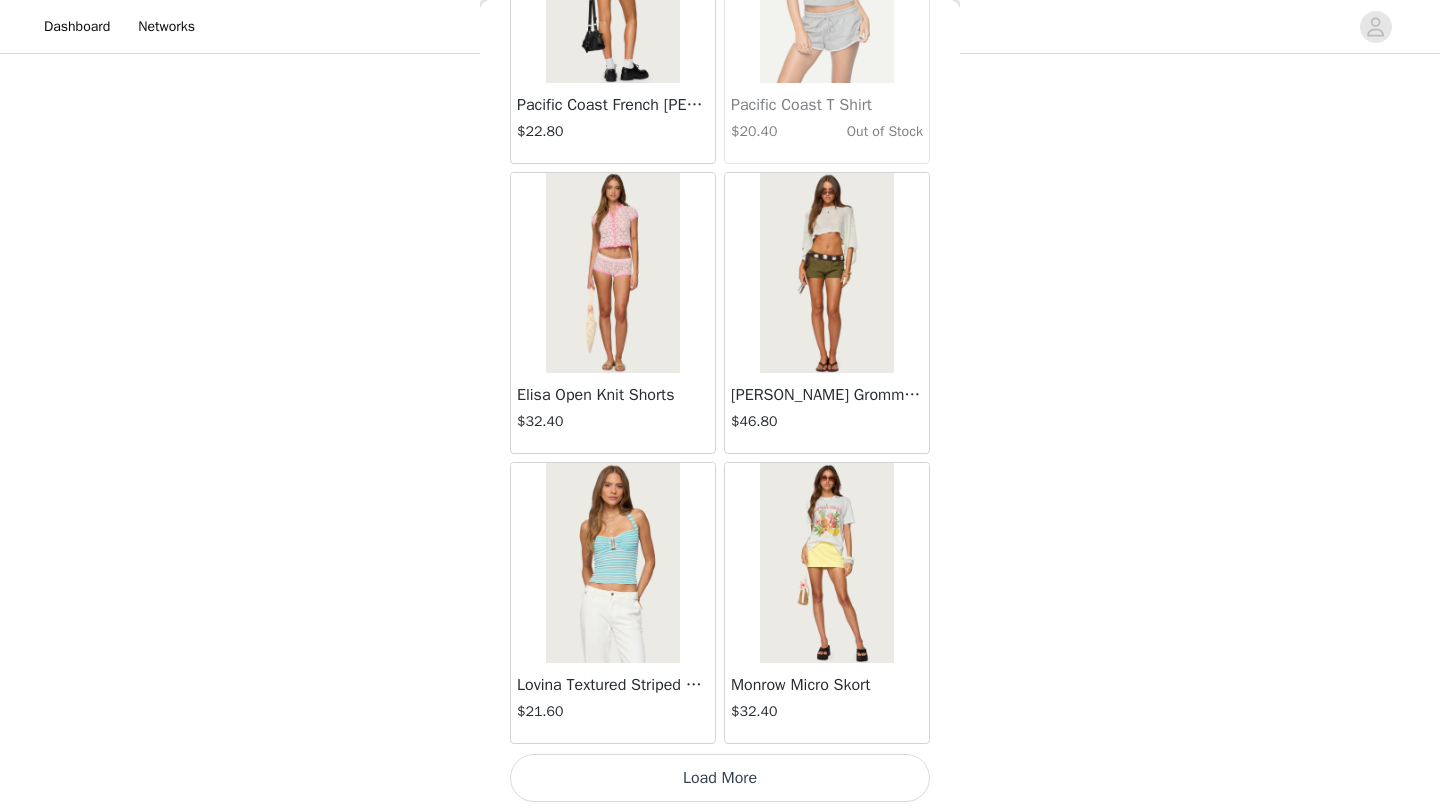click on "Load More" at bounding box center [720, 778] 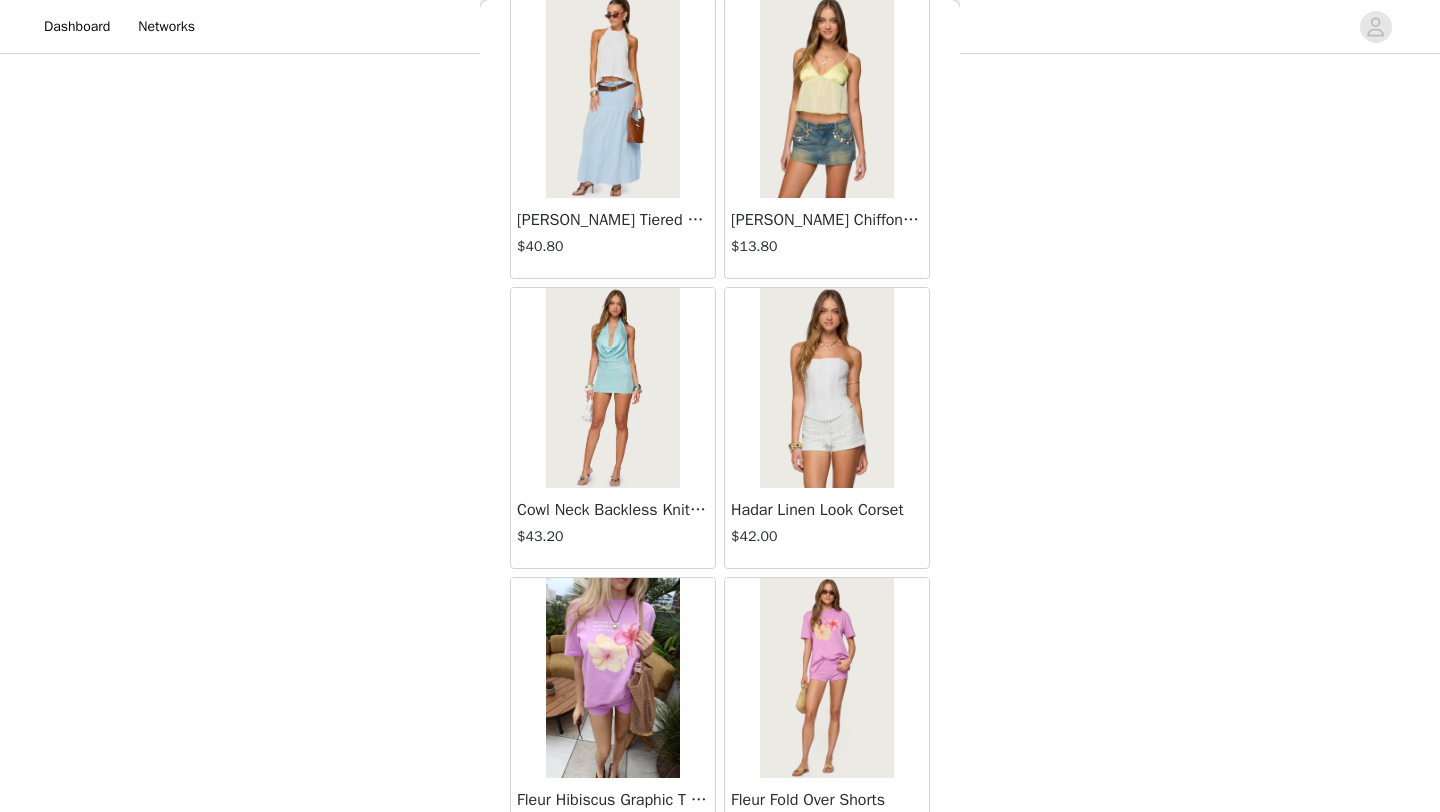 scroll, scrollTop: 13848, scrollLeft: 0, axis: vertical 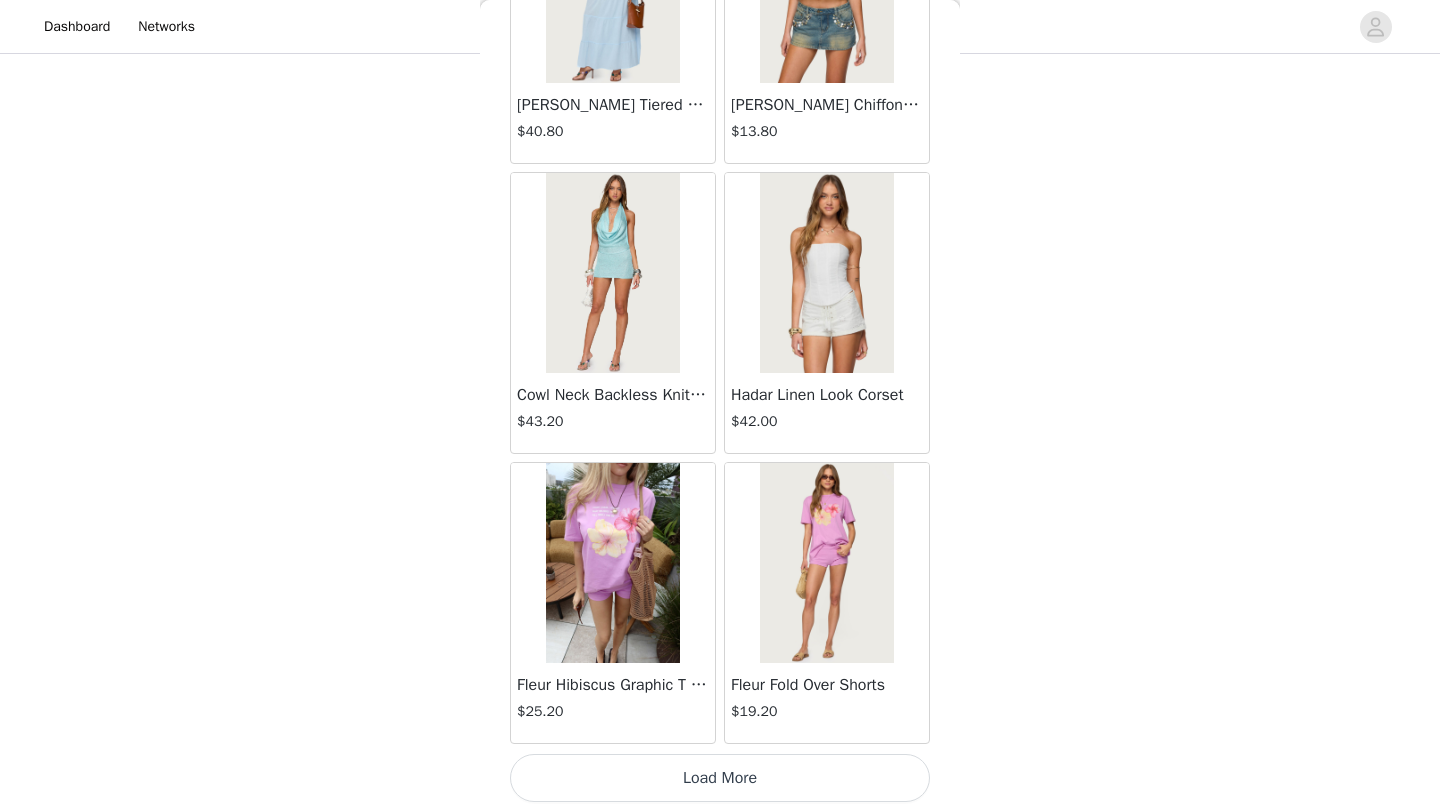 click on "Load More" at bounding box center (720, 778) 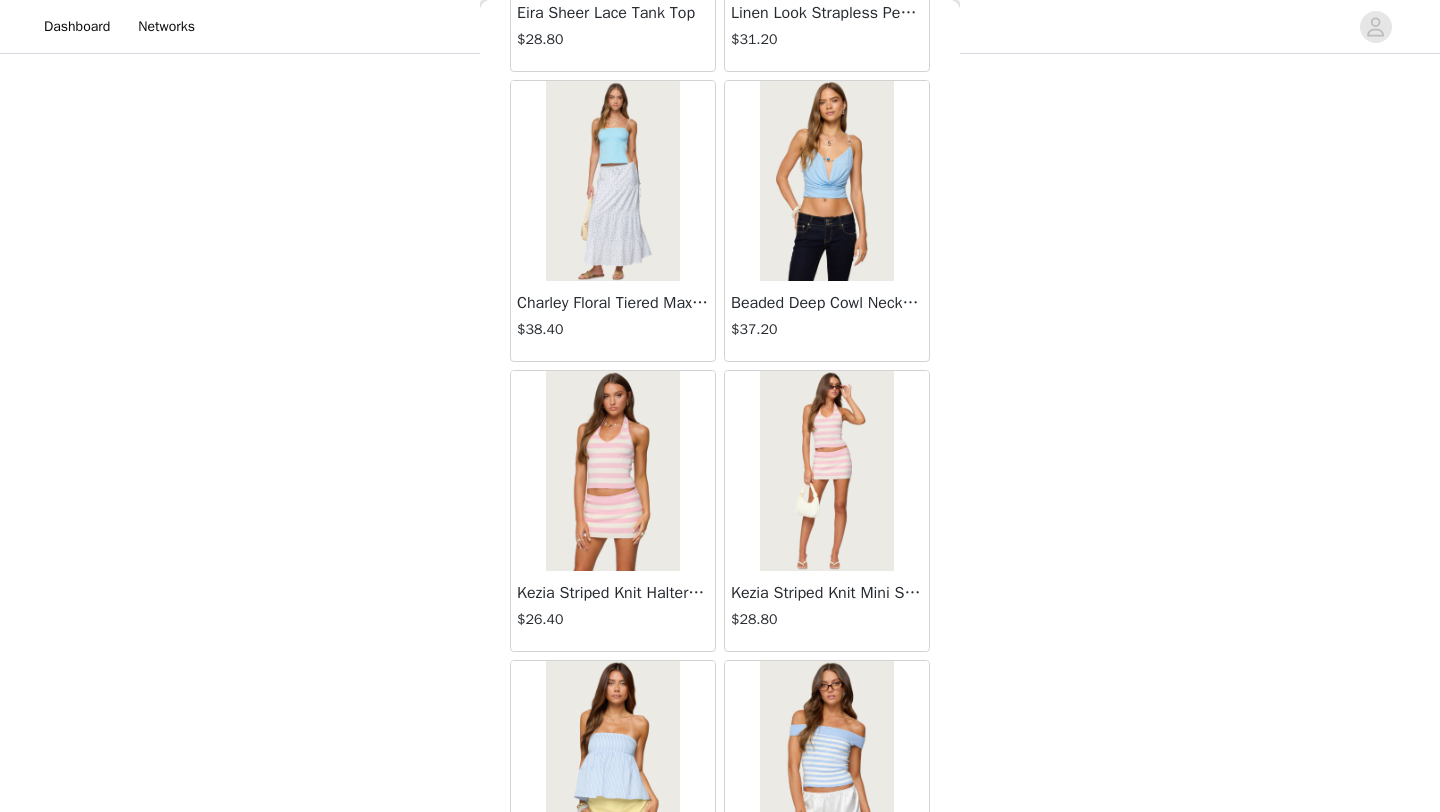 scroll, scrollTop: 16748, scrollLeft: 0, axis: vertical 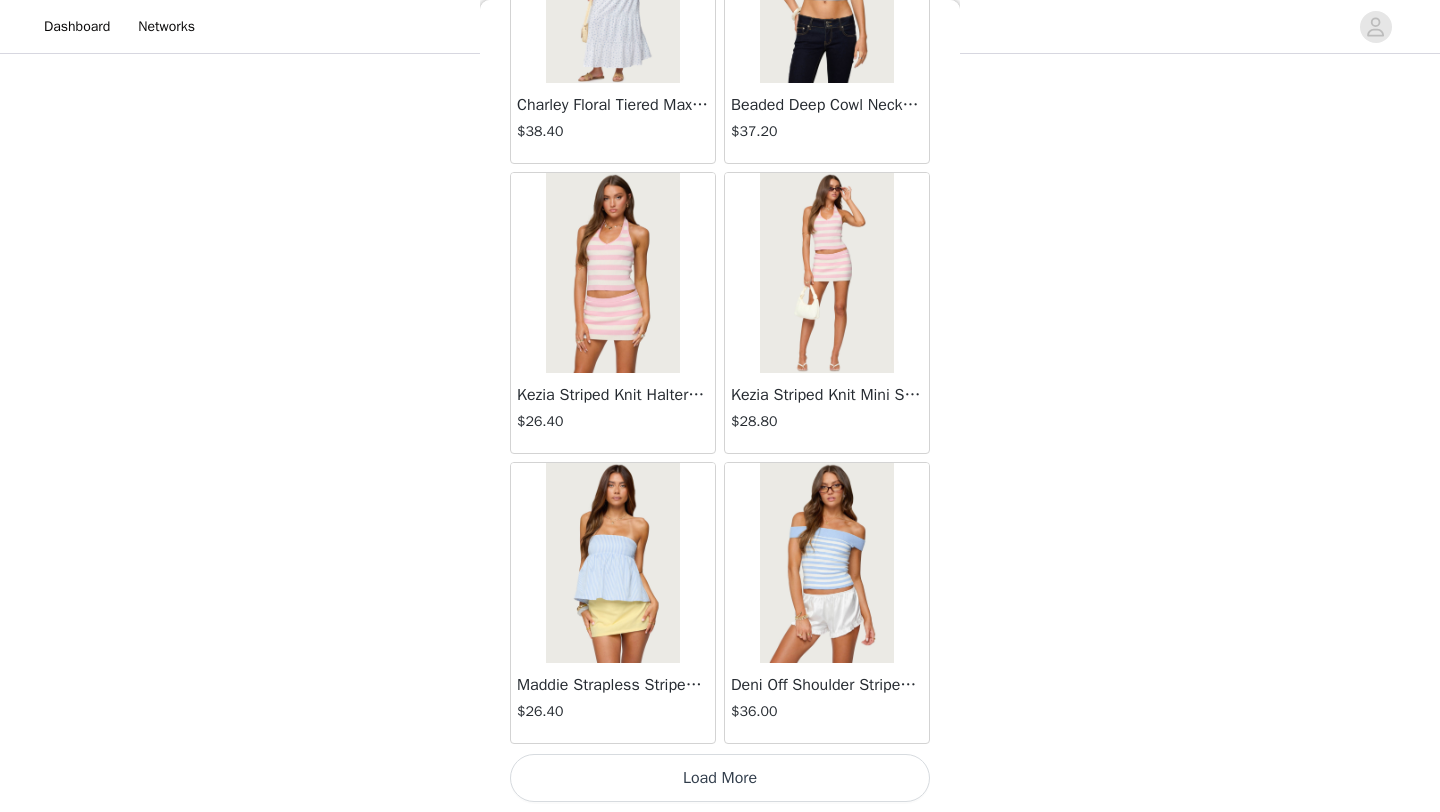 click on "Load More" at bounding box center (720, 778) 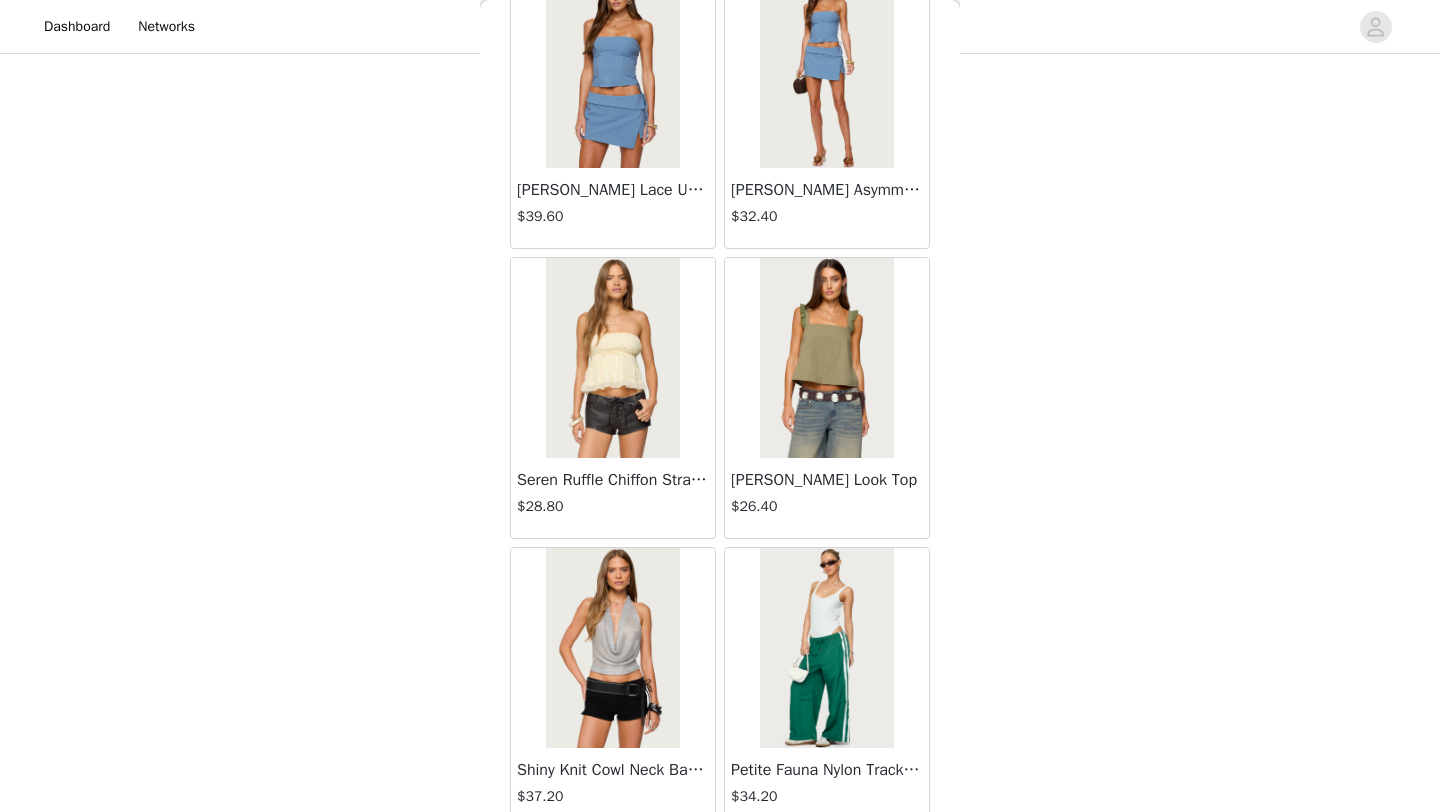 scroll, scrollTop: 19648, scrollLeft: 0, axis: vertical 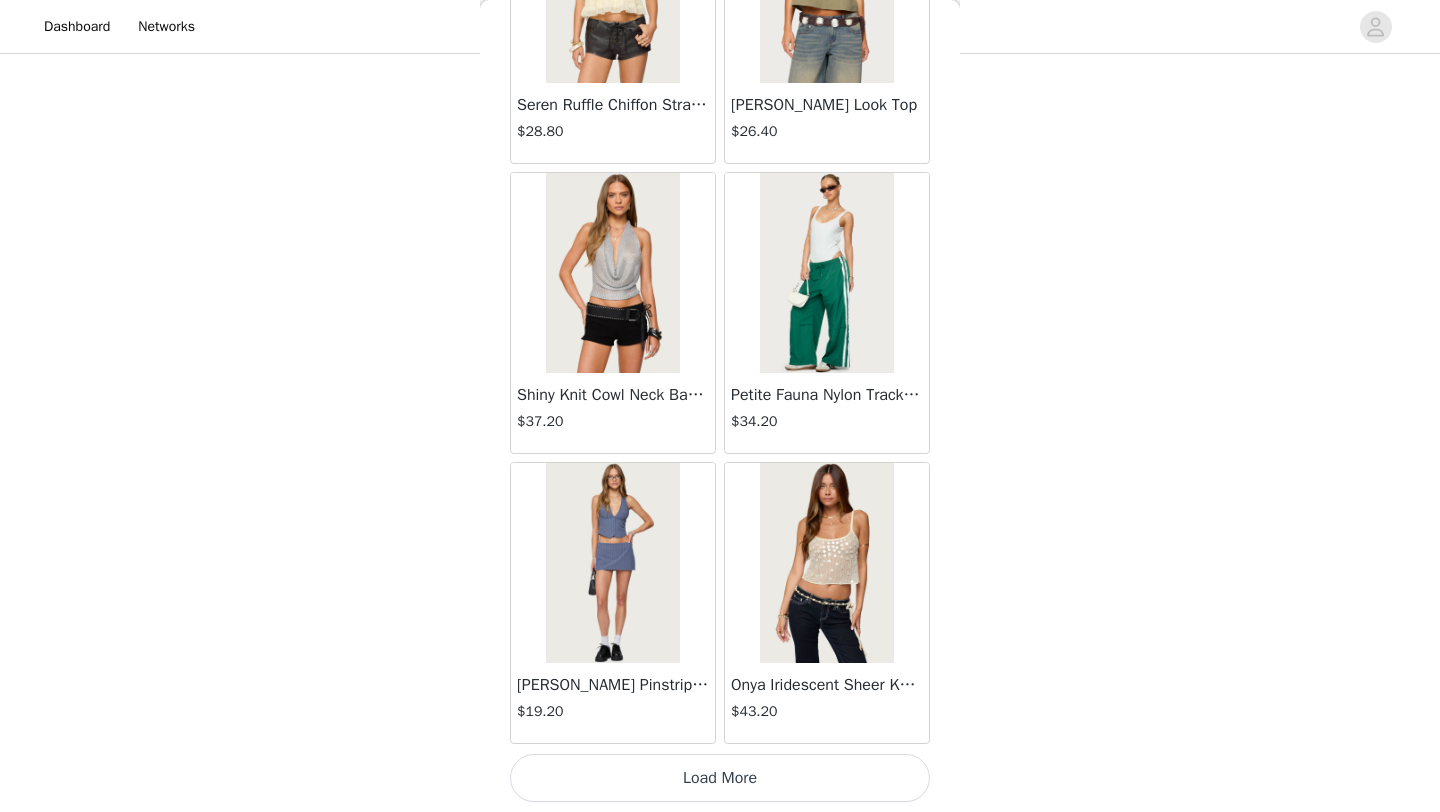 click on "Load More" at bounding box center [720, 778] 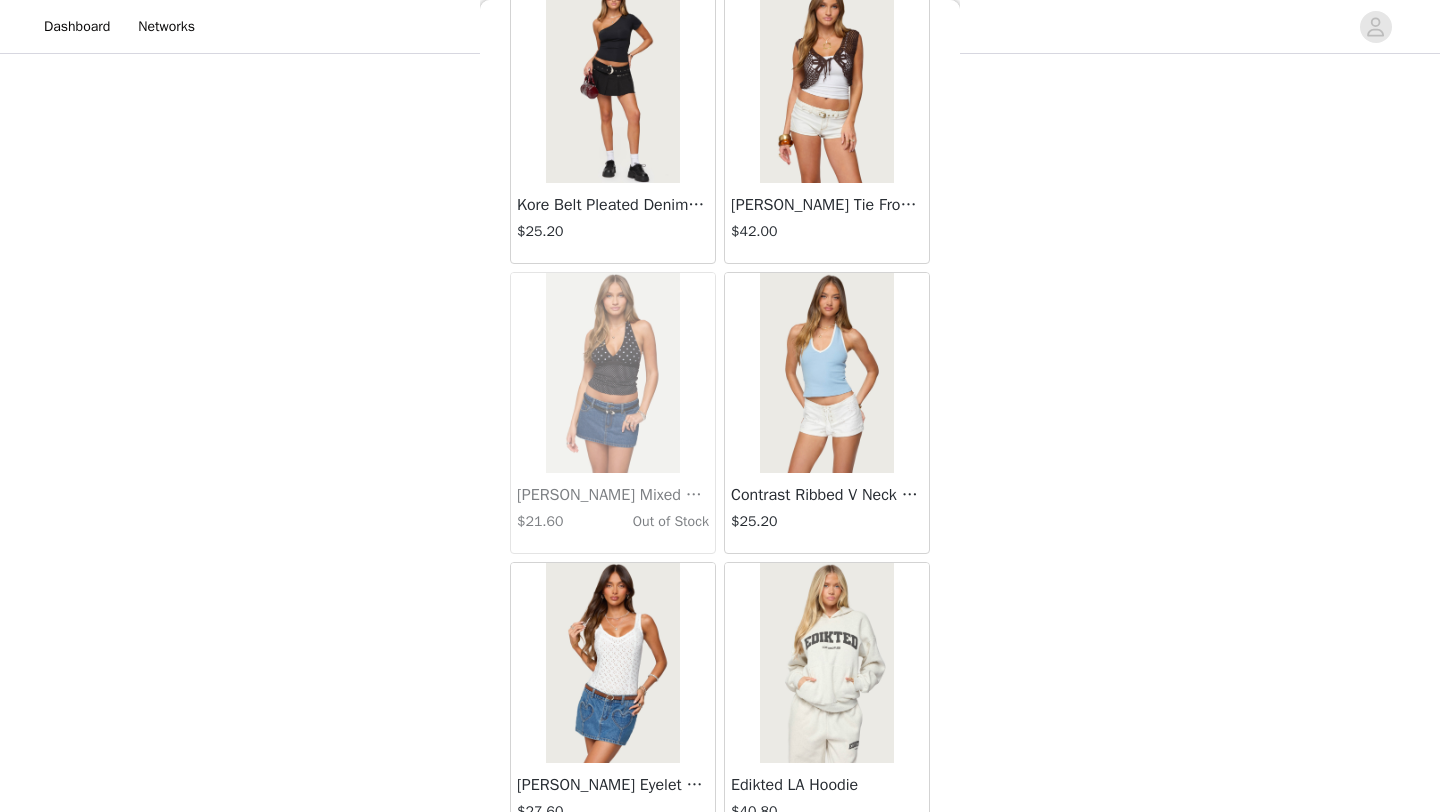 scroll, scrollTop: 22548, scrollLeft: 0, axis: vertical 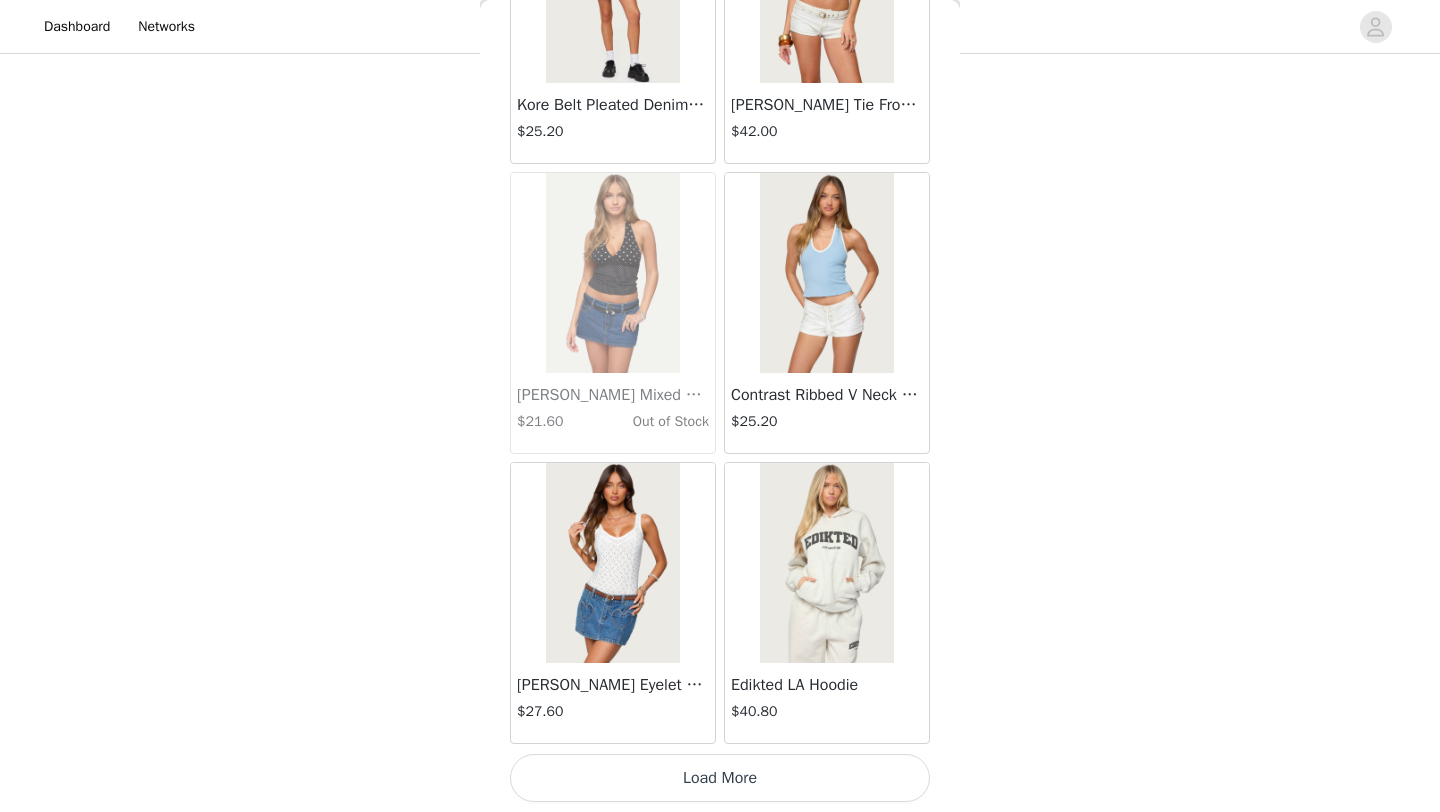 click on "Load More" at bounding box center (720, 778) 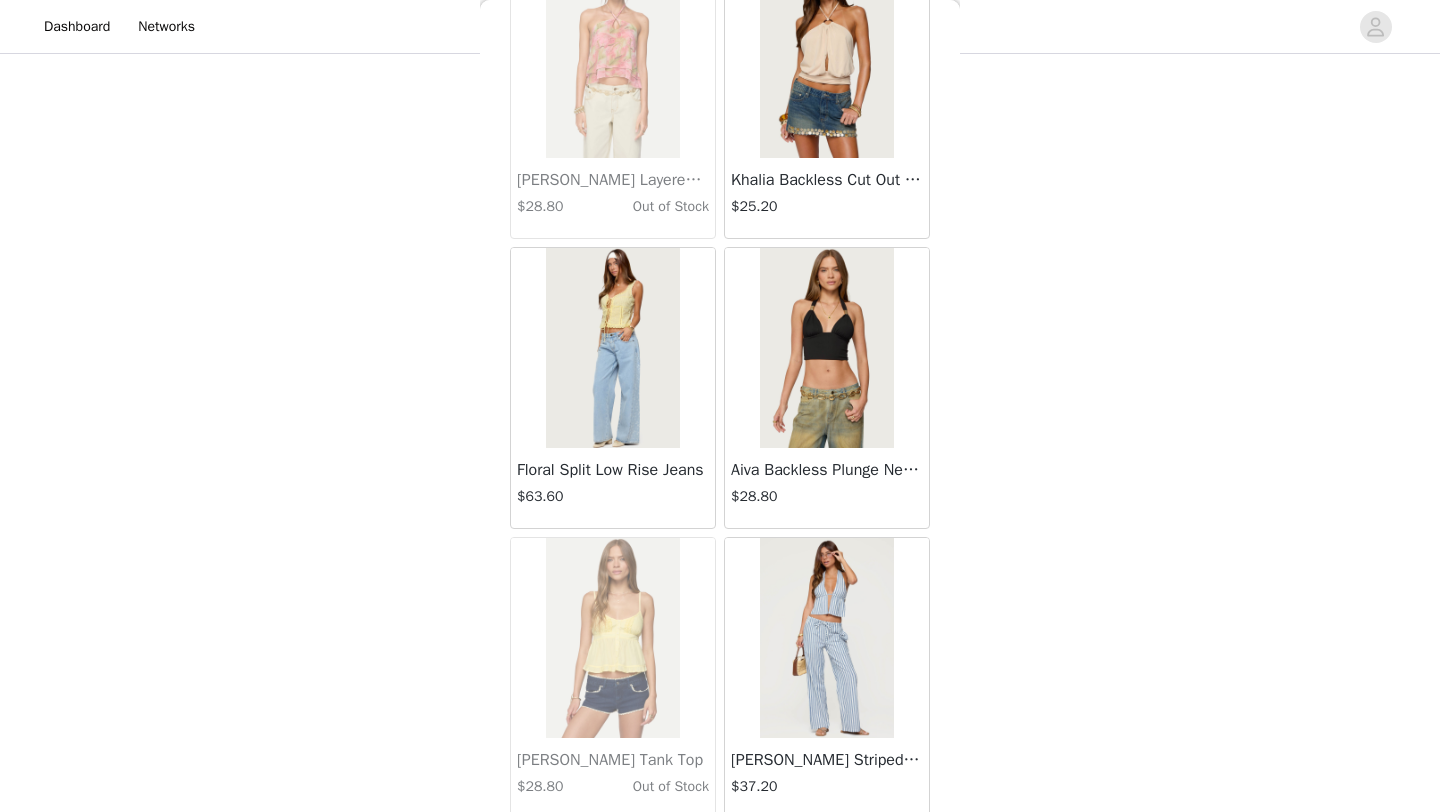 scroll, scrollTop: 23469, scrollLeft: 0, axis: vertical 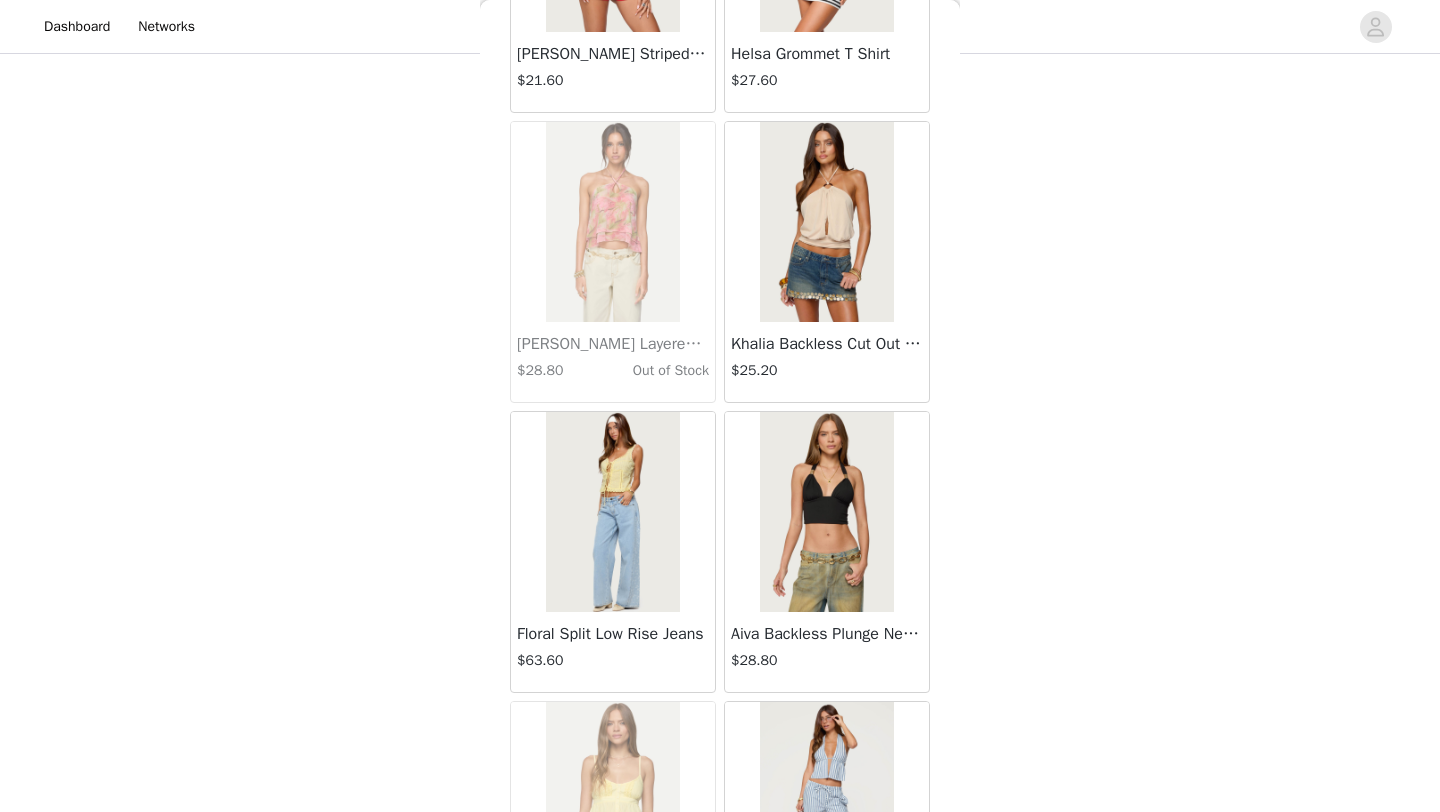click at bounding box center [826, 222] 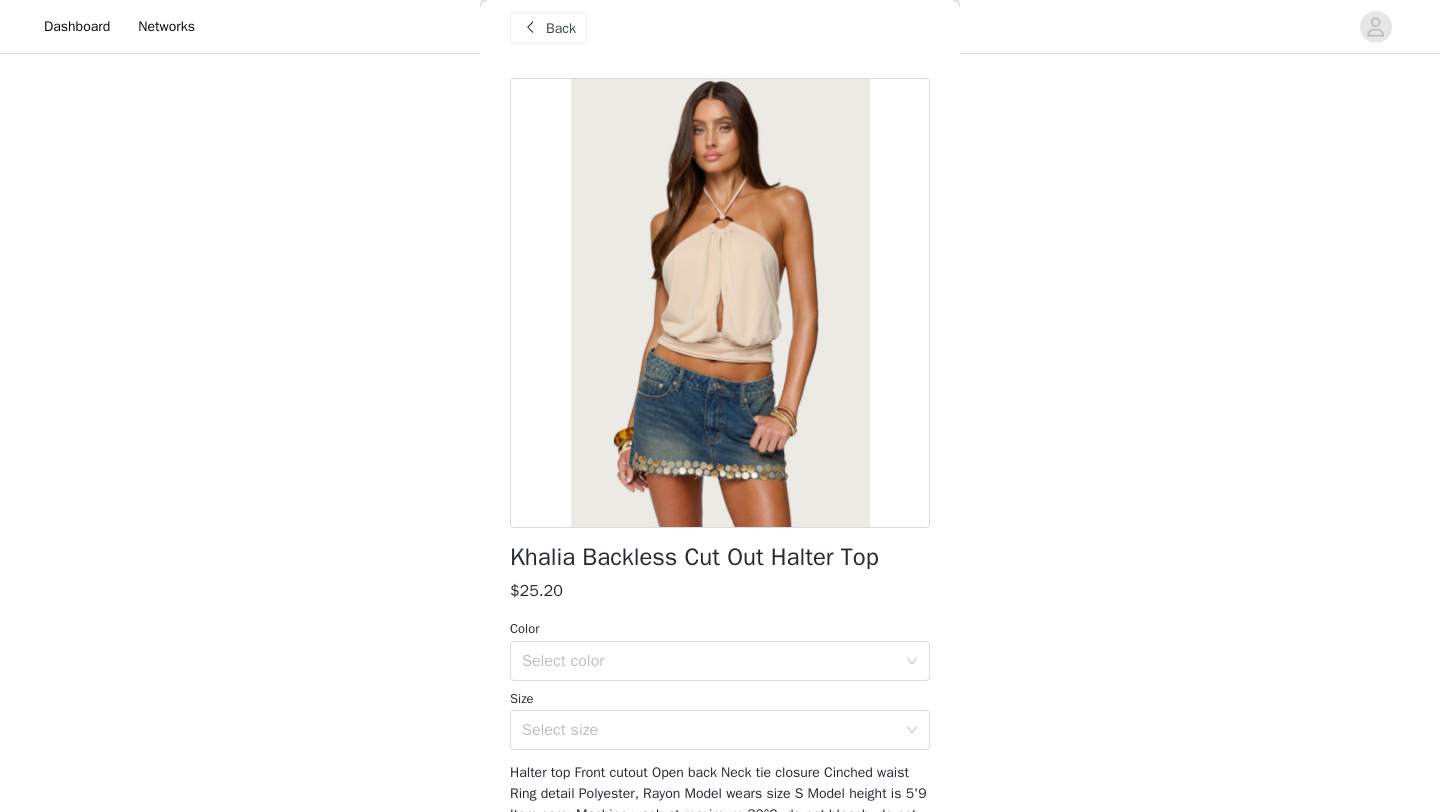 scroll, scrollTop: 33, scrollLeft: 0, axis: vertical 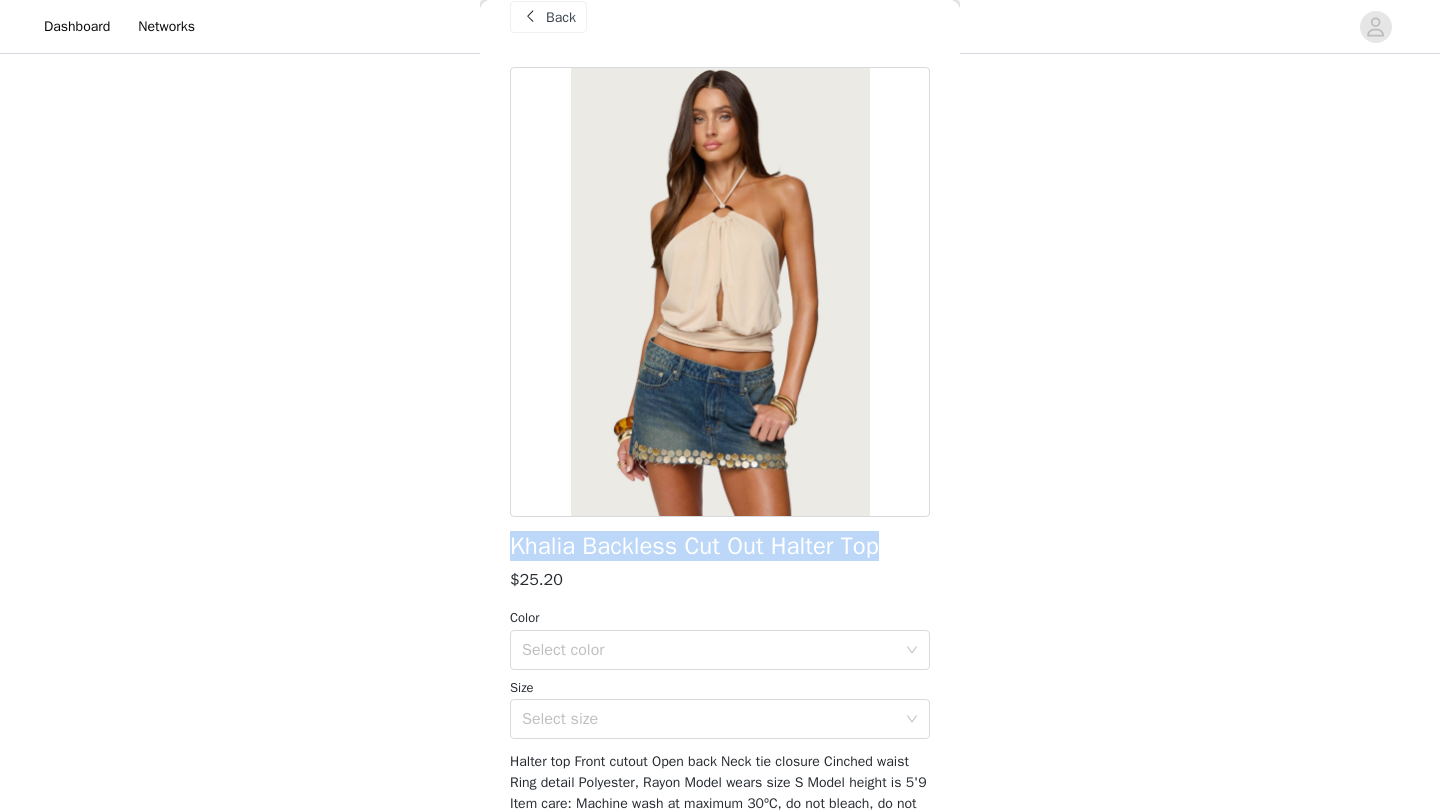 drag, startPoint x: 511, startPoint y: 550, endPoint x: 915, endPoint y: 549, distance: 404.00125 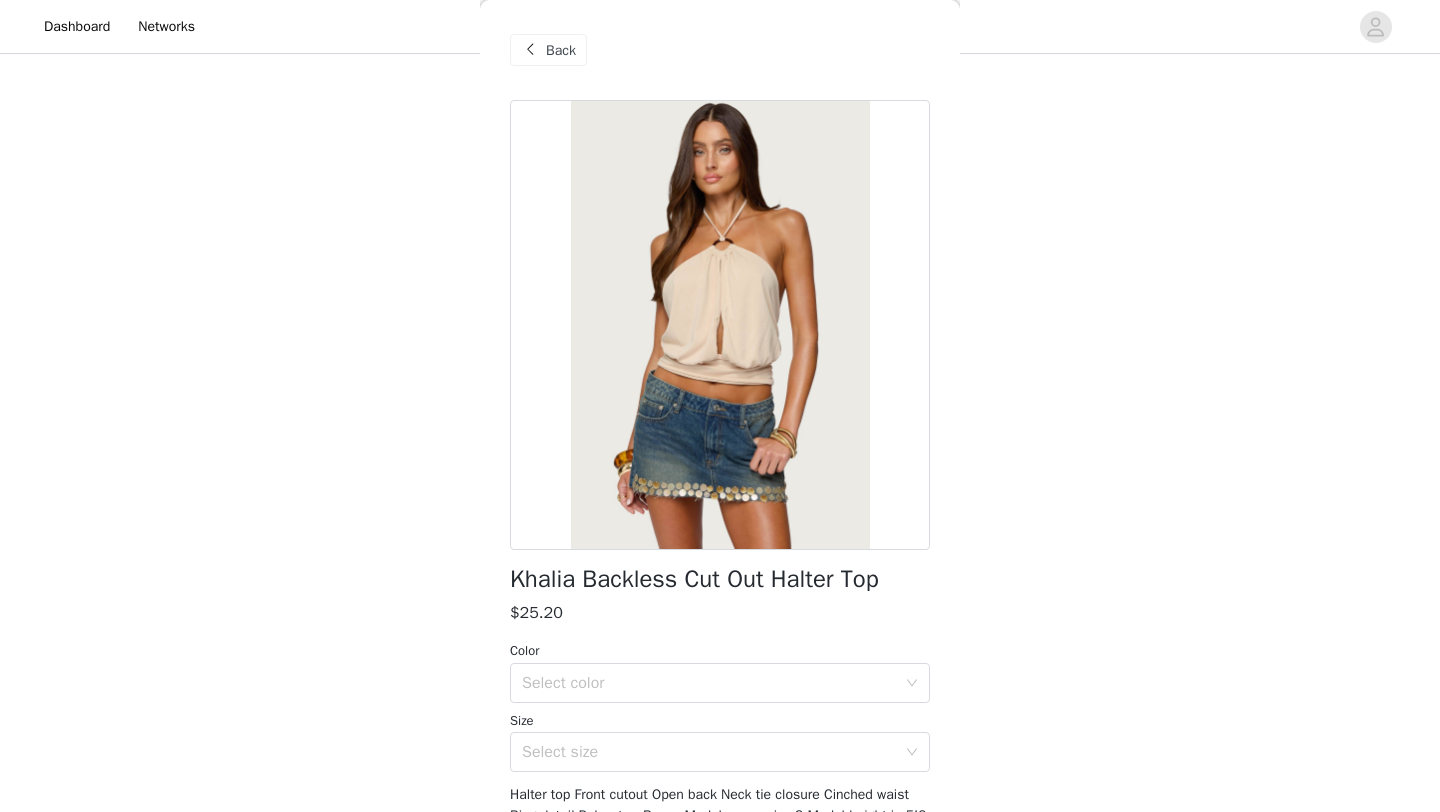 click on "Back" at bounding box center [548, 50] 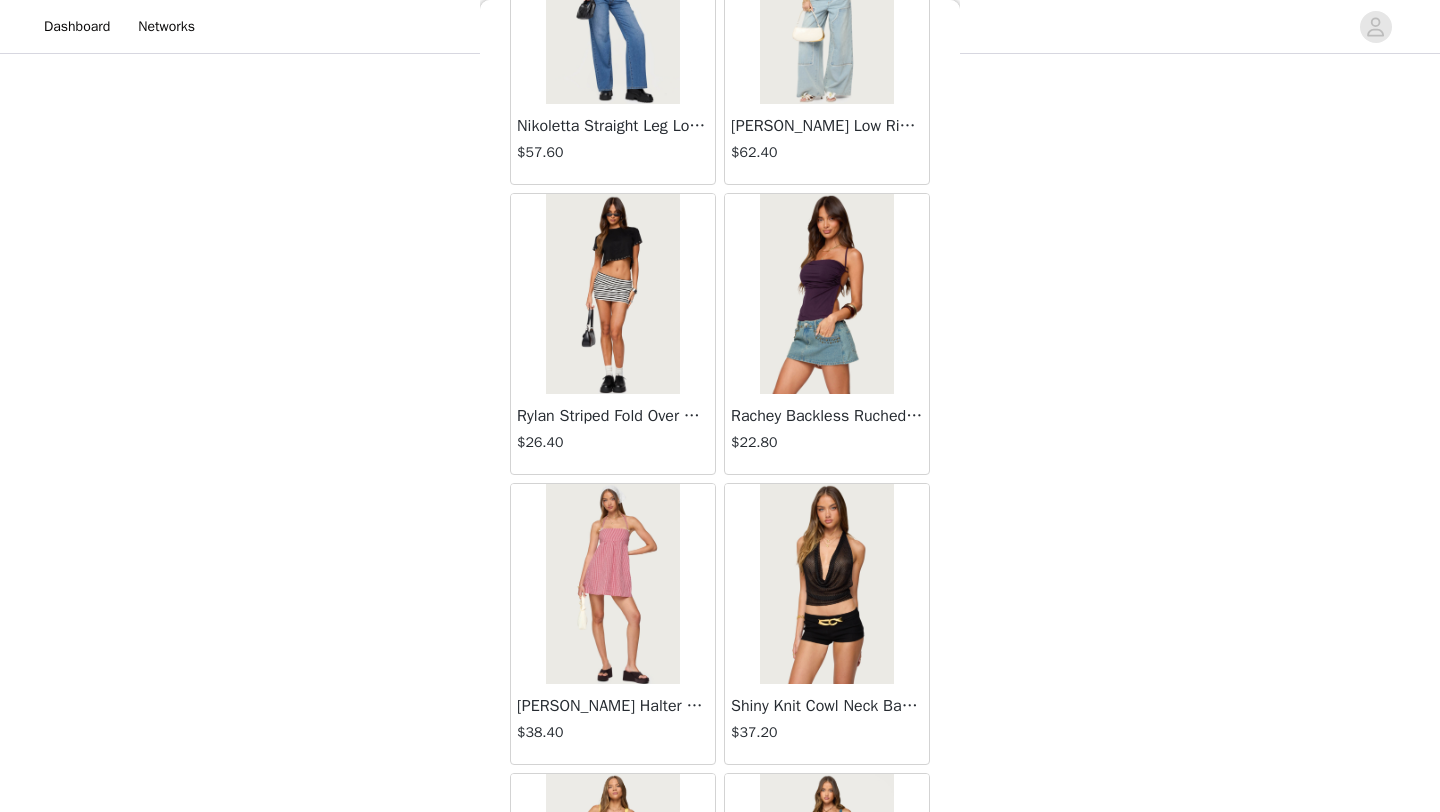 scroll, scrollTop: 25448, scrollLeft: 0, axis: vertical 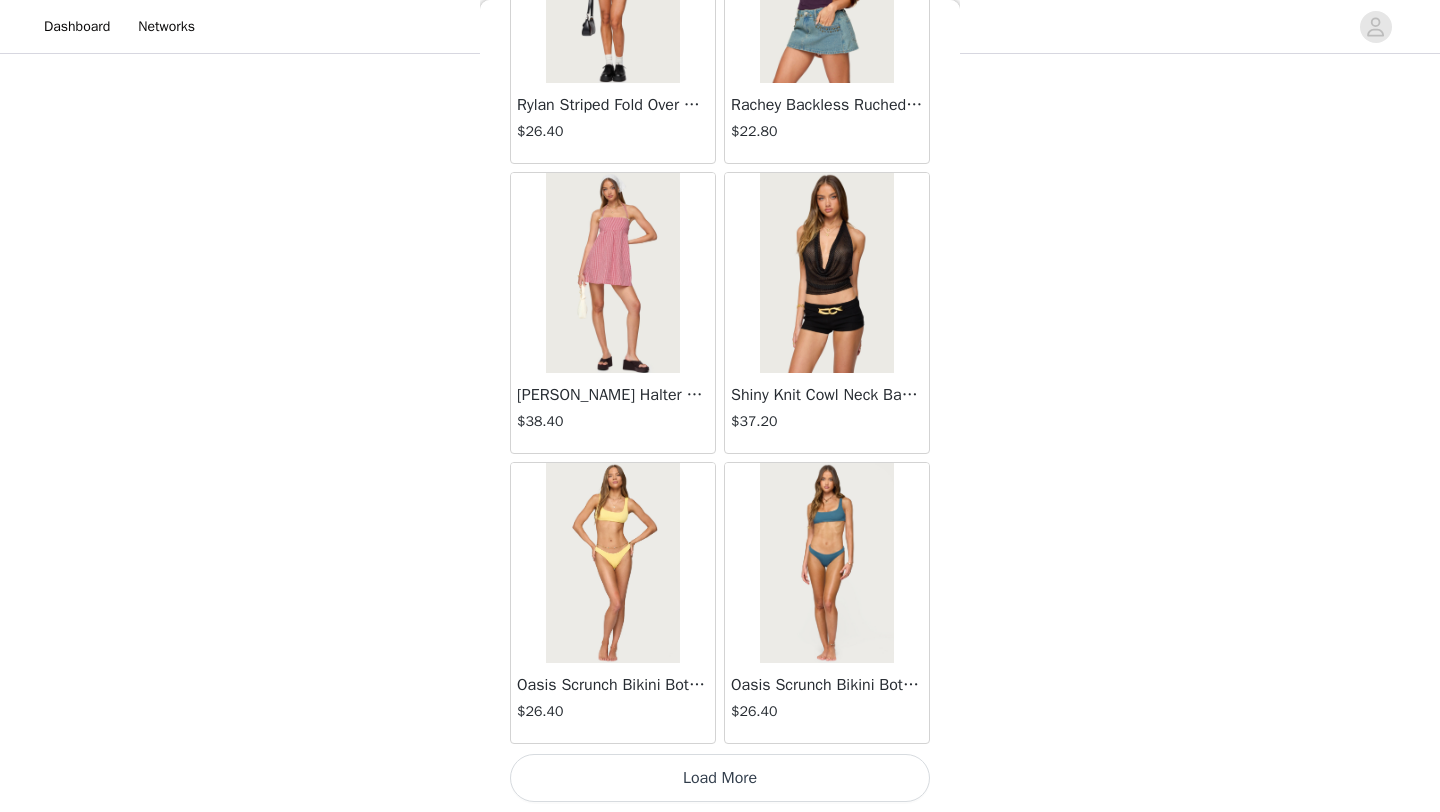 click on "Load More" at bounding box center [720, 778] 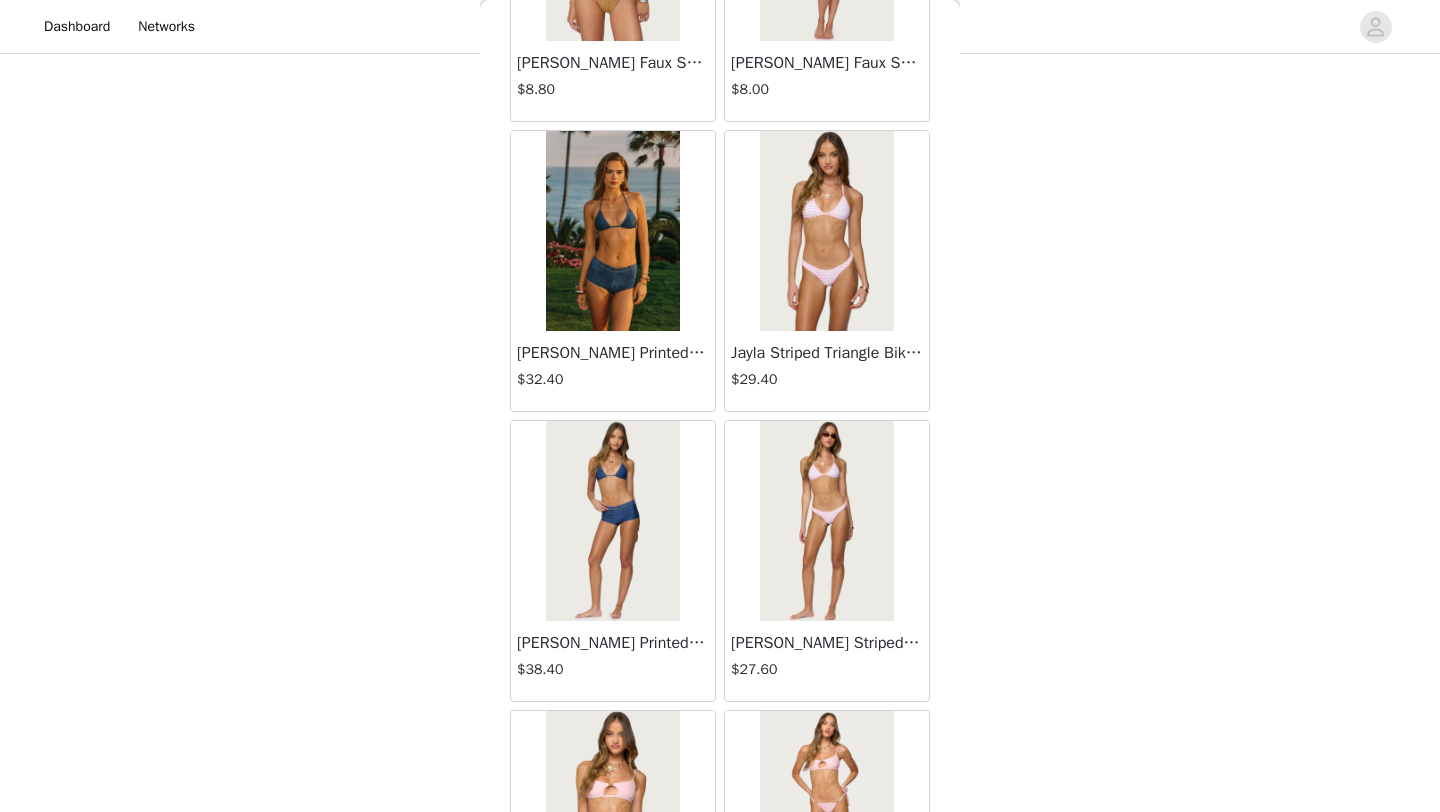 scroll, scrollTop: 28348, scrollLeft: 0, axis: vertical 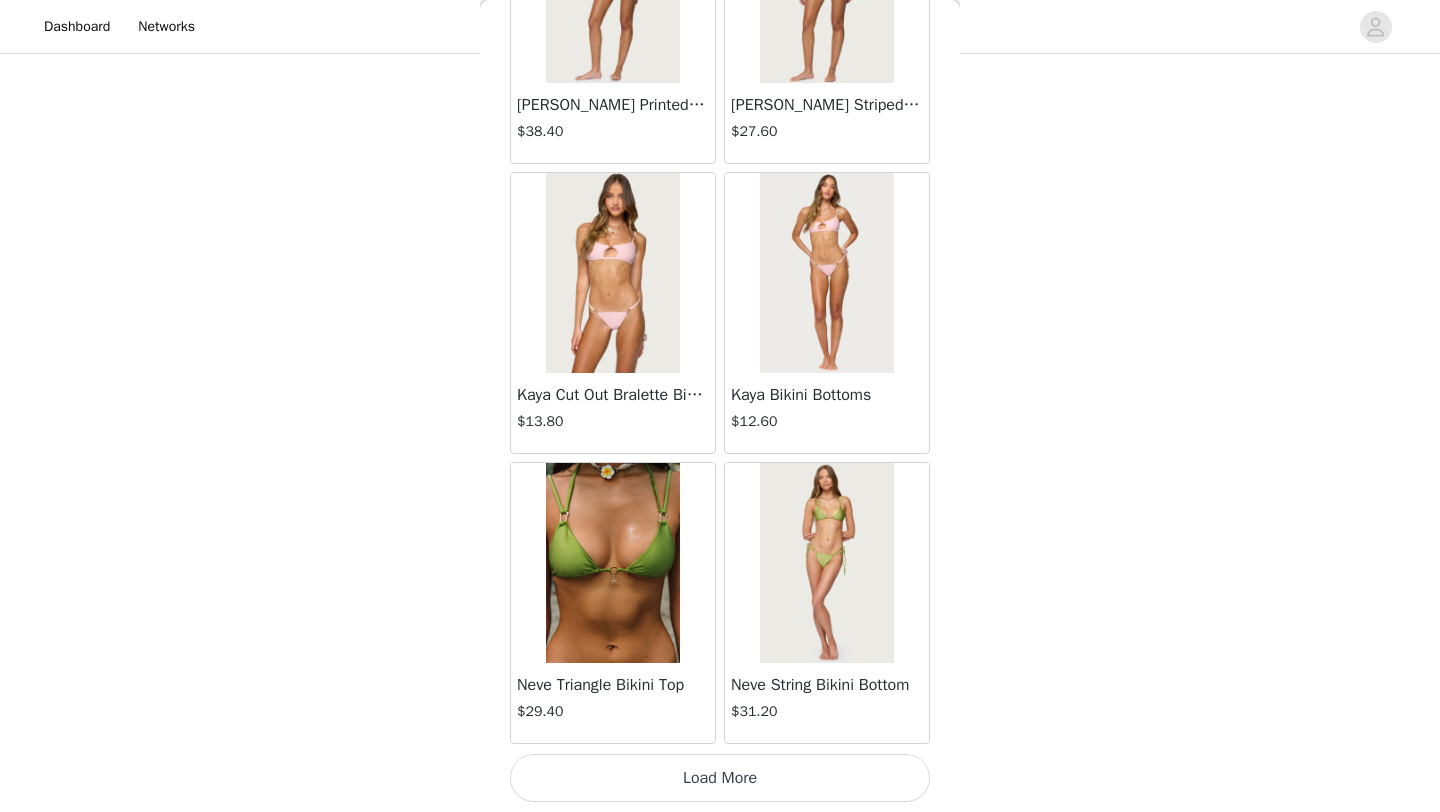 click on "Load More" at bounding box center [720, 778] 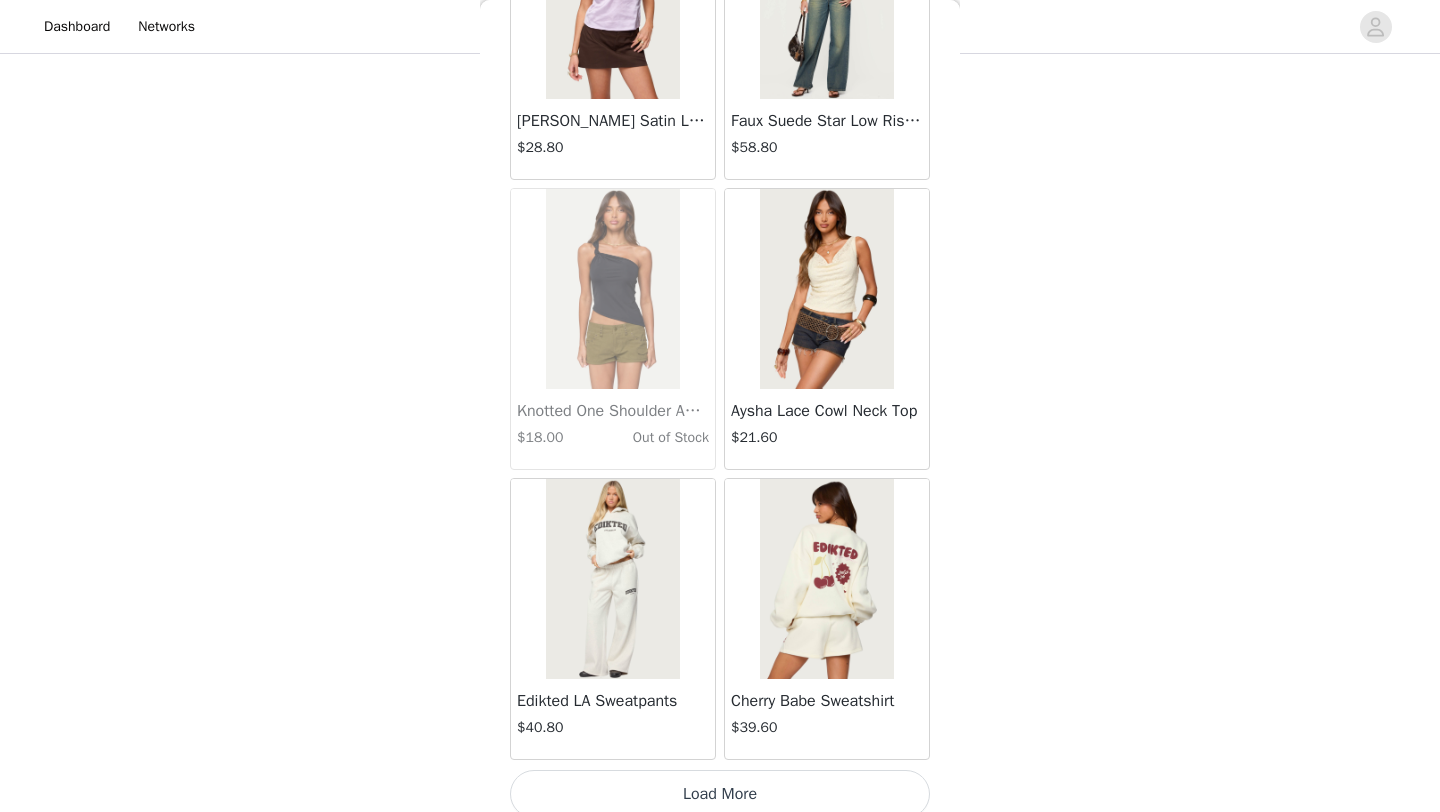 scroll, scrollTop: 31248, scrollLeft: 0, axis: vertical 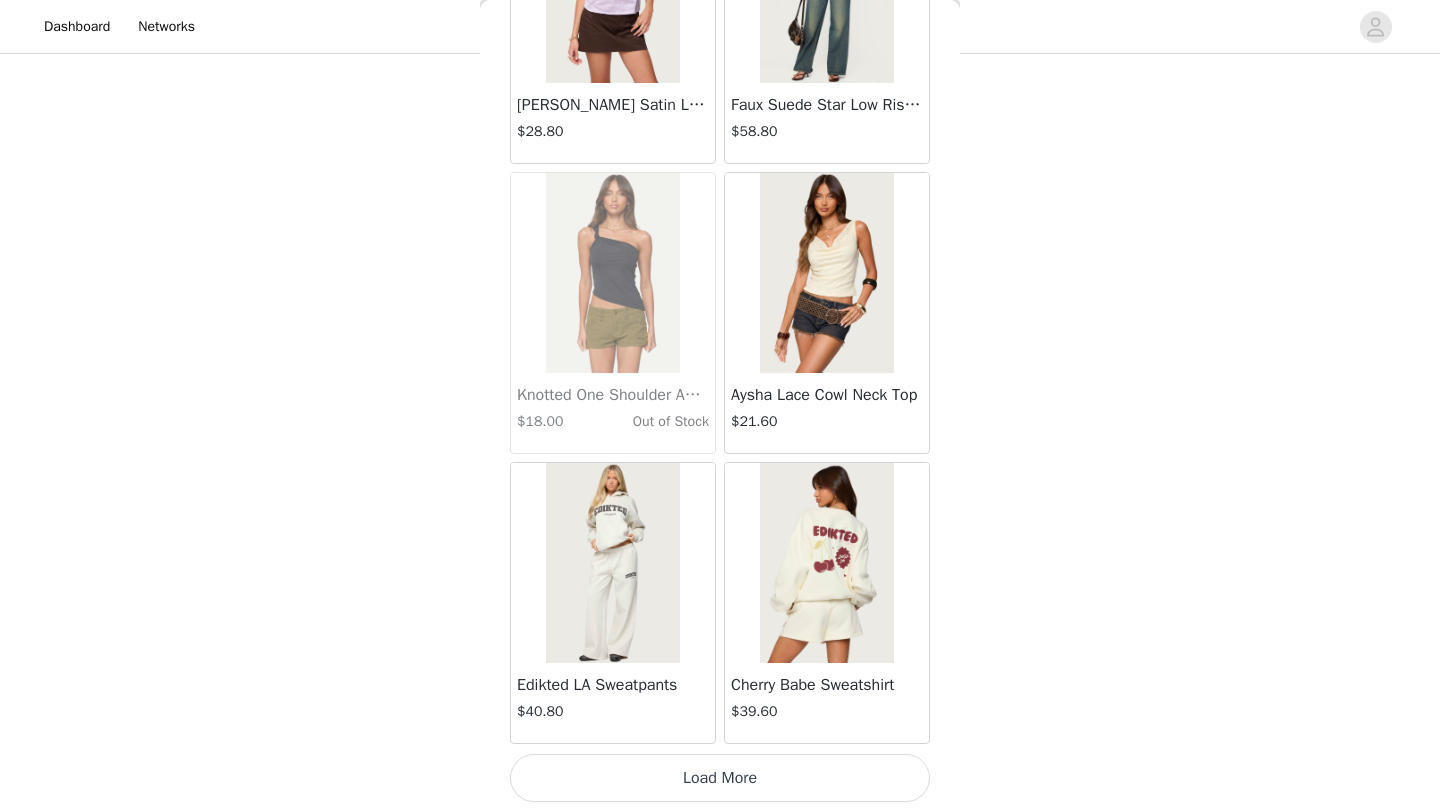 click on "Load More" at bounding box center [720, 778] 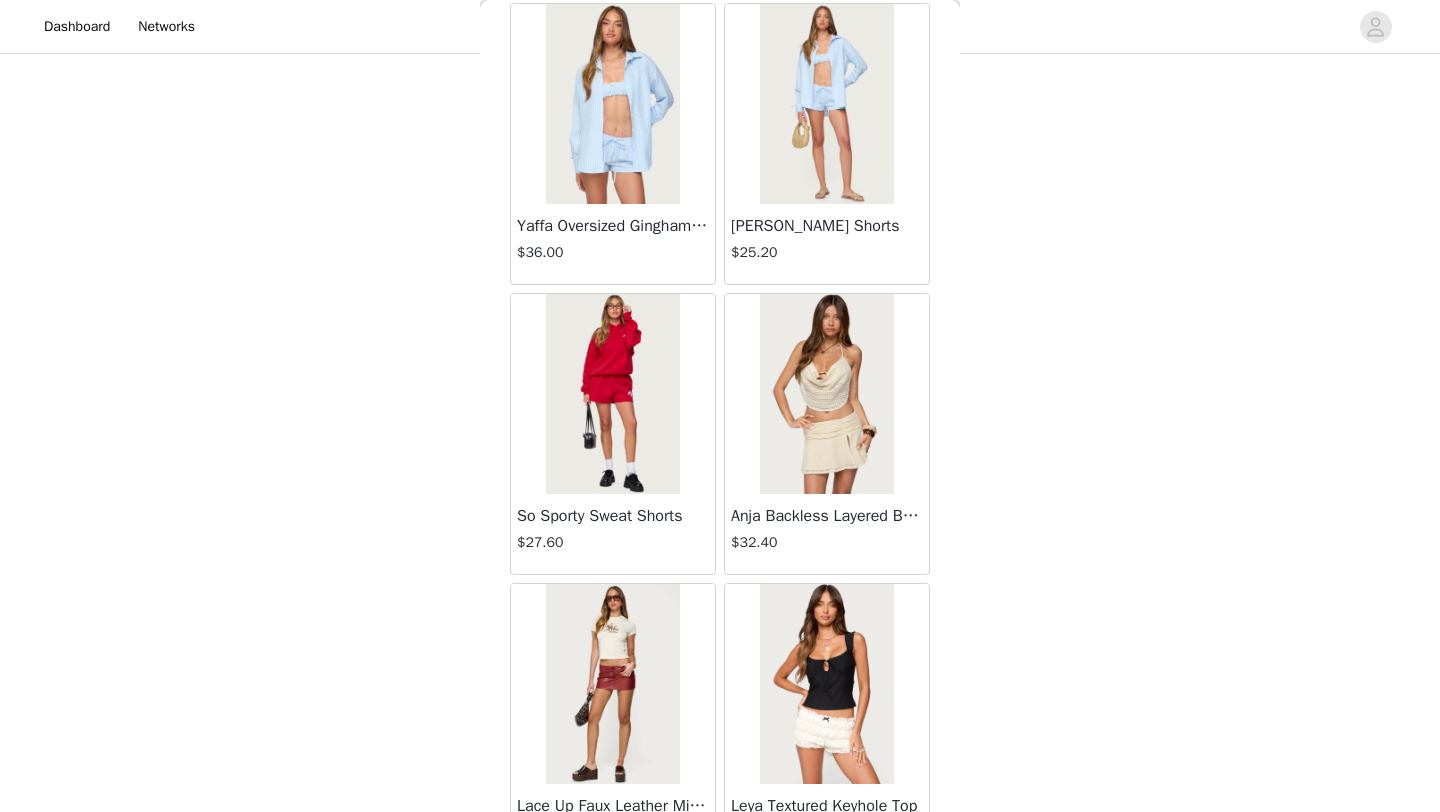 scroll, scrollTop: 34148, scrollLeft: 0, axis: vertical 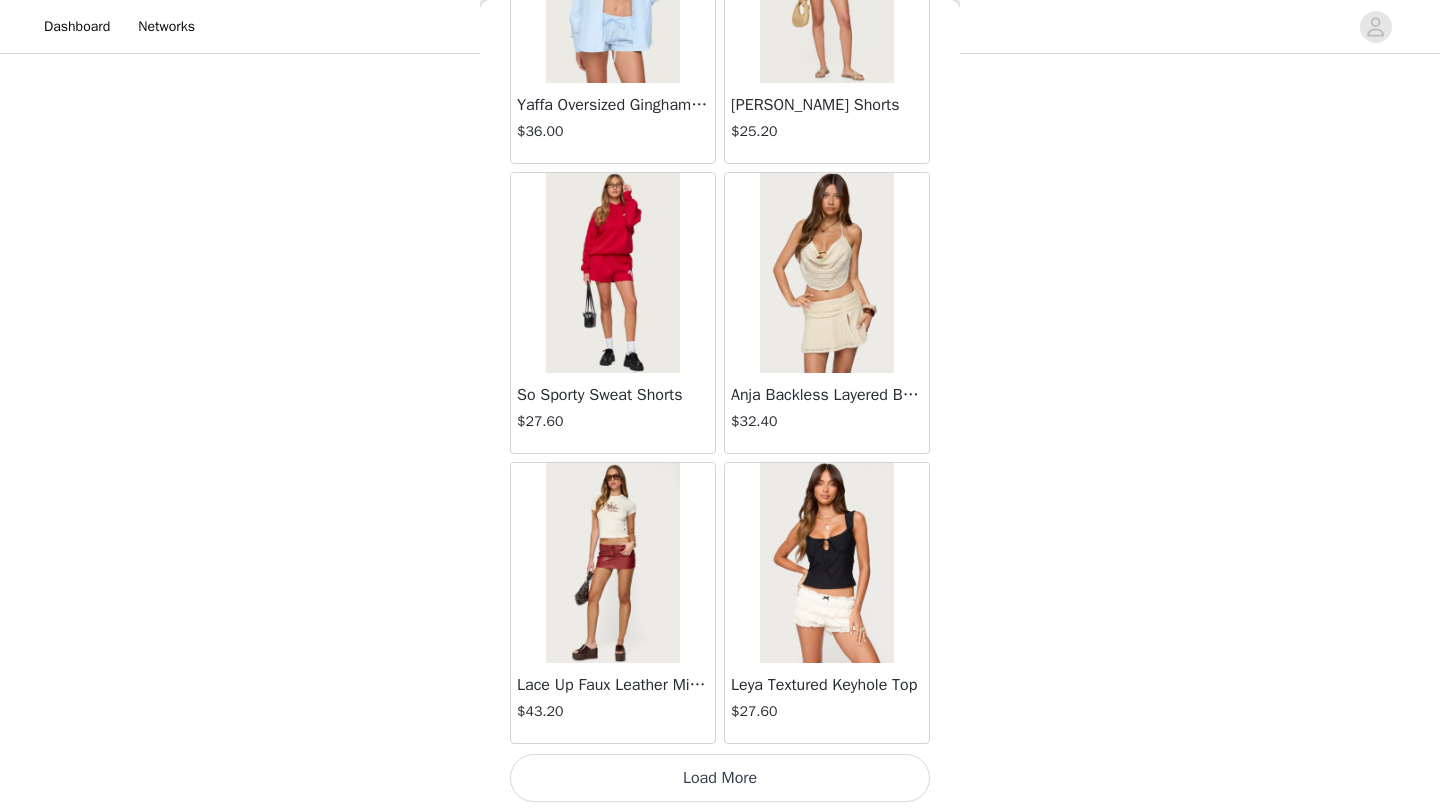 click on "Load More" at bounding box center (720, 778) 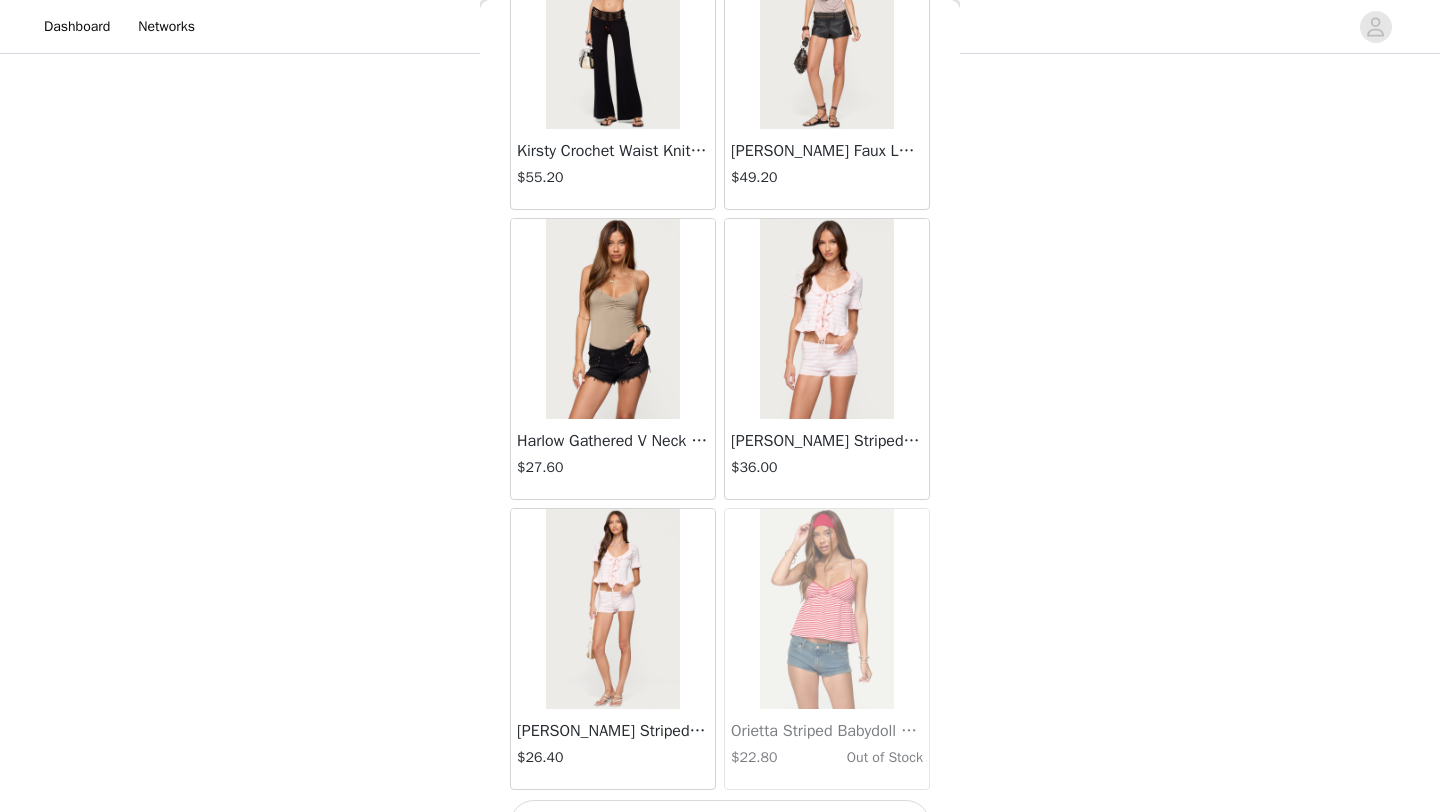 scroll, scrollTop: 37038, scrollLeft: 0, axis: vertical 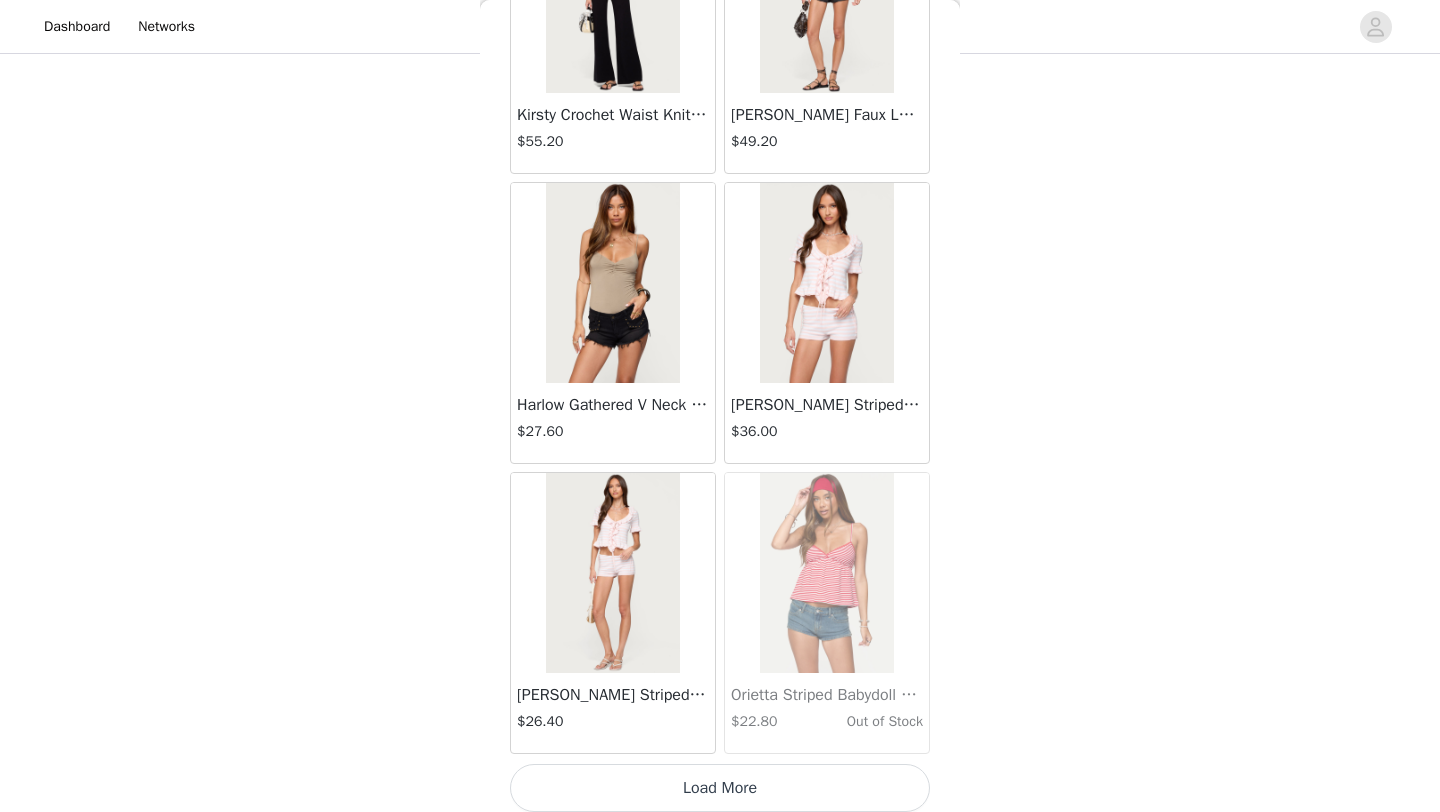 click on "Load More" at bounding box center [720, 788] 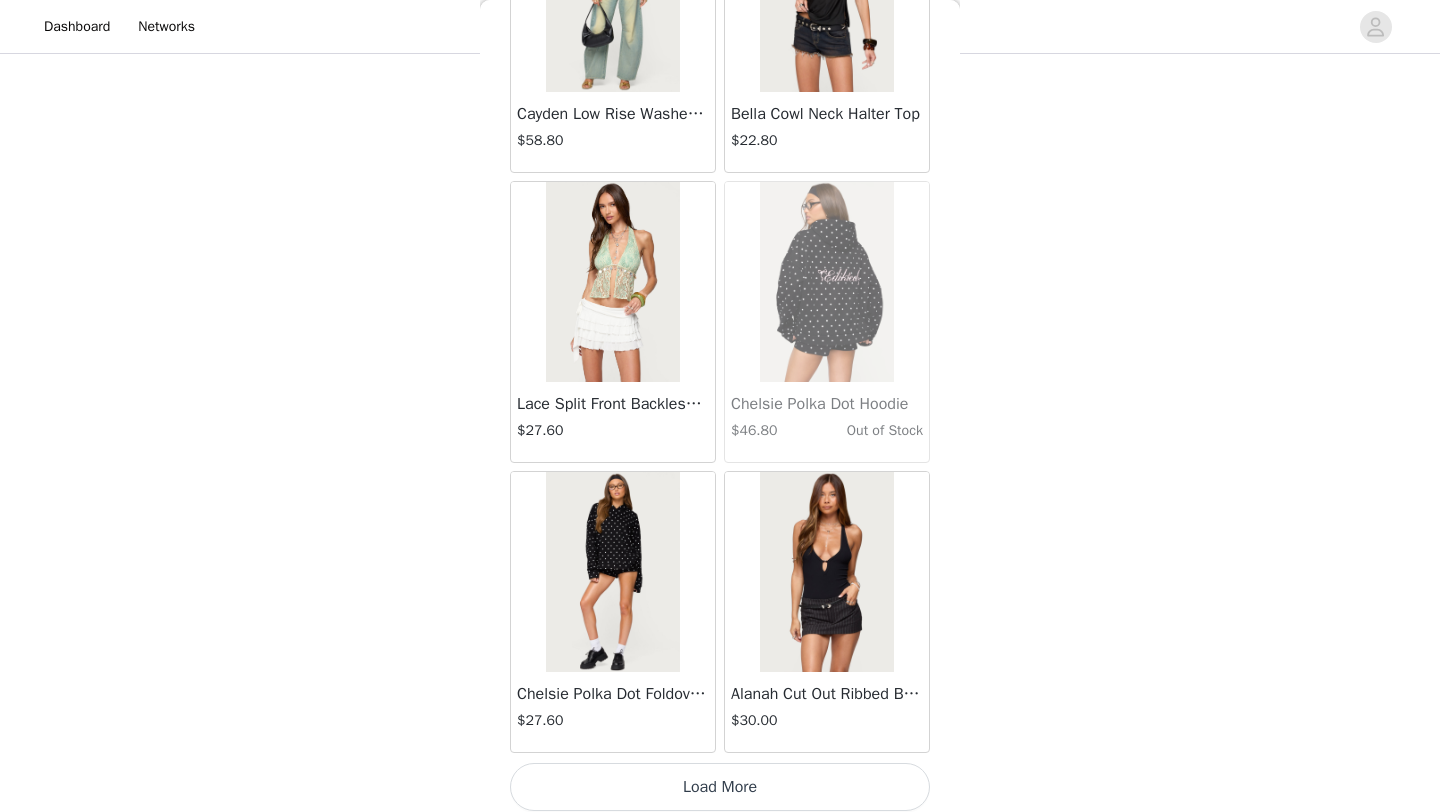 scroll, scrollTop: 39948, scrollLeft: 0, axis: vertical 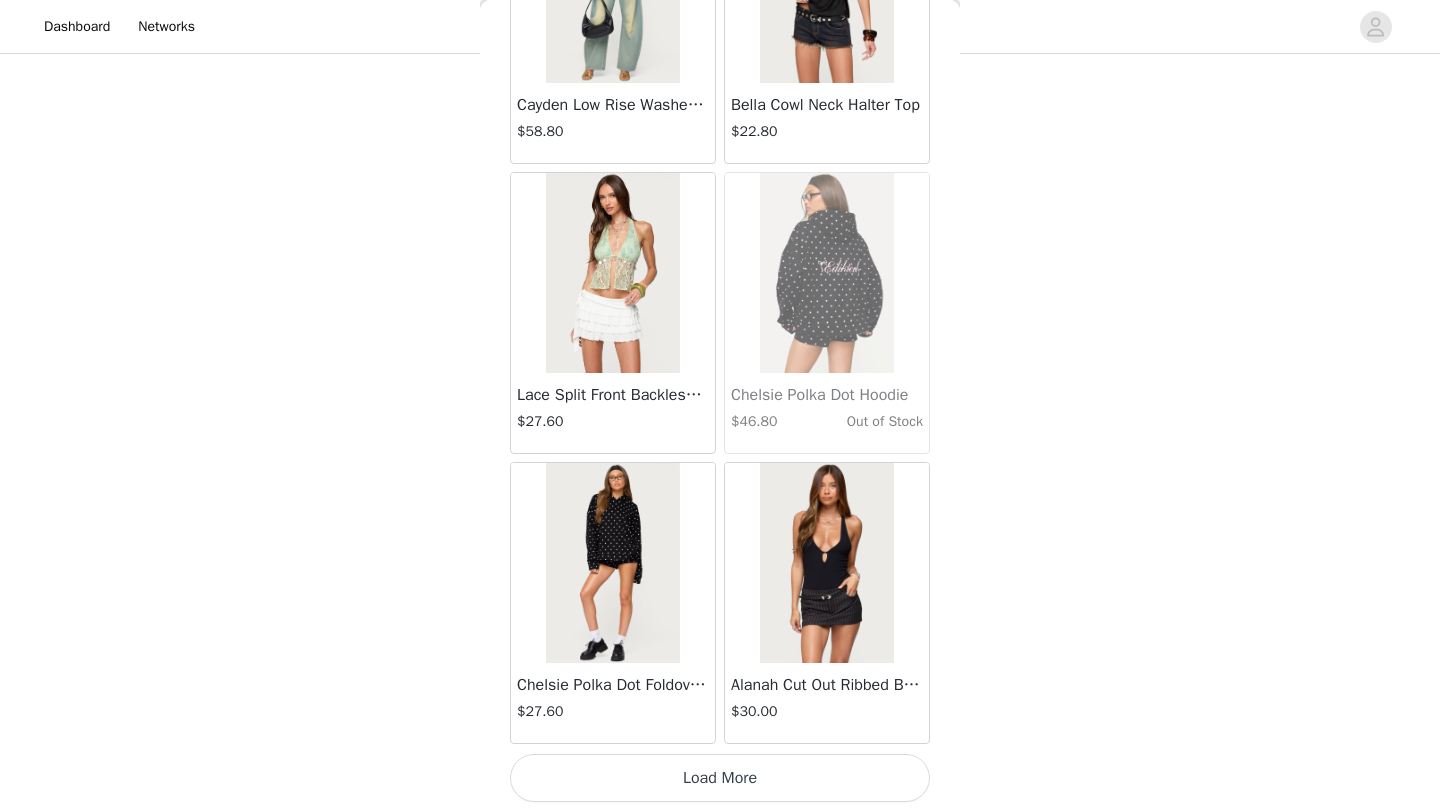 click on "Load More" at bounding box center (720, 778) 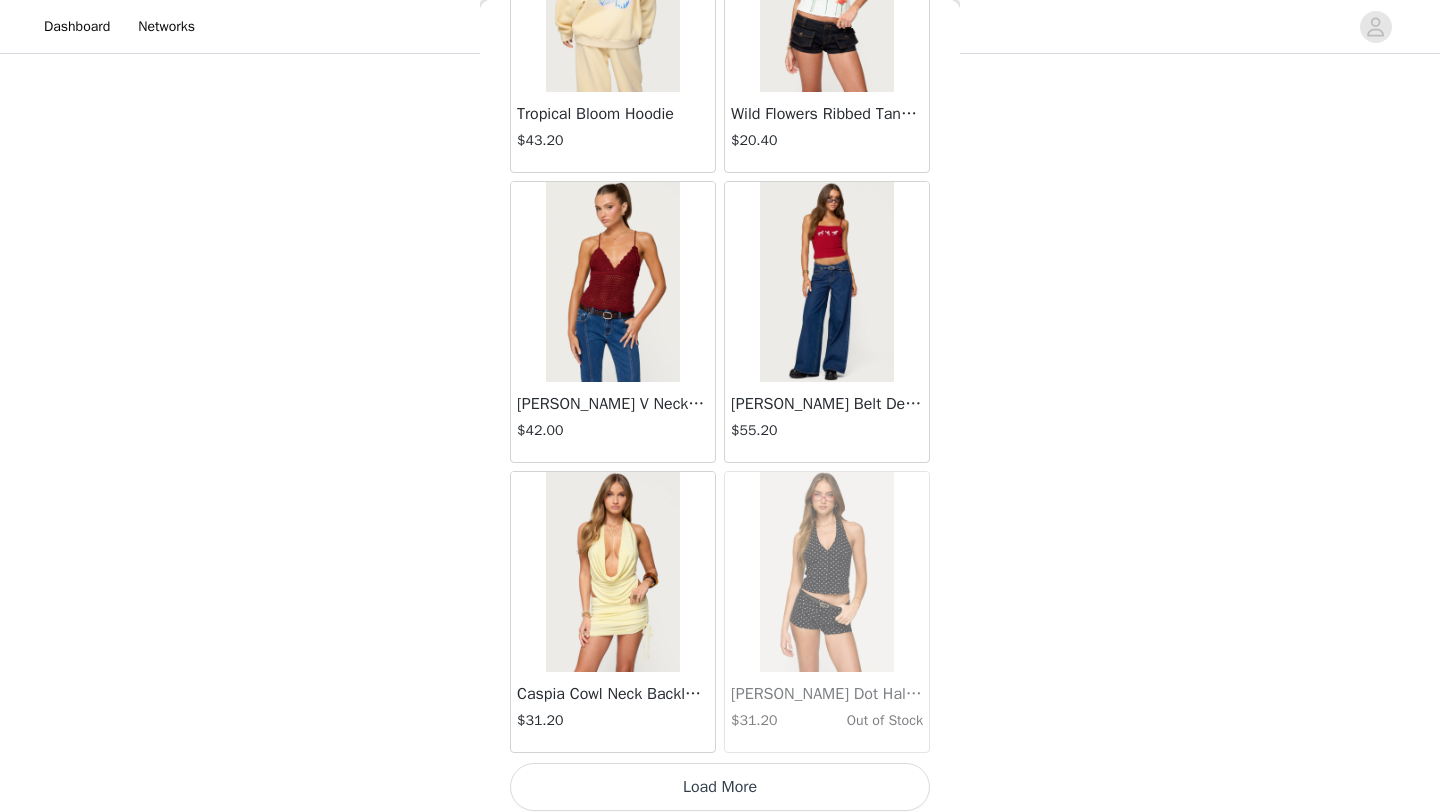 scroll, scrollTop: 42848, scrollLeft: 0, axis: vertical 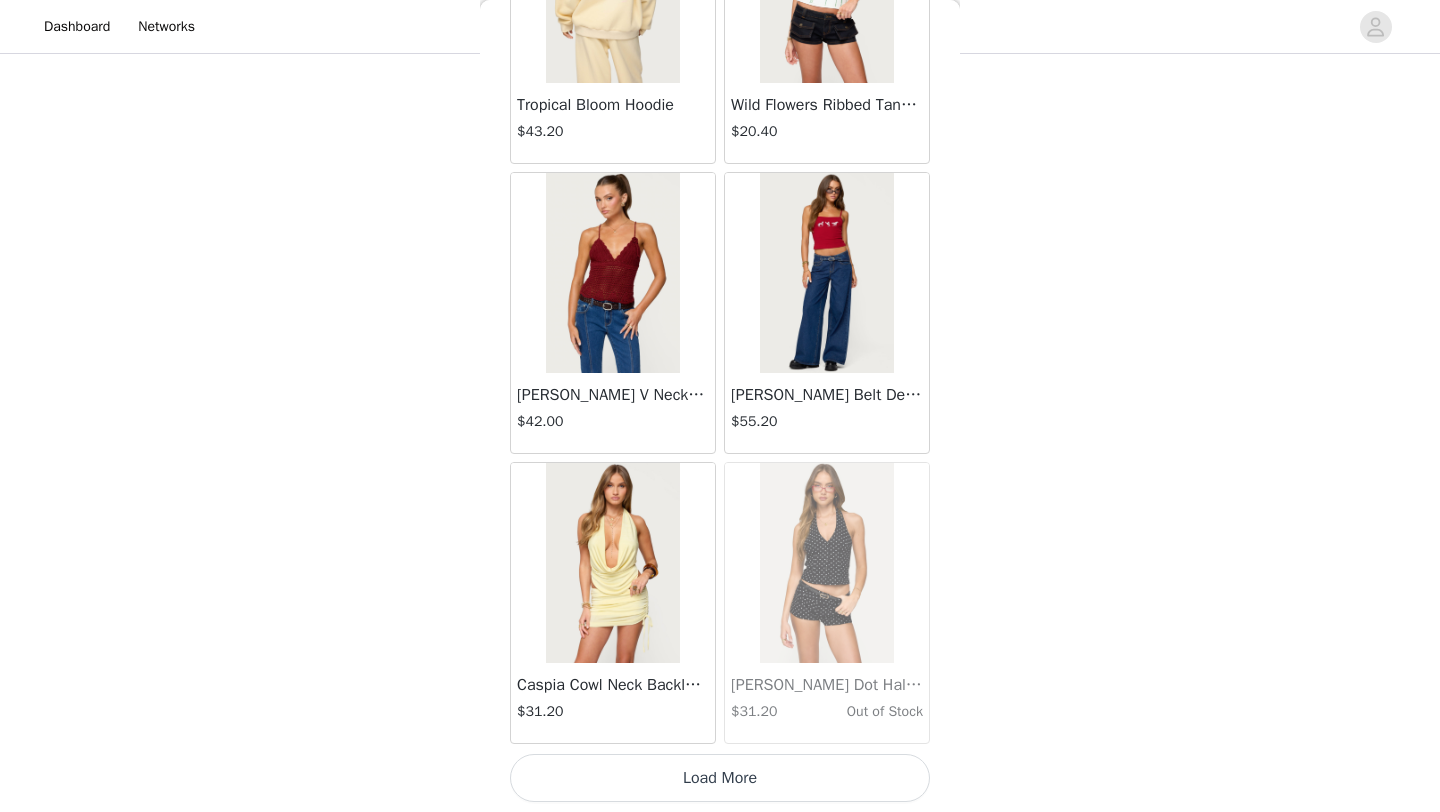 click on "Load More" at bounding box center (720, 778) 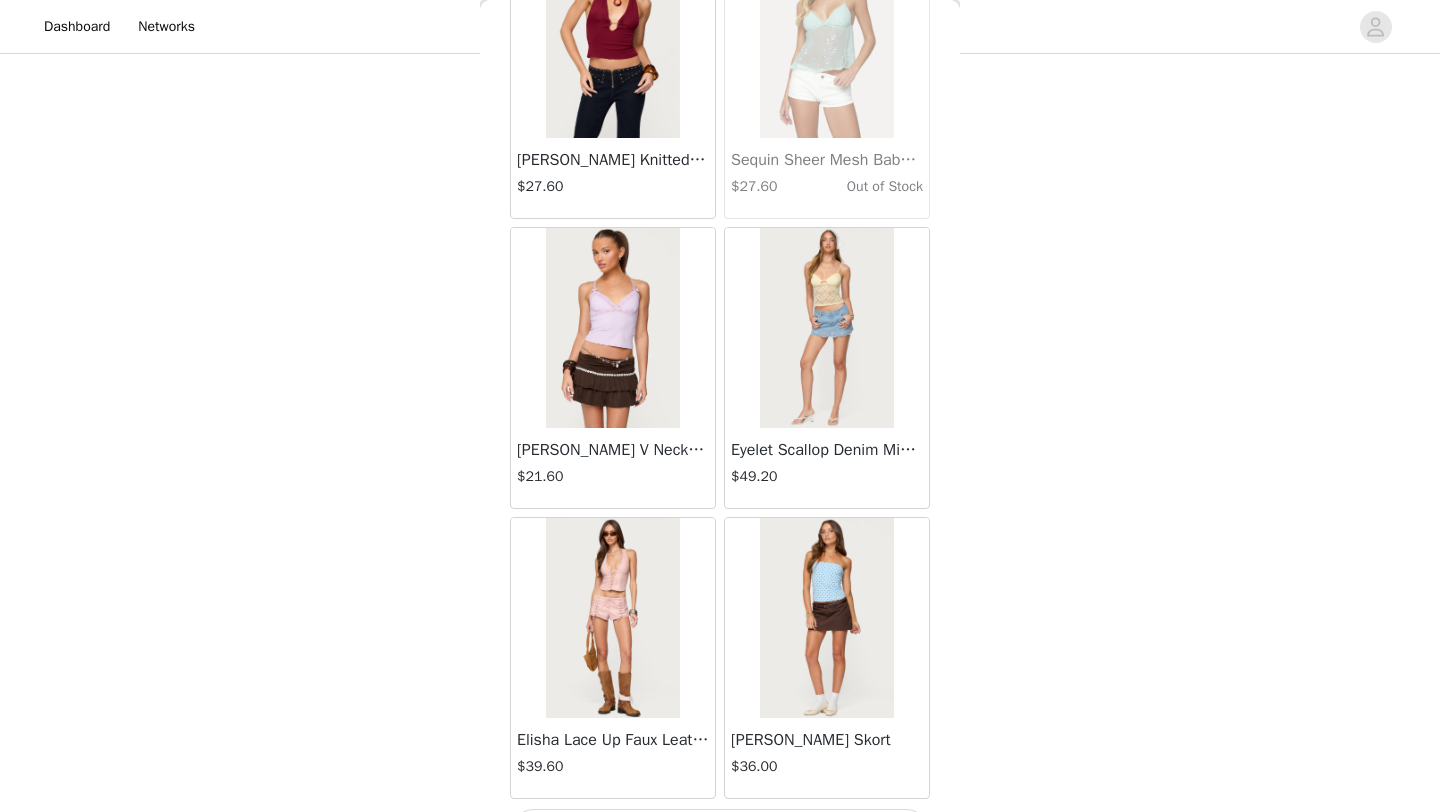 scroll, scrollTop: 45748, scrollLeft: 0, axis: vertical 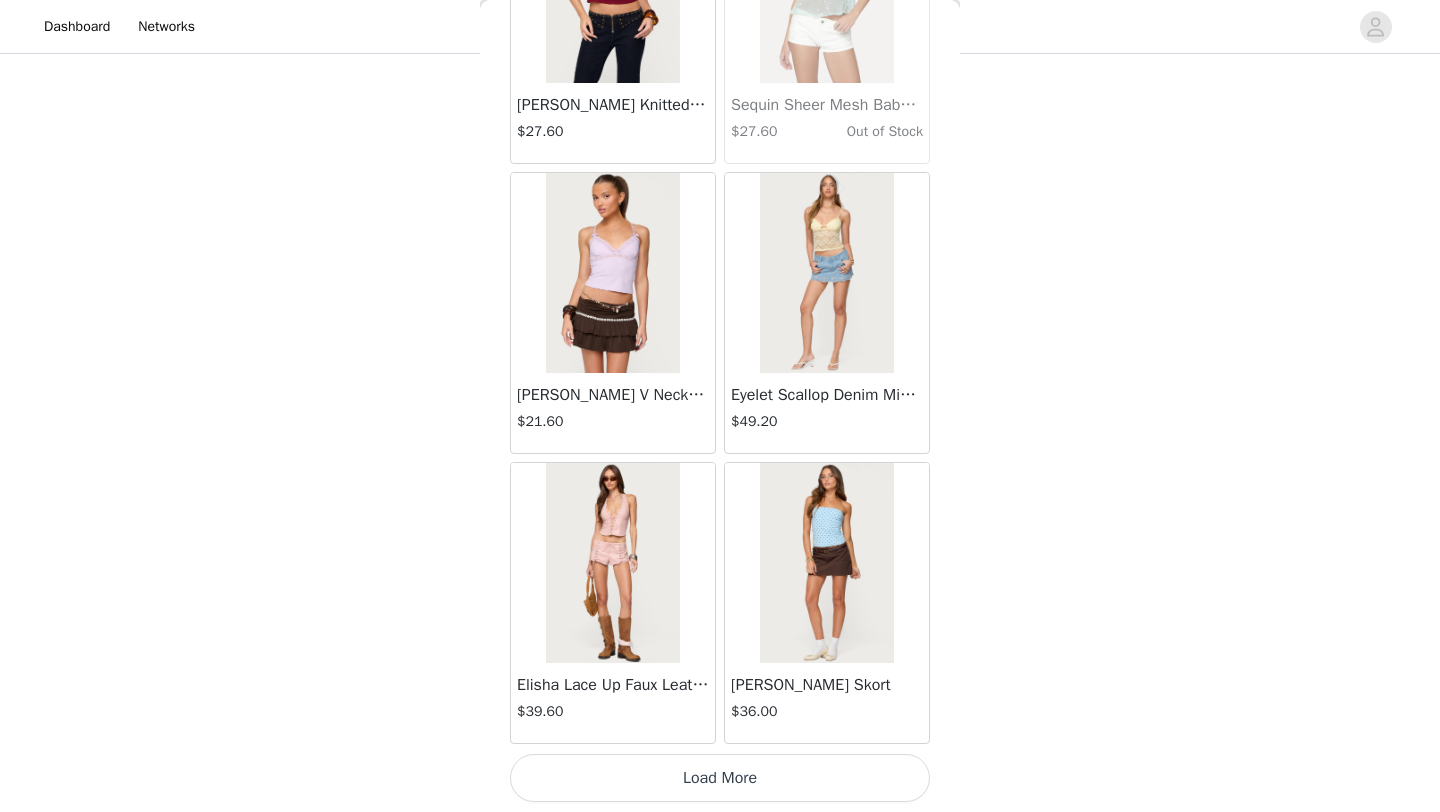 click on "Load More" at bounding box center [720, 778] 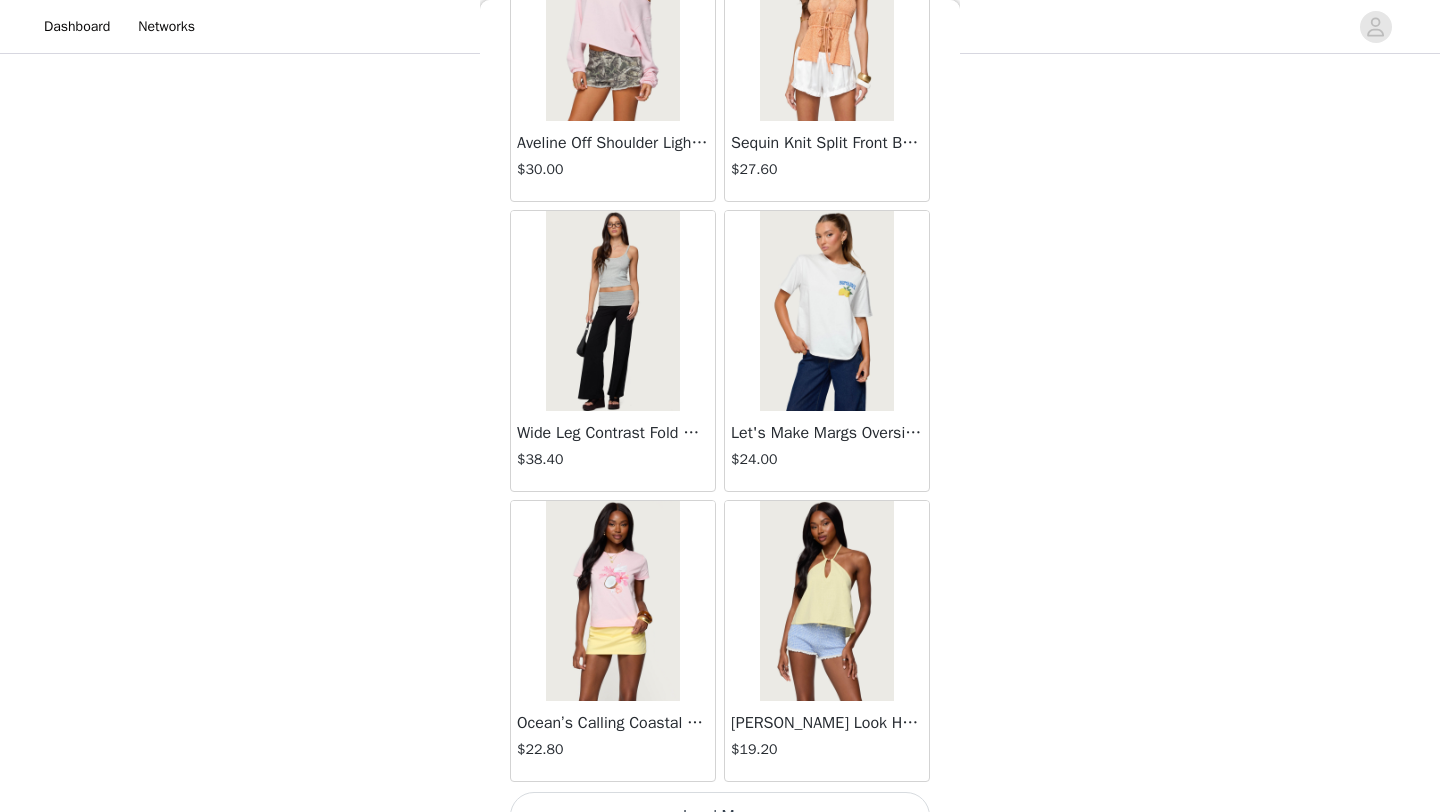 scroll, scrollTop: 48648, scrollLeft: 0, axis: vertical 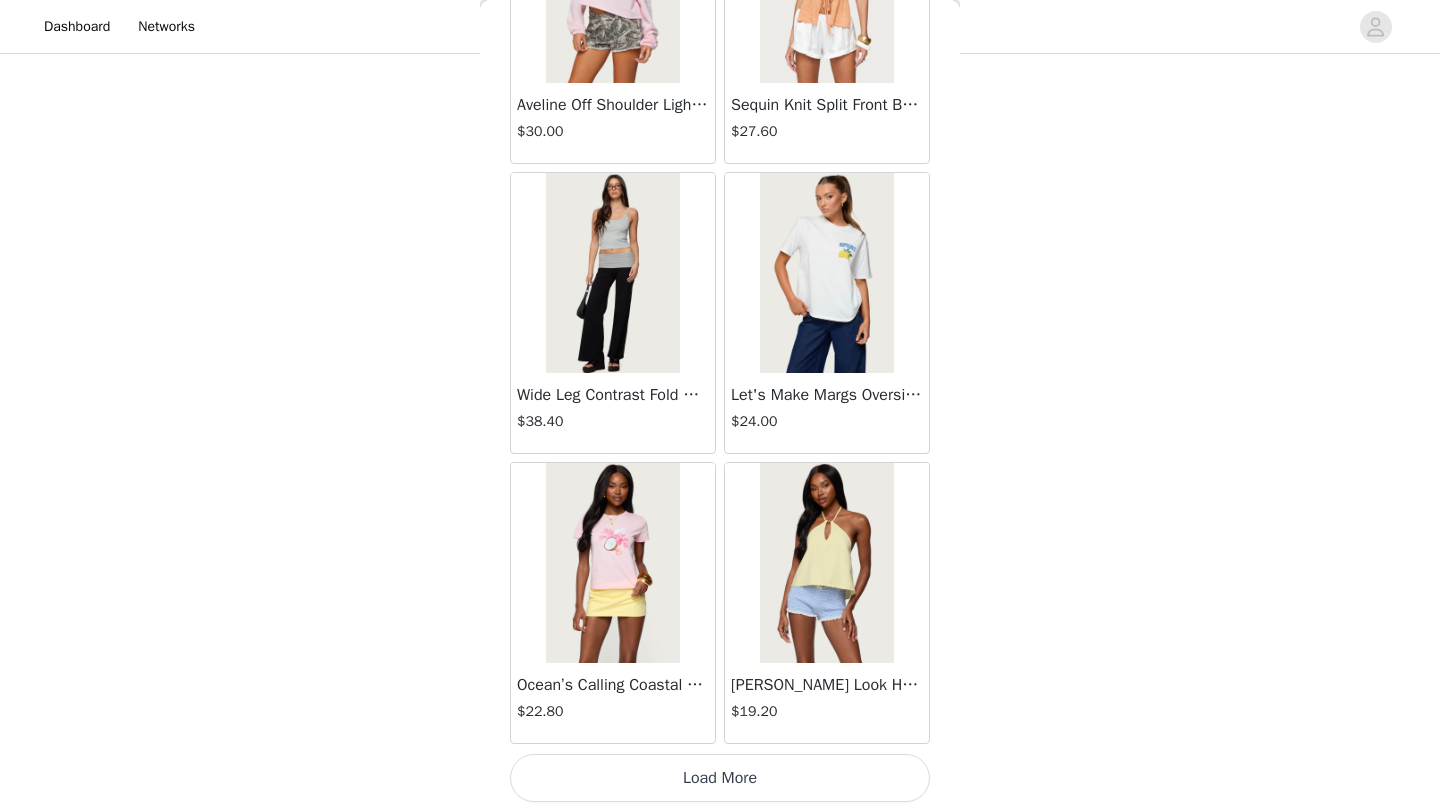 click on "Load More" at bounding box center (720, 778) 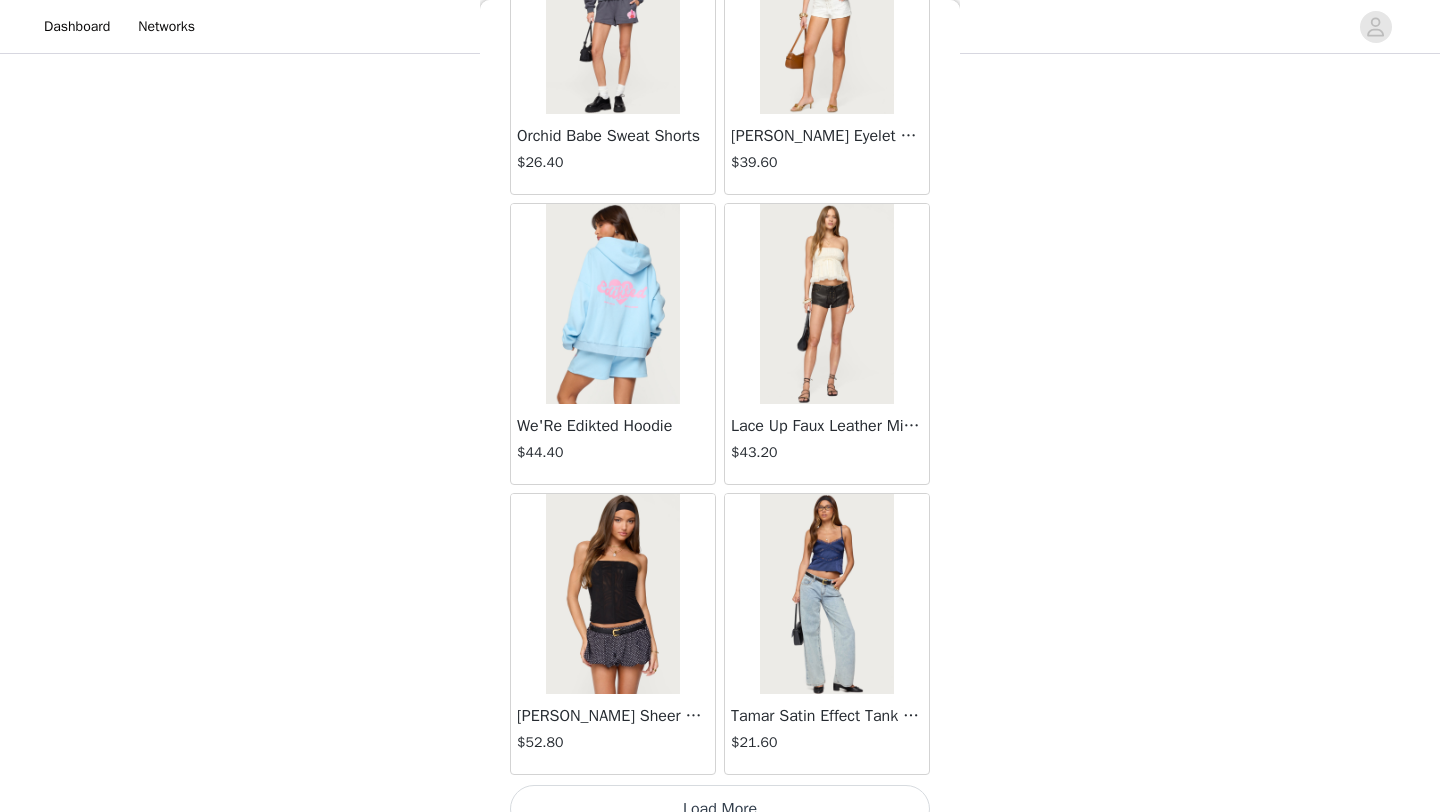 scroll, scrollTop: 51548, scrollLeft: 0, axis: vertical 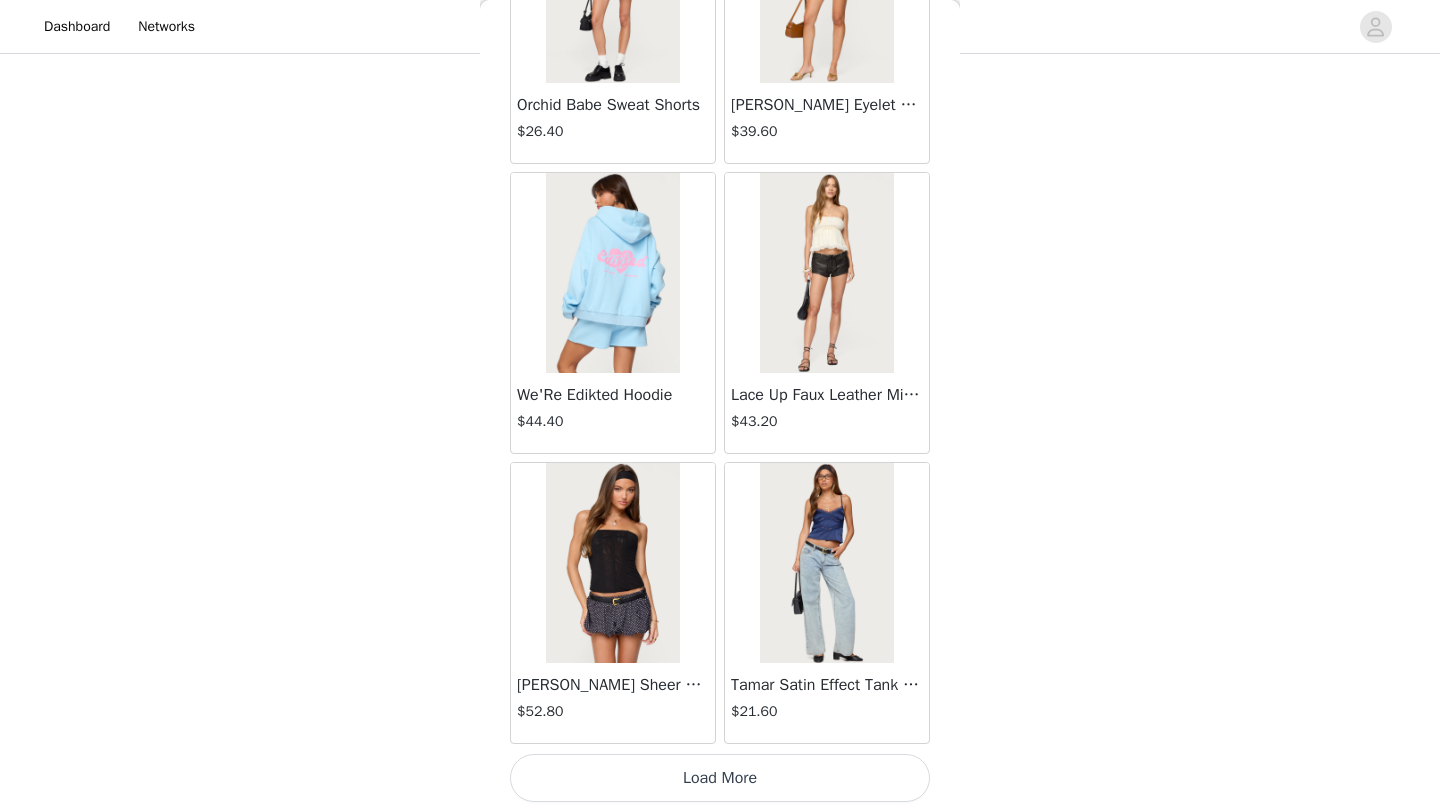 click on "Load More" at bounding box center [720, 778] 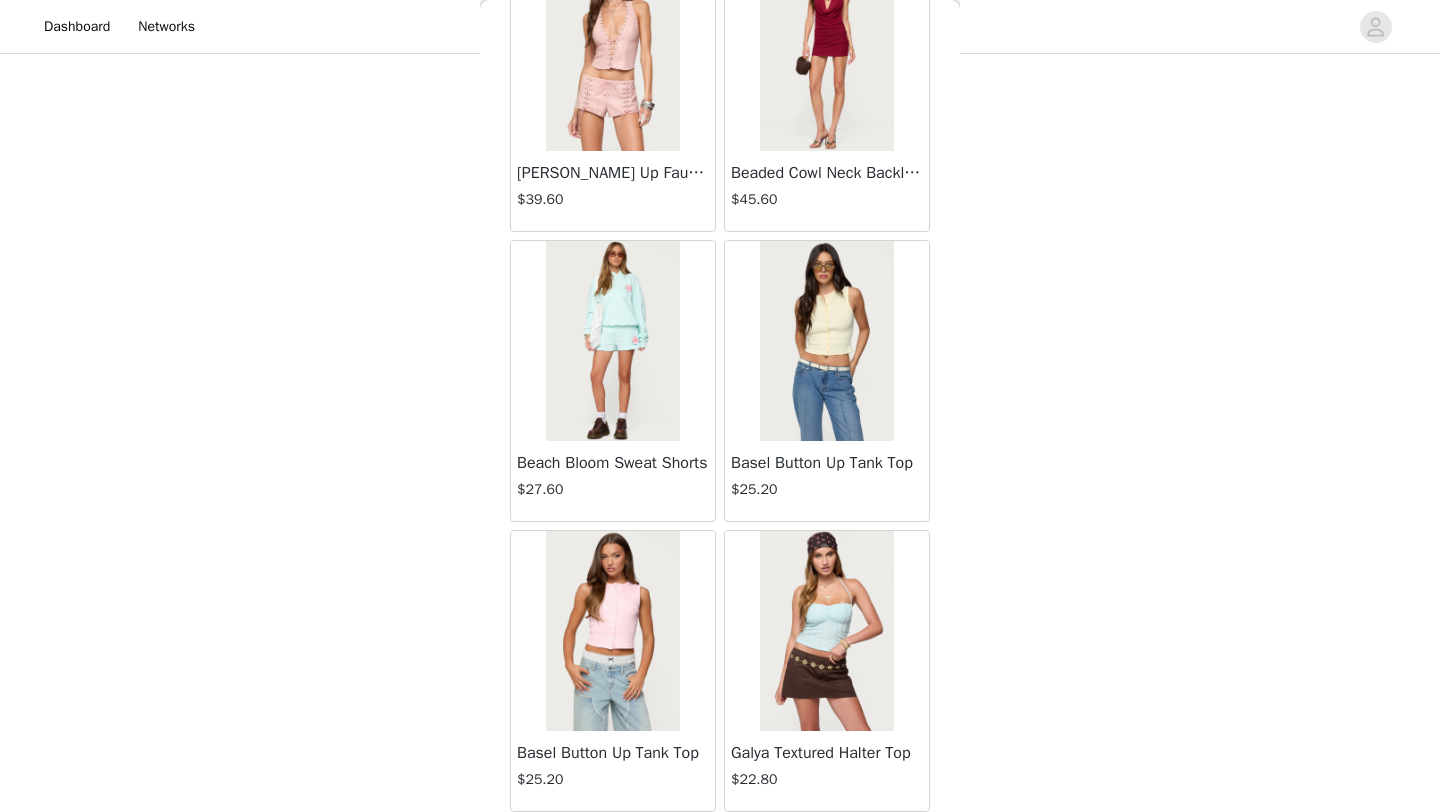 scroll, scrollTop: 54448, scrollLeft: 0, axis: vertical 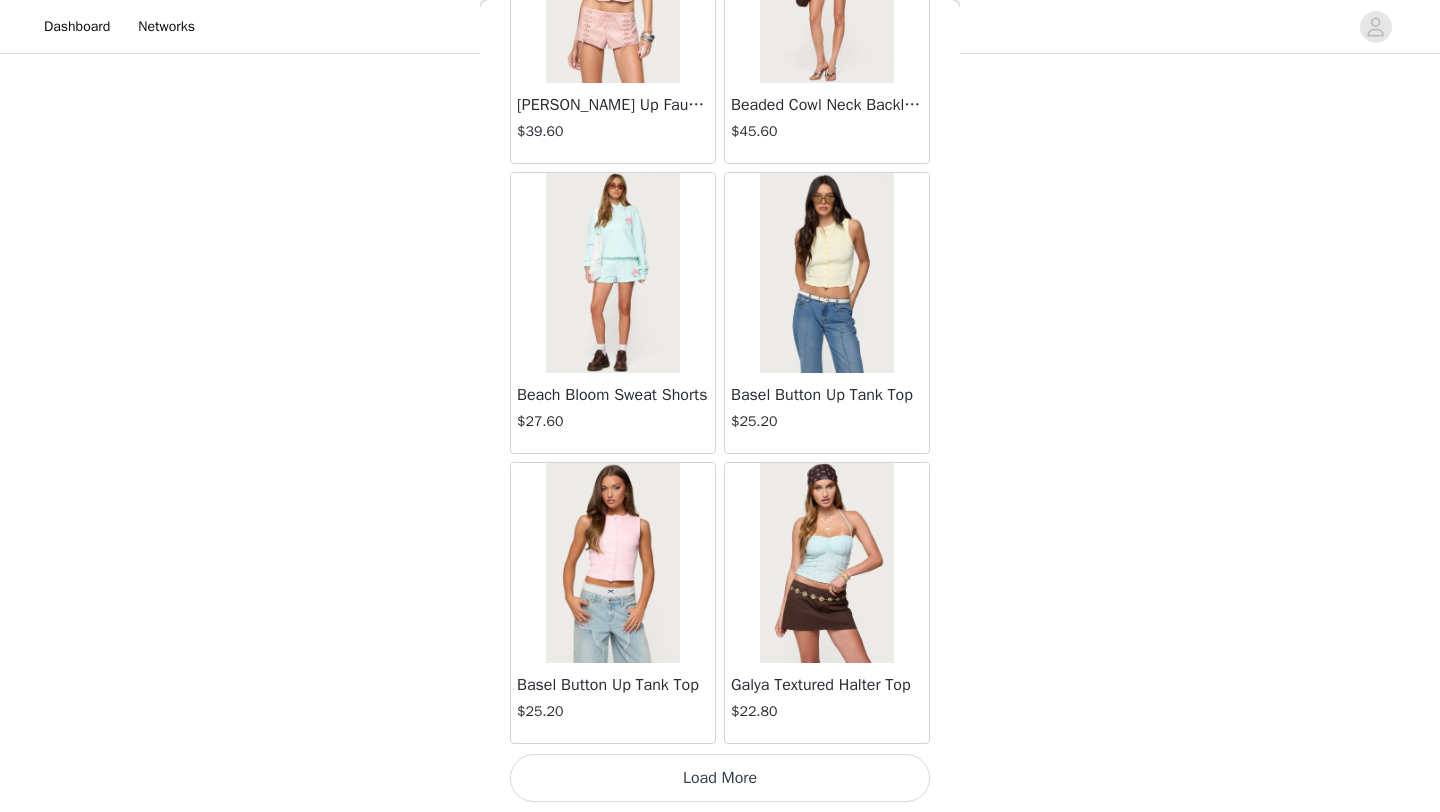 click on "Load More" at bounding box center [720, 778] 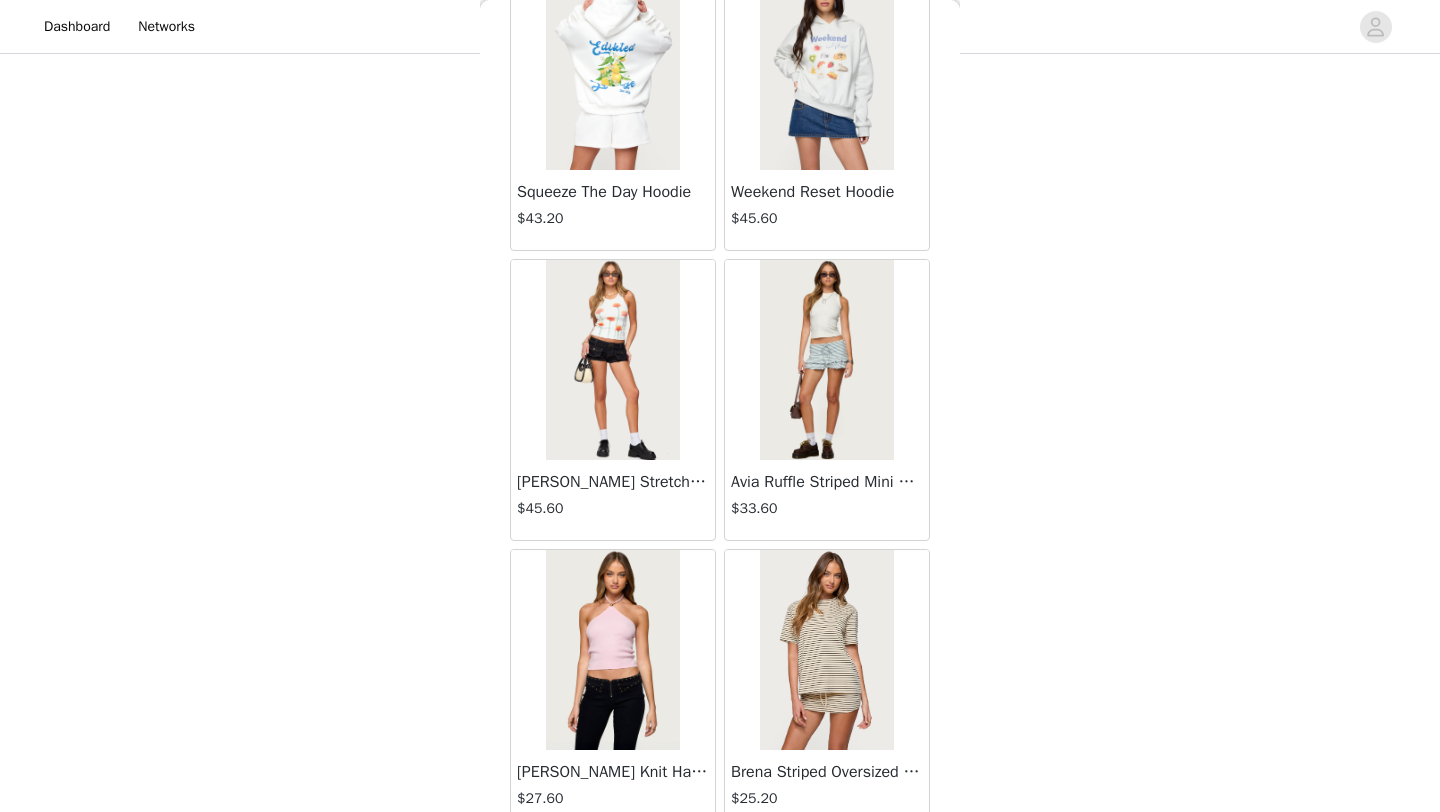 scroll, scrollTop: 57348, scrollLeft: 0, axis: vertical 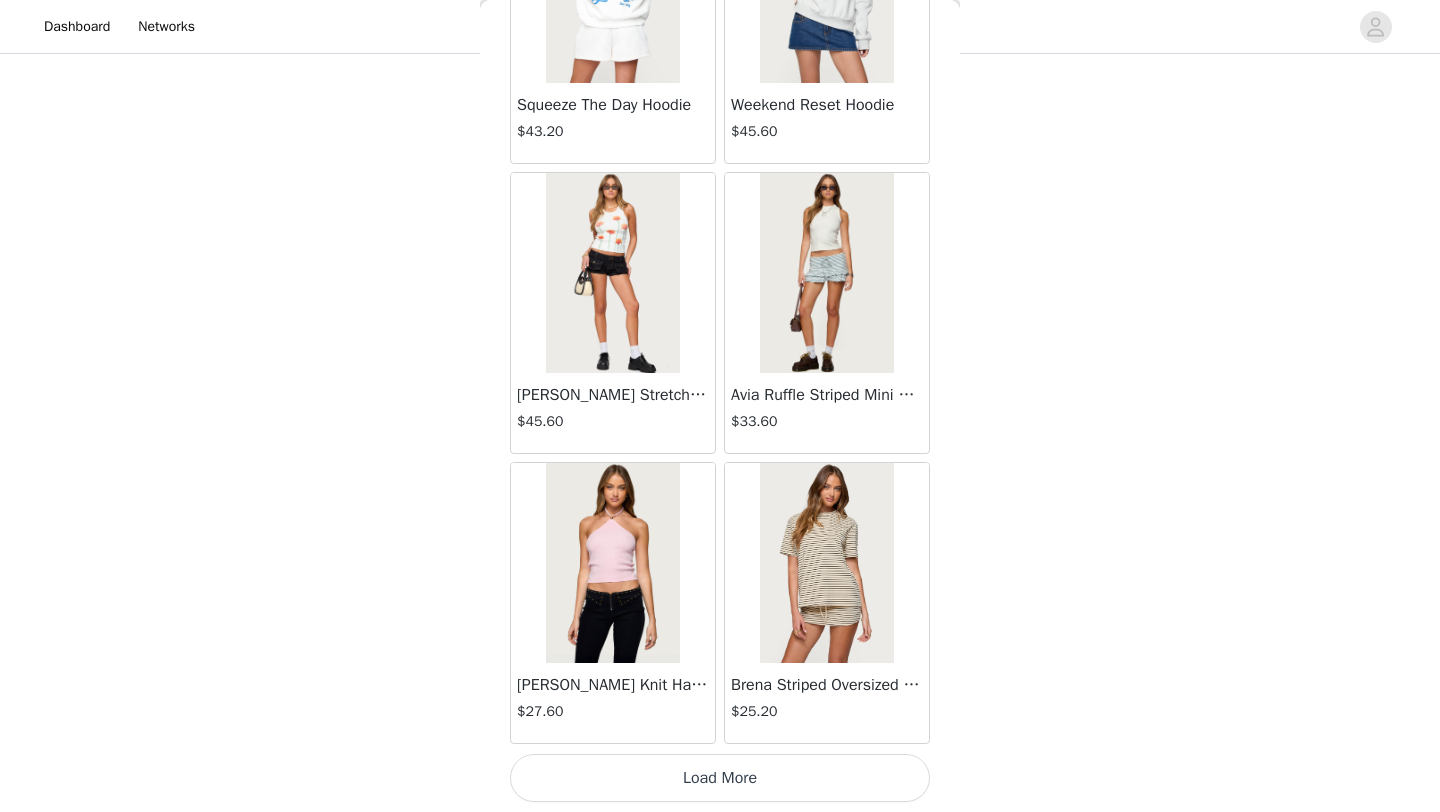 click on "Load More" at bounding box center [720, 778] 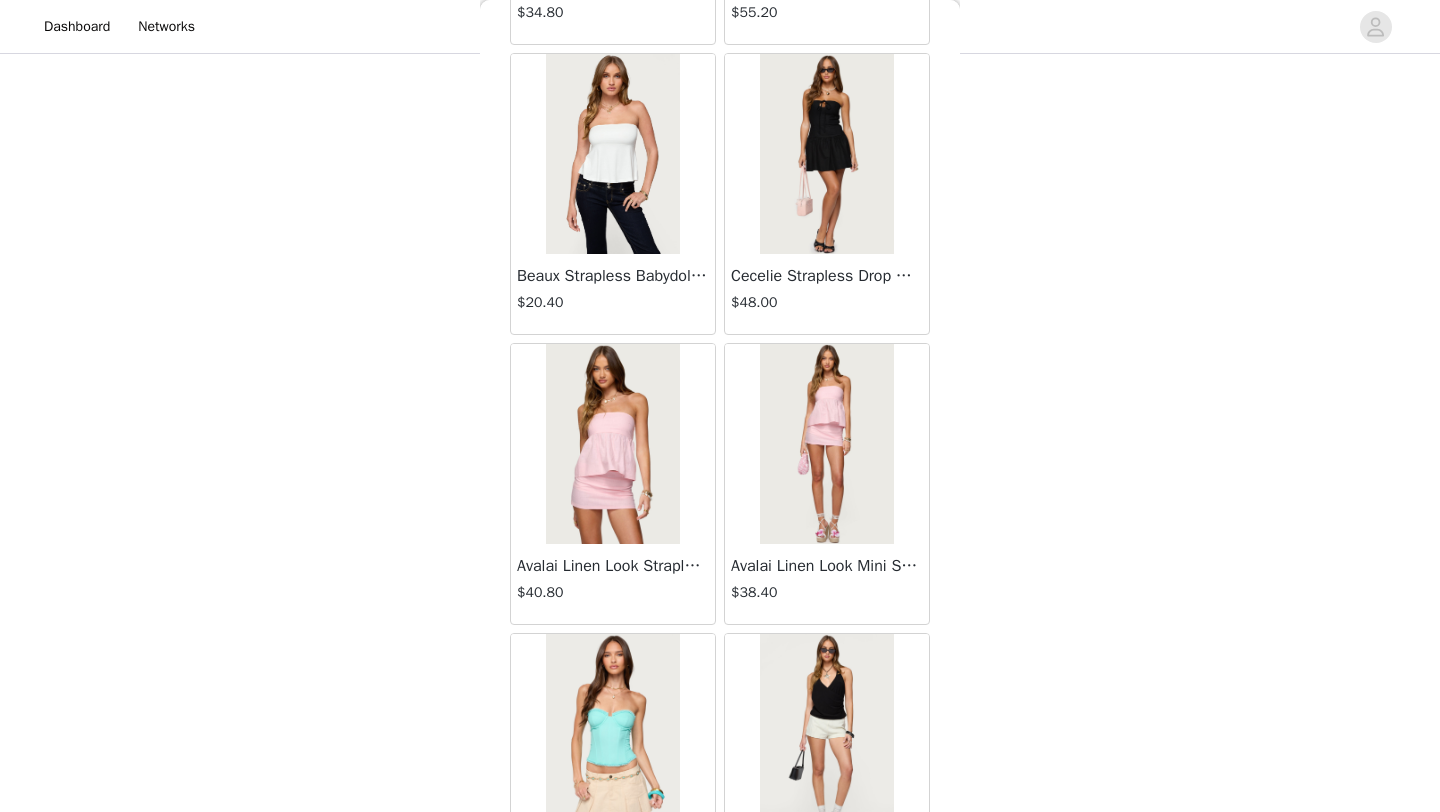 scroll, scrollTop: 58631, scrollLeft: 0, axis: vertical 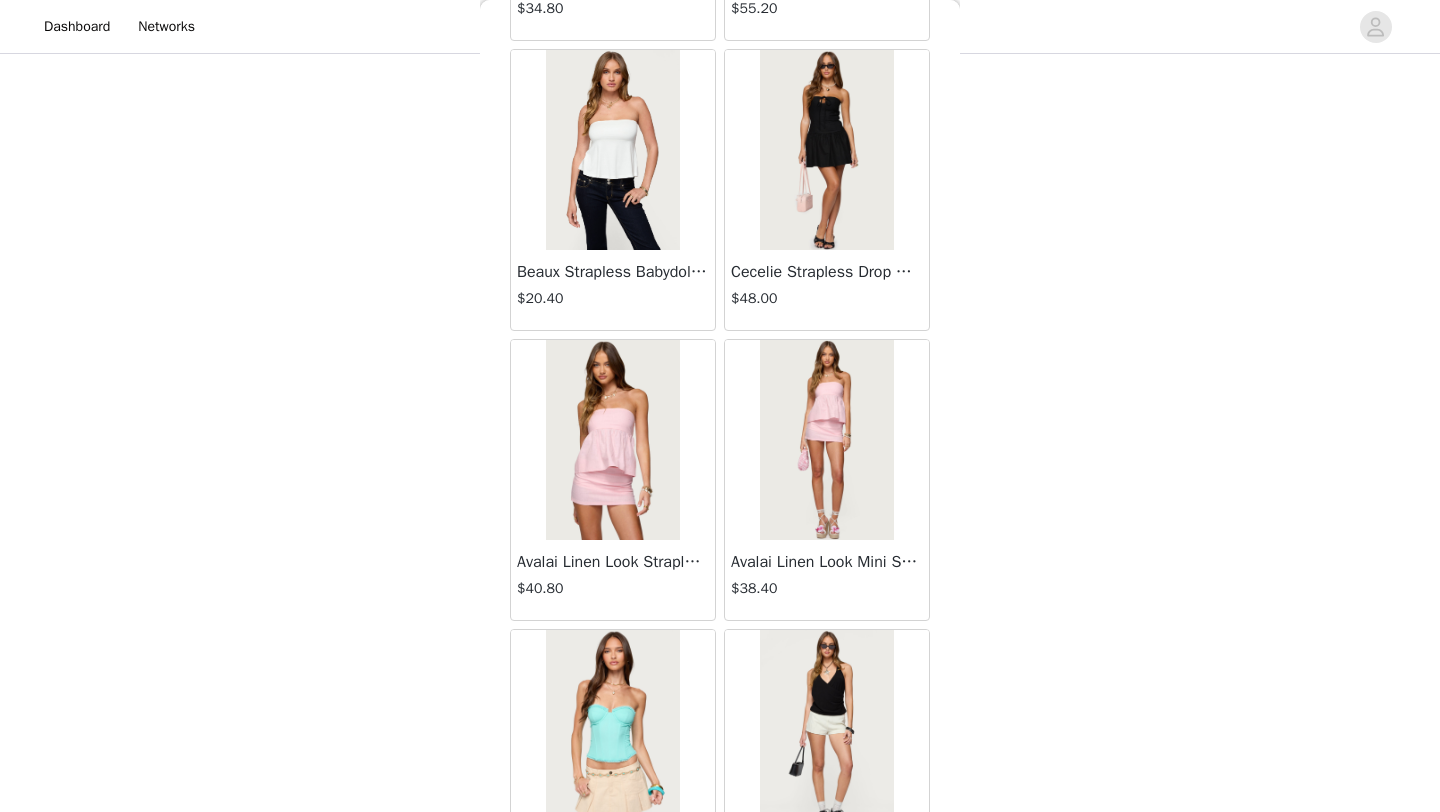 click on "Avalai Linen Look Strapless Babydoll Top" at bounding box center [613, 562] 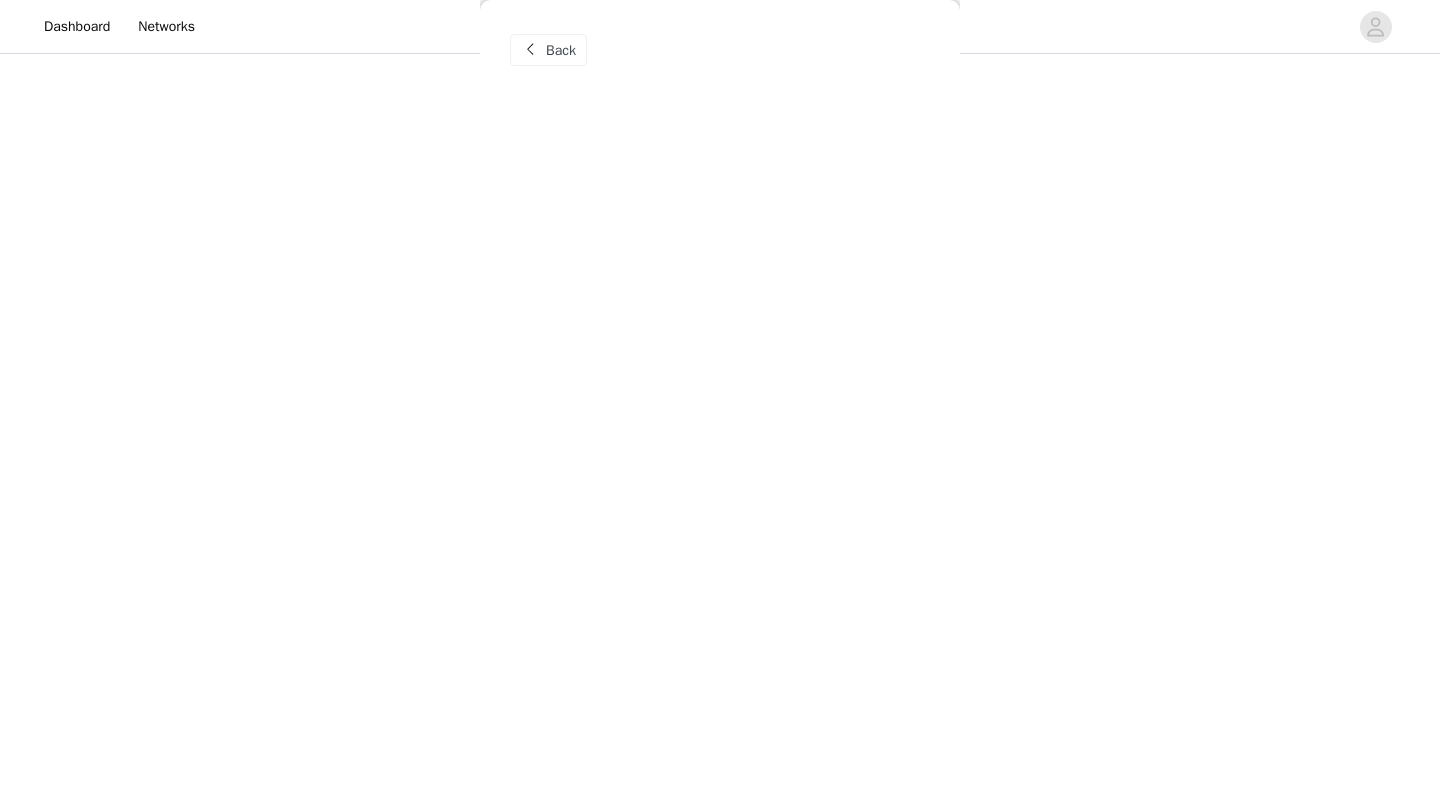 scroll, scrollTop: 0, scrollLeft: 0, axis: both 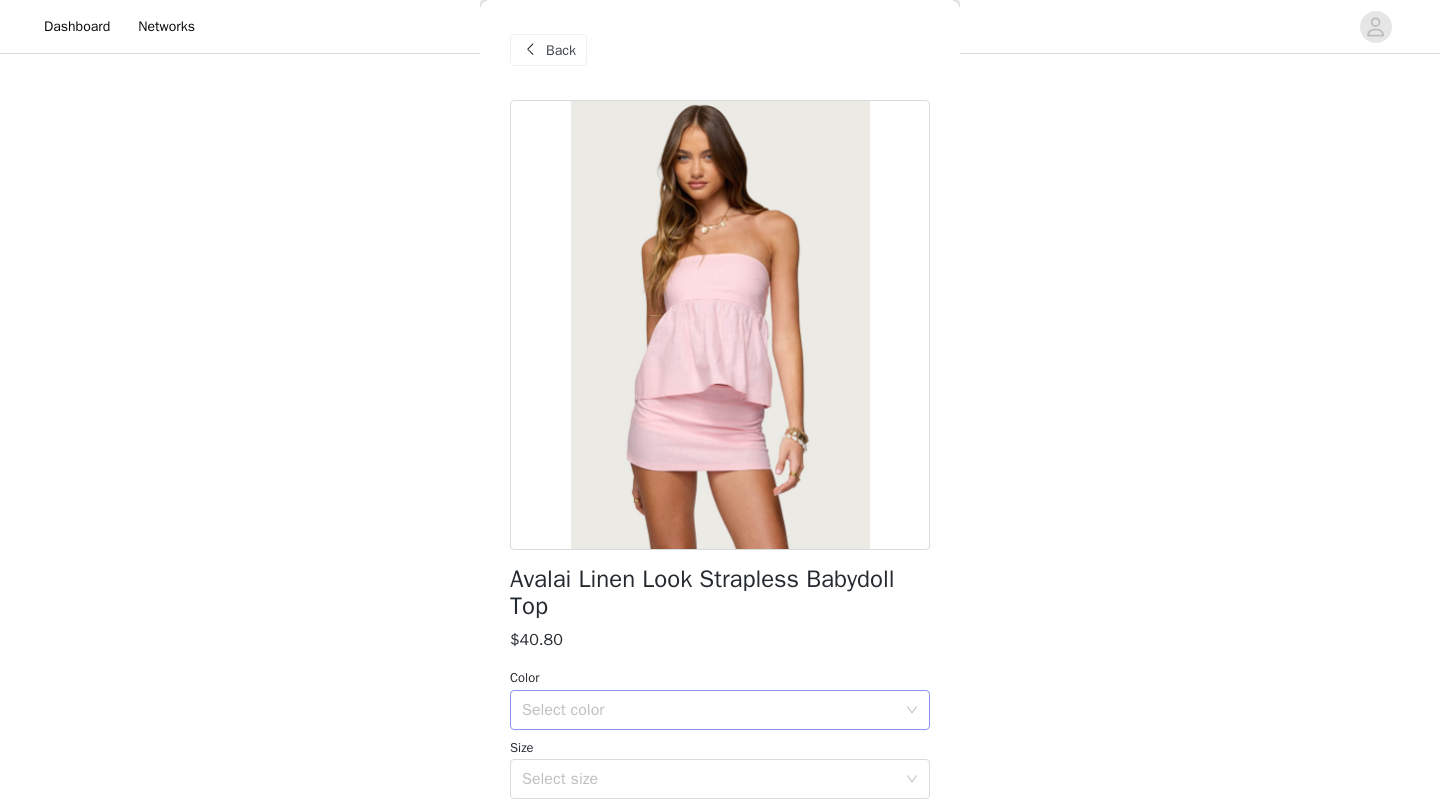 click on "Select color" at bounding box center (713, 710) 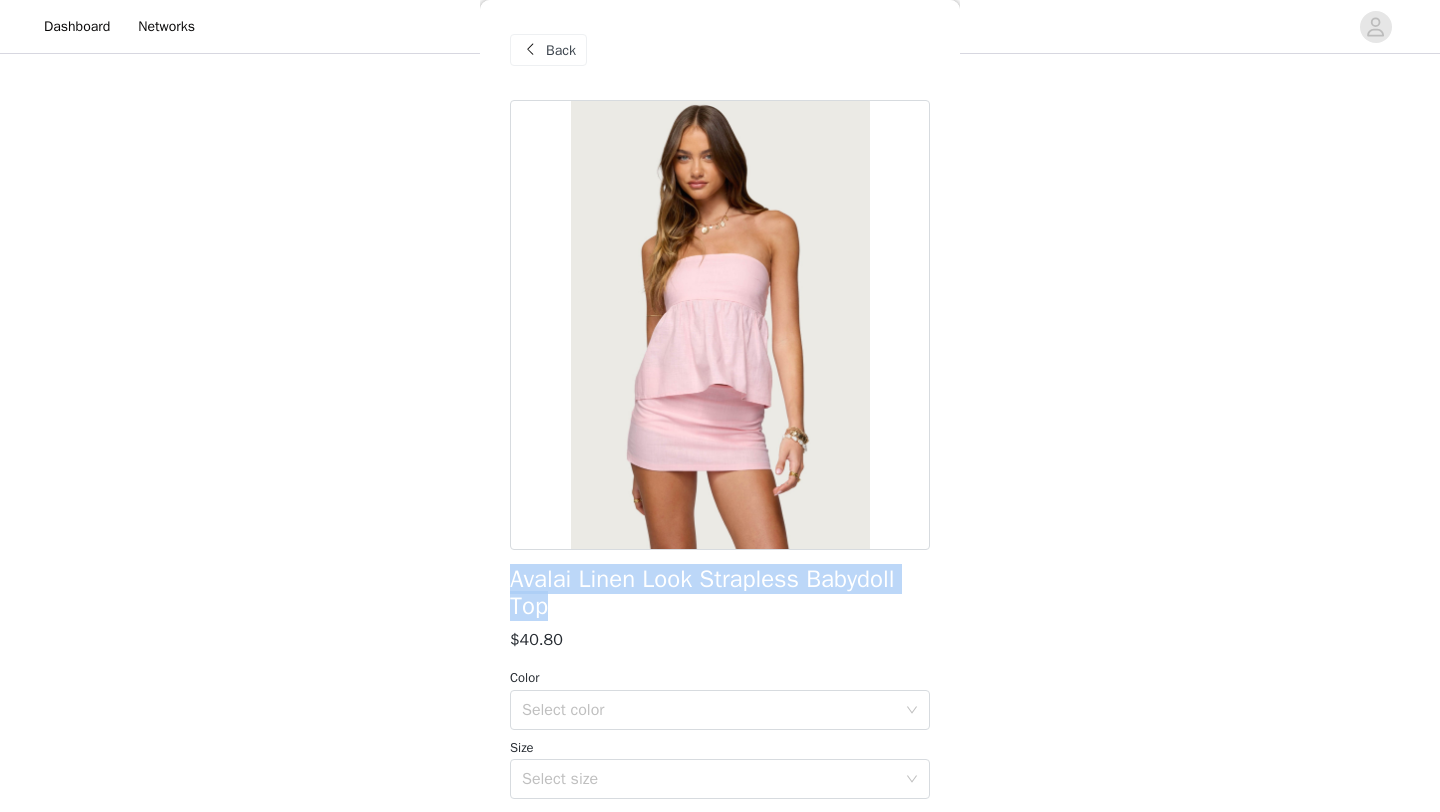 drag, startPoint x: 578, startPoint y: 607, endPoint x: 495, endPoint y: 561, distance: 94.89468 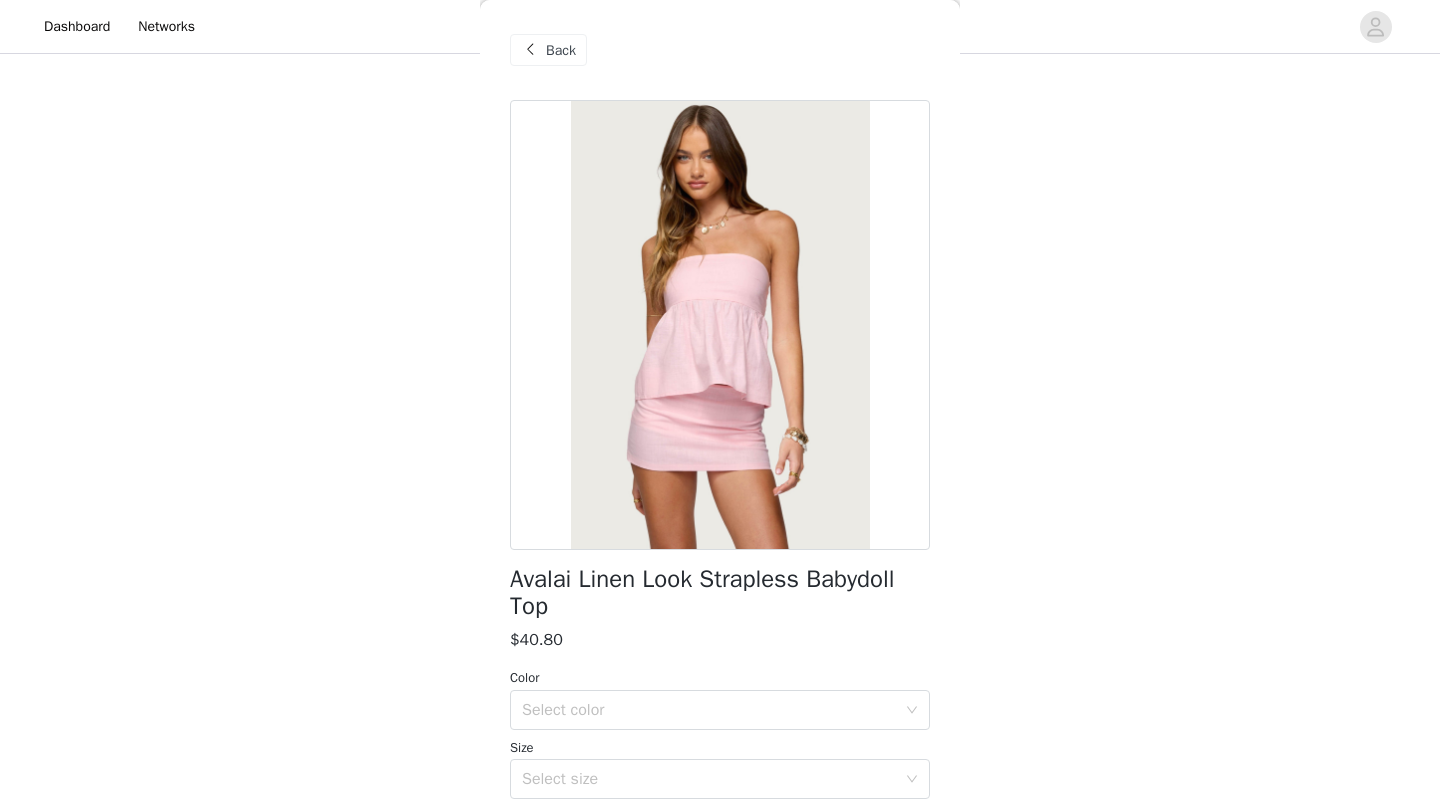 click on "Back" at bounding box center (561, 50) 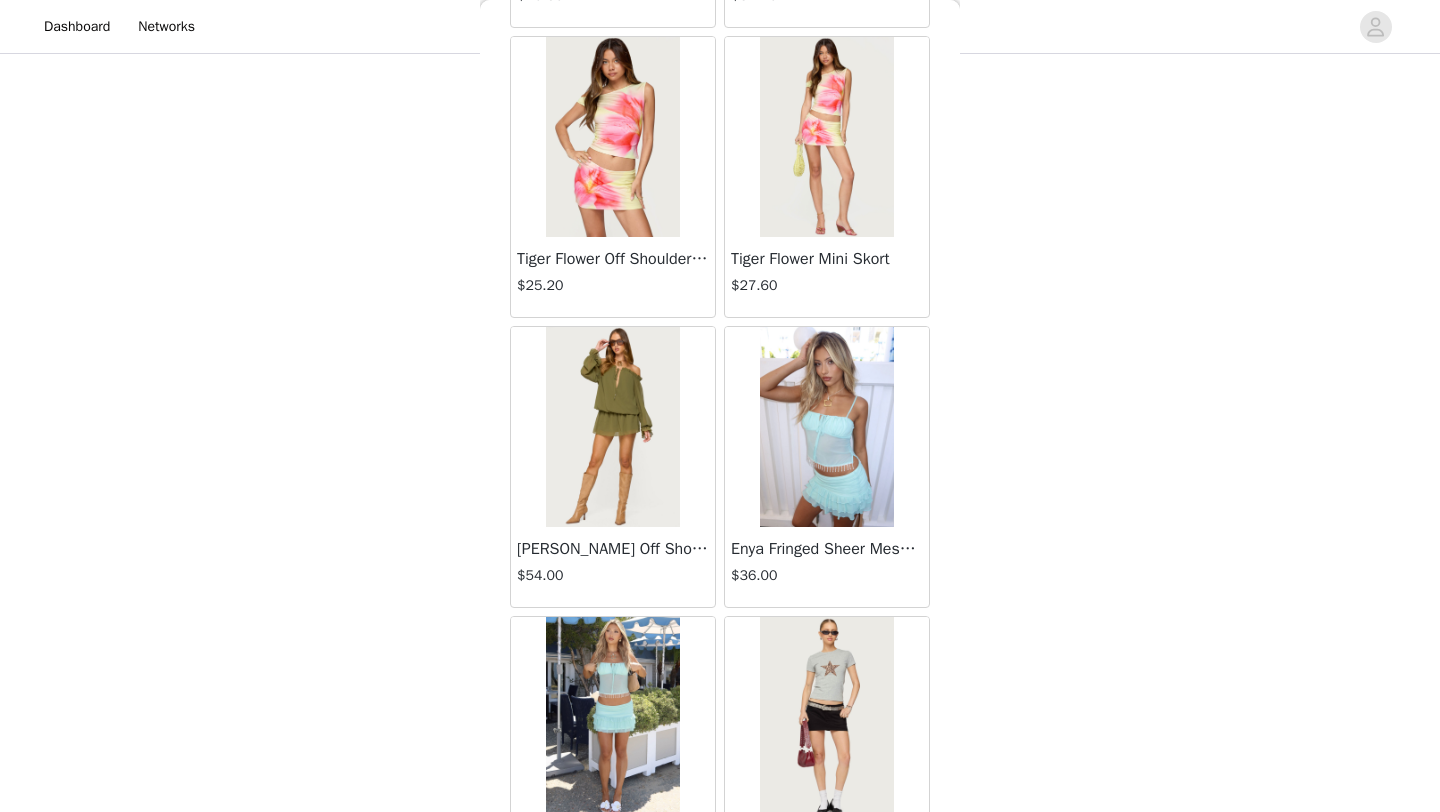 scroll, scrollTop: 4522, scrollLeft: 0, axis: vertical 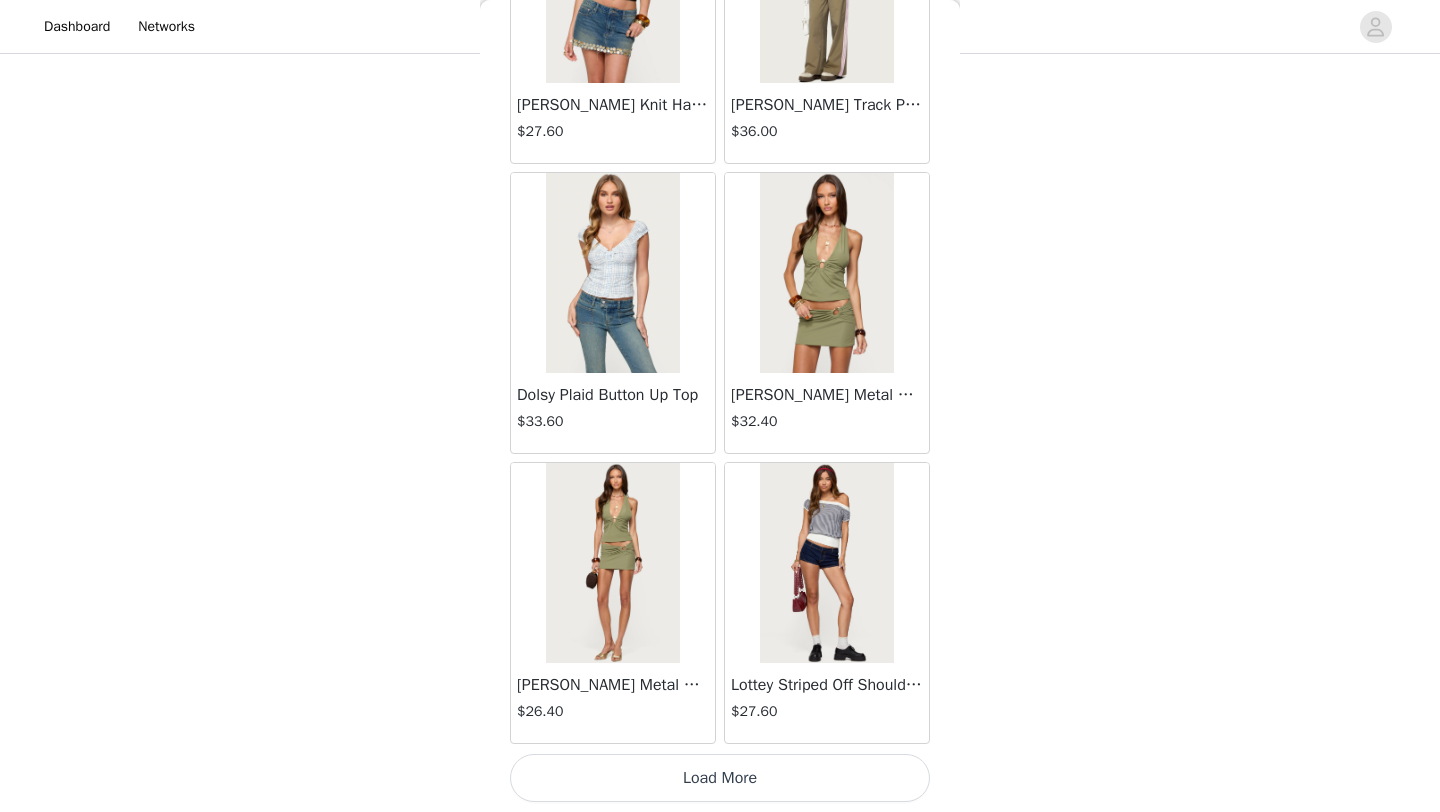 click on "Load More" at bounding box center (720, 778) 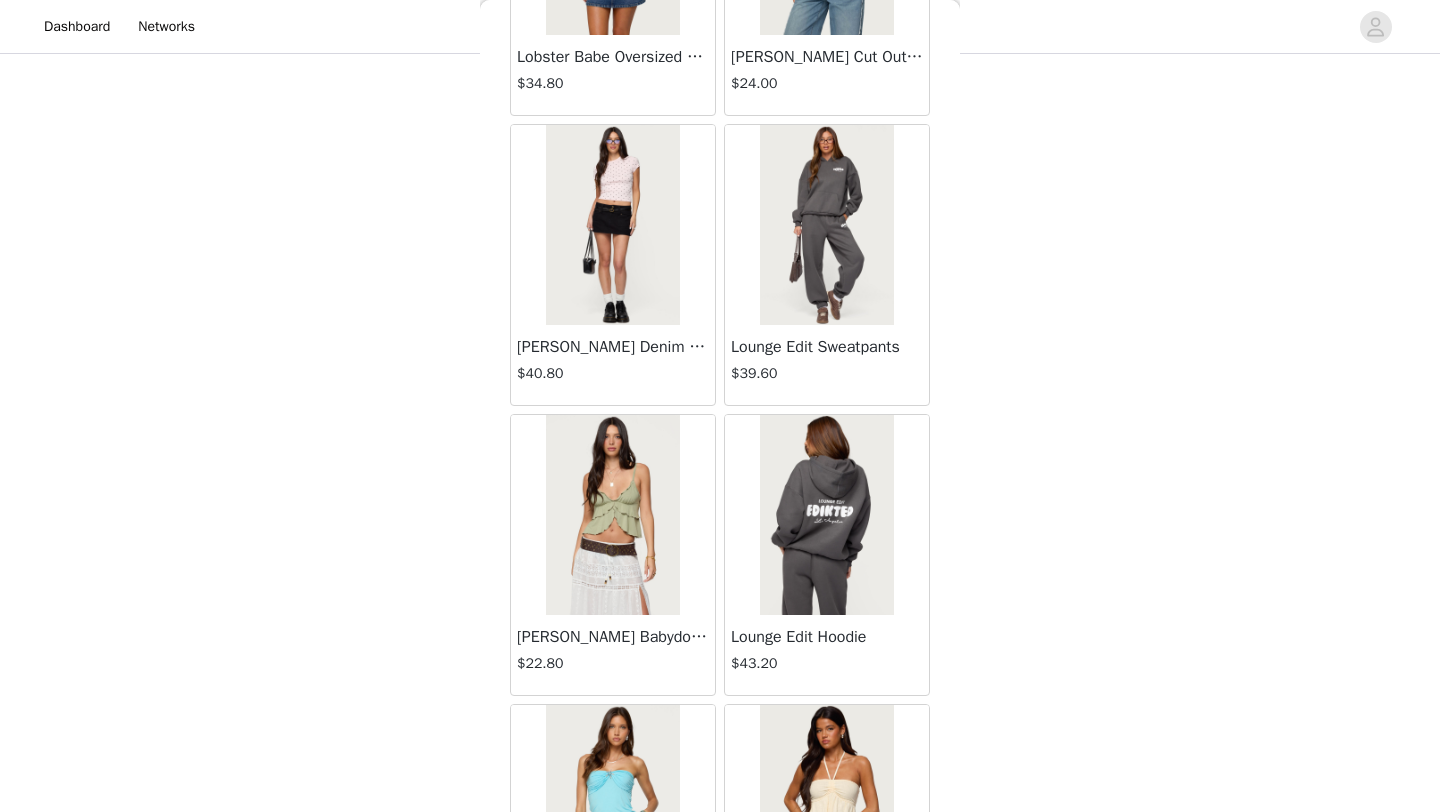 scroll, scrollTop: 61199, scrollLeft: 0, axis: vertical 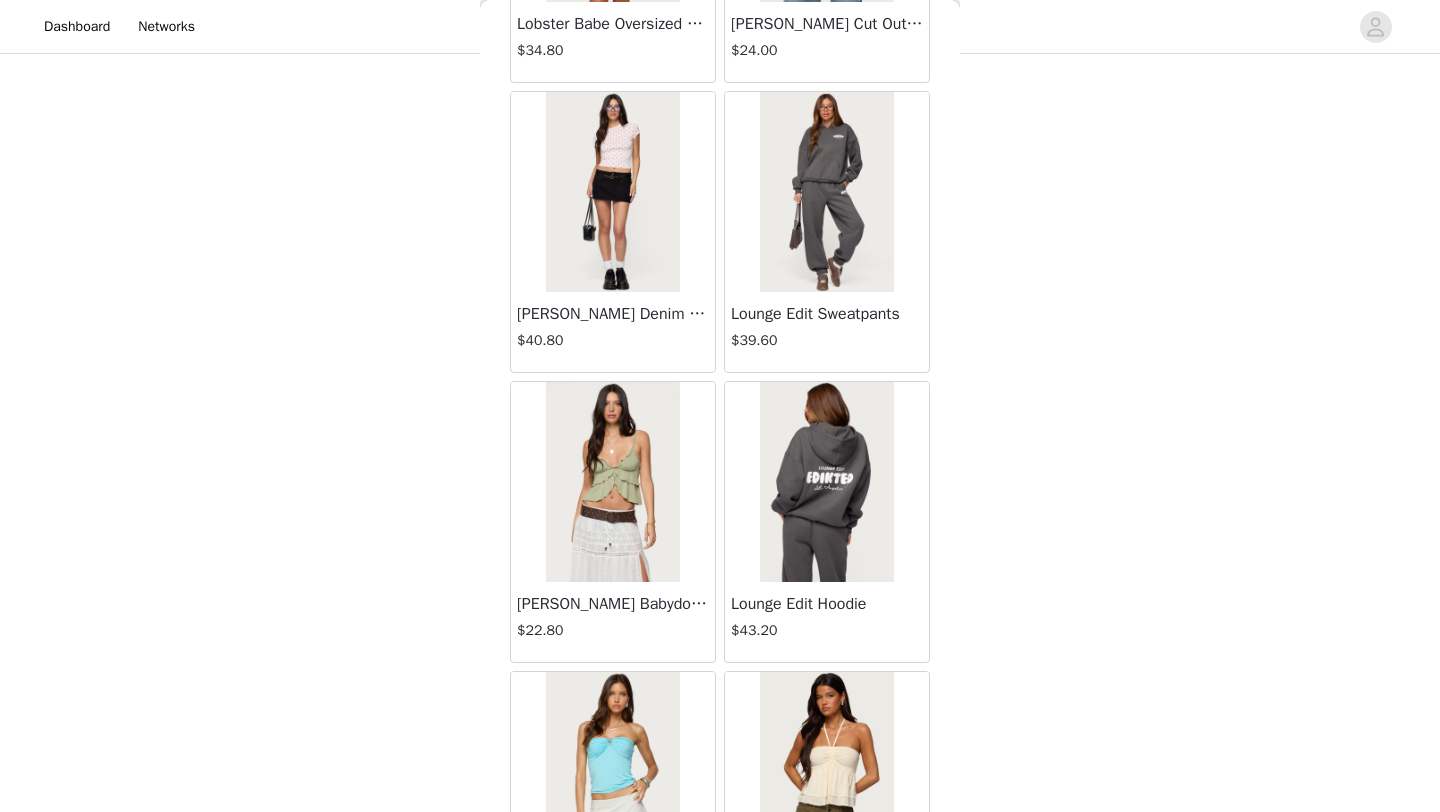 click at bounding box center [826, 482] 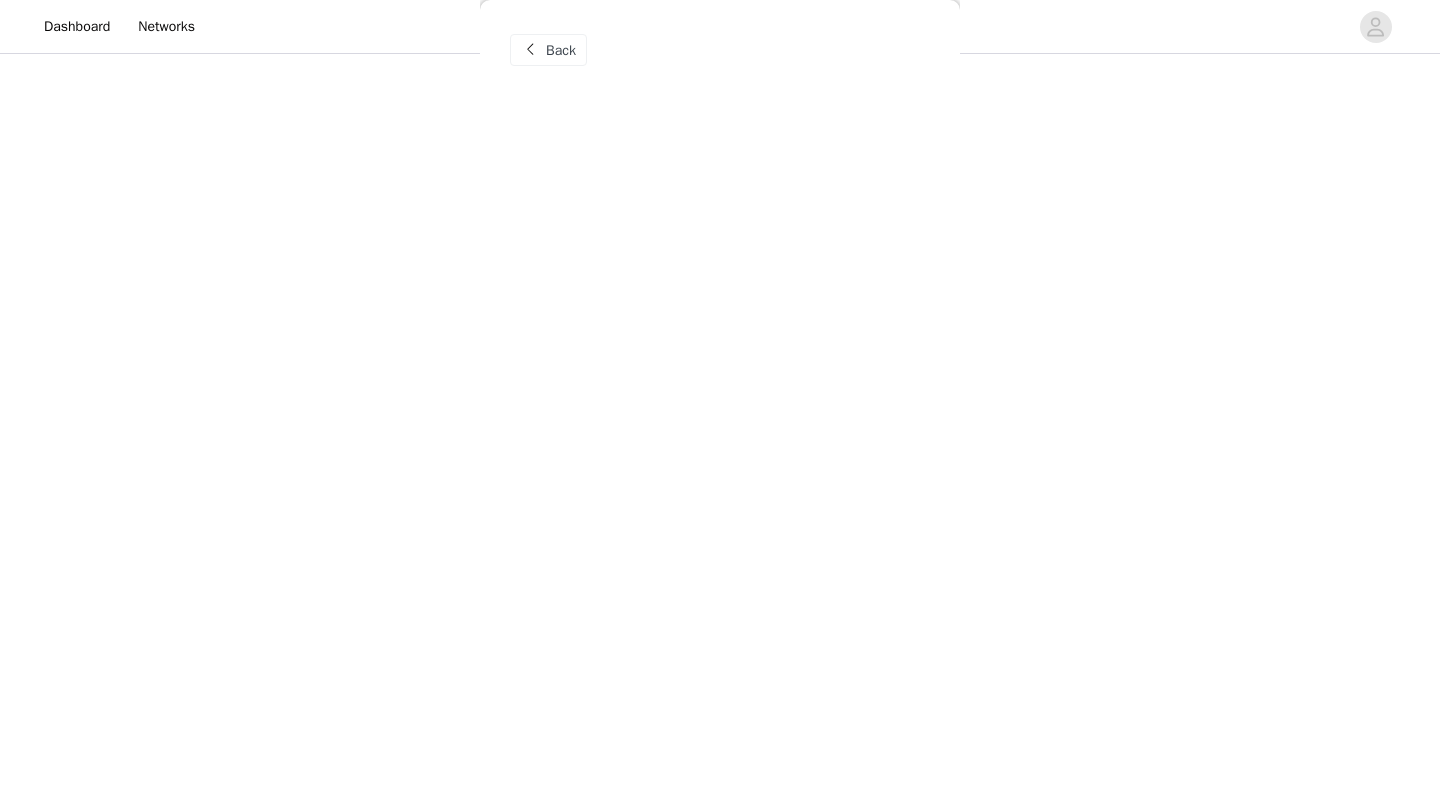 scroll, scrollTop: 0, scrollLeft: 0, axis: both 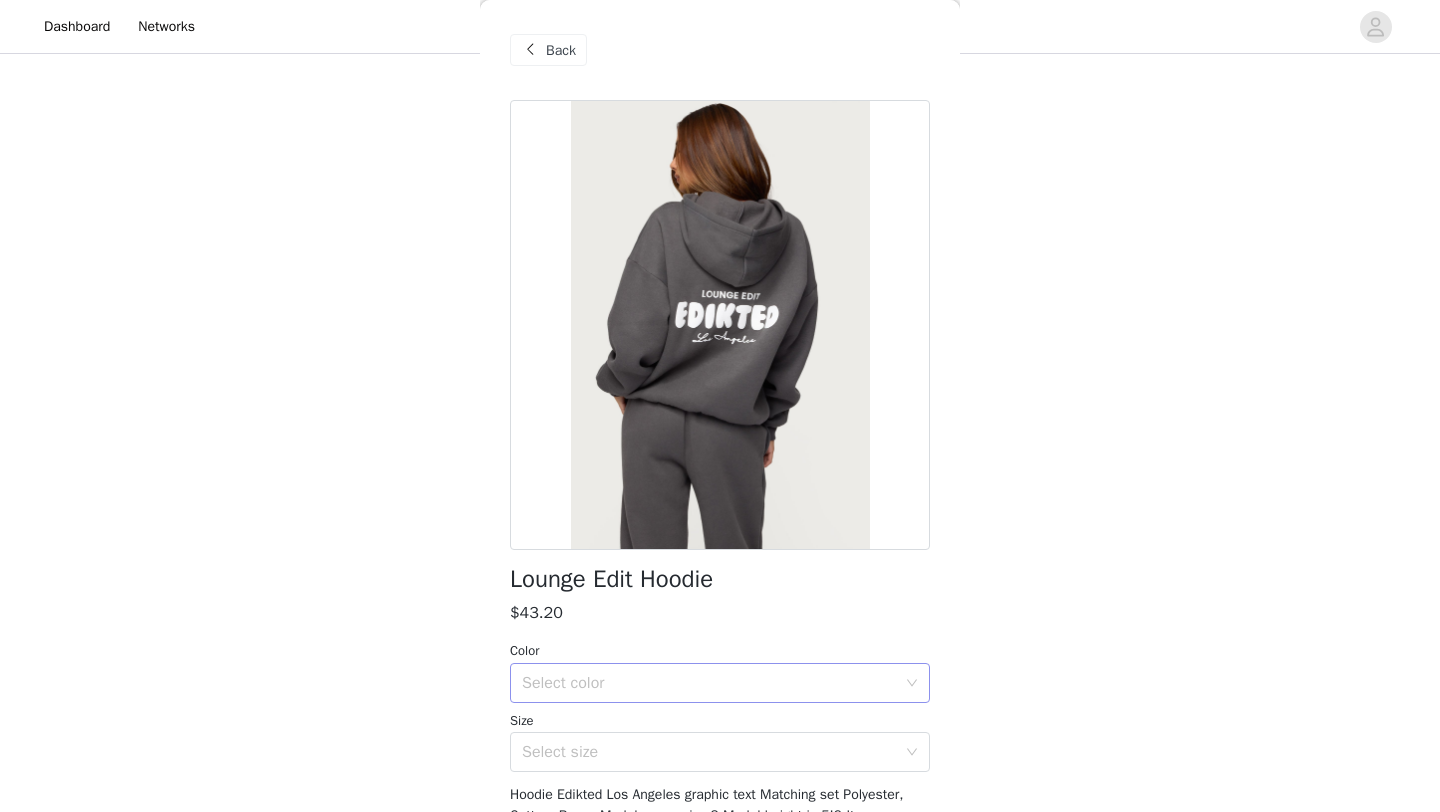 click on "Select color" at bounding box center (709, 683) 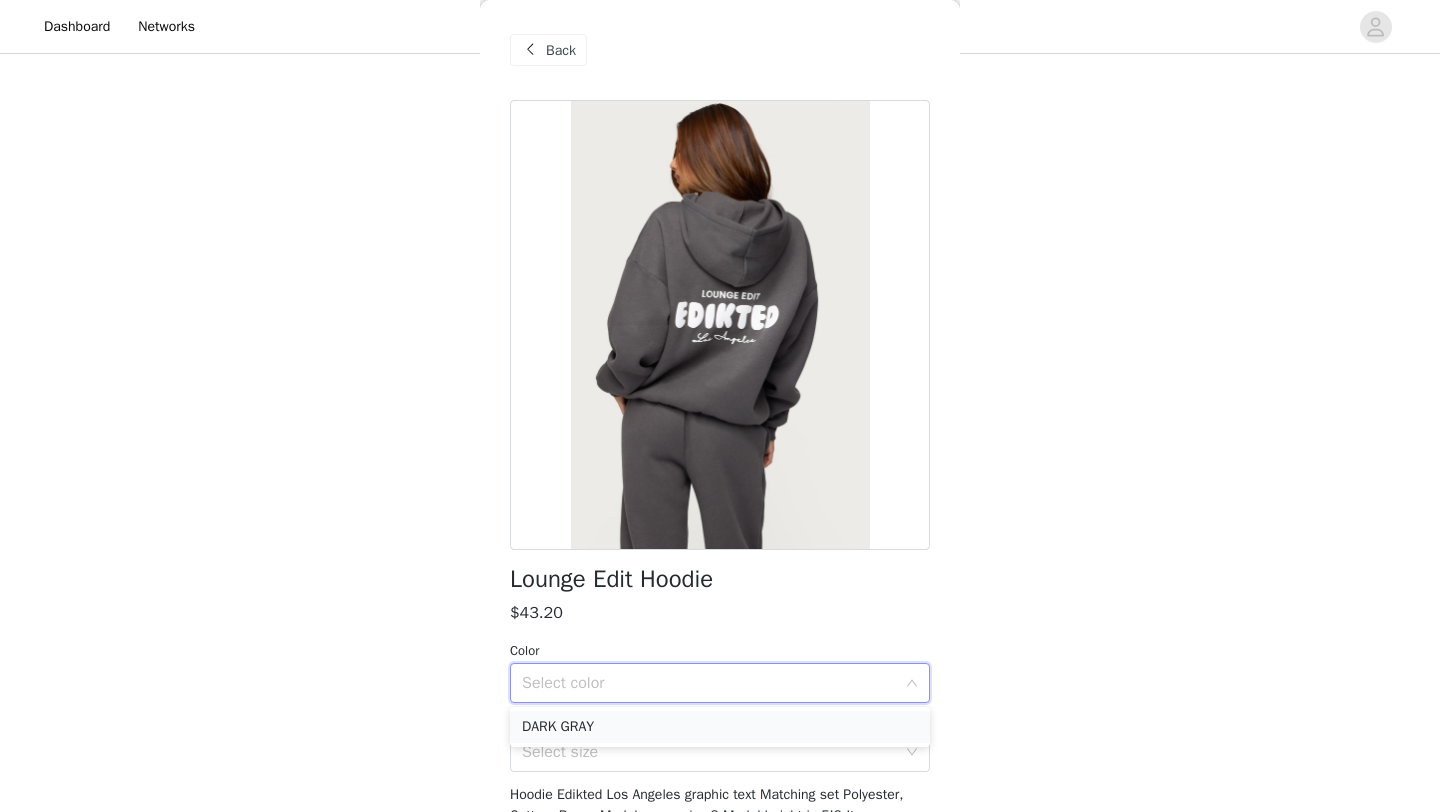 click on "DARK GRAY" at bounding box center (720, 727) 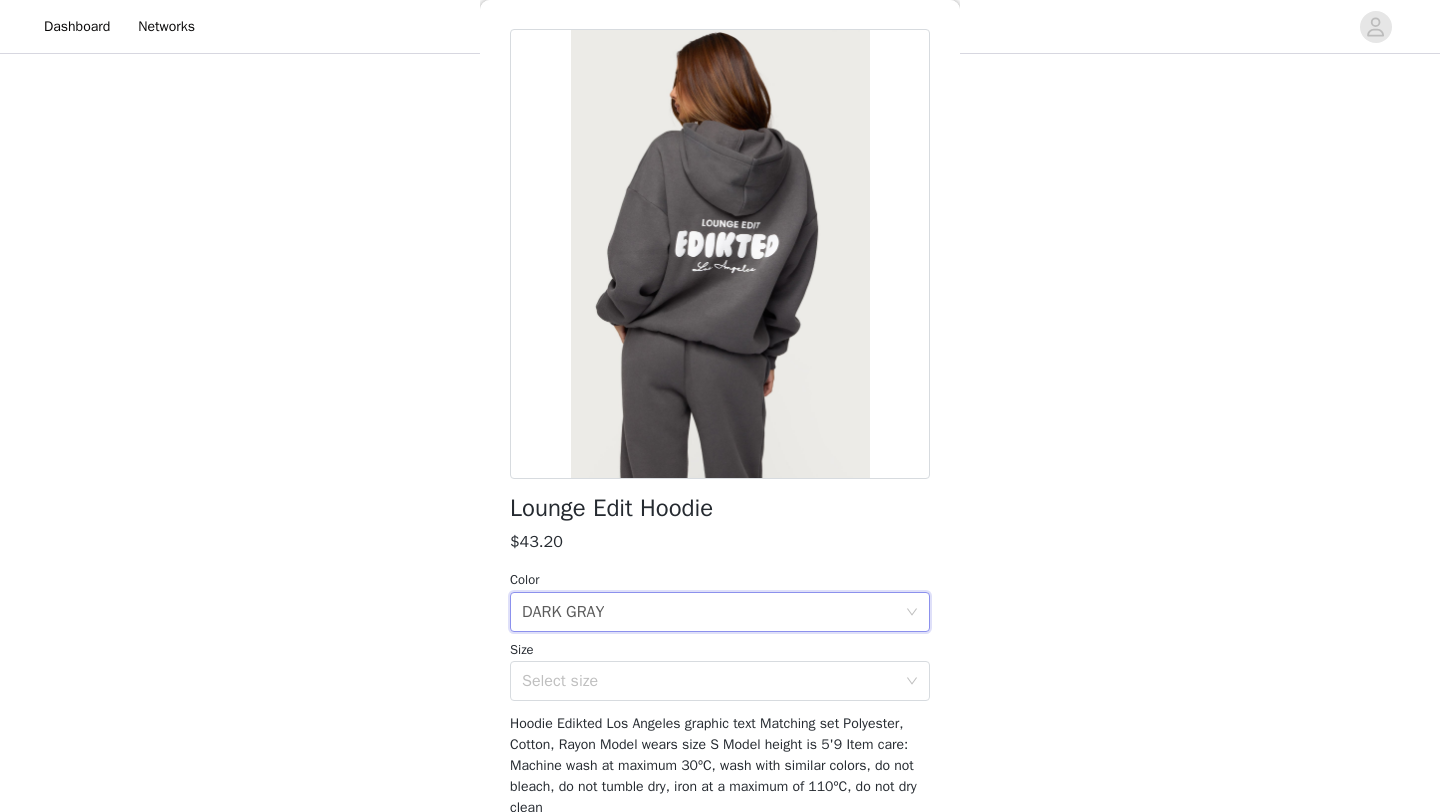 scroll, scrollTop: 109, scrollLeft: 0, axis: vertical 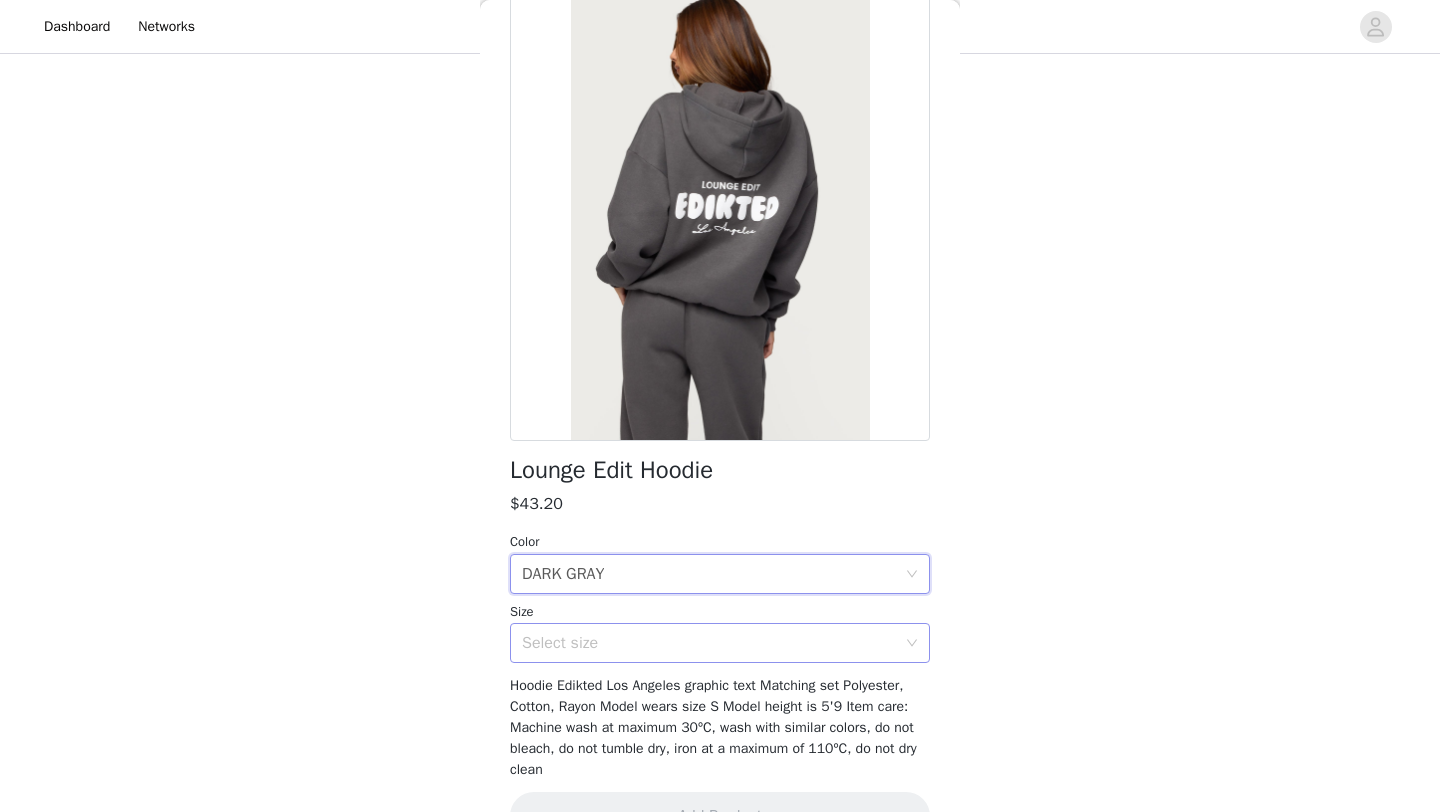 click on "Select size" at bounding box center [709, 643] 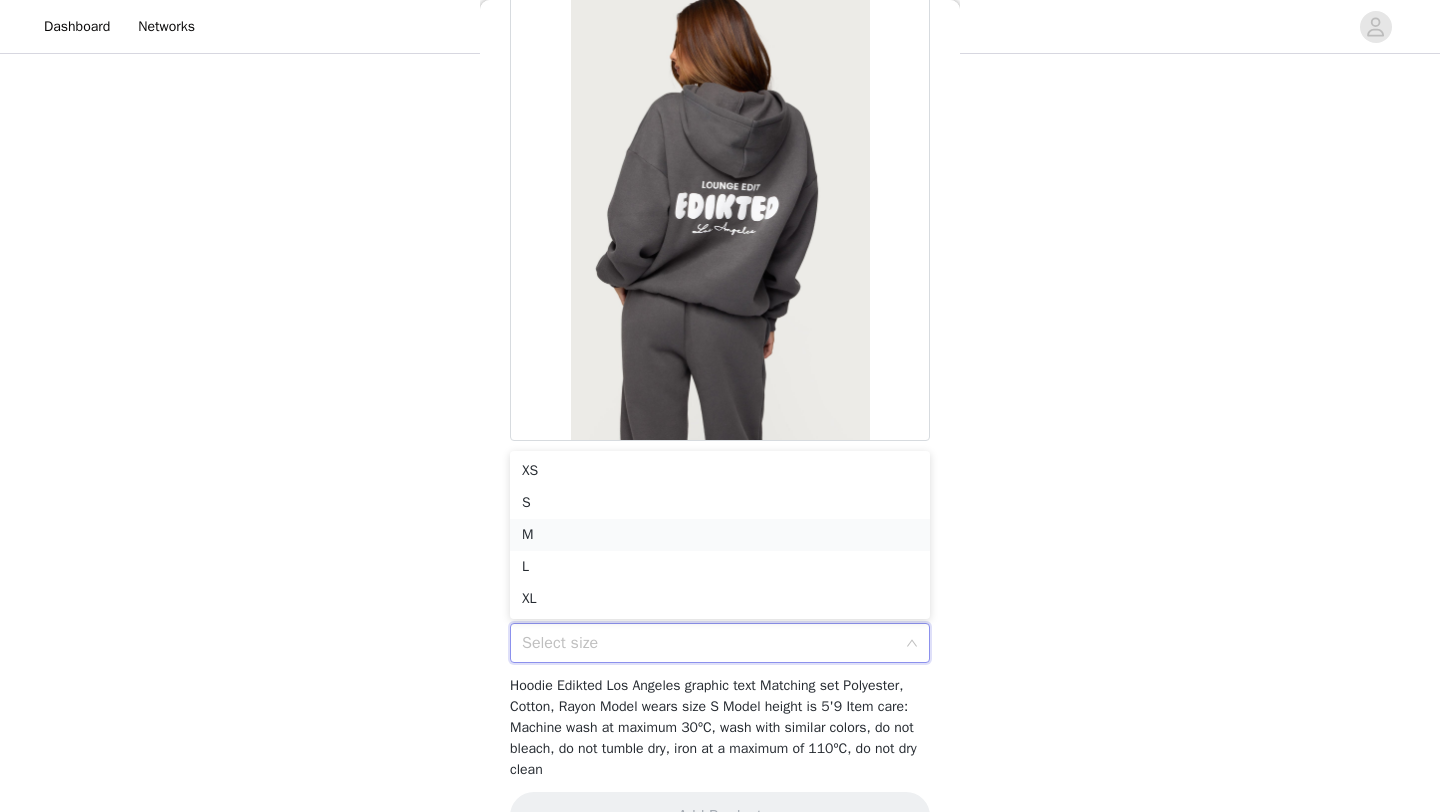 click on "M" at bounding box center [720, 535] 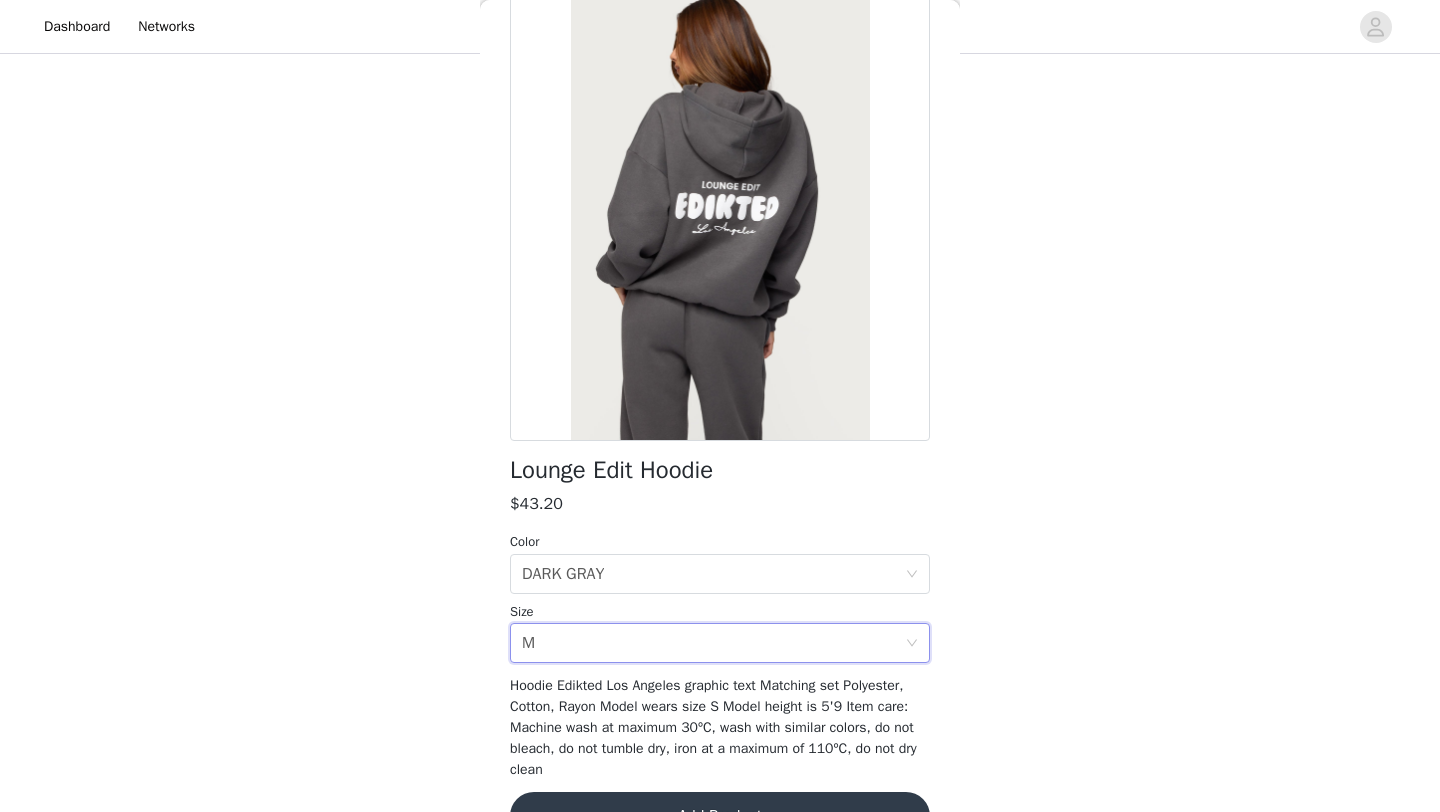 scroll, scrollTop: 161, scrollLeft: 0, axis: vertical 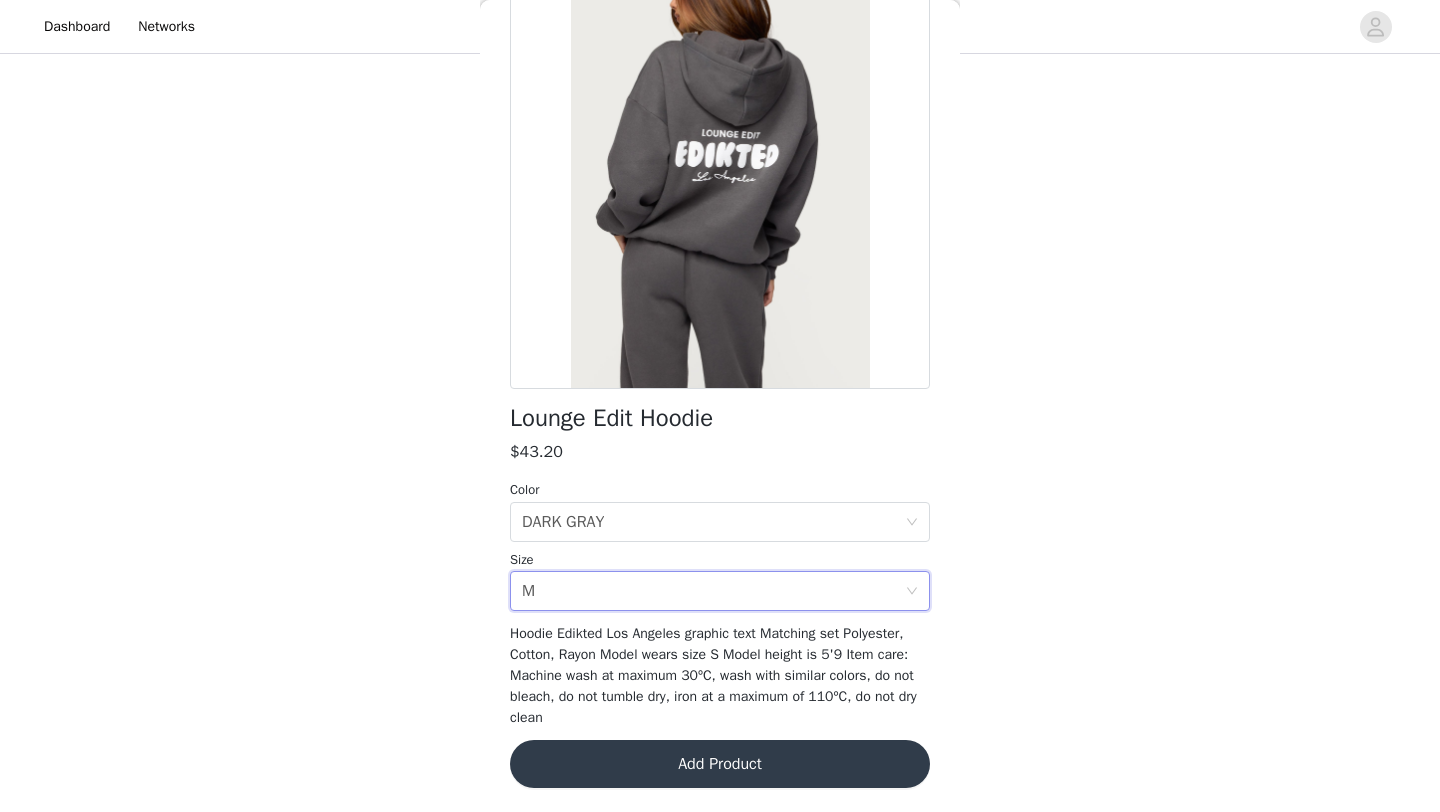 click on "Add Product" at bounding box center [720, 764] 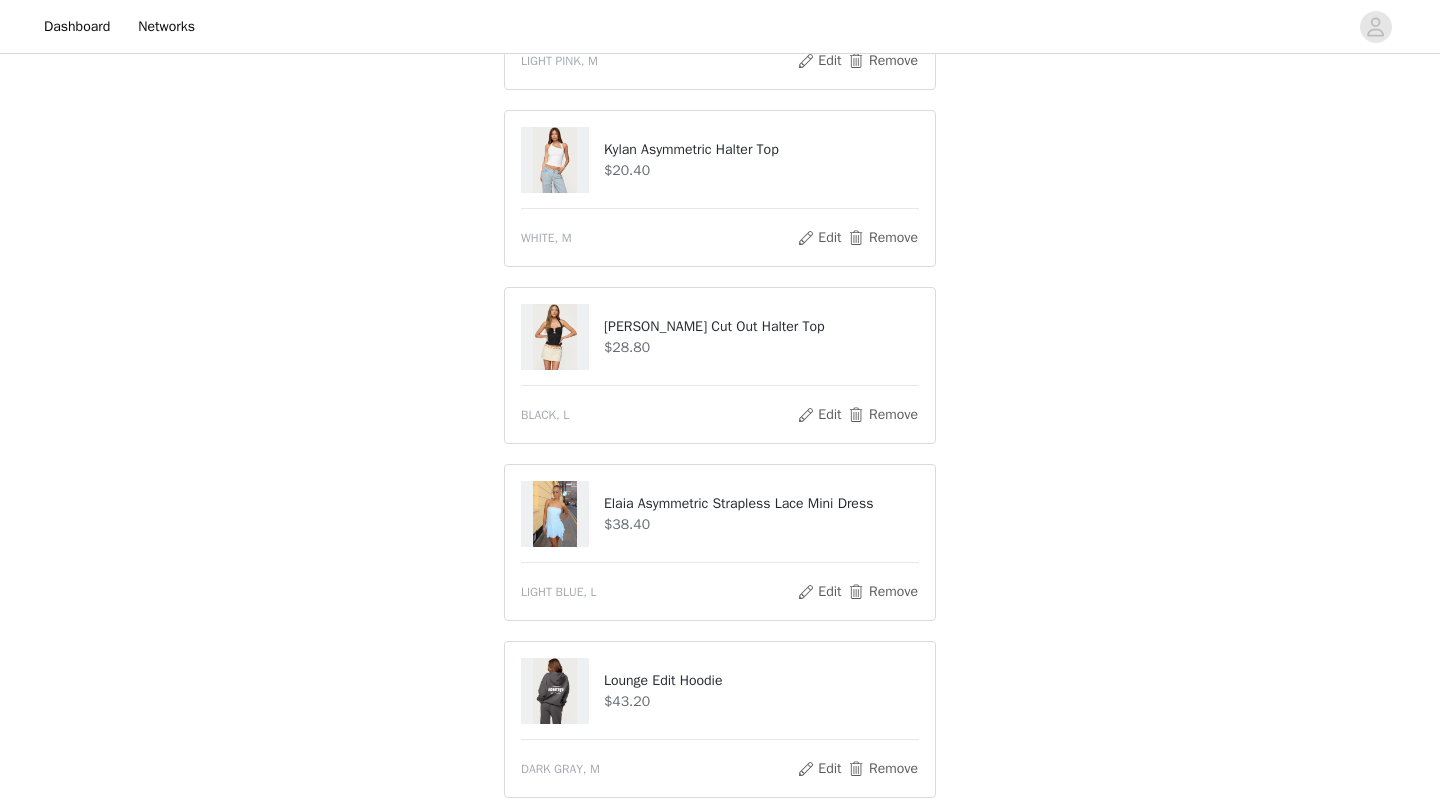 scroll, scrollTop: 1075, scrollLeft: 0, axis: vertical 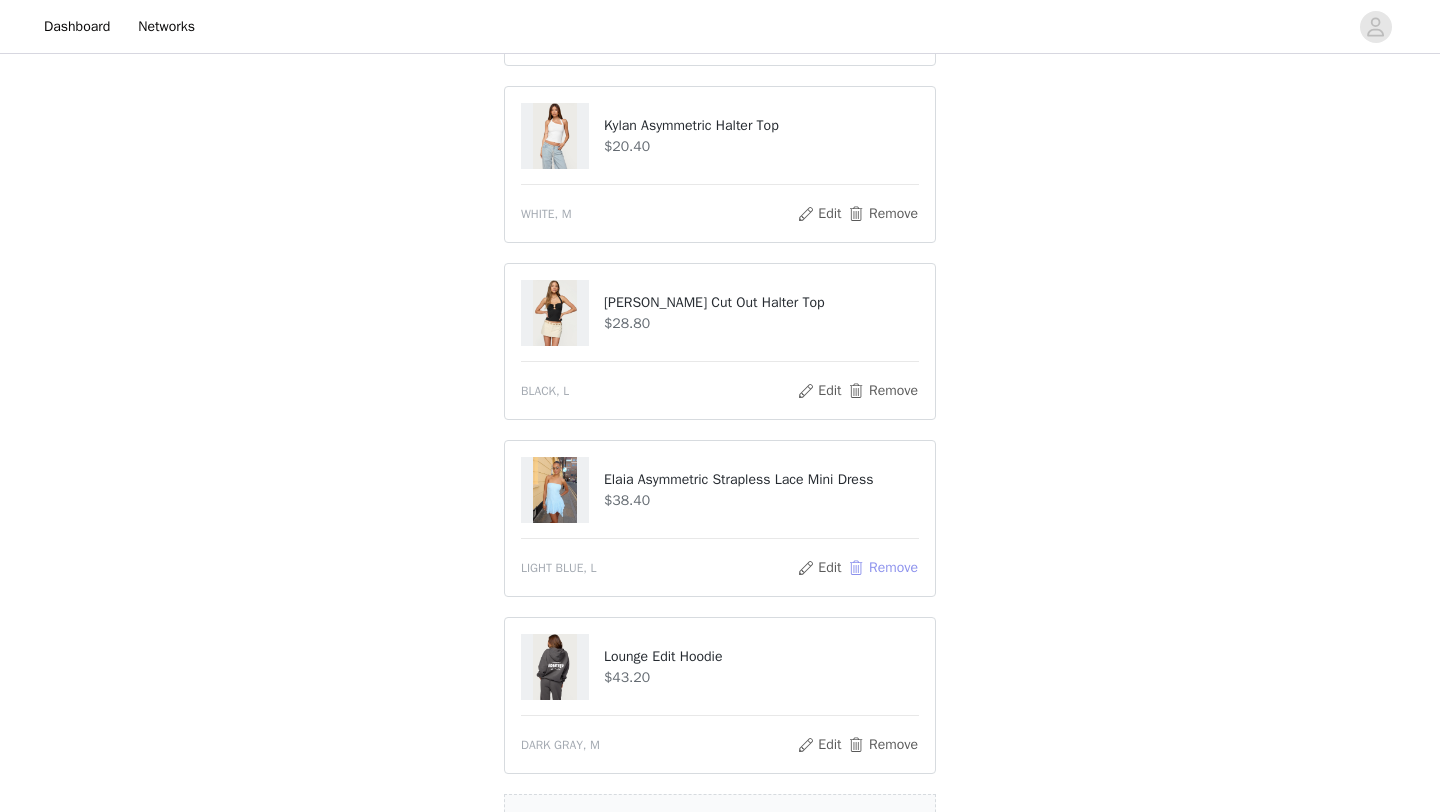 click on "Remove" at bounding box center [883, 568] 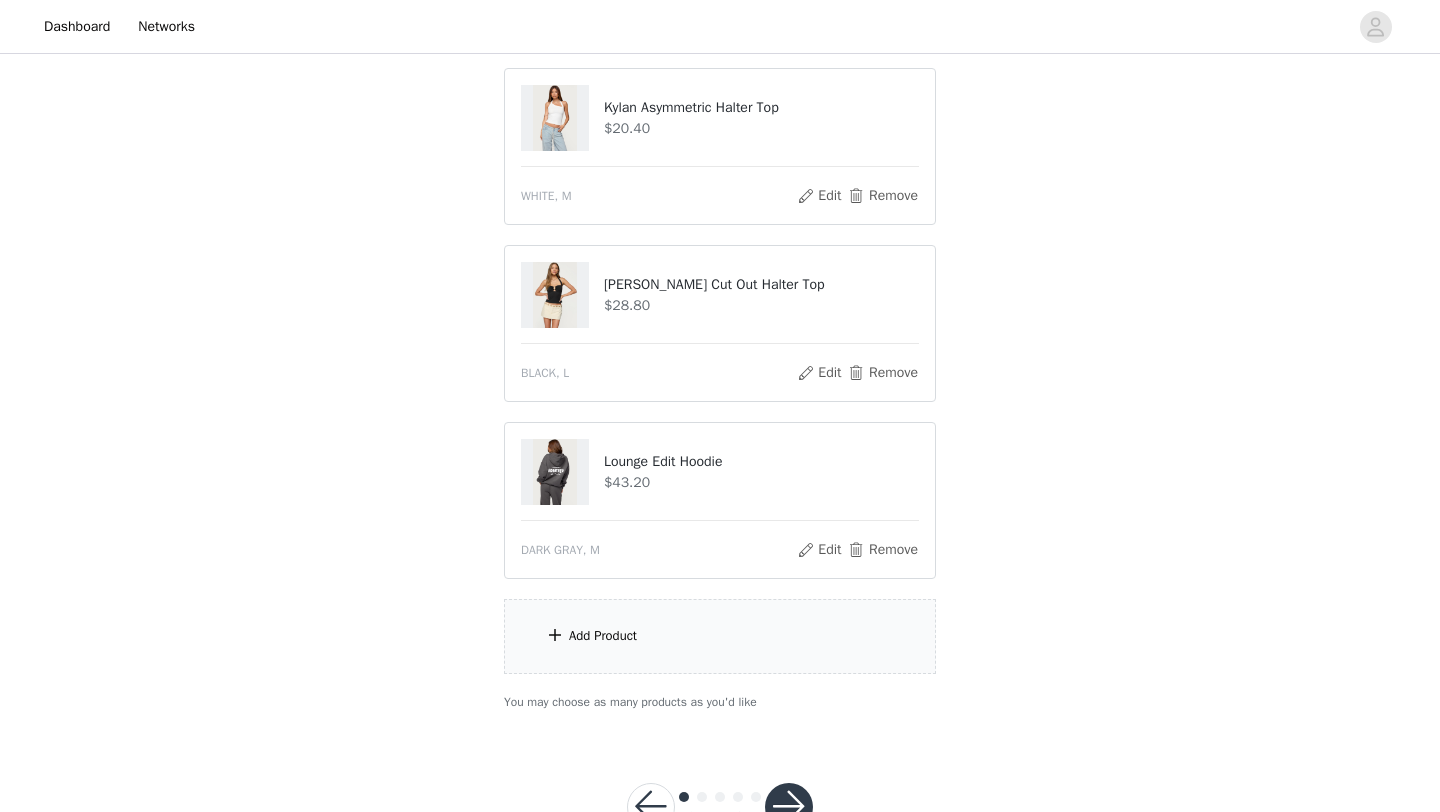 scroll, scrollTop: 1160, scrollLeft: 0, axis: vertical 